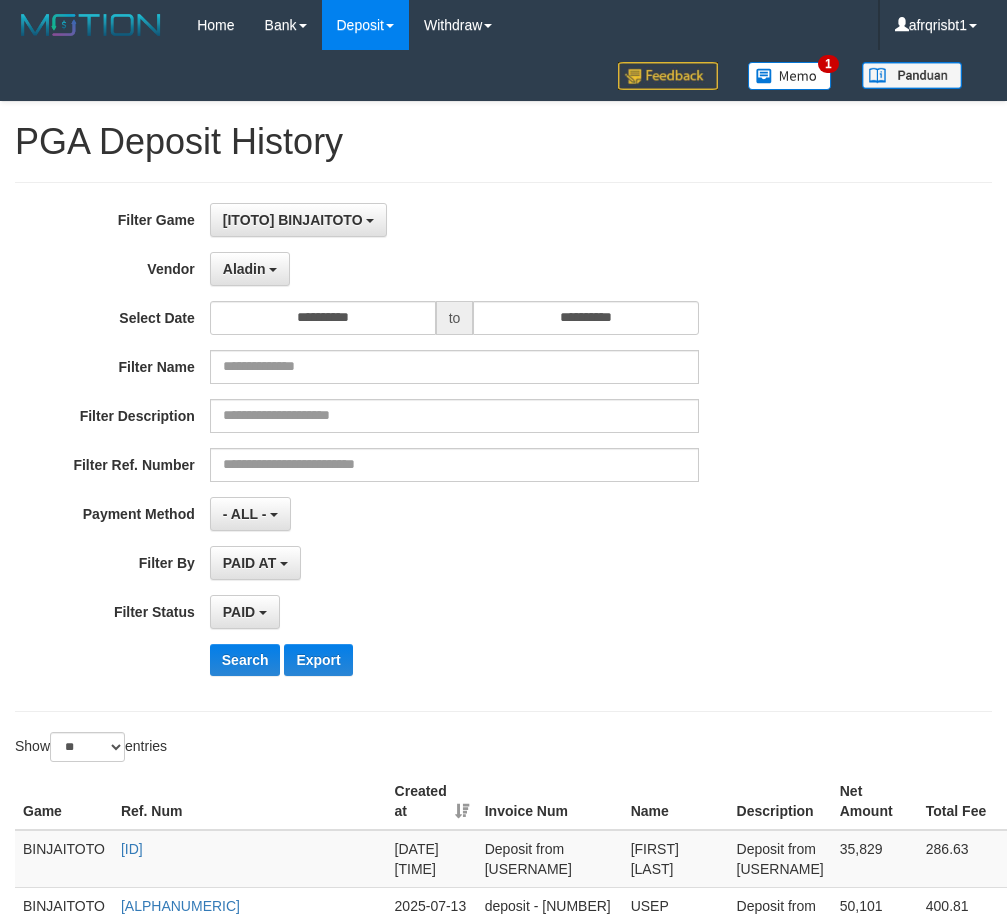 select on "**********" 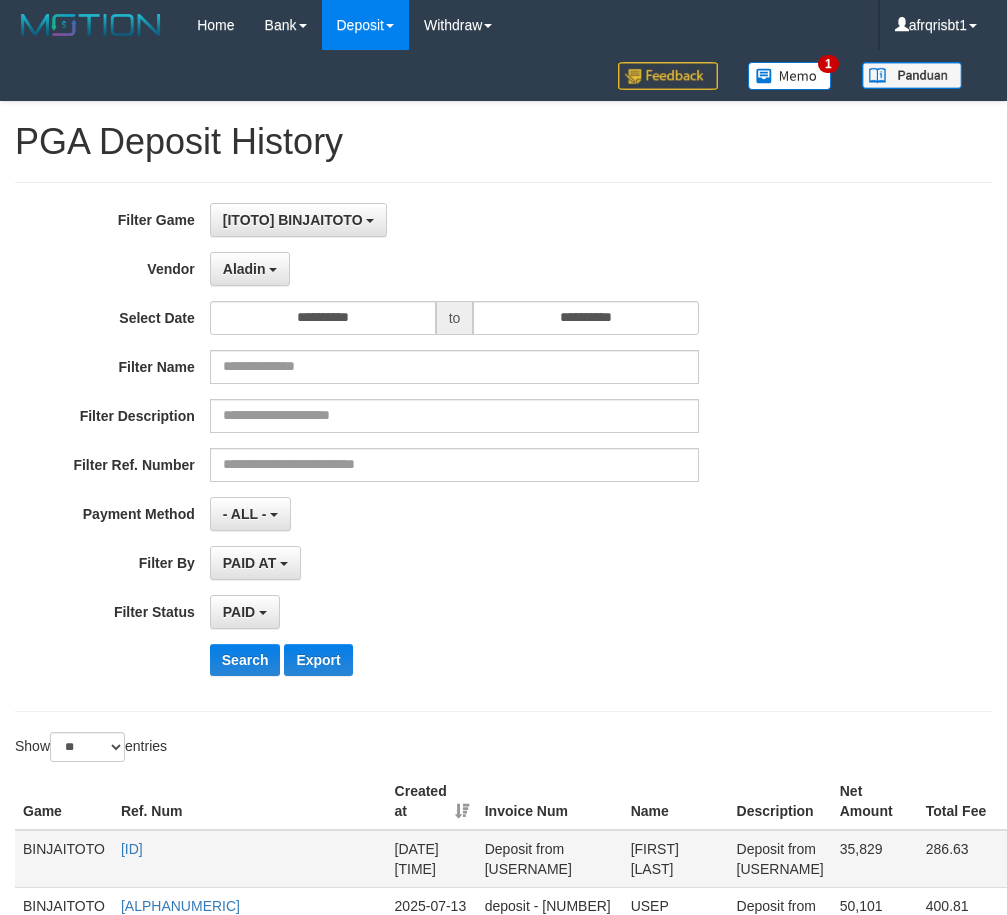 scroll, scrollTop: 500, scrollLeft: 0, axis: vertical 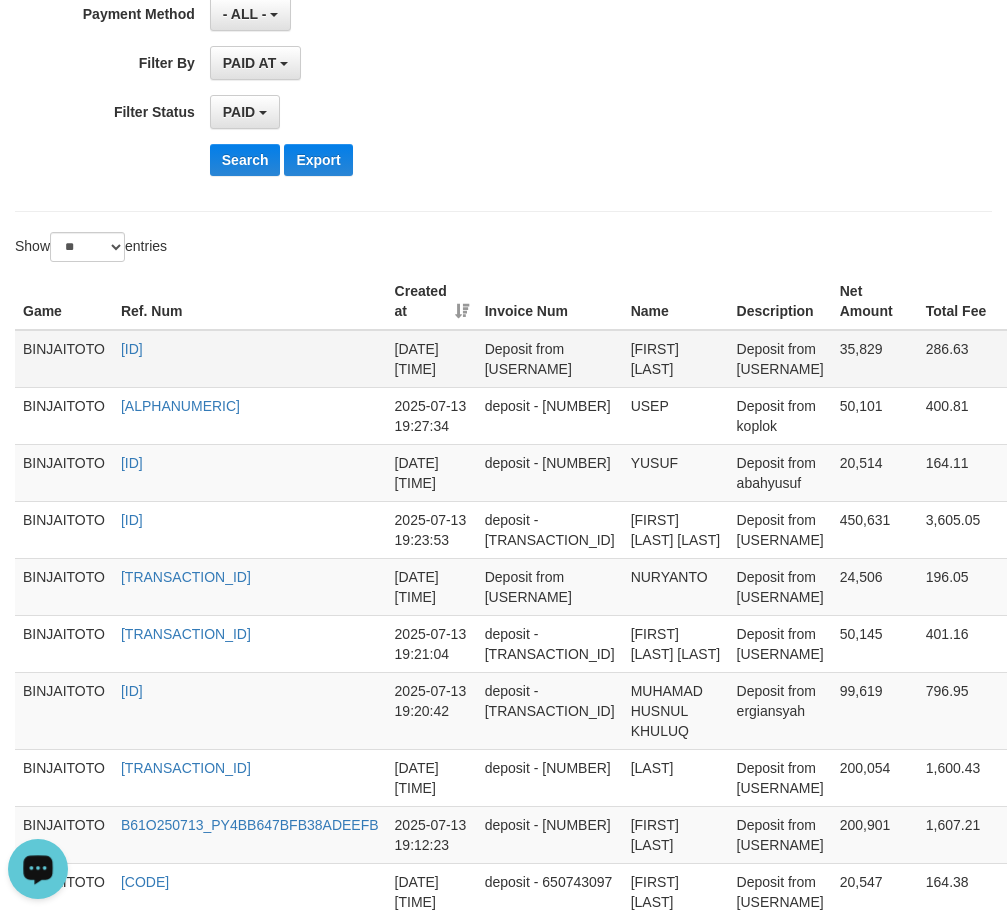 click on "[FIRST] [LAST]" at bounding box center [676, 359] 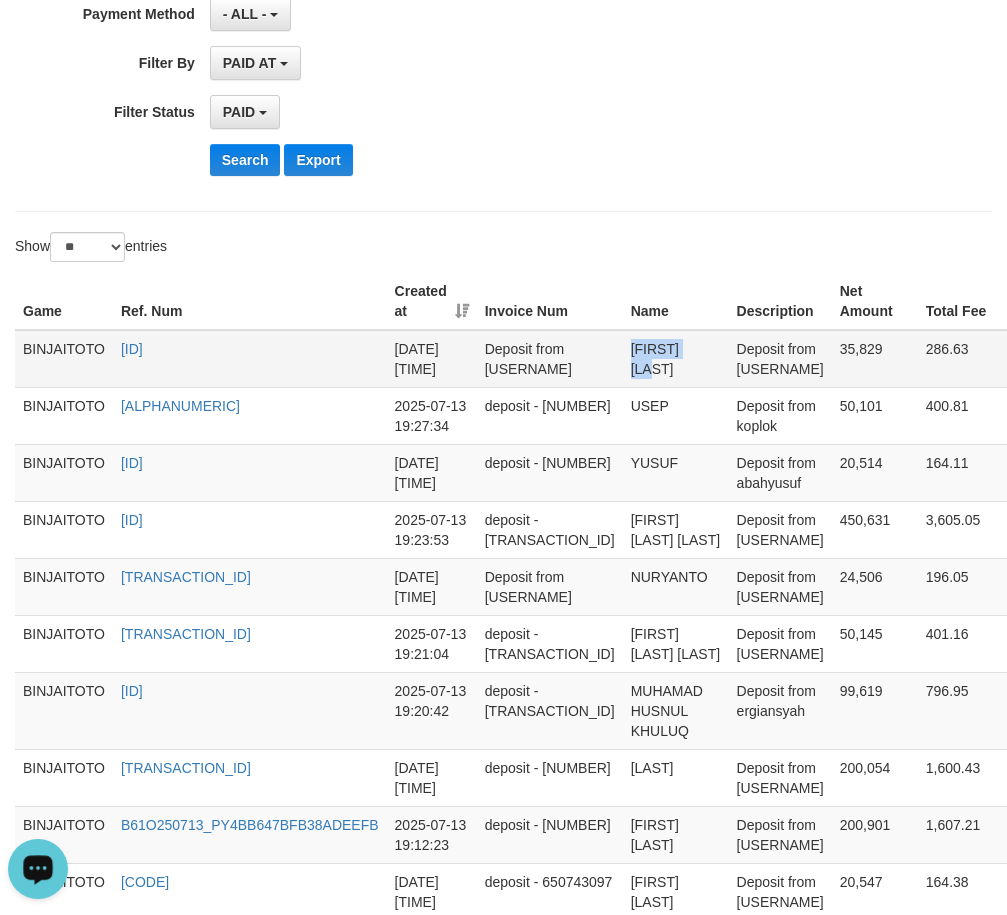 drag, startPoint x: 592, startPoint y: 350, endPoint x: 635, endPoint y: 342, distance: 43.737854 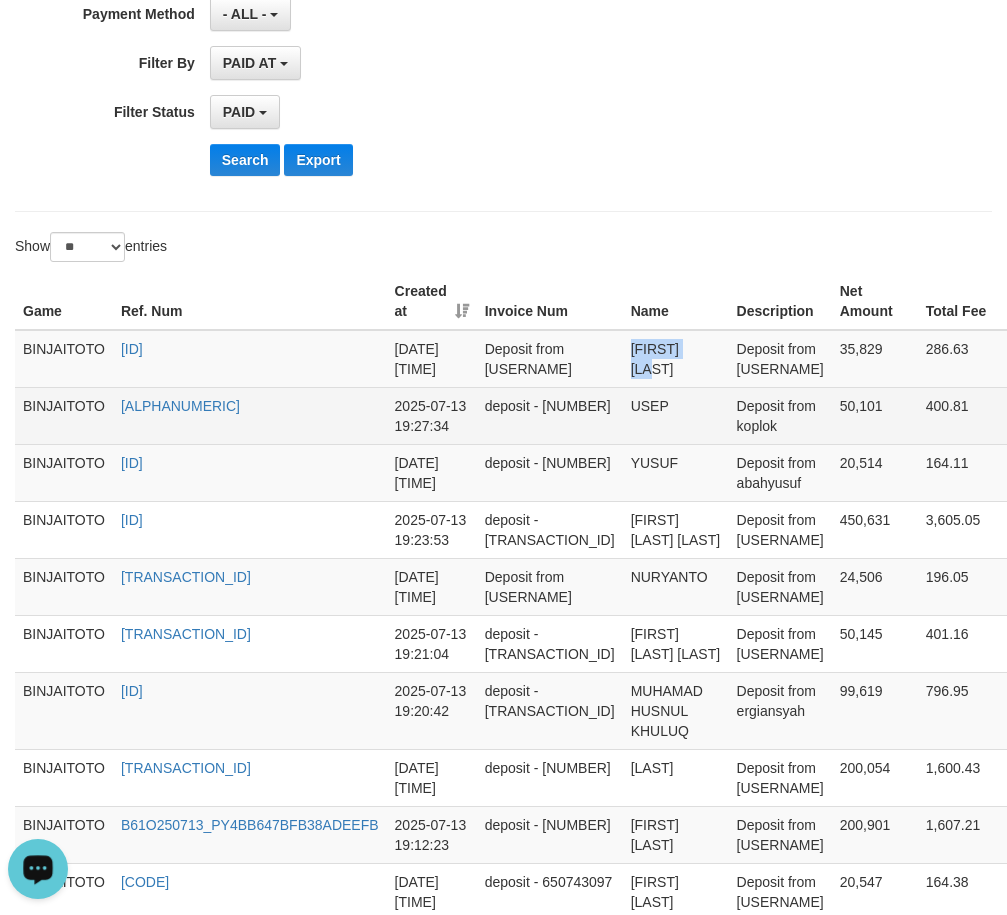 copy on "[FIRST] [LAST]" 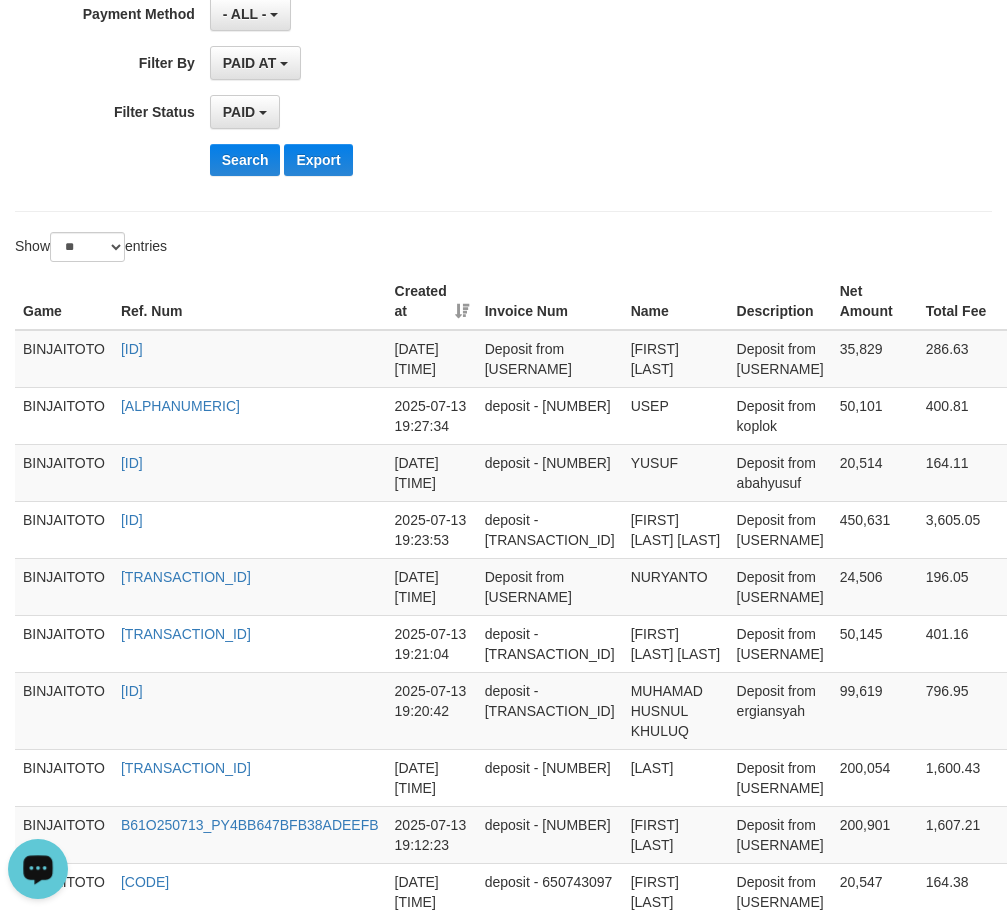 drag, startPoint x: 688, startPoint y: 179, endPoint x: 681, endPoint y: 217, distance: 38.63936 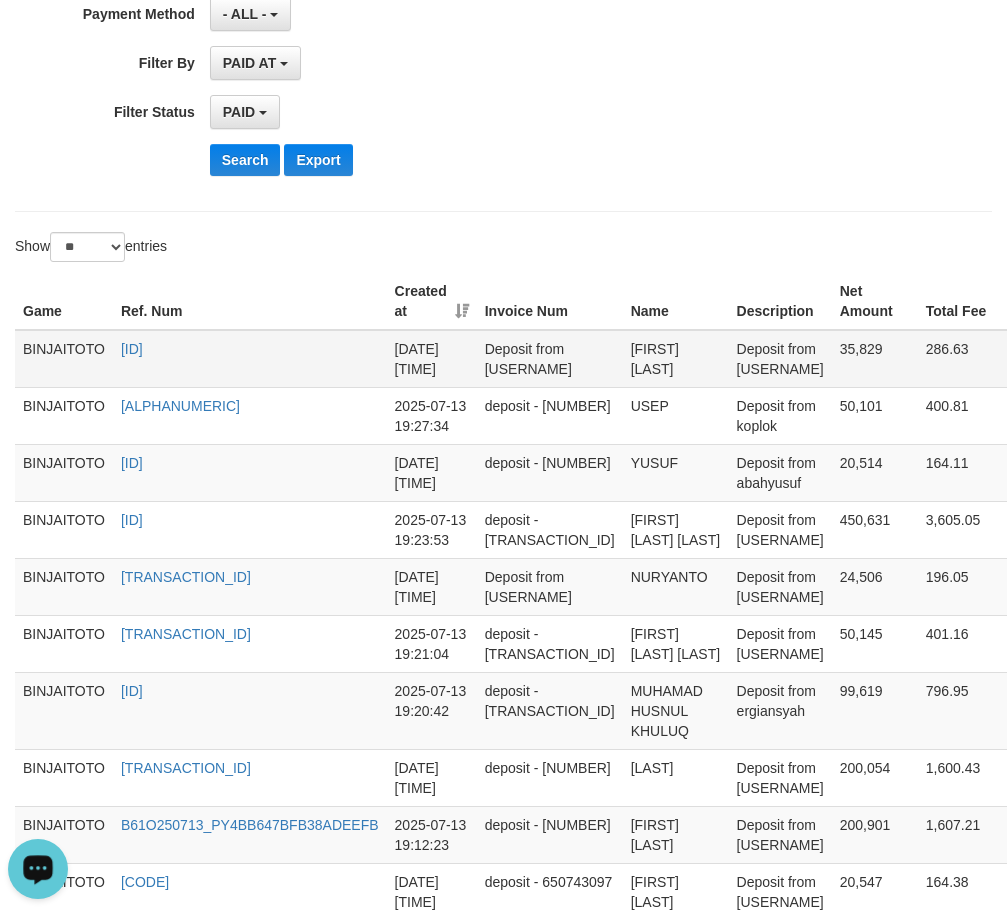 click on "[FIRST] [LAST]" at bounding box center [676, 359] 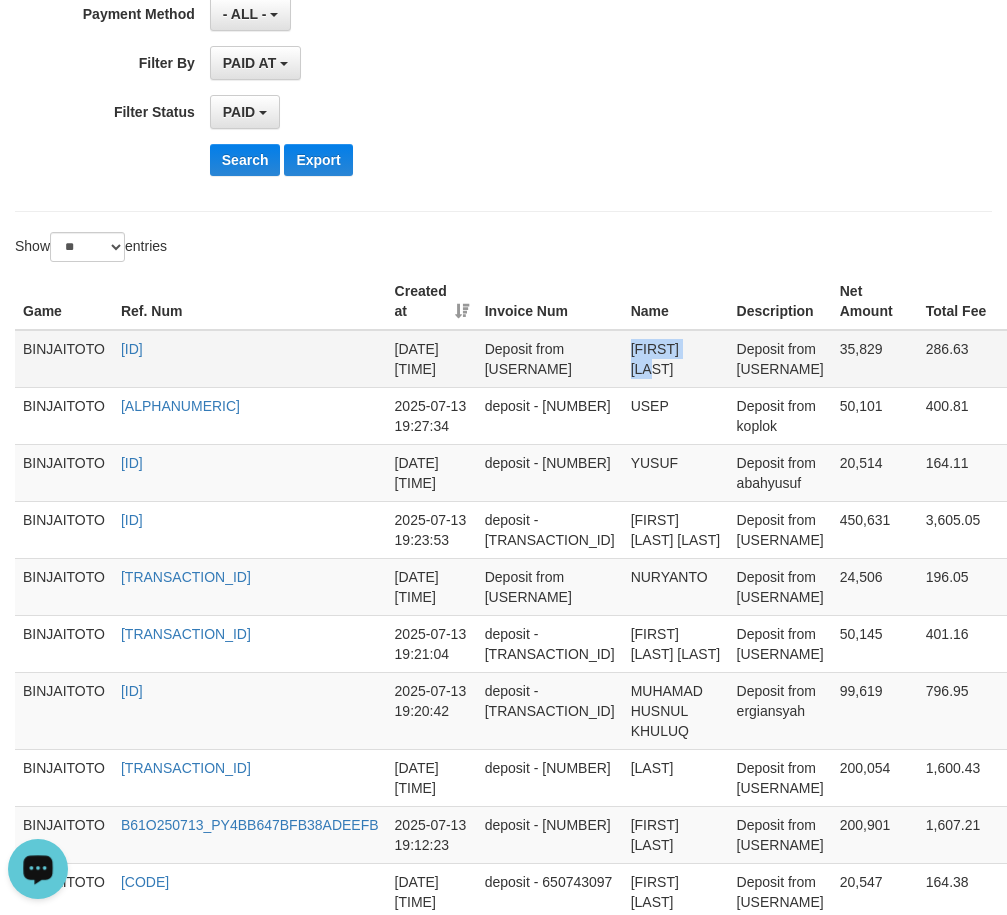 drag, startPoint x: 599, startPoint y: 351, endPoint x: 585, endPoint y: 359, distance: 16.124516 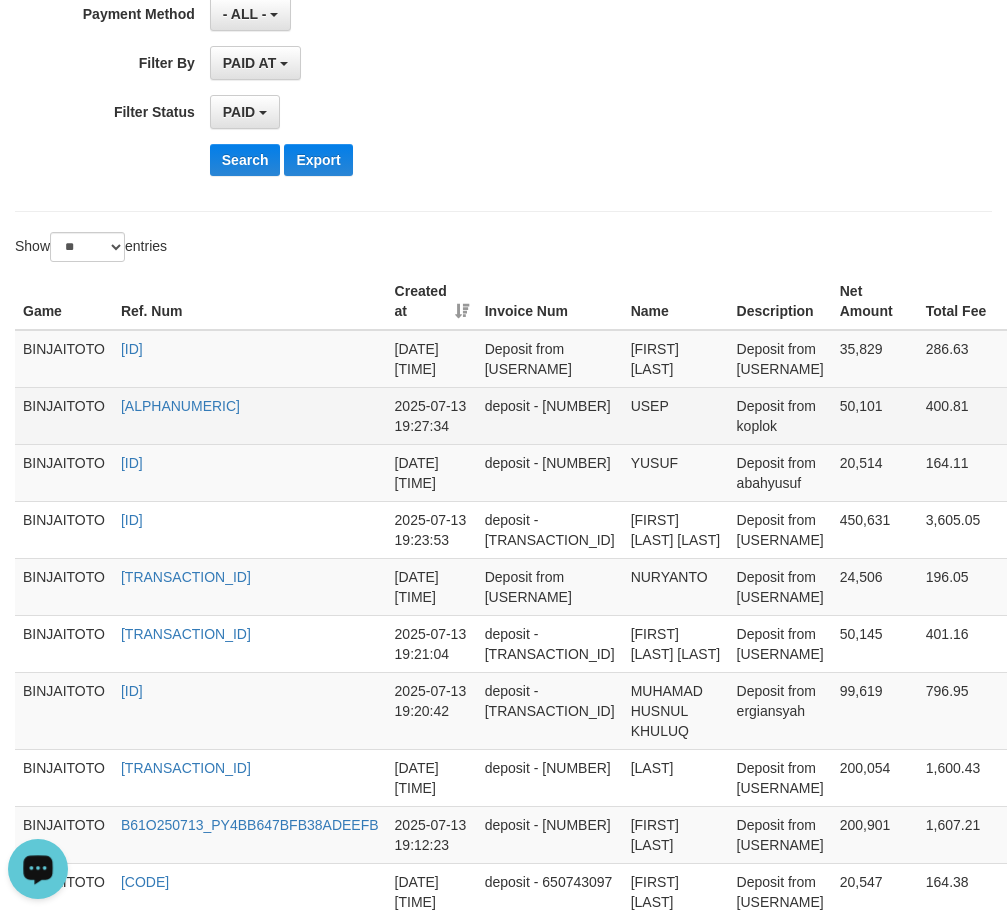 click on "USEP" at bounding box center (676, 415) 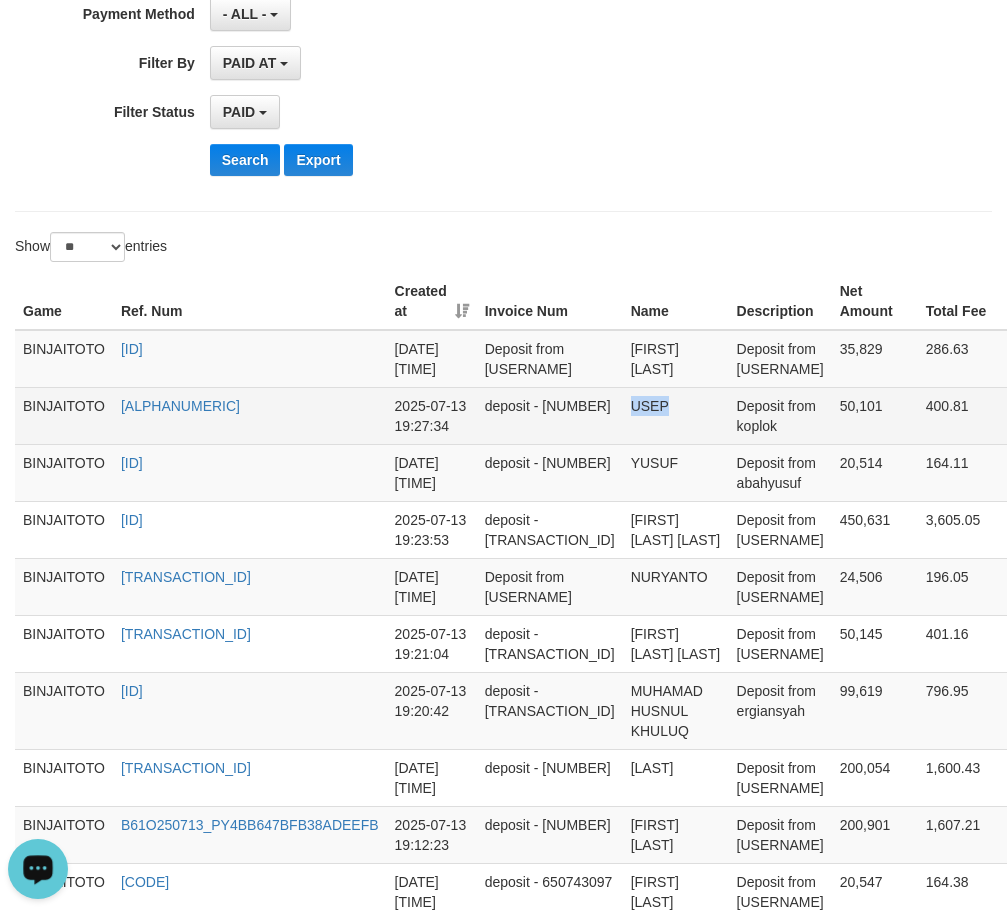 click on "USEP" at bounding box center [676, 415] 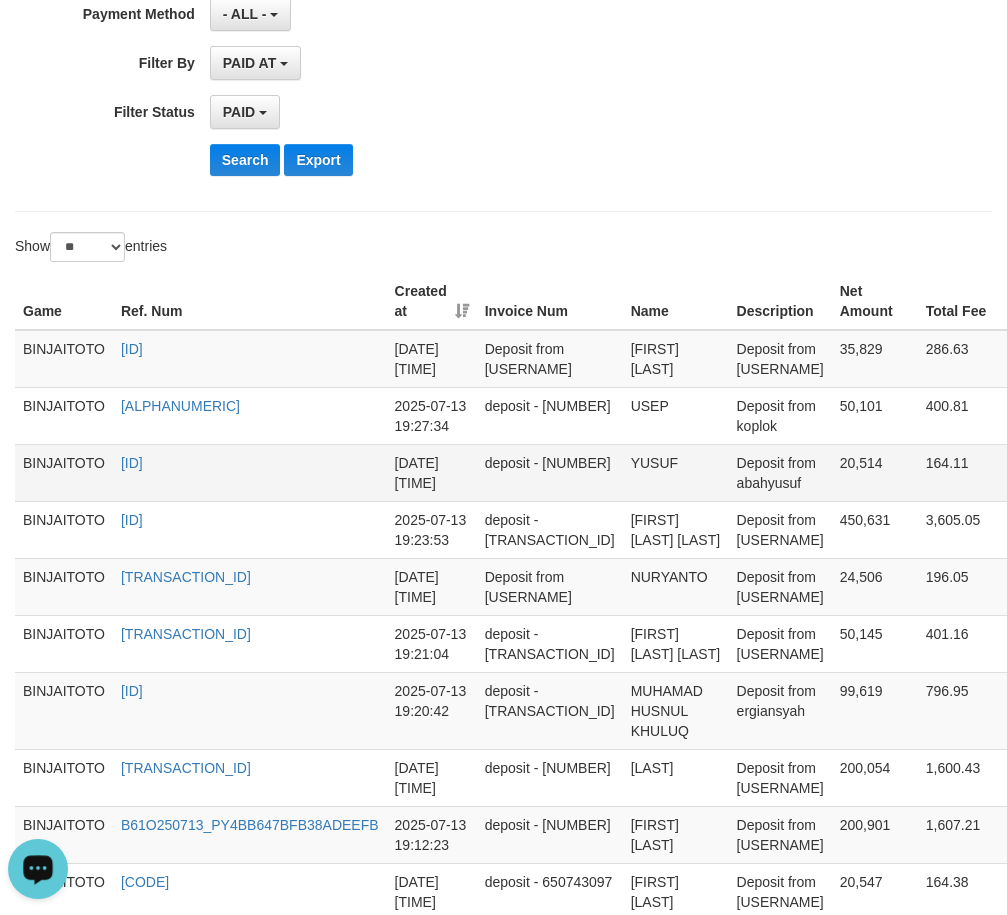 click on "YUSUF" at bounding box center [676, 472] 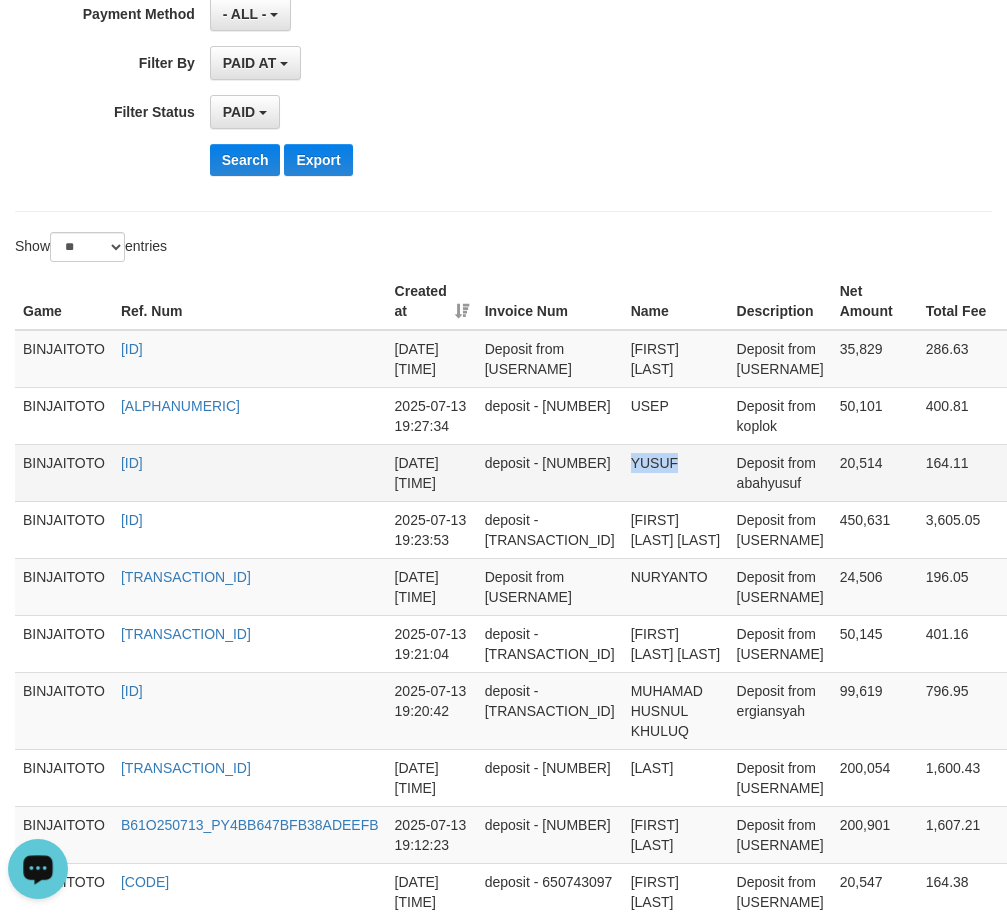 click on "YUSUF" at bounding box center [676, 472] 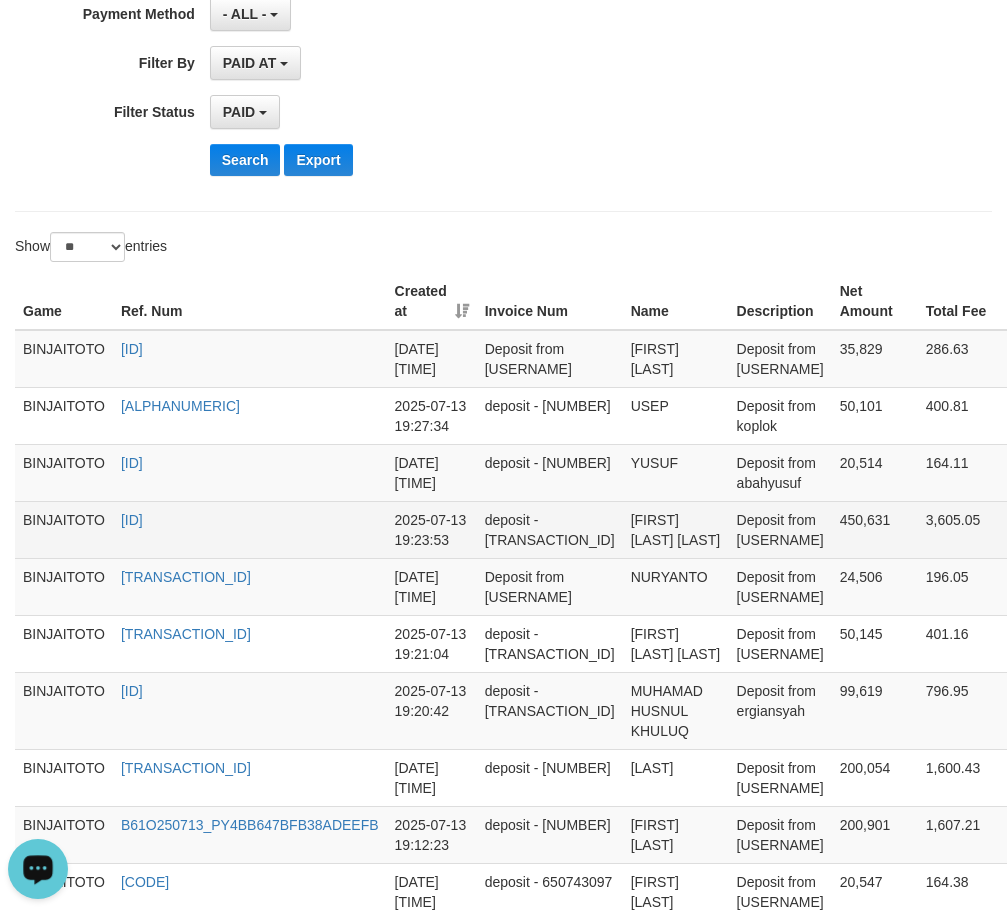 click on "[FIRST] [LAST] [LAST]" at bounding box center (676, 529) 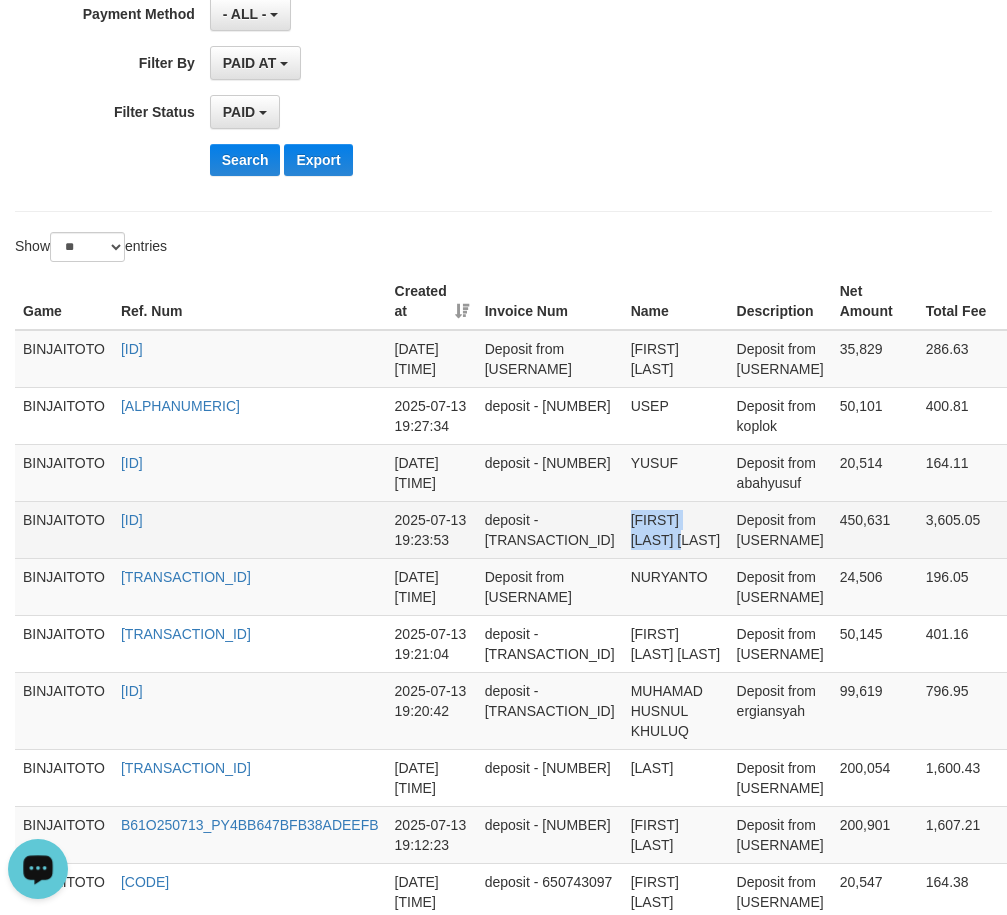 drag, startPoint x: 604, startPoint y: 522, endPoint x: 670, endPoint y: 522, distance: 66 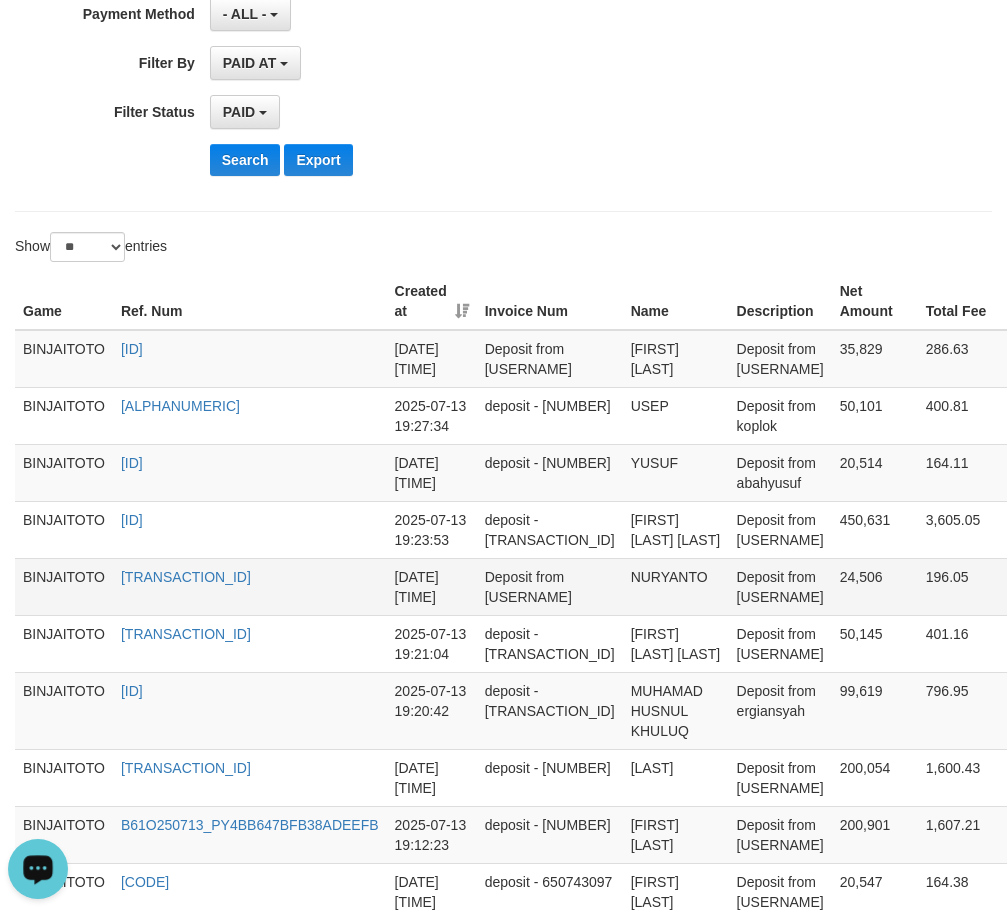 click on "NURYANTO" at bounding box center (676, 586) 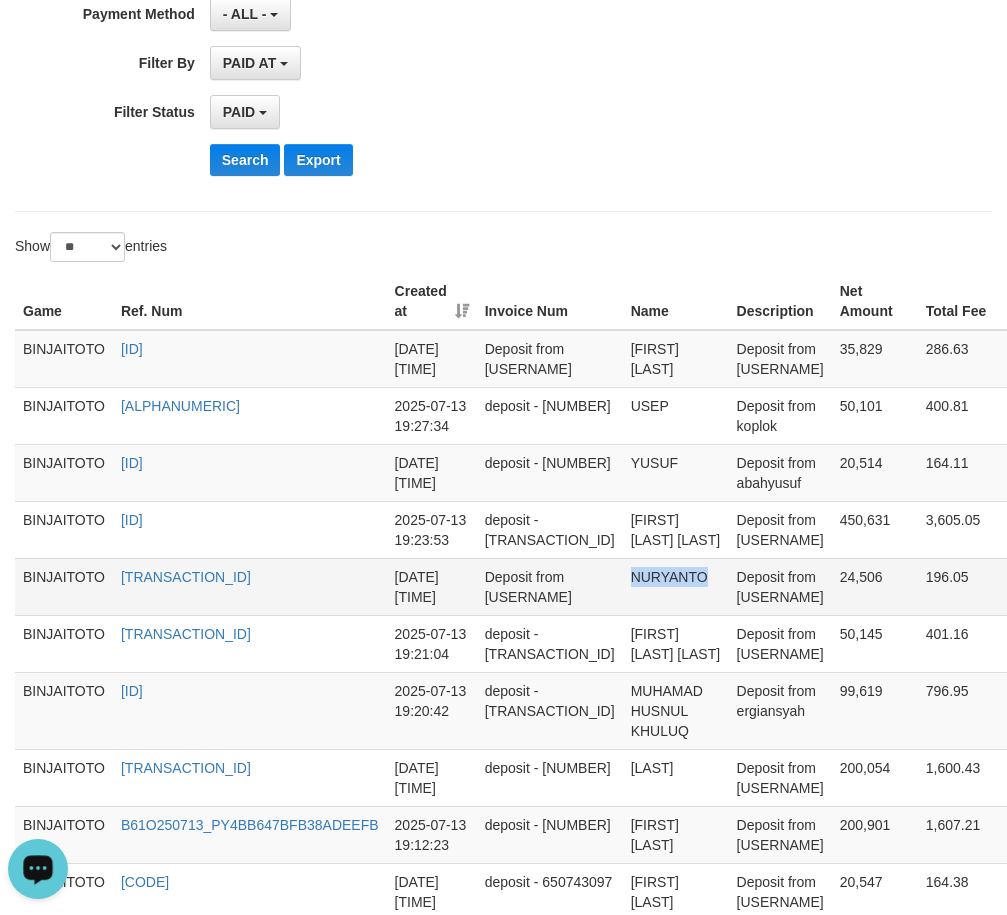 click on "NURYANTO" at bounding box center [676, 586] 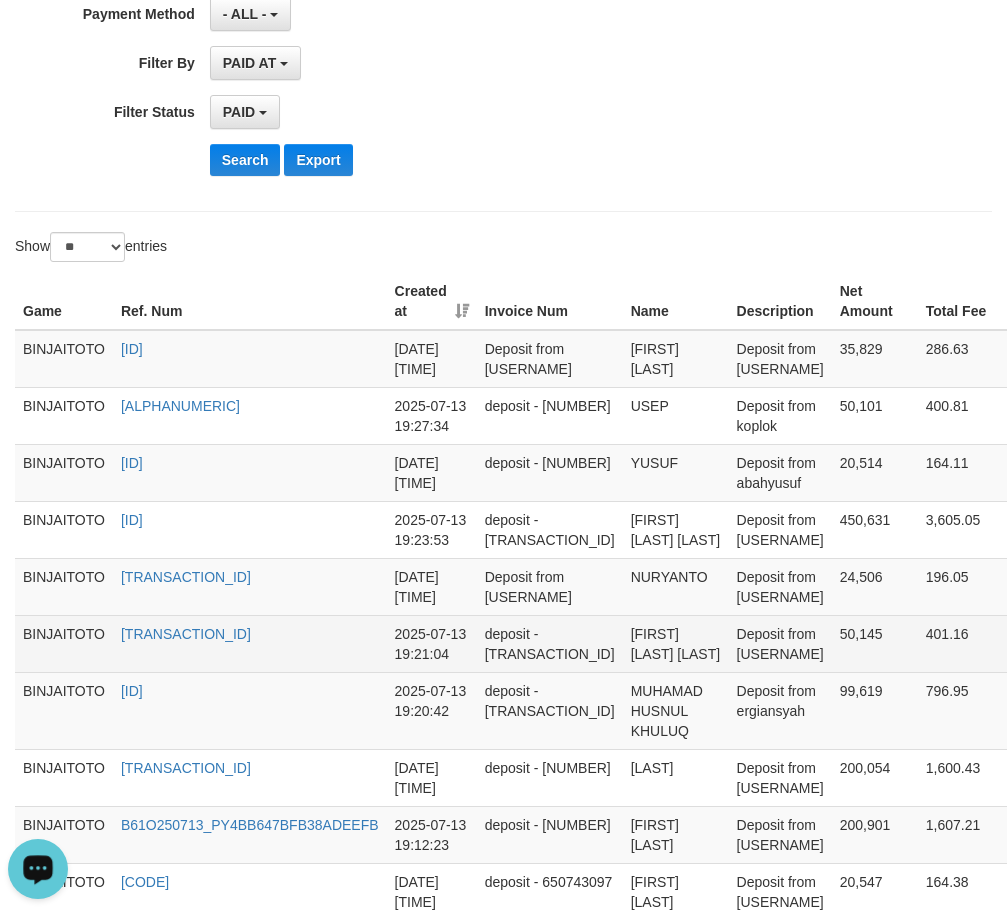 click on "[FIRST] [LAST] [LAST]" at bounding box center [676, 643] 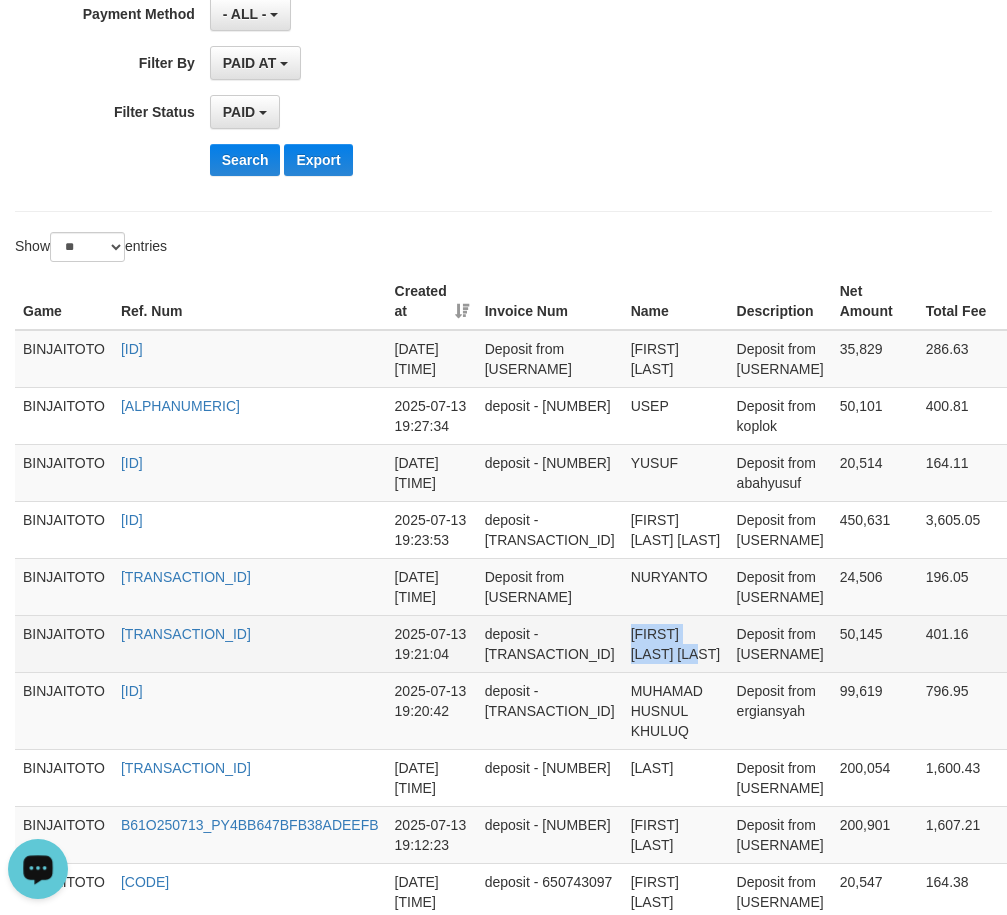 drag, startPoint x: 592, startPoint y: 638, endPoint x: 603, endPoint y: 645, distance: 13.038404 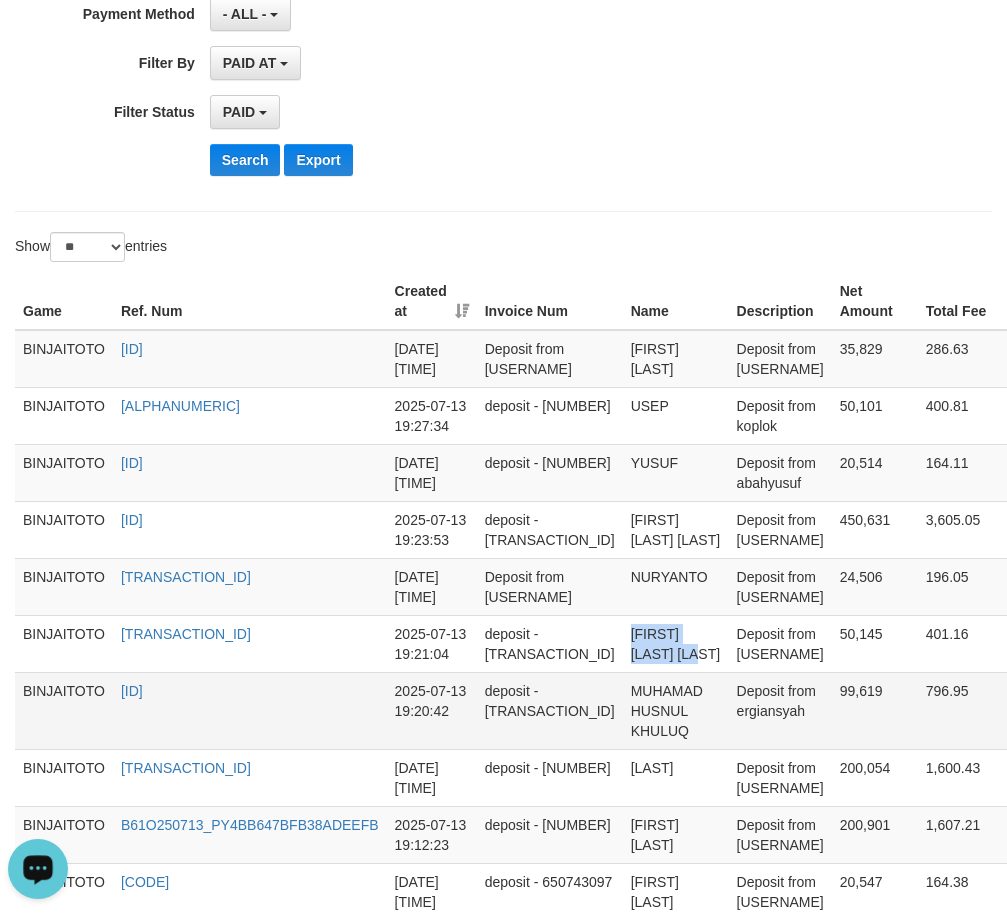 click on "MUHAMAD HUSNUL KHULUQ" at bounding box center (676, 710) 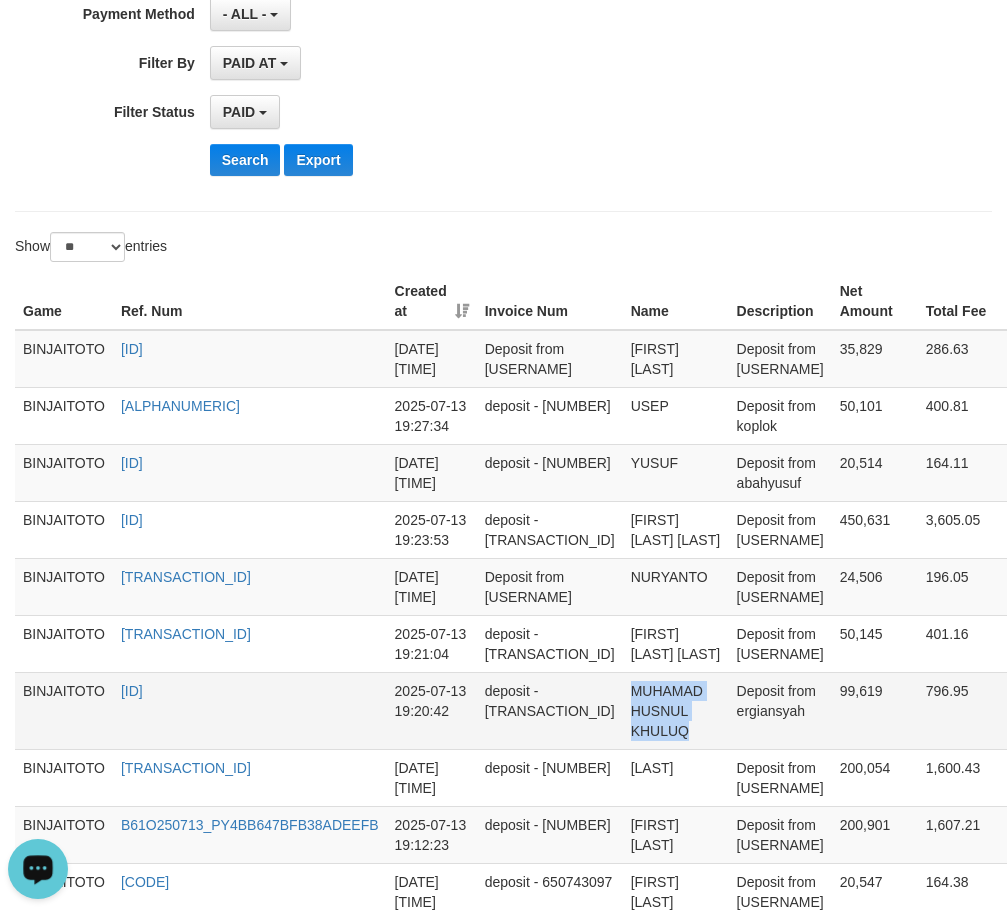 drag, startPoint x: 601, startPoint y: 698, endPoint x: 612, endPoint y: 712, distance: 17.804493 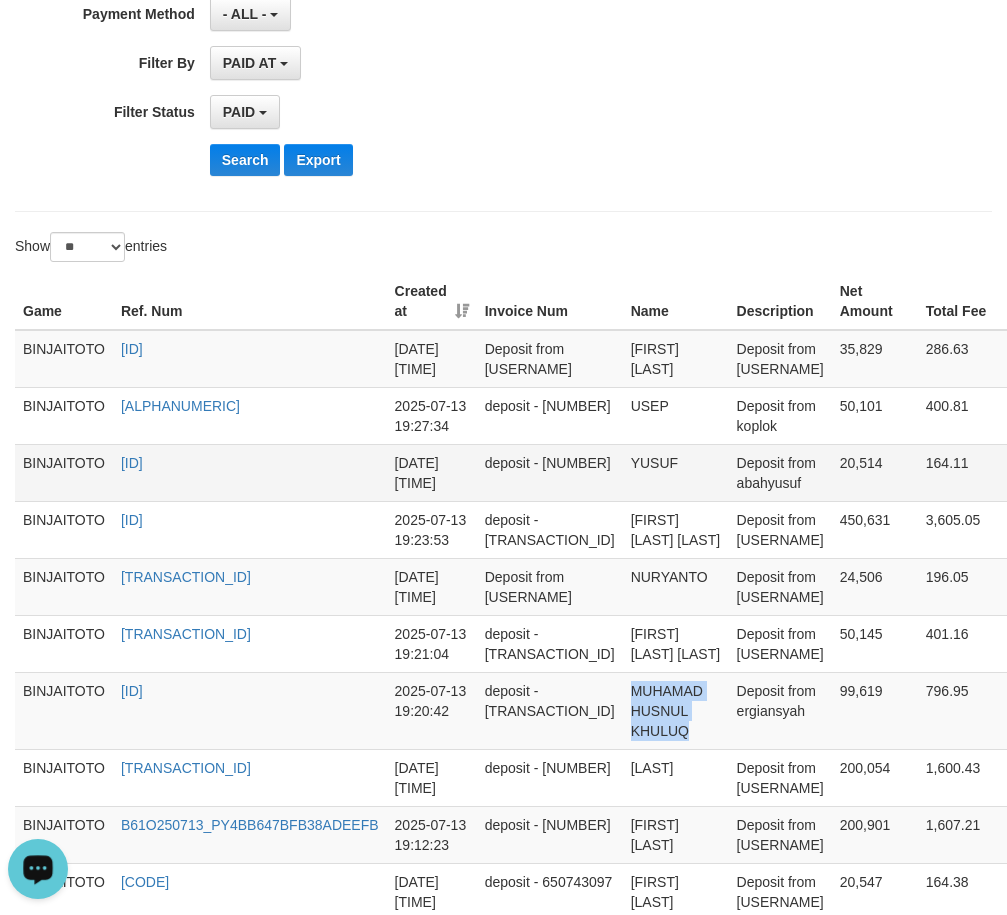 copy on "MUHAMAD HUSNUL KHULUQ" 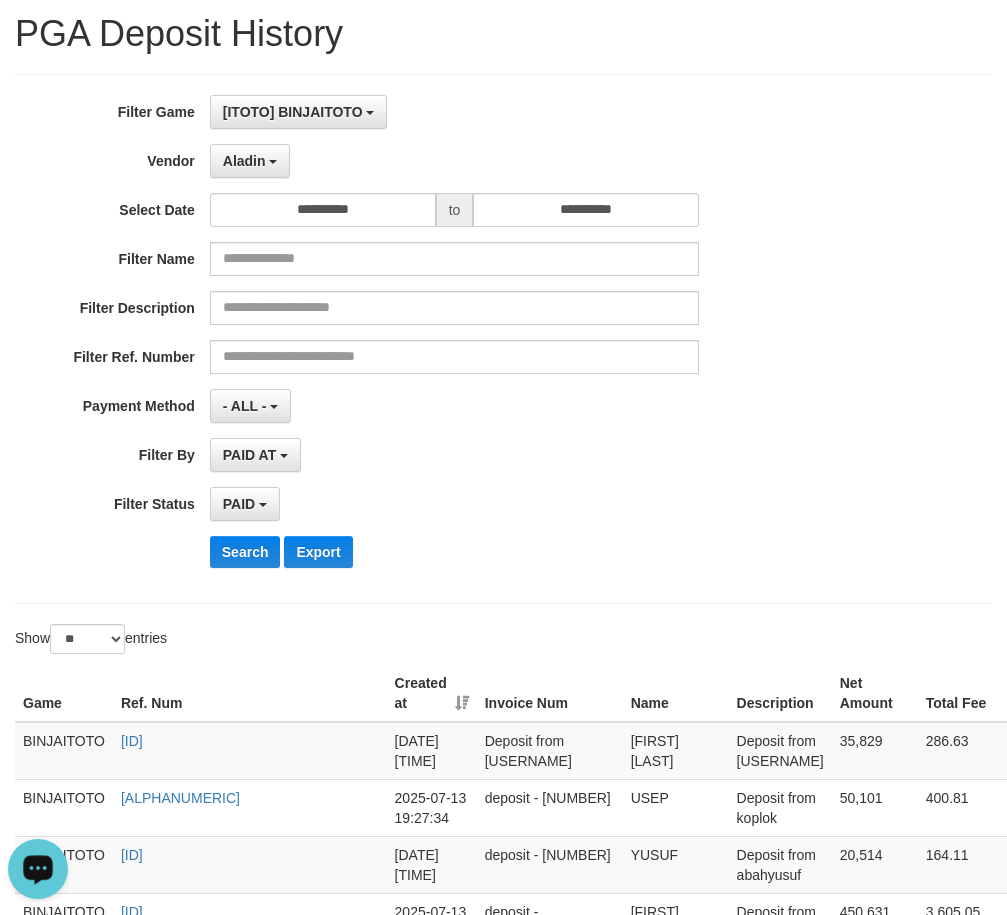 scroll, scrollTop: 100, scrollLeft: 0, axis: vertical 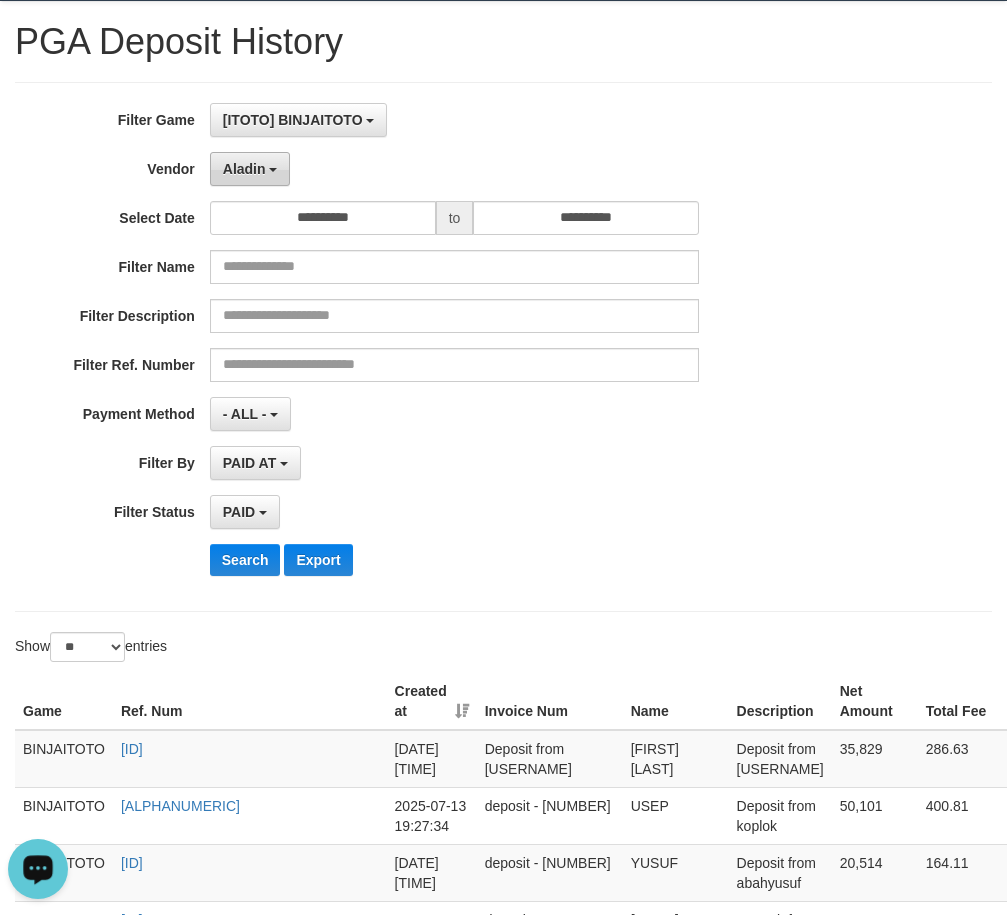 drag, startPoint x: 260, startPoint y: 172, endPoint x: 260, endPoint y: 194, distance: 22 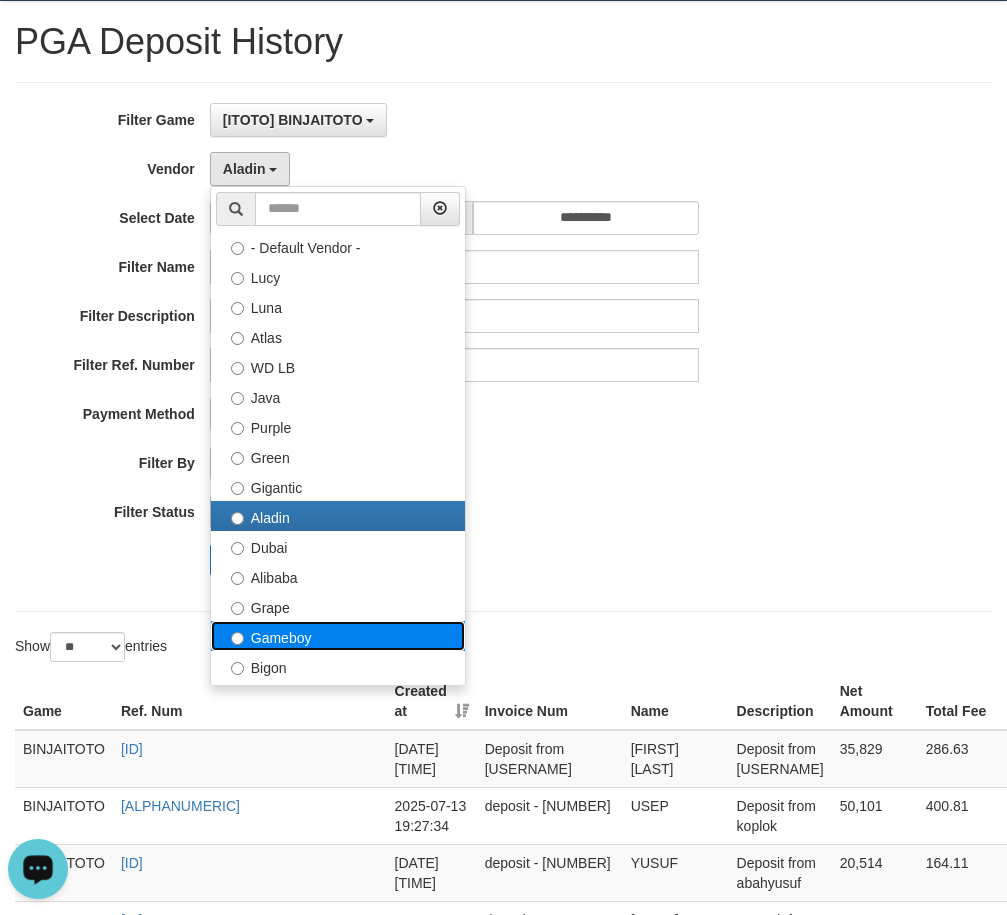 click on "Gameboy" at bounding box center [338, 636] 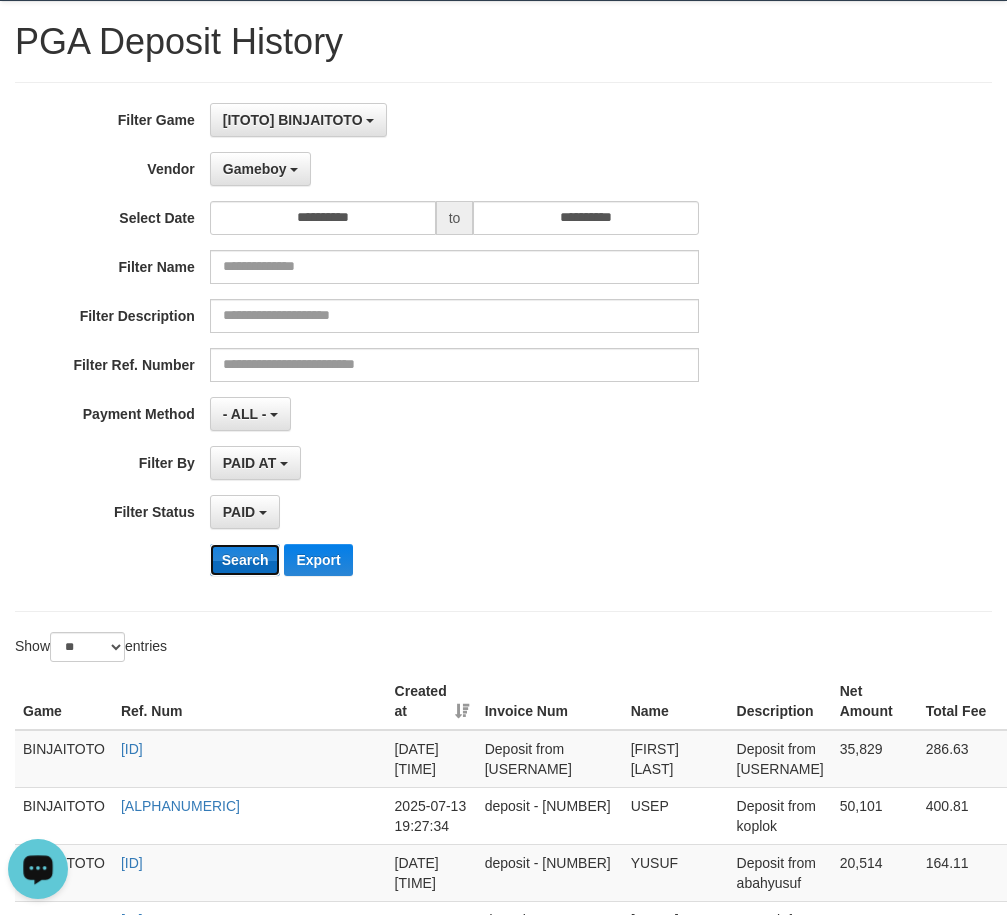 click on "Search" at bounding box center (245, 560) 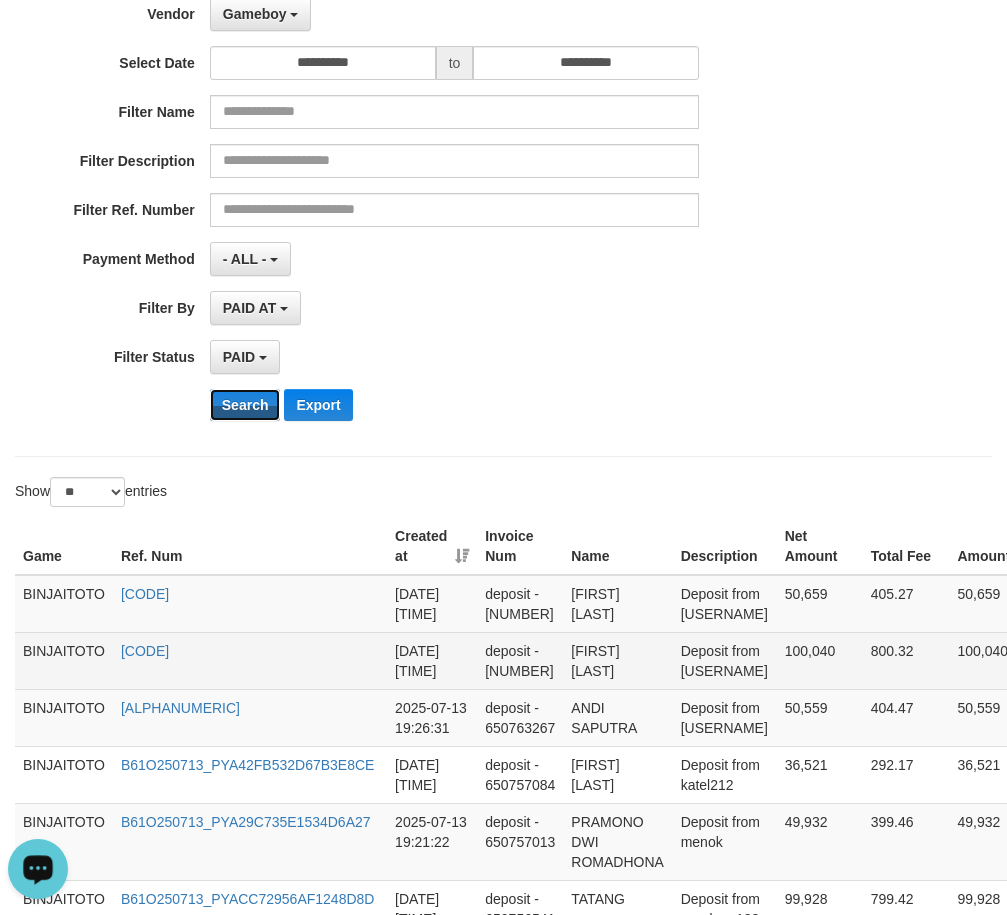 scroll, scrollTop: 500, scrollLeft: 0, axis: vertical 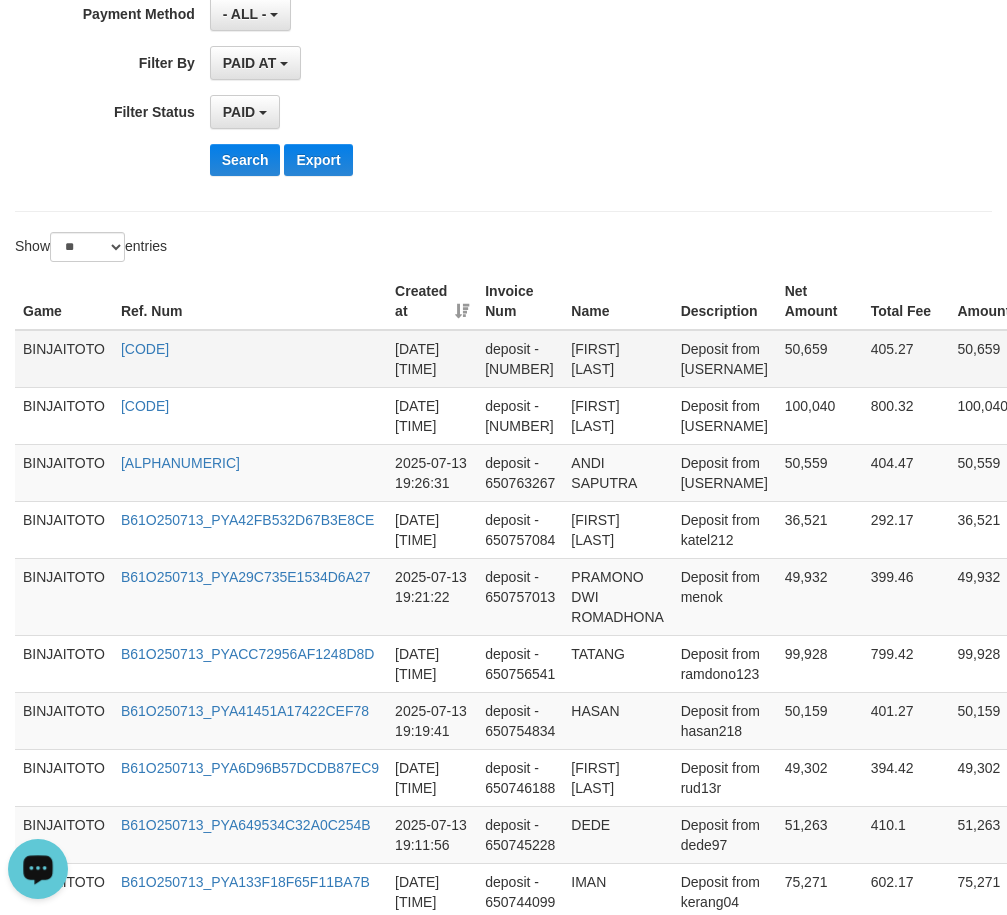 click on "[FIRST] [LAST]" at bounding box center [617, 359] 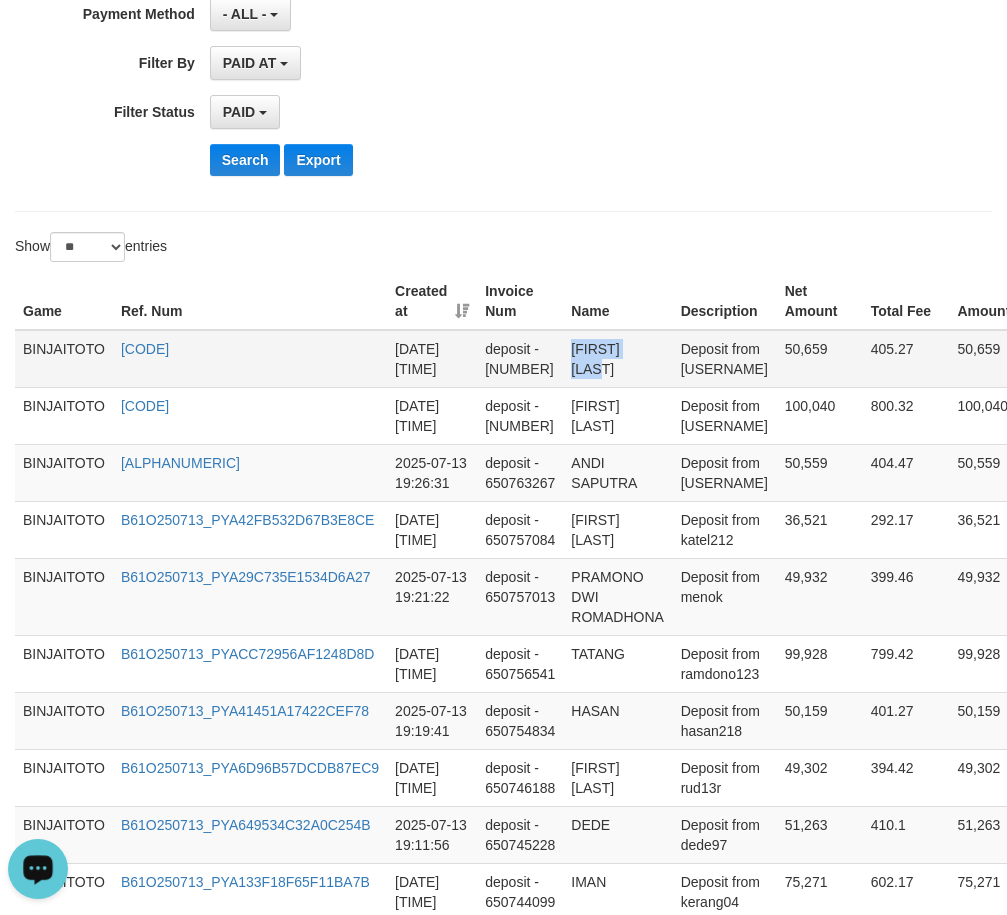 click on "[FIRST] [LAST]" at bounding box center (617, 359) 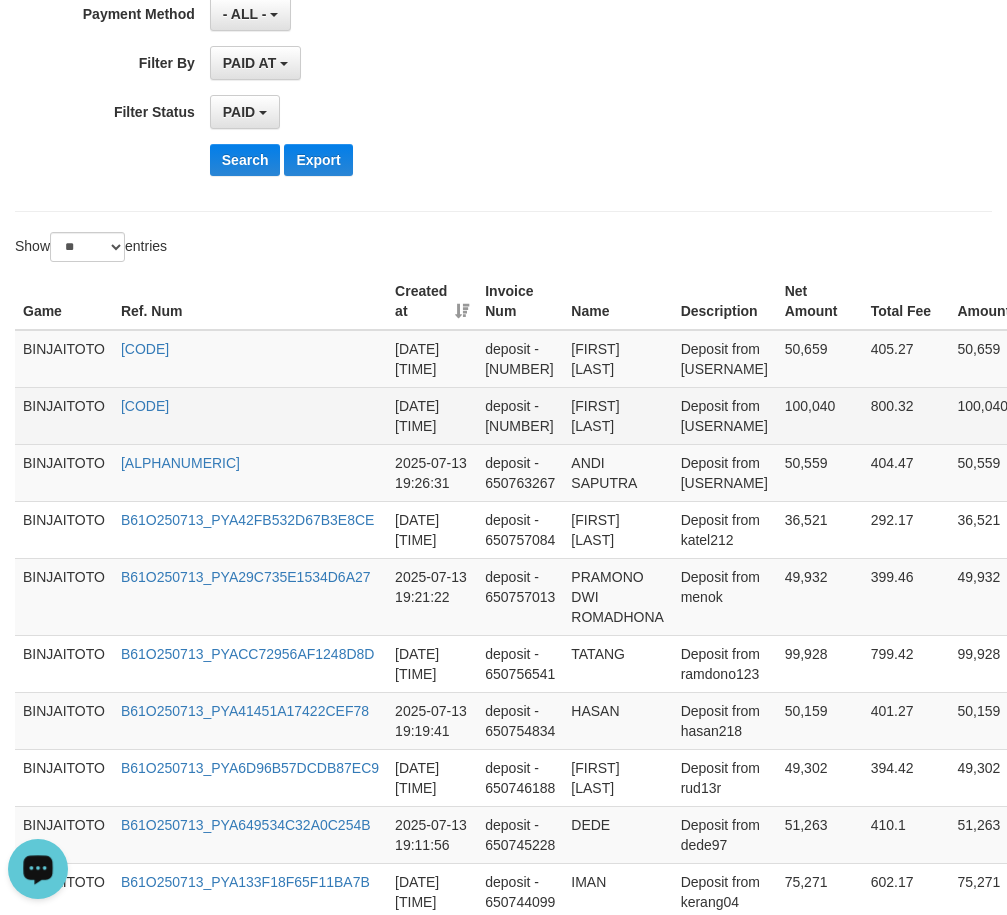 click on "[FIRST] [LAST]" at bounding box center (617, 415) 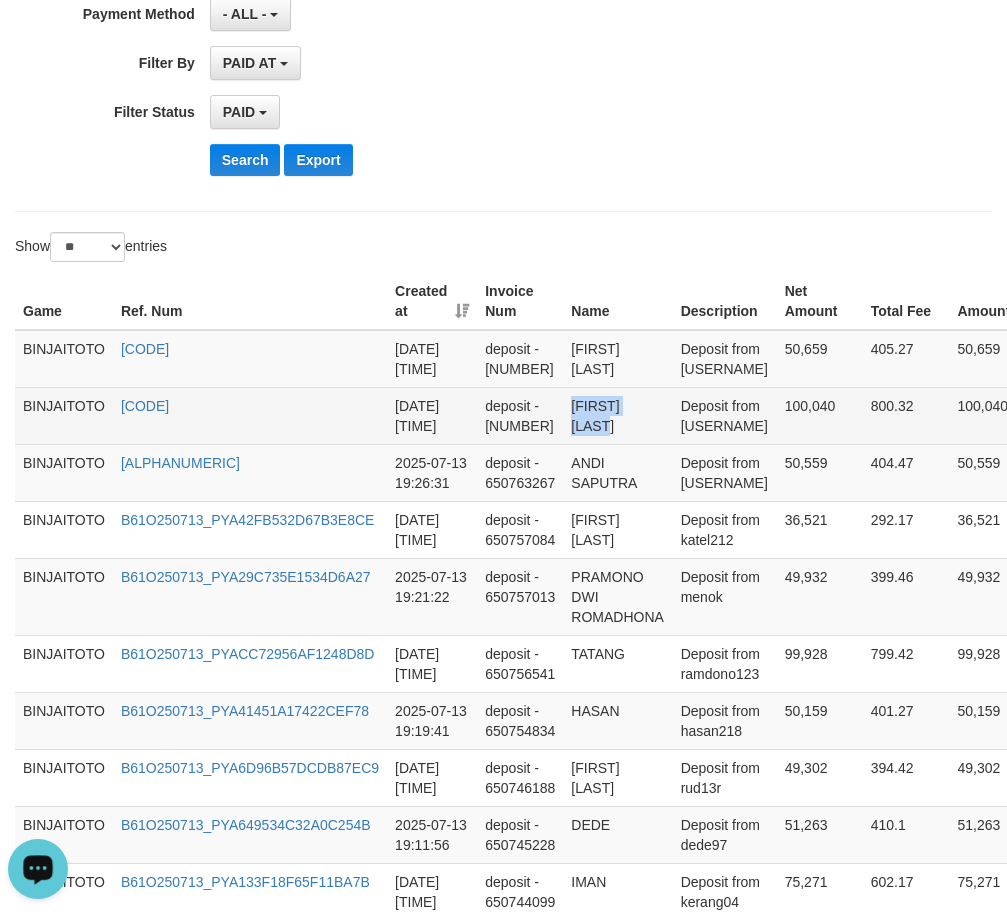 drag, startPoint x: 585, startPoint y: 410, endPoint x: 596, endPoint y: 425, distance: 18.601076 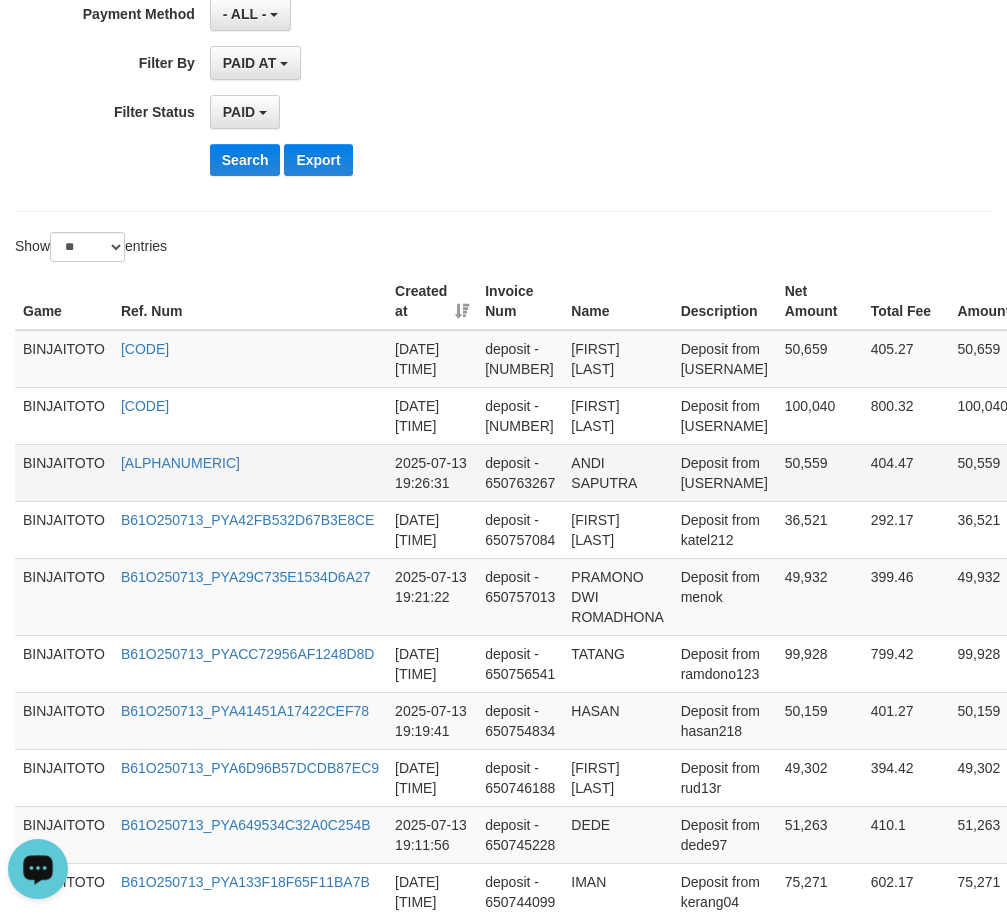 click on "ANDI SAPUTRA" at bounding box center (617, 472) 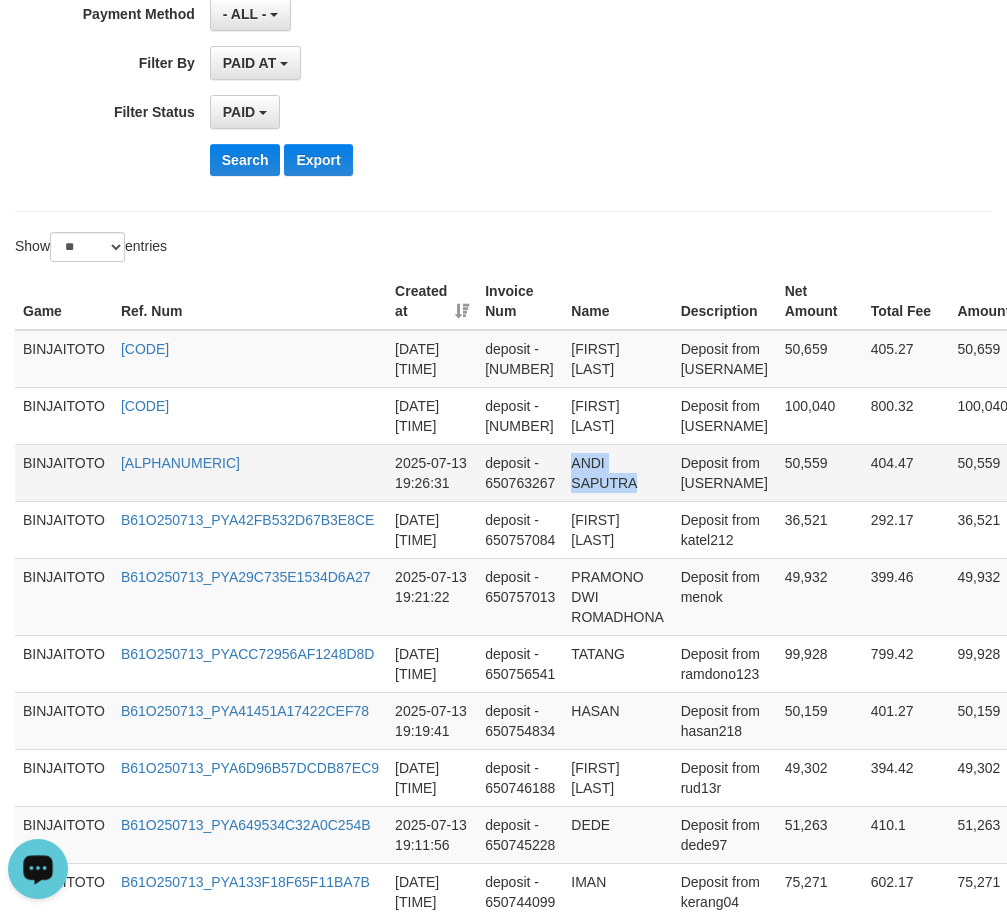 drag, startPoint x: 593, startPoint y: 465, endPoint x: 614, endPoint y: 462, distance: 21.213203 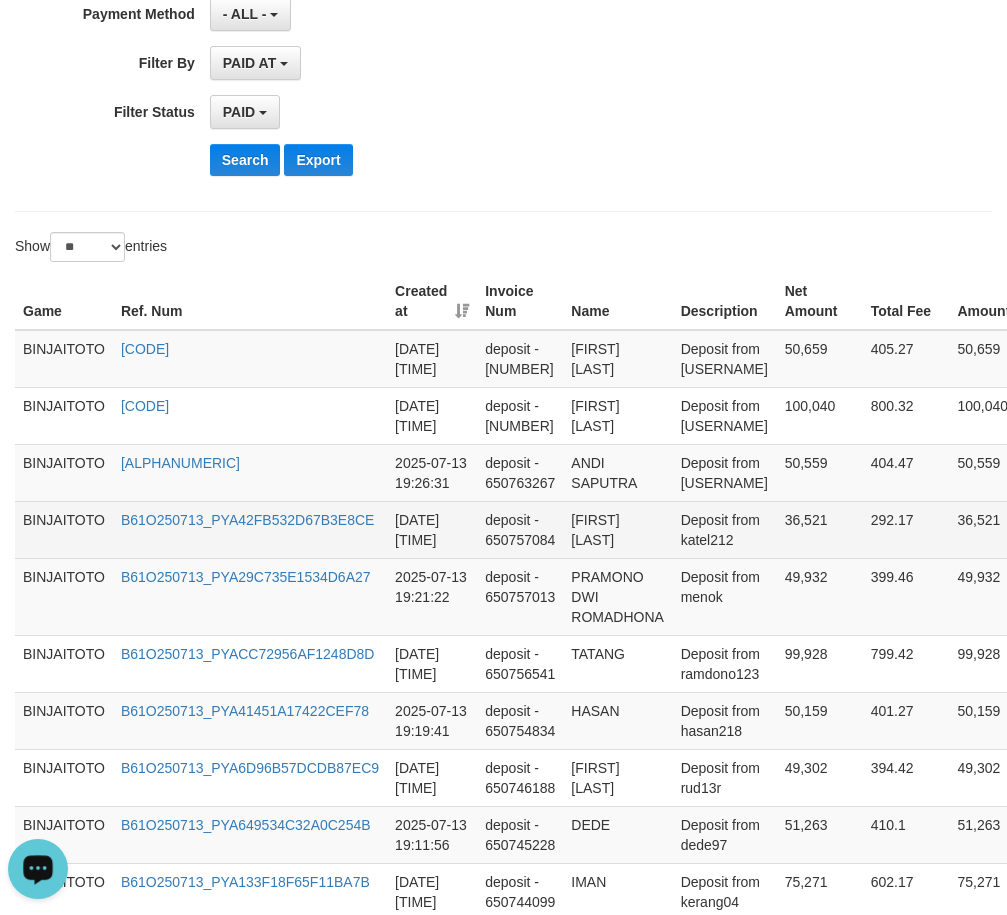 click on "[FIRST] [LAST]" at bounding box center (617, 529) 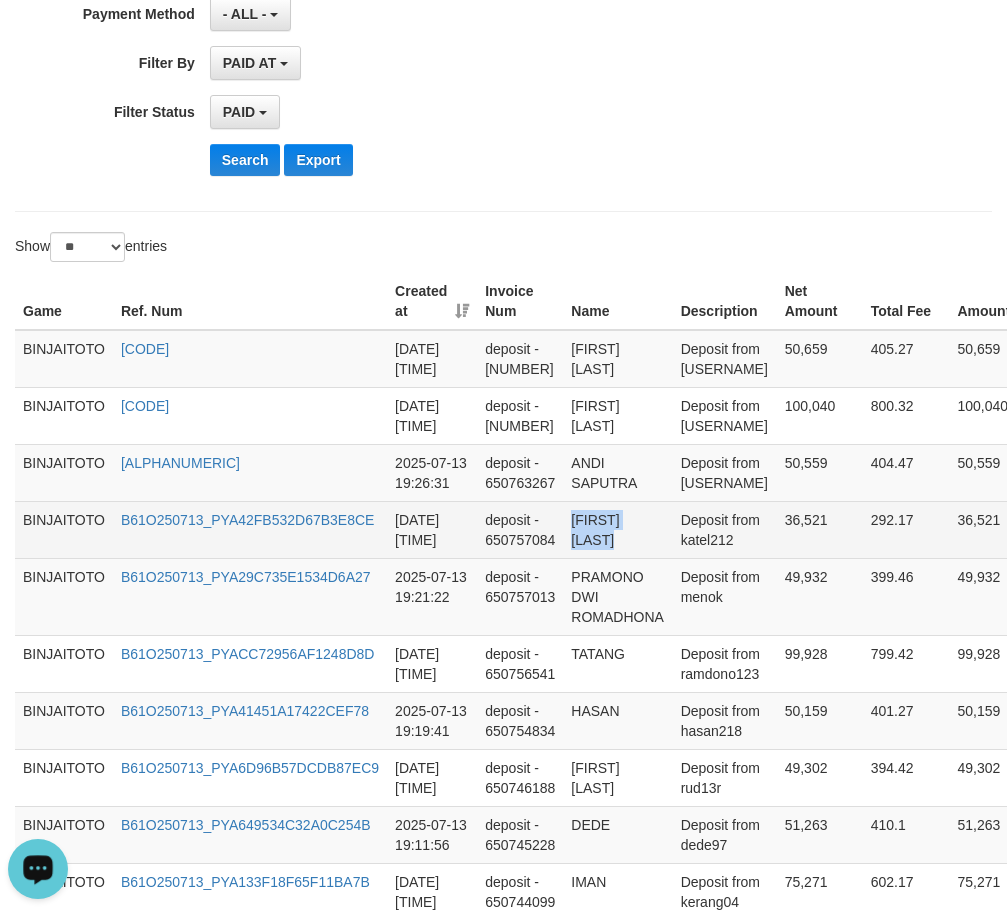 drag, startPoint x: 590, startPoint y: 526, endPoint x: 607, endPoint y: 547, distance: 27.018513 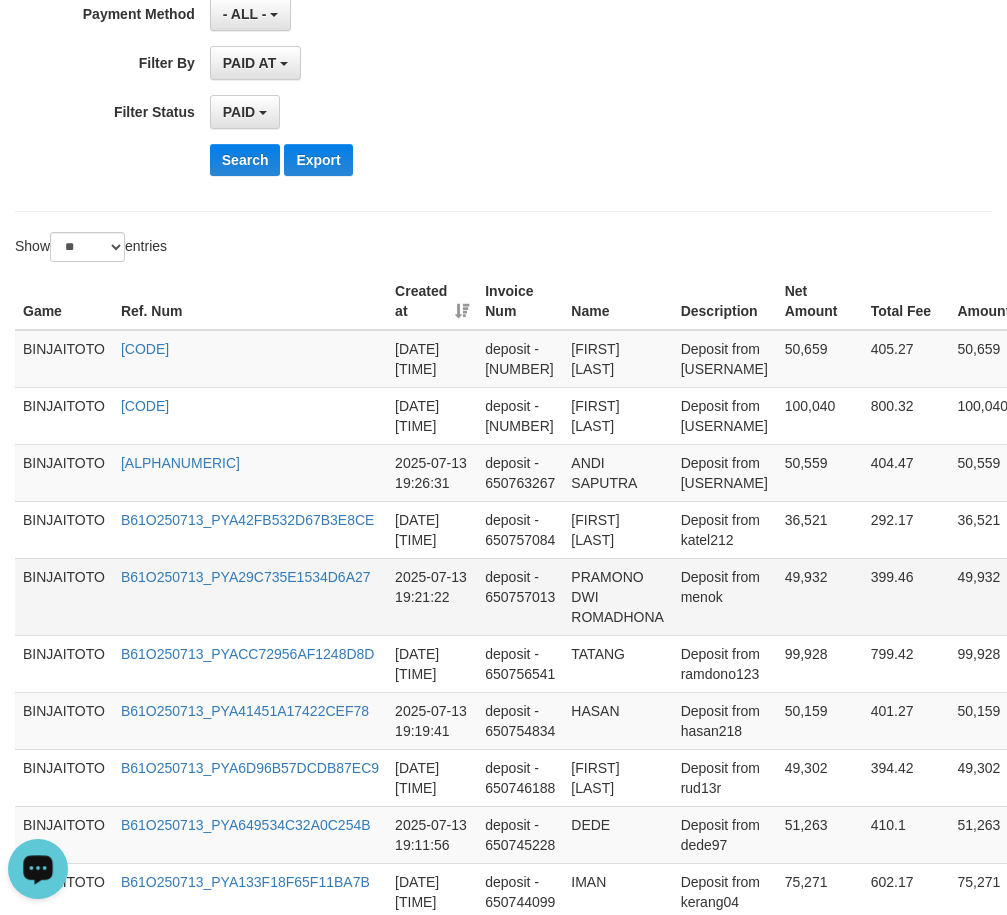 click on "PRAMONO DWI ROMADHONA" at bounding box center [617, 596] 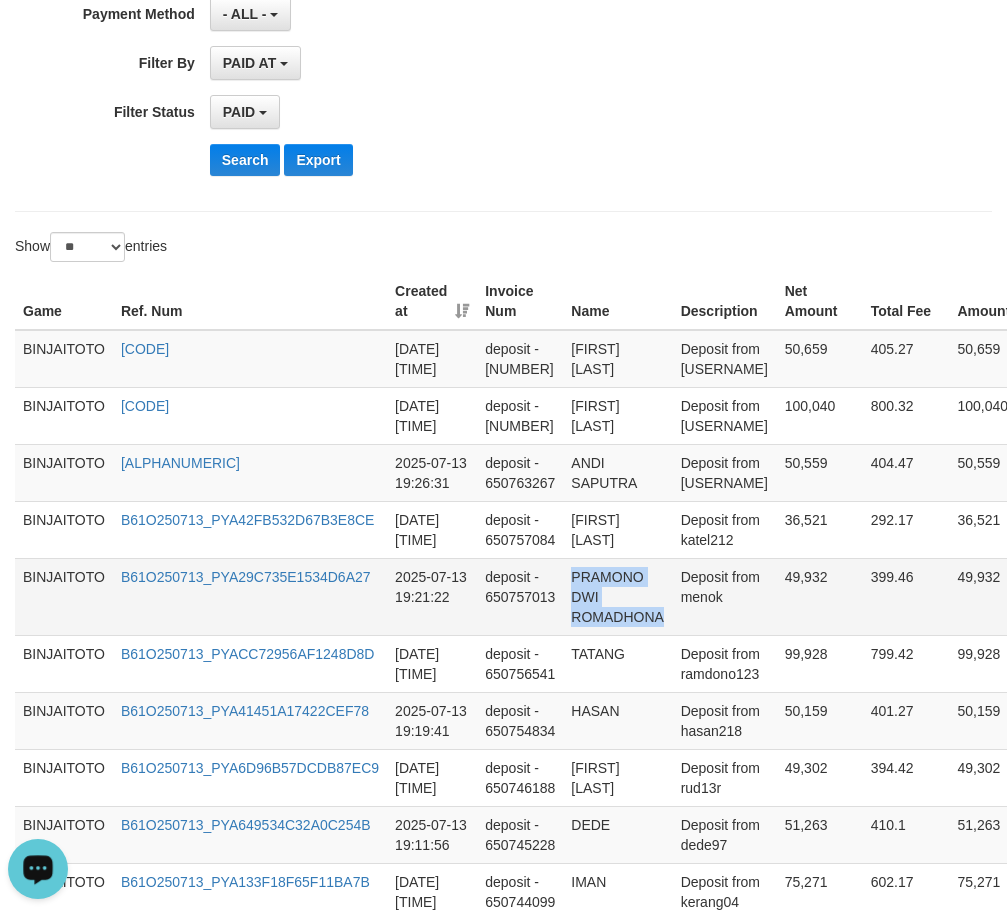 drag, startPoint x: 607, startPoint y: 576, endPoint x: 625, endPoint y: 587, distance: 21.095022 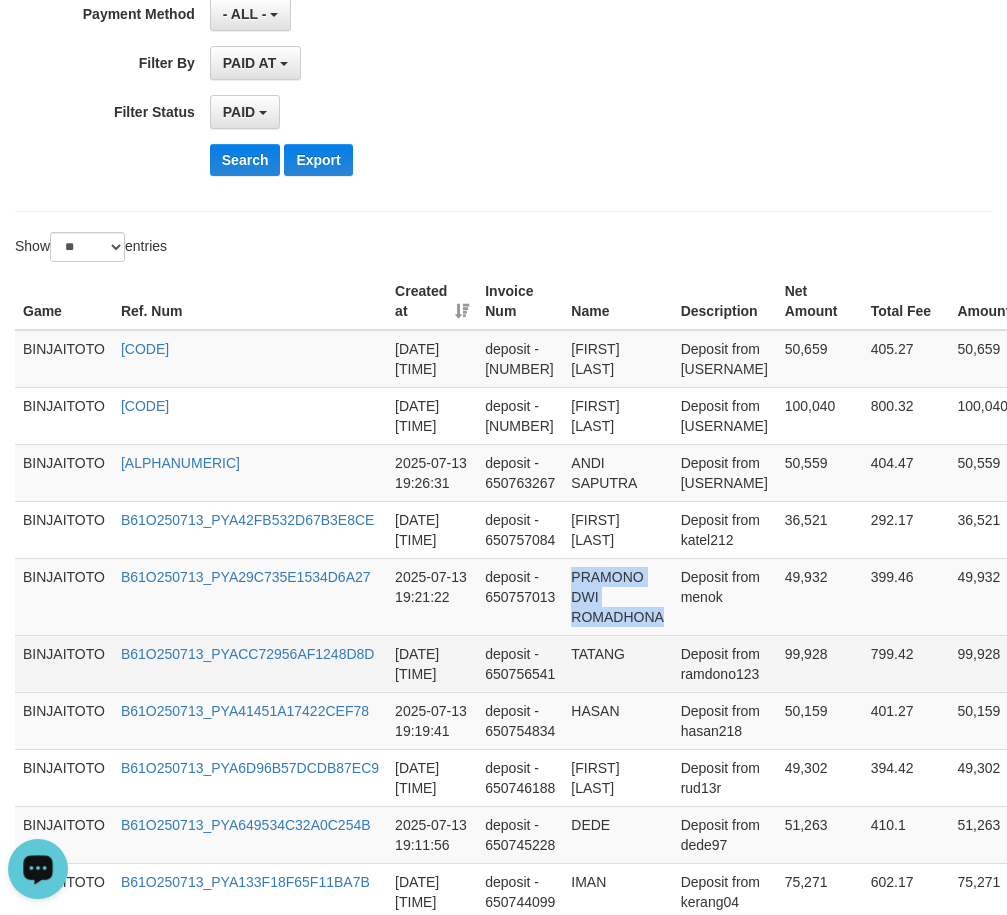 click on "TATANG" at bounding box center [617, 663] 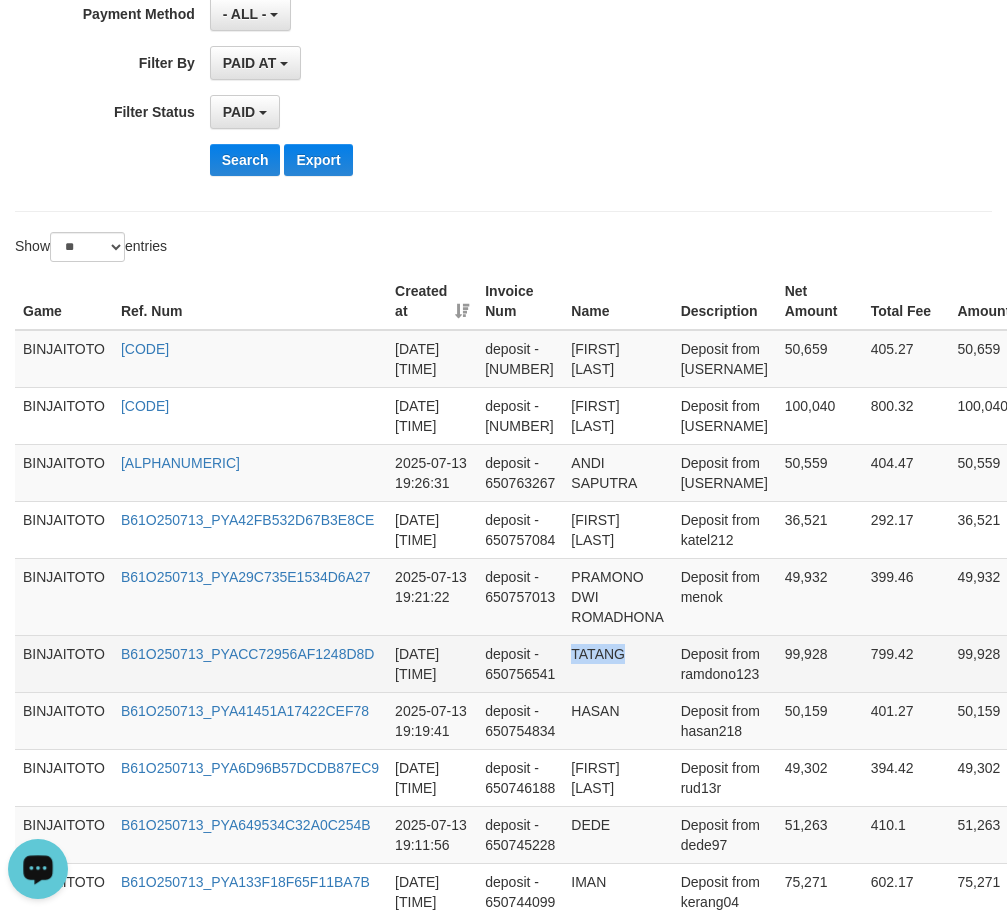 click on "TATANG" at bounding box center [617, 663] 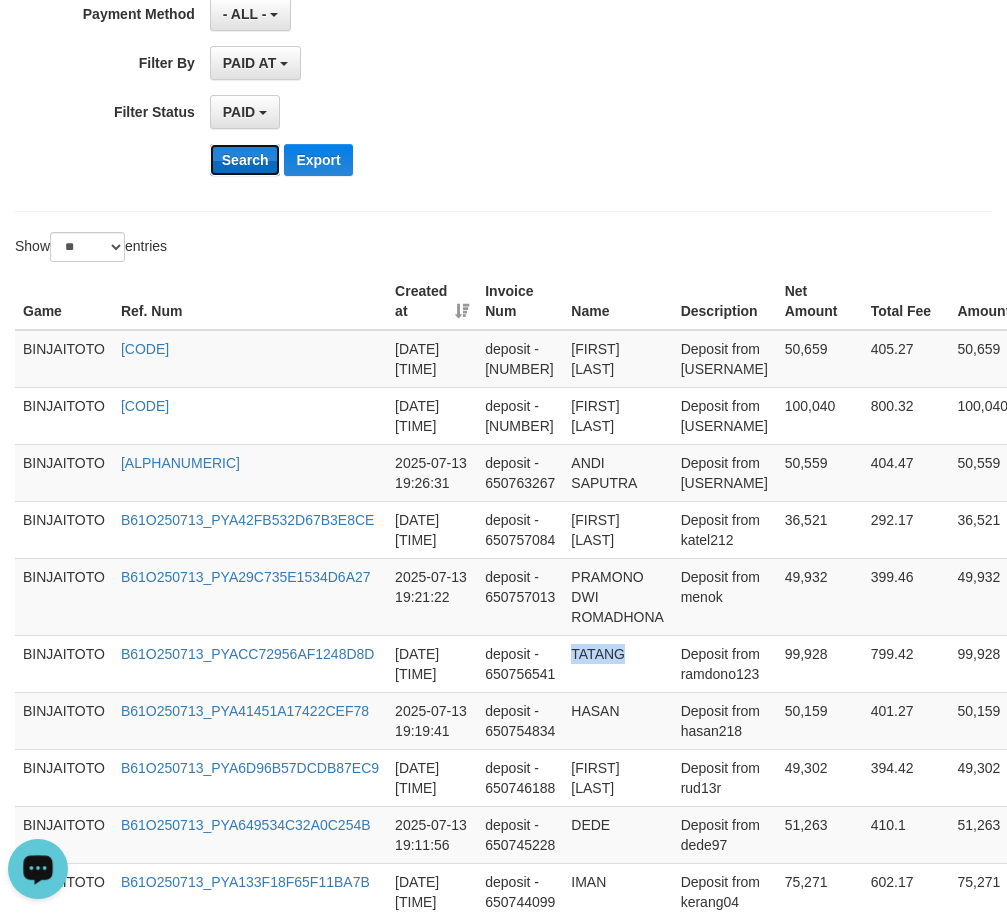 click on "Search" at bounding box center (245, 160) 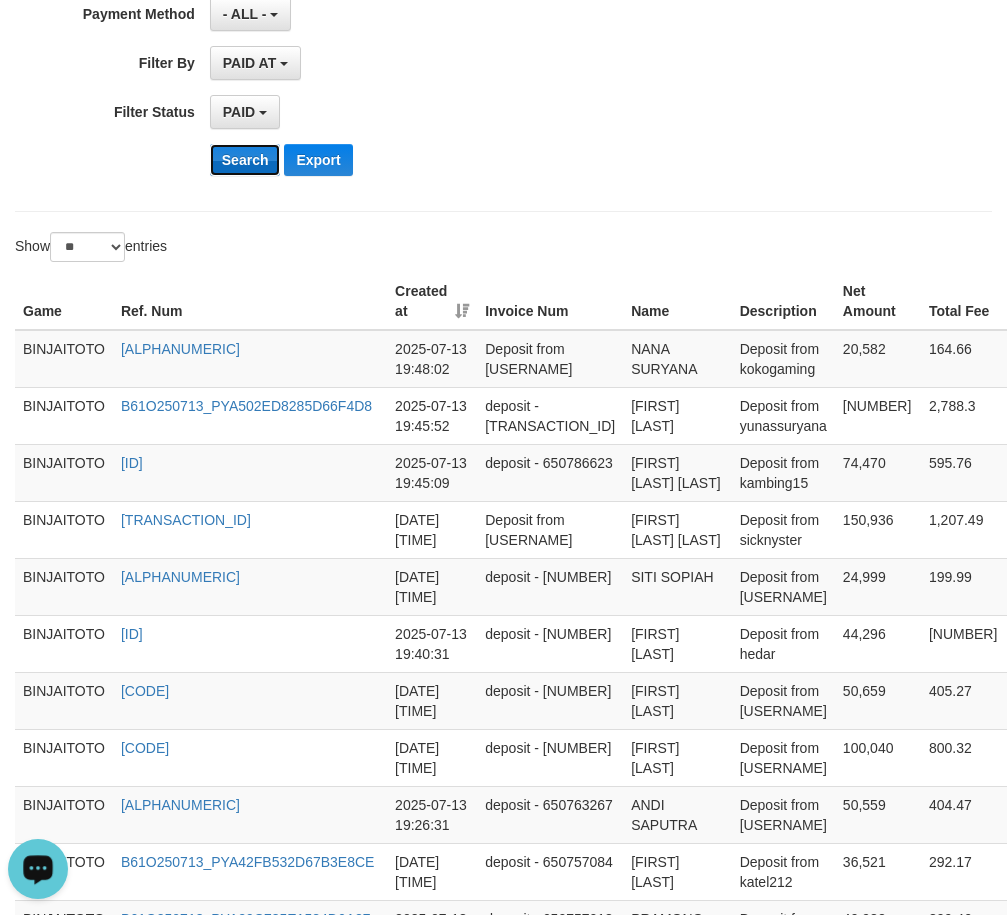 click on "Search" at bounding box center (245, 160) 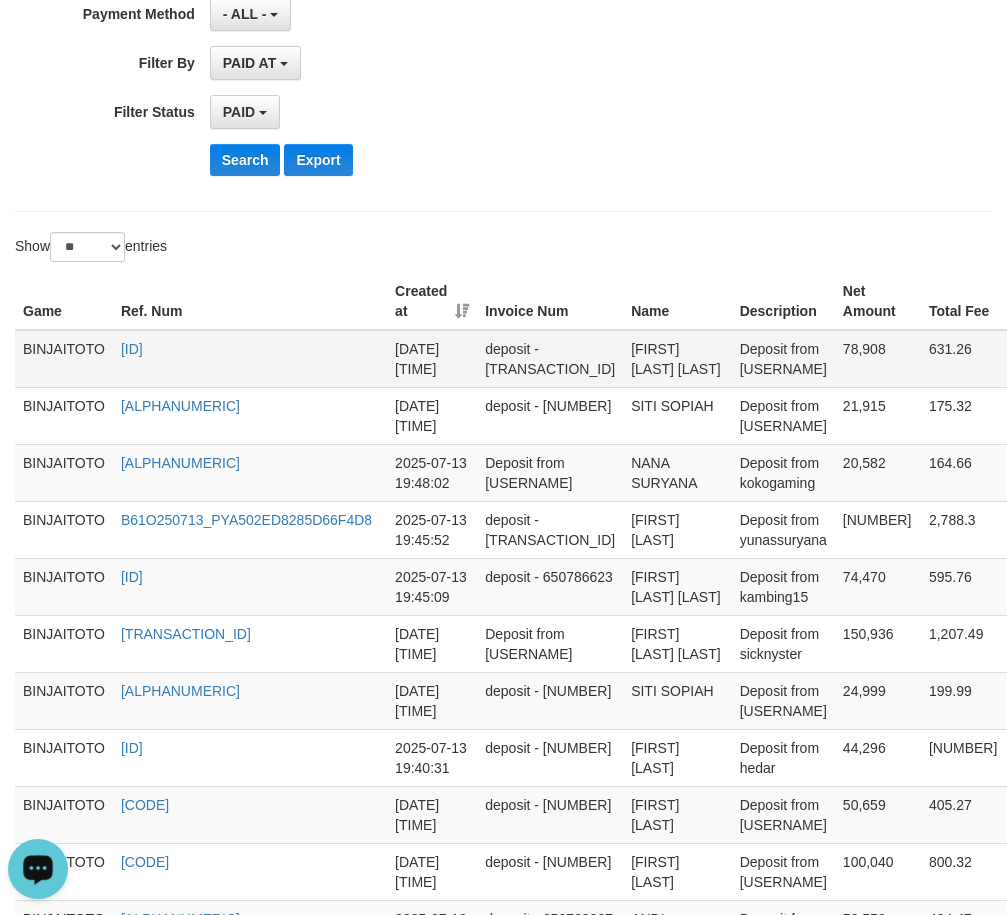 click on "[FIRST] [LAST] [LAST]" at bounding box center [677, 359] 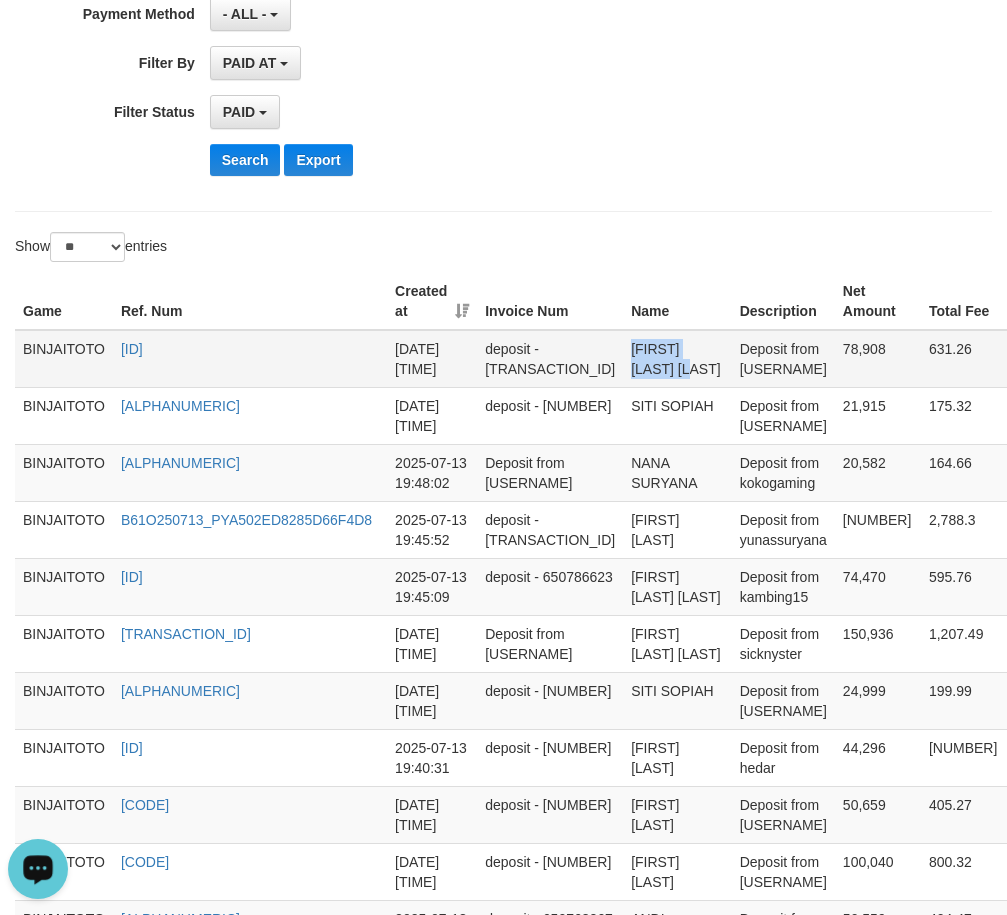 drag, startPoint x: 573, startPoint y: 349, endPoint x: 615, endPoint y: 361, distance: 43.68066 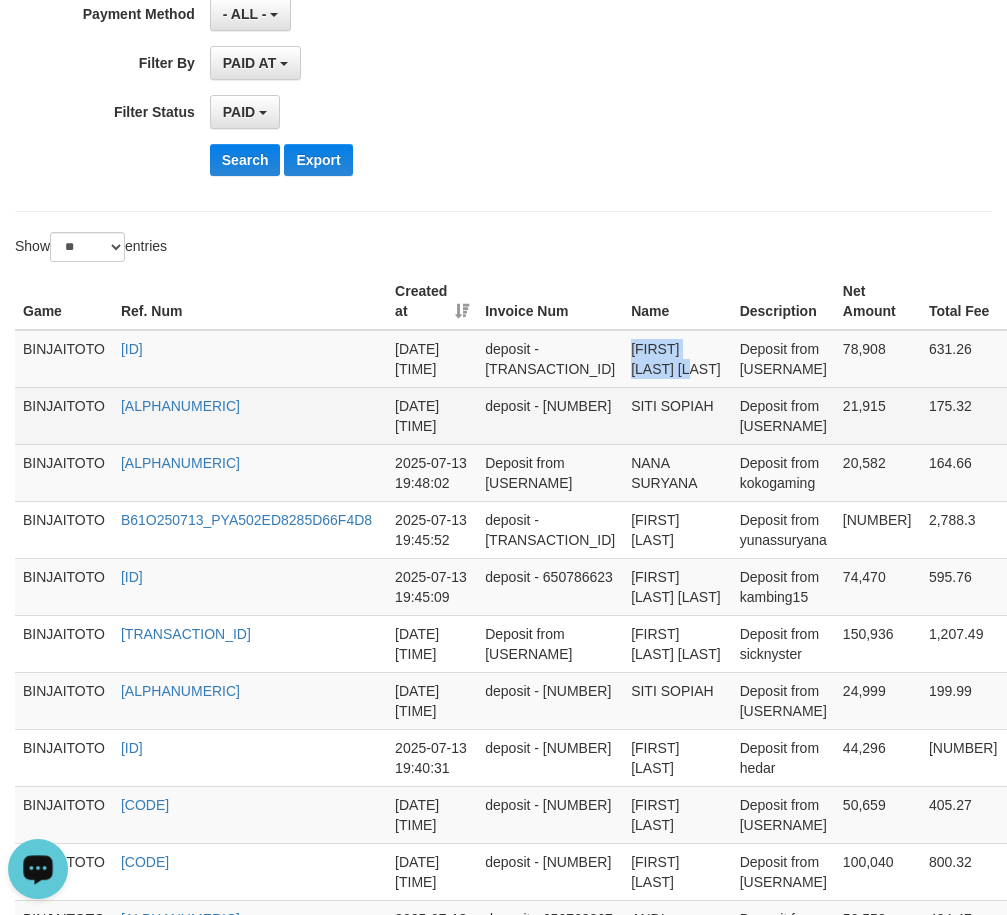 click on "SITI SOPIAH" at bounding box center (677, 415) 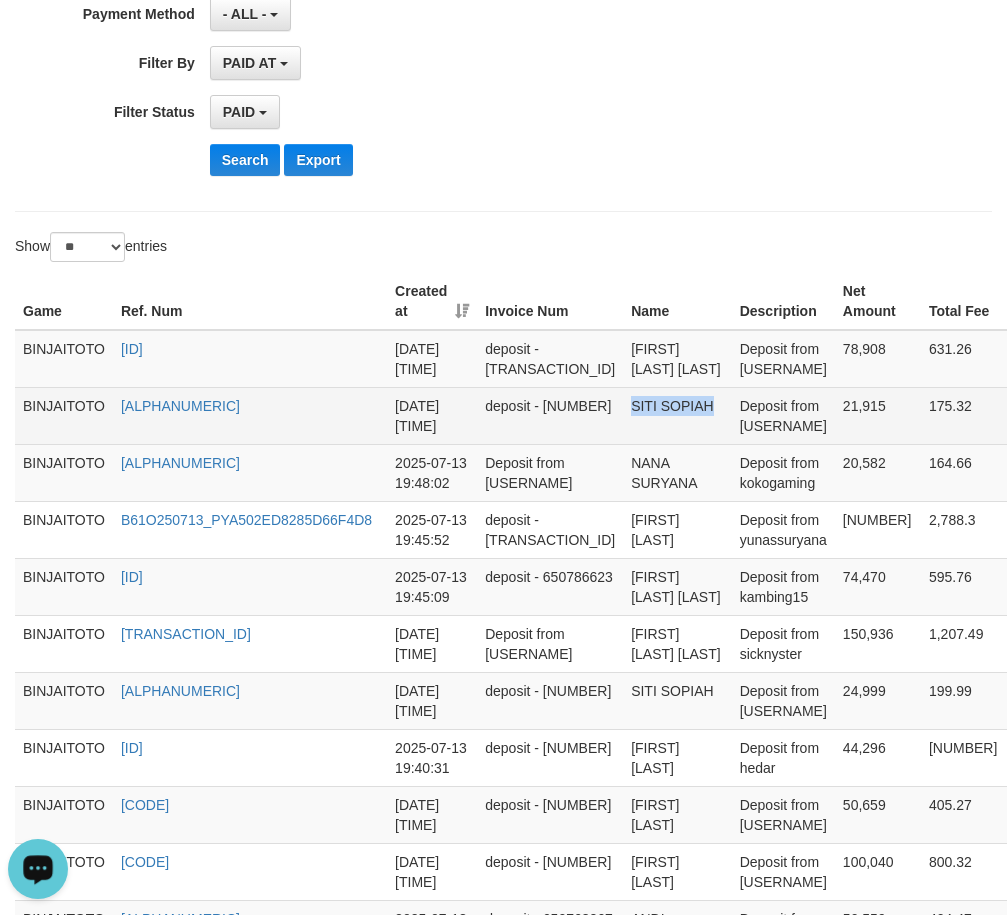 drag, startPoint x: 578, startPoint y: 403, endPoint x: 631, endPoint y: 402, distance: 53.009434 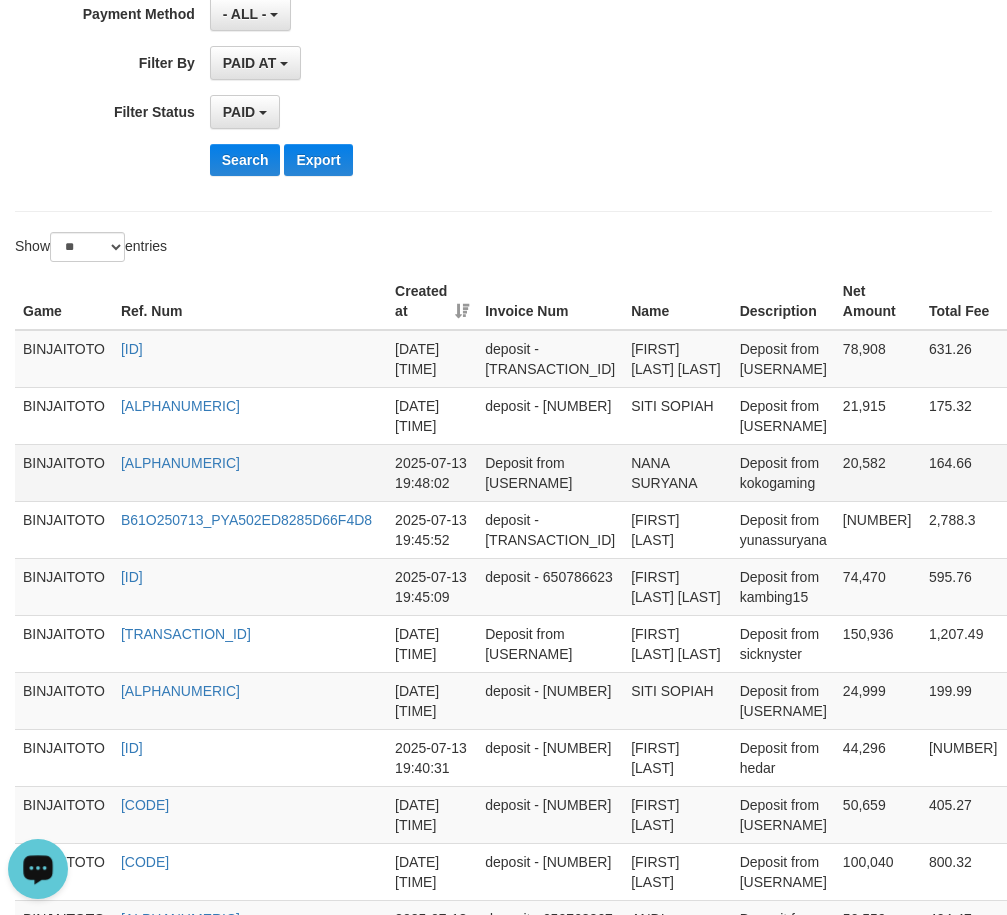 click on "NANA SURYANA" at bounding box center (677, 472) 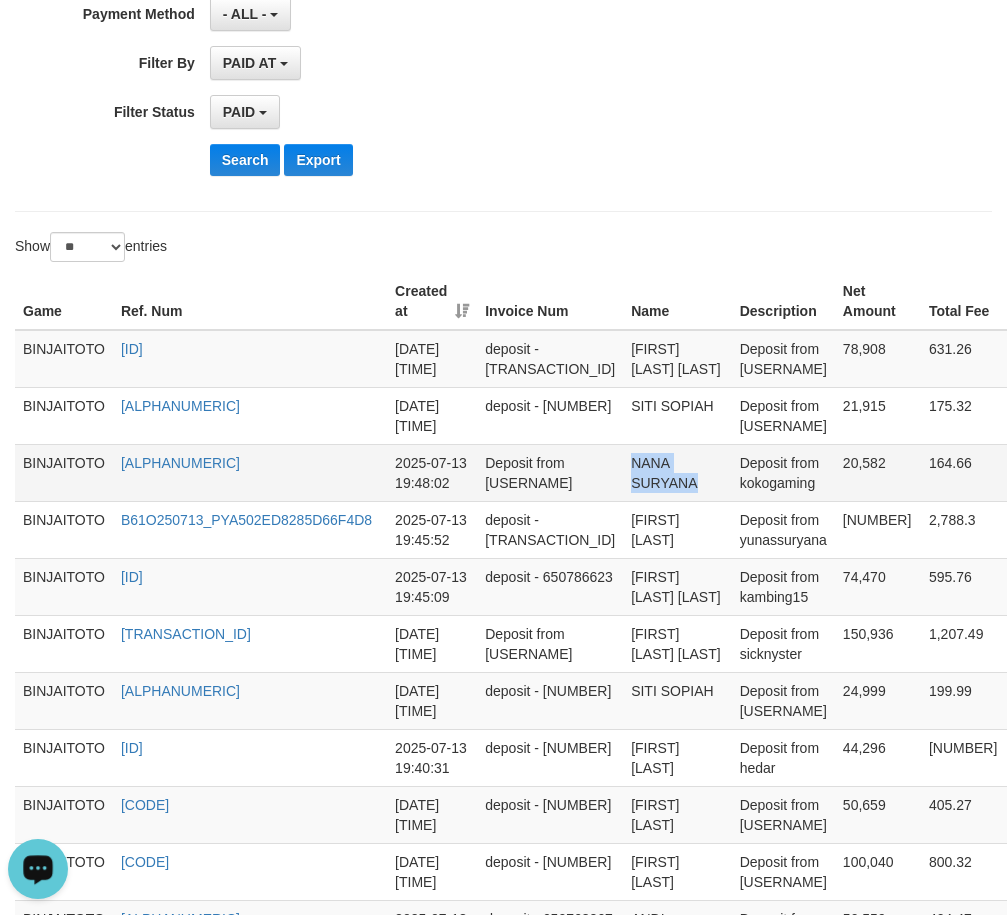 drag, startPoint x: 603, startPoint y: 463, endPoint x: 631, endPoint y: 462, distance: 28.01785 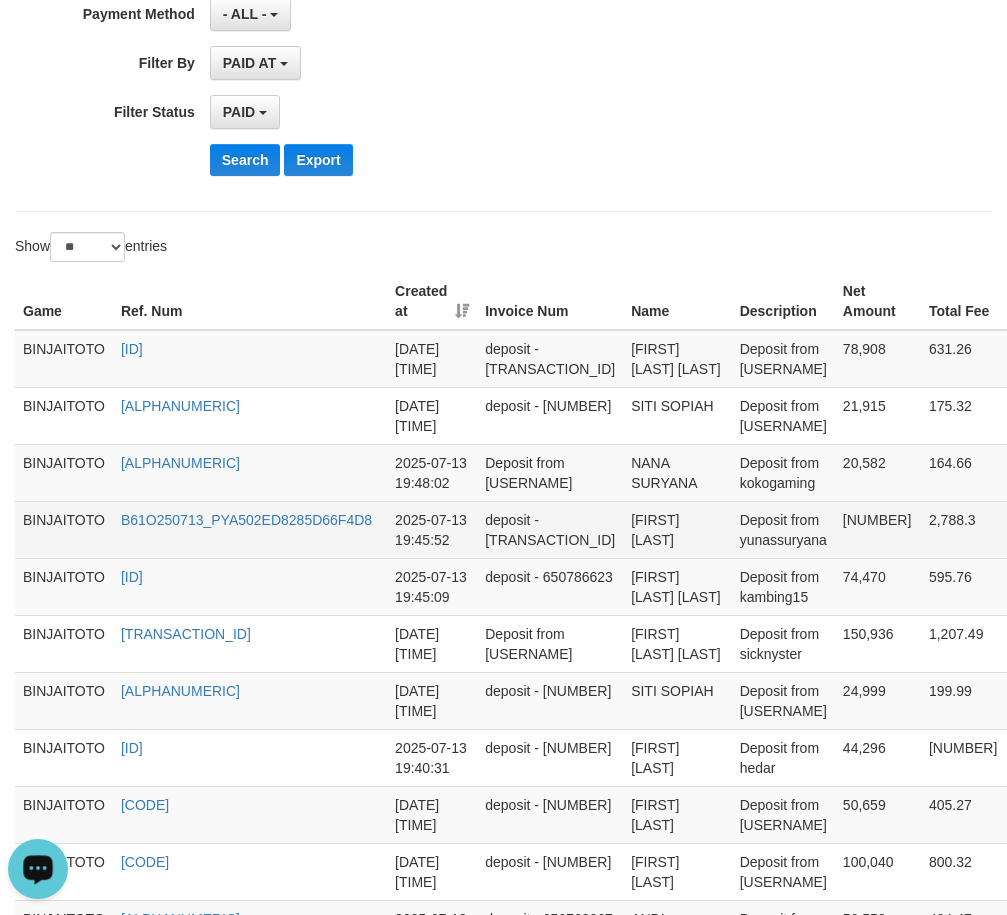 click on "[FIRST] [LAST]" at bounding box center (677, 529) 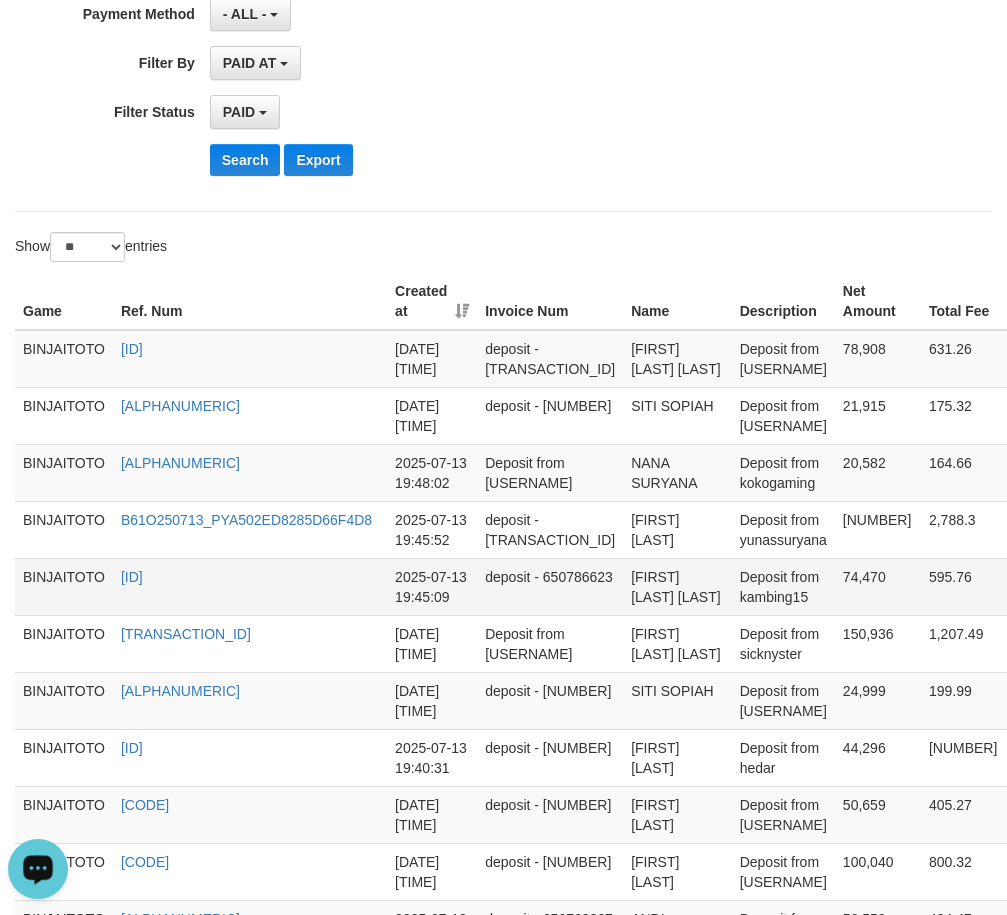 click on "[FIRST] [LAST] [LAST]" at bounding box center [677, 586] 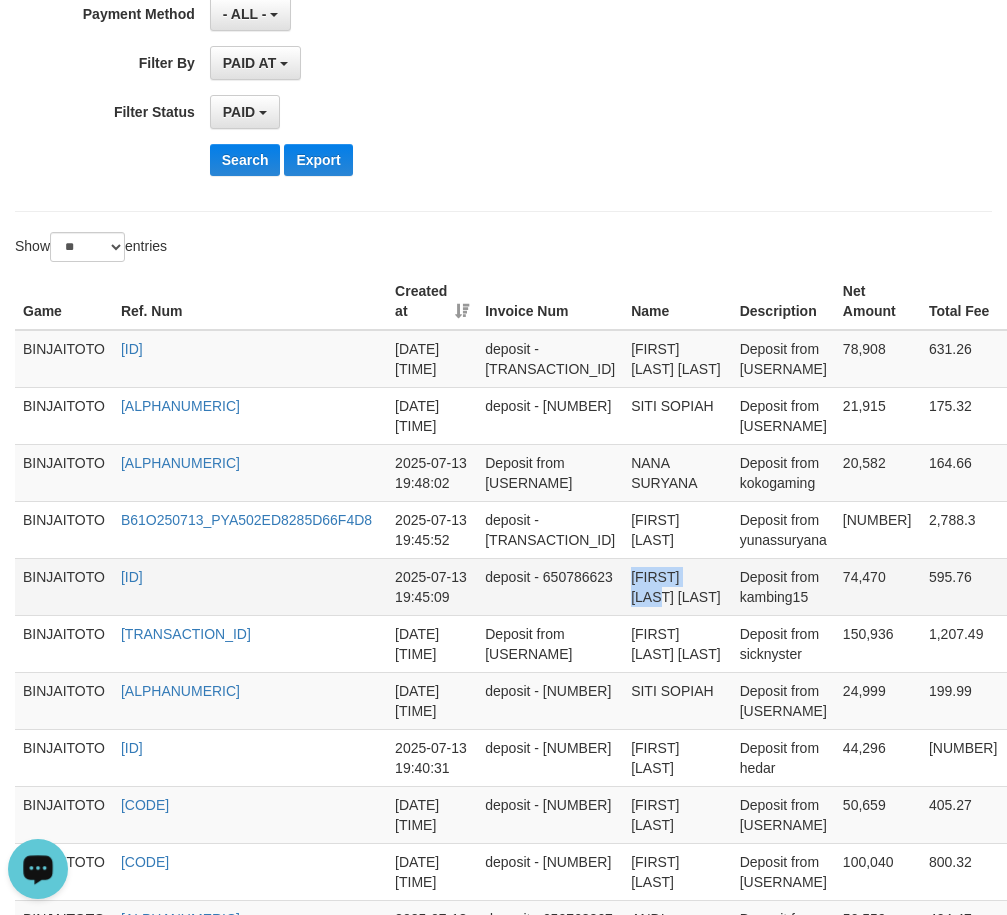 drag, startPoint x: 579, startPoint y: 570, endPoint x: 619, endPoint y: 571, distance: 40.012497 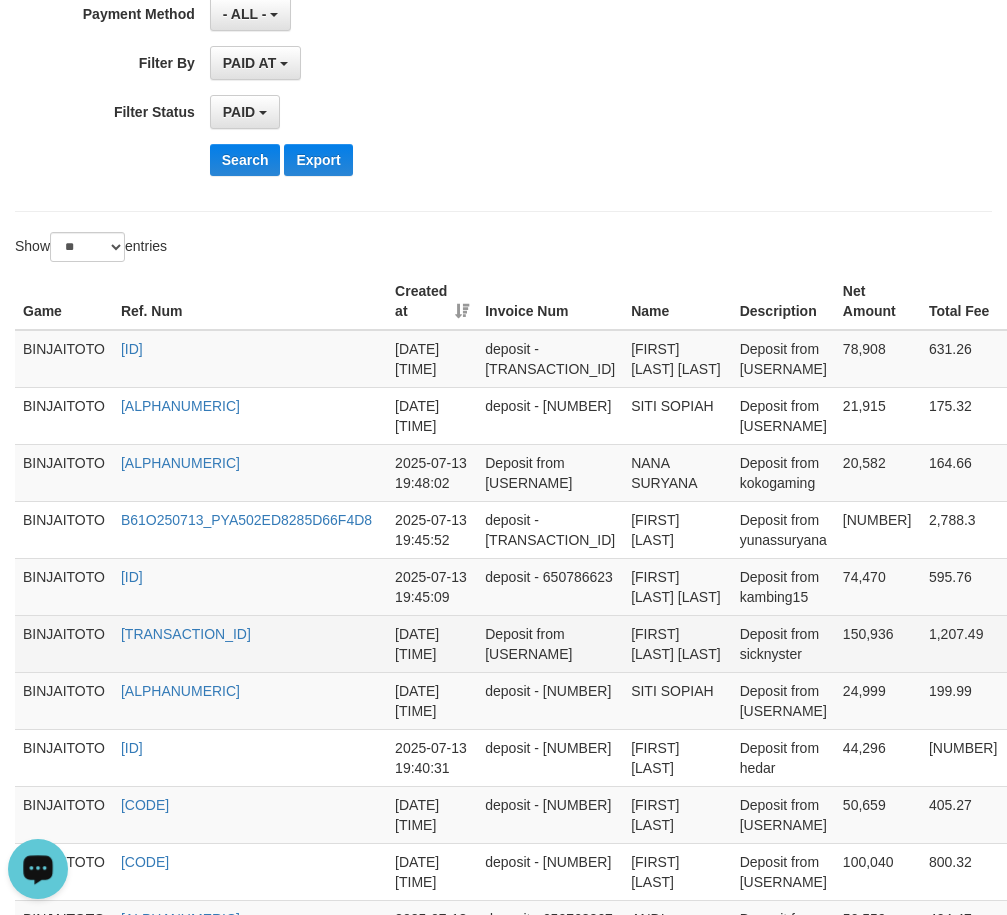 click on "[FIRST] [LAST] [LAST]" at bounding box center [677, 643] 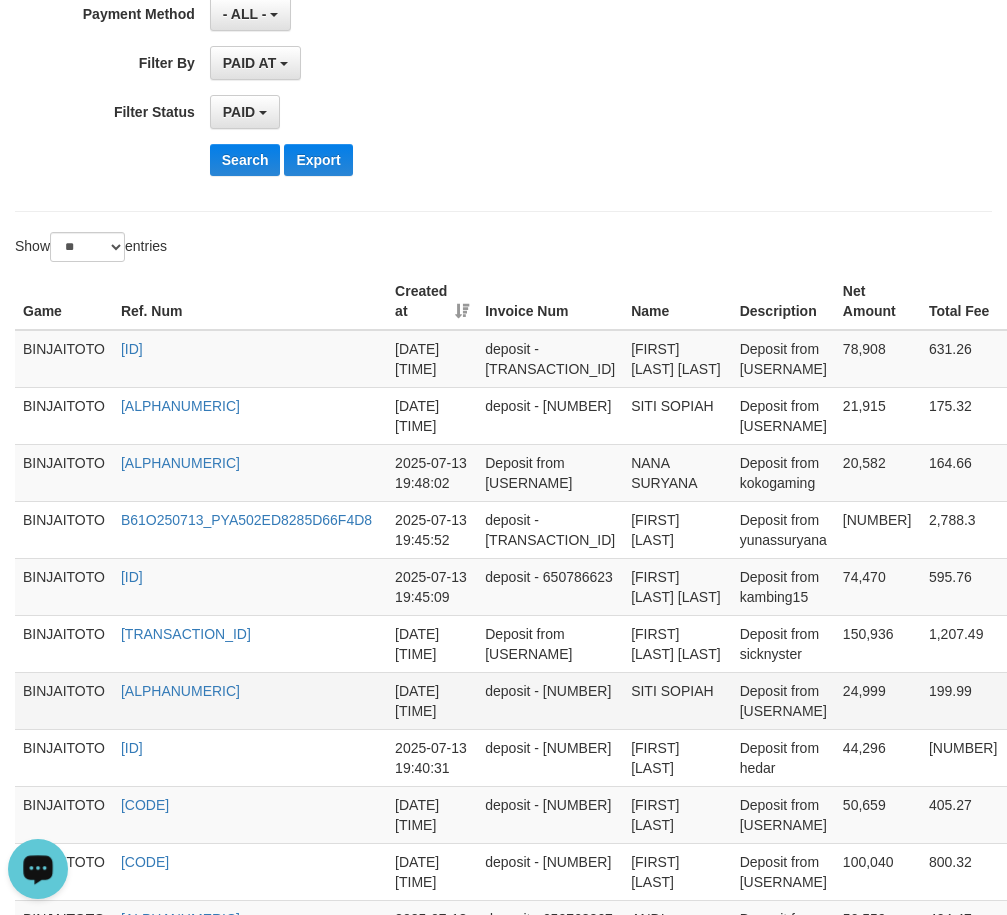 click on "SITI SOPIAH" at bounding box center [677, 700] 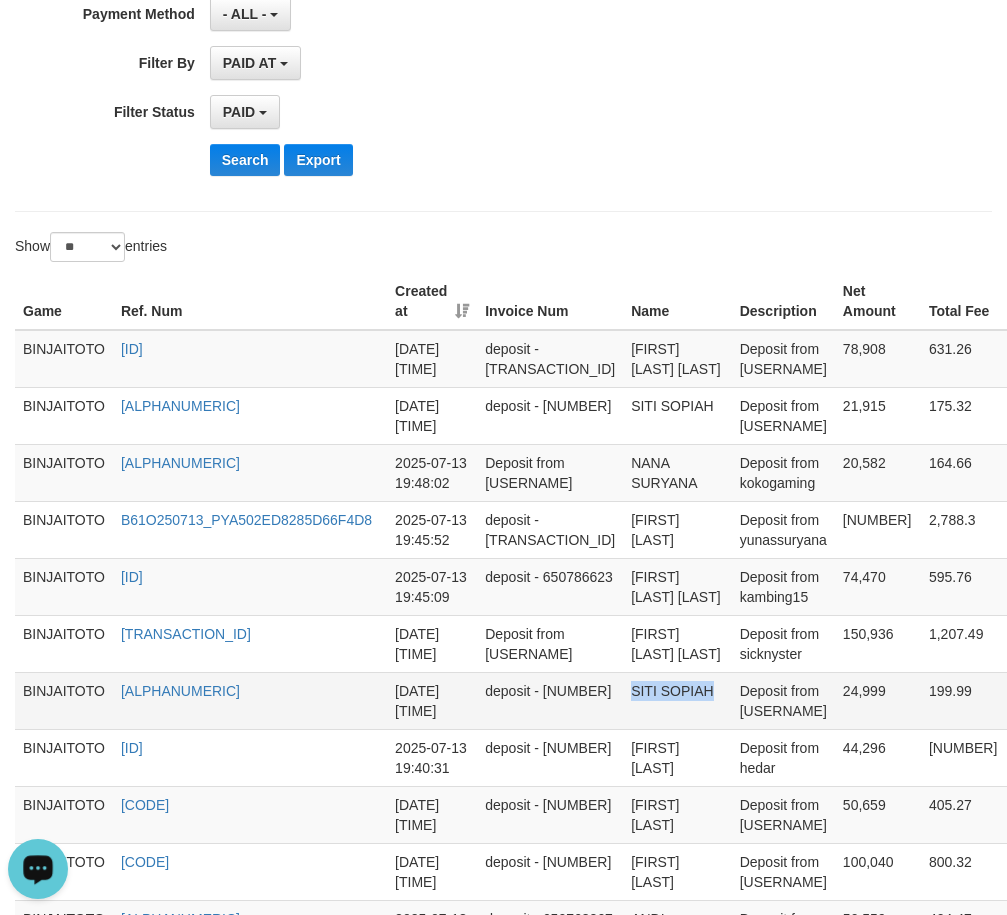drag, startPoint x: 586, startPoint y: 687, endPoint x: 606, endPoint y: 686, distance: 20.024984 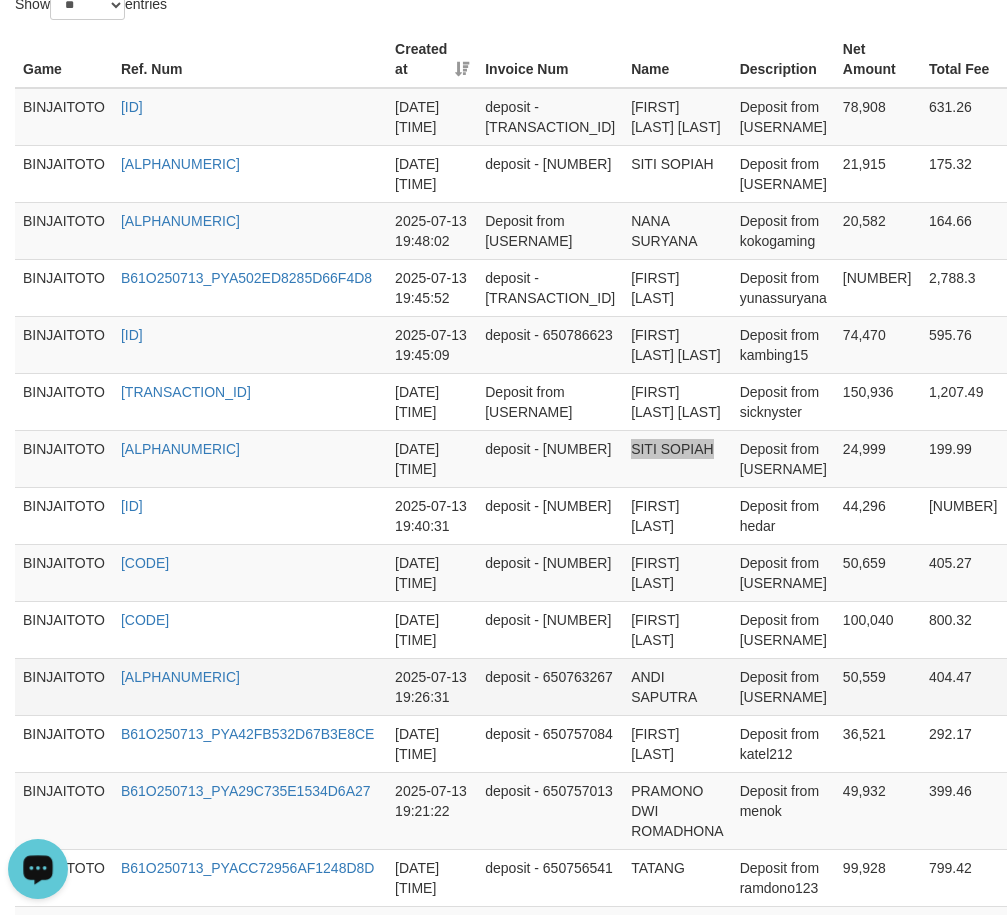scroll, scrollTop: 800, scrollLeft: 0, axis: vertical 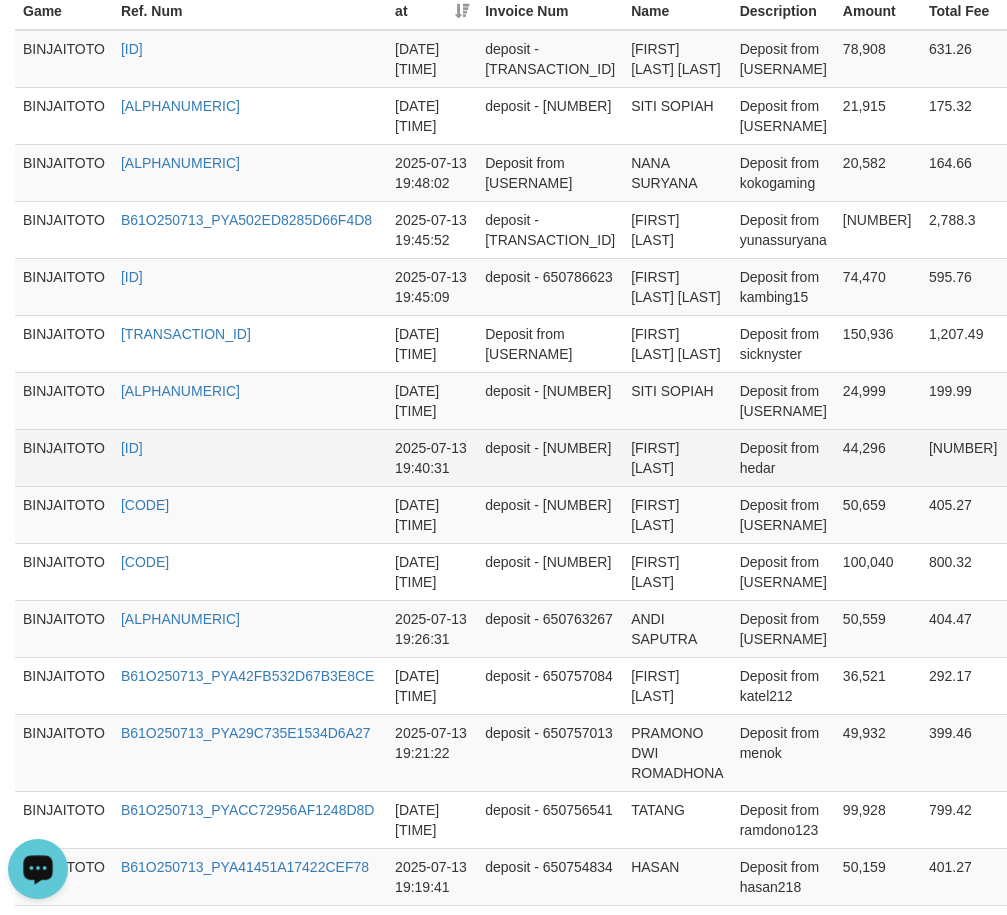 click on "[FIRST] [LAST]" at bounding box center (677, 457) 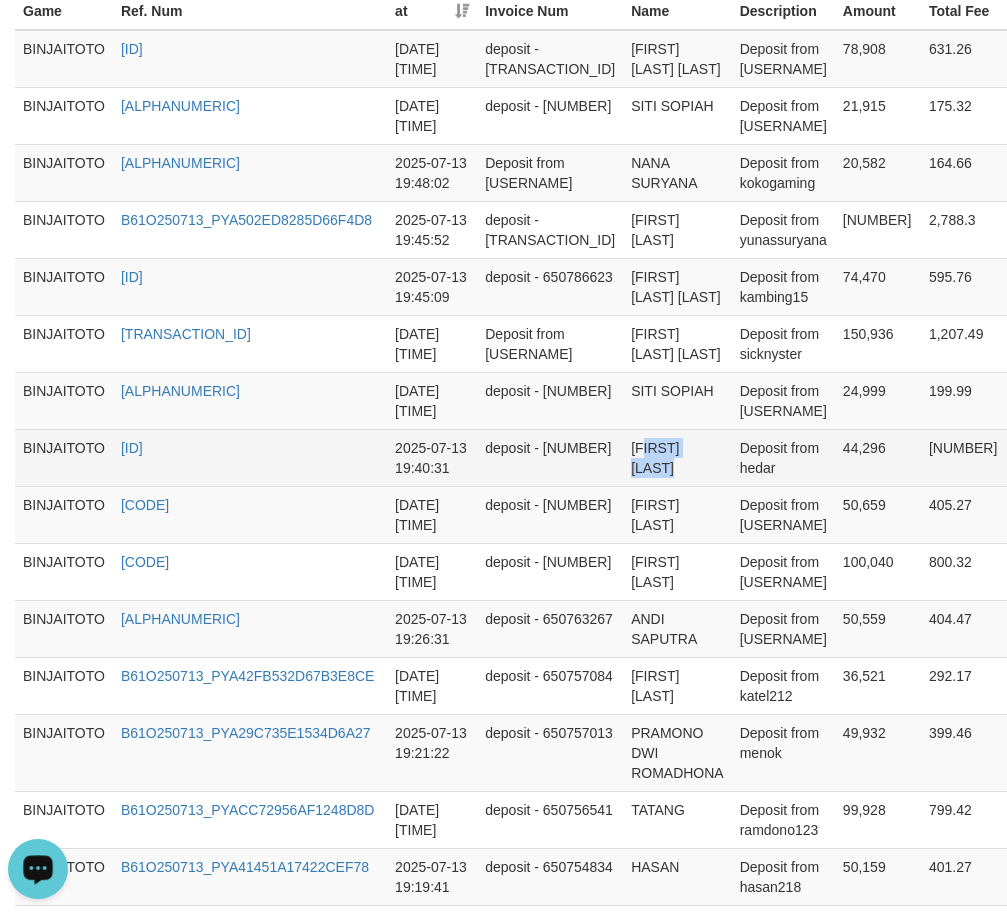 drag, startPoint x: 601, startPoint y: 461, endPoint x: 610, endPoint y: 476, distance: 17.492855 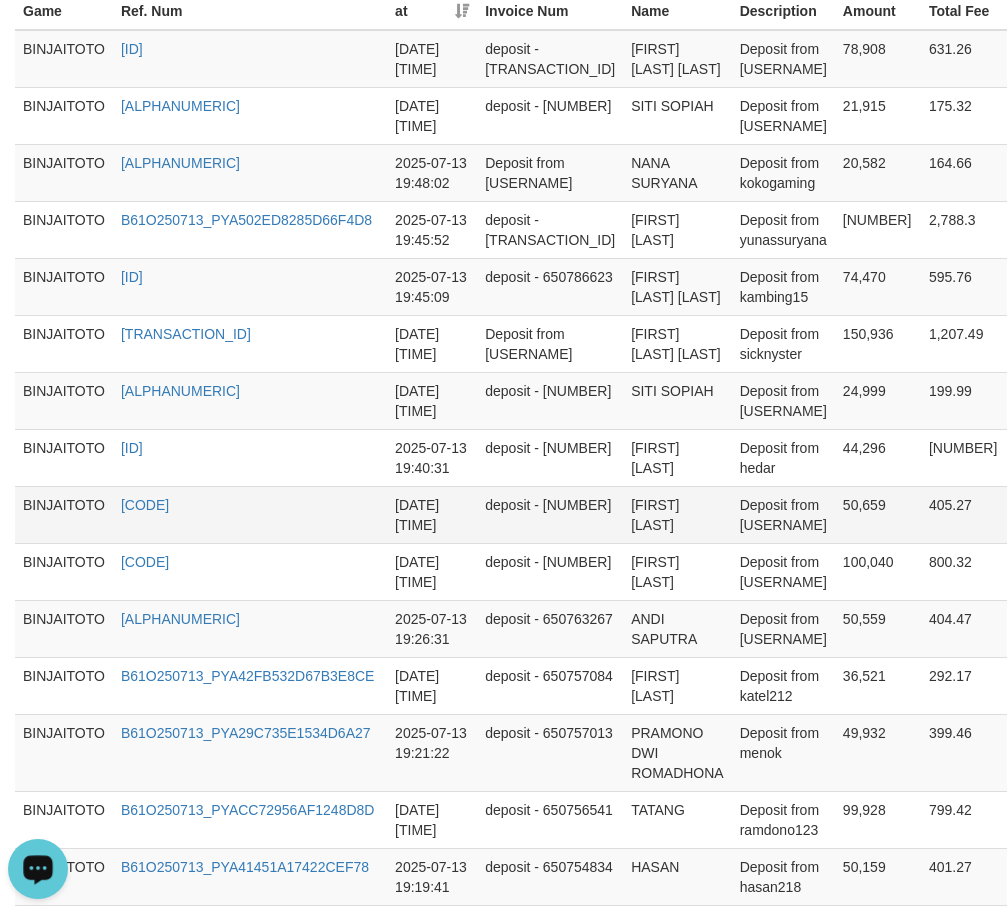 click on "[FIRST] [LAST]" at bounding box center (677, 514) 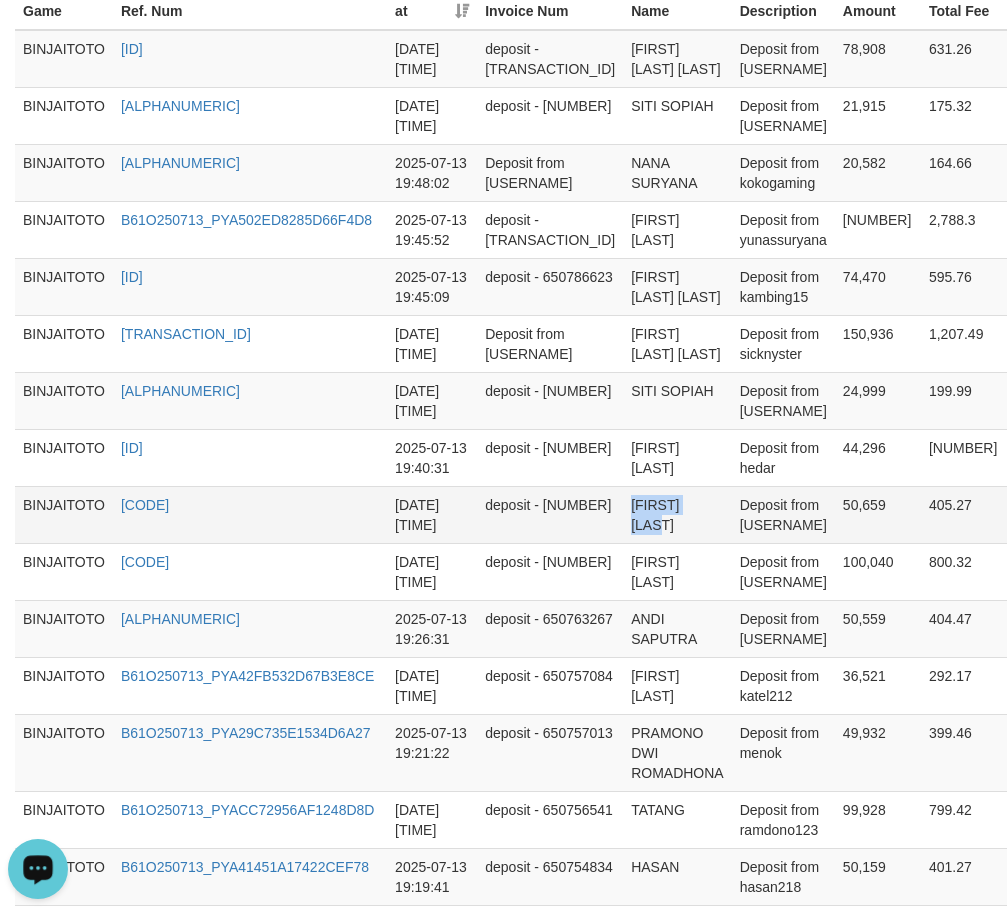click on "[FIRST] [LAST]" at bounding box center [677, 514] 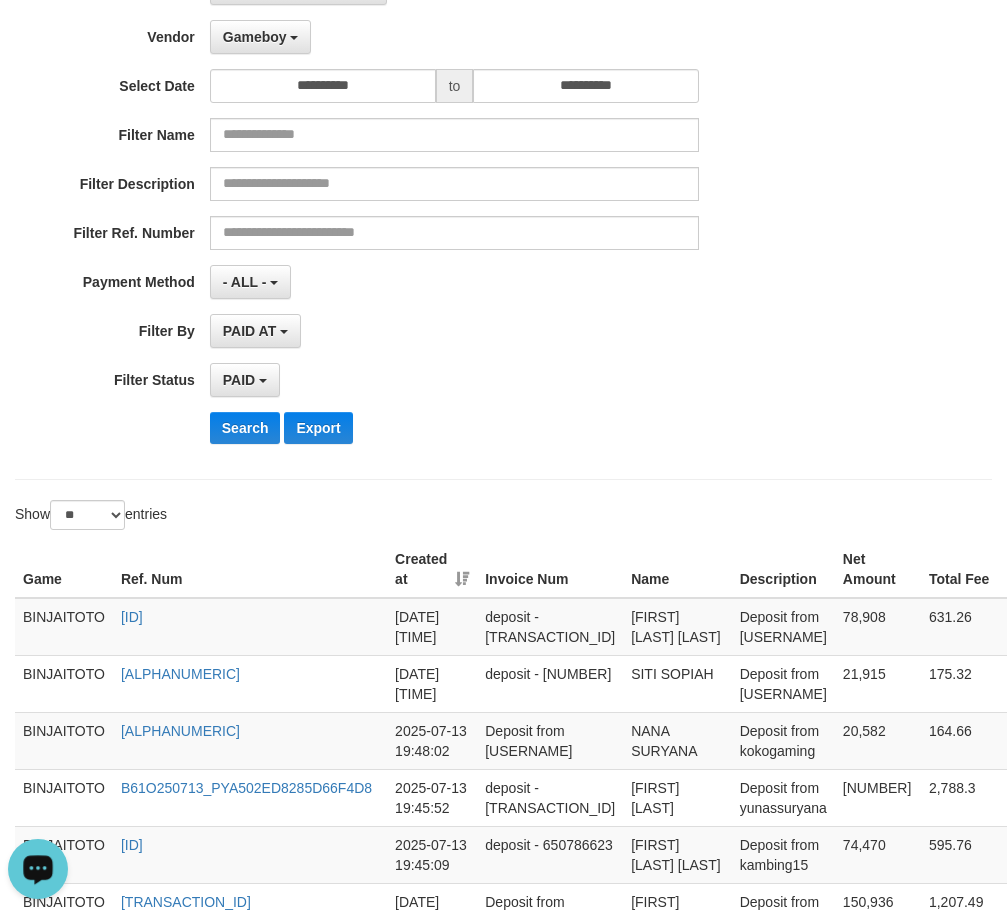 scroll, scrollTop: 100, scrollLeft: 0, axis: vertical 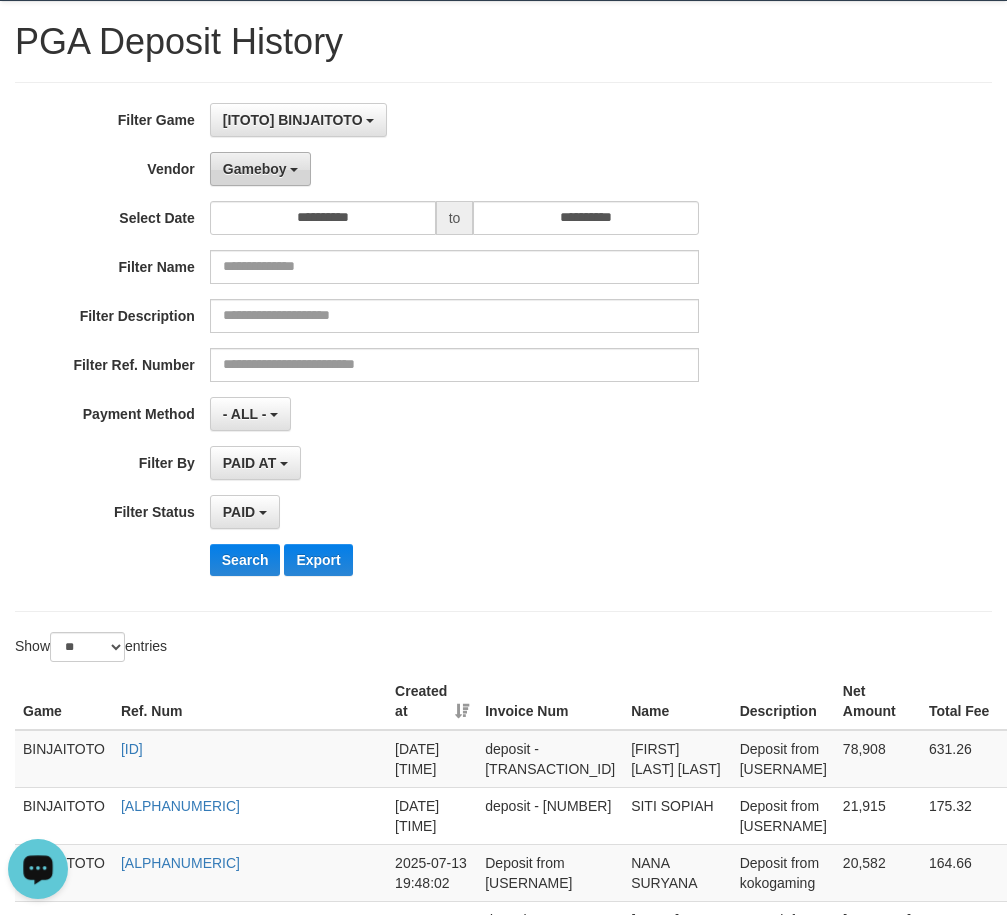 click on "Gameboy" at bounding box center [261, 169] 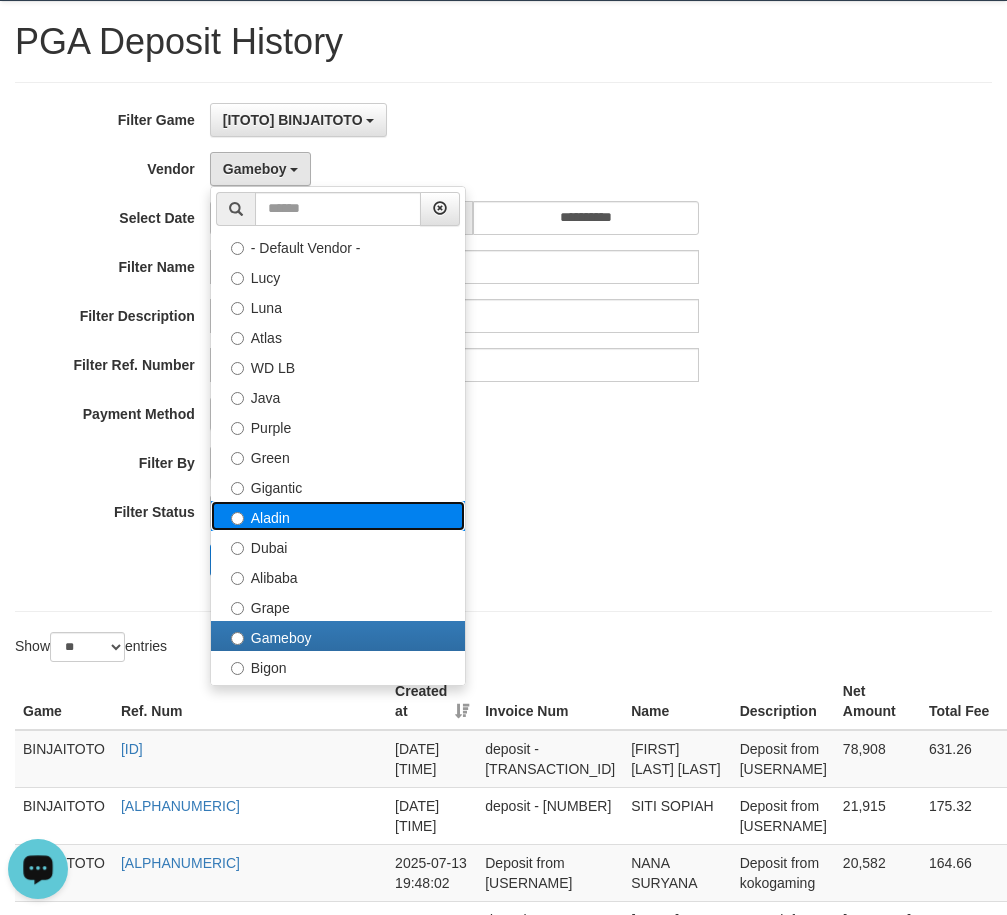 click on "Aladin" at bounding box center (338, 516) 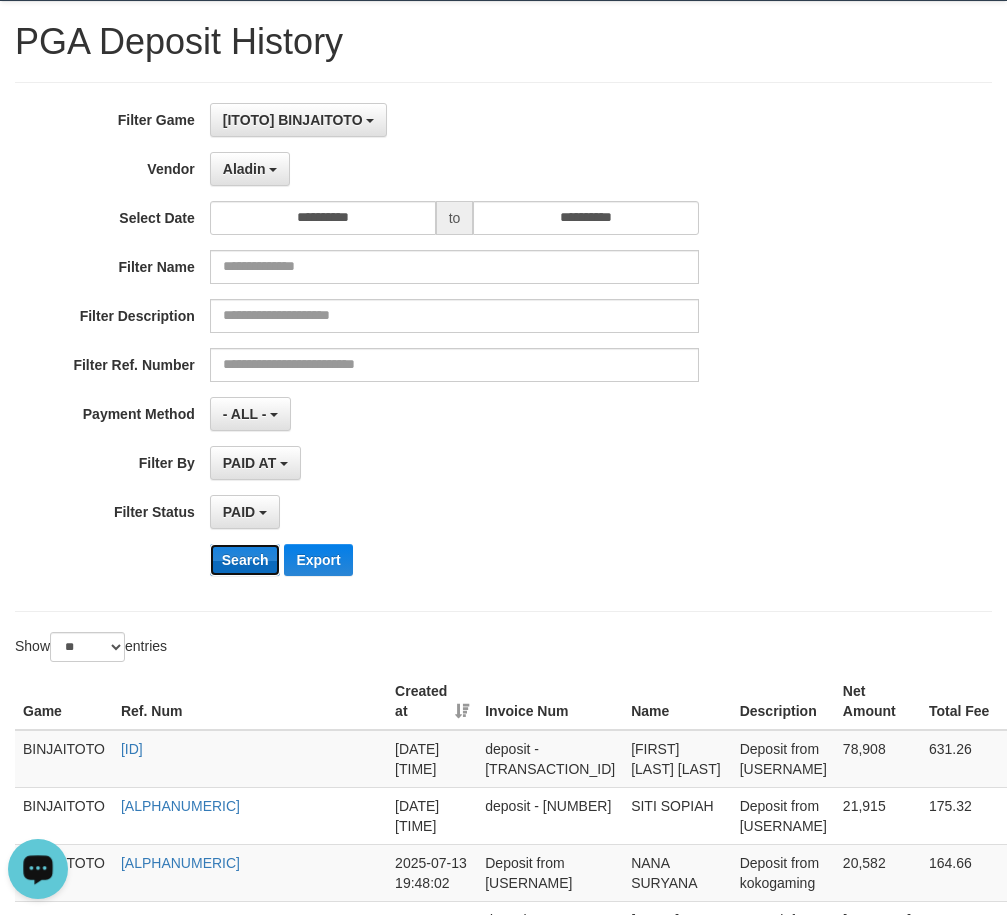 click on "Search" at bounding box center (245, 560) 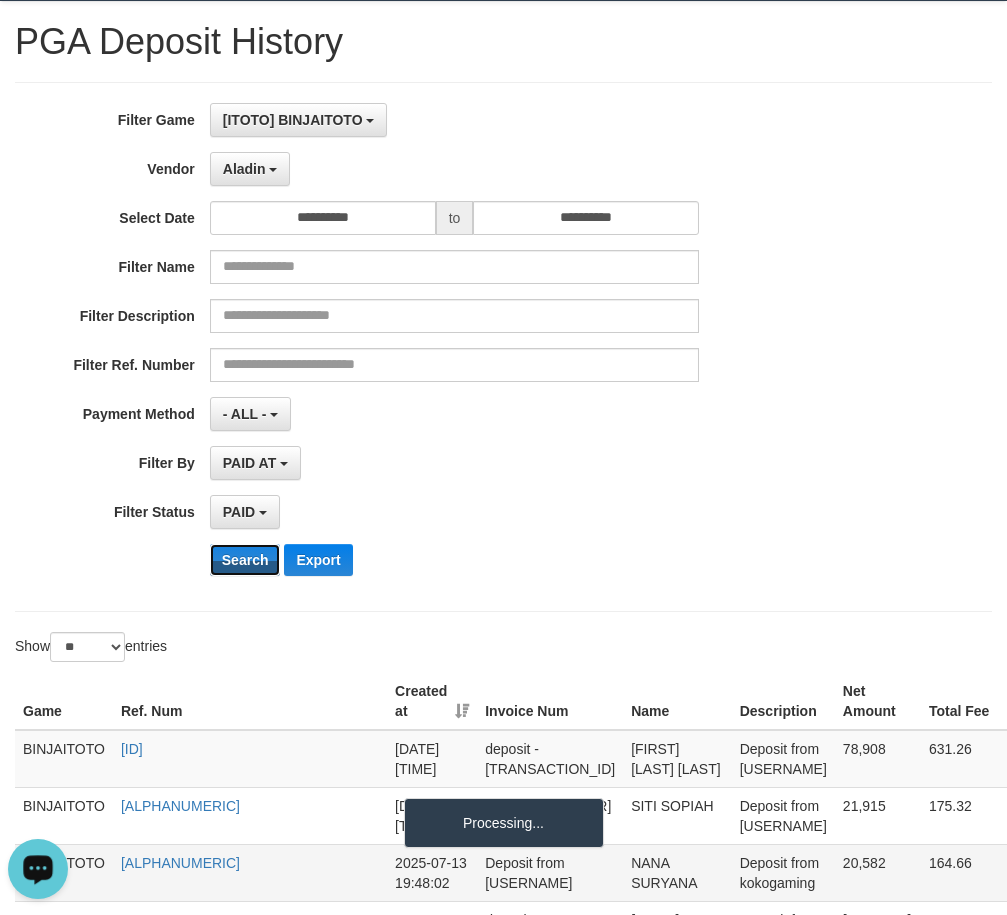 scroll, scrollTop: 400, scrollLeft: 0, axis: vertical 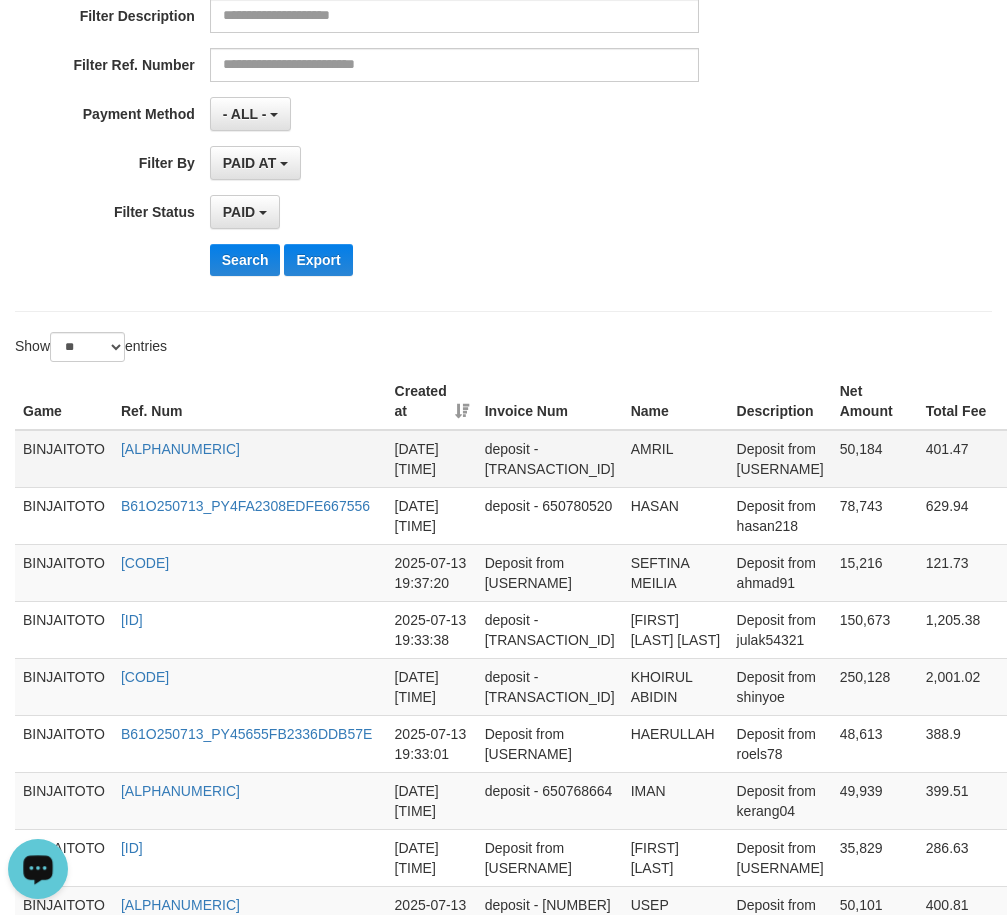 click on "AMRIL" at bounding box center [676, 459] 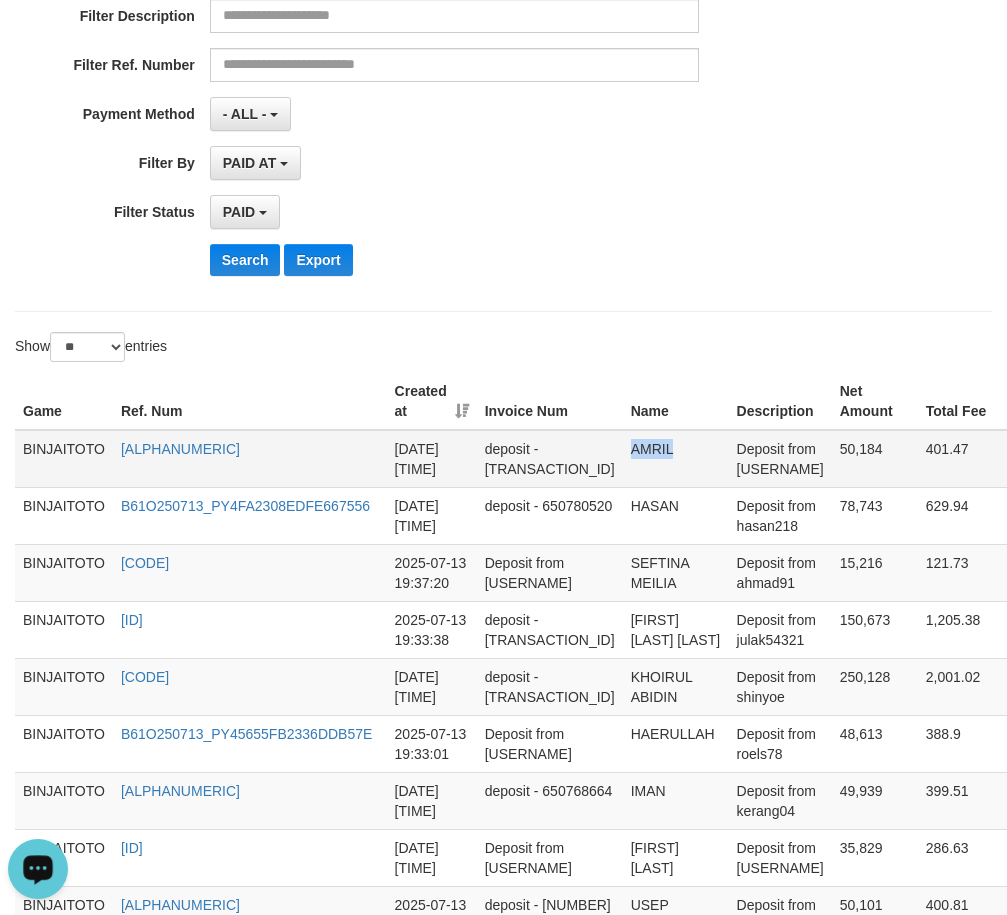 click on "AMRIL" at bounding box center (676, 459) 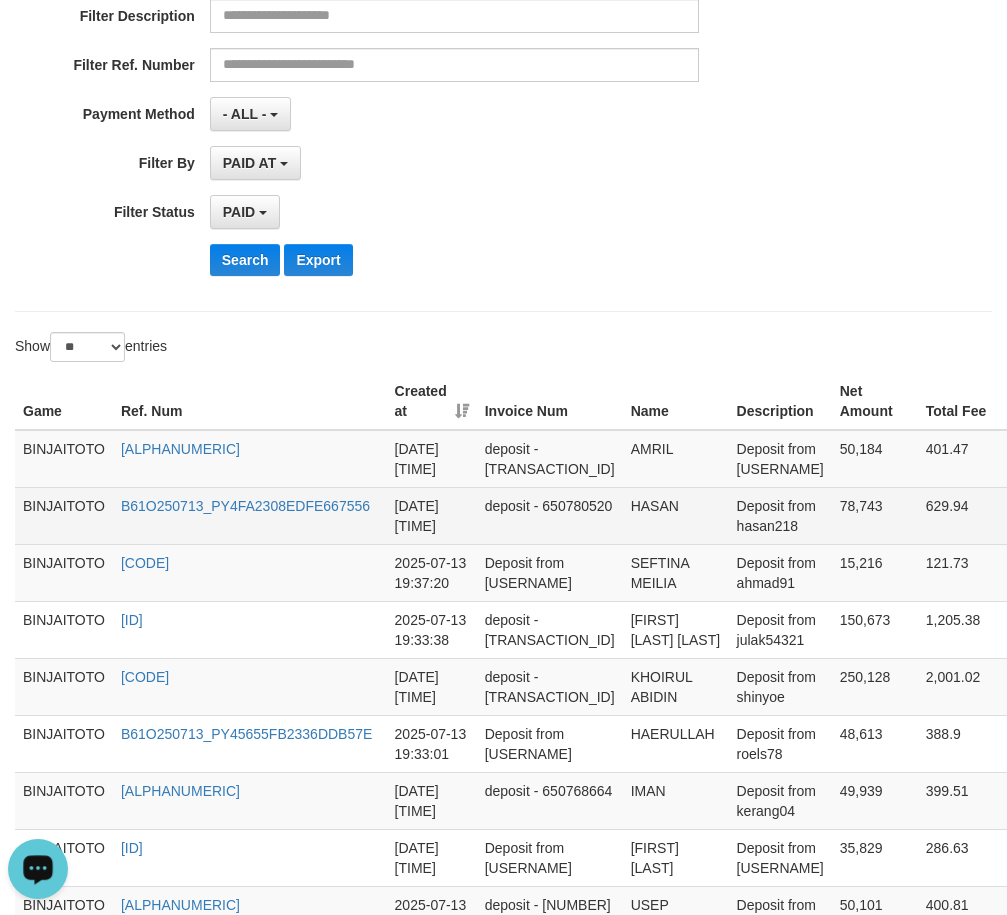 click on "HASAN" at bounding box center (676, 515) 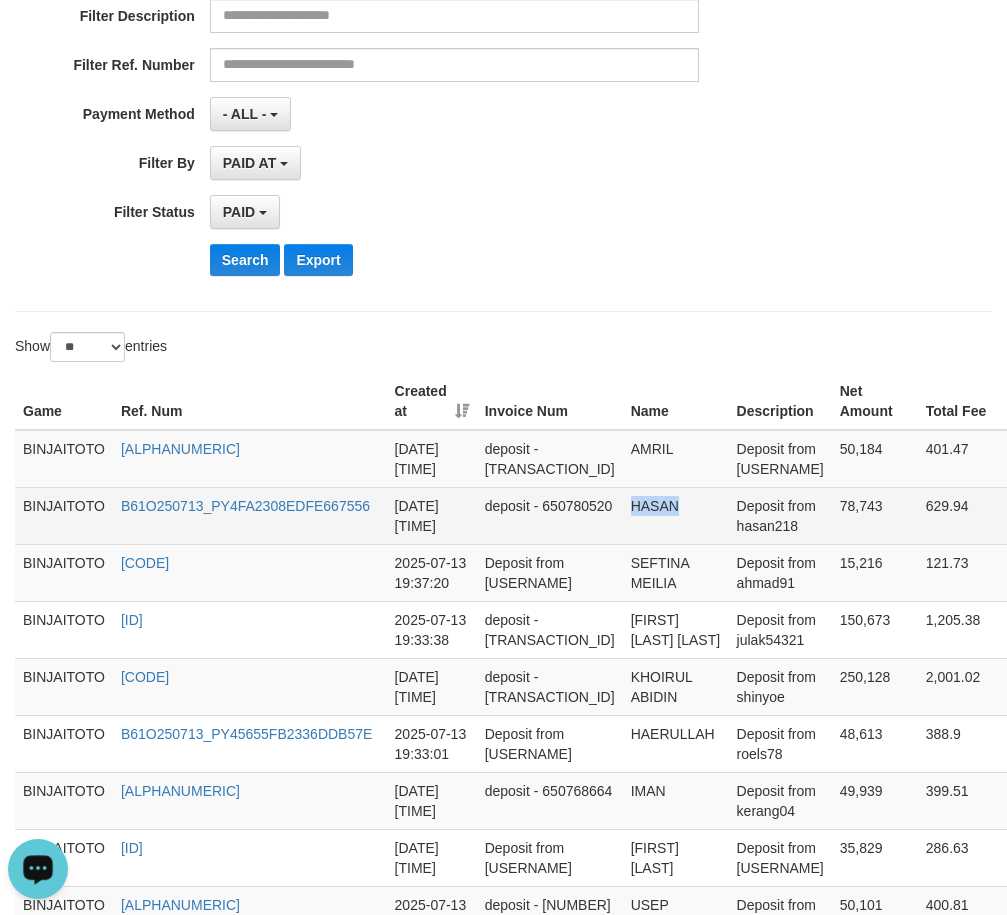 click on "HASAN" at bounding box center [676, 515] 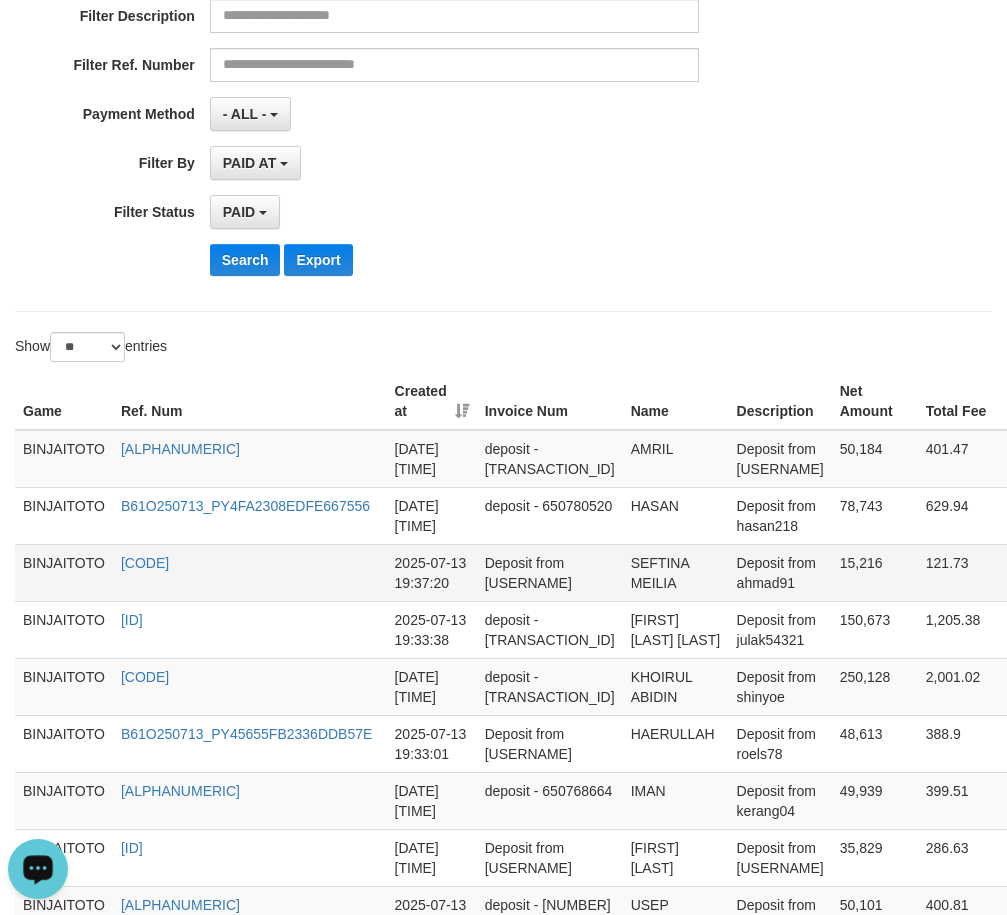 click on "SEFTINA MEILIA" at bounding box center [676, 572] 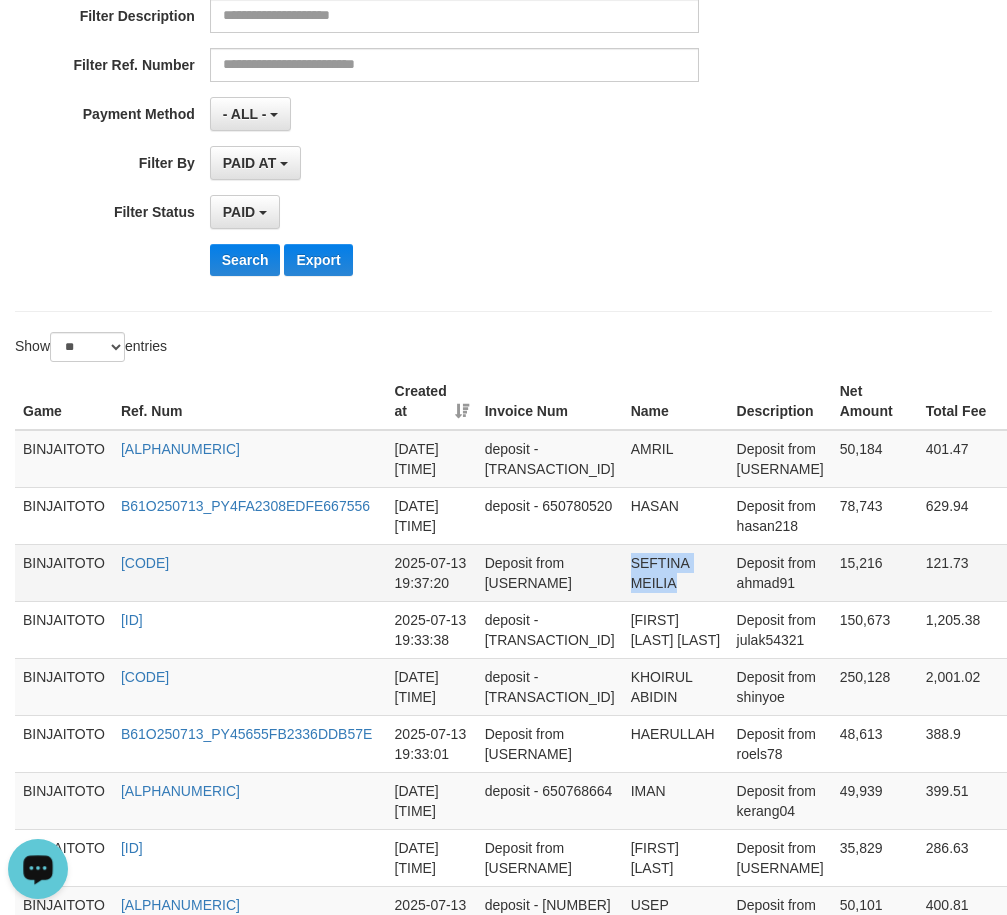 drag, startPoint x: 580, startPoint y: 577, endPoint x: 649, endPoint y: 575, distance: 69.02898 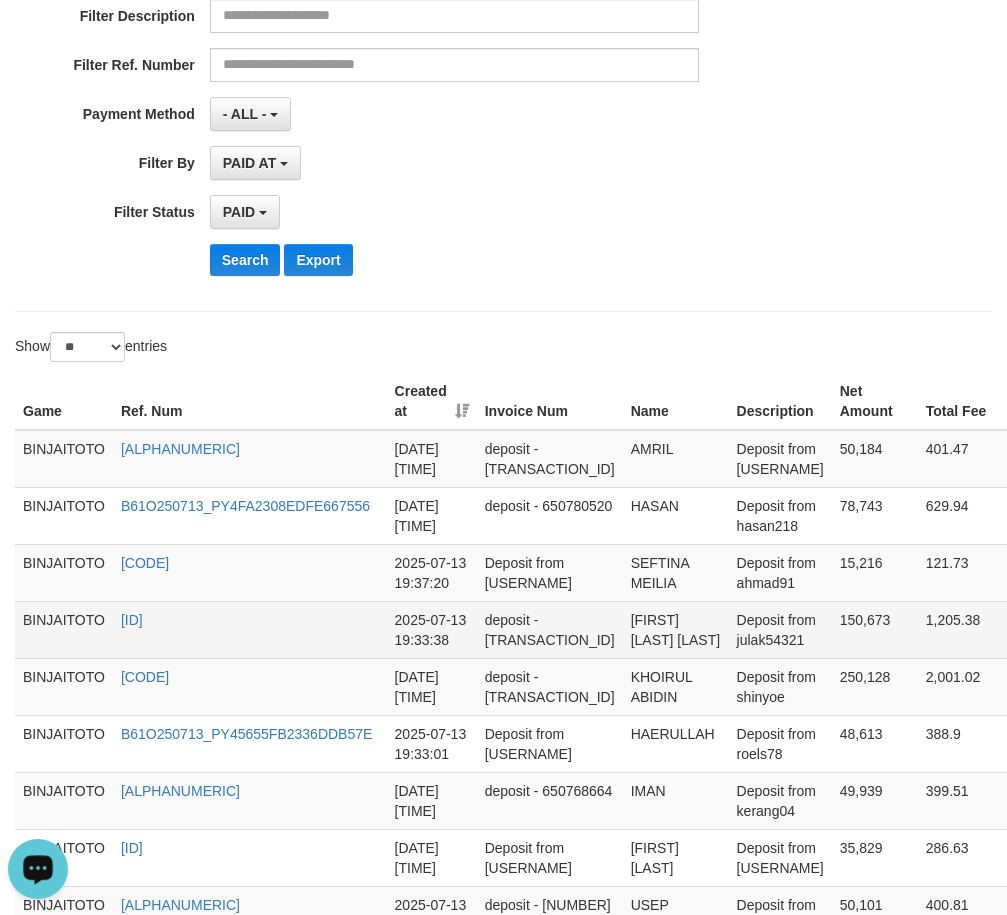 click on "[FIRST] [LAST] [LAST]" at bounding box center [676, 629] 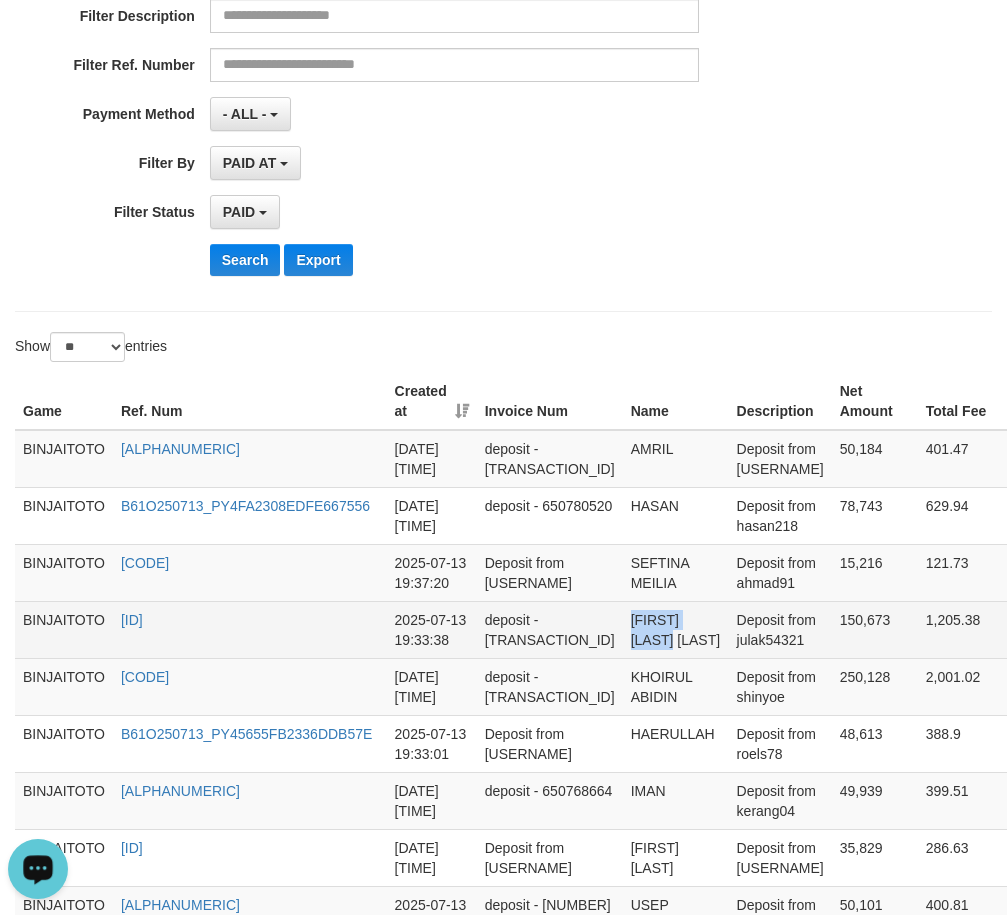 drag, startPoint x: 589, startPoint y: 652, endPoint x: 647, endPoint y: 651, distance: 58.00862 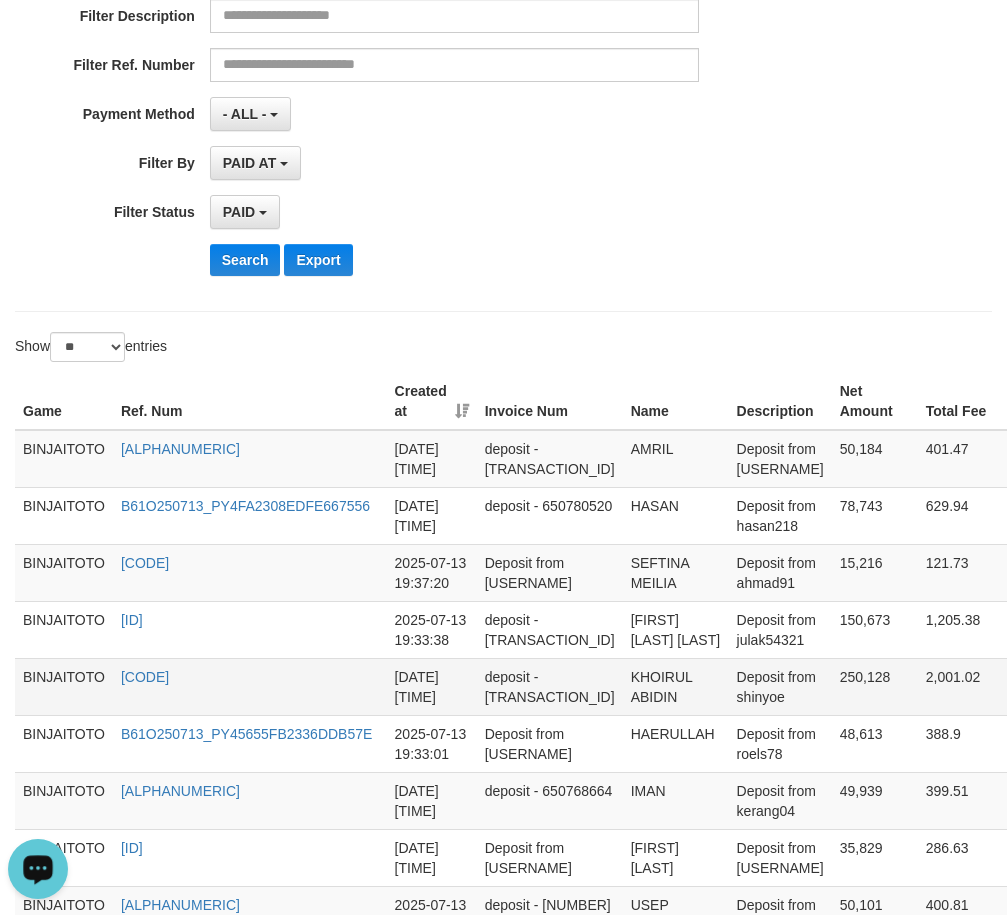 click on "KHOIRUL ABIDIN" at bounding box center [676, 686] 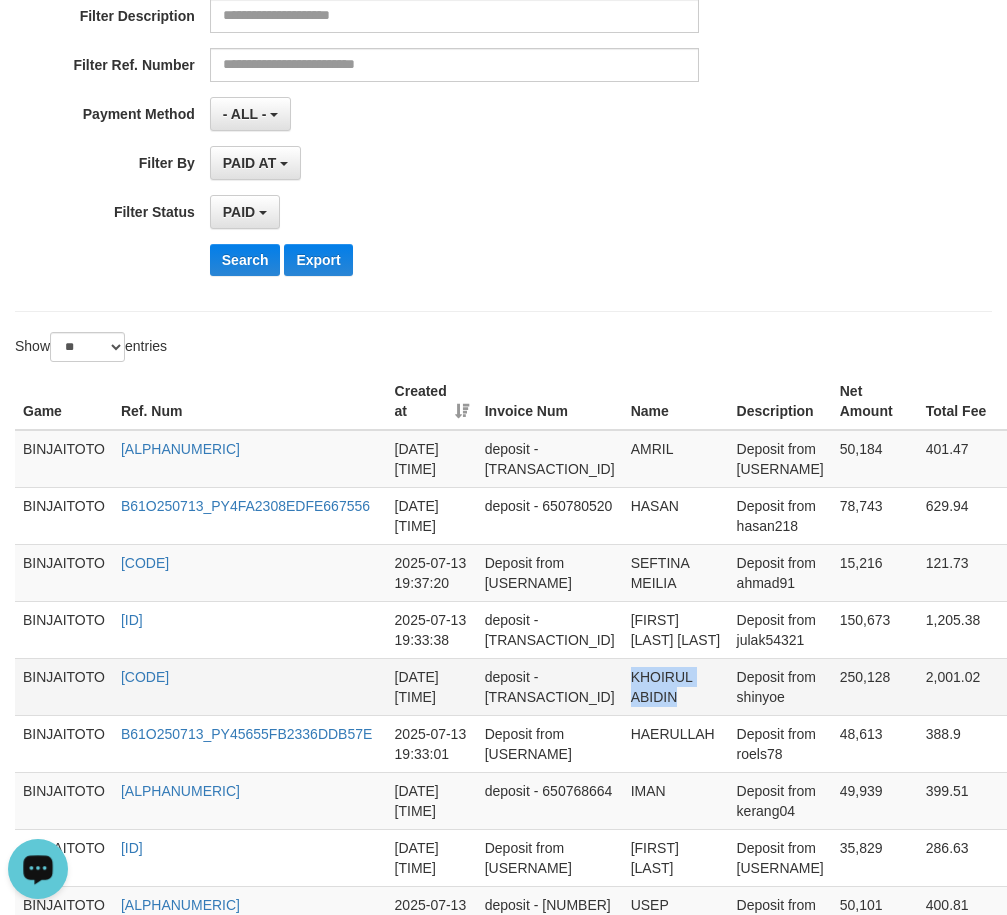 drag, startPoint x: 598, startPoint y: 729, endPoint x: 654, endPoint y: 733, distance: 56.142673 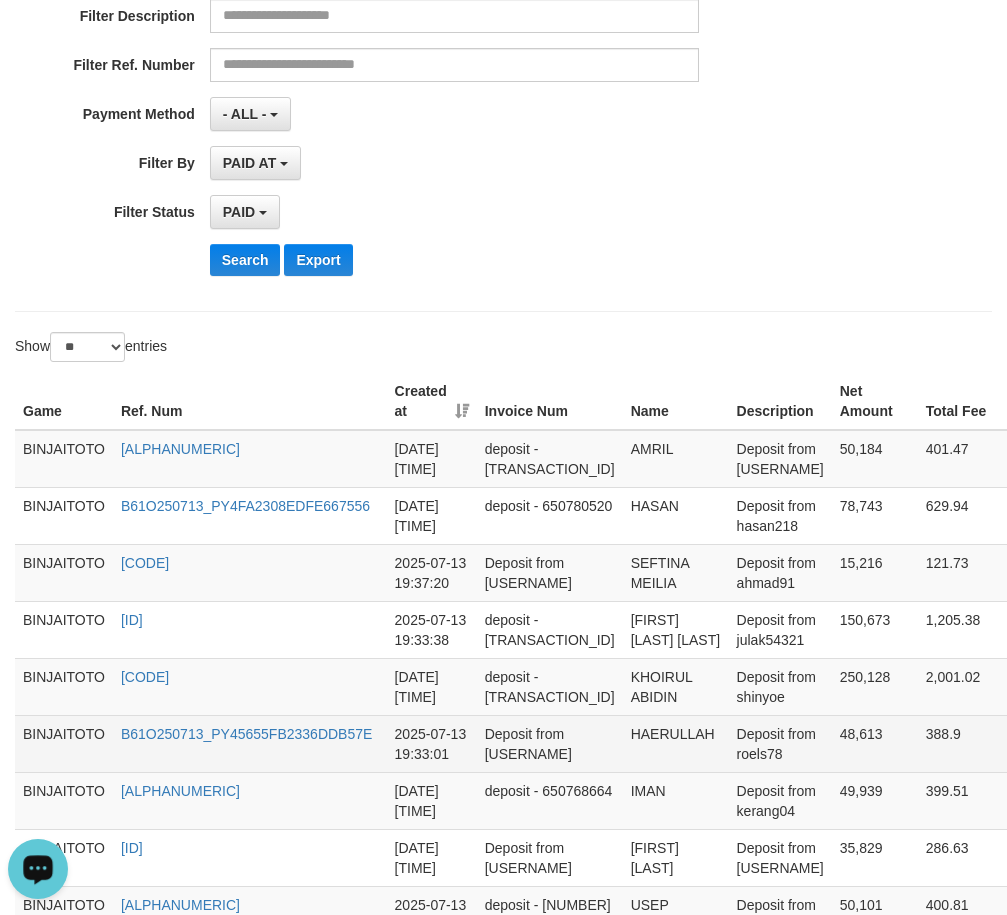 click on "HAERULLAH" at bounding box center [676, 743] 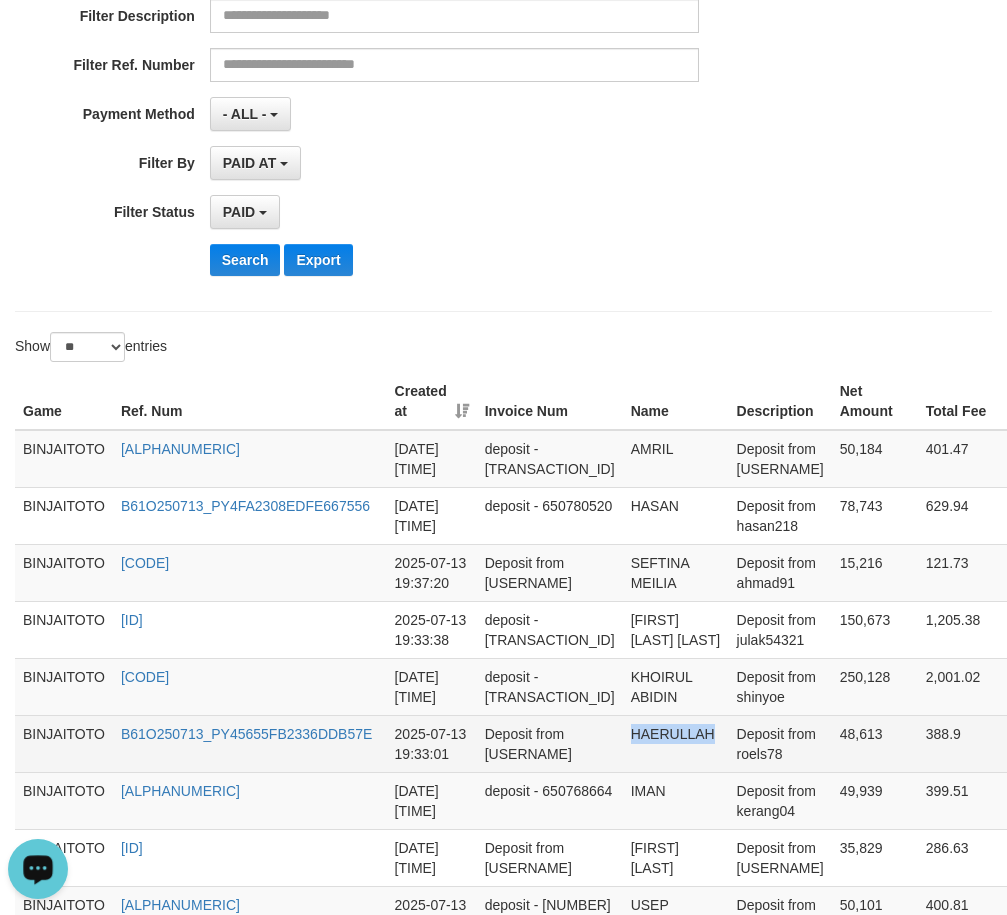 click on "HAERULLAH" at bounding box center [676, 743] 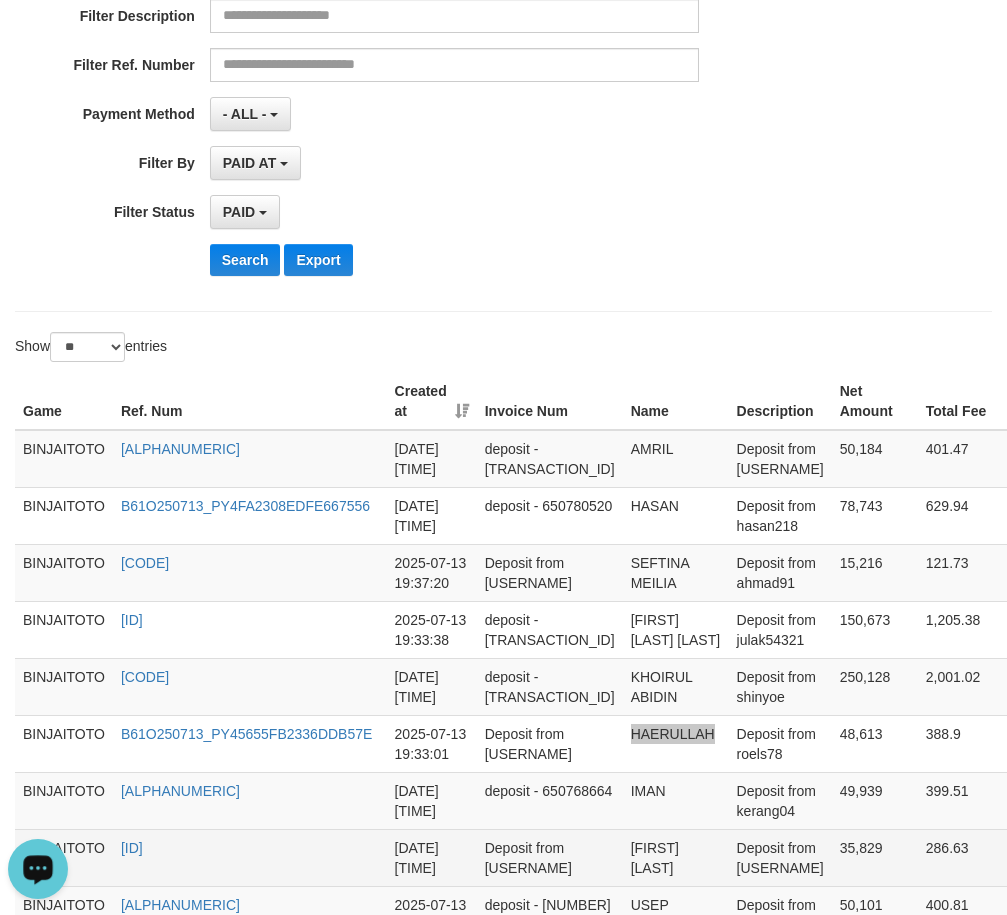 scroll, scrollTop: 600, scrollLeft: 0, axis: vertical 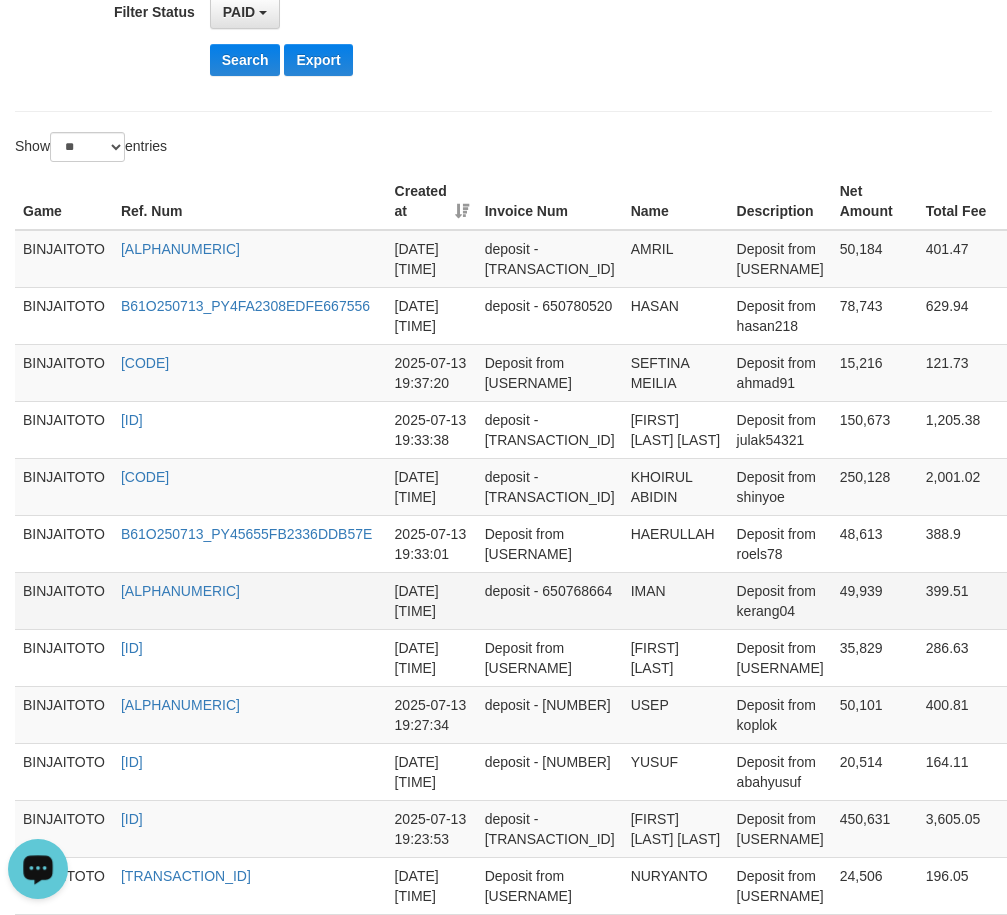 click on "IMAN" at bounding box center (676, 600) 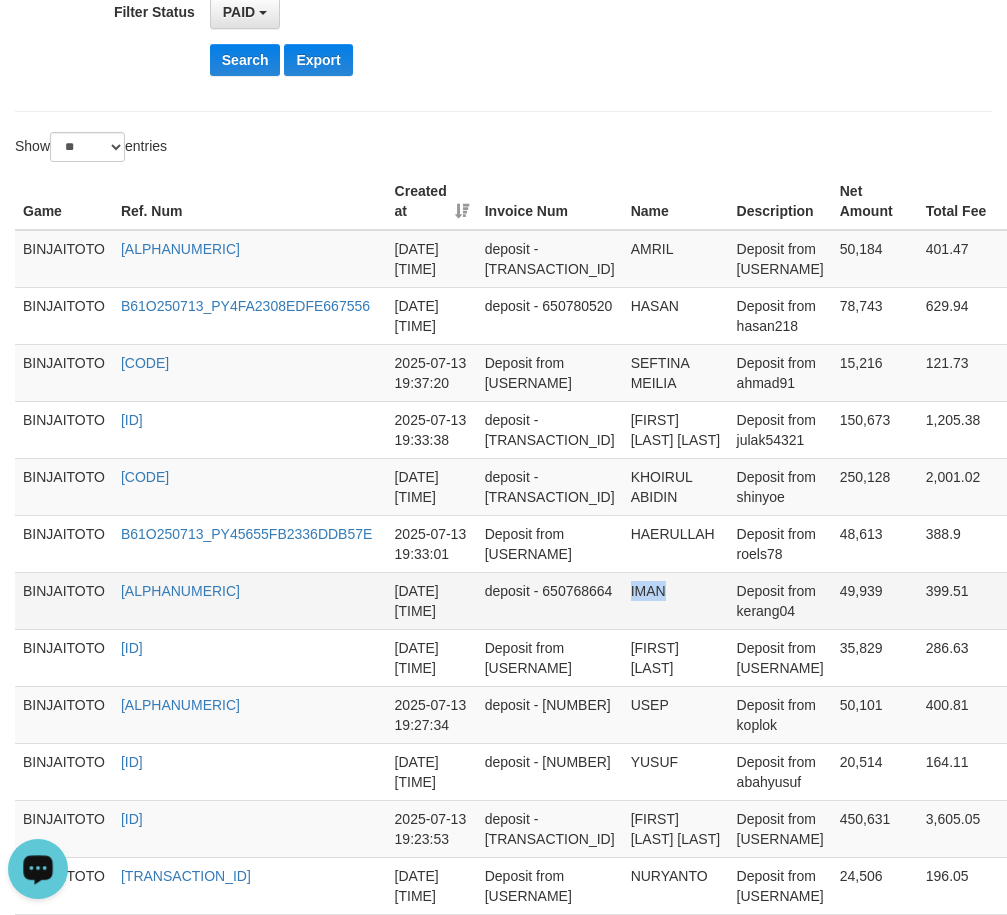click on "IMAN" at bounding box center [676, 600] 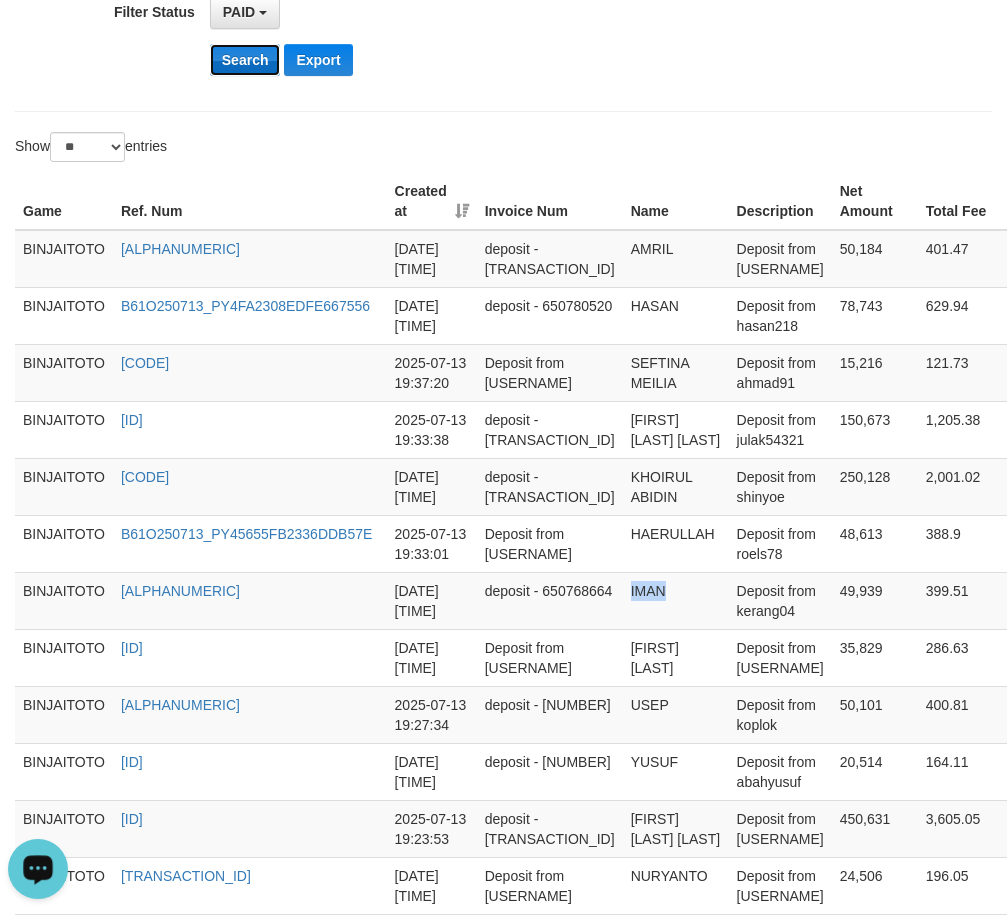 click on "Search" at bounding box center (245, 60) 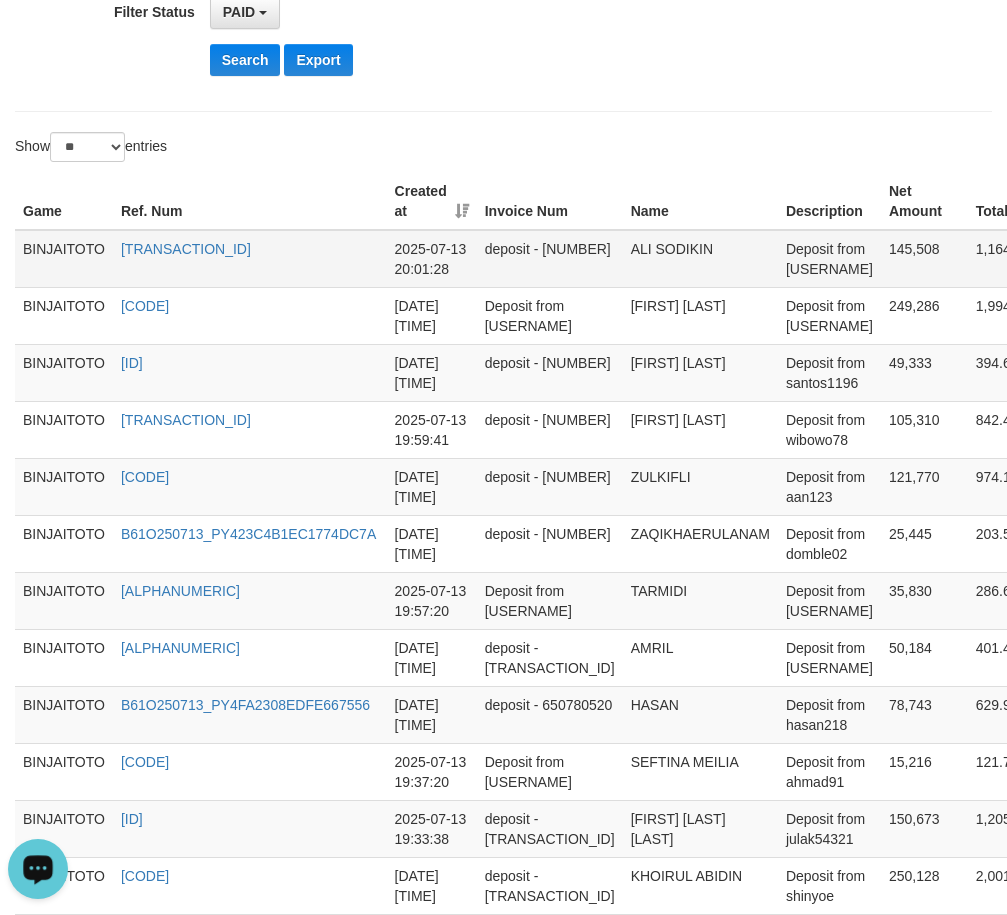 click on "ALI SODIKIN" at bounding box center [700, 259] 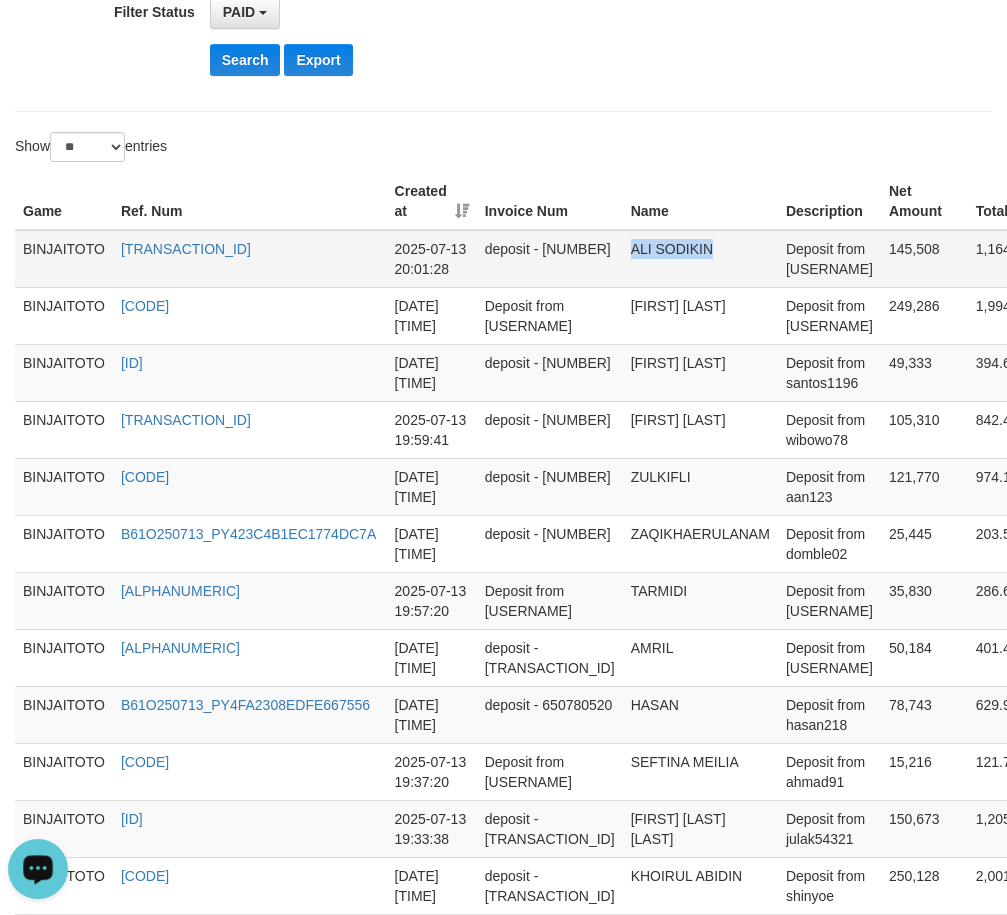 drag, startPoint x: 582, startPoint y: 250, endPoint x: 611, endPoint y: 250, distance: 29 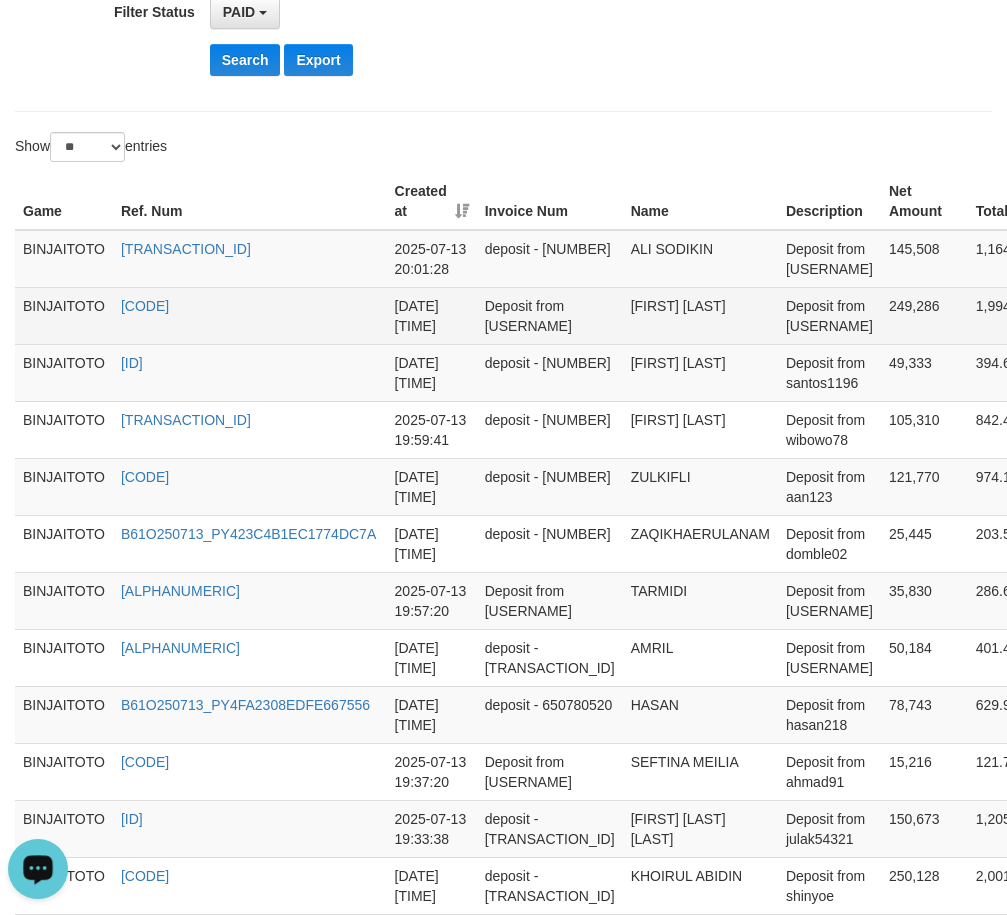 click on "[FIRST] [LAST]" at bounding box center (700, 315) 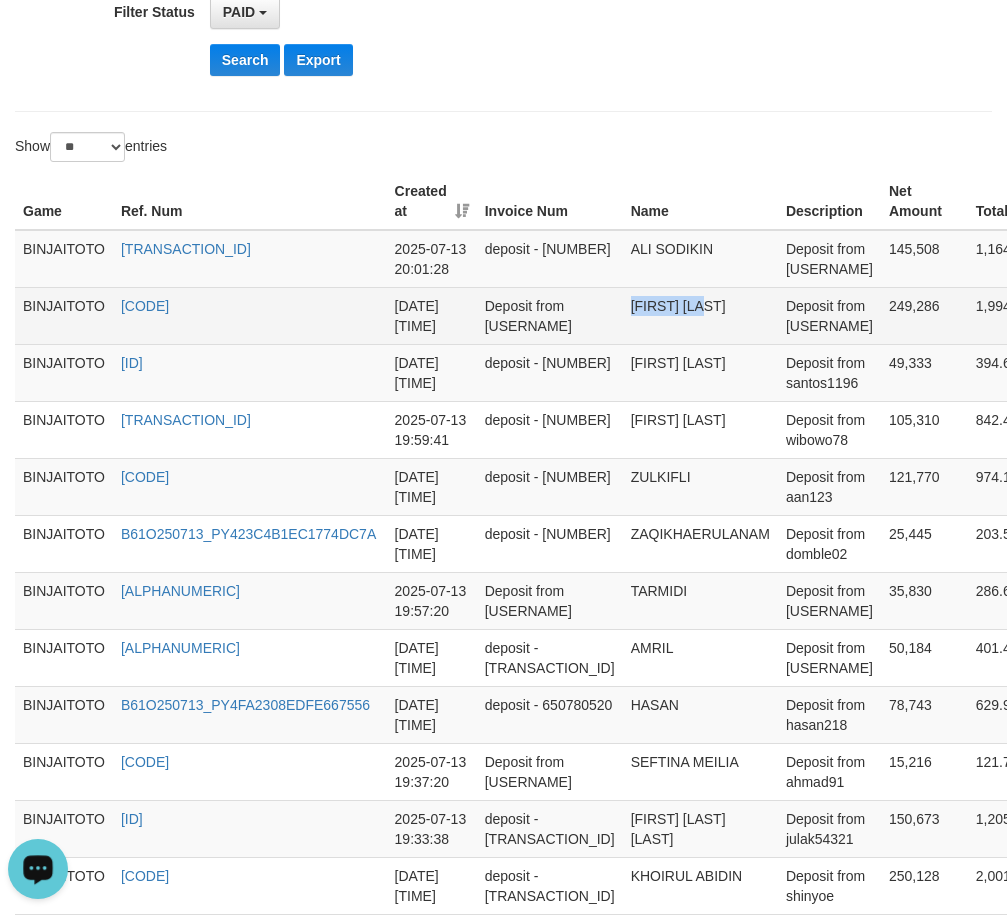drag, startPoint x: 582, startPoint y: 306, endPoint x: 641, endPoint y: 300, distance: 59.3043 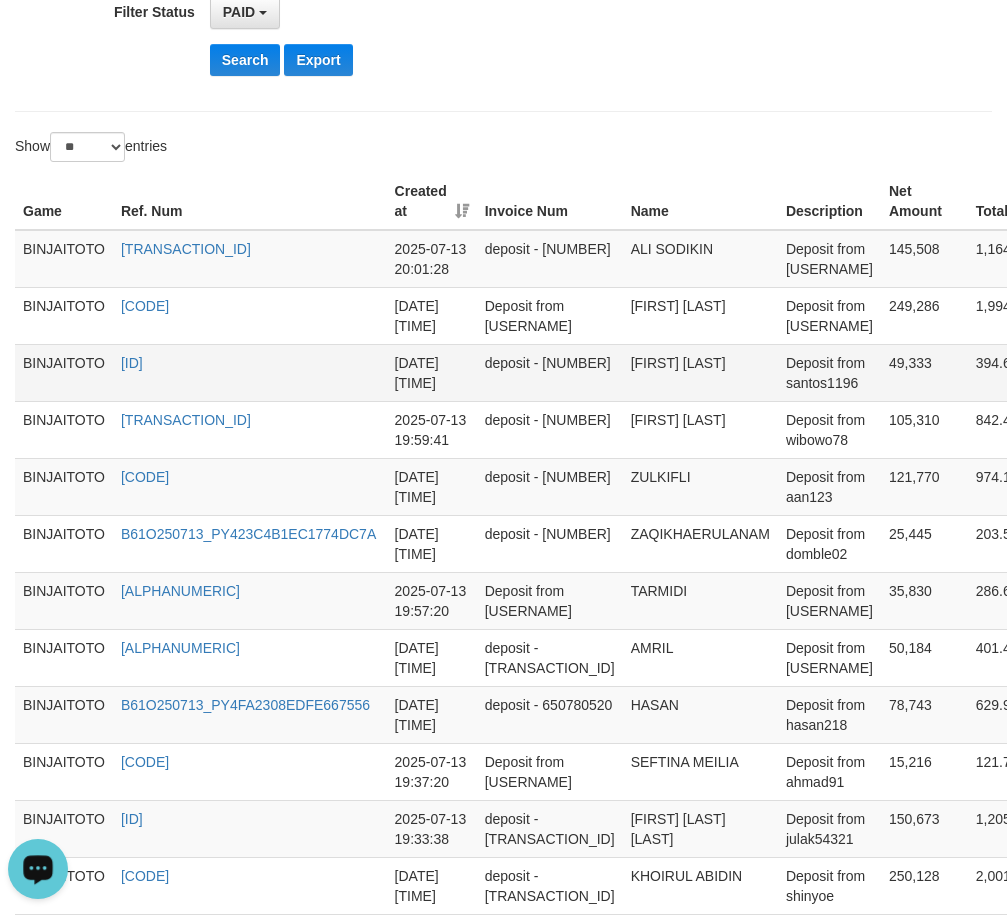 click on "[FIRST] [LAST]" at bounding box center (700, 372) 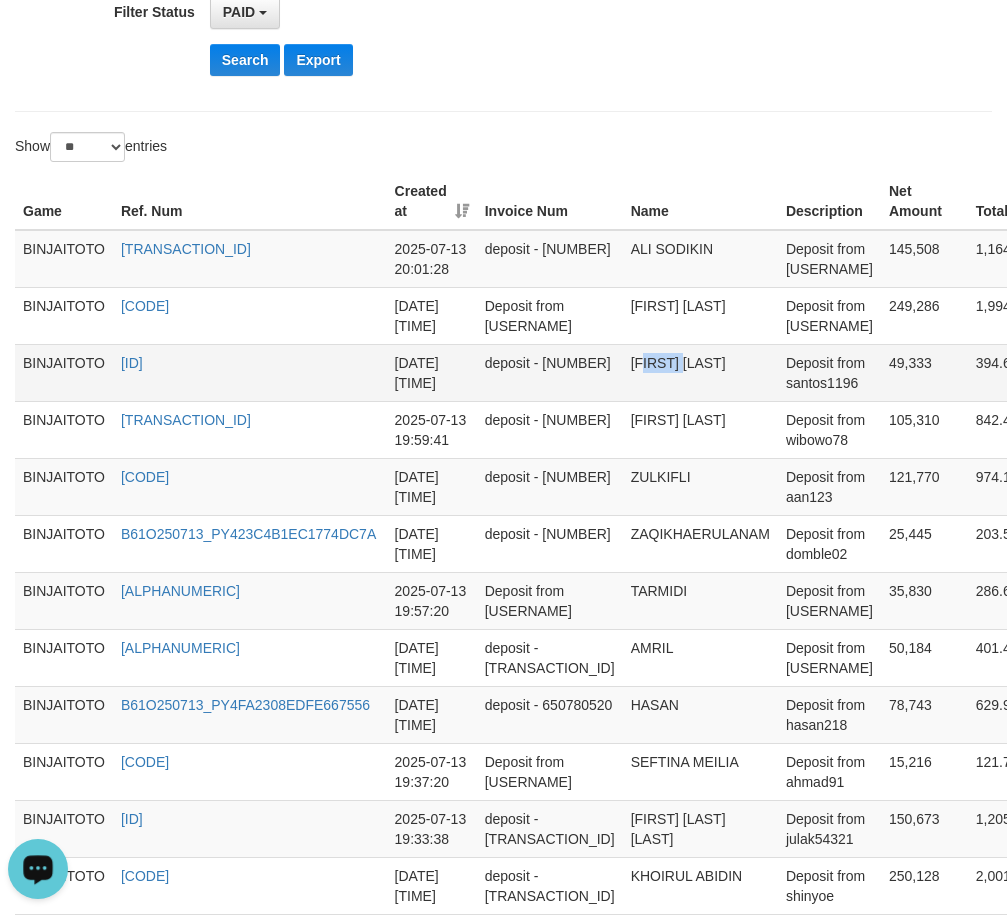 click on "[FIRST] [LAST]" at bounding box center (700, 372) 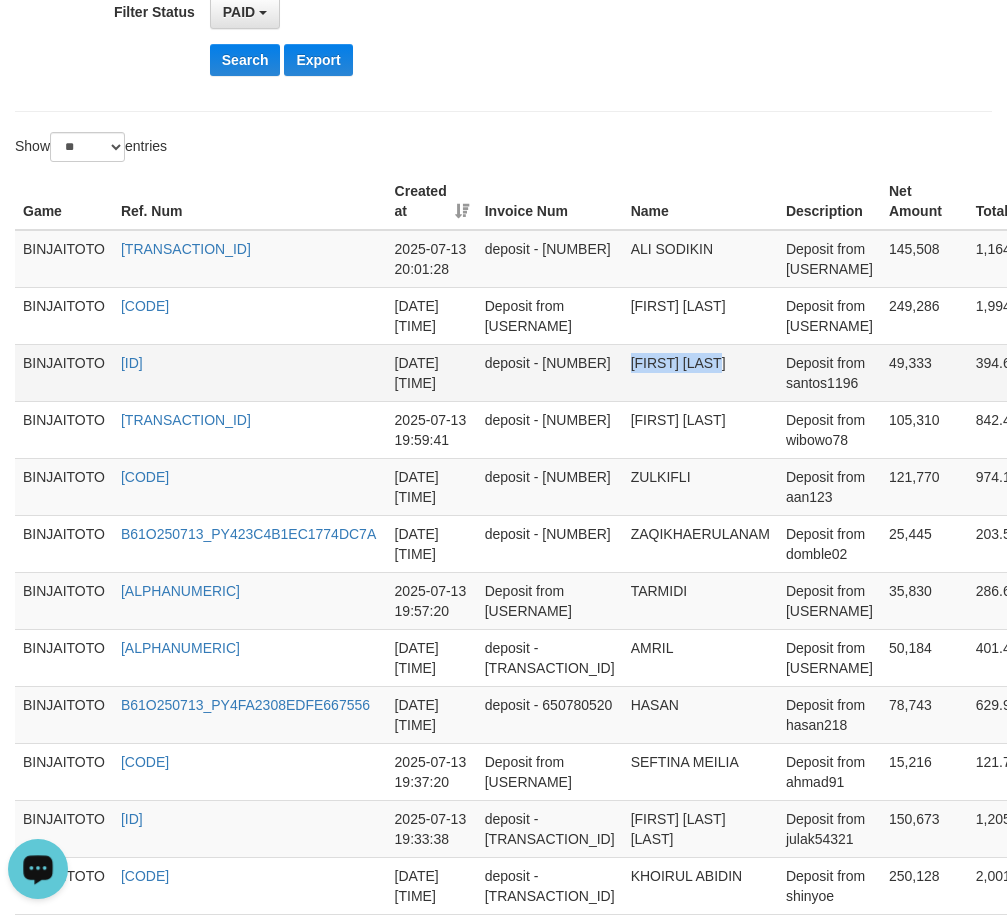 drag, startPoint x: 609, startPoint y: 388, endPoint x: 650, endPoint y: 387, distance: 41.01219 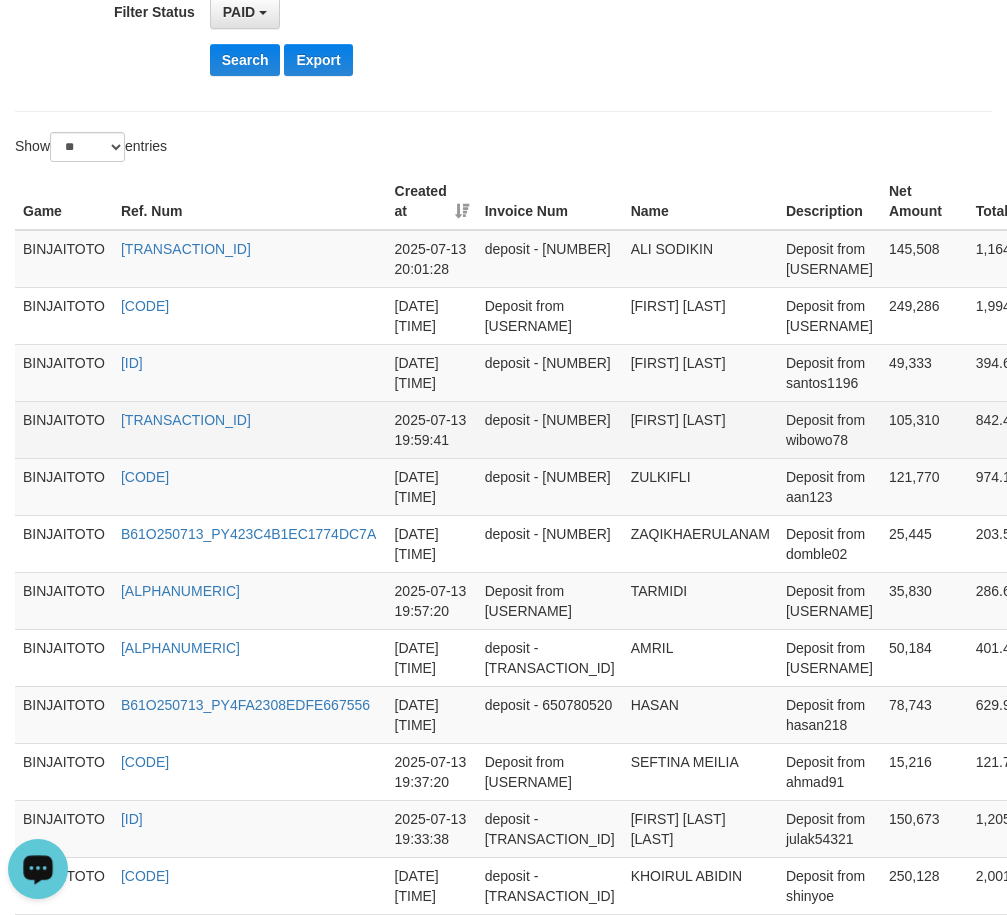 click on "[FIRST] [LAST]" at bounding box center [700, 429] 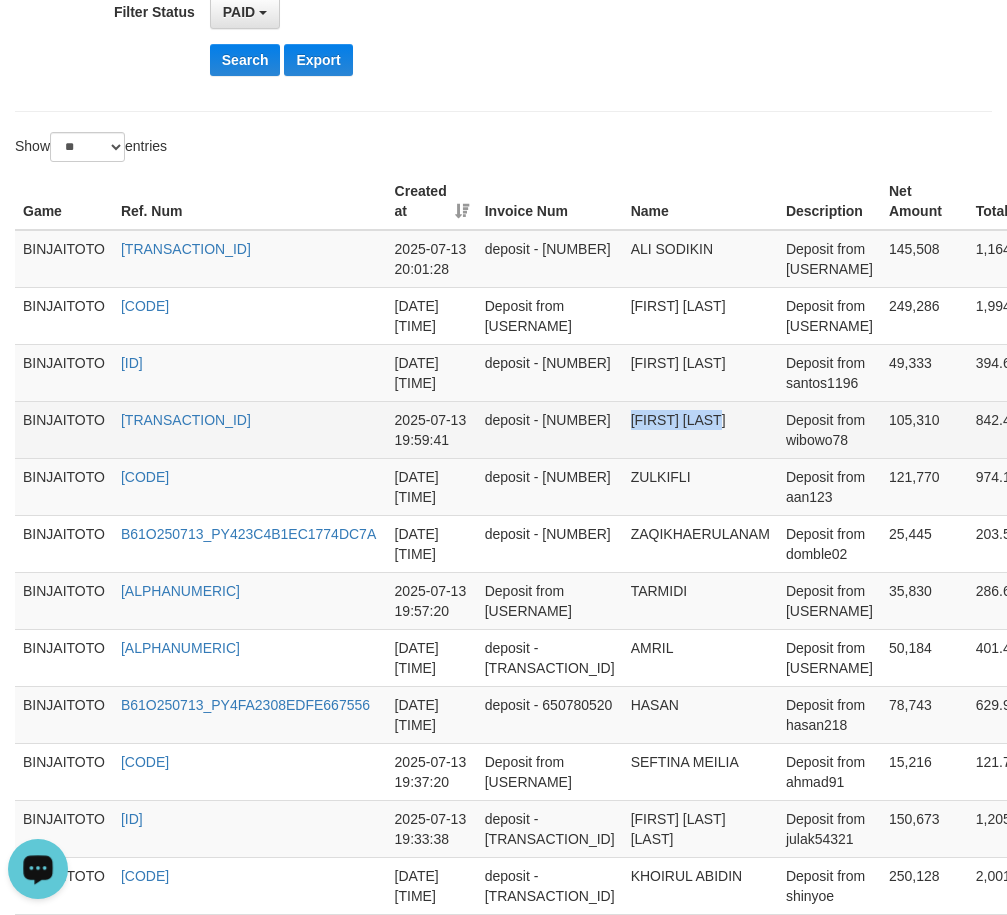 drag, startPoint x: 602, startPoint y: 461, endPoint x: 627, endPoint y: 455, distance: 25.70992 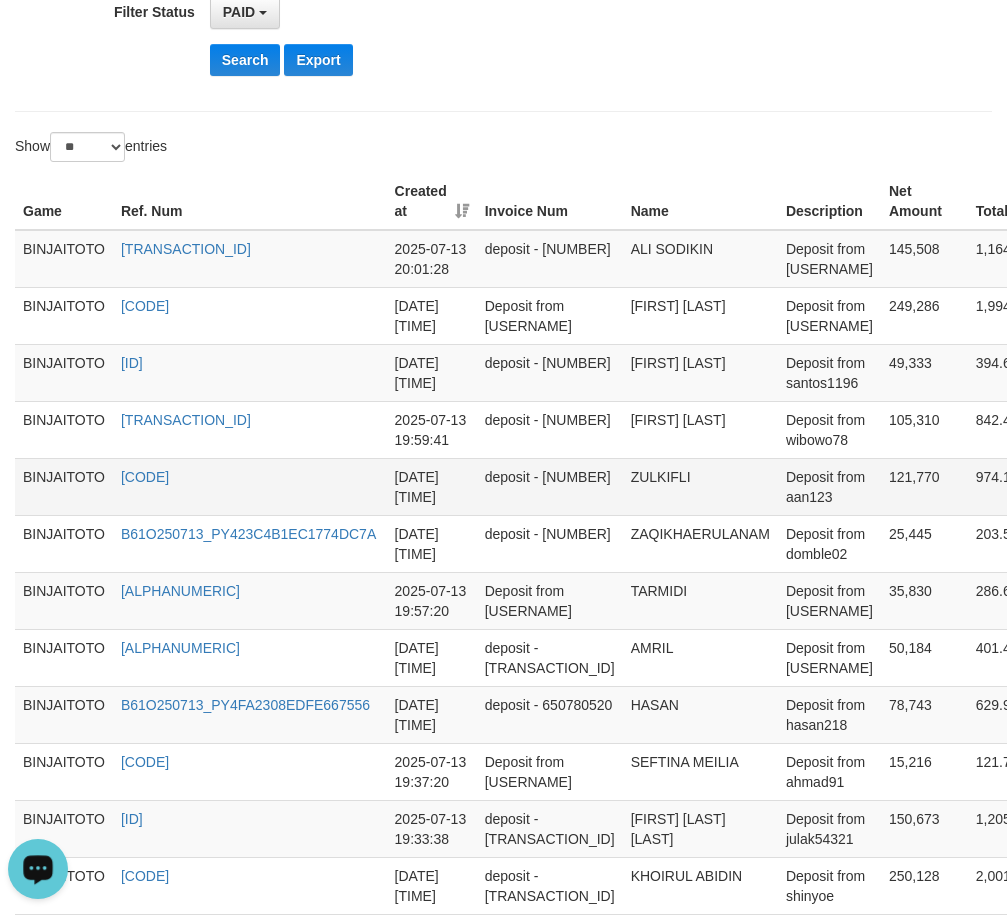 click on "ZULKIFLI" at bounding box center (700, 486) 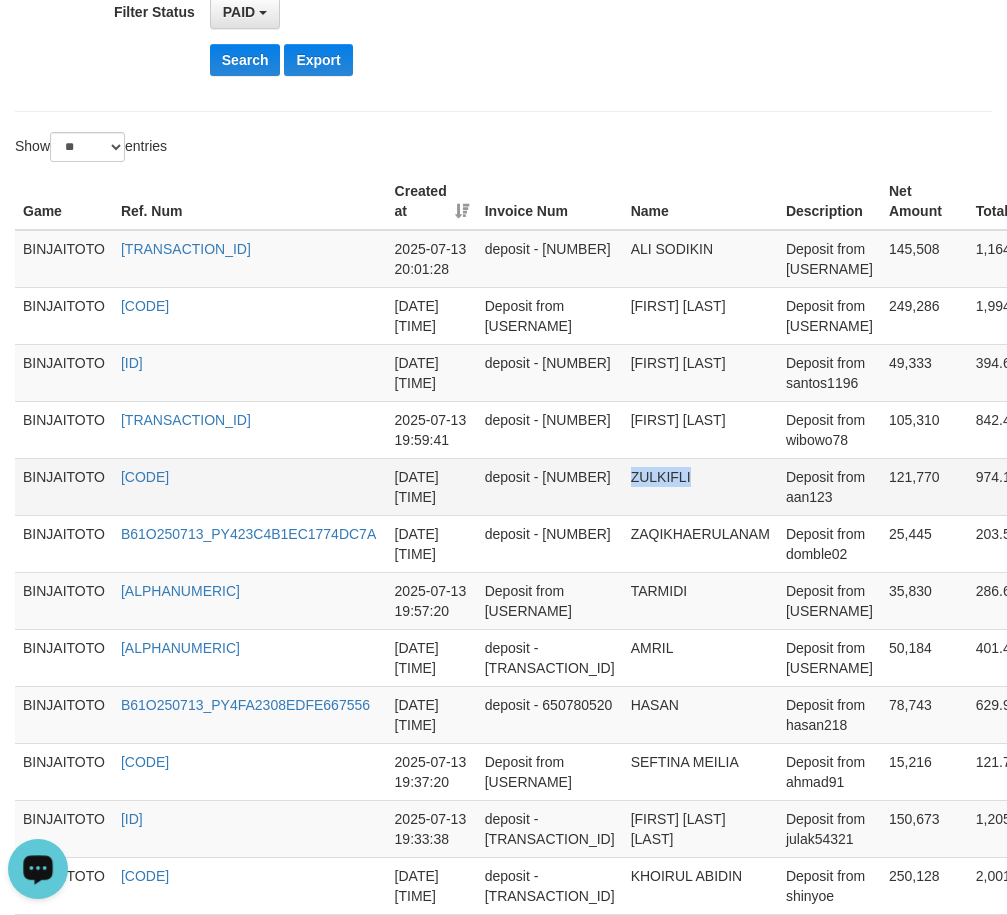 click on "ZULKIFLI" at bounding box center [700, 486] 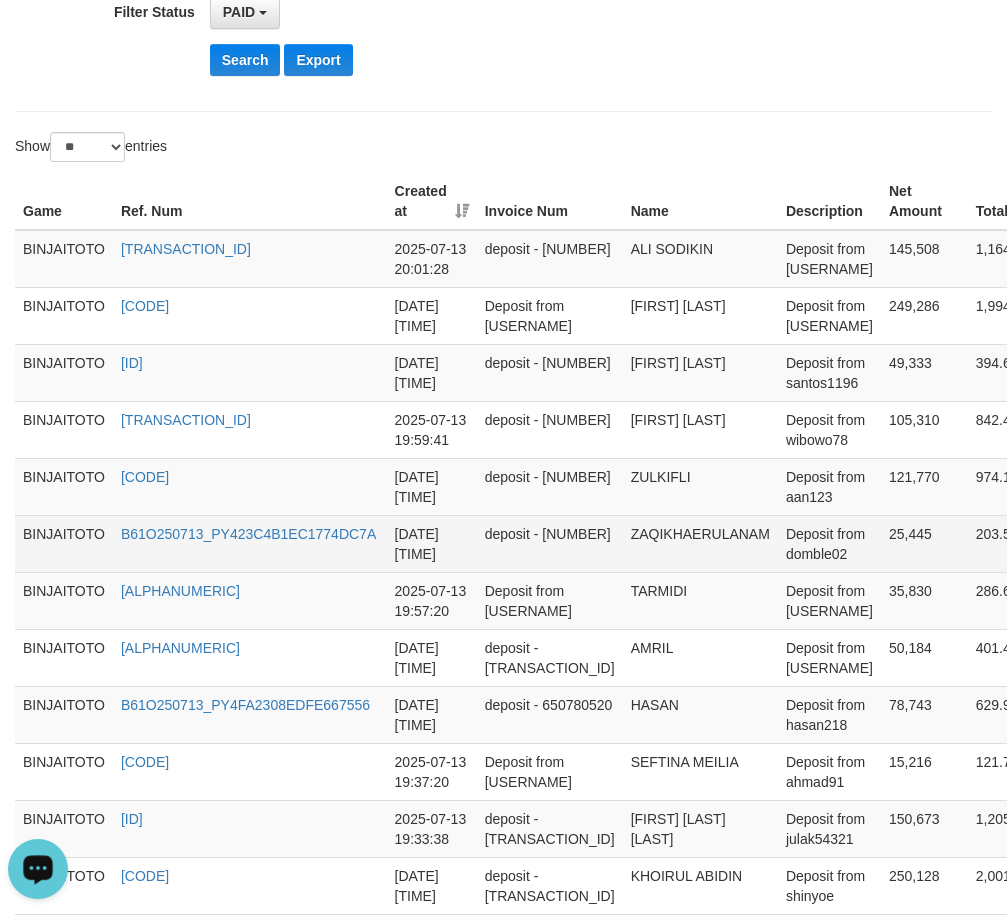 click on "ZAQIKHAERULANAM" at bounding box center (700, 543) 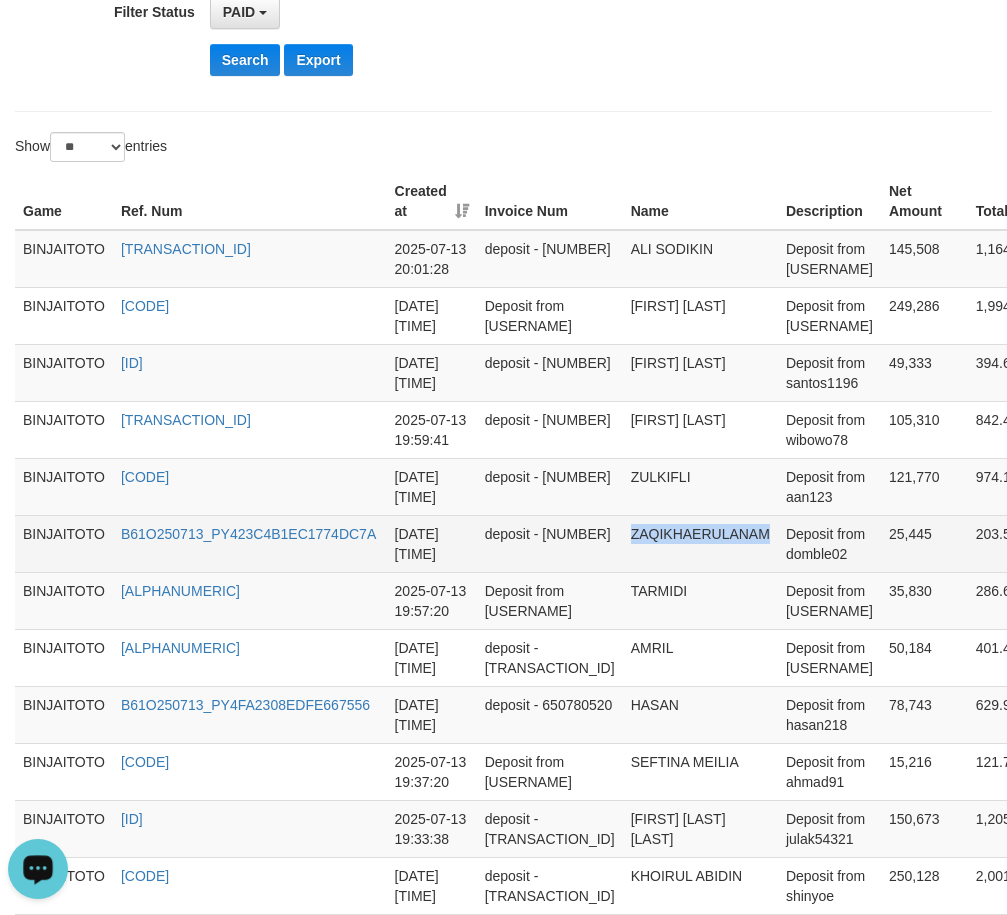 click on "ZAQIKHAERULANAM" at bounding box center [700, 543] 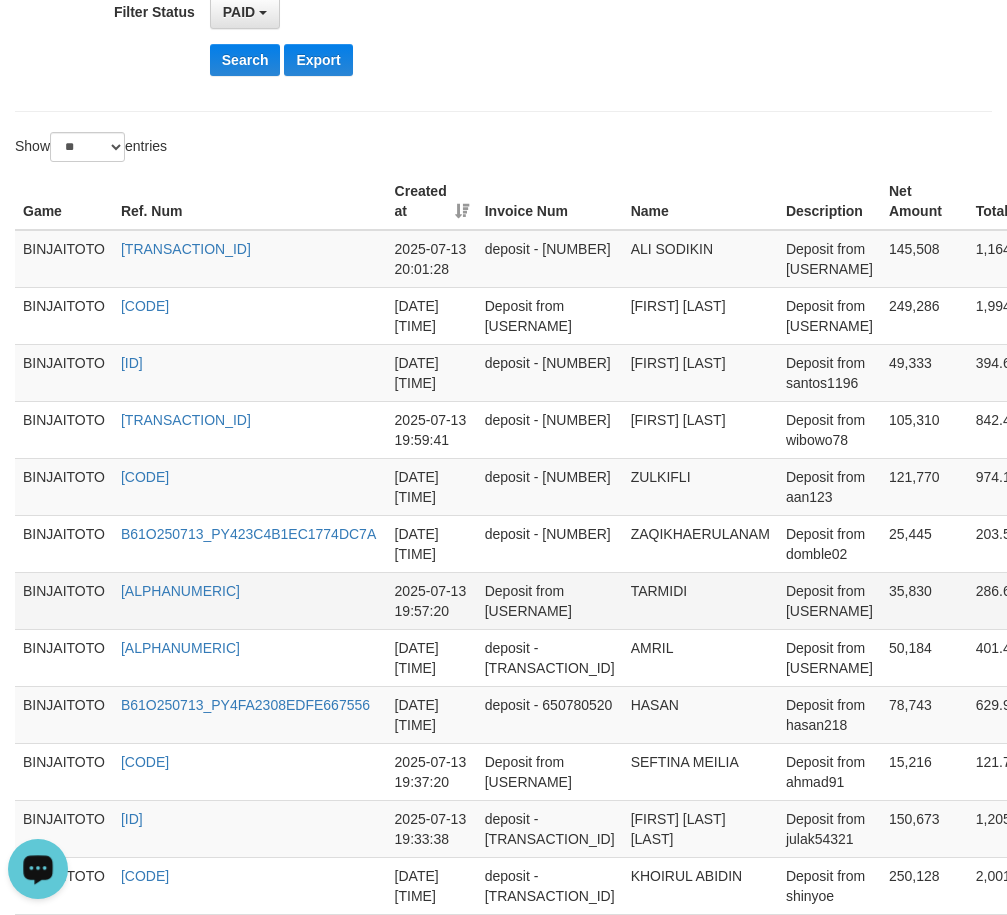 click on "TARMIDI" at bounding box center (700, 600) 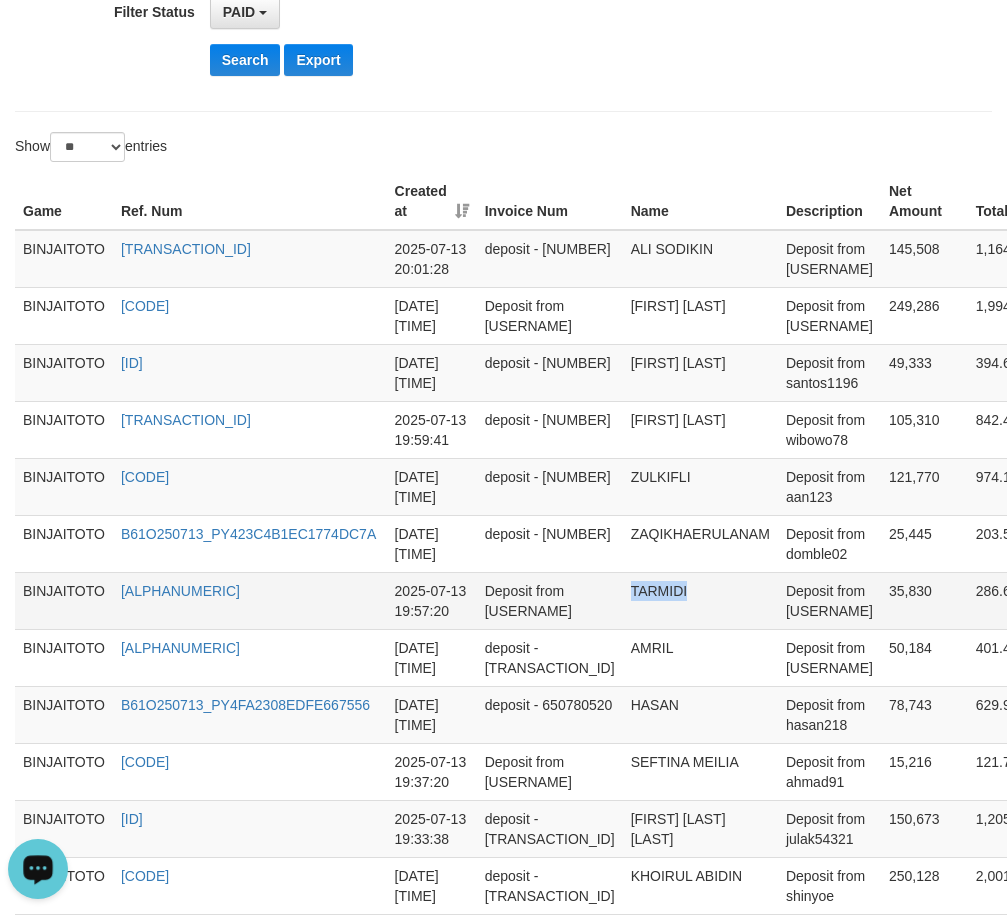 click on "TARMIDI" at bounding box center (700, 600) 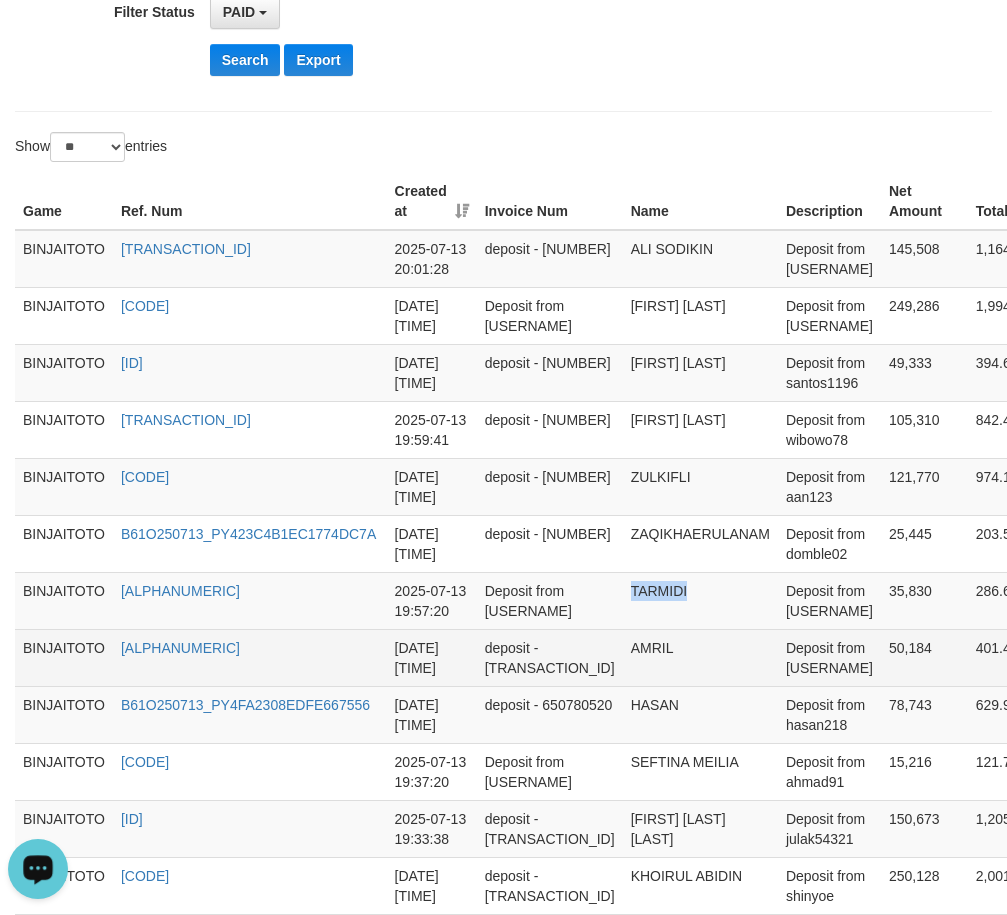 click on "AMRIL" at bounding box center (700, 657) 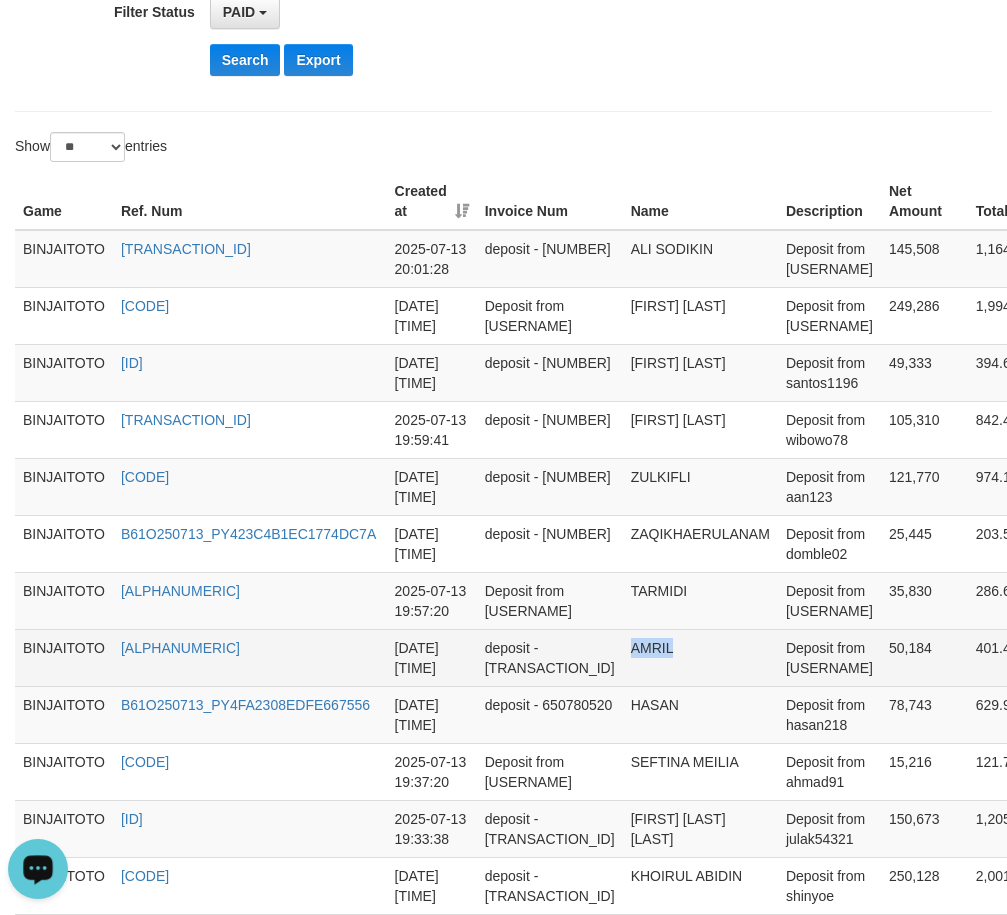 click on "AMRIL" at bounding box center [700, 657] 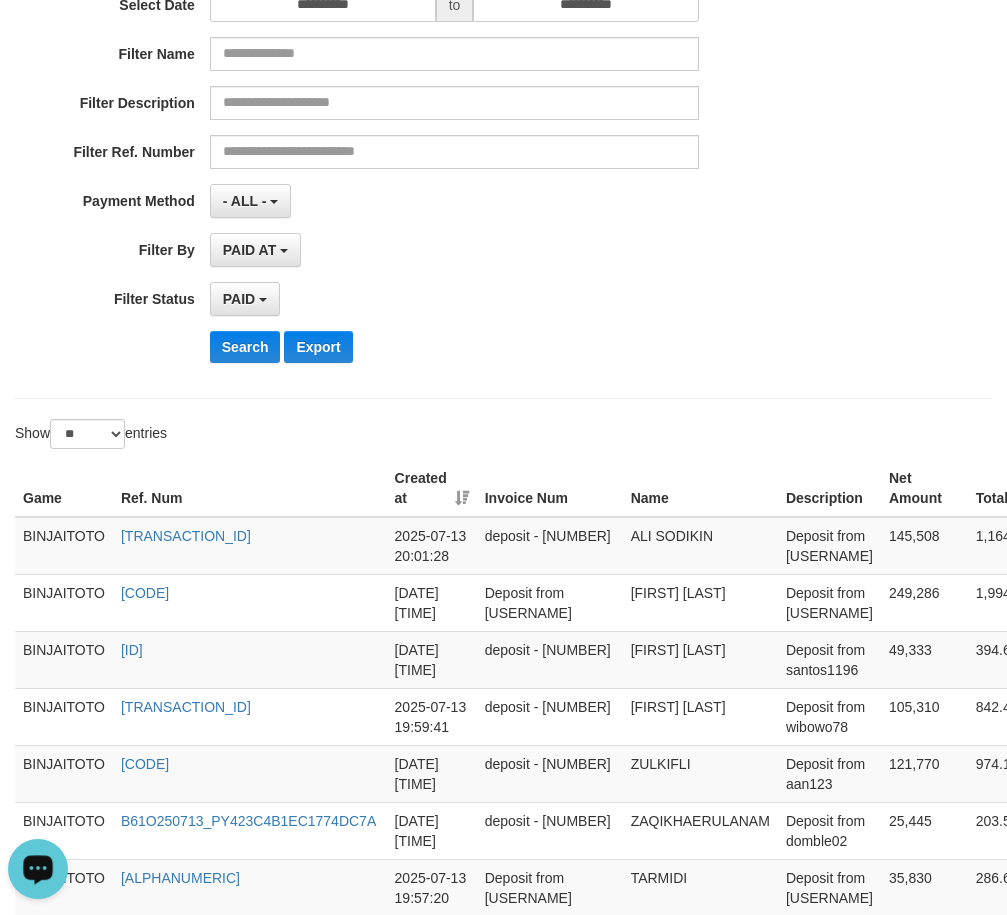 scroll, scrollTop: 200, scrollLeft: 0, axis: vertical 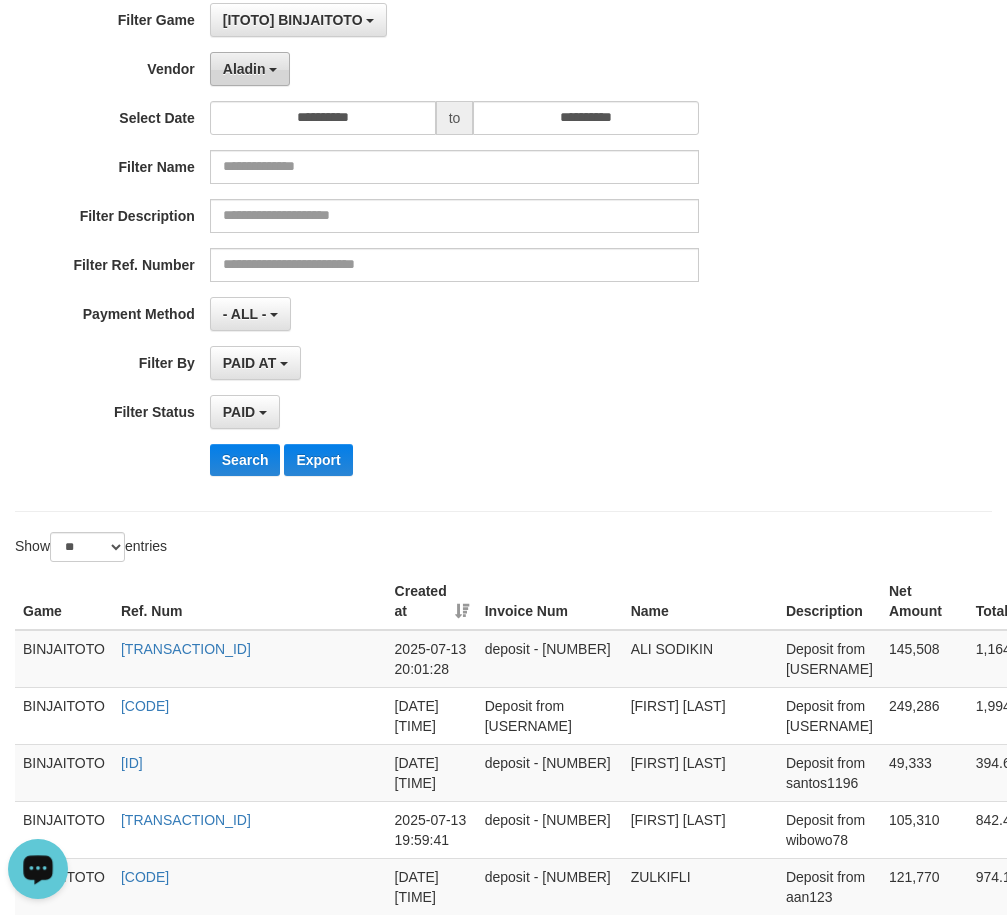 click on "Aladin" at bounding box center (250, 69) 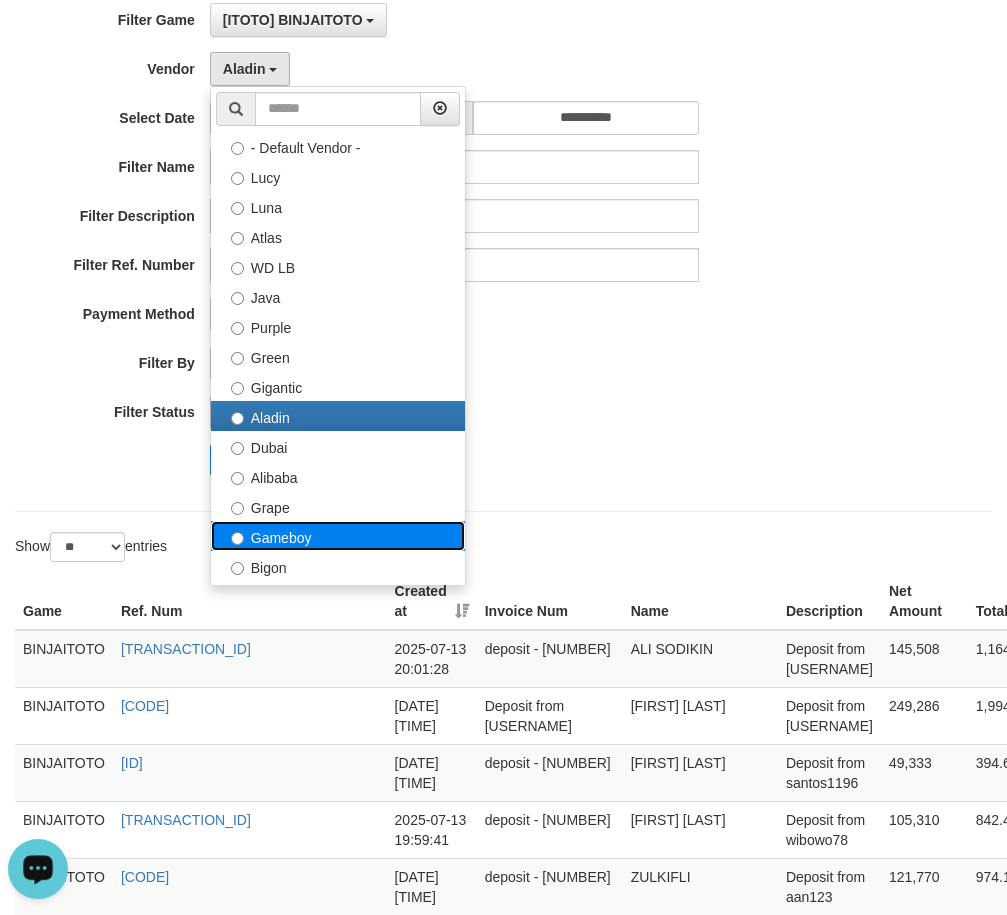 click on "Gameboy" at bounding box center (338, 536) 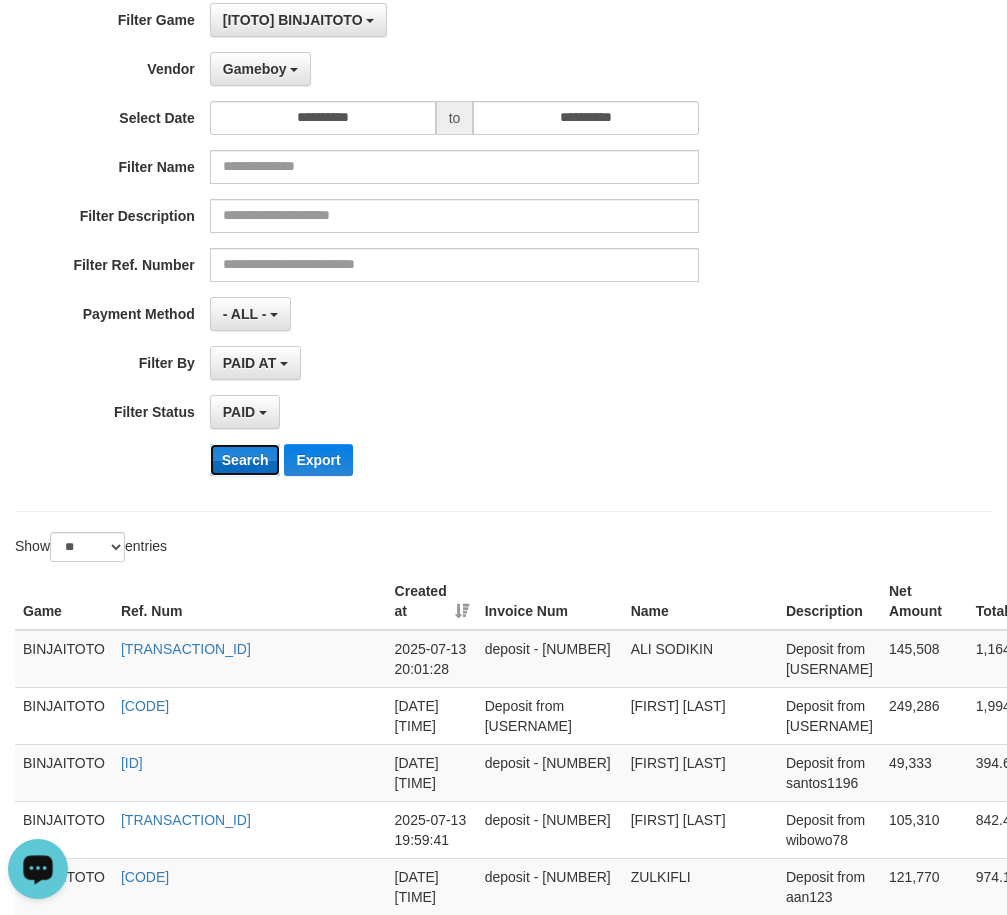 click on "Search" at bounding box center [245, 460] 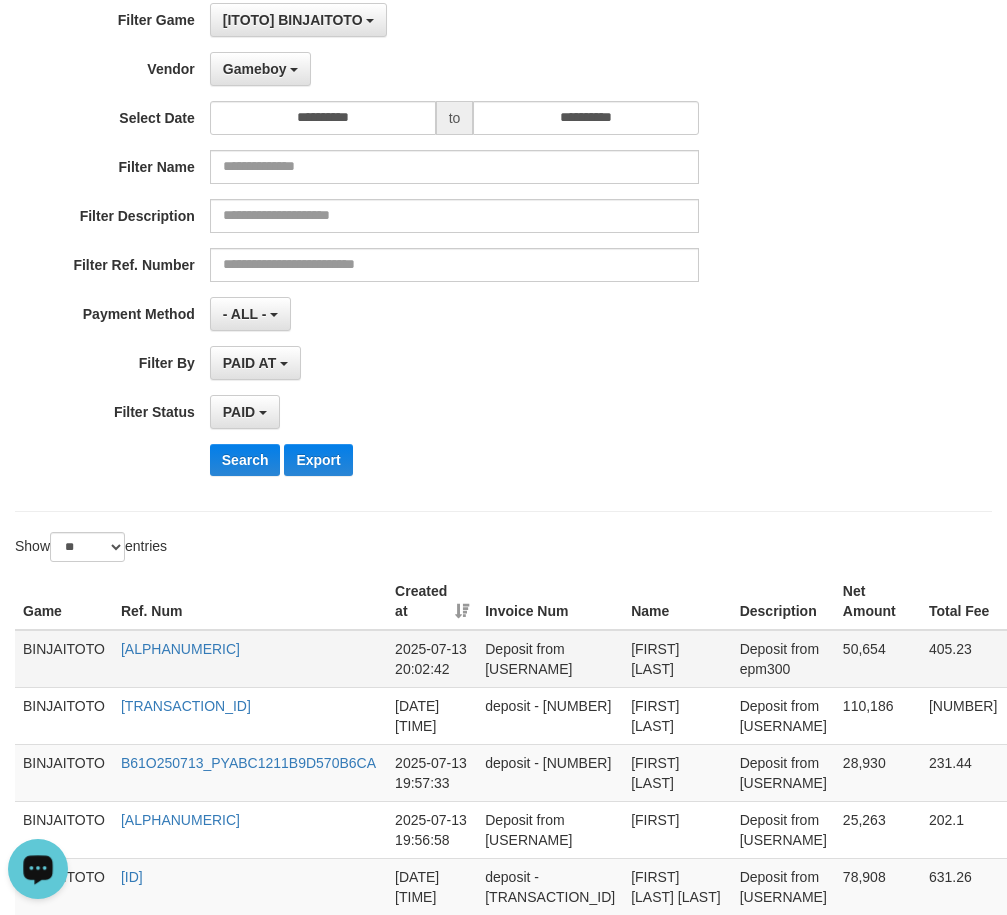 click on "[FIRST] [LAST]" at bounding box center (677, 659) 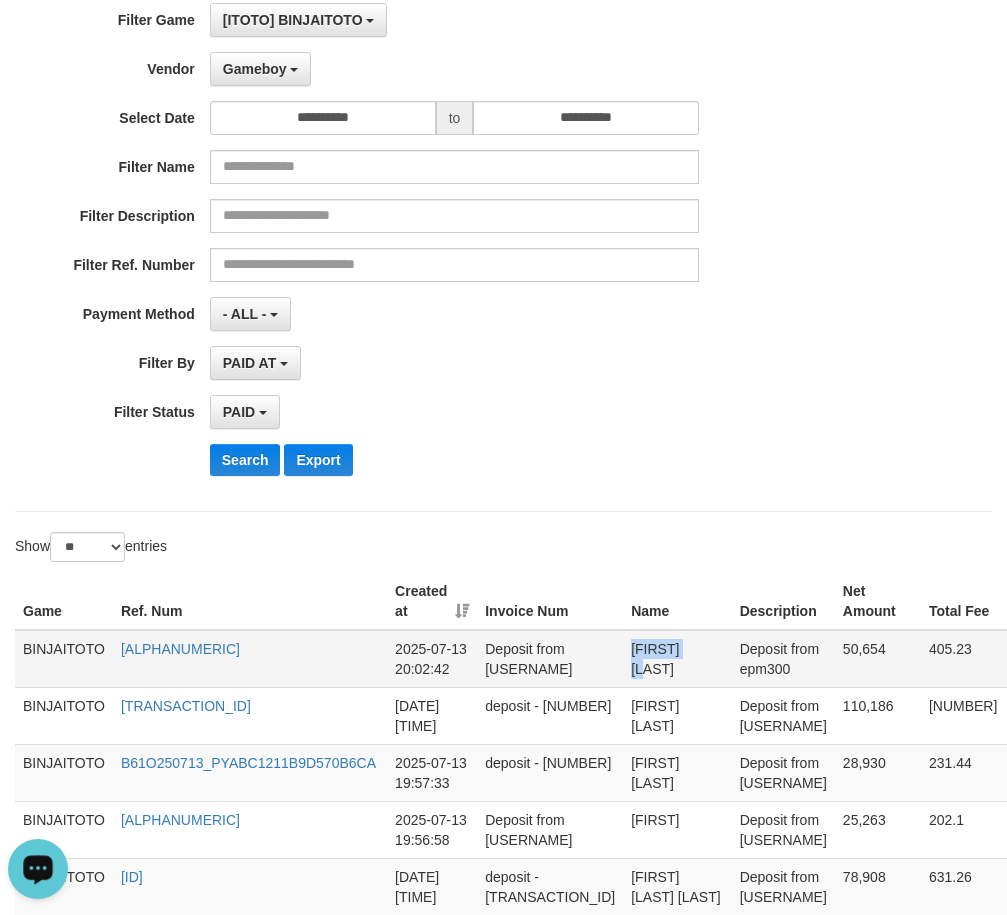 drag, startPoint x: 576, startPoint y: 653, endPoint x: 608, endPoint y: 647, distance: 32.55764 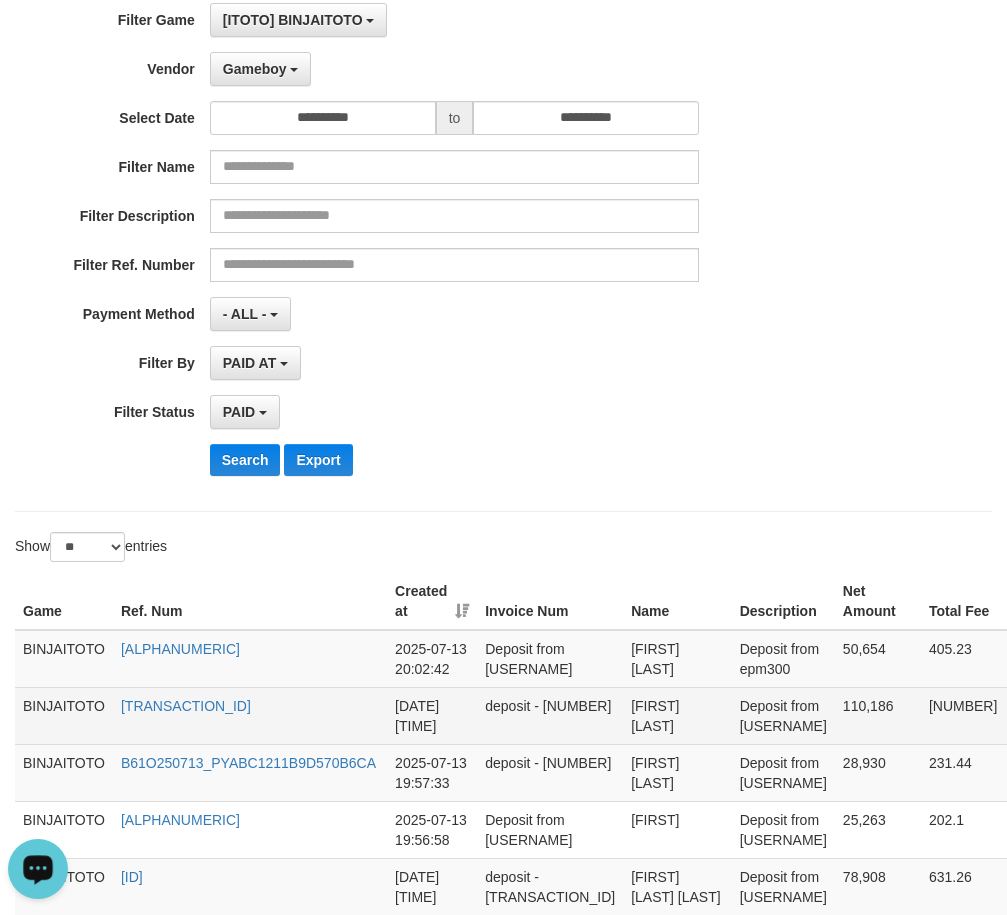 click on "[FIRST] [LAST]" at bounding box center (677, 715) 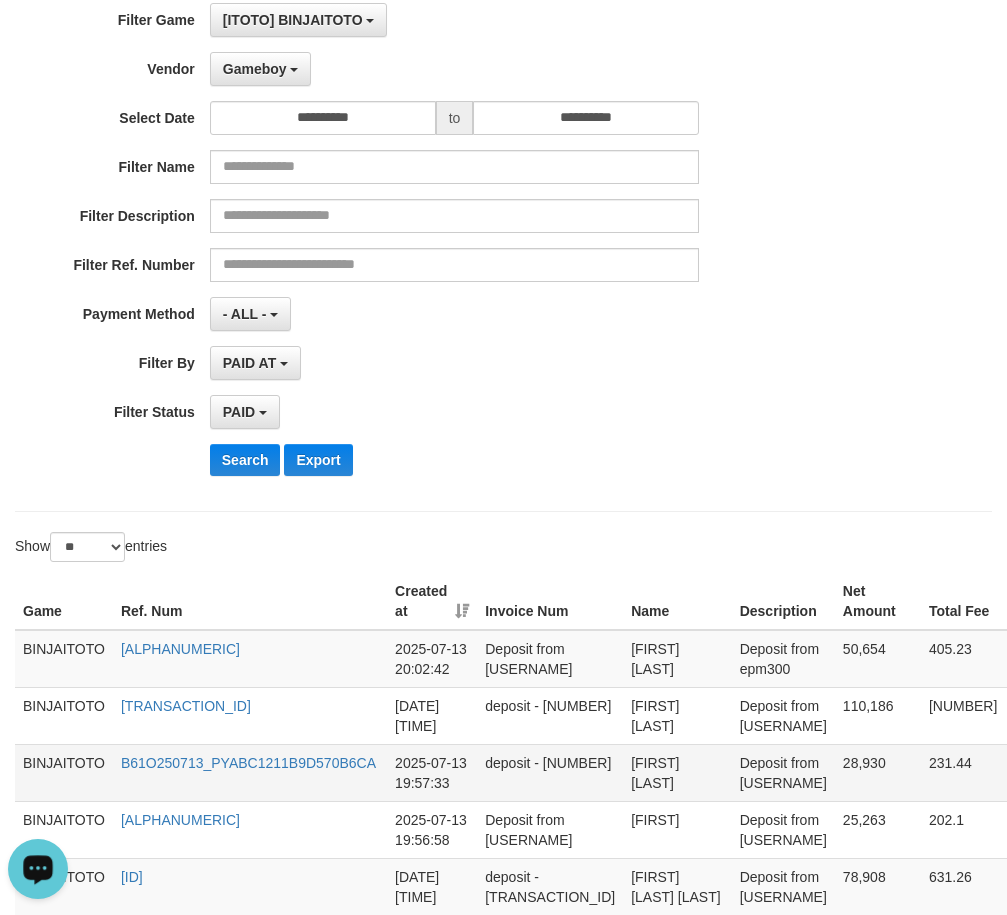 click on "[FIRST] [LAST]" at bounding box center (677, 772) 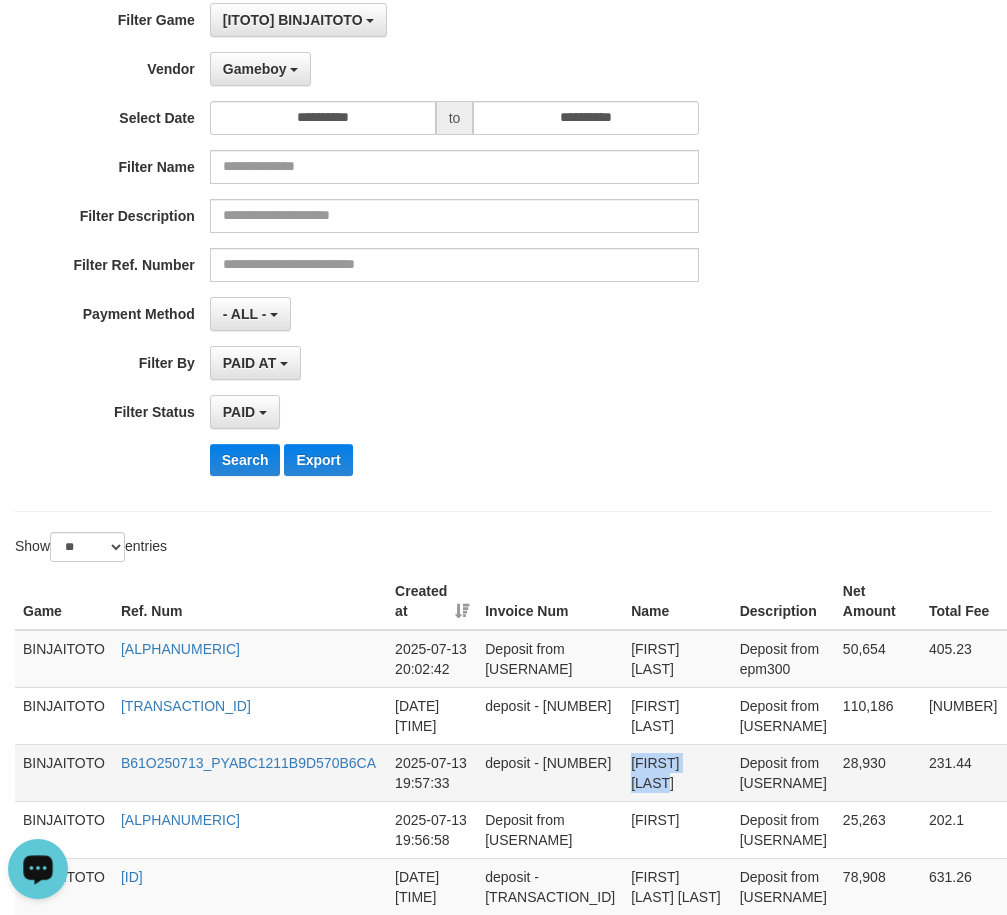 drag, startPoint x: 600, startPoint y: 764, endPoint x: 649, endPoint y: 761, distance: 49.09175 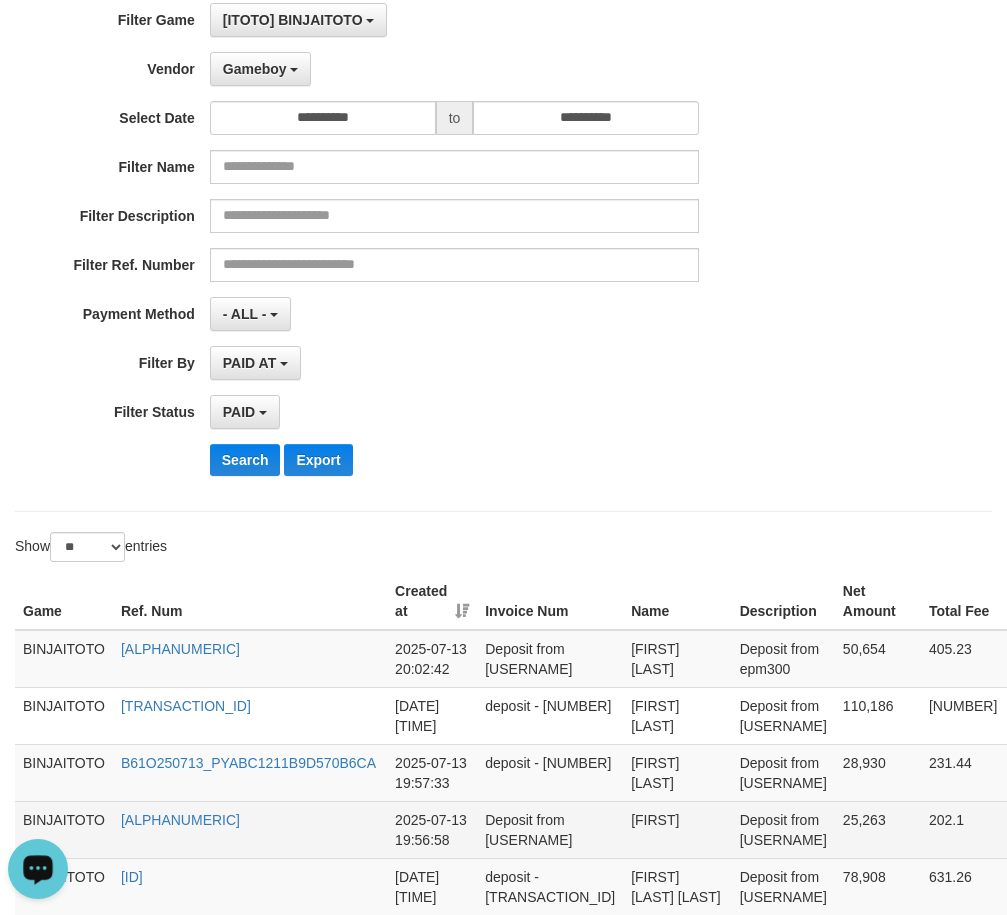 click on "[FIRST]" at bounding box center (677, 829) 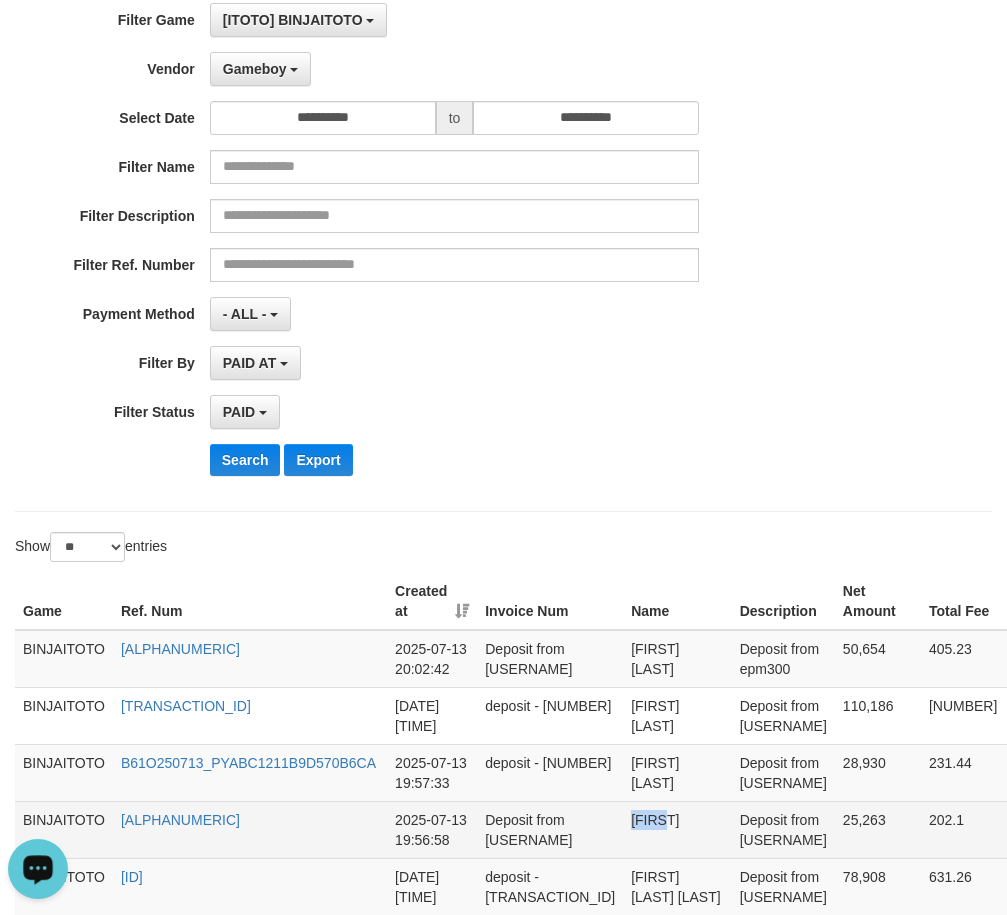 click on "[FIRST]" at bounding box center (677, 829) 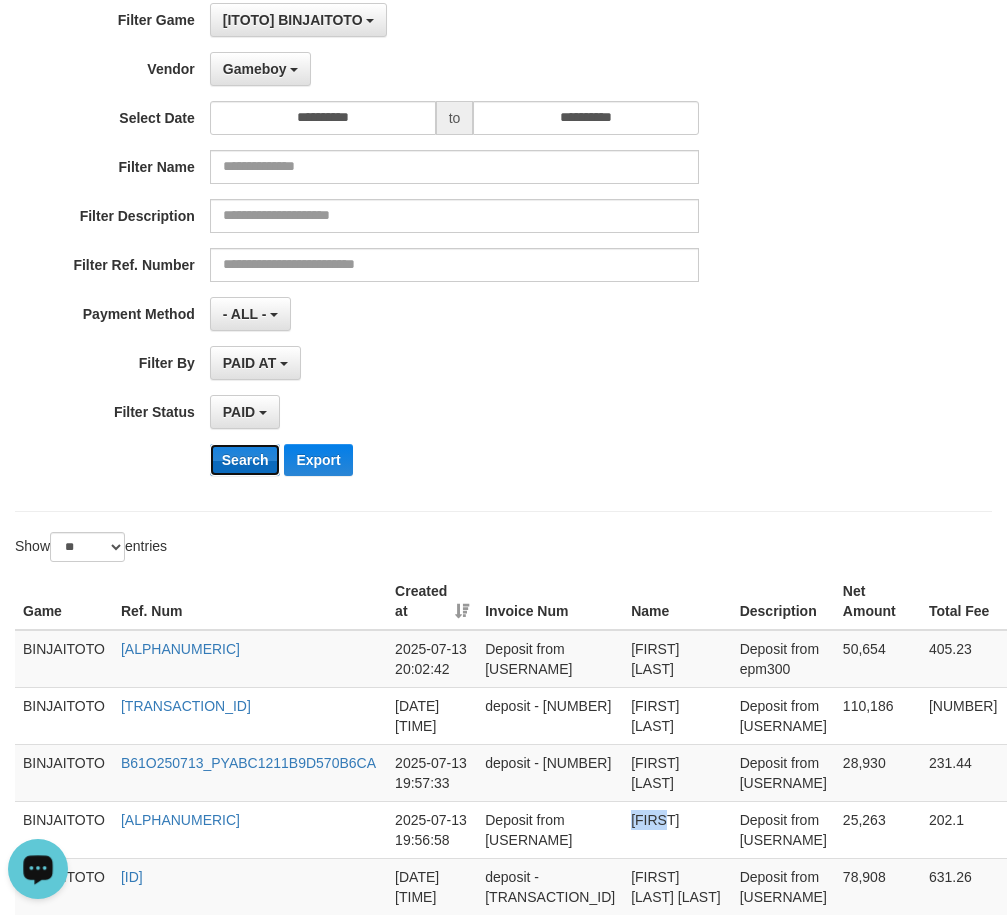 click on "Search" at bounding box center (245, 460) 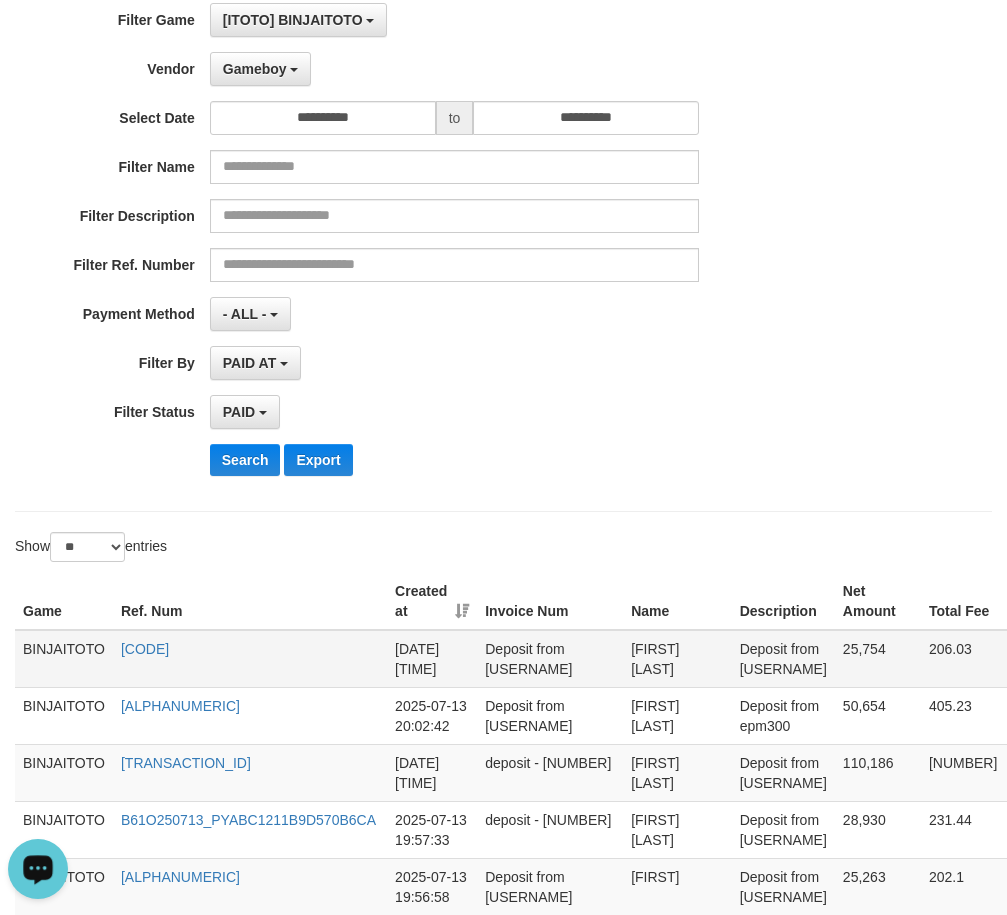 click on "[FIRST] [LAST]" at bounding box center (677, 659) 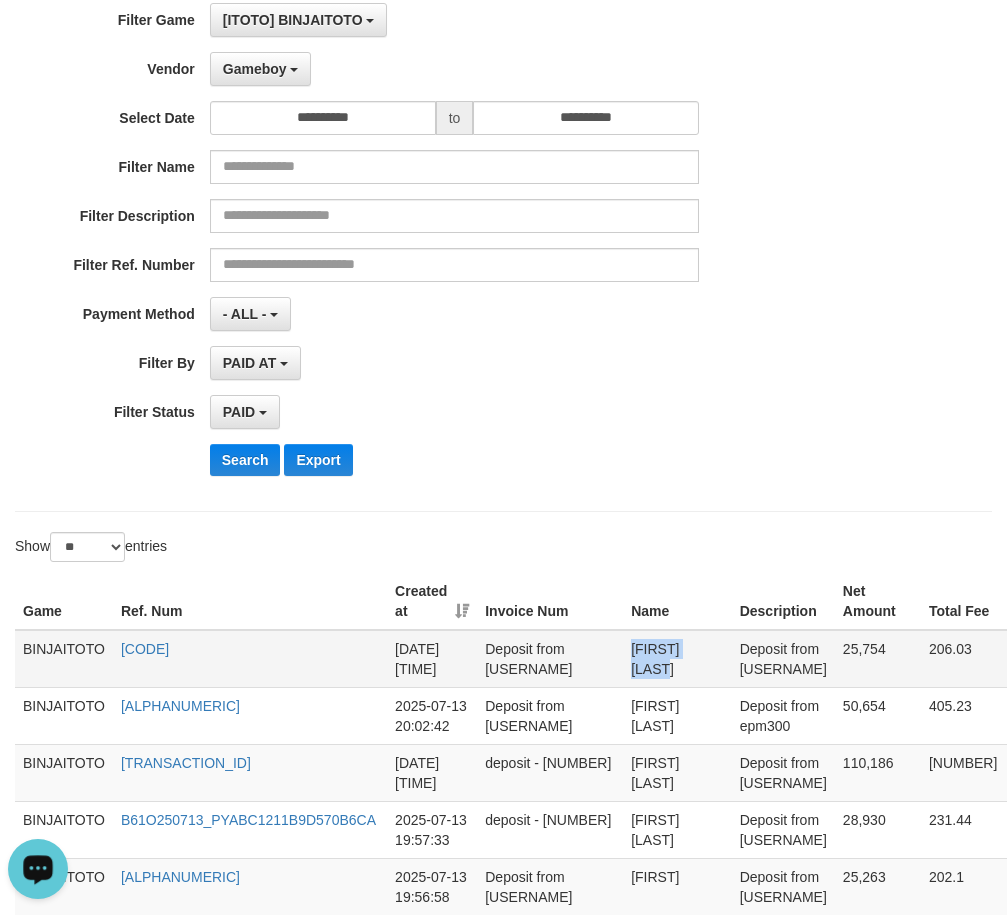 drag, startPoint x: 590, startPoint y: 653, endPoint x: 634, endPoint y: 653, distance: 44 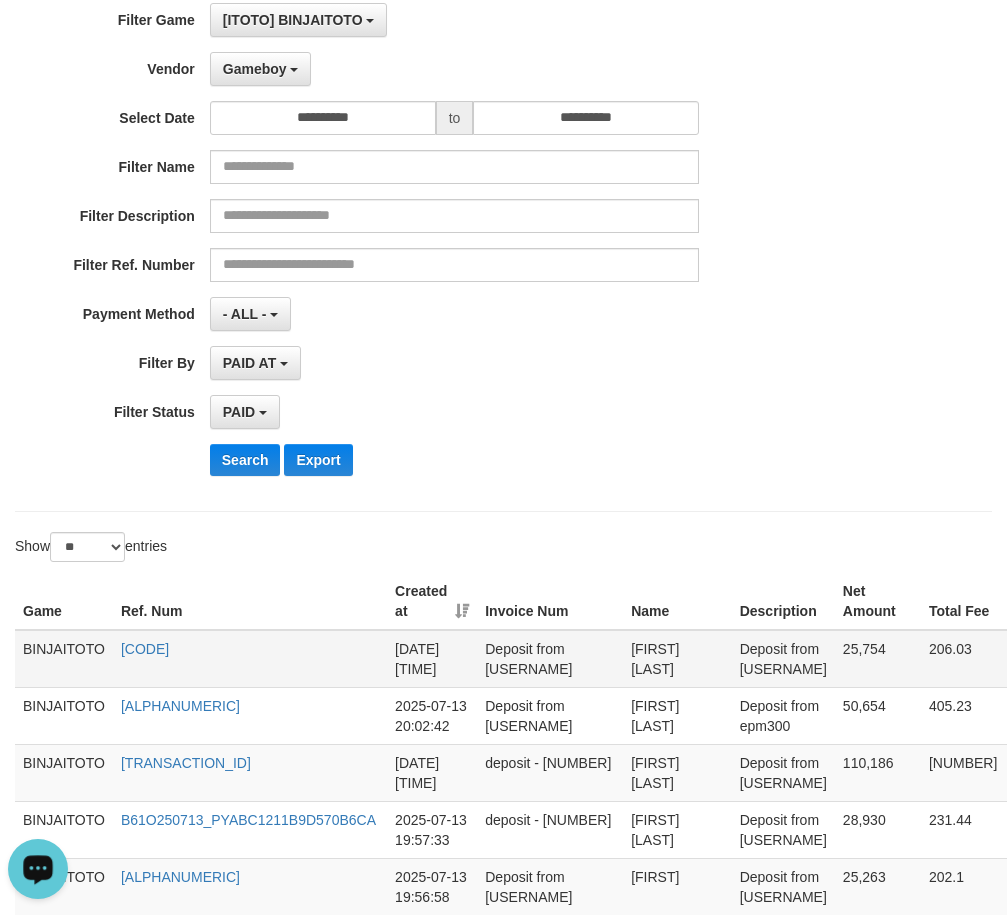 click on "[FIRST] [LAST]" at bounding box center [677, 659] 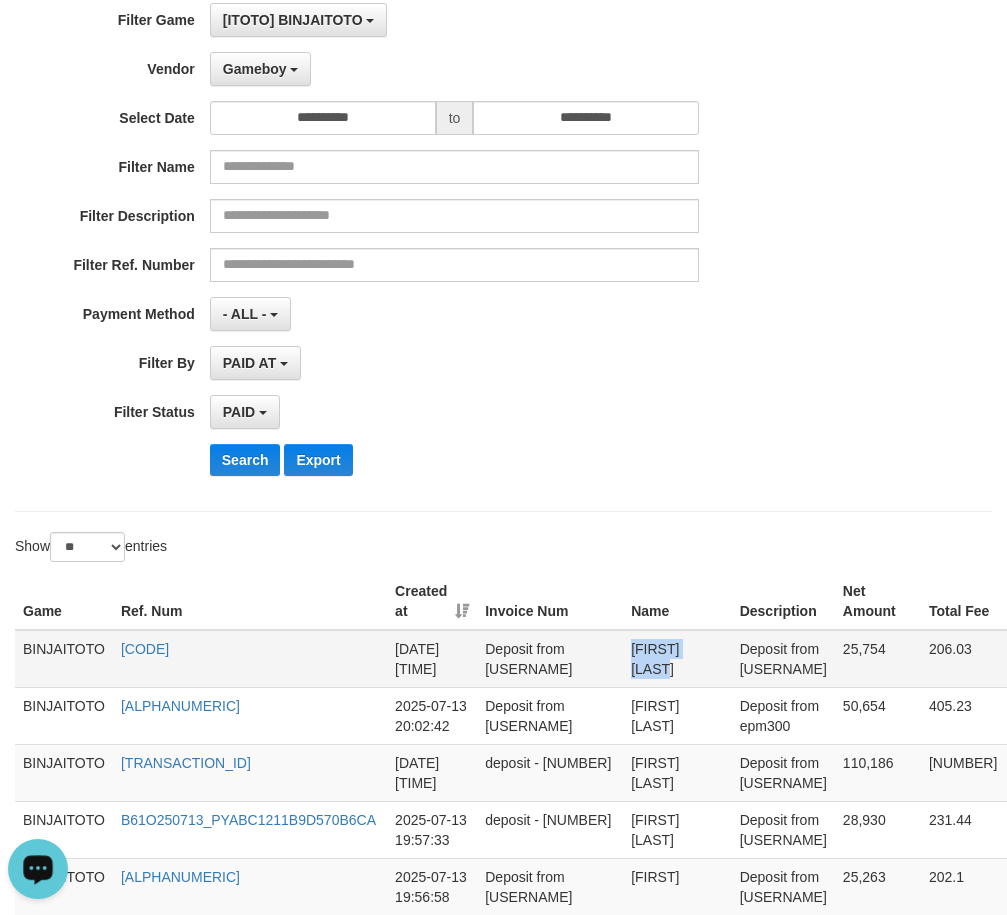 drag, startPoint x: 584, startPoint y: 646, endPoint x: 634, endPoint y: 645, distance: 50.01 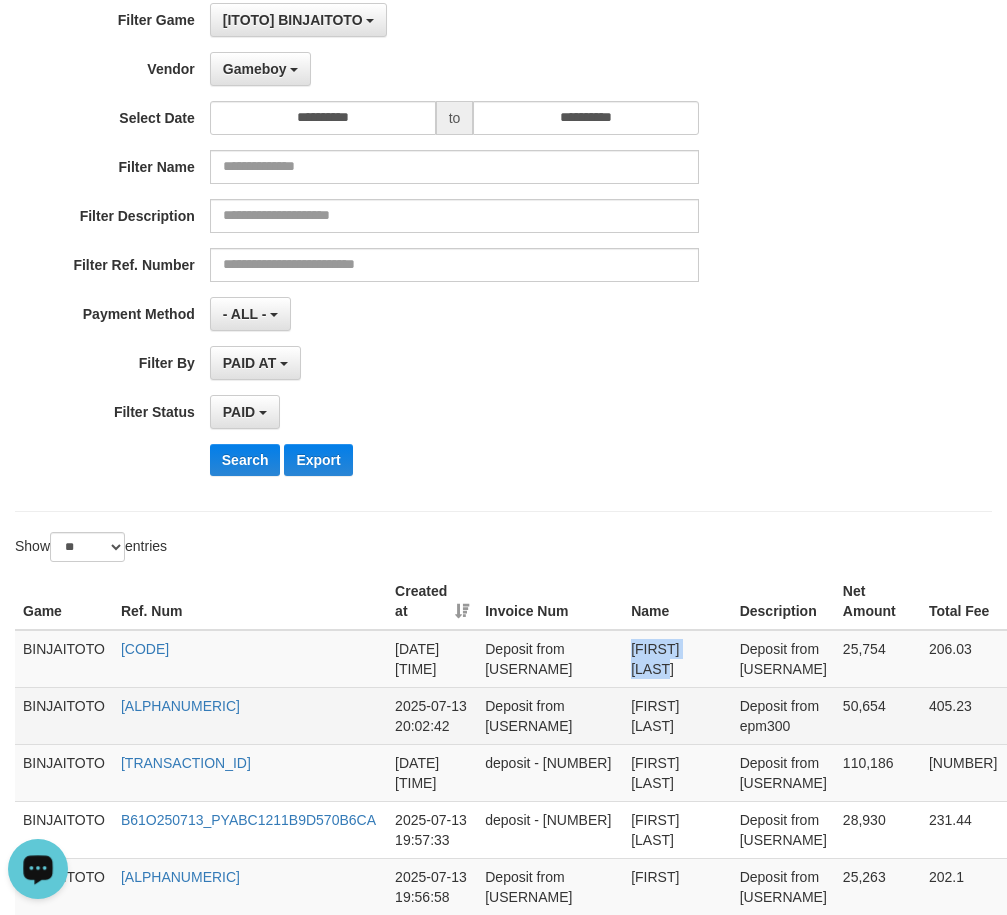 click on "[FIRST] [LAST]" at bounding box center (677, 715) 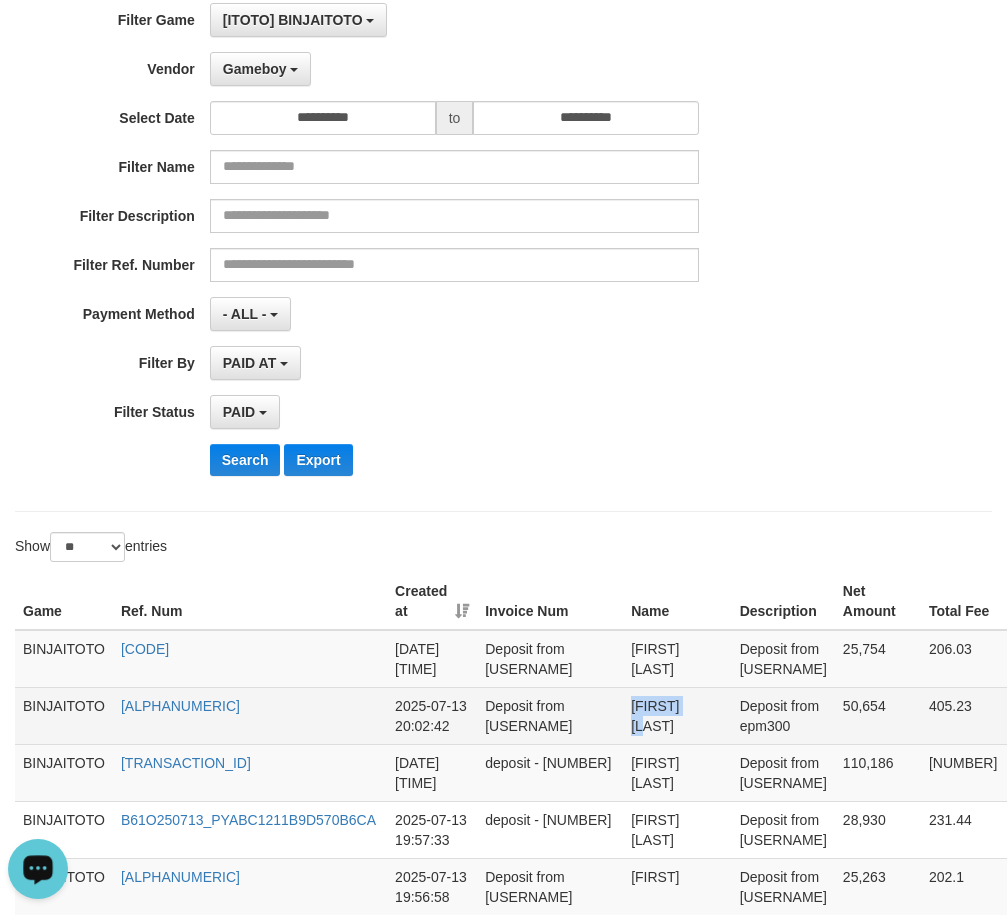drag, startPoint x: 598, startPoint y: 704, endPoint x: 609, endPoint y: 704, distance: 11 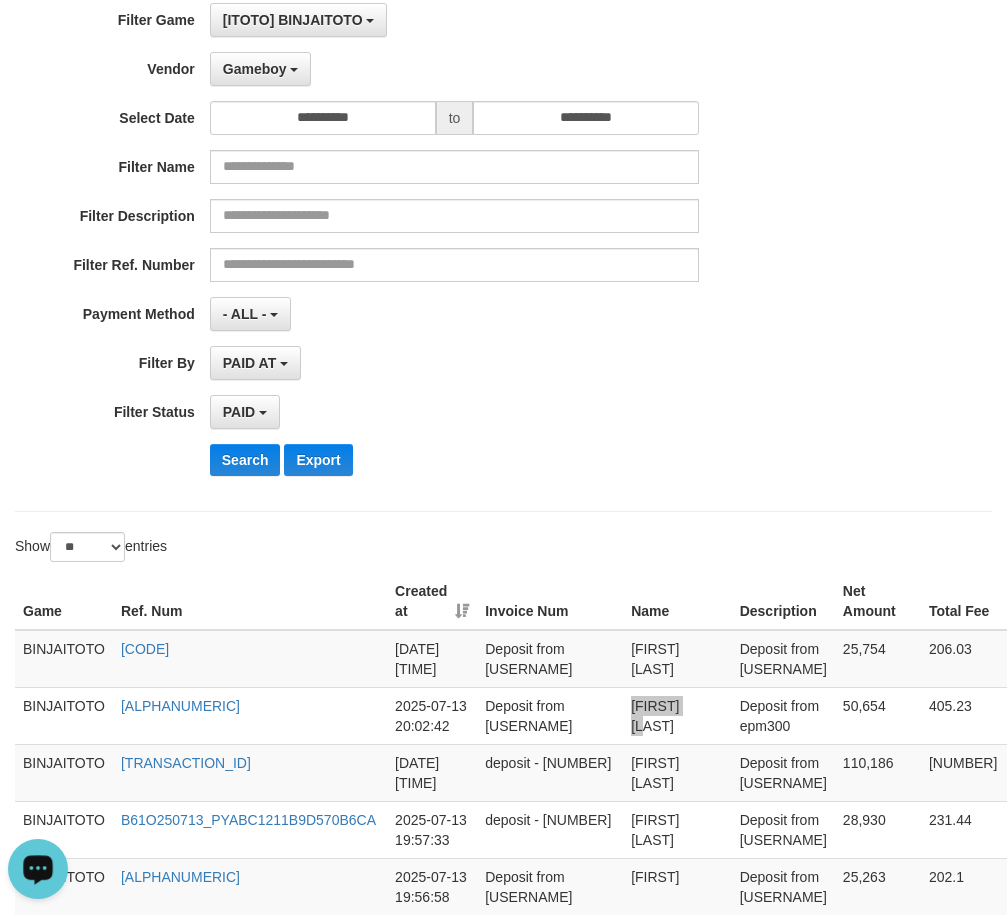 scroll, scrollTop: 0, scrollLeft: 0, axis: both 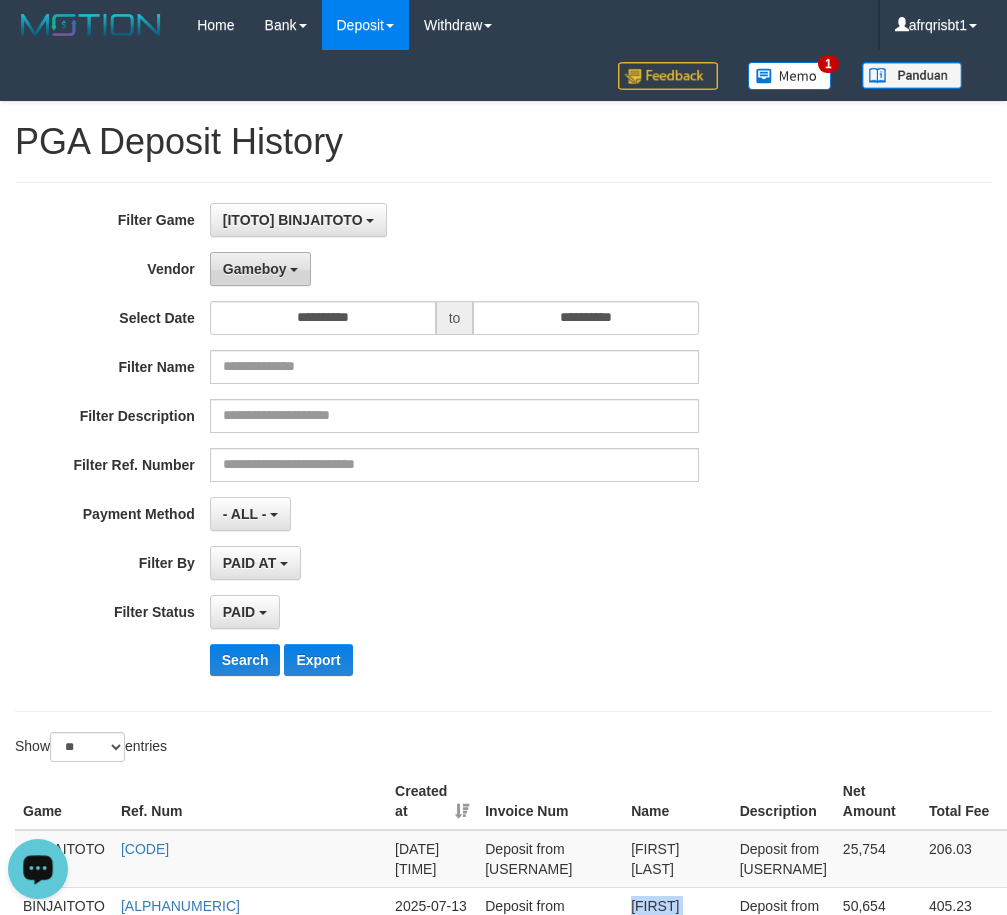 click on "Gameboy" at bounding box center [255, 269] 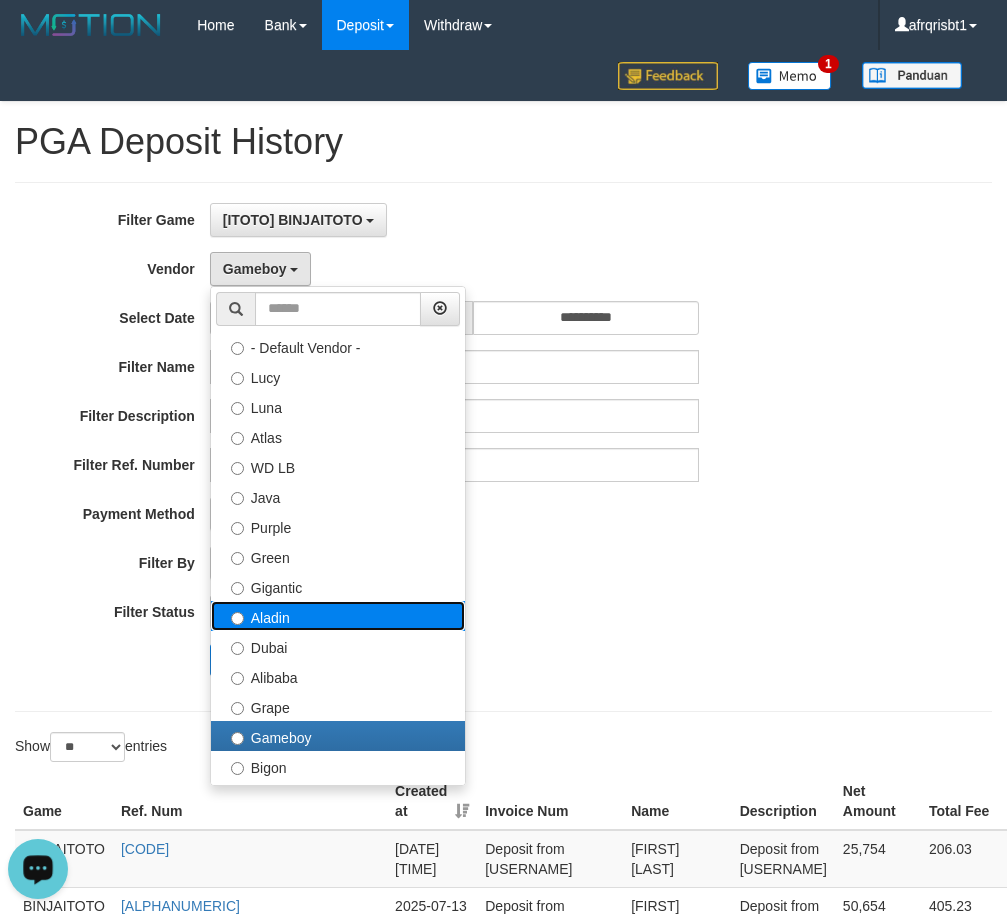 click on "Aladin" at bounding box center [338, 616] 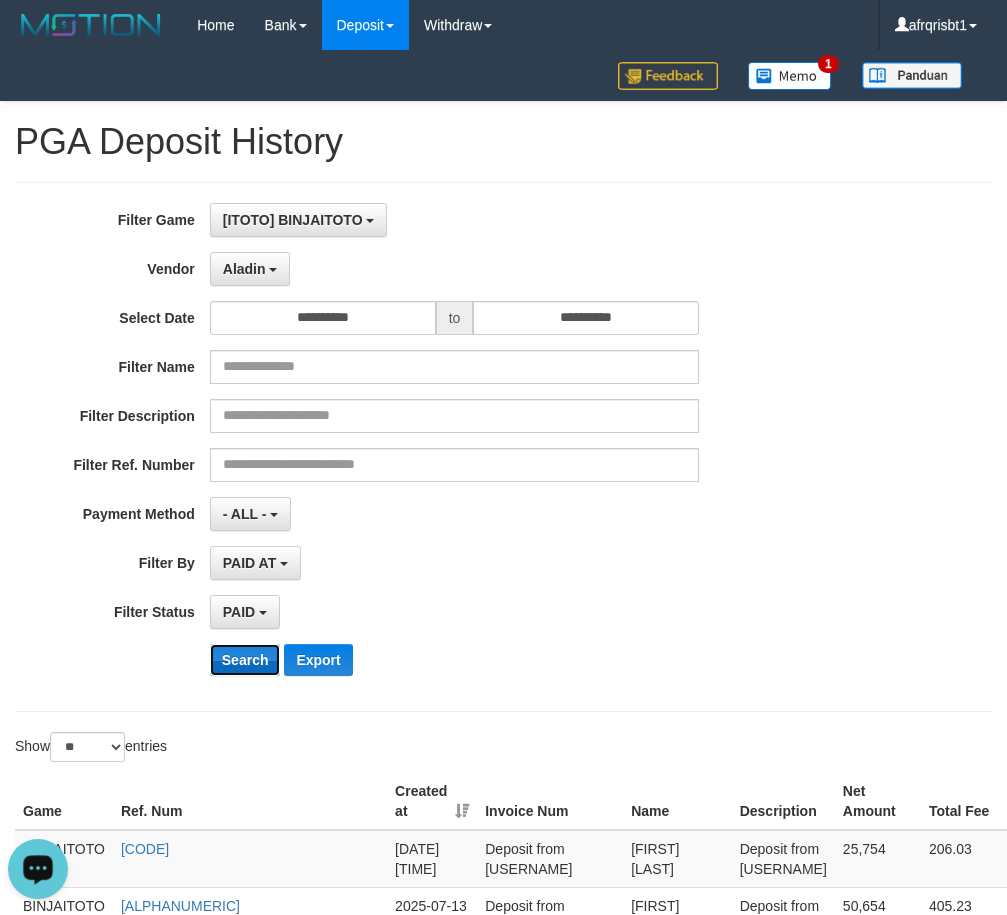 click on "Search" at bounding box center (245, 660) 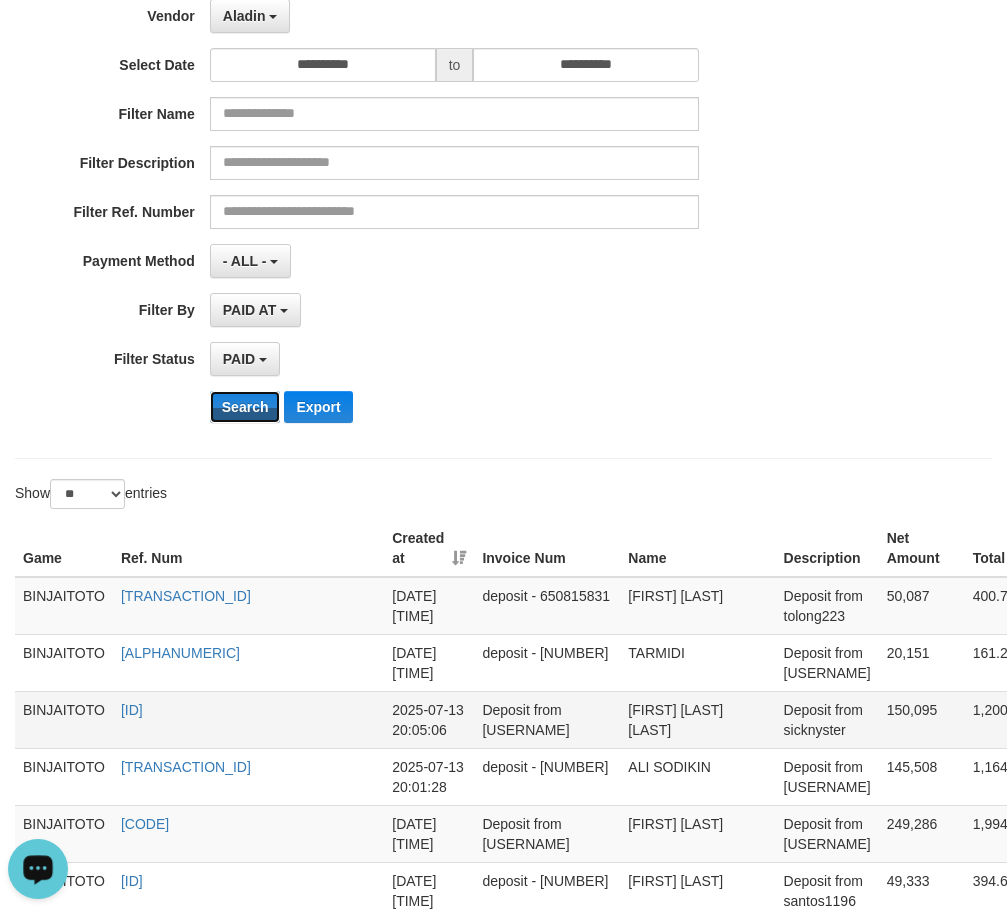 scroll, scrollTop: 400, scrollLeft: 0, axis: vertical 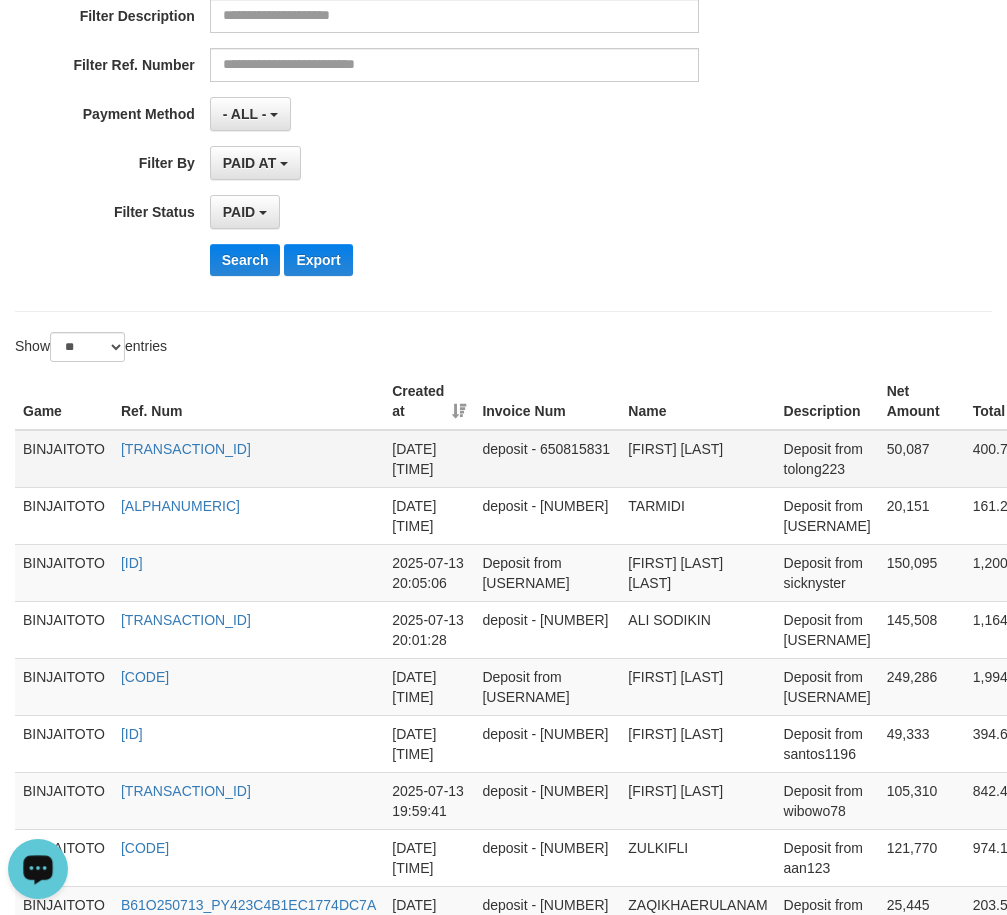 click on "[FIRST] [LAST]" at bounding box center (697, 459) 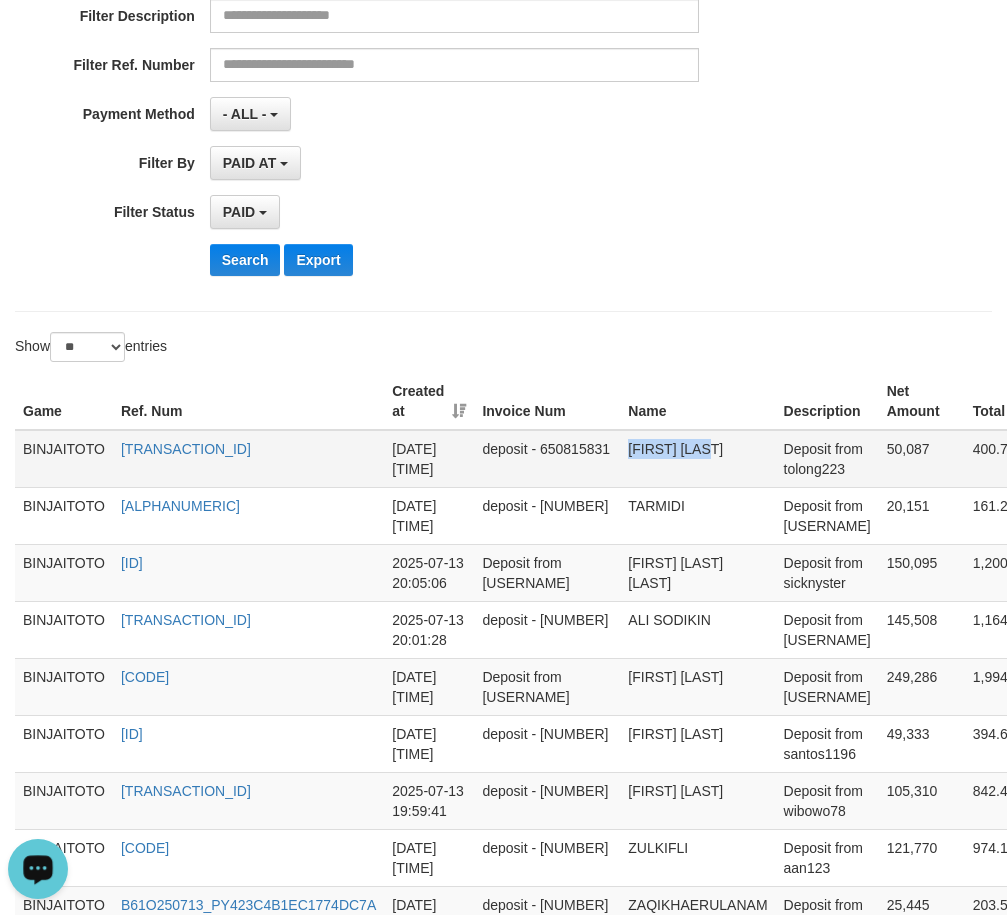 drag, startPoint x: 586, startPoint y: 455, endPoint x: 646, endPoint y: 449, distance: 60.299255 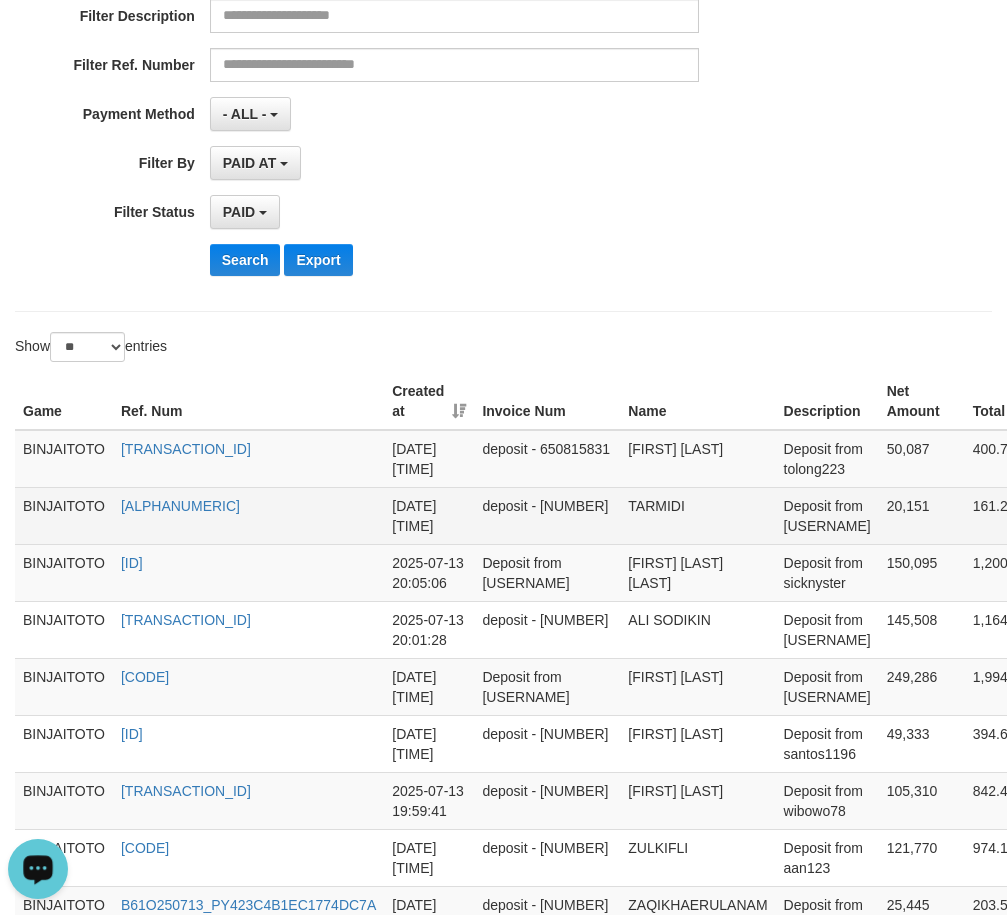 click on "TARMIDI" at bounding box center (697, 515) 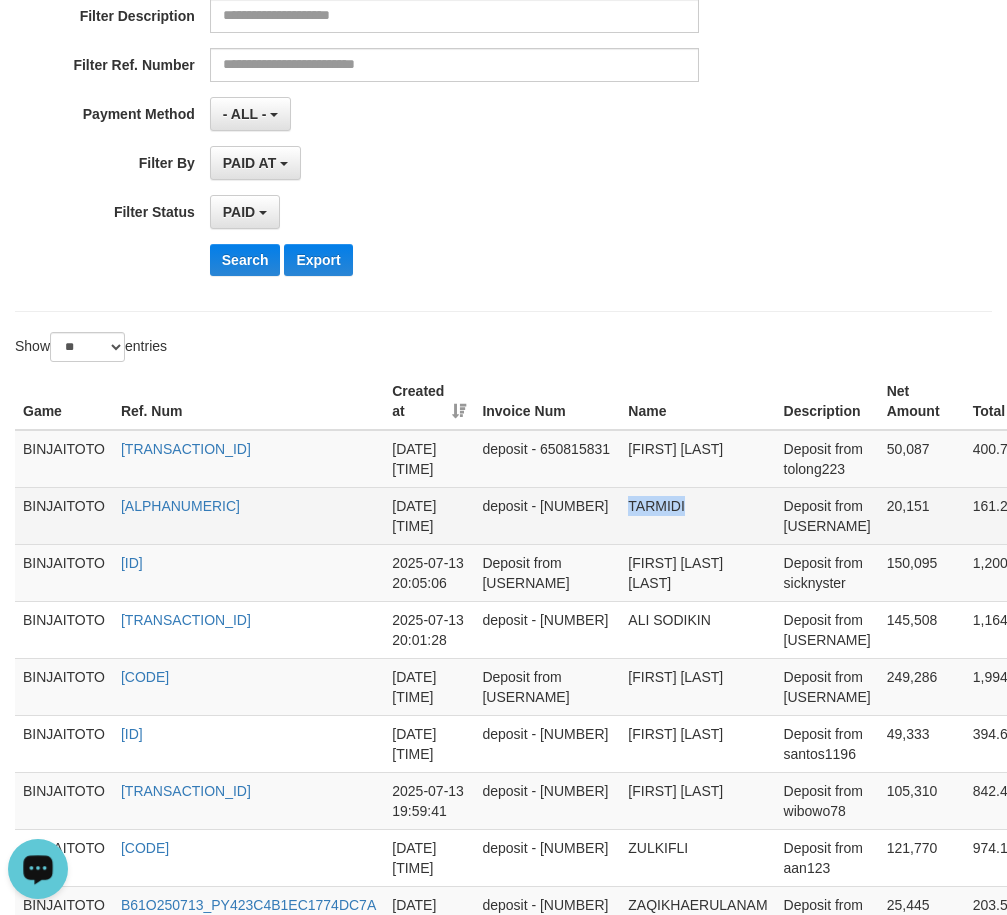 click on "TARMIDI" at bounding box center (697, 515) 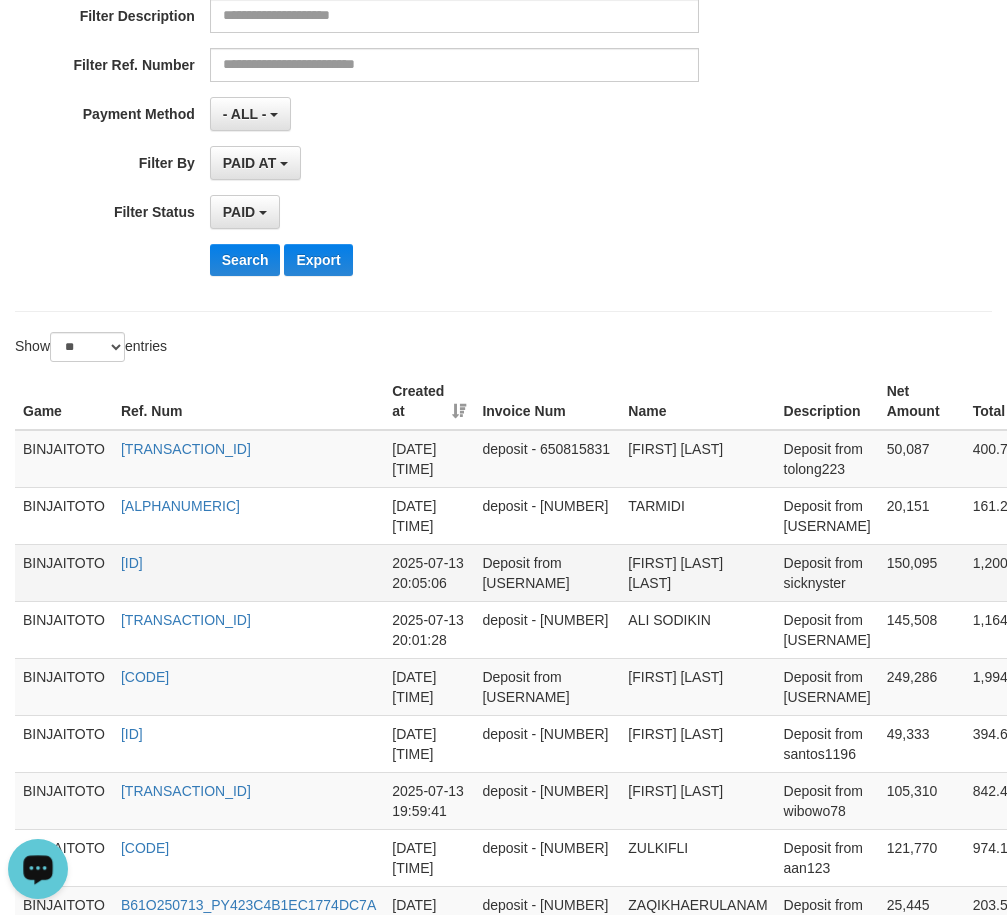click on "[FIRST] [LAST] [LAST]" at bounding box center [697, 572] 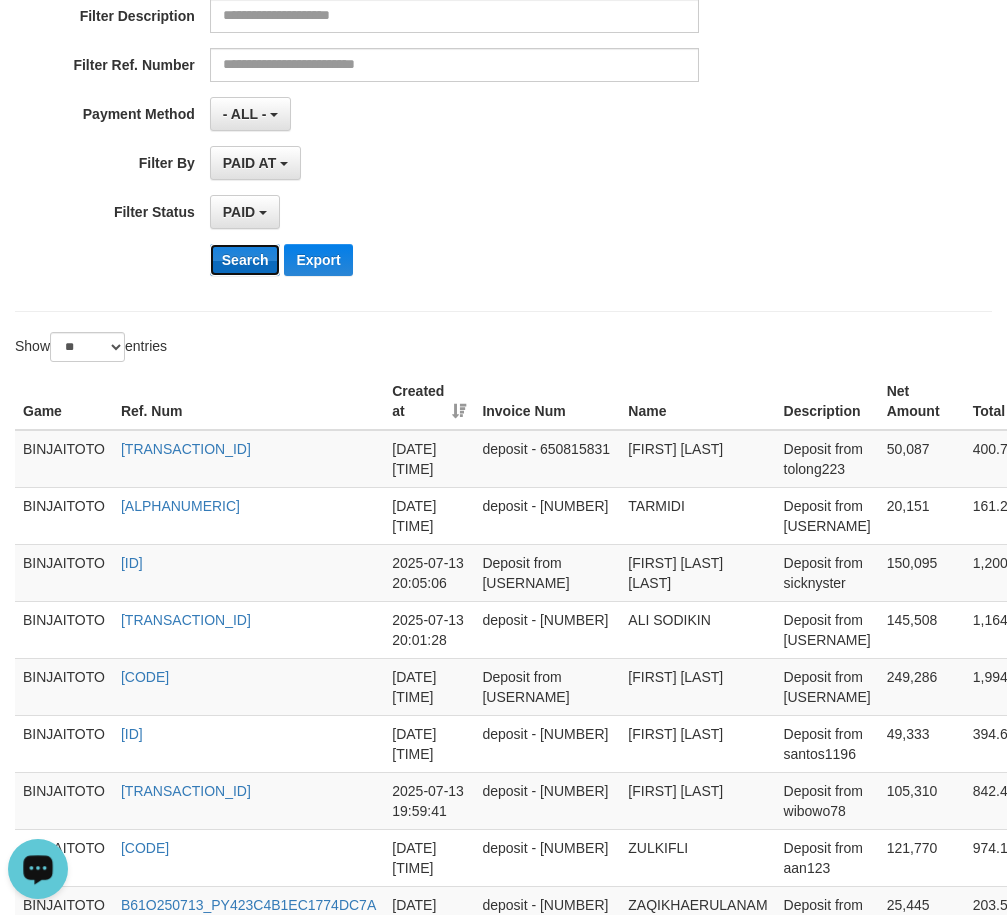 click on "Search" at bounding box center (245, 260) 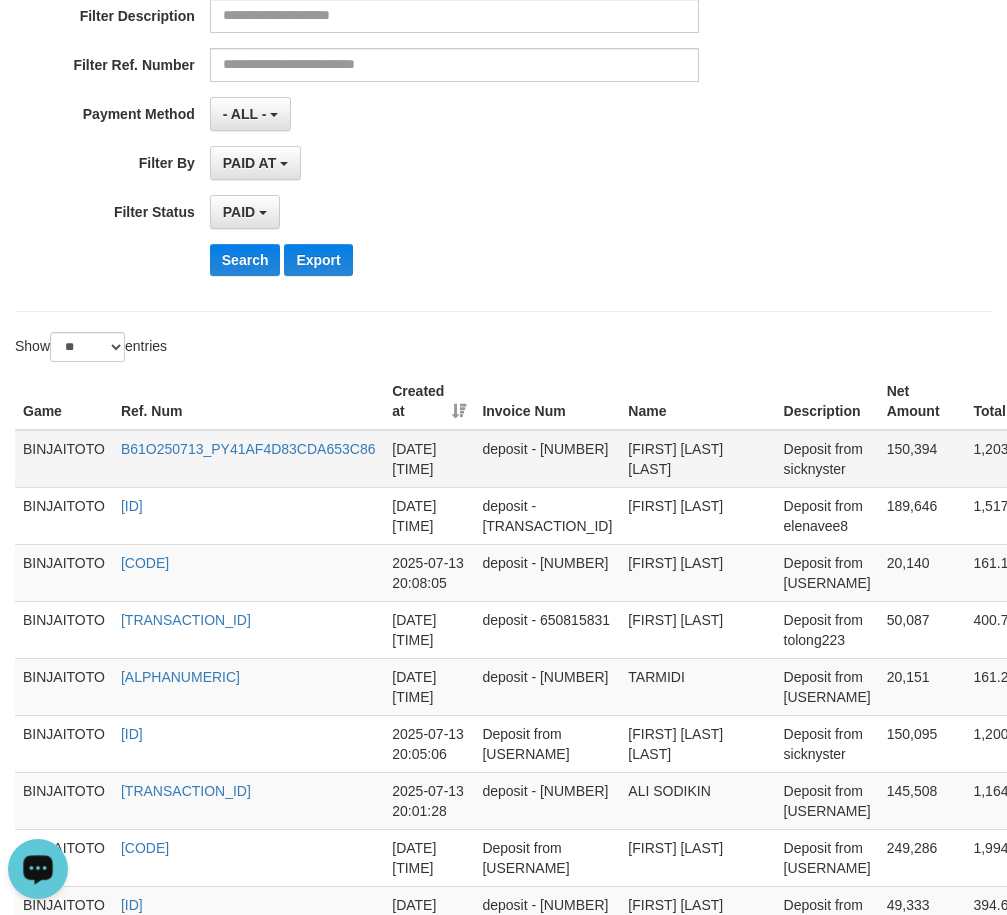 click on "[FIRST] [LAST] [LAST]" at bounding box center [697, 459] 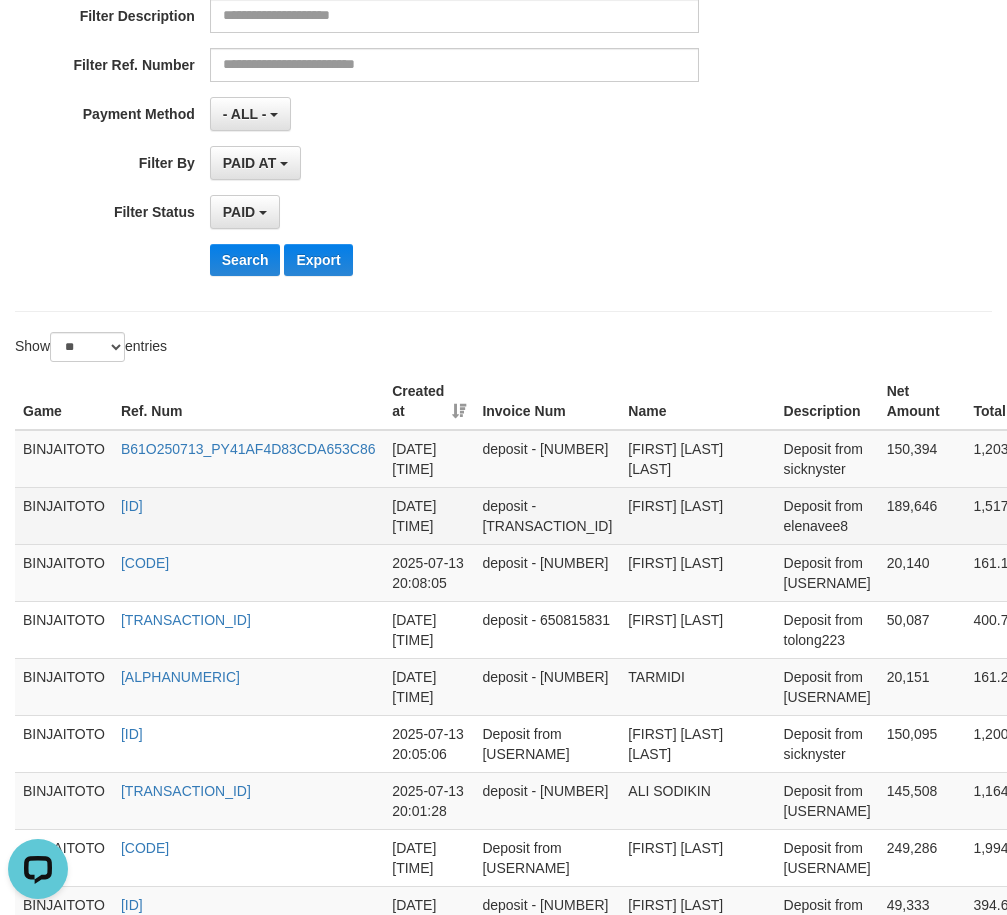 click on "[FIRST] [LAST]" at bounding box center [697, 515] 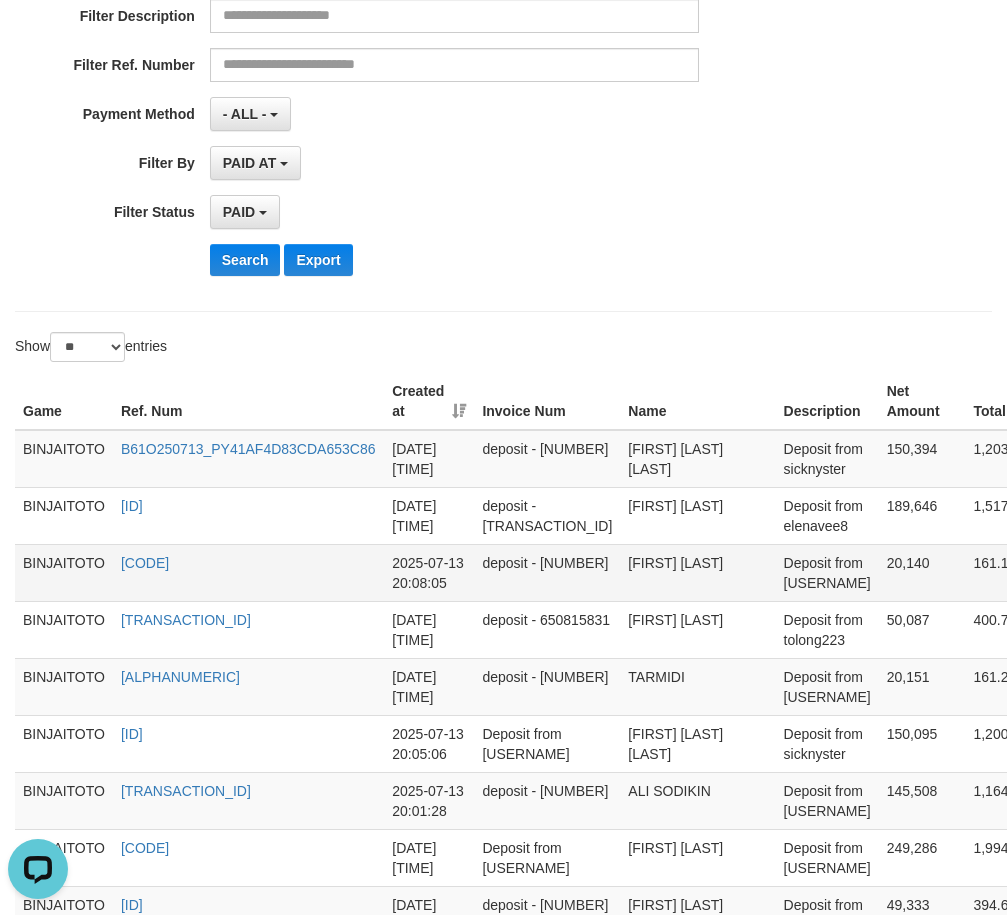 click on "[FIRST] [LAST]" at bounding box center [697, 572] 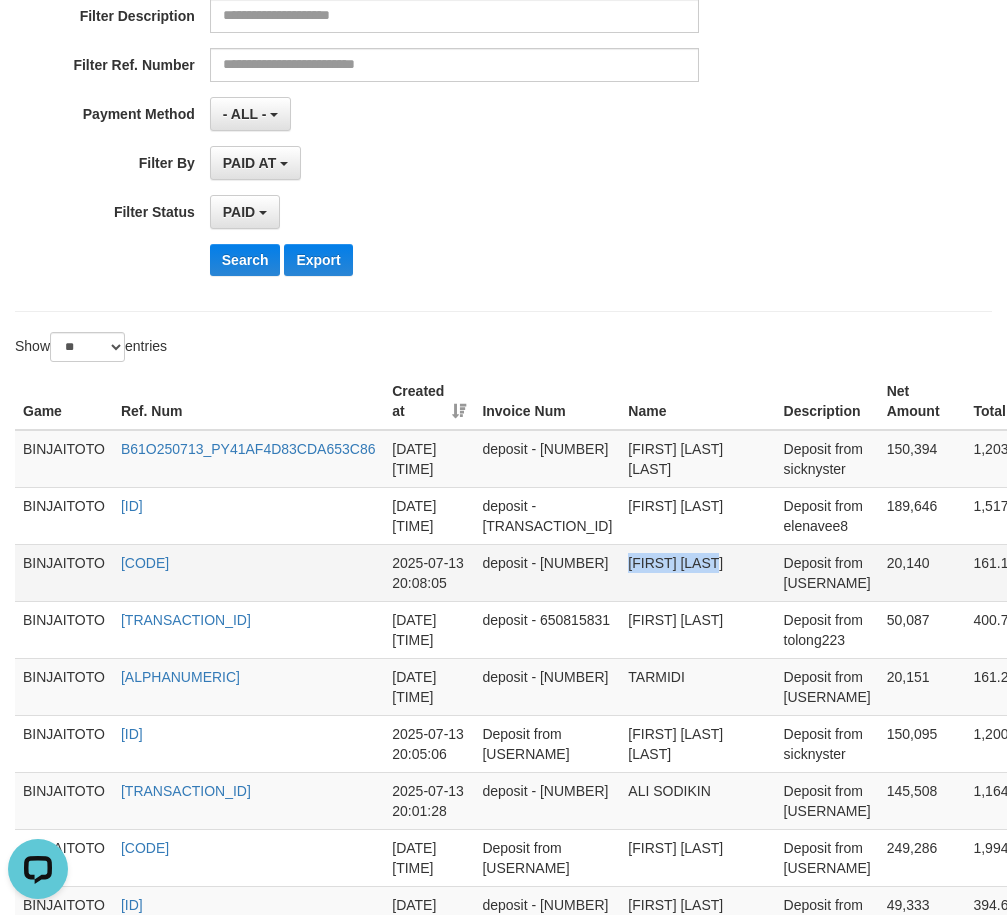 drag, startPoint x: 592, startPoint y: 604, endPoint x: 682, endPoint y: 590, distance: 91.08238 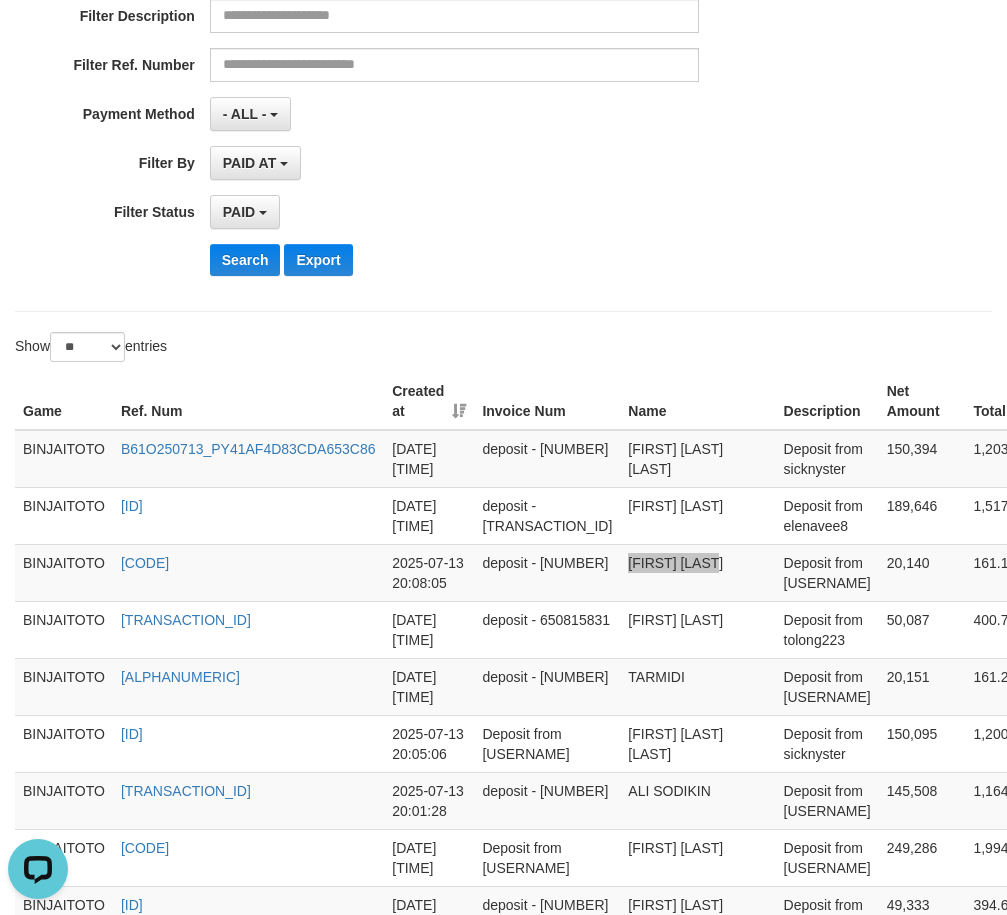 scroll, scrollTop: 100, scrollLeft: 0, axis: vertical 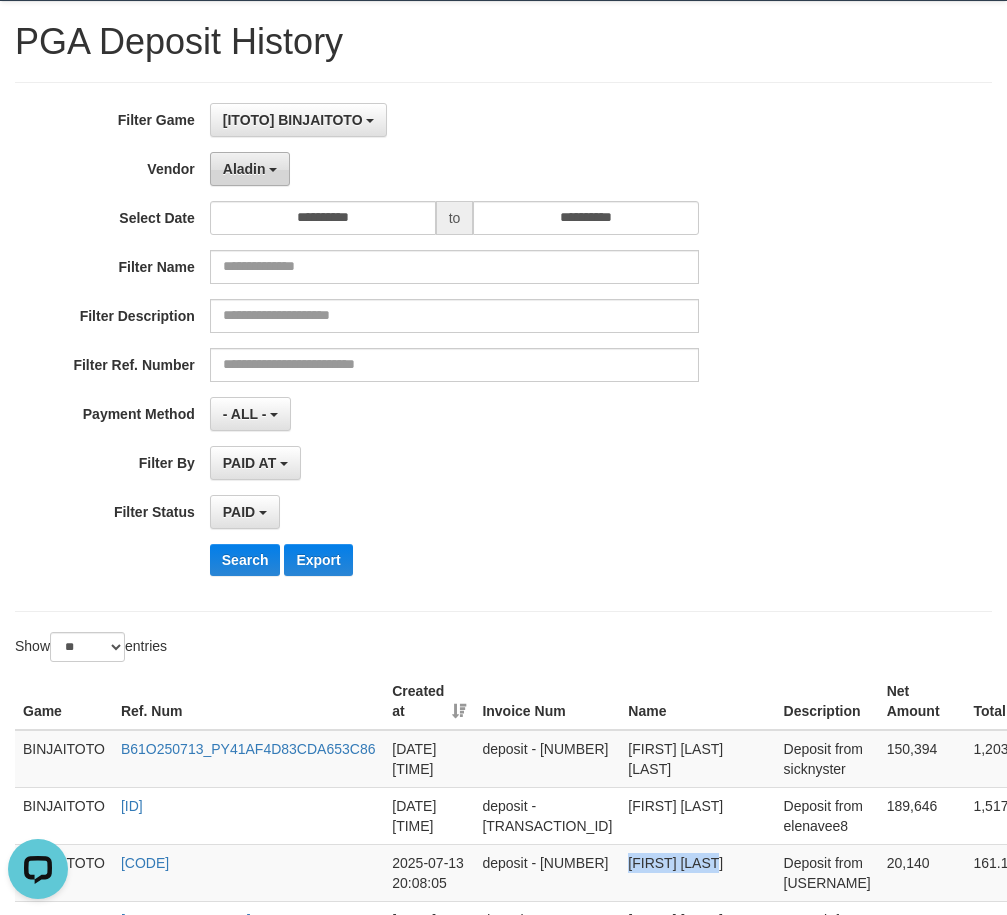 click on "Aladin" at bounding box center [244, 169] 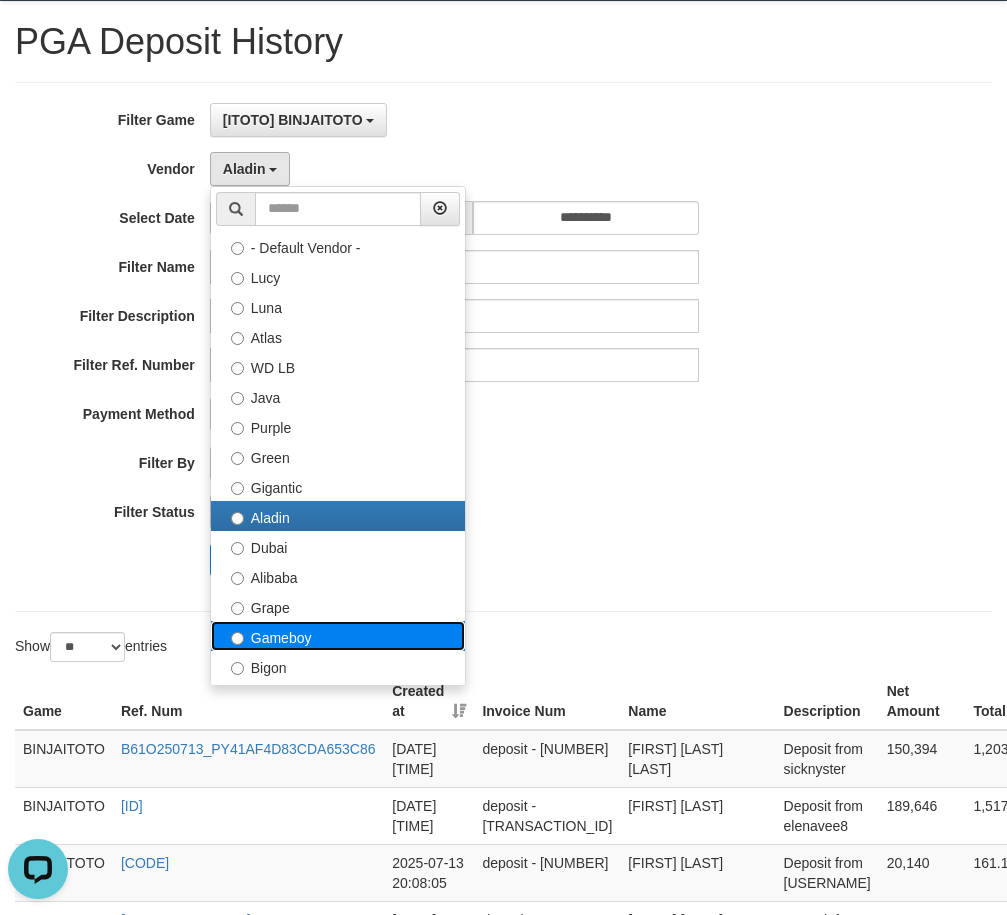 click on "Gameboy" at bounding box center [338, 636] 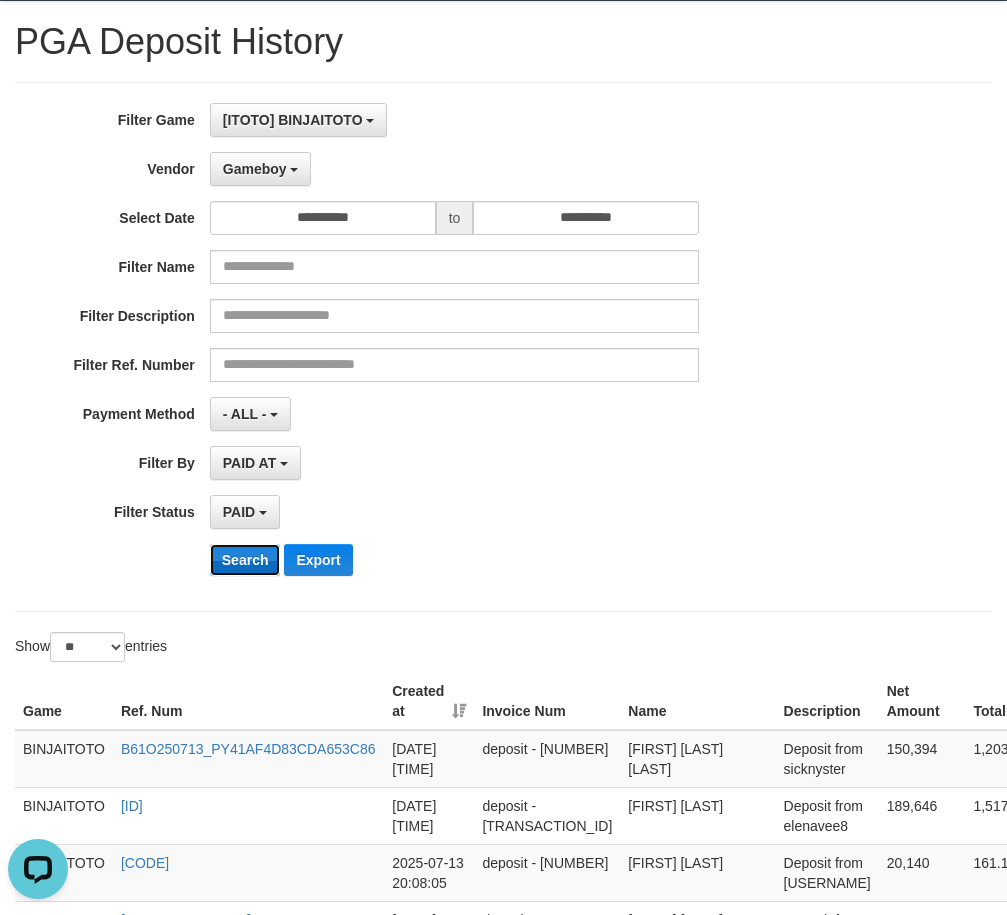 click on "Search" at bounding box center (245, 560) 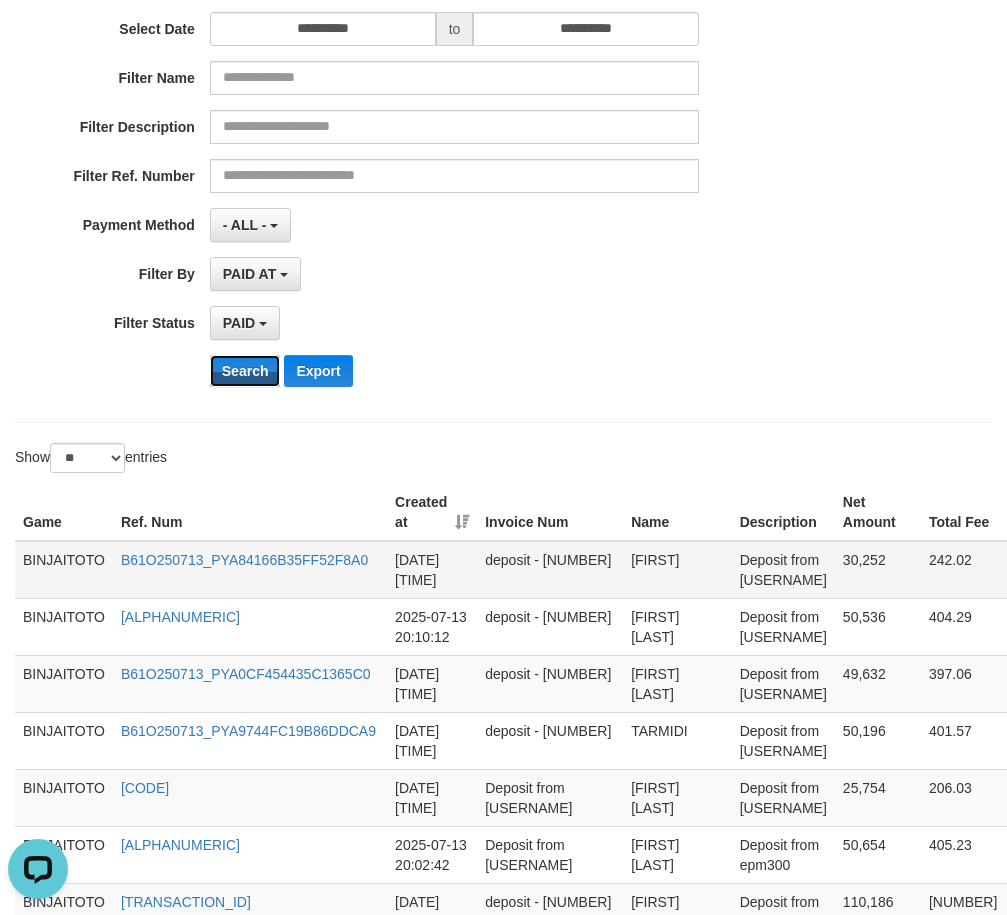 scroll, scrollTop: 300, scrollLeft: 0, axis: vertical 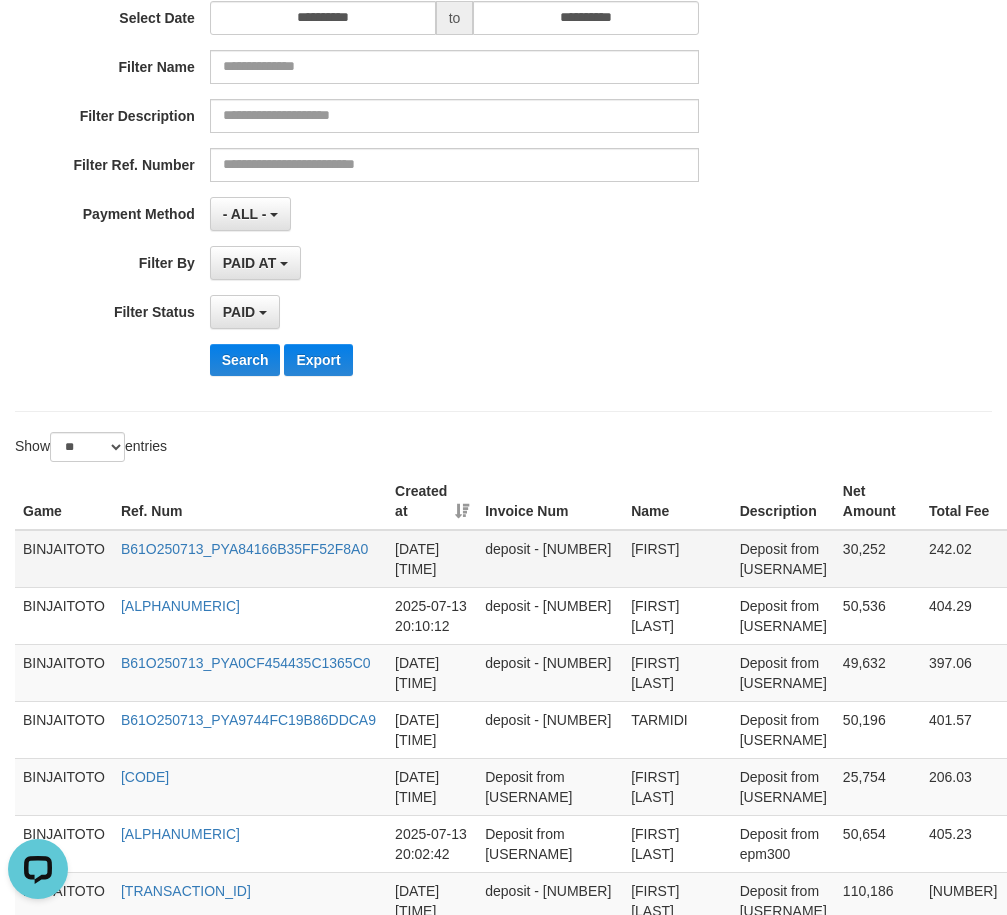 click on "[FIRST]" at bounding box center (677, 559) 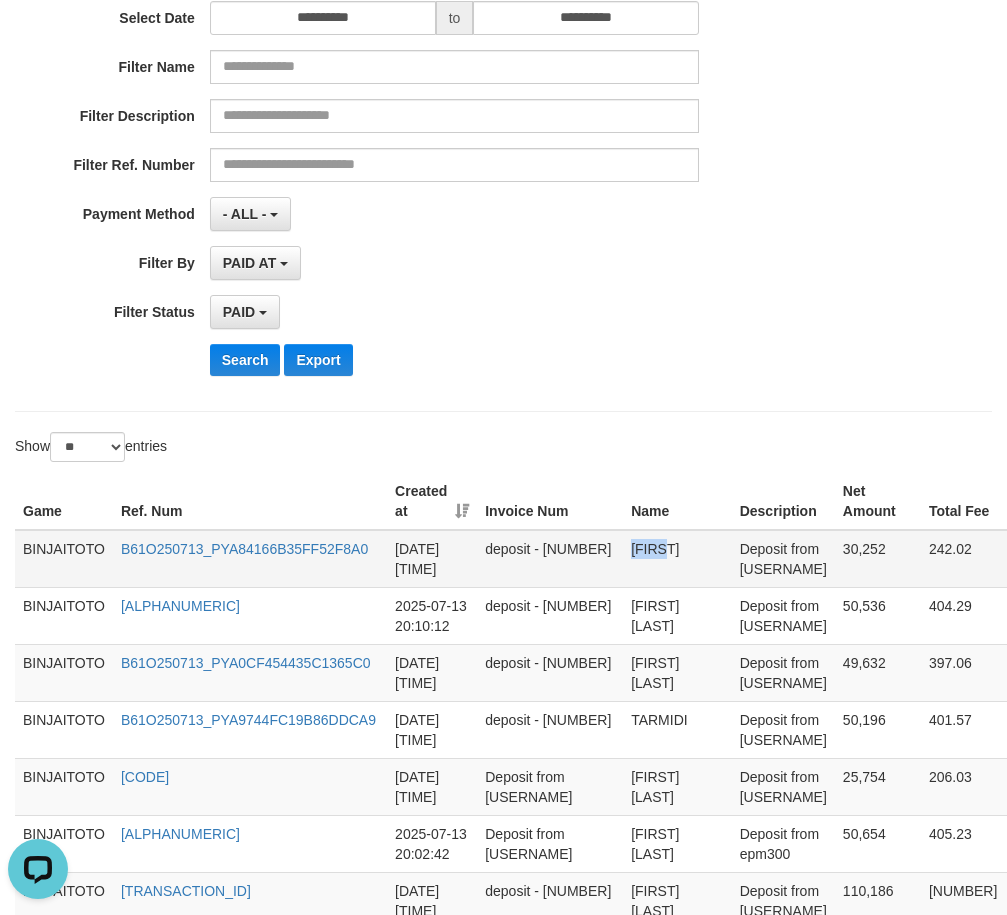 click on "[FIRST]" at bounding box center [677, 559] 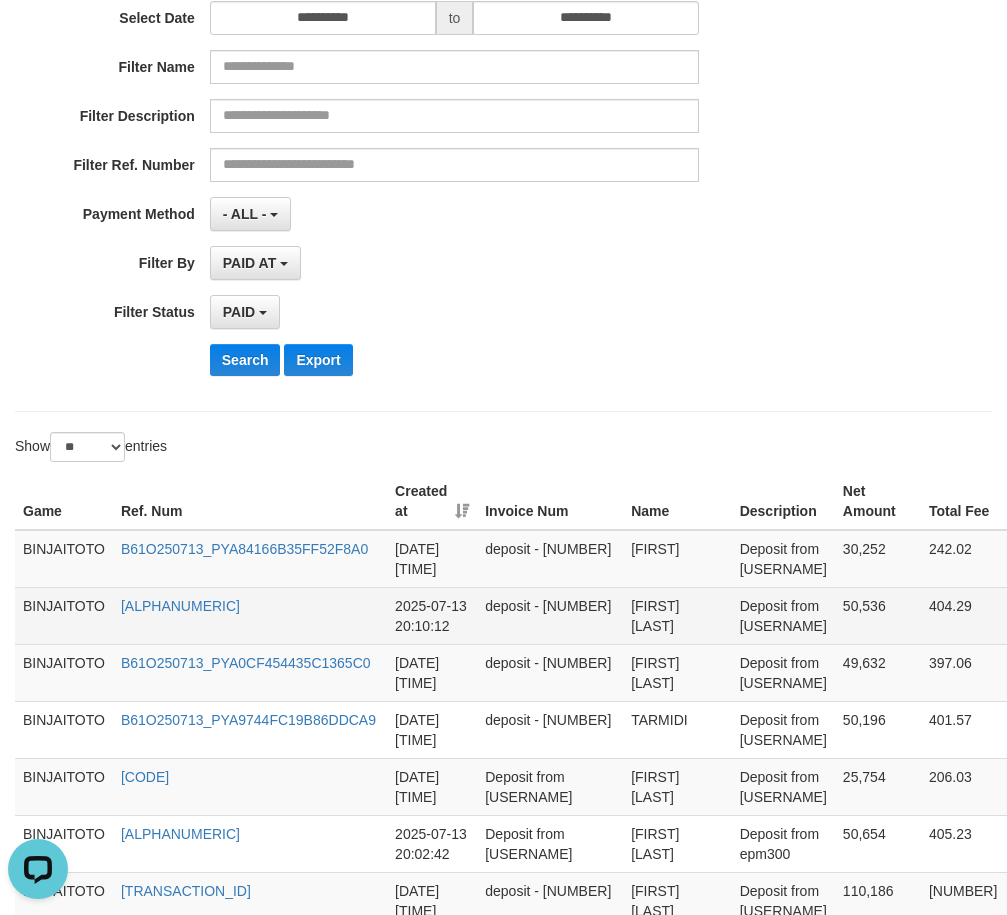 click on "[FIRST] [LAST]" at bounding box center [677, 615] 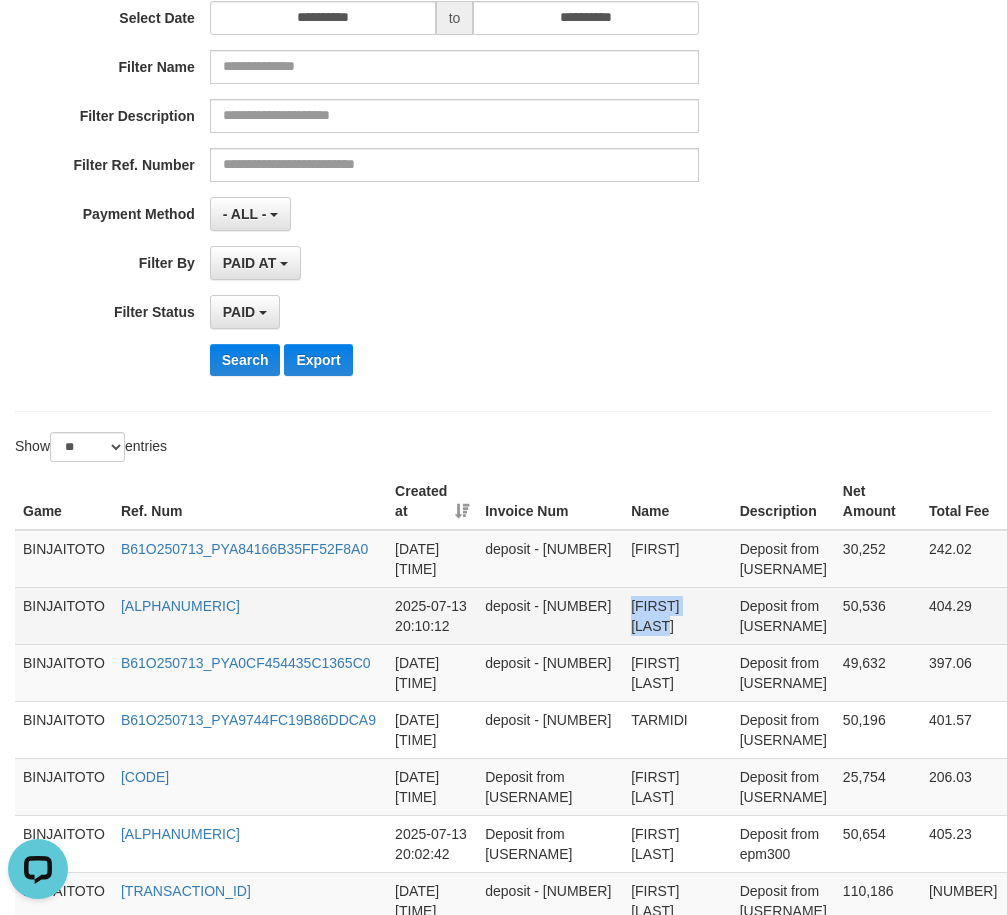 drag, startPoint x: 603, startPoint y: 605, endPoint x: 633, endPoint y: 595, distance: 31.622776 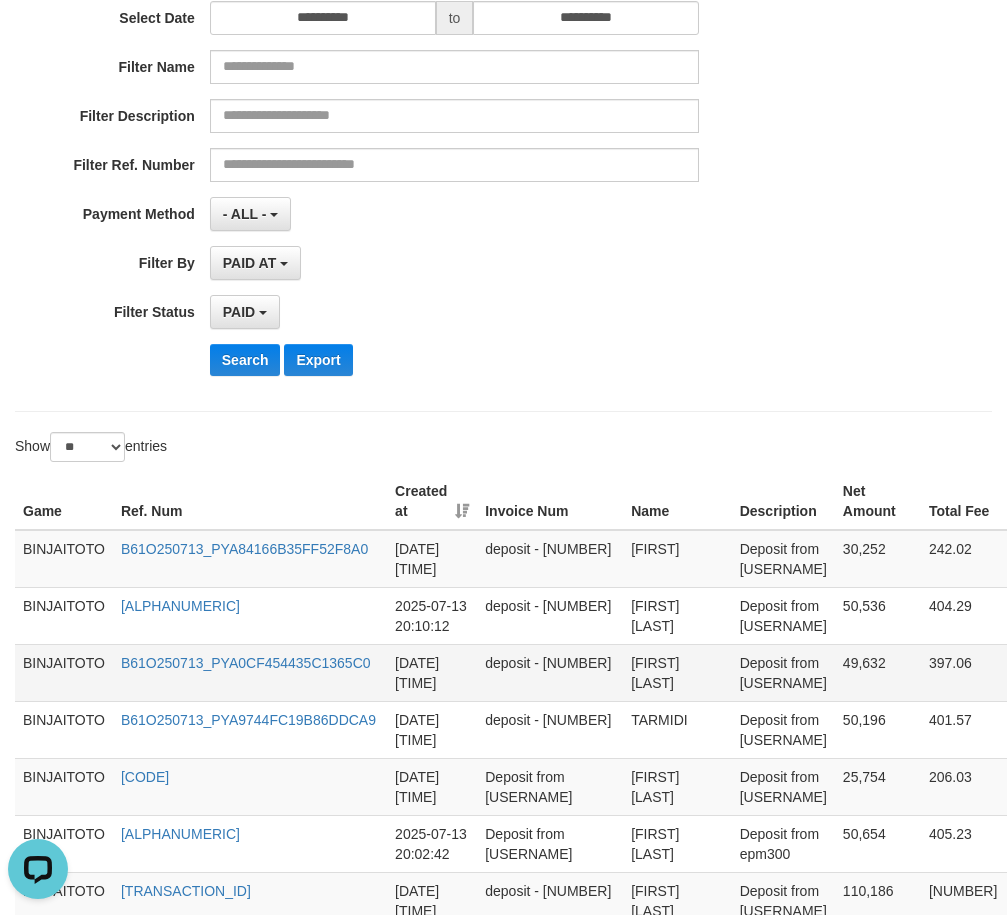 click on "[FIRST] [LAST]" at bounding box center (677, 672) 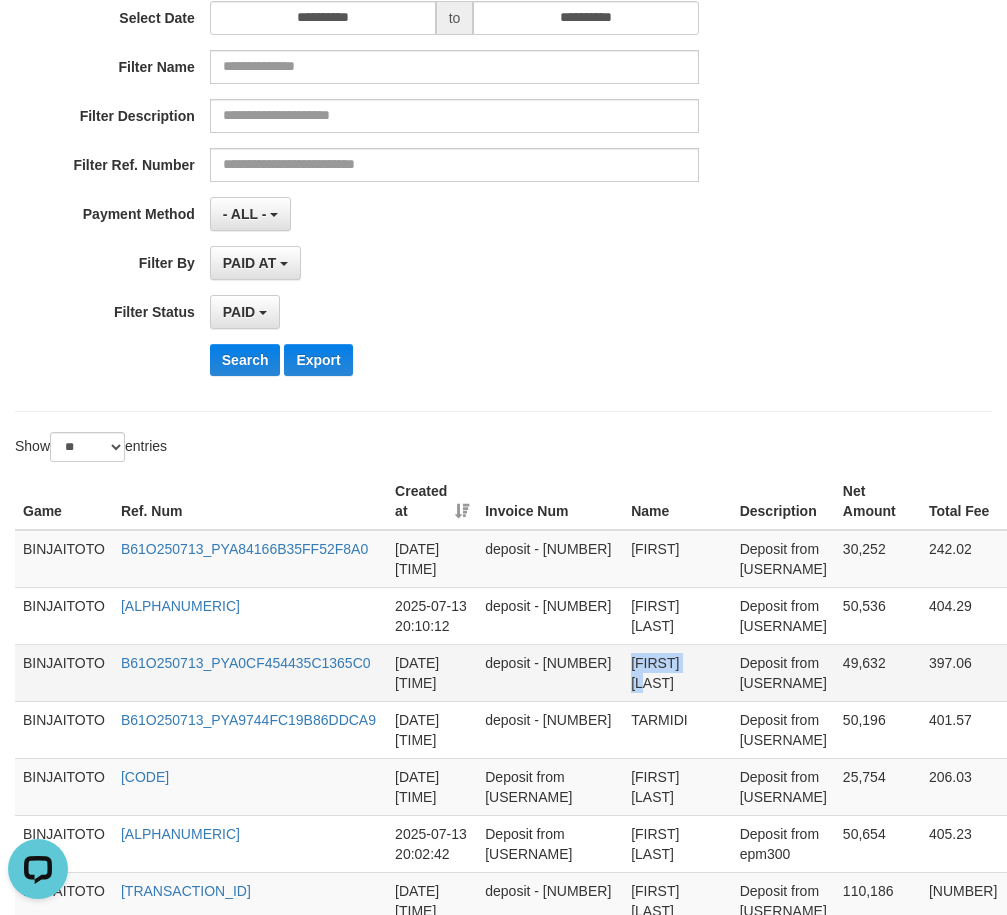 drag, startPoint x: 606, startPoint y: 663, endPoint x: 671, endPoint y: 655, distance: 65.490456 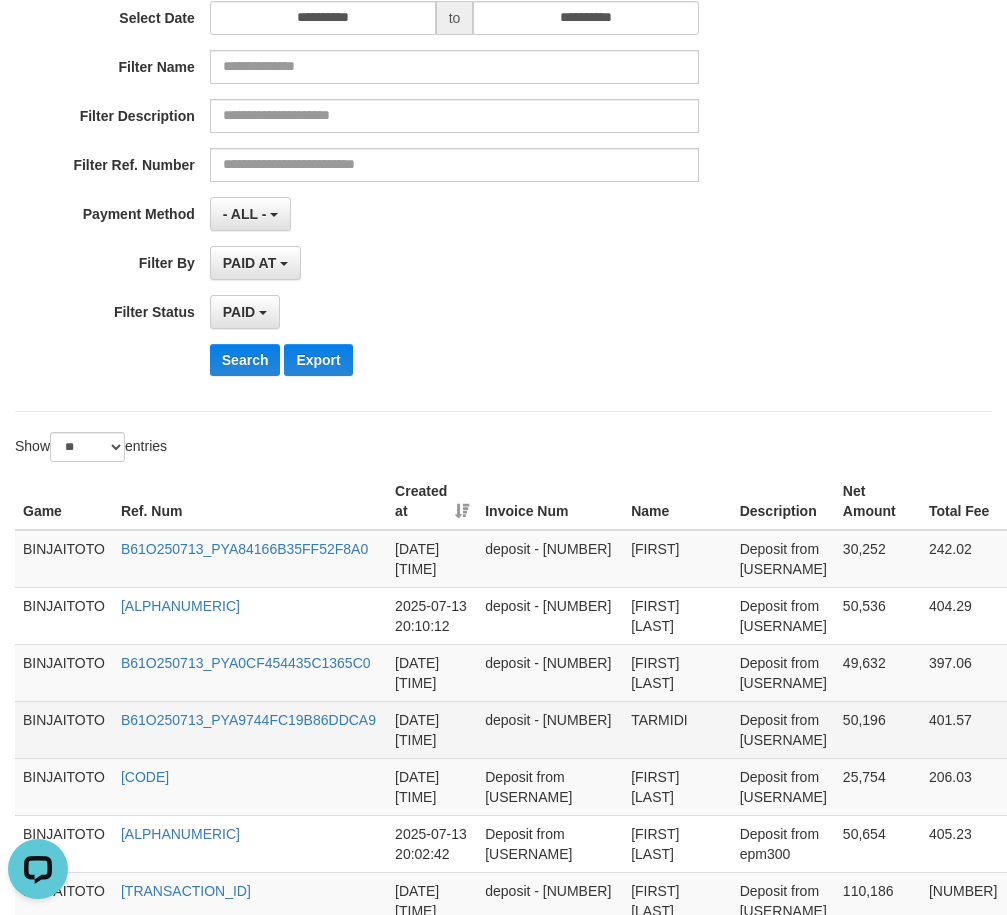 click on "TARMIDI" at bounding box center [677, 729] 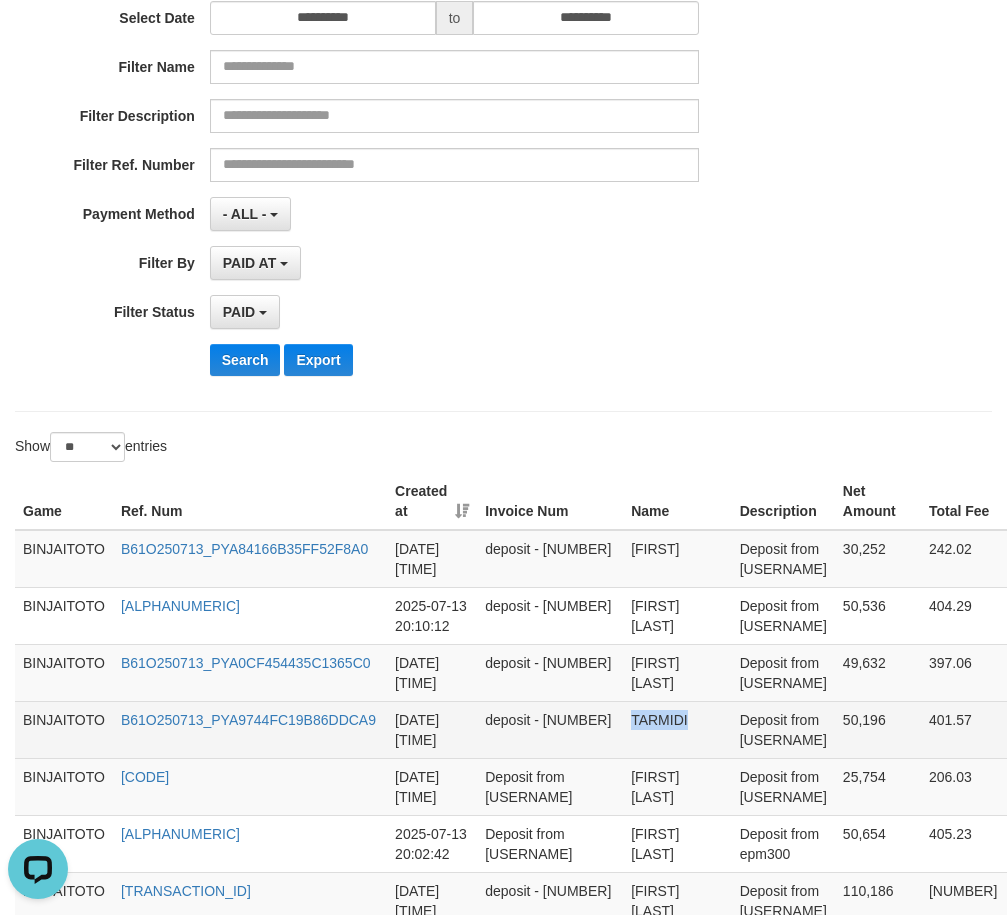 click on "TARMIDI" at bounding box center [677, 729] 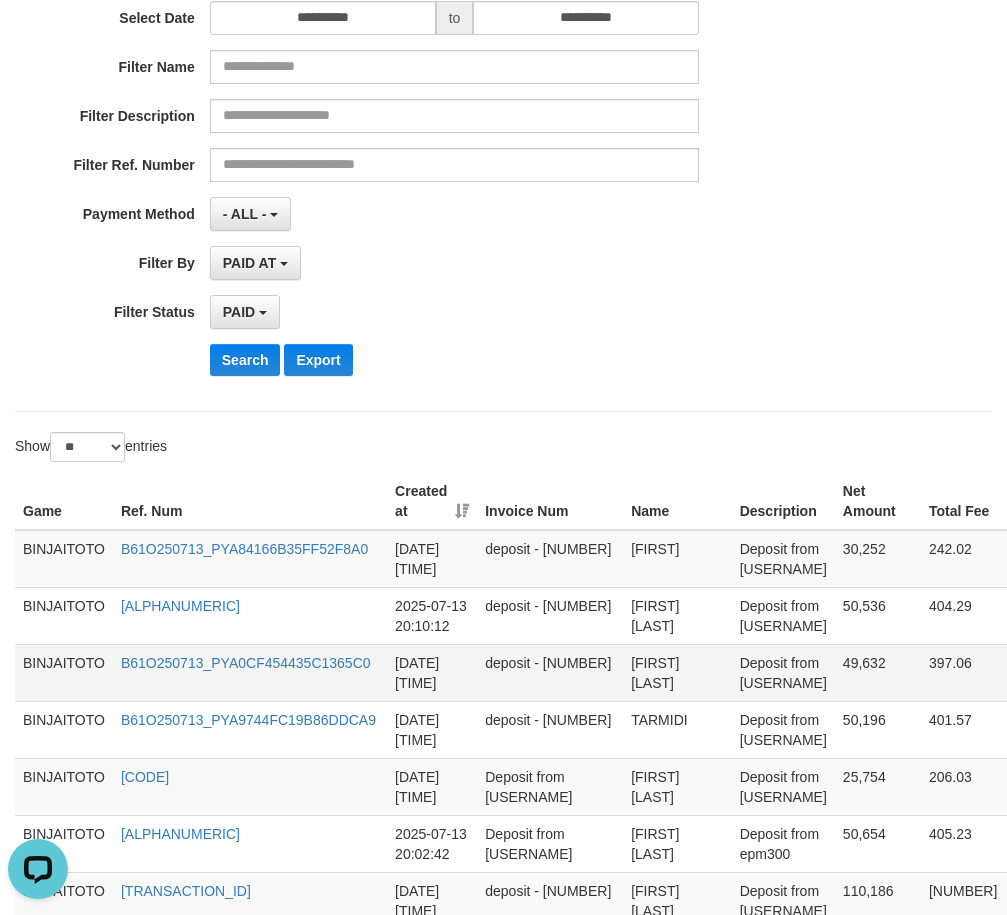 click on "[FIRST] [LAST]" at bounding box center [677, 672] 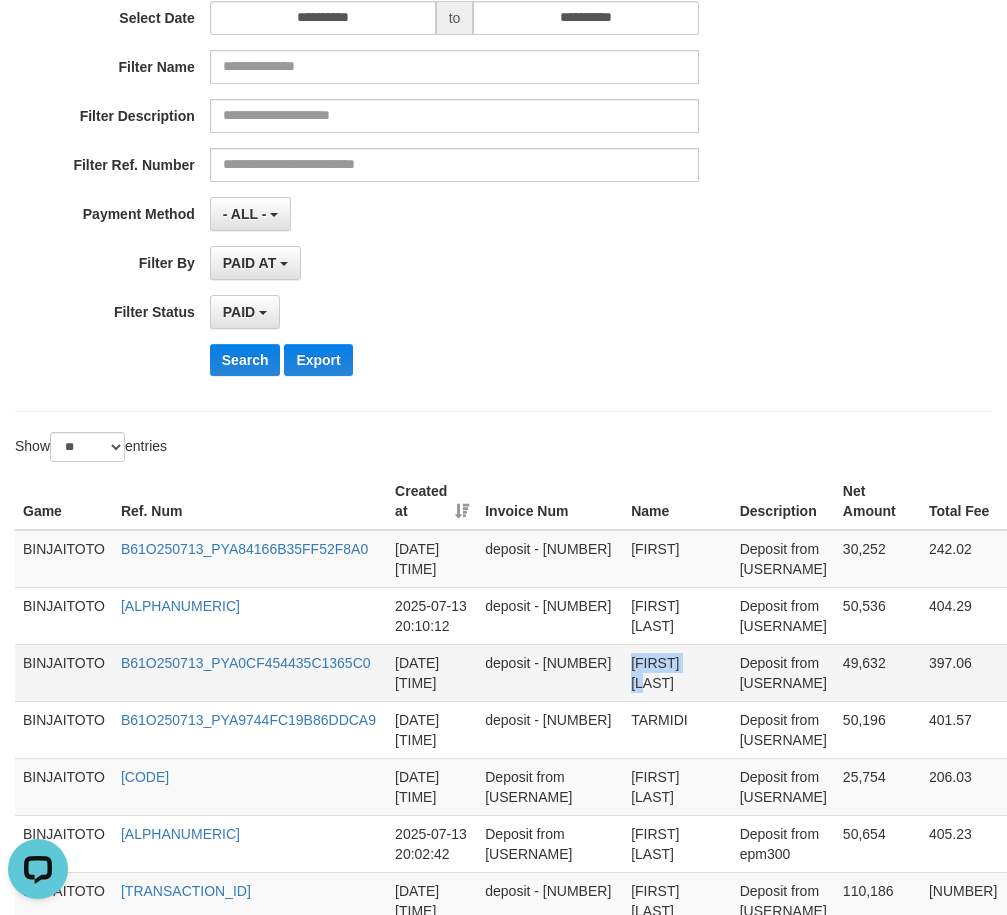 drag, startPoint x: 597, startPoint y: 662, endPoint x: 619, endPoint y: 662, distance: 22 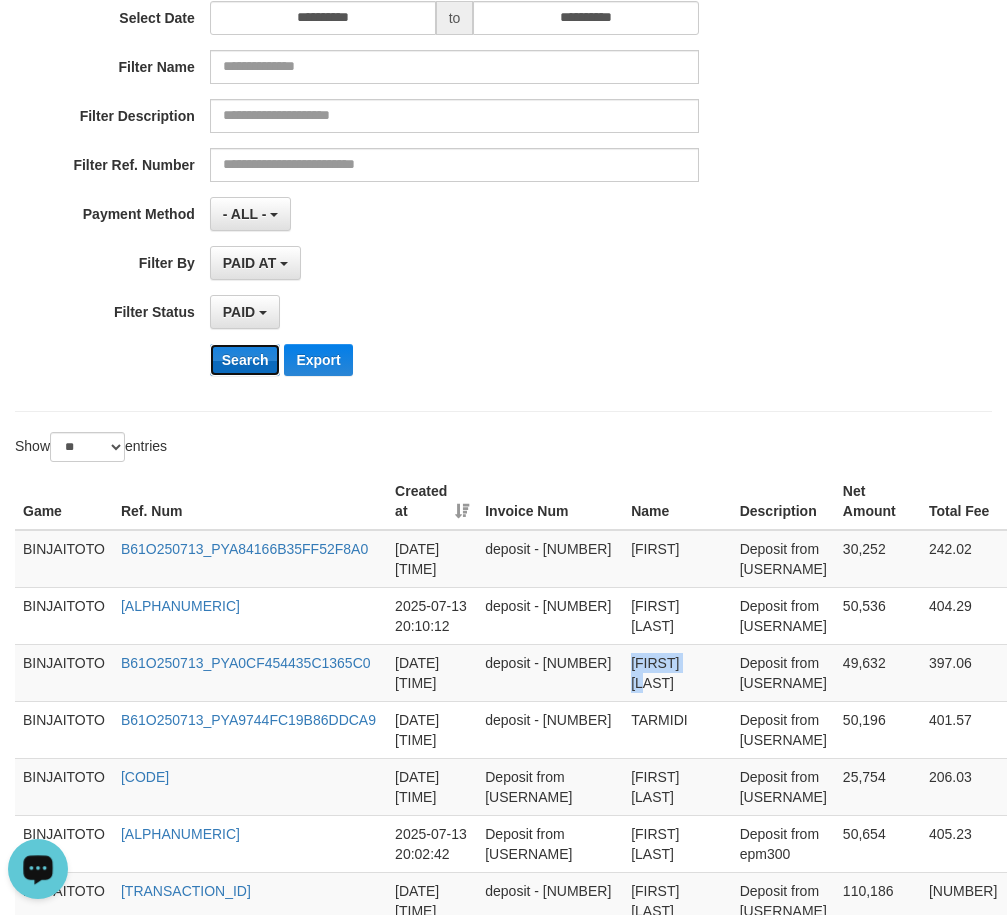 click on "Search" at bounding box center (245, 360) 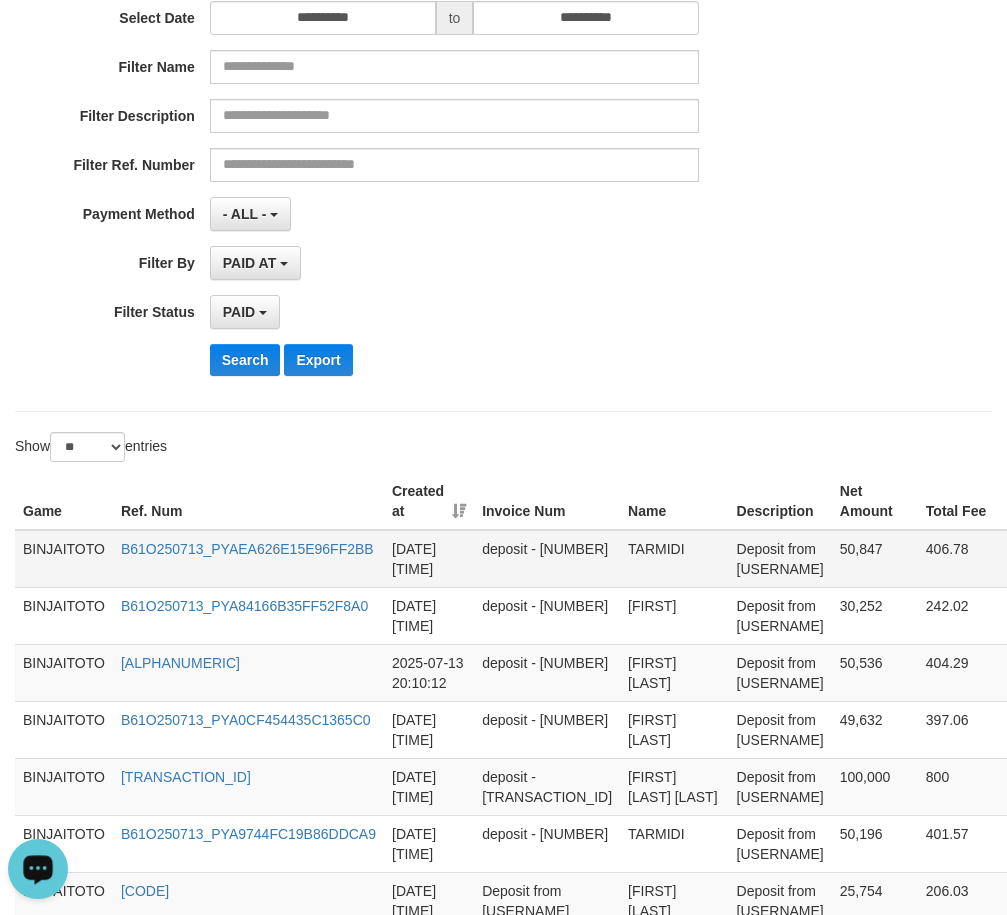 click on "TARMIDI" at bounding box center [674, 559] 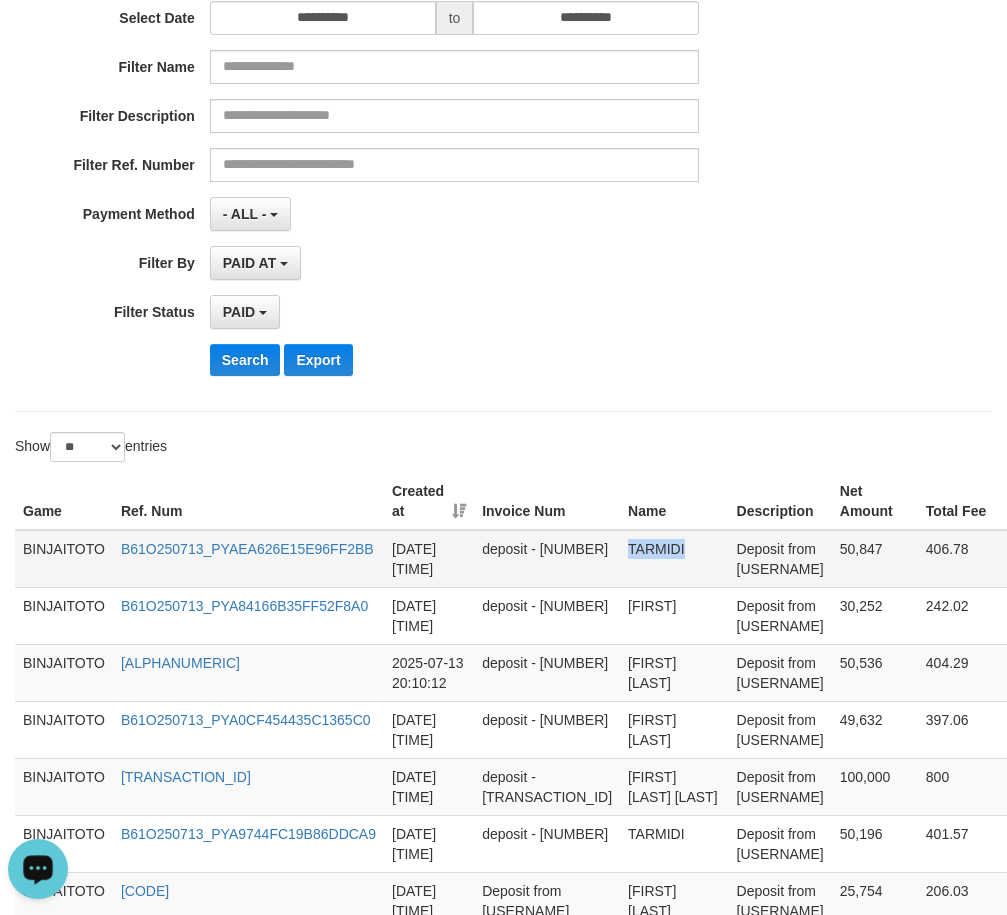 click on "TARMIDI" at bounding box center [674, 559] 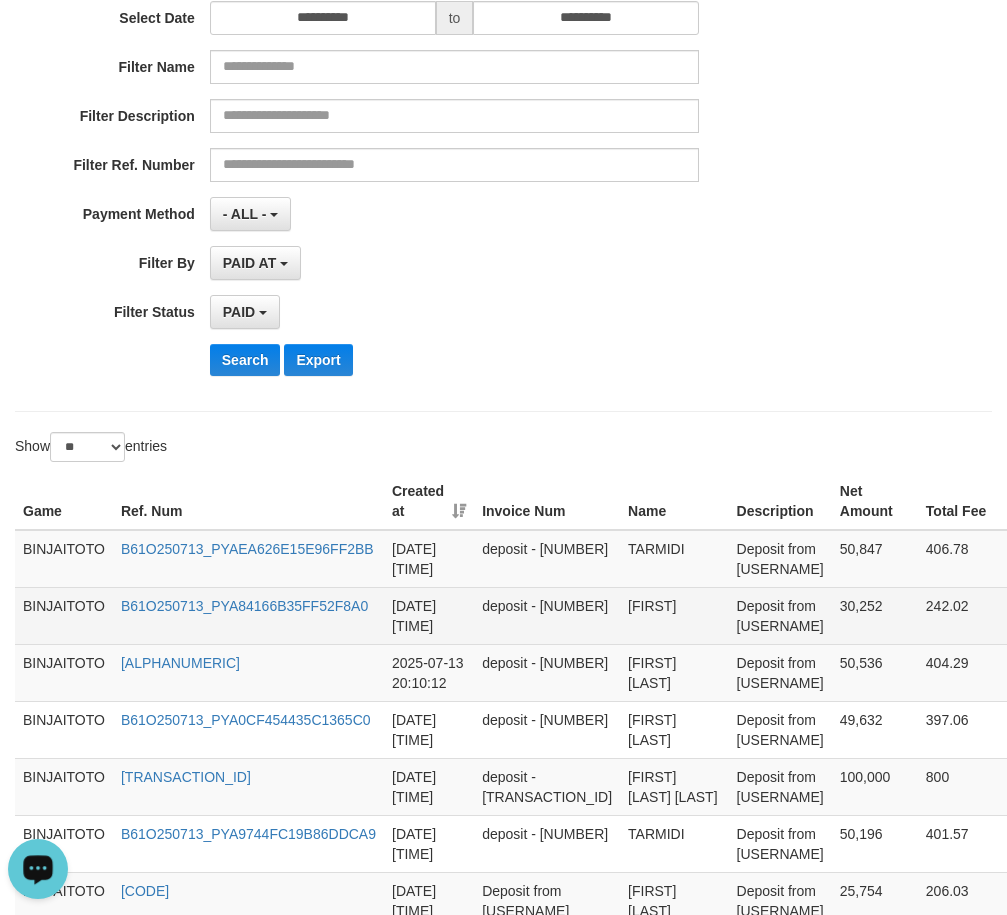 click on "[FIRST]" at bounding box center [674, 615] 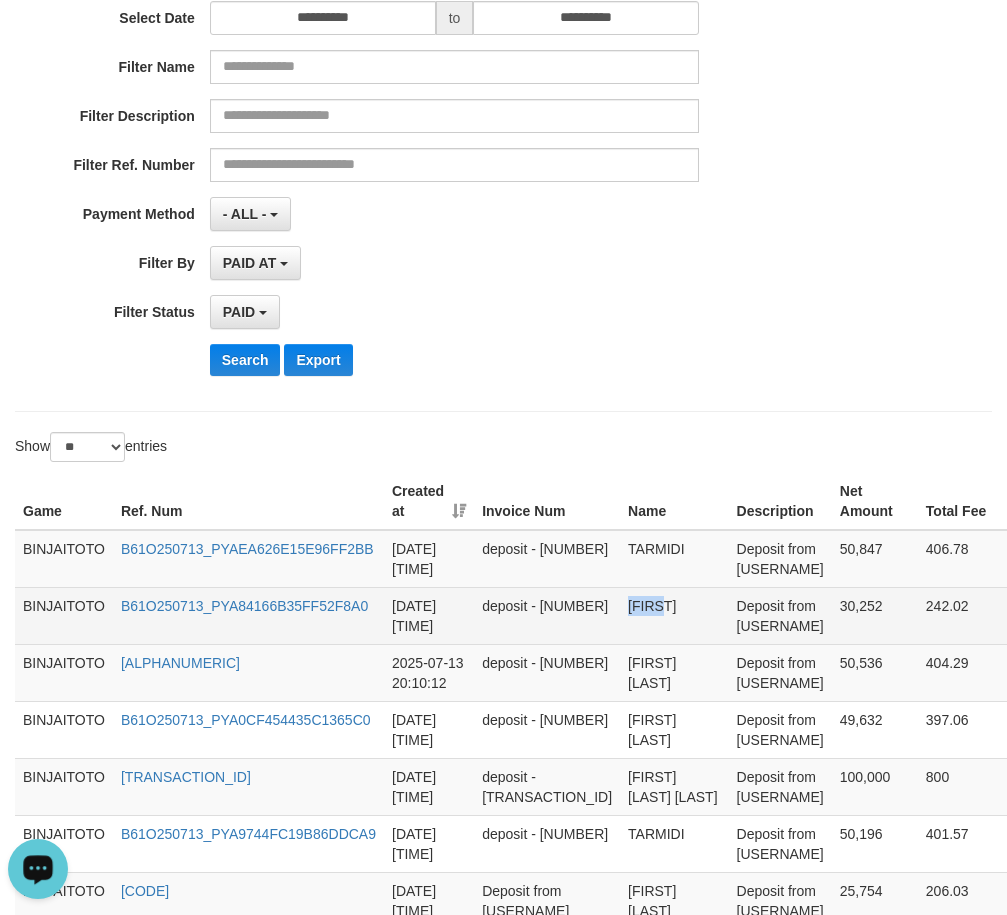 drag, startPoint x: 584, startPoint y: 611, endPoint x: 594, endPoint y: 606, distance: 11.18034 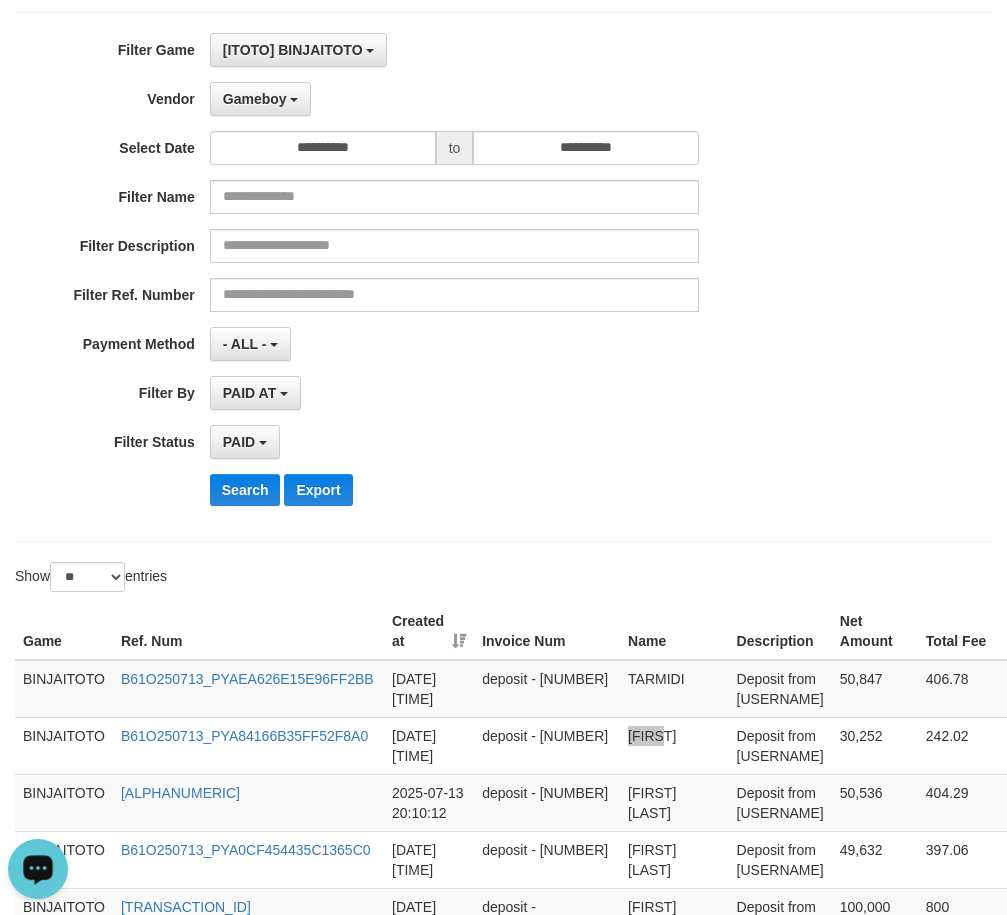 scroll, scrollTop: 0, scrollLeft: 0, axis: both 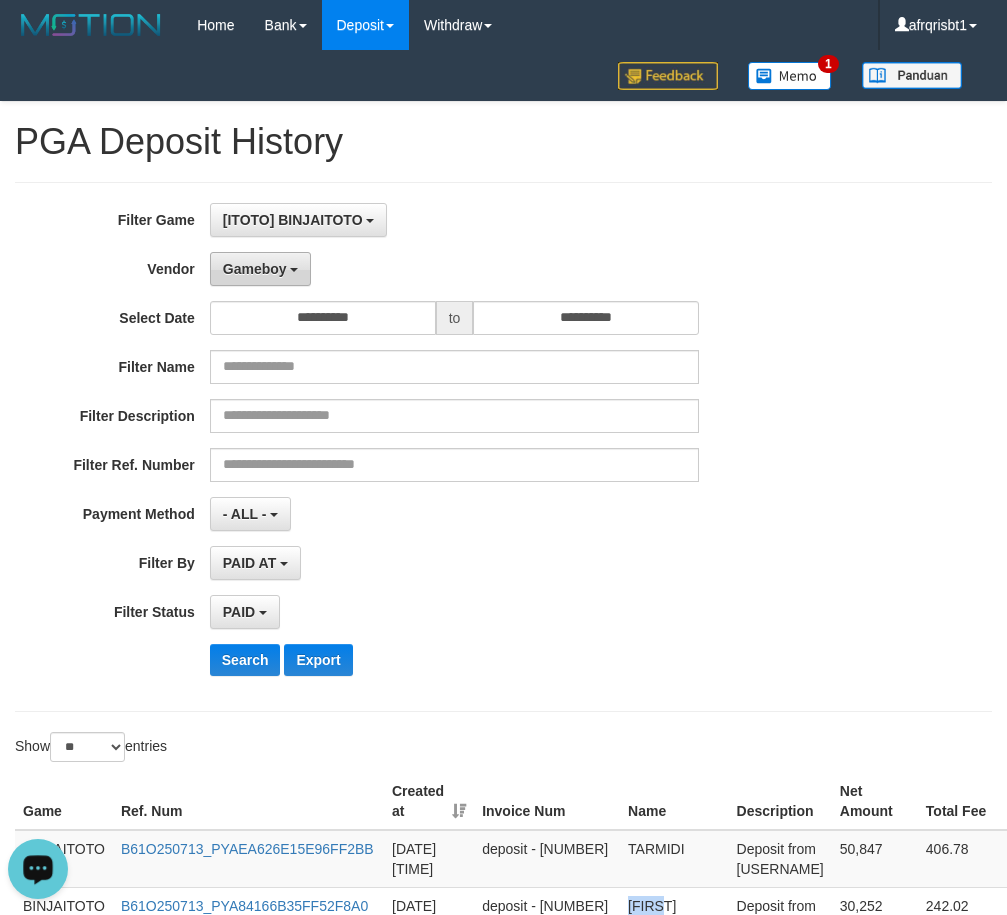 click on "Gameboy" at bounding box center [255, 269] 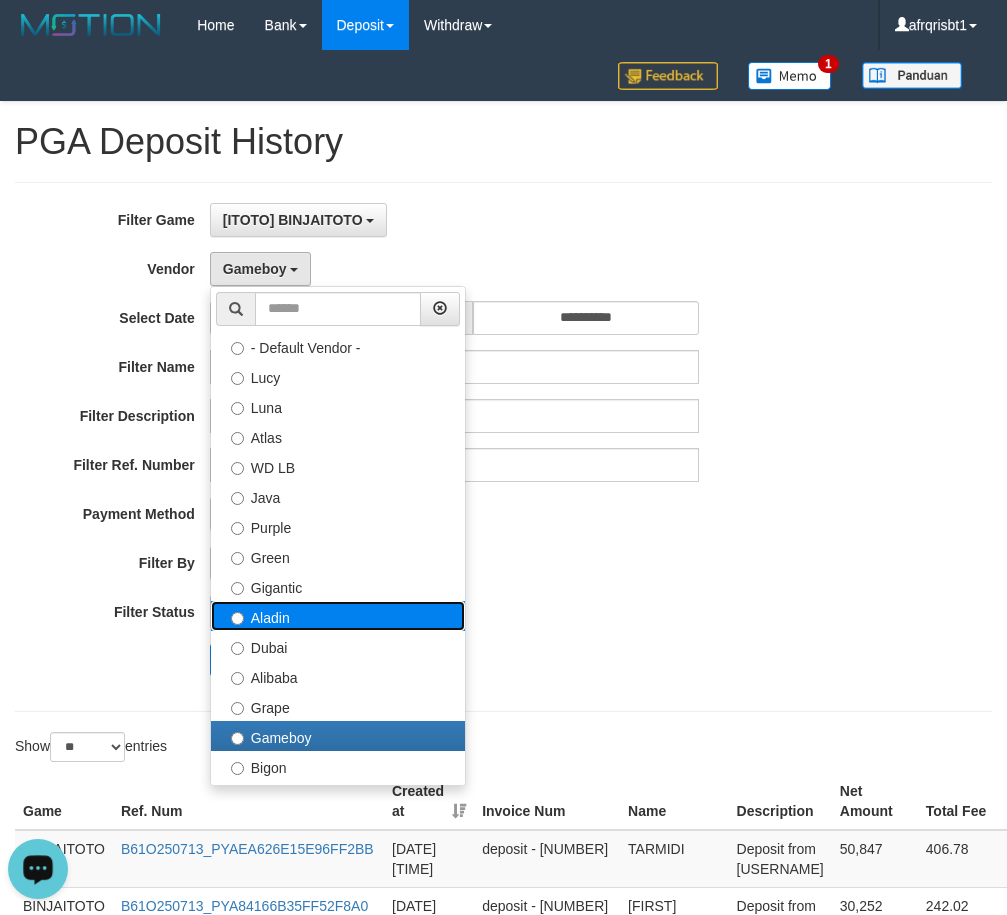 click on "Aladin" at bounding box center (338, 616) 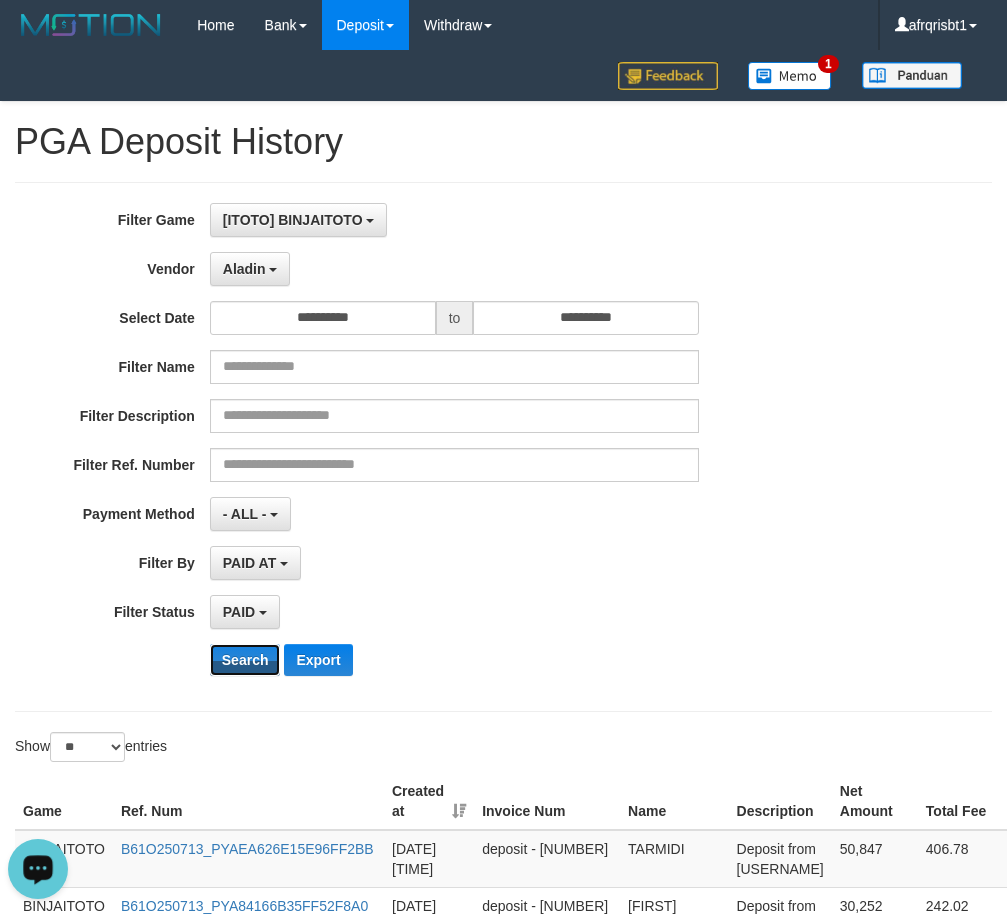 drag, startPoint x: 235, startPoint y: 669, endPoint x: 478, endPoint y: 548, distance: 271.459 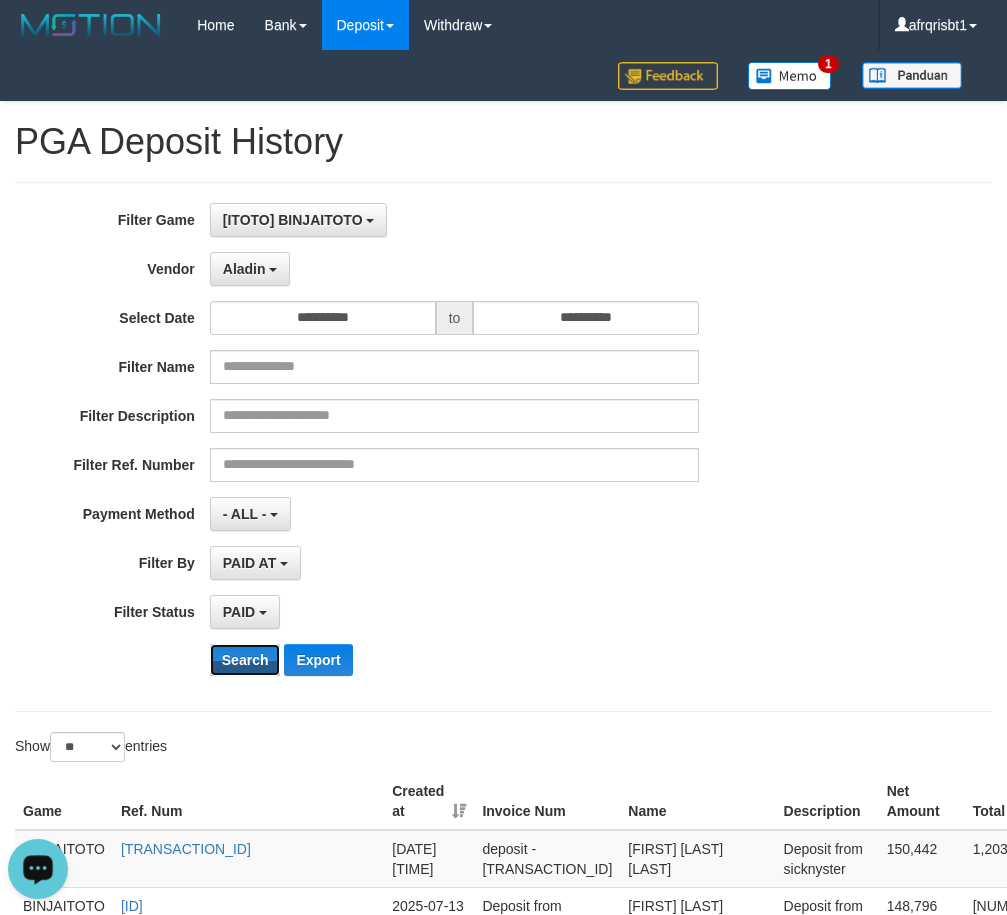scroll, scrollTop: 400, scrollLeft: 0, axis: vertical 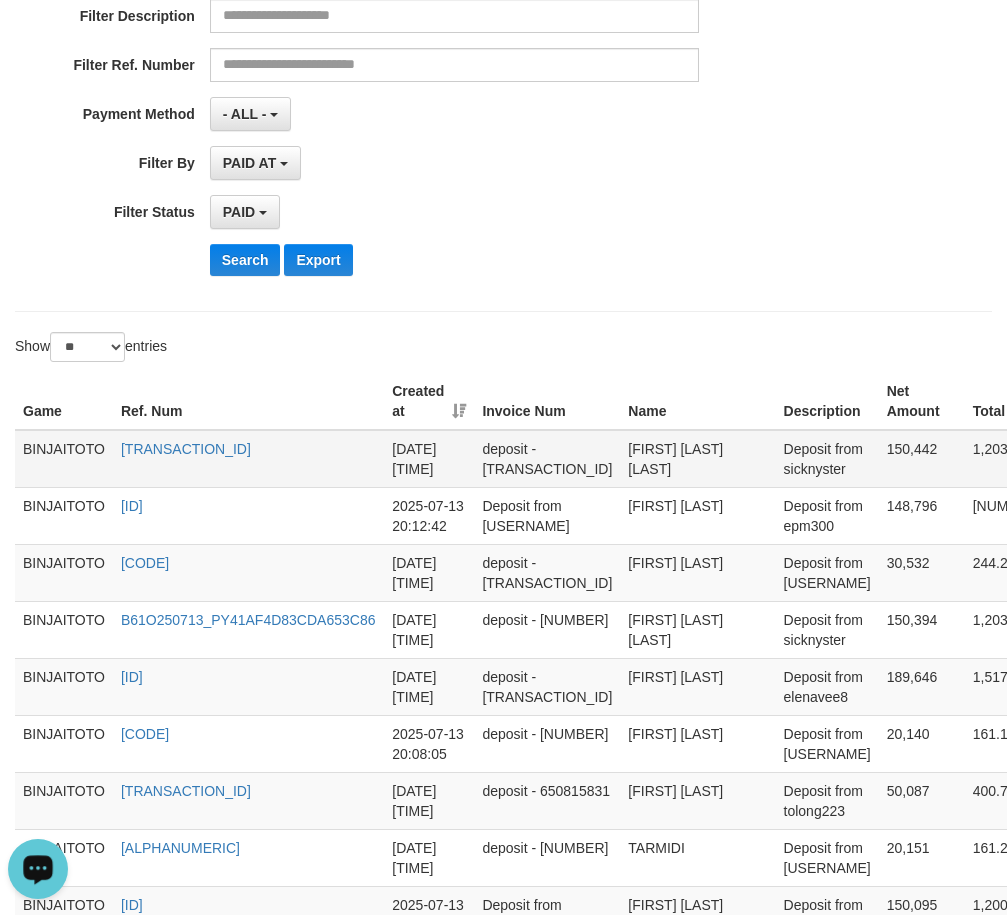 click on "[FIRST] [LAST] [LAST]" at bounding box center [697, 459] 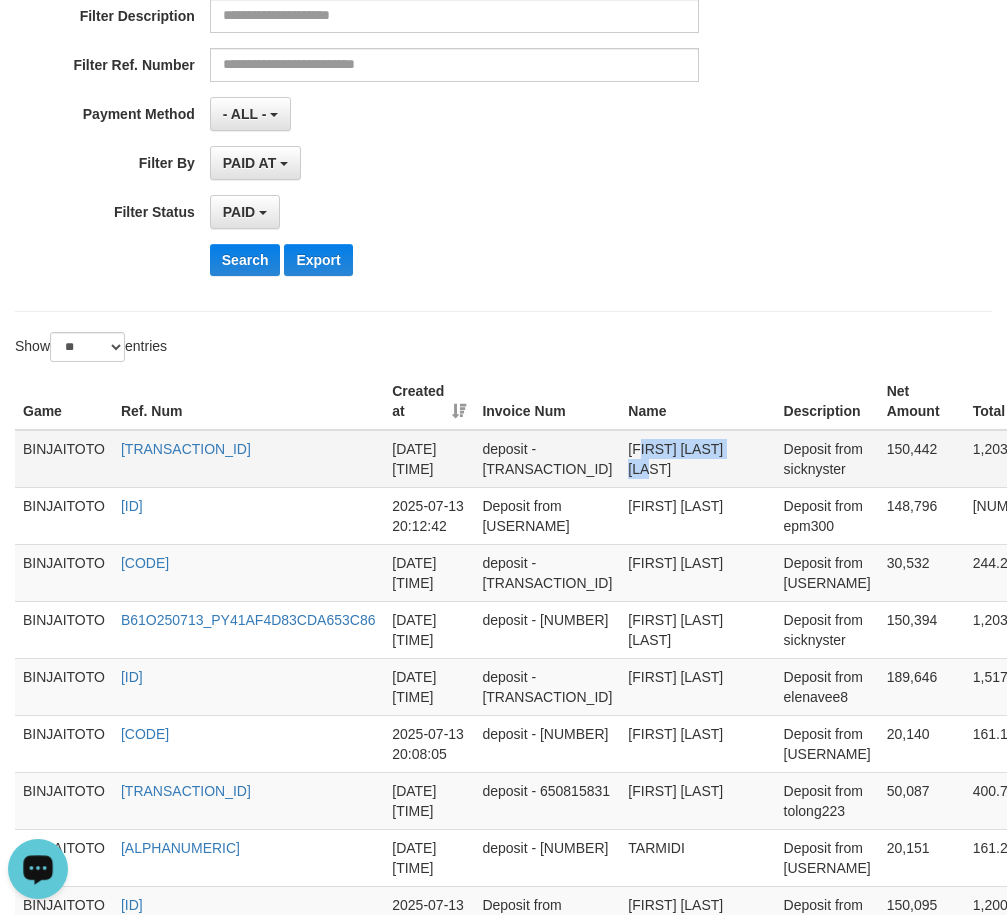 drag, startPoint x: 596, startPoint y: 452, endPoint x: 612, endPoint y: 465, distance: 20.615528 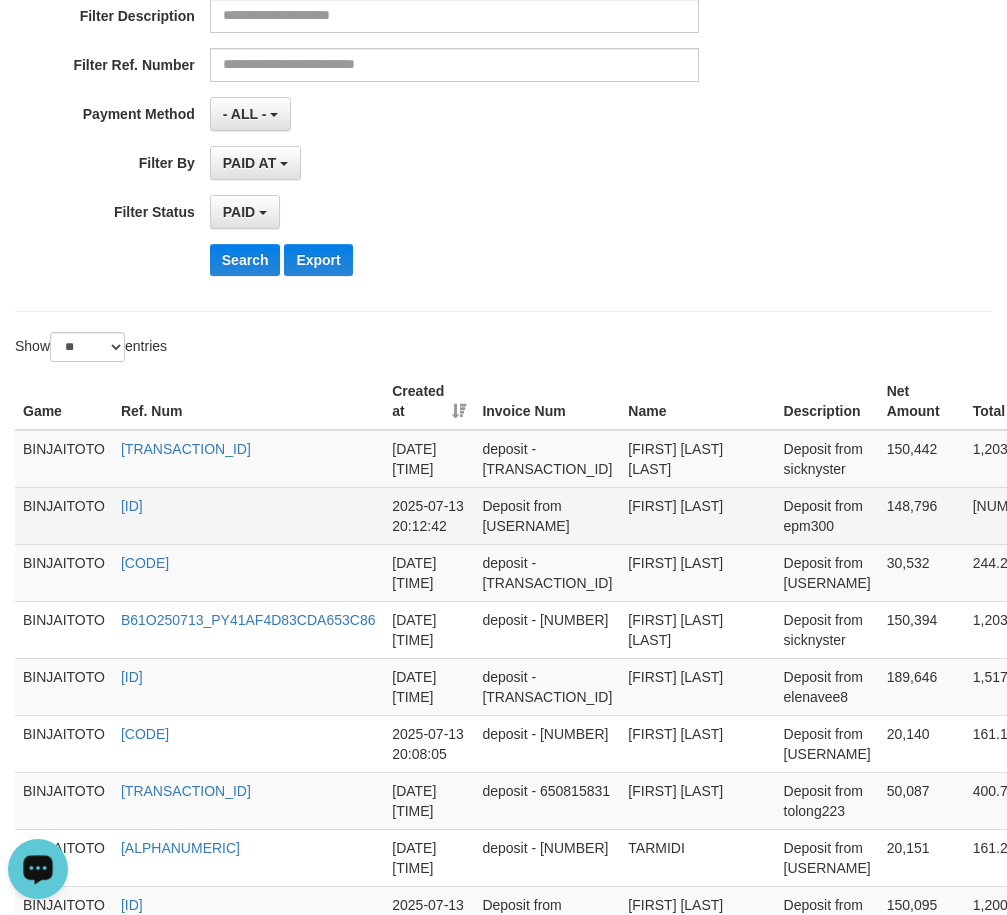 click on "[FIRST] [LAST]" at bounding box center (697, 515) 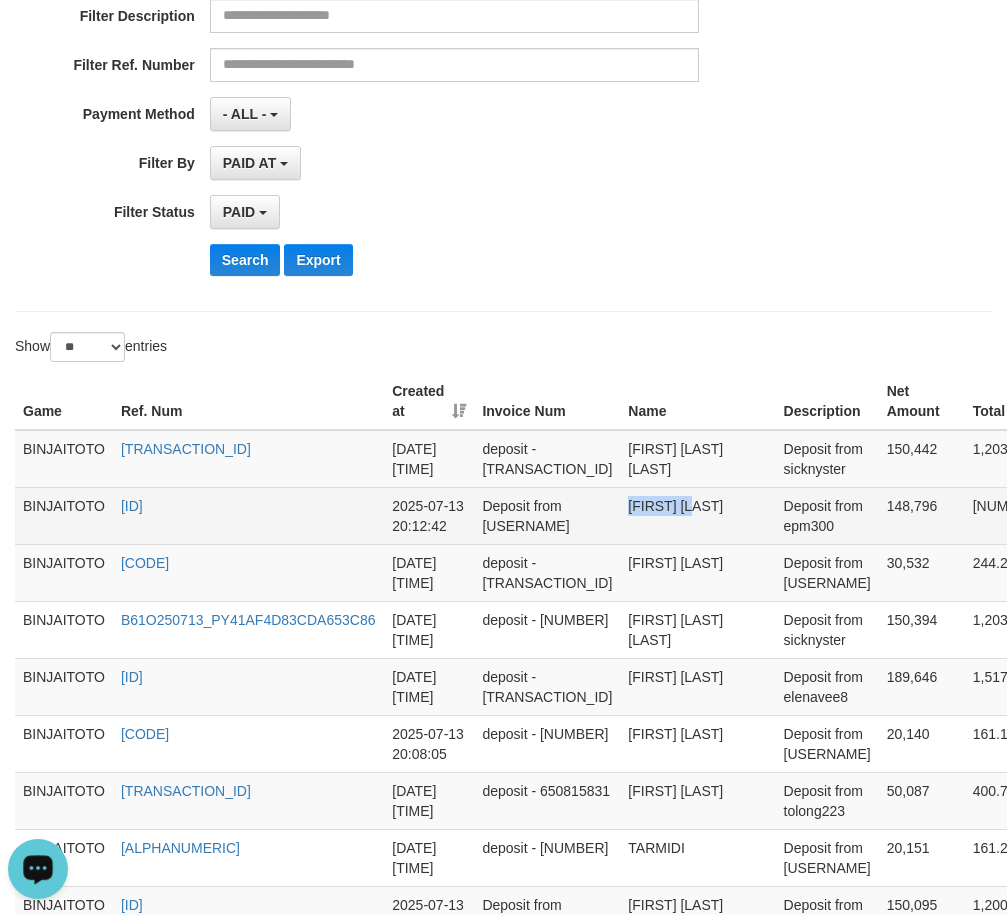 drag, startPoint x: 584, startPoint y: 524, endPoint x: 629, endPoint y: 521, distance: 45.099888 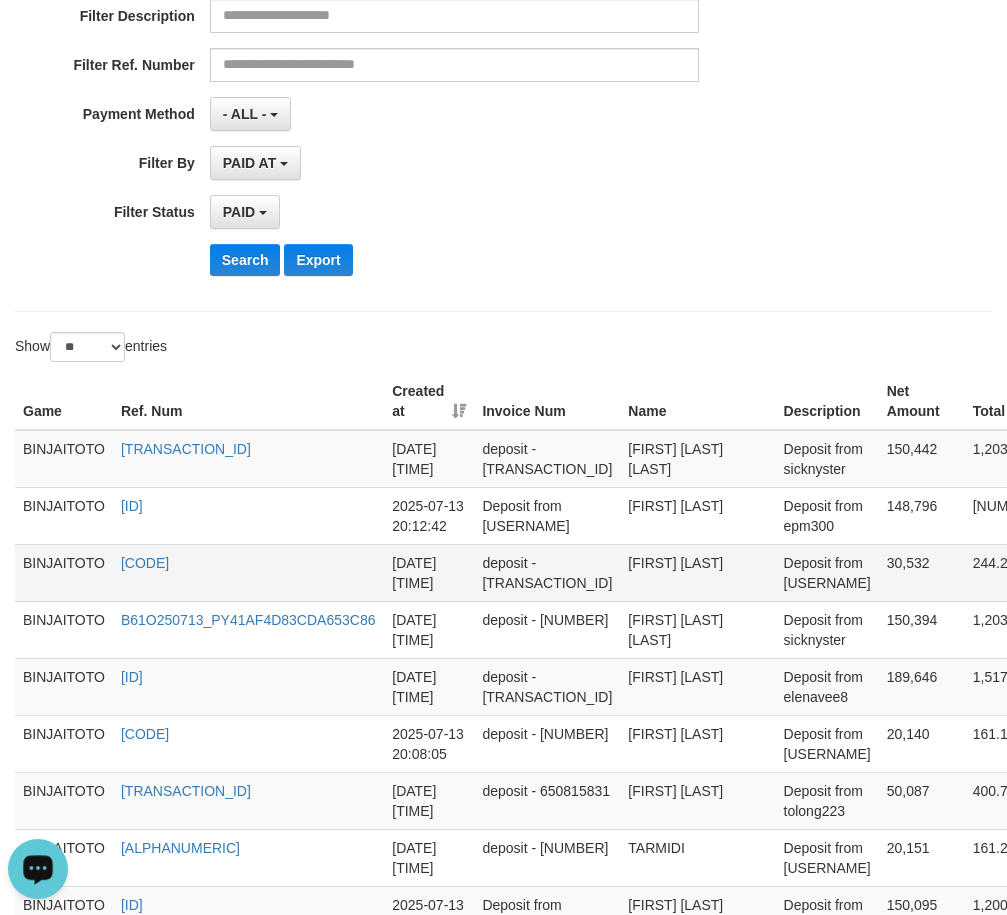 click on "[FIRST] [LAST]" at bounding box center [697, 572] 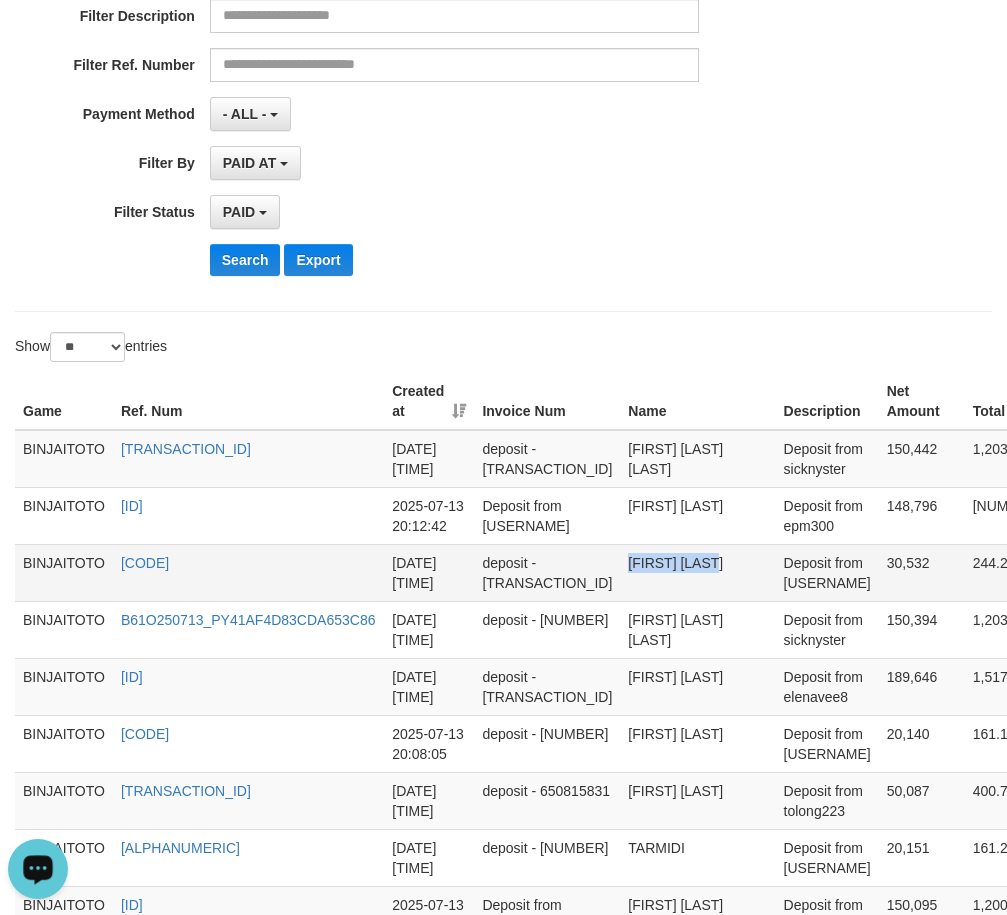 drag, startPoint x: 626, startPoint y: 601, endPoint x: 663, endPoint y: 595, distance: 37.48333 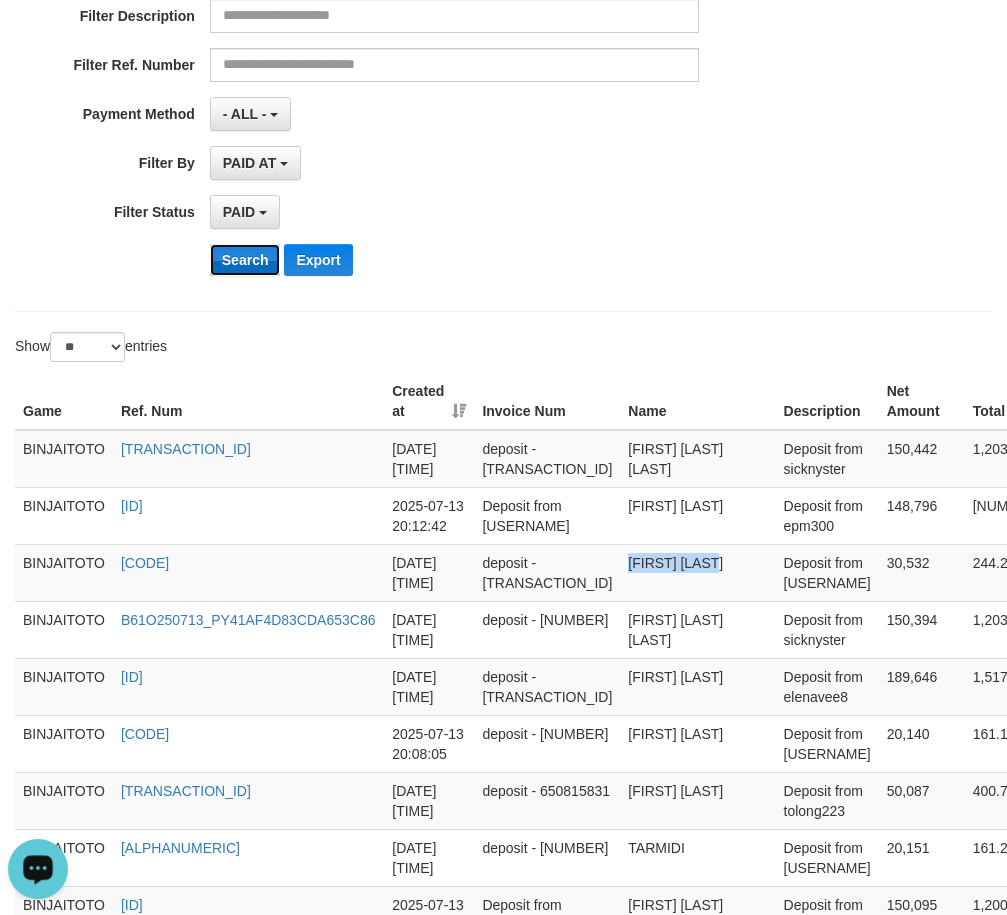 click on "Search" at bounding box center (245, 260) 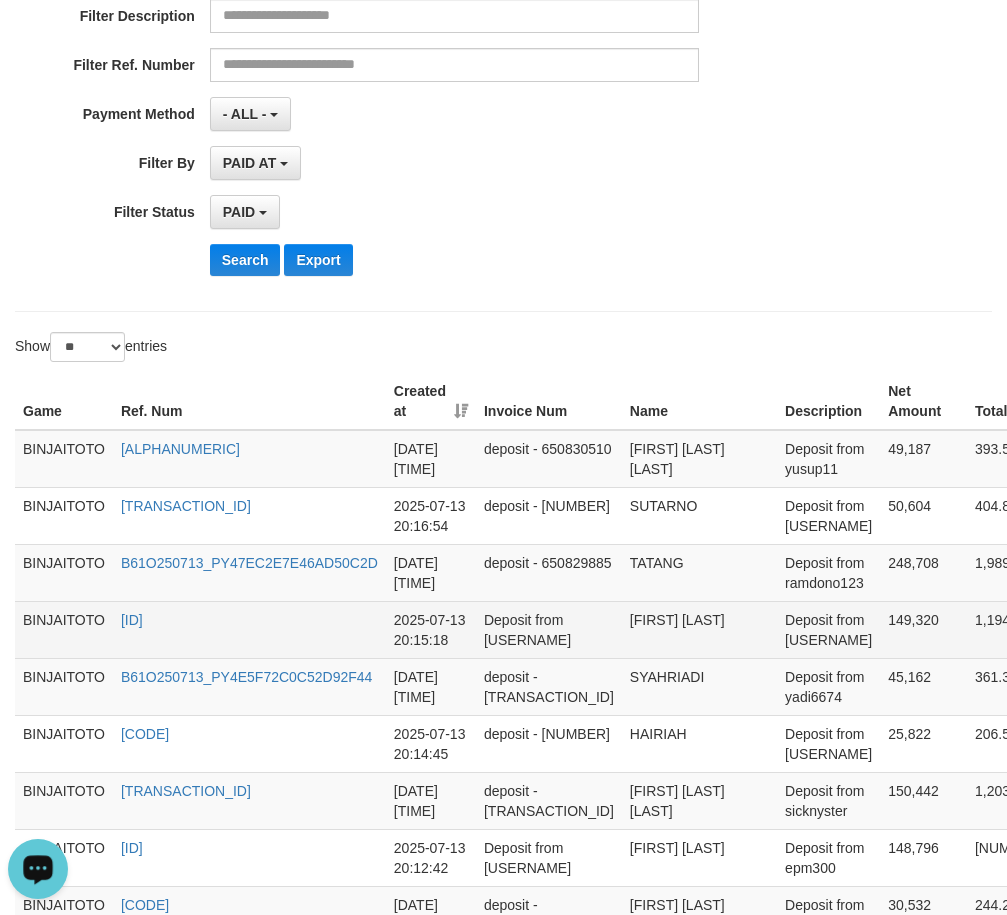 click on "[FIRST] [LAST]" at bounding box center [699, 629] 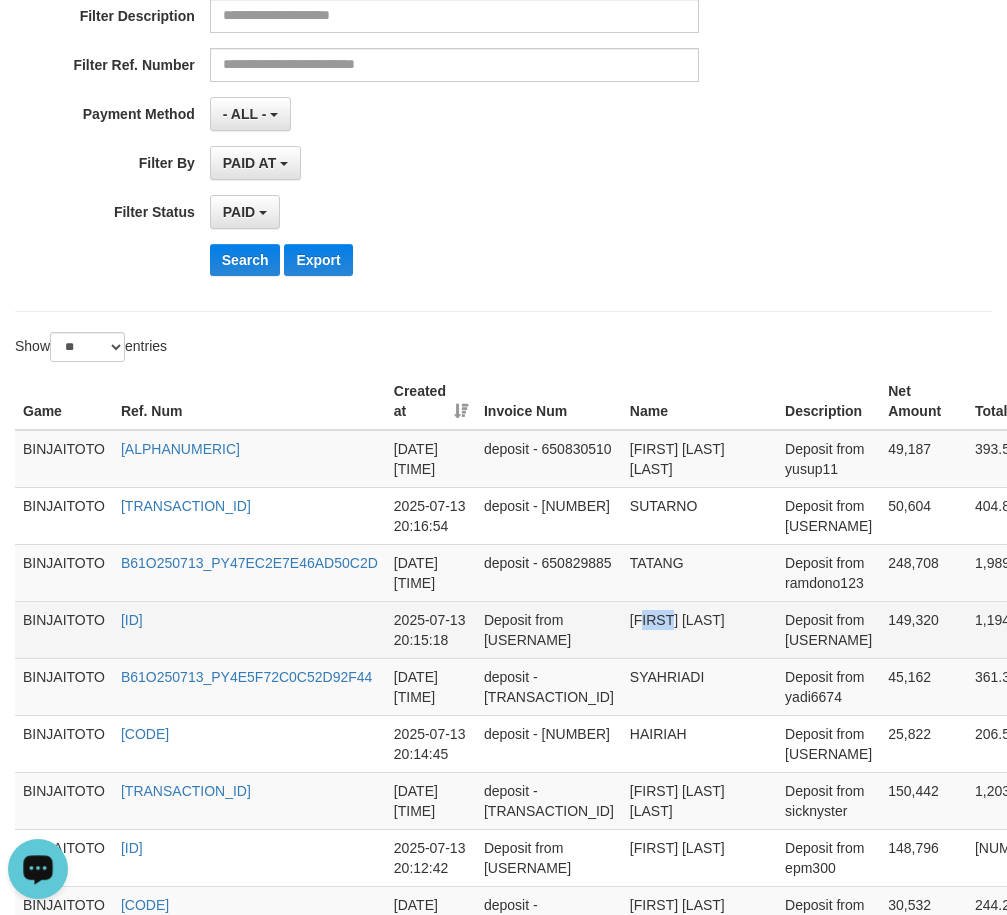 click on "[FIRST] [LAST]" at bounding box center (699, 629) 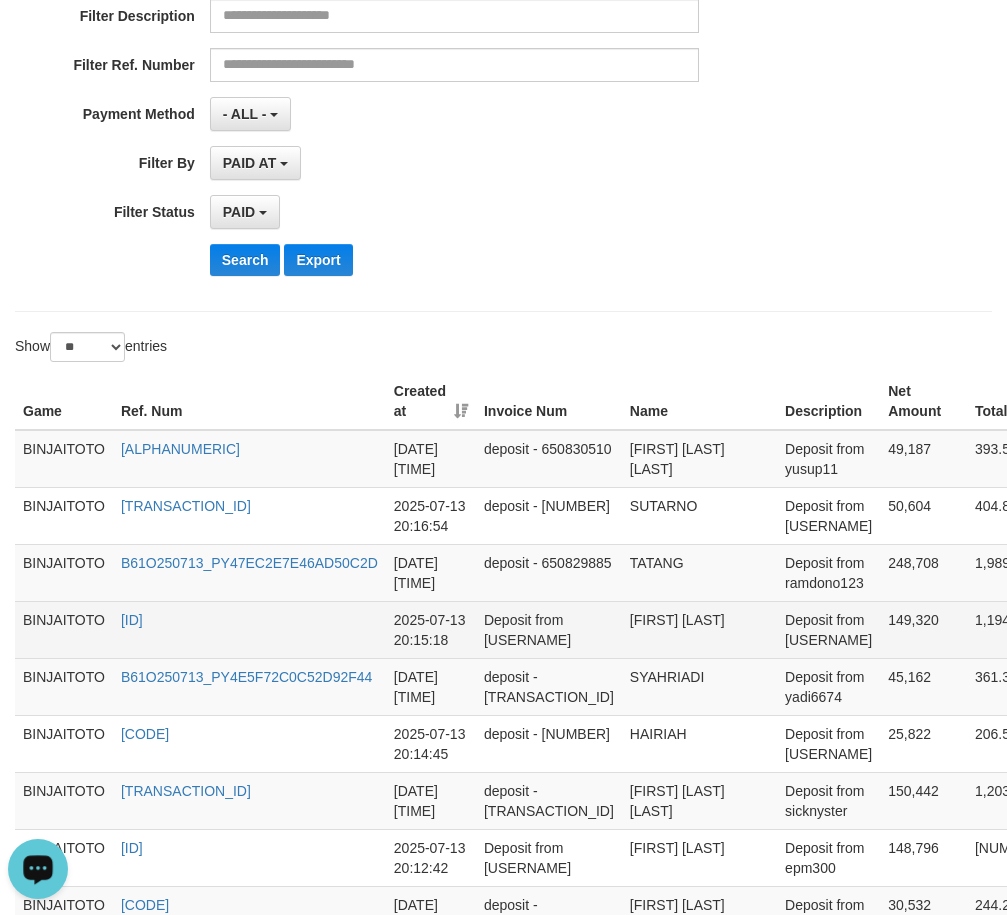 click on "[FIRST] [LAST]" at bounding box center [699, 629] 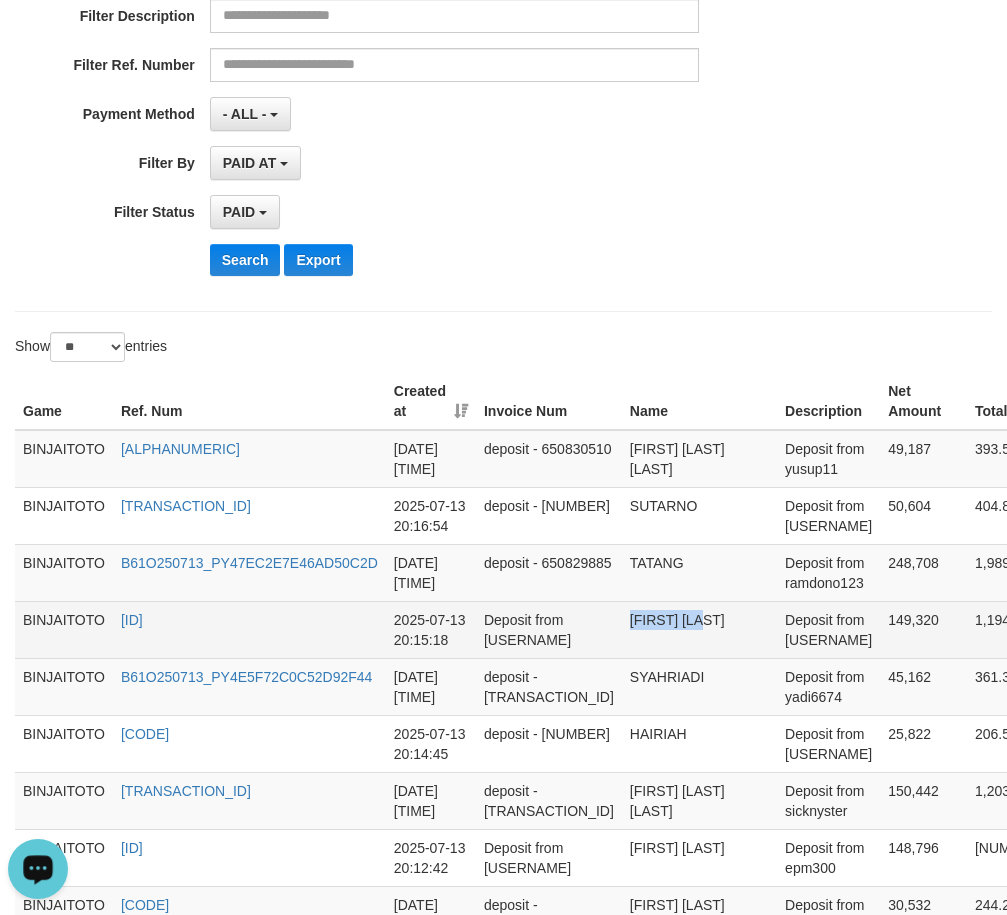 drag, startPoint x: 578, startPoint y: 657, endPoint x: 669, endPoint y: 657, distance: 91 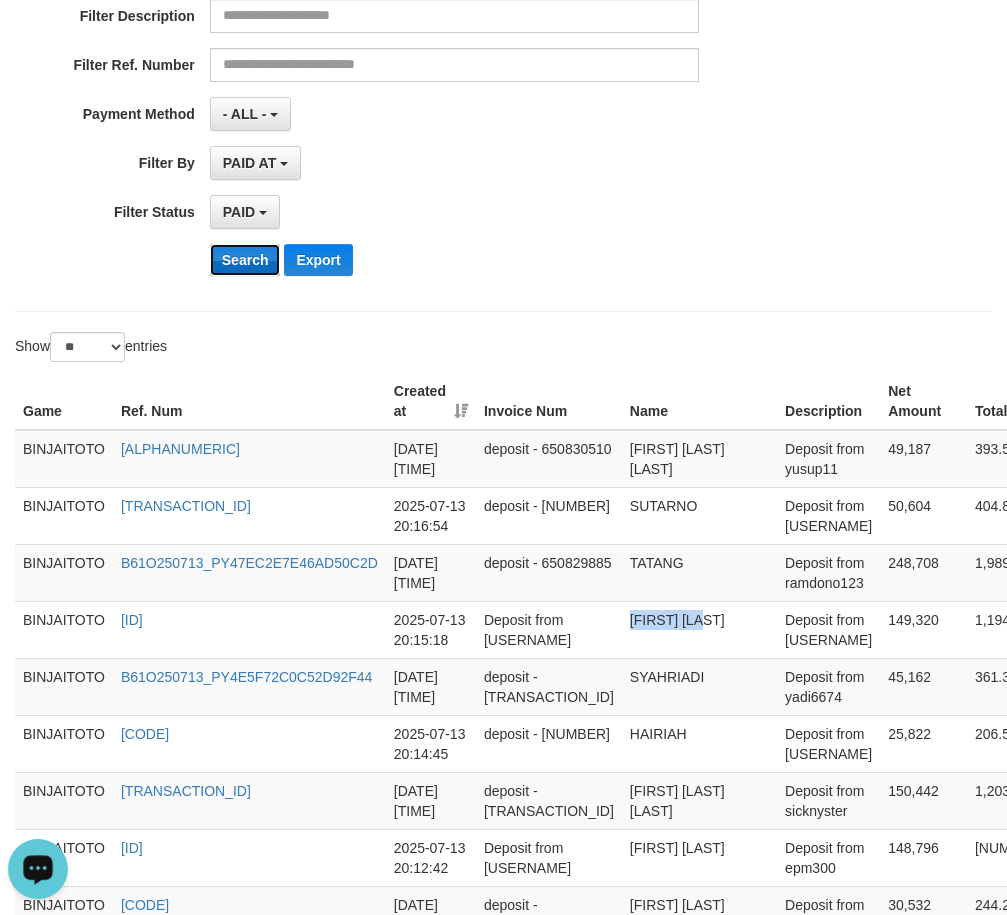 click on "Search" at bounding box center [245, 260] 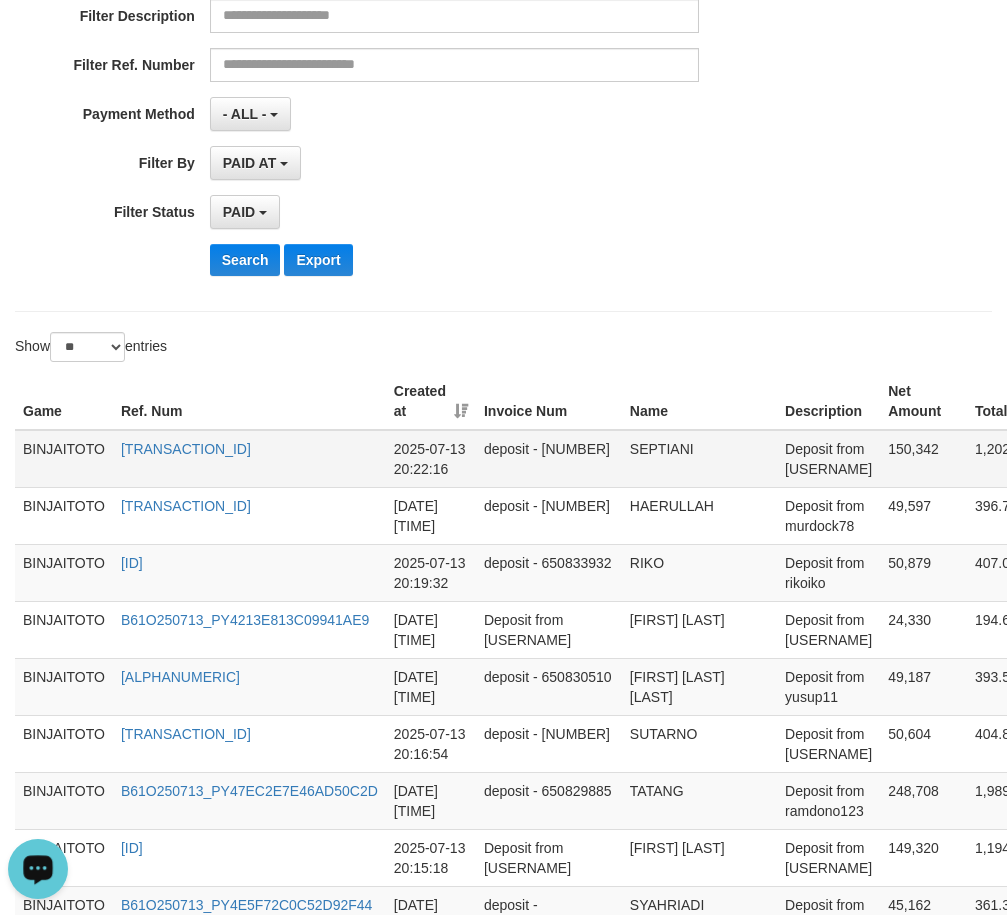 click on "SEPTIANI" at bounding box center (699, 459) 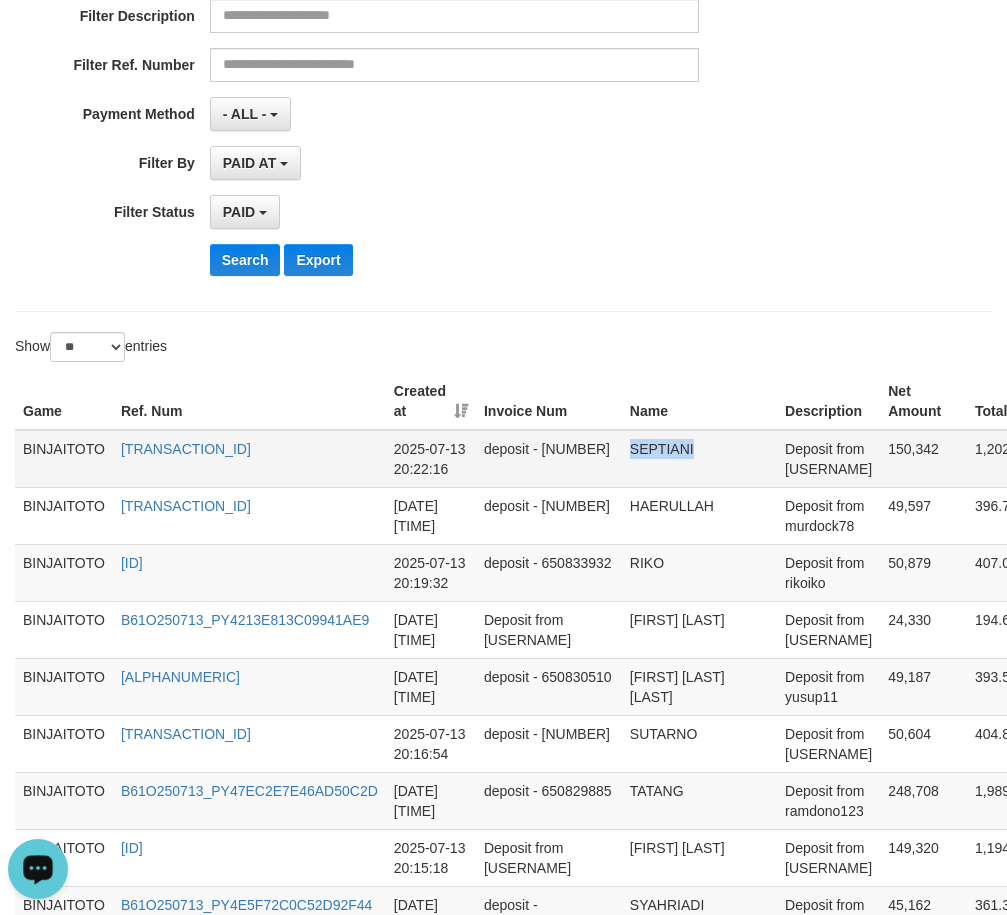 click on "SEPTIANI" at bounding box center [699, 459] 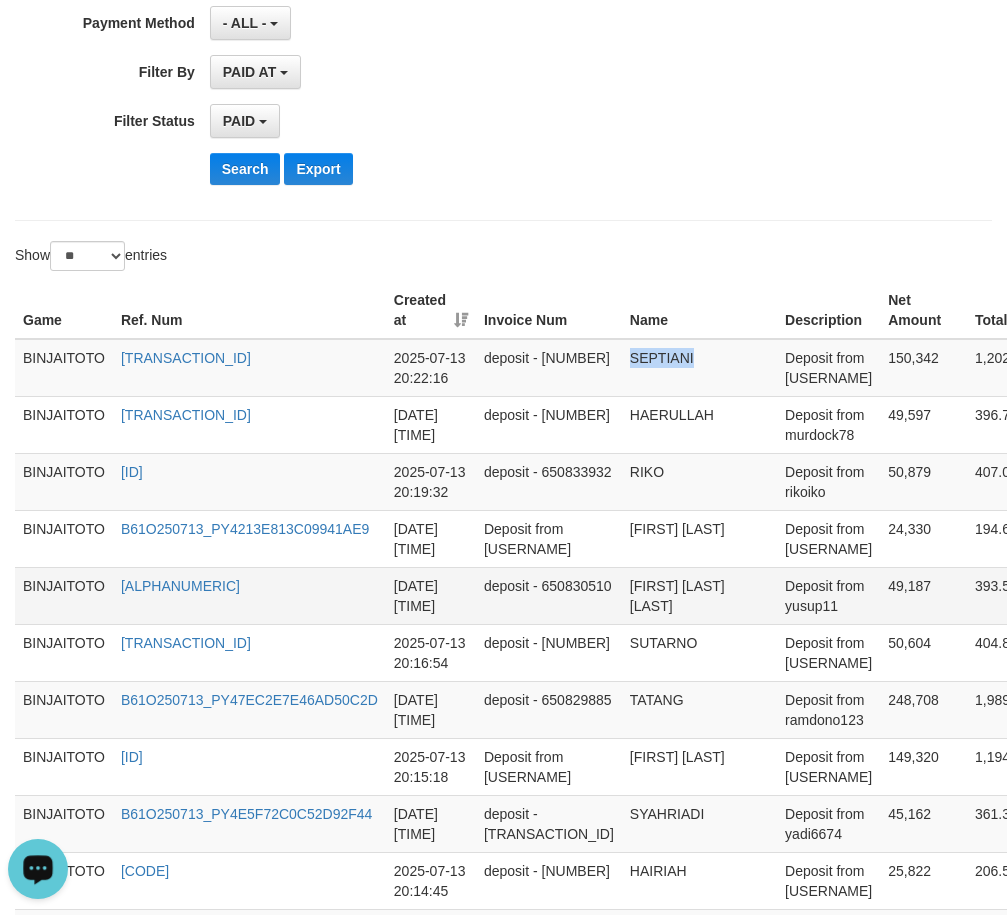 scroll, scrollTop: 600, scrollLeft: 0, axis: vertical 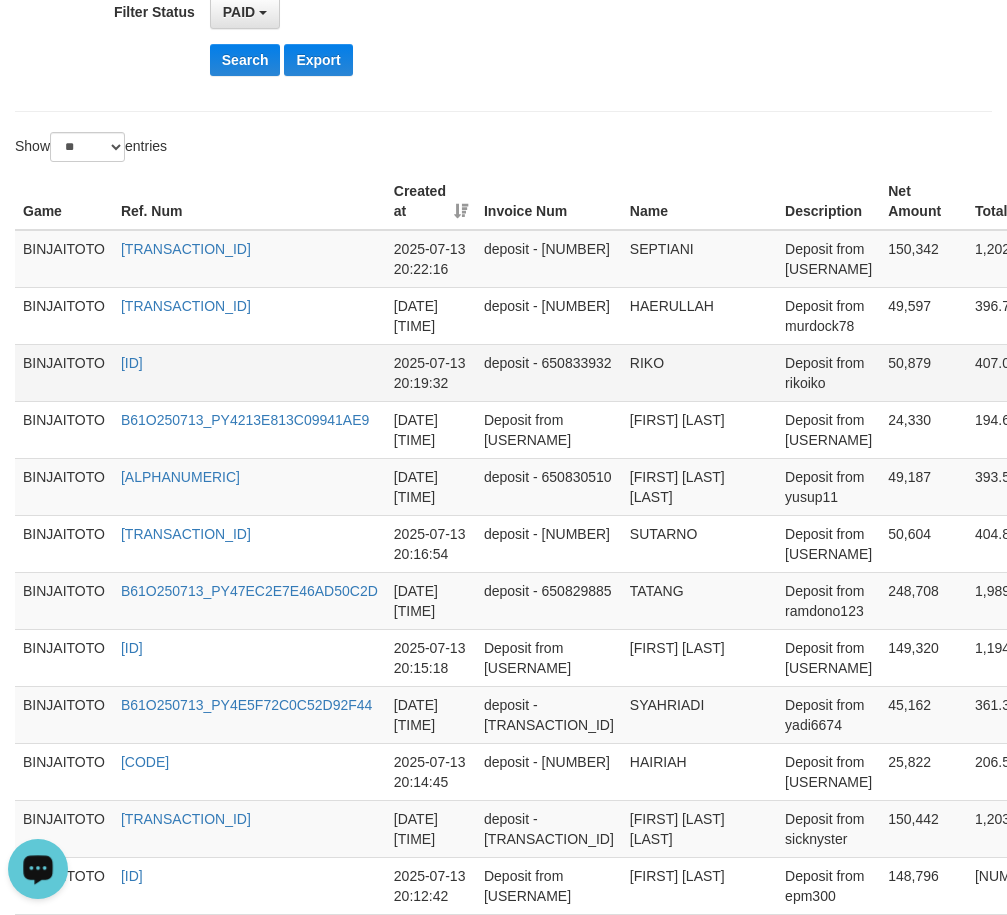 click on "RIKO" at bounding box center [699, 372] 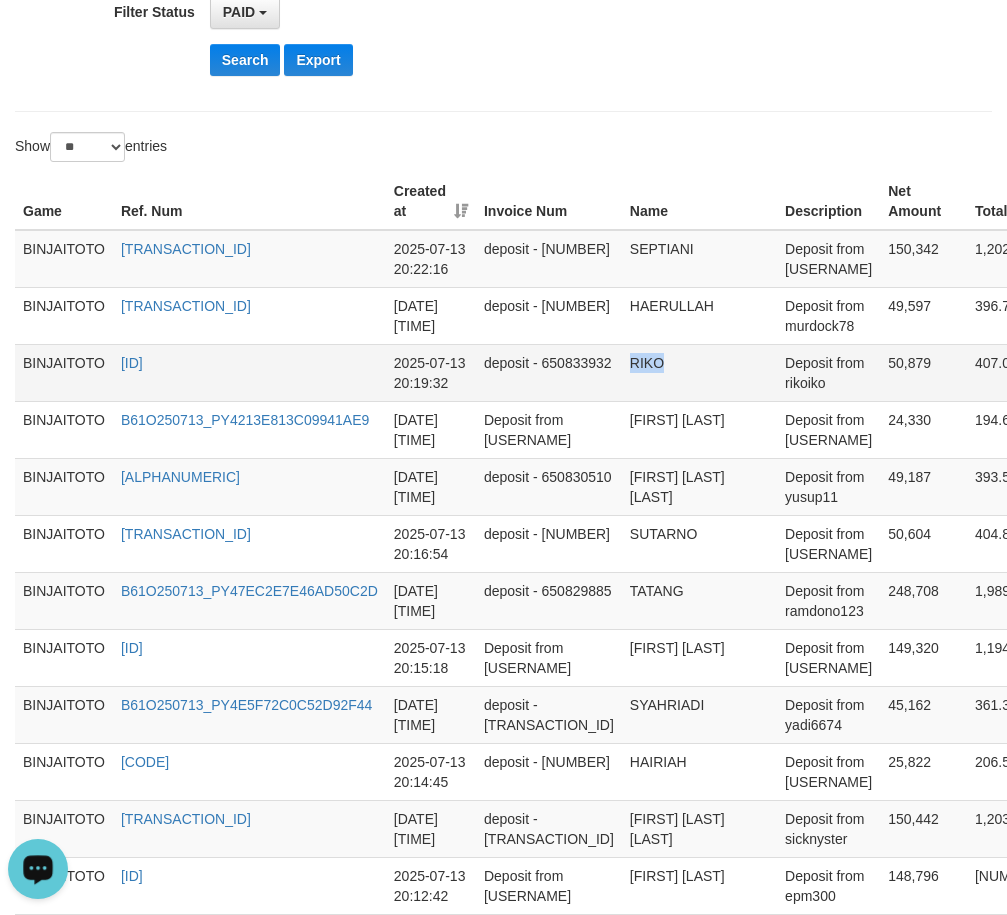 click on "RIKO" at bounding box center [699, 372] 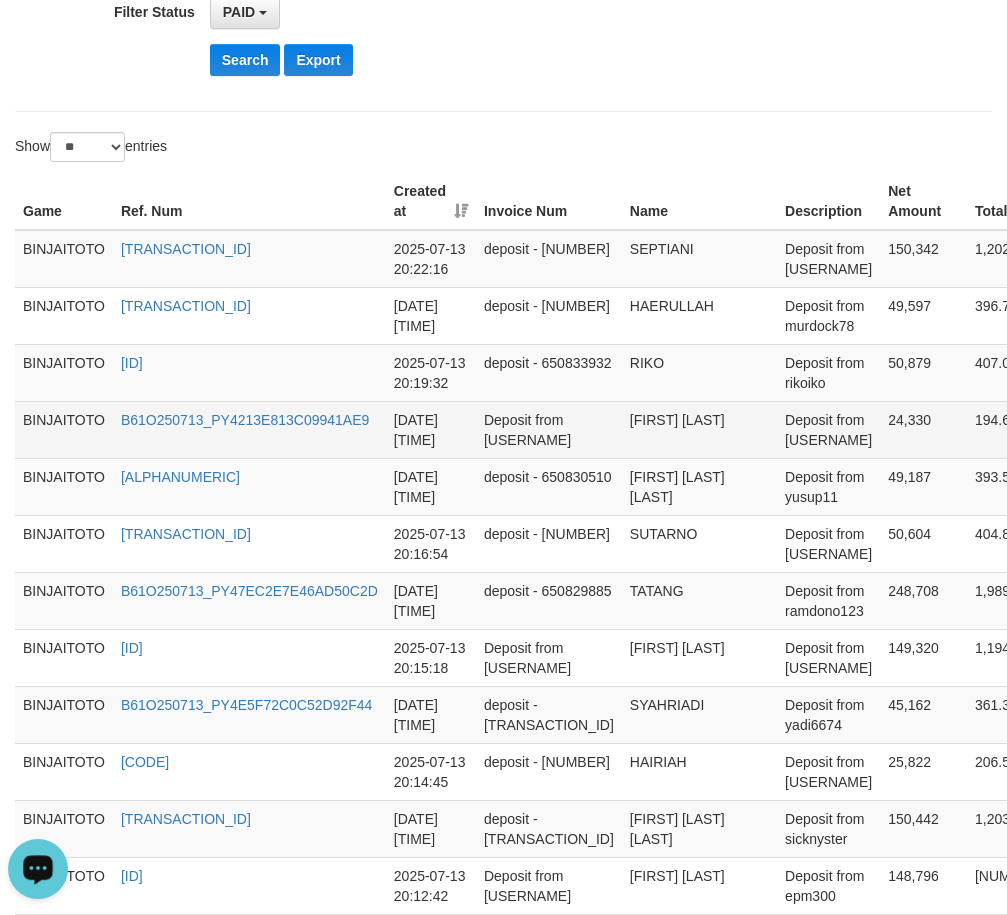 click on "[FIRST] [LAST]" at bounding box center [699, 429] 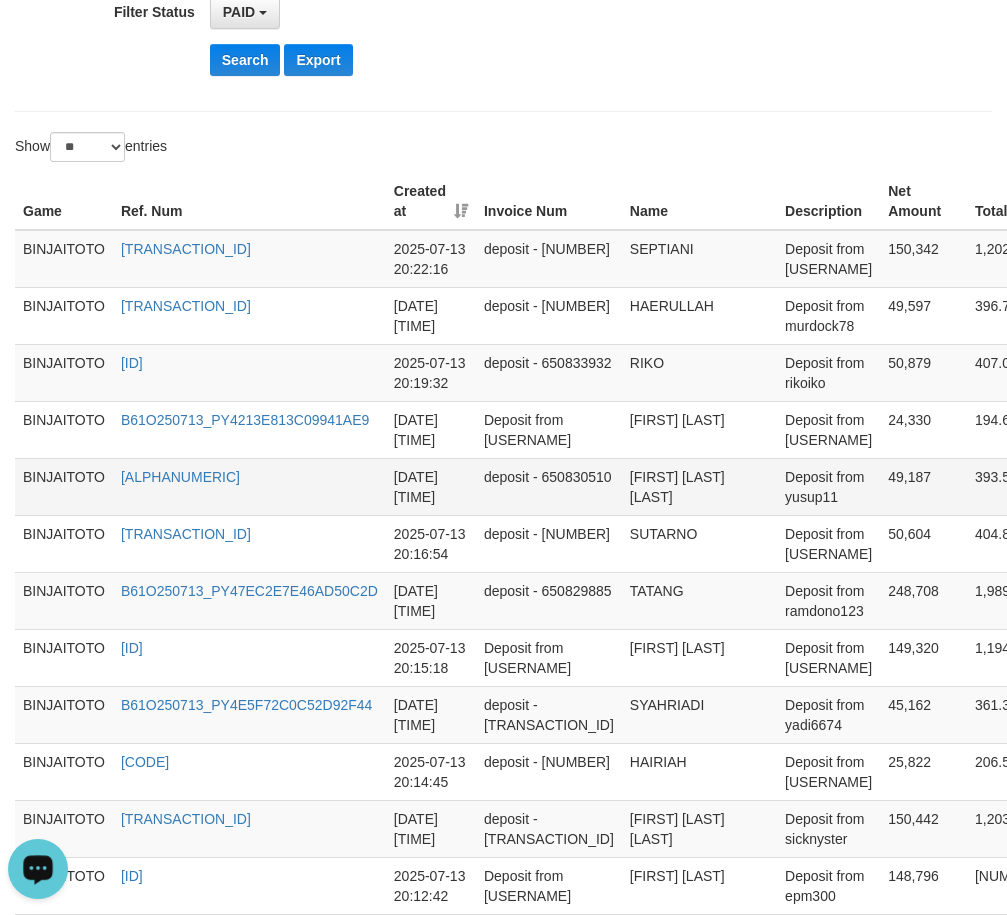 click on "[FIRST] [LAST] [LAST]" at bounding box center [699, 486] 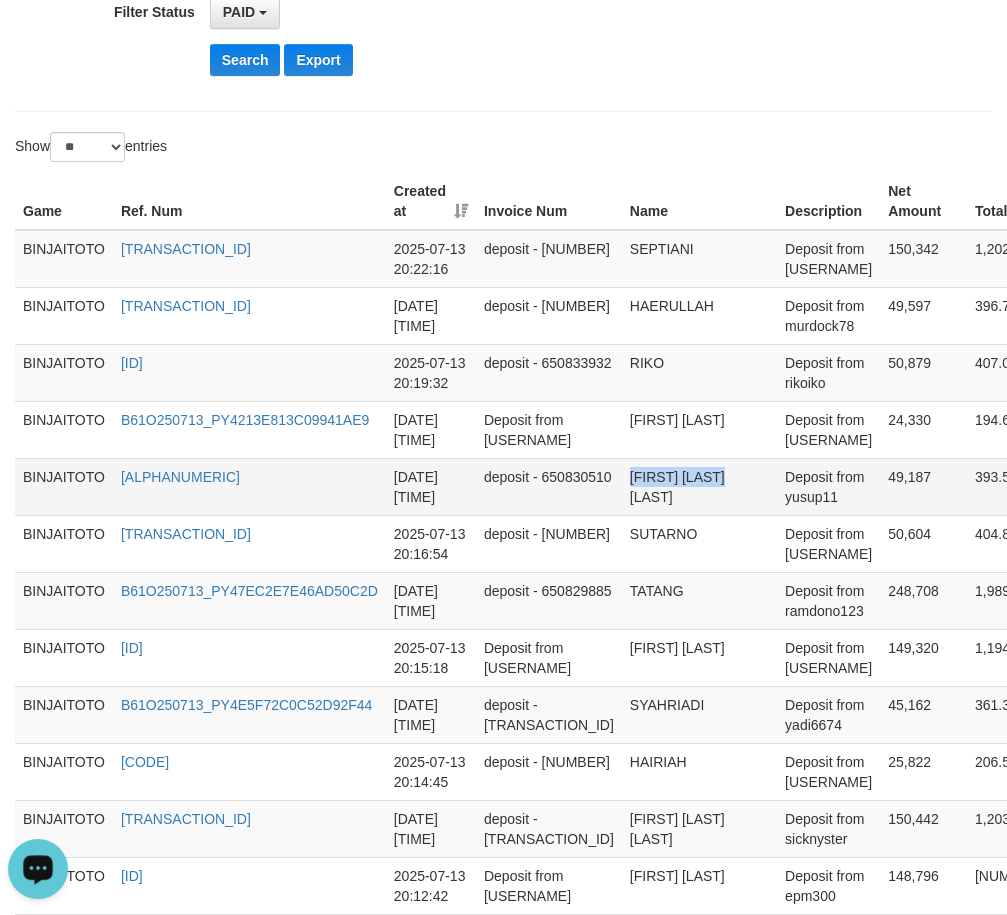 drag, startPoint x: 587, startPoint y: 475, endPoint x: 637, endPoint y: 477, distance: 50.039986 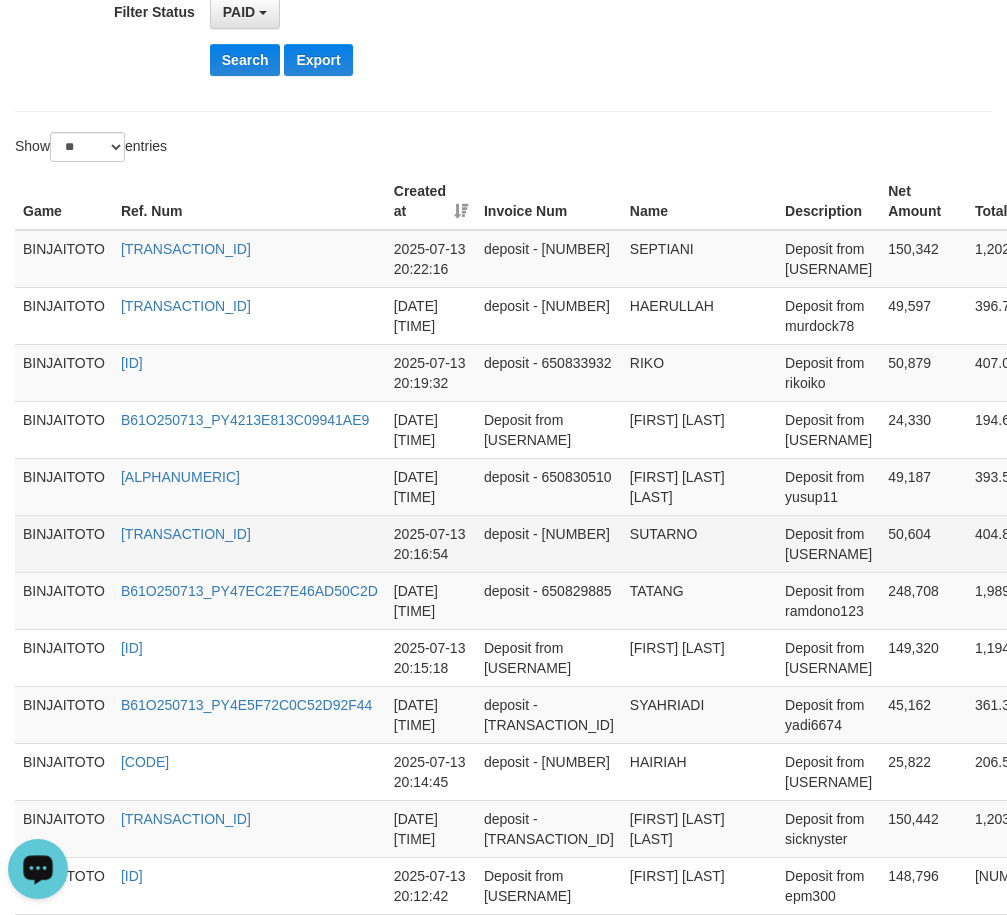 click on "SUTARNO" at bounding box center [699, 543] 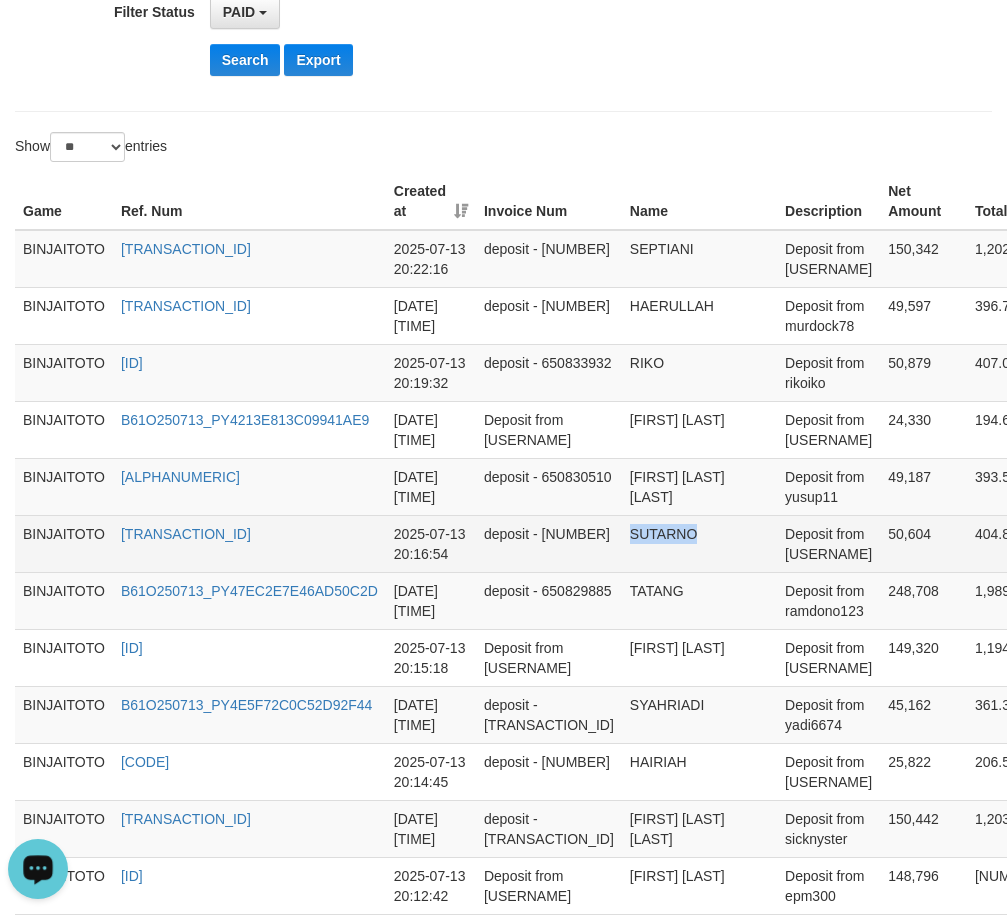 click on "SUTARNO" at bounding box center [699, 543] 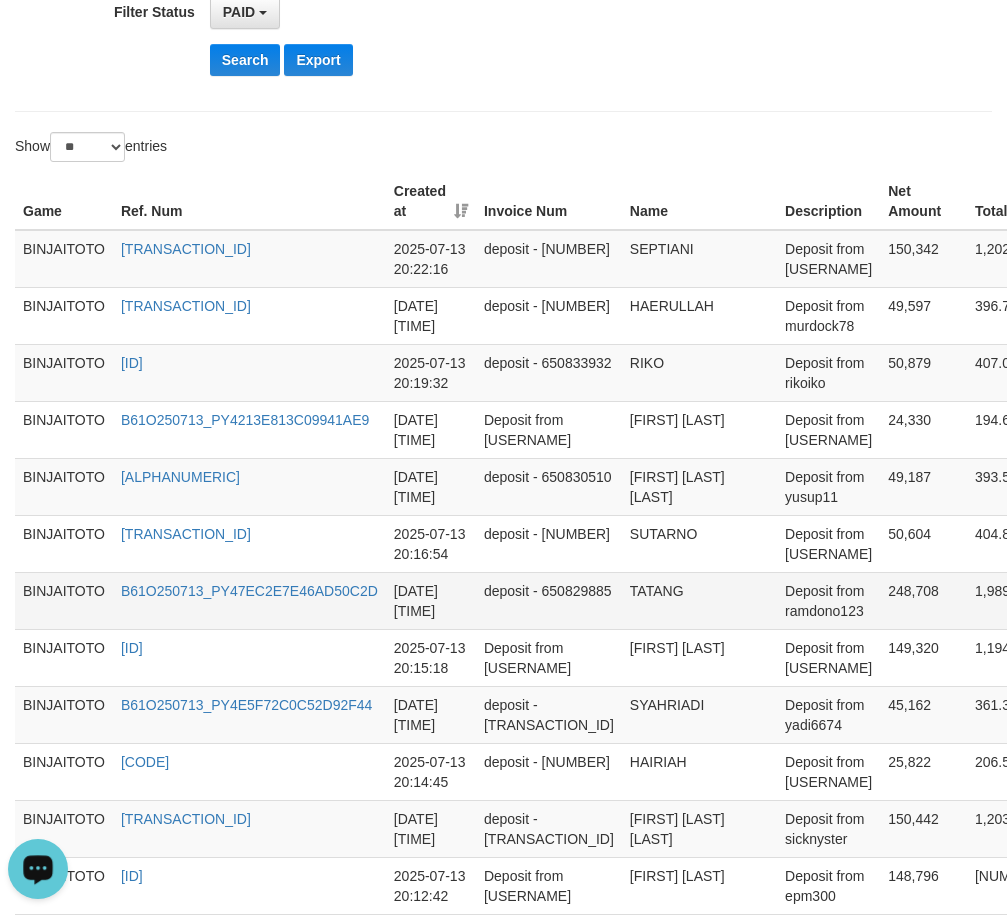click on "TATANG" at bounding box center [699, 600] 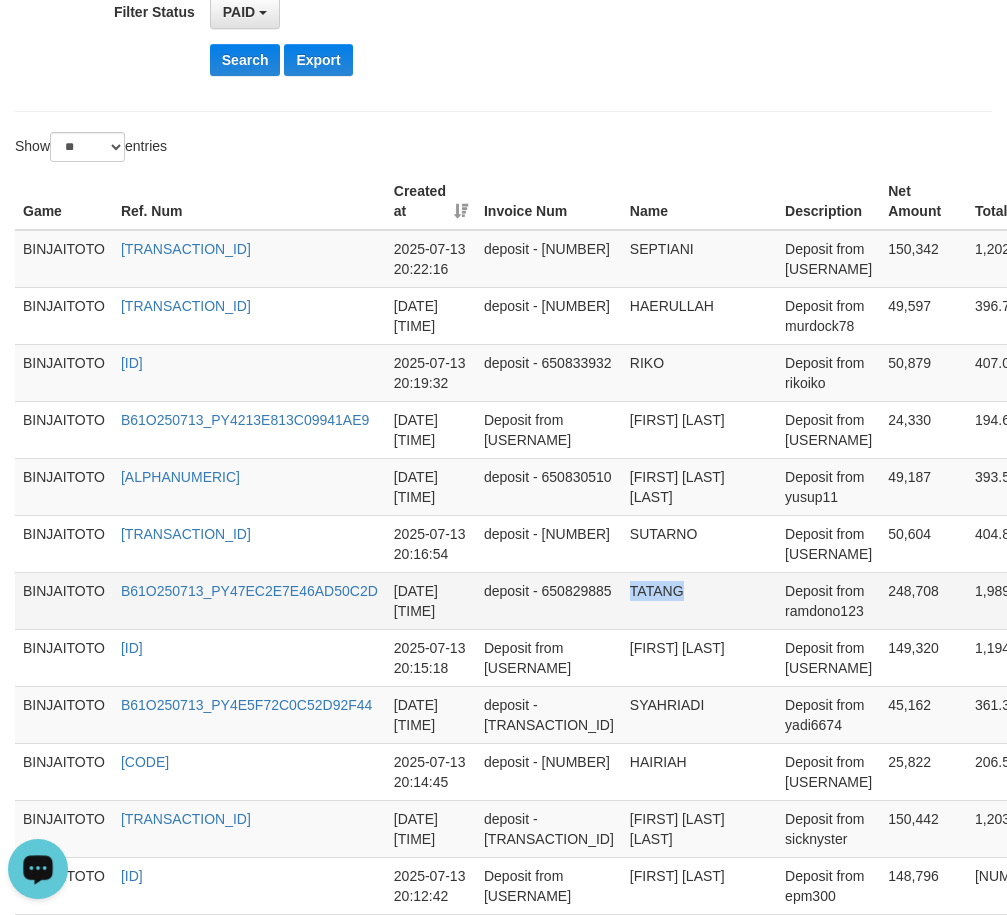 click on "TATANG" at bounding box center [699, 600] 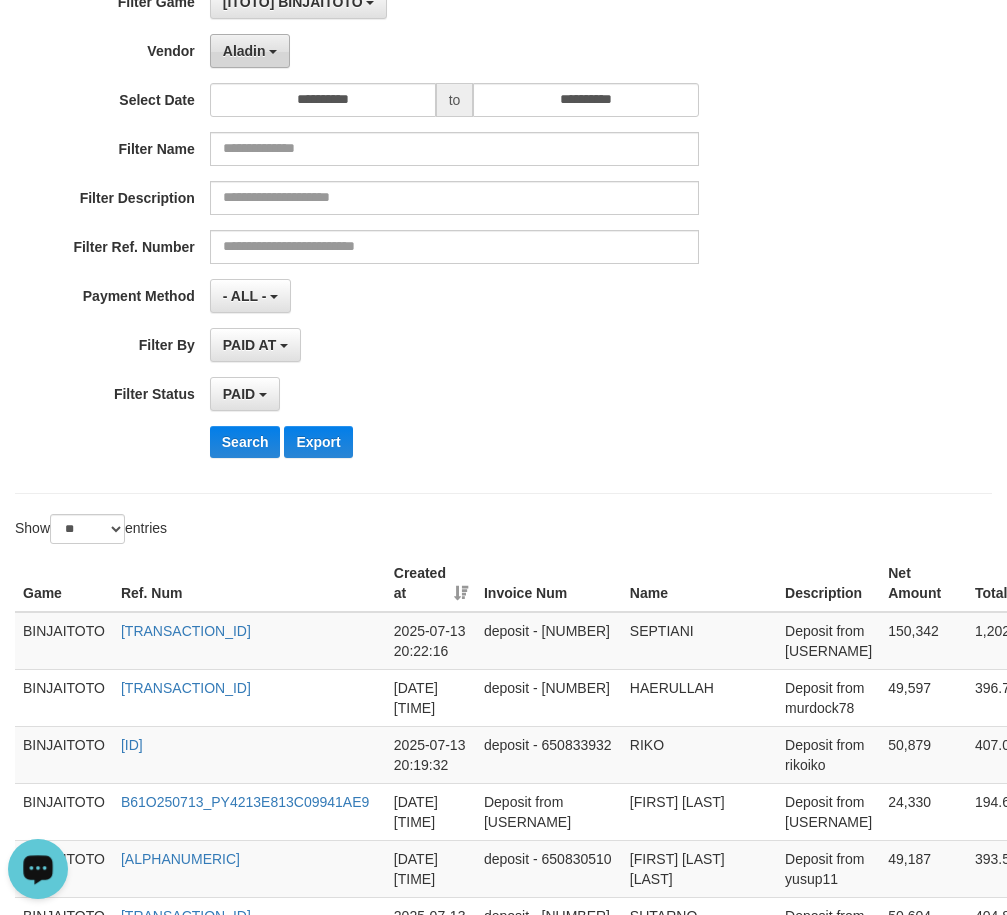 scroll, scrollTop: 100, scrollLeft: 0, axis: vertical 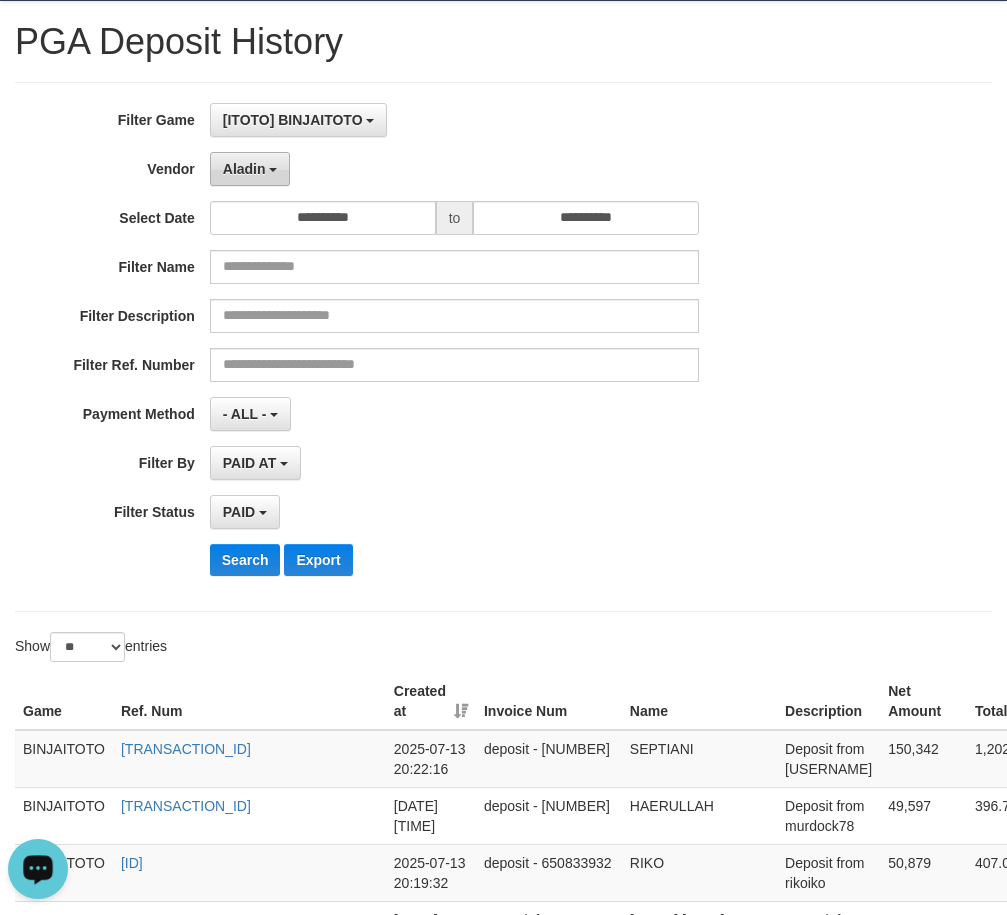 click on "Aladin" at bounding box center [250, 169] 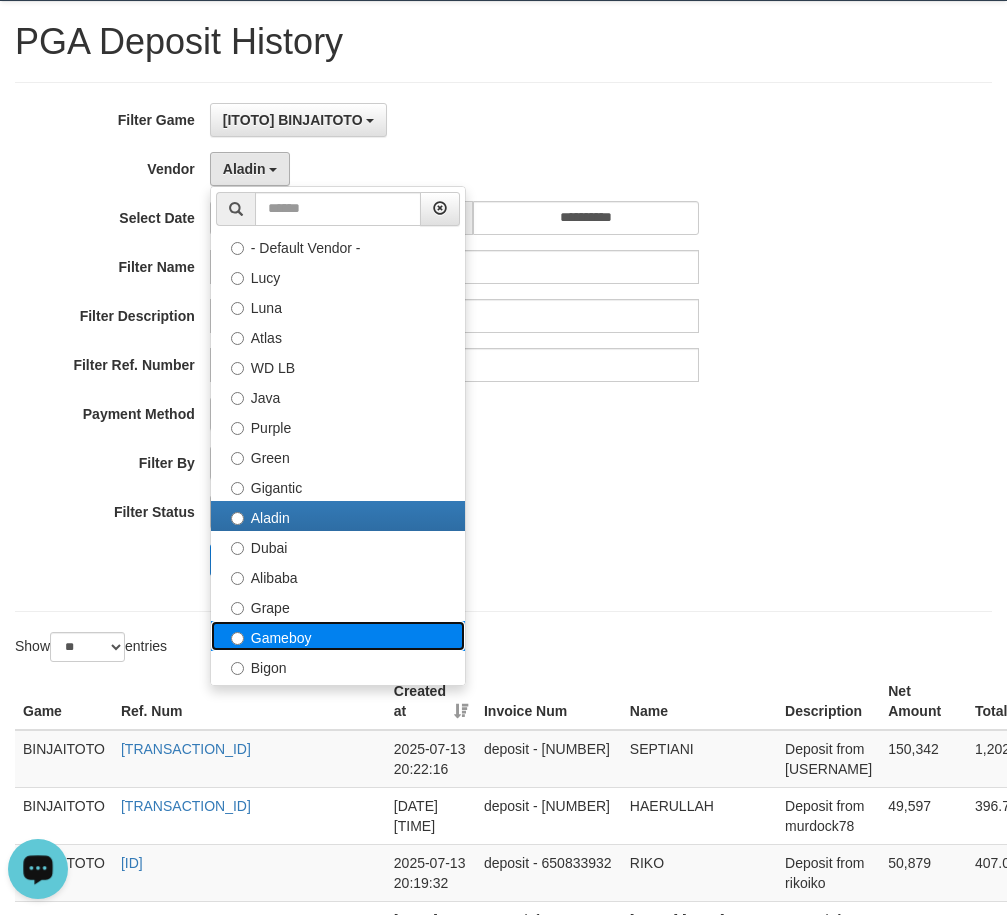 click on "Gameboy" at bounding box center (338, 636) 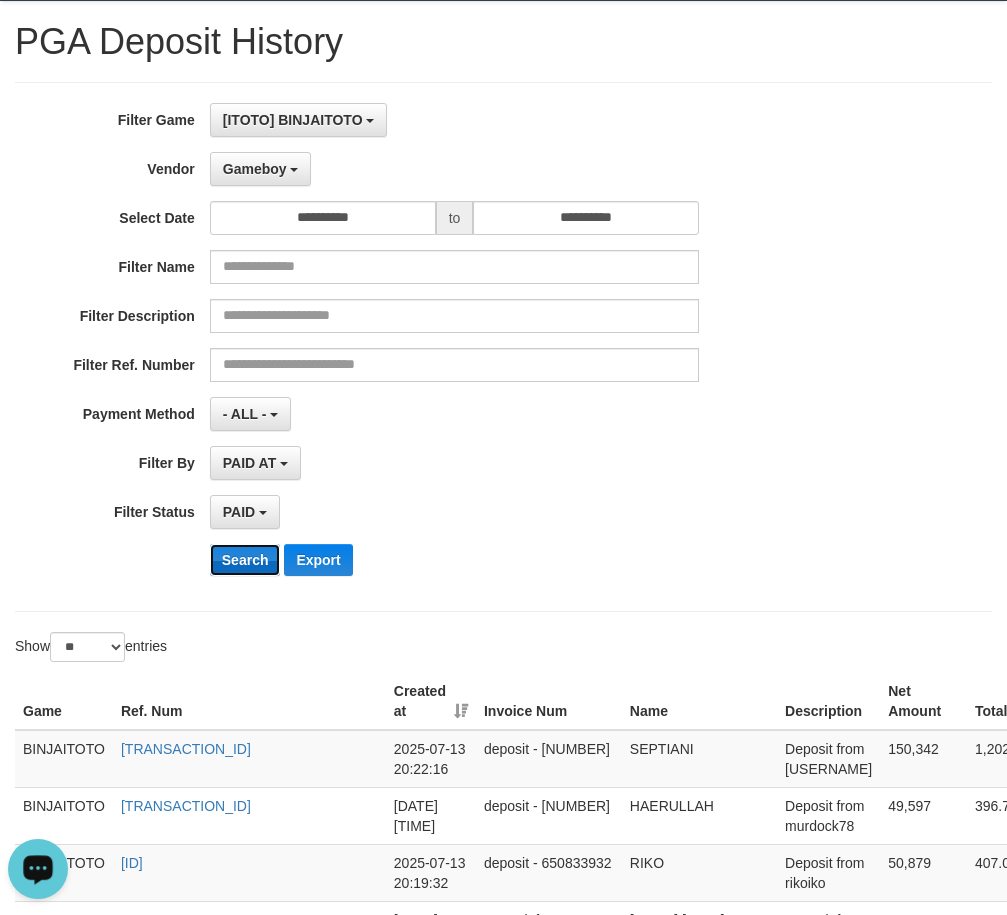 click on "Search" at bounding box center (245, 560) 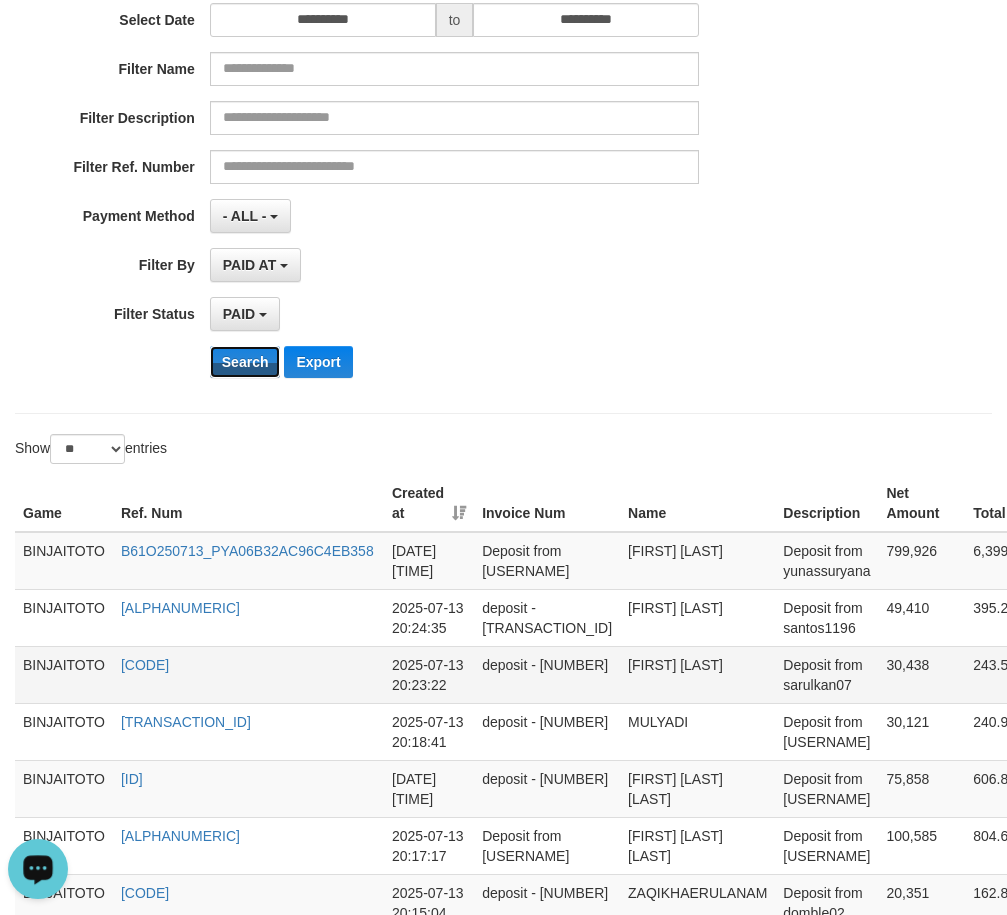 scroll, scrollTop: 300, scrollLeft: 0, axis: vertical 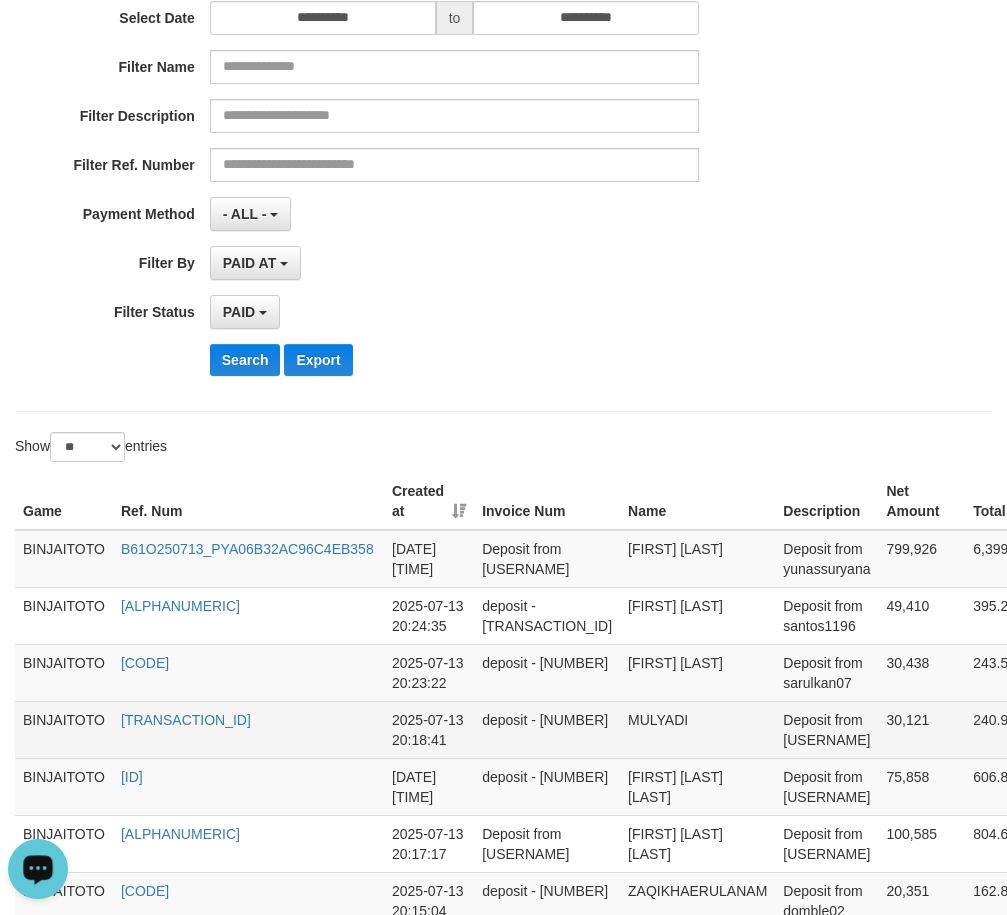 click on "MULYADI" at bounding box center (697, 729) 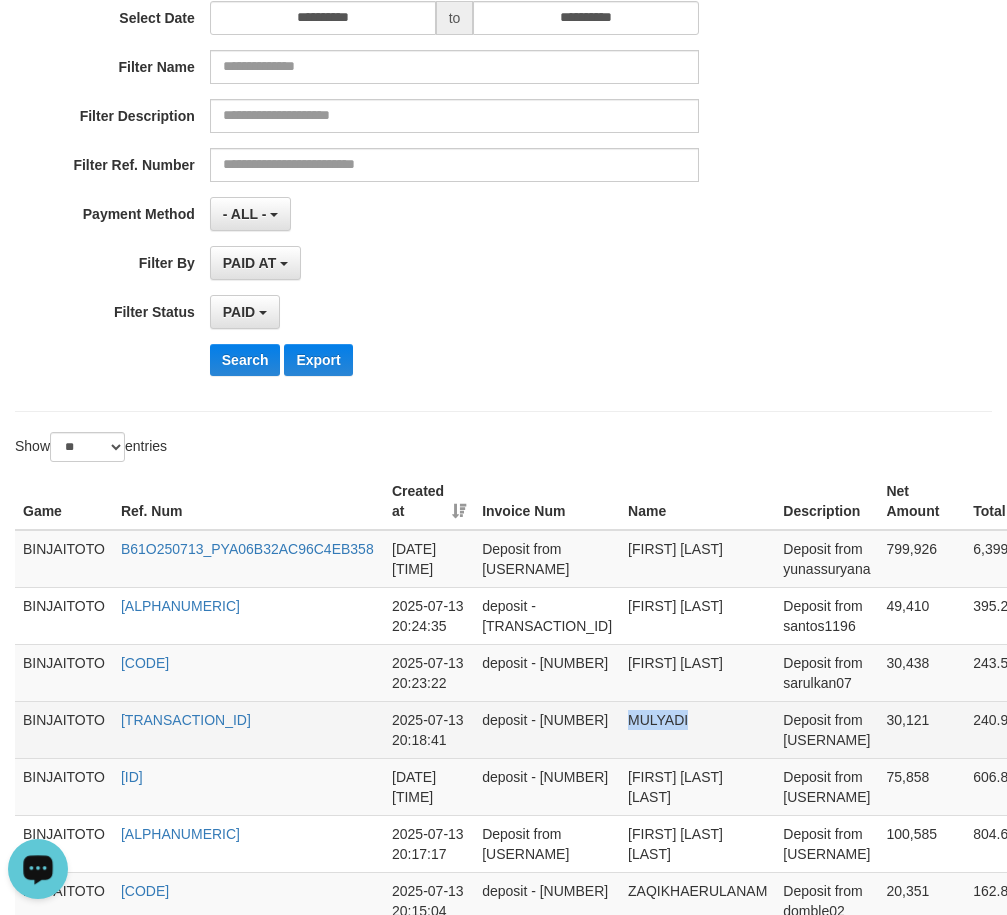 click on "MULYADI" at bounding box center (697, 729) 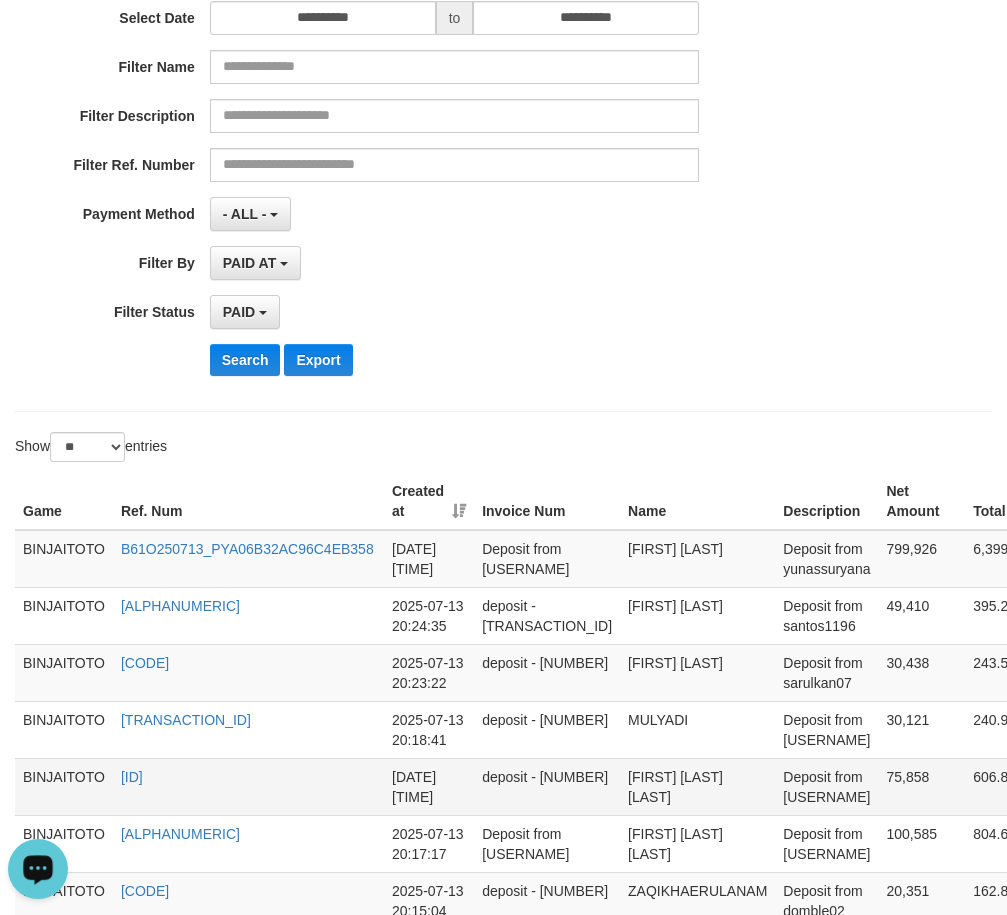 click on "[FIRST] [LAST] [LAST]" at bounding box center (697, 786) 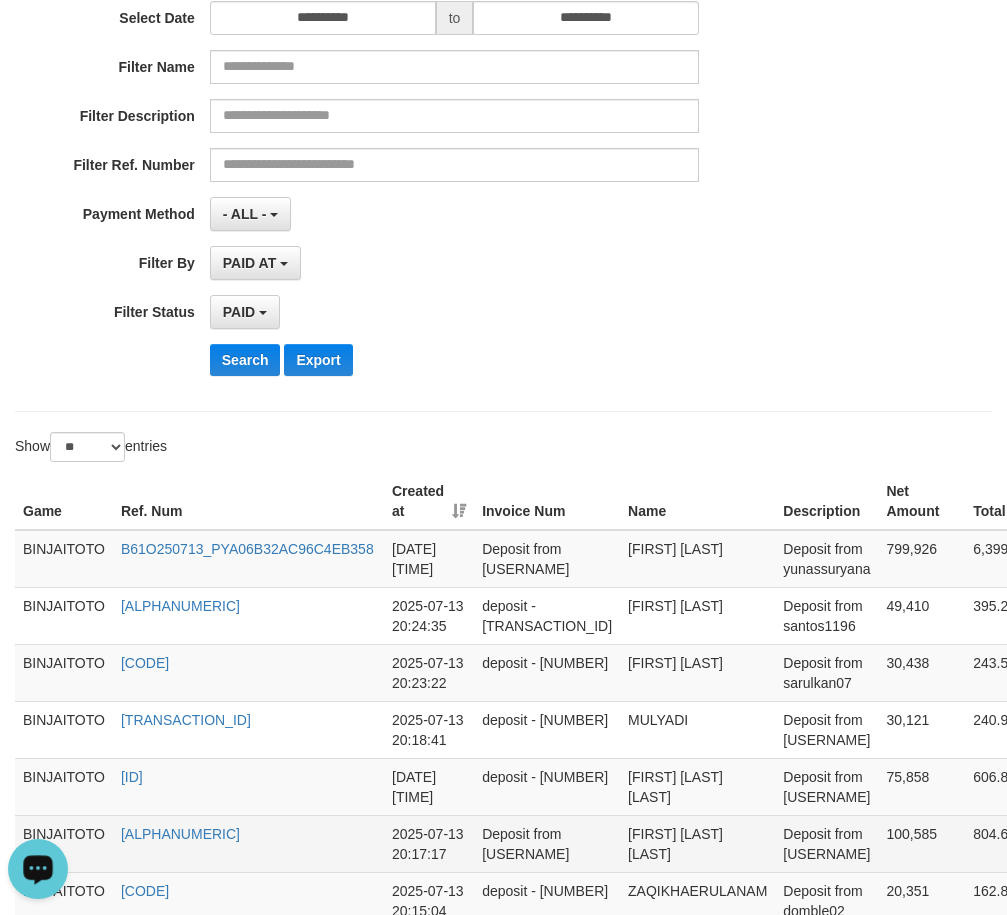 click on "[FIRST] [LAST] [LAST]" at bounding box center (697, 843) 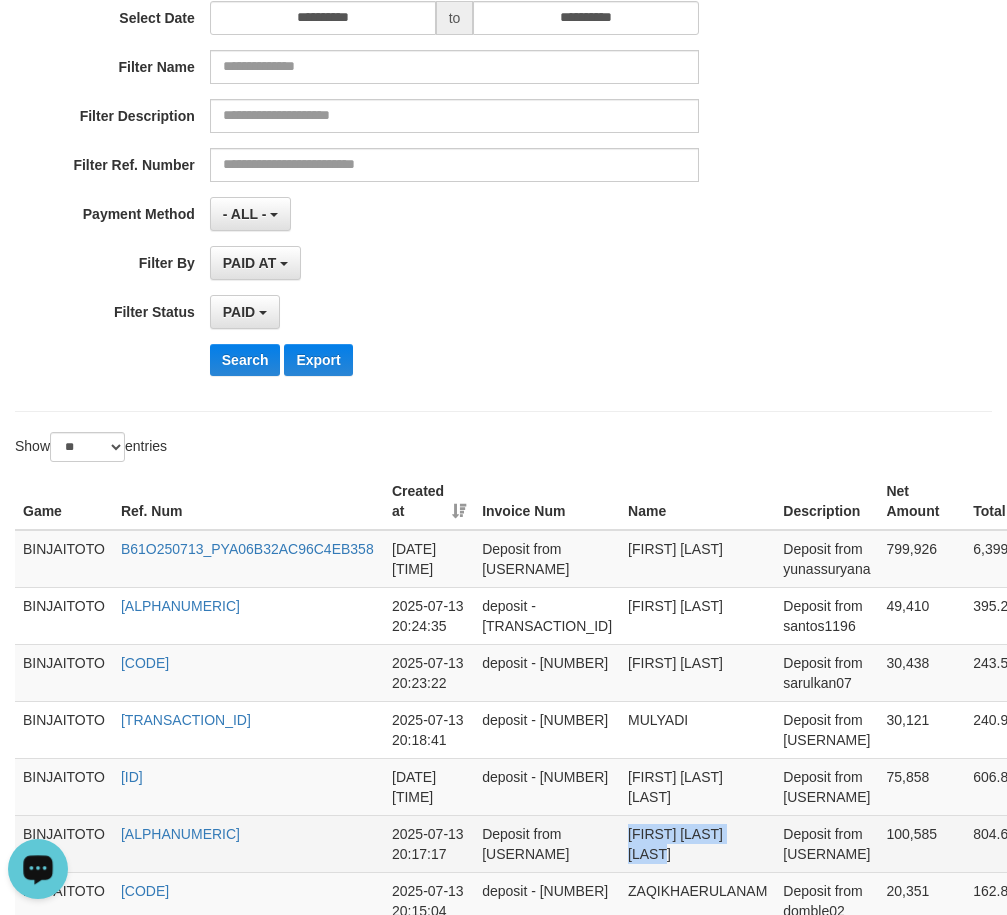 drag, startPoint x: 576, startPoint y: 843, endPoint x: 593, endPoint y: 849, distance: 18.027756 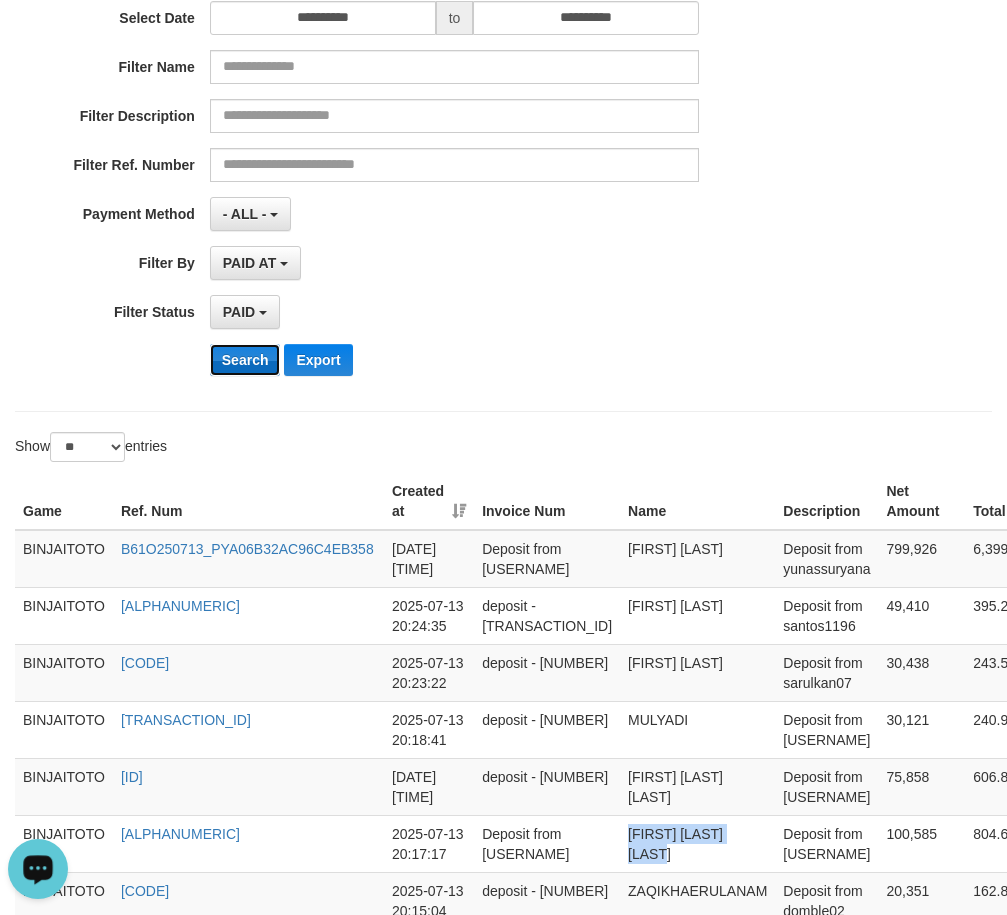 click on "Search" at bounding box center [245, 360] 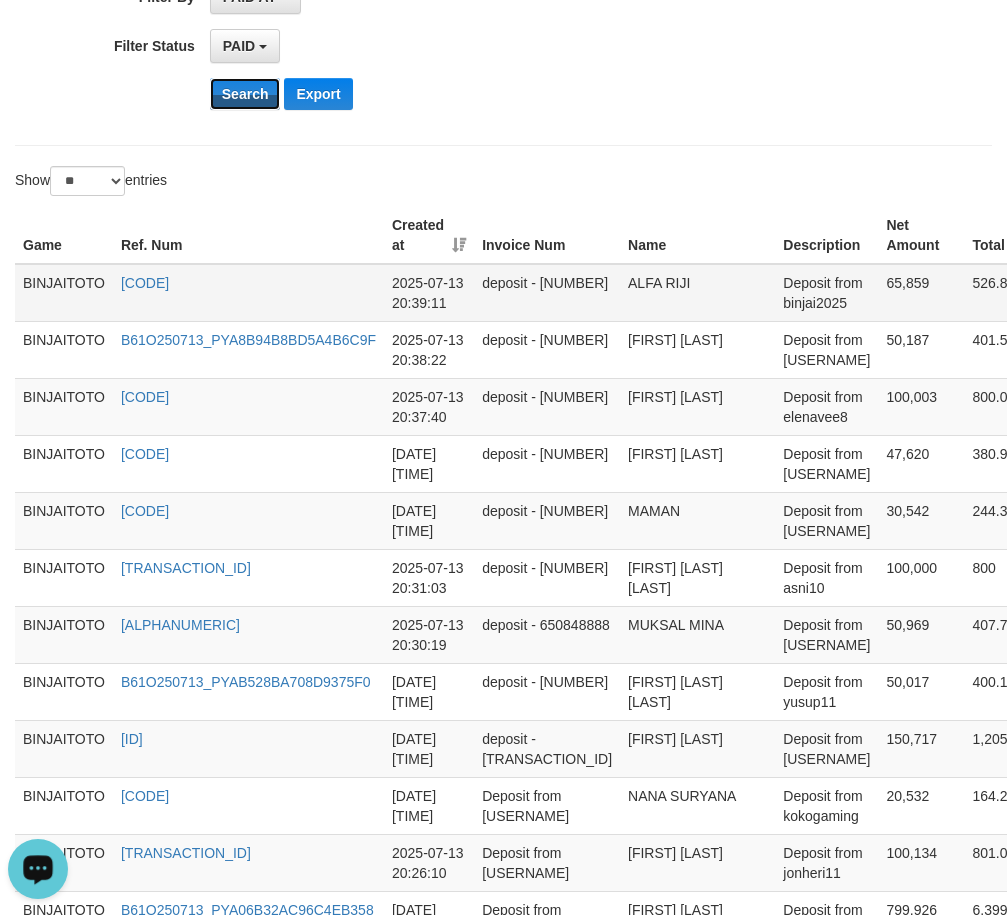 scroll, scrollTop: 600, scrollLeft: 0, axis: vertical 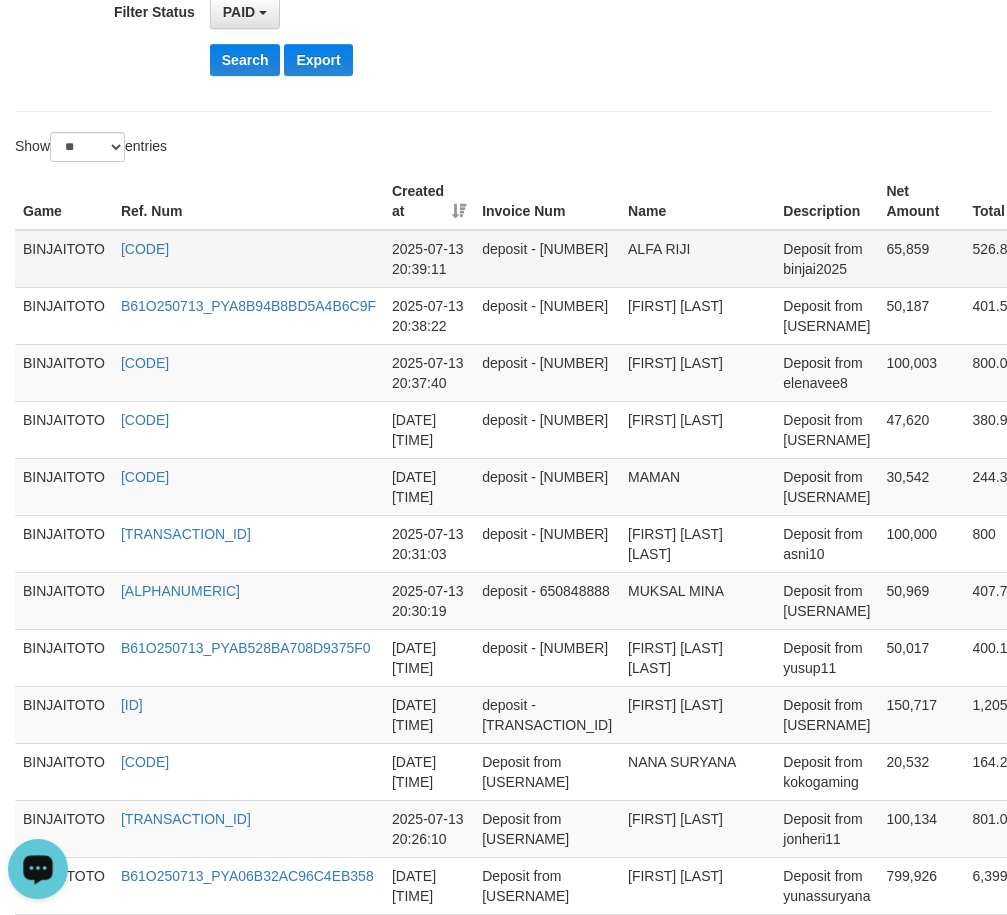 click on "ALFA RIJI" at bounding box center [697, 259] 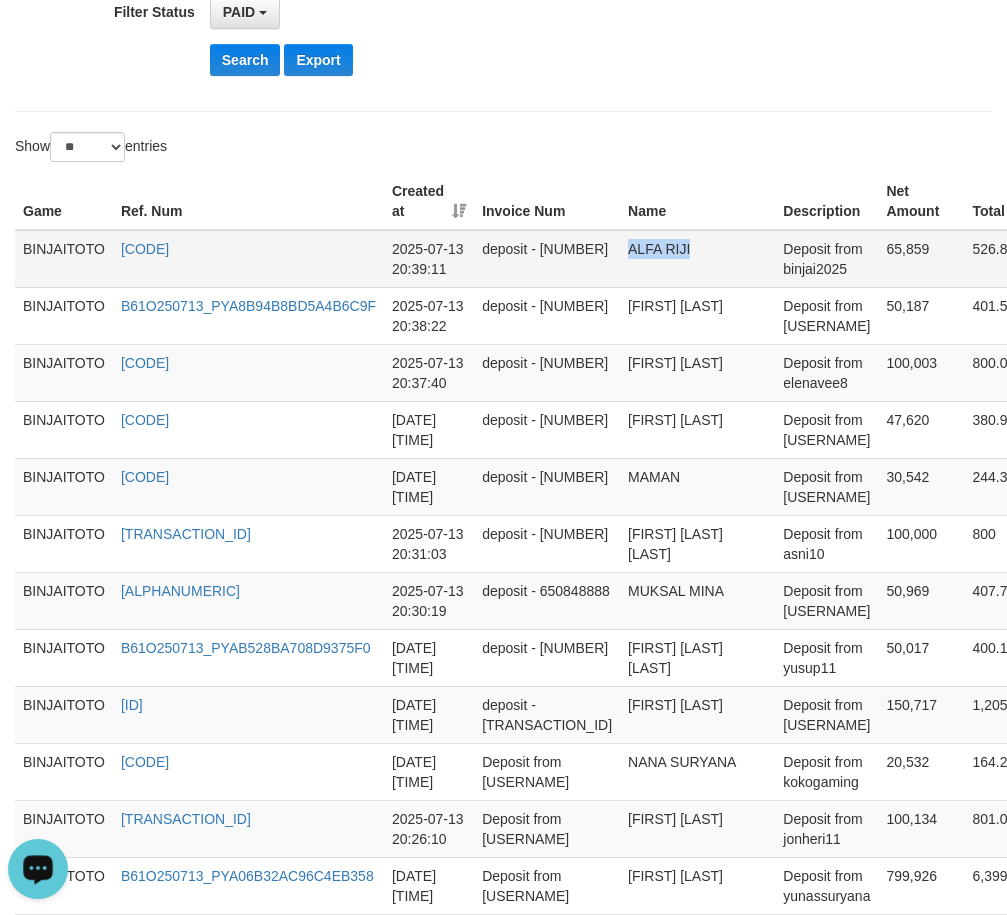 drag, startPoint x: 583, startPoint y: 253, endPoint x: 618, endPoint y: 253, distance: 35 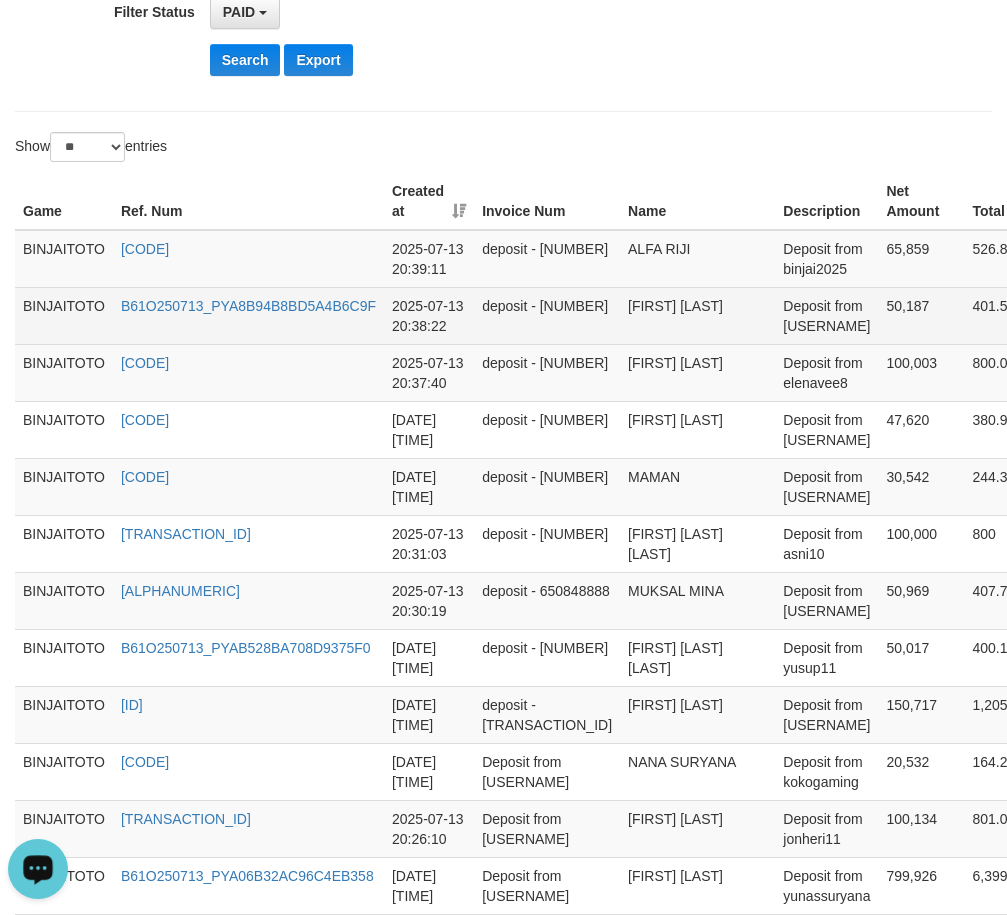 click on "[FIRST] [LAST]" at bounding box center [697, 315] 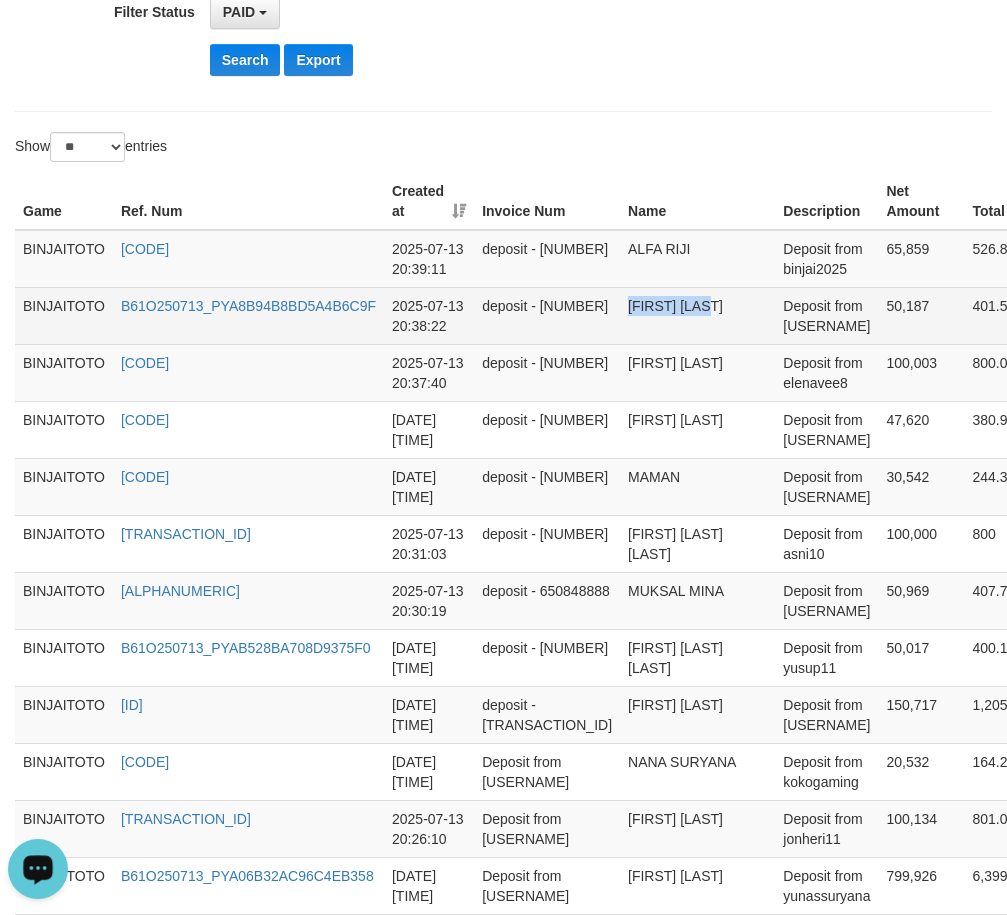 click on "[FIRST] [LAST]" at bounding box center [697, 315] 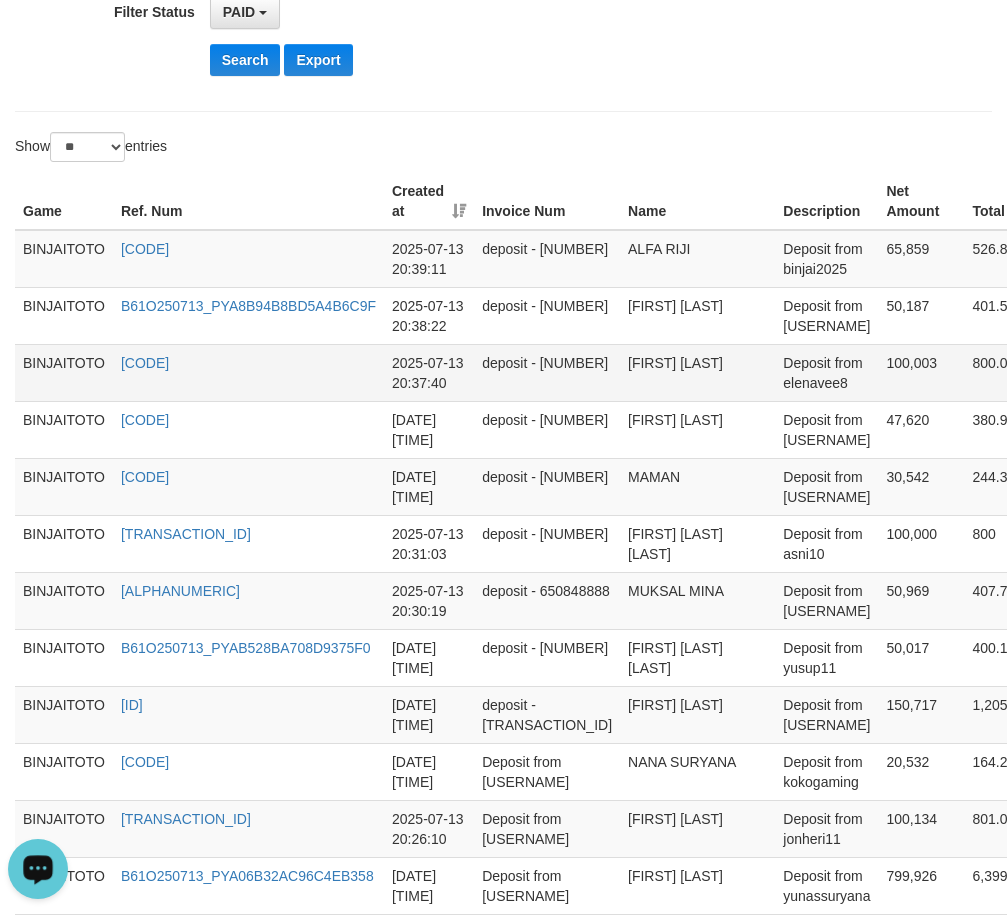 click on "[FIRST] [LAST]" at bounding box center [697, 372] 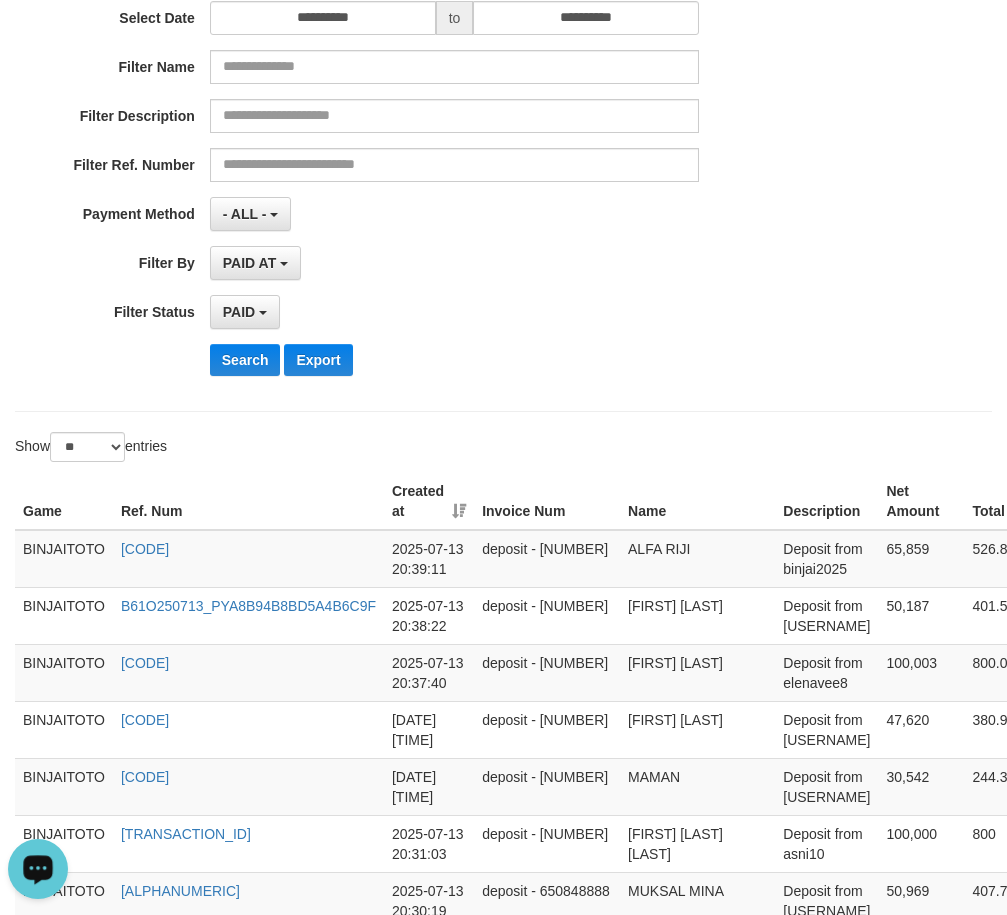 scroll, scrollTop: 0, scrollLeft: 0, axis: both 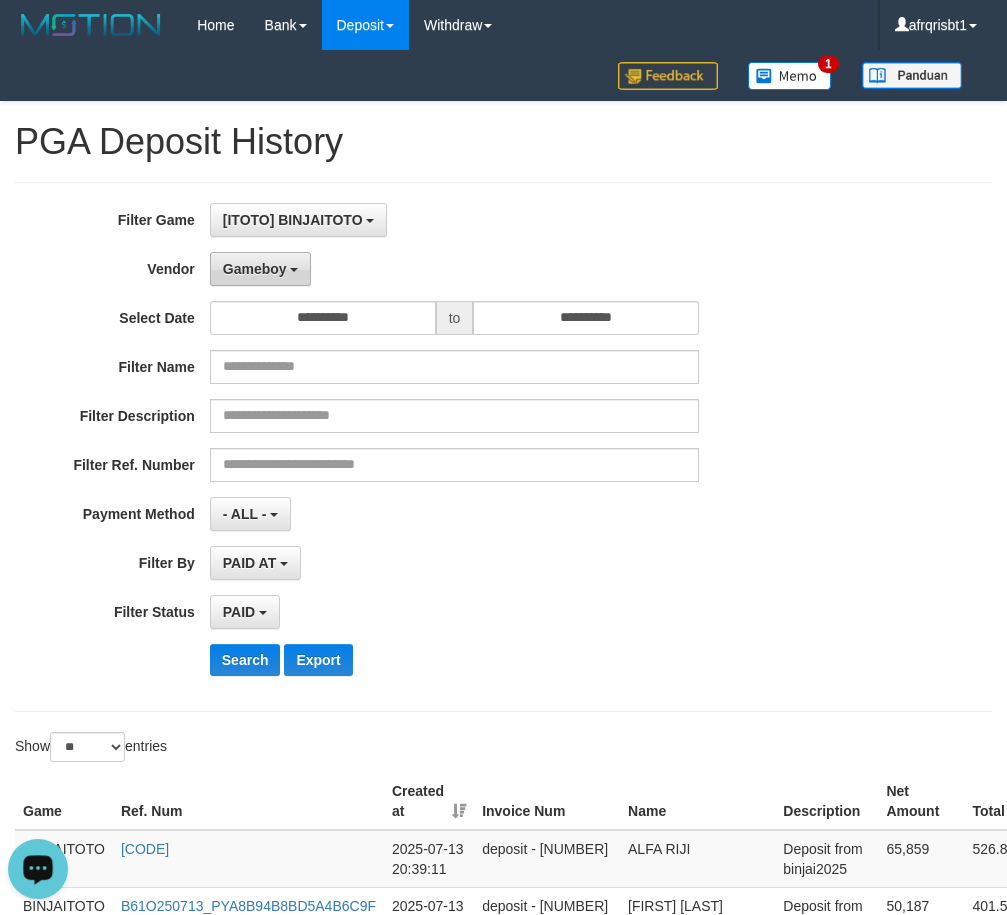 click on "Gameboy" at bounding box center [255, 269] 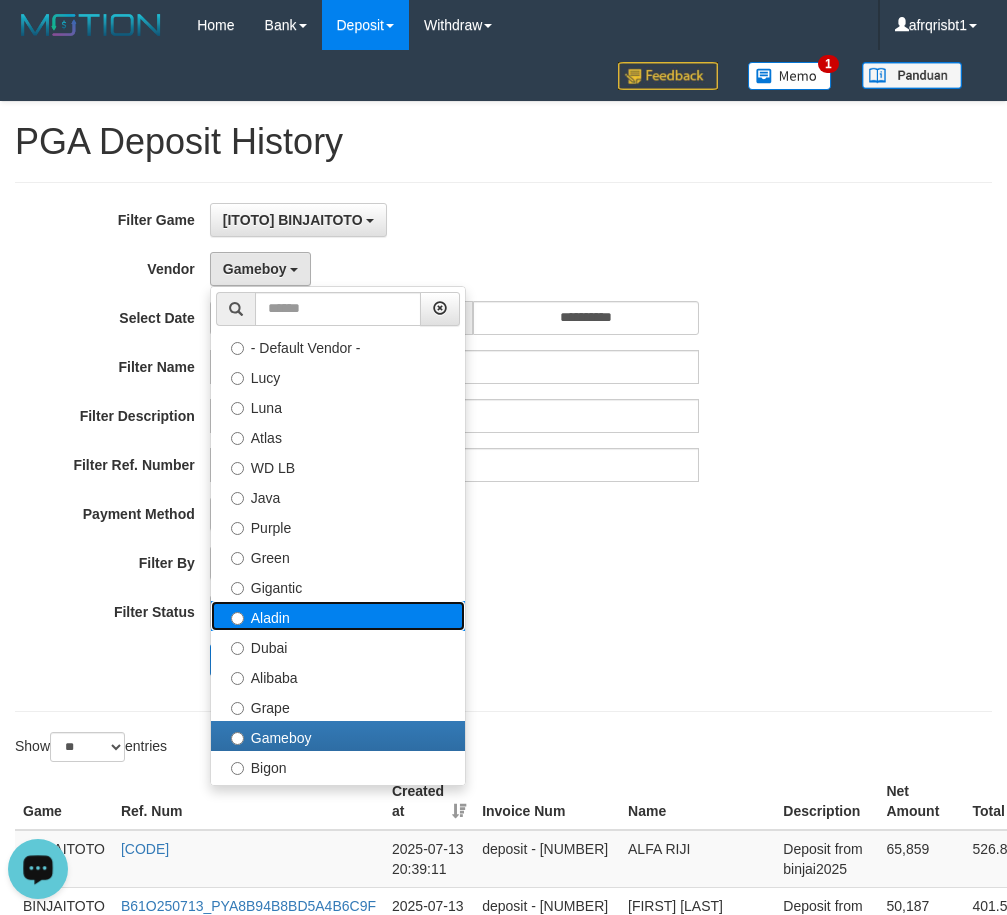 click on "Aladin" at bounding box center [338, 616] 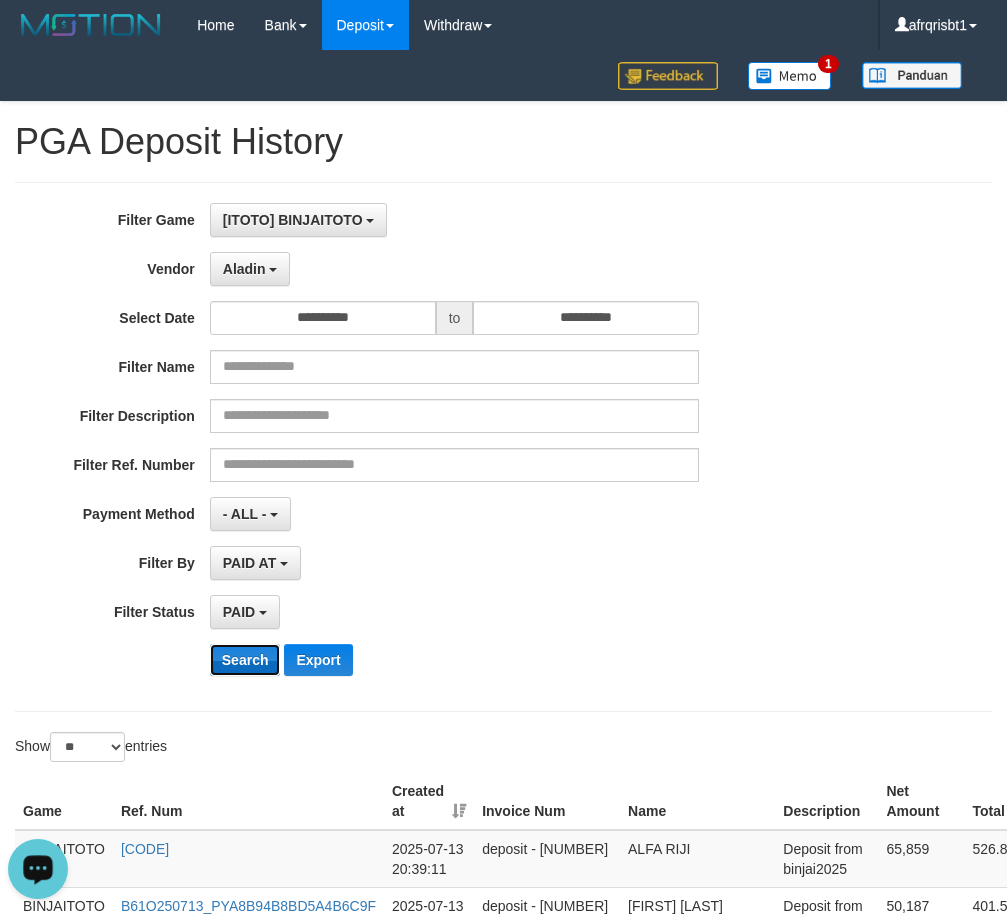 click on "Search" at bounding box center [245, 660] 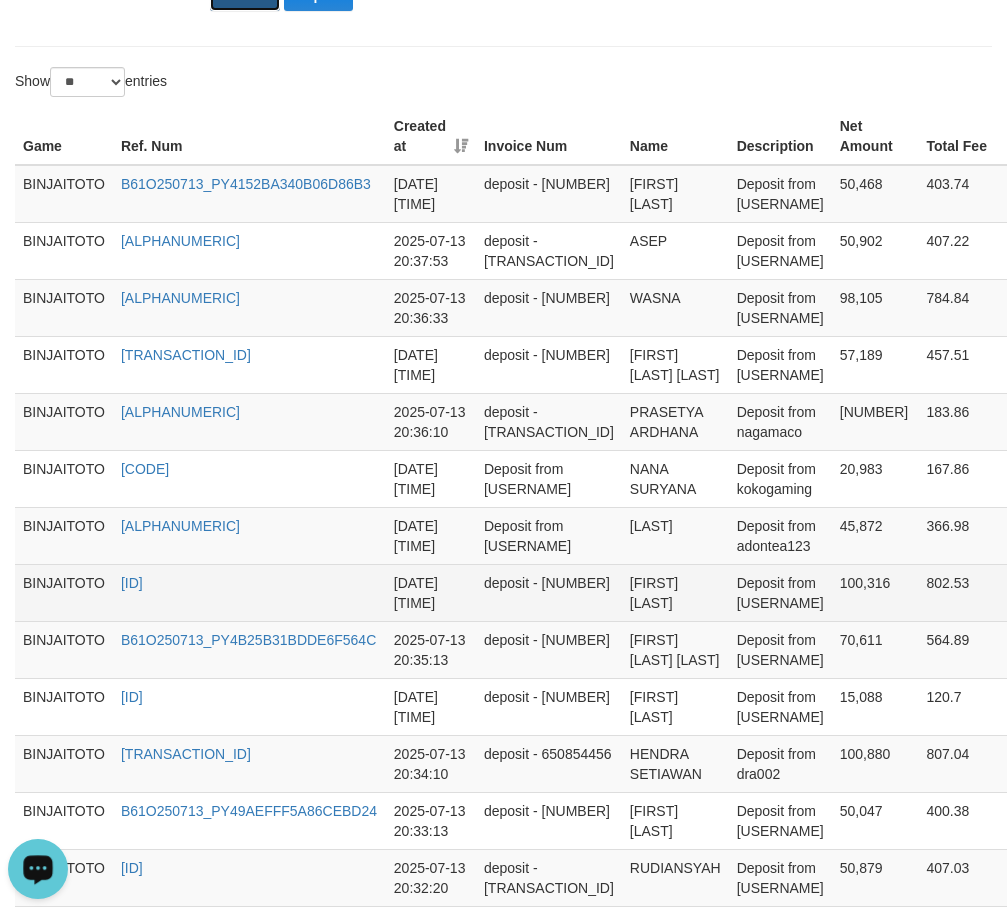 scroll, scrollTop: 700, scrollLeft: 0, axis: vertical 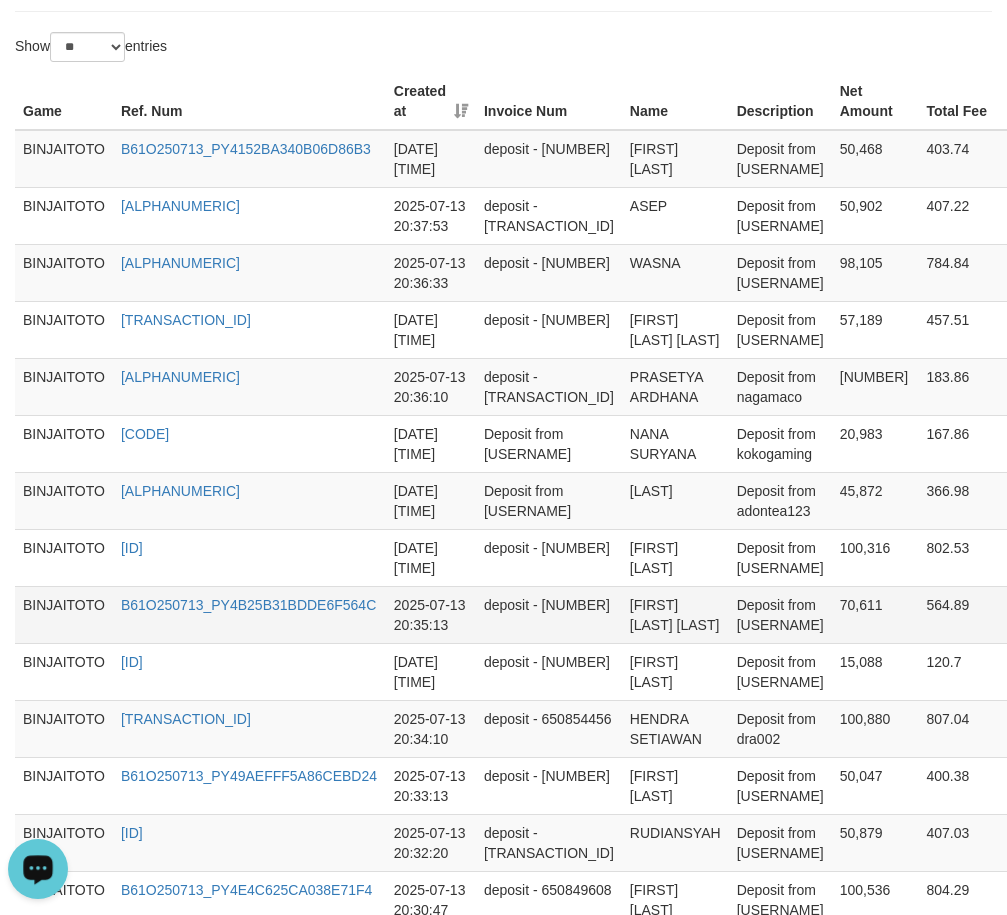 click on "[FIRST] [LAST] [LAST]" at bounding box center (675, 614) 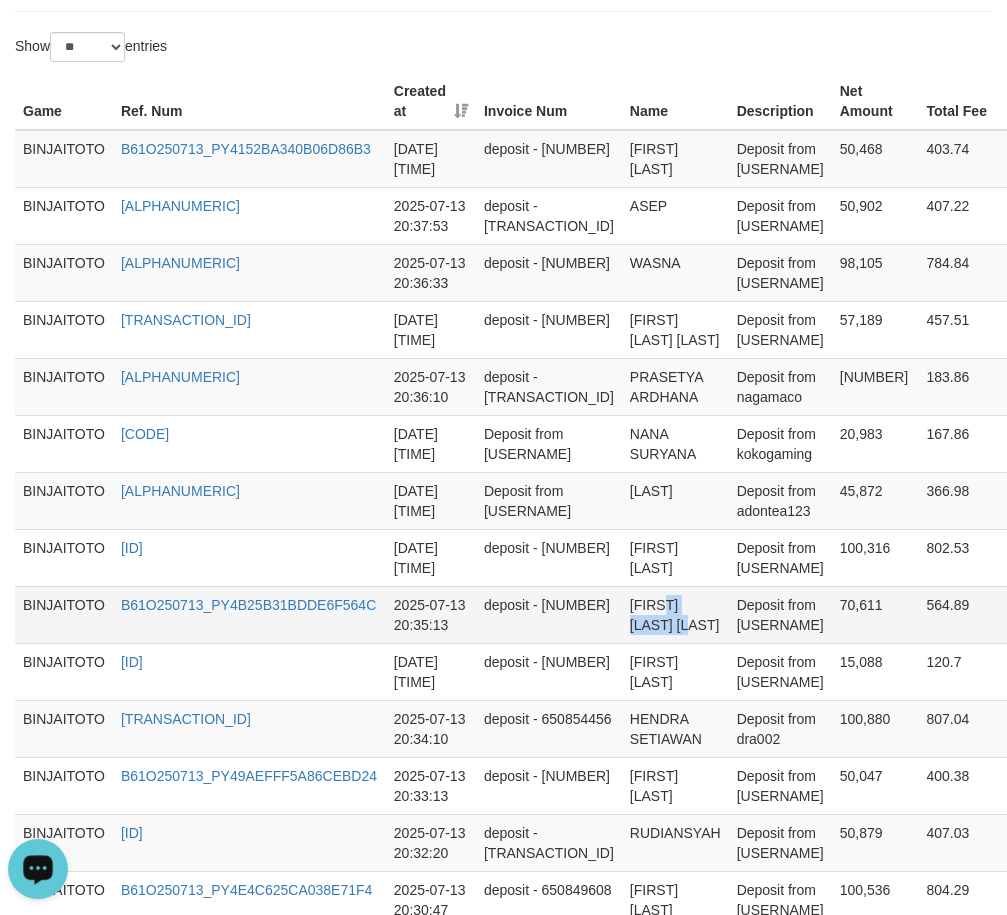 drag, startPoint x: 610, startPoint y: 608, endPoint x: 622, endPoint y: 627, distance: 22.472204 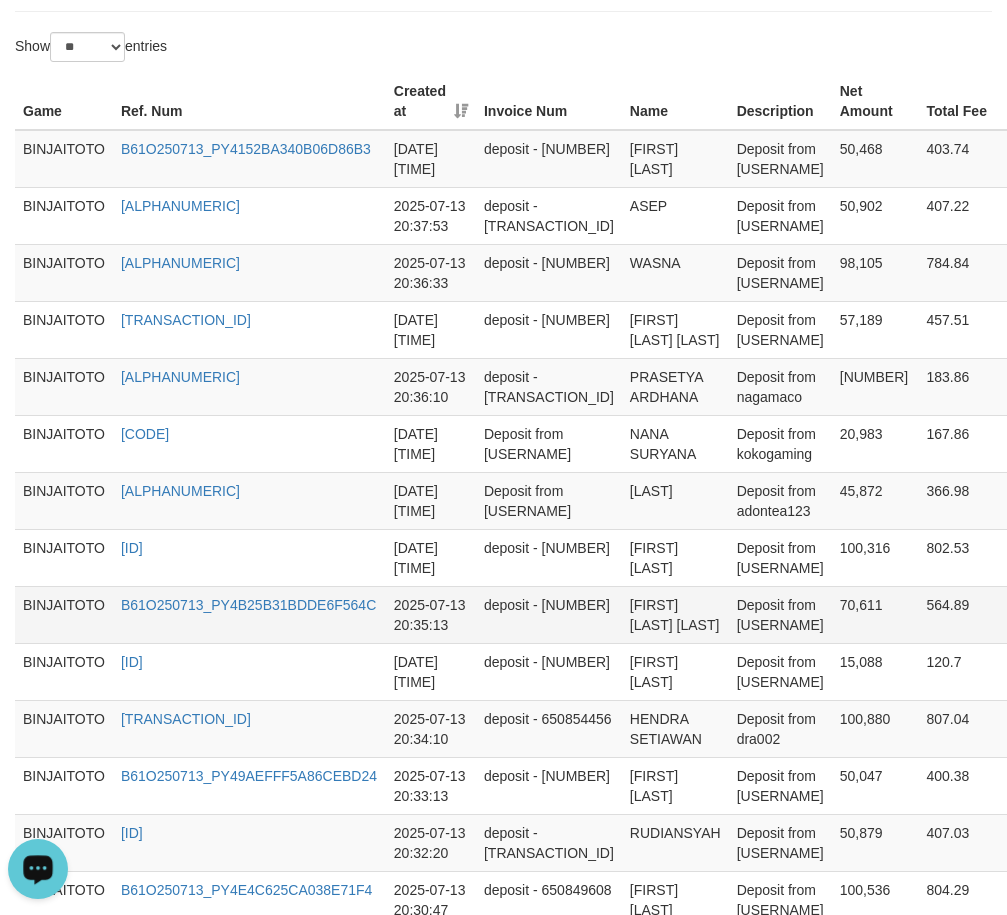 click on "[FIRST] [LAST] [LAST]" at bounding box center [675, 614] 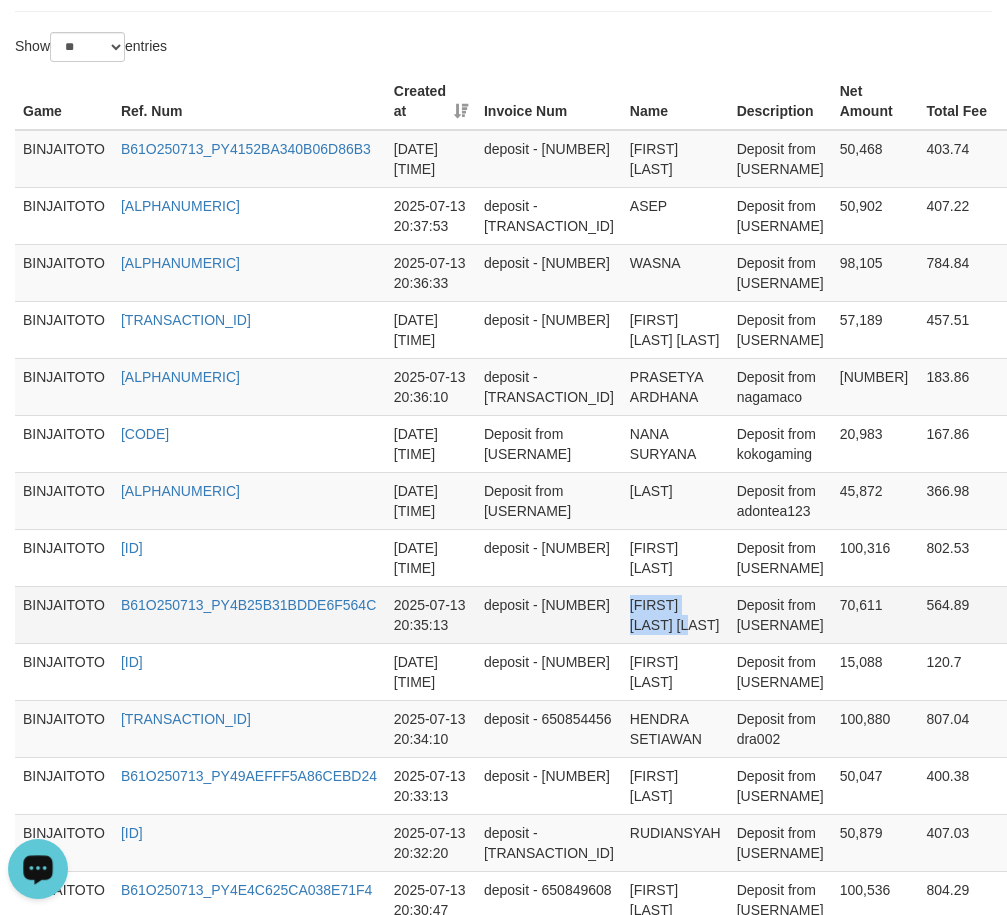 drag, startPoint x: 595, startPoint y: 605, endPoint x: 621, endPoint y: 627, distance: 34.058773 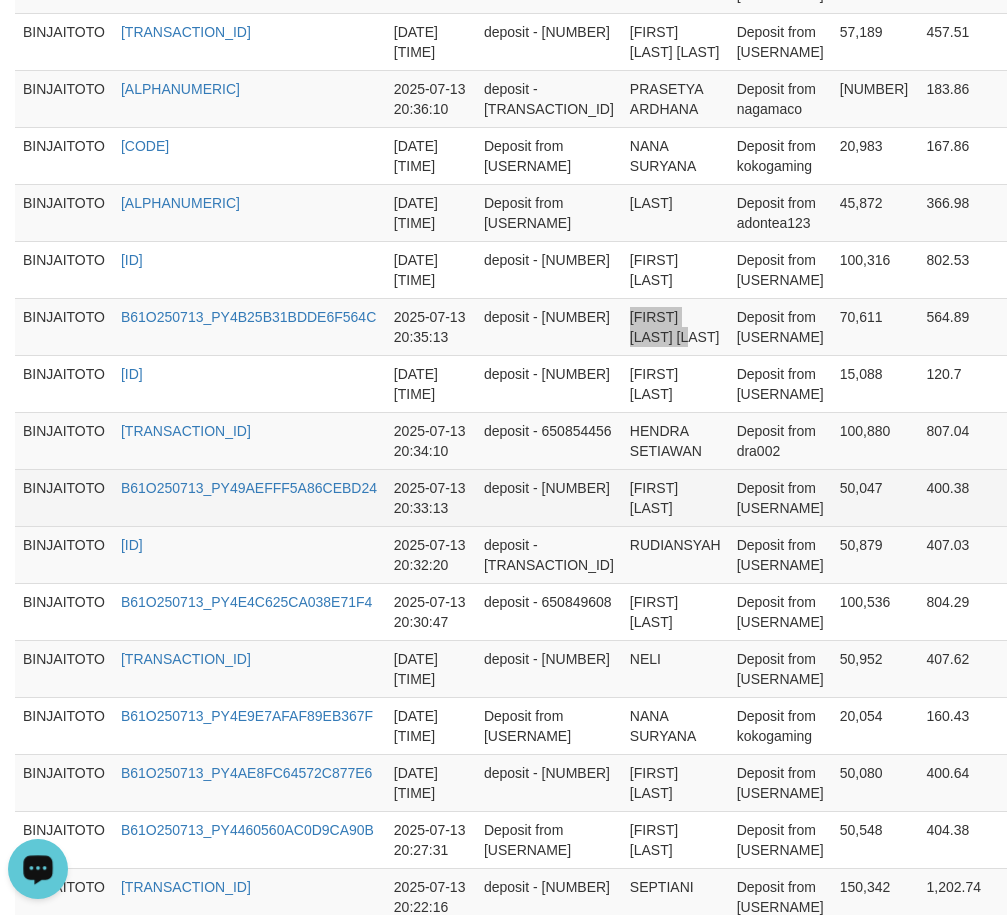 scroll, scrollTop: 1000, scrollLeft: 0, axis: vertical 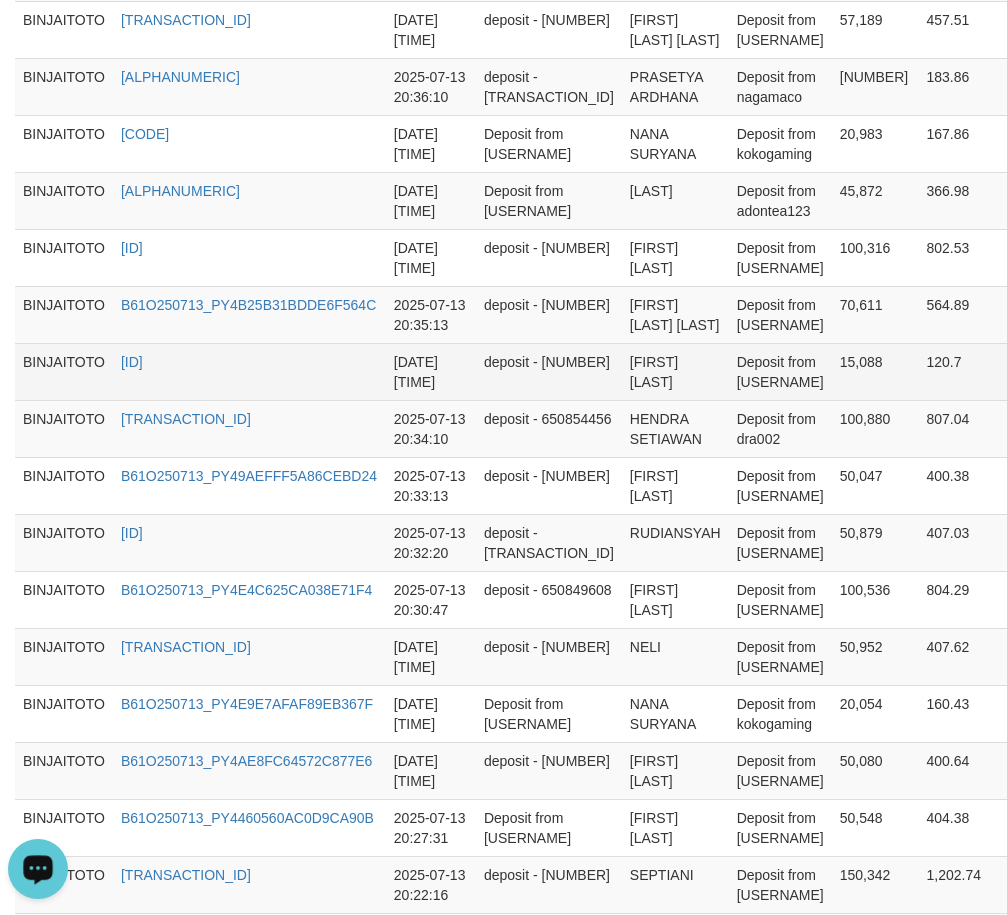 click on "[FIRST] [LAST]" at bounding box center [675, 371] 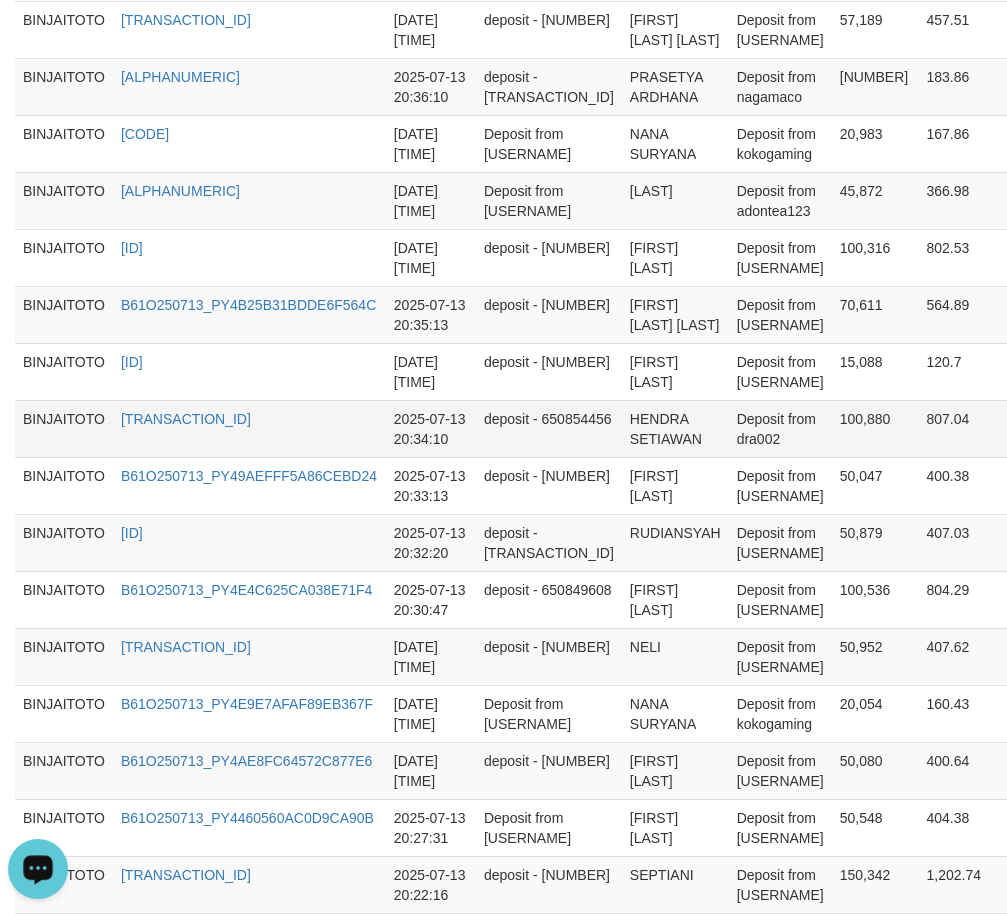 click on "HENDRA SETIAWAN" at bounding box center [675, 428] 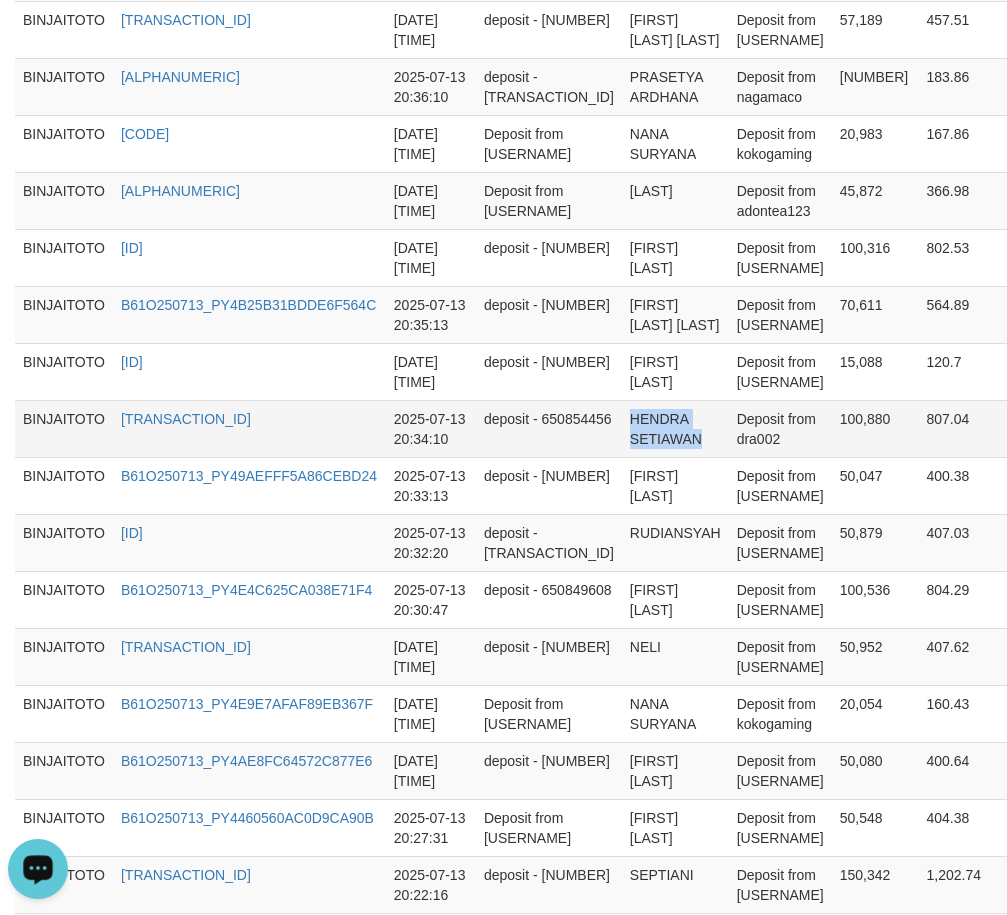 drag, startPoint x: 588, startPoint y: 422, endPoint x: 610, endPoint y: 435, distance: 25.553865 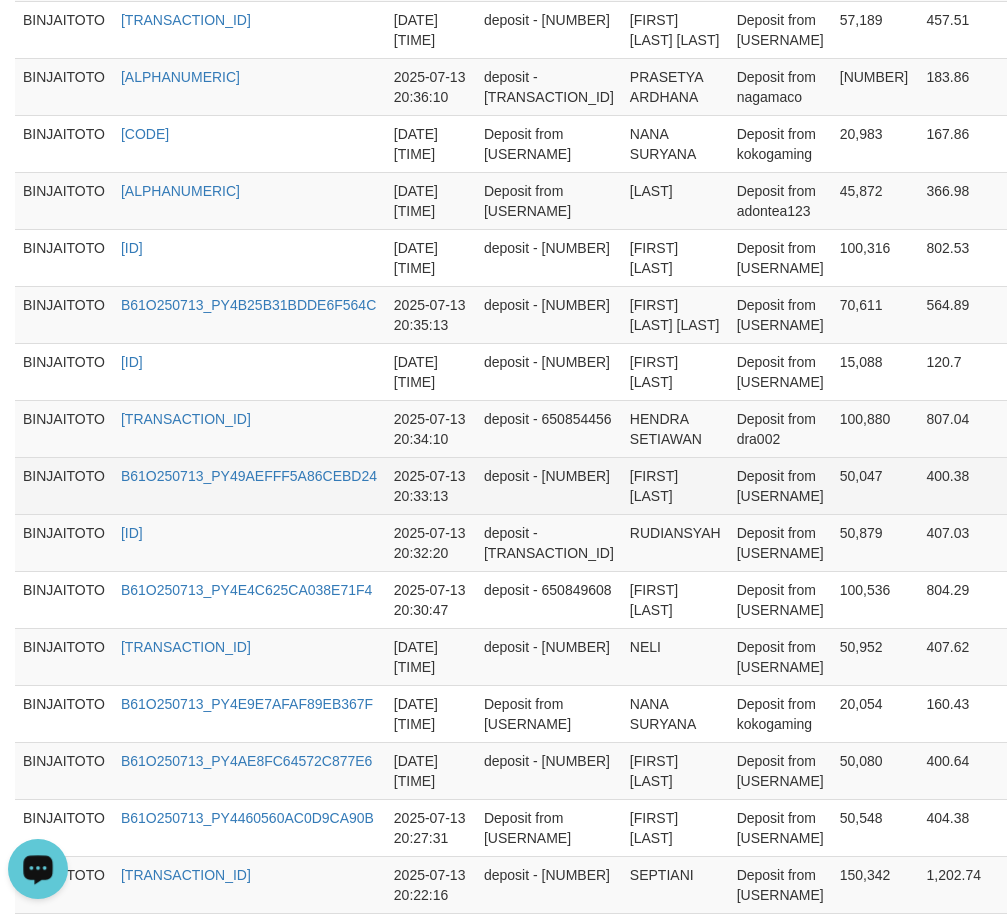 click on "[FIRST] [LAST]" at bounding box center [675, 485] 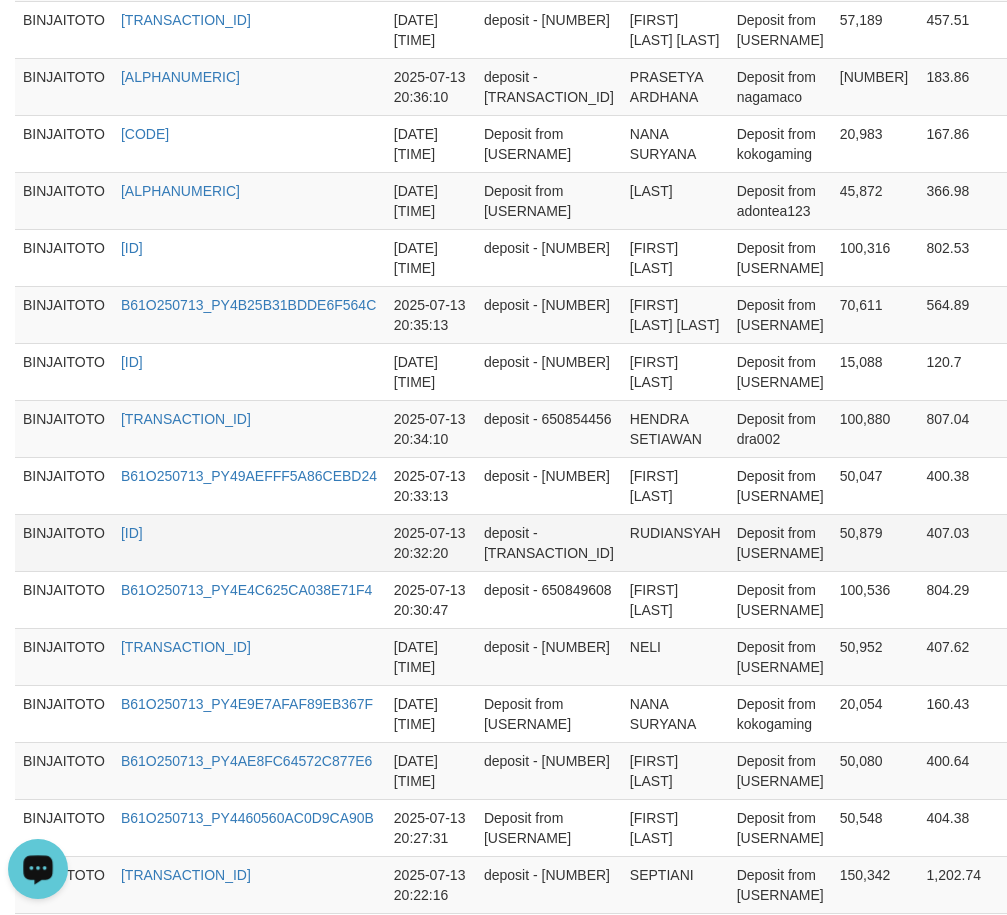 click on "RUDIANSYAH" at bounding box center (675, 542) 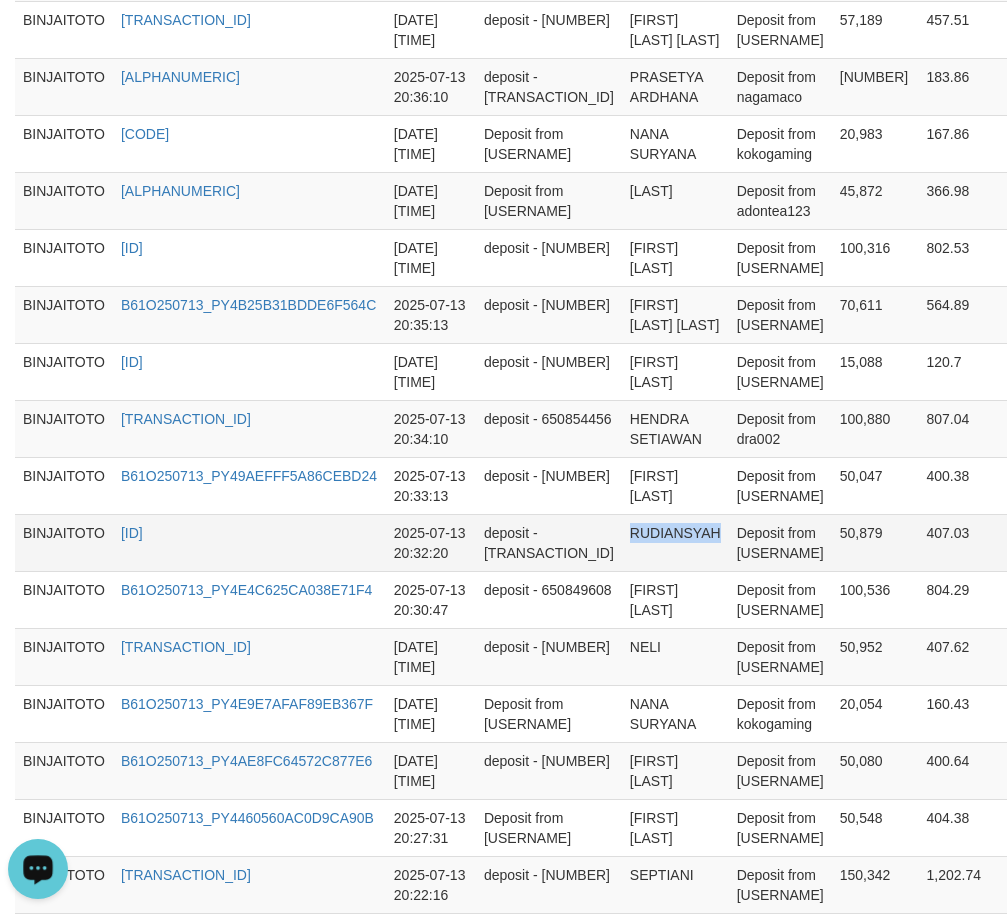 click on "RUDIANSYAH" at bounding box center (675, 542) 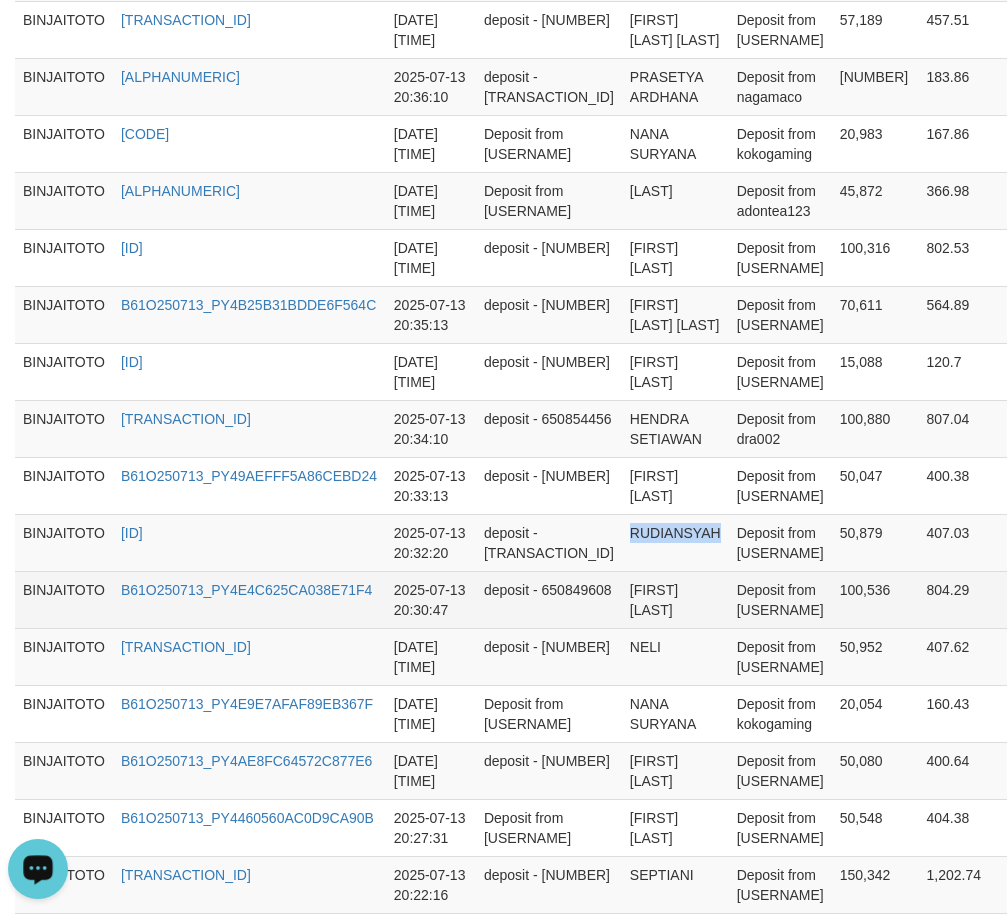 click on "[FIRST] [LAST]" at bounding box center (675, 599) 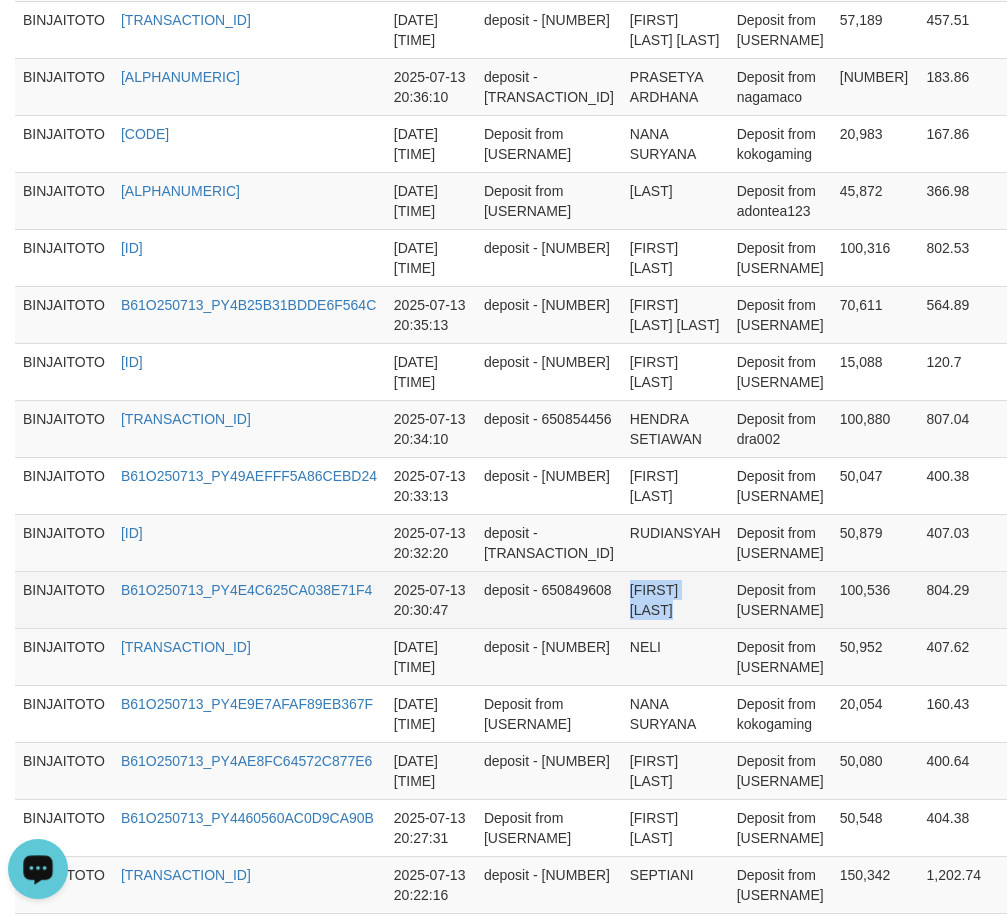 drag, startPoint x: 594, startPoint y: 614, endPoint x: 650, endPoint y: 613, distance: 56.008926 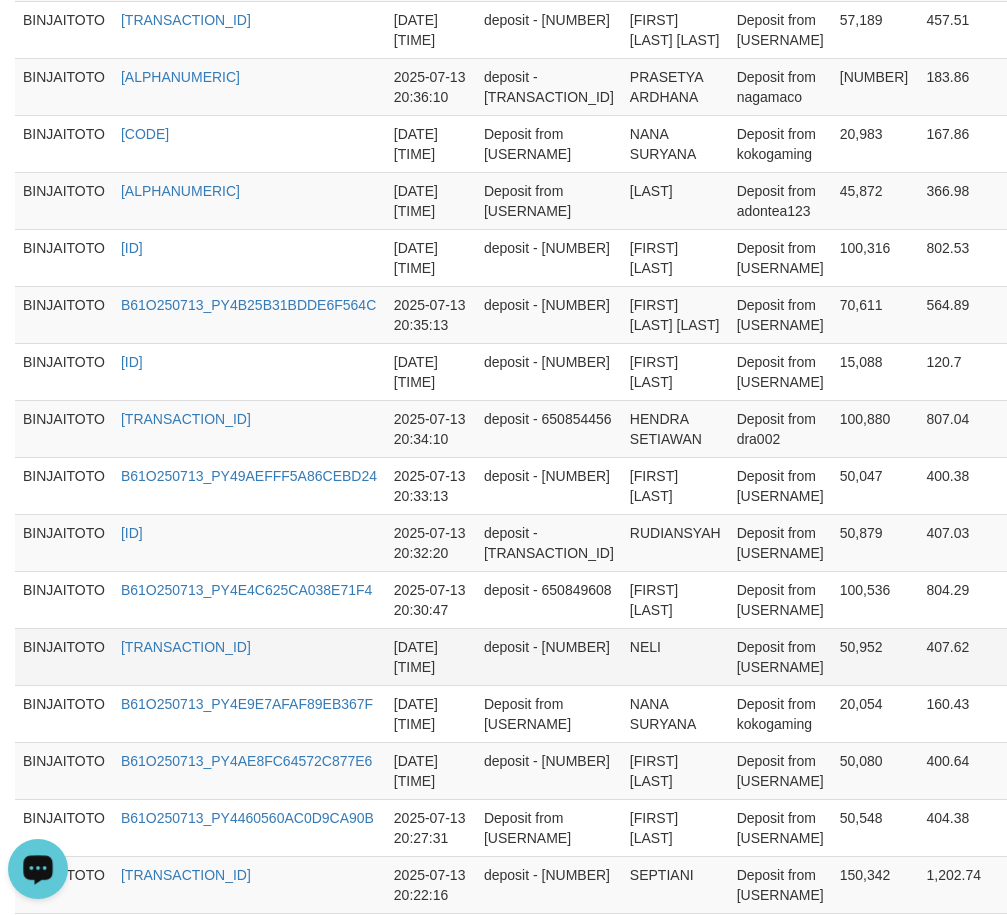 click on "NELI" at bounding box center [675, 656] 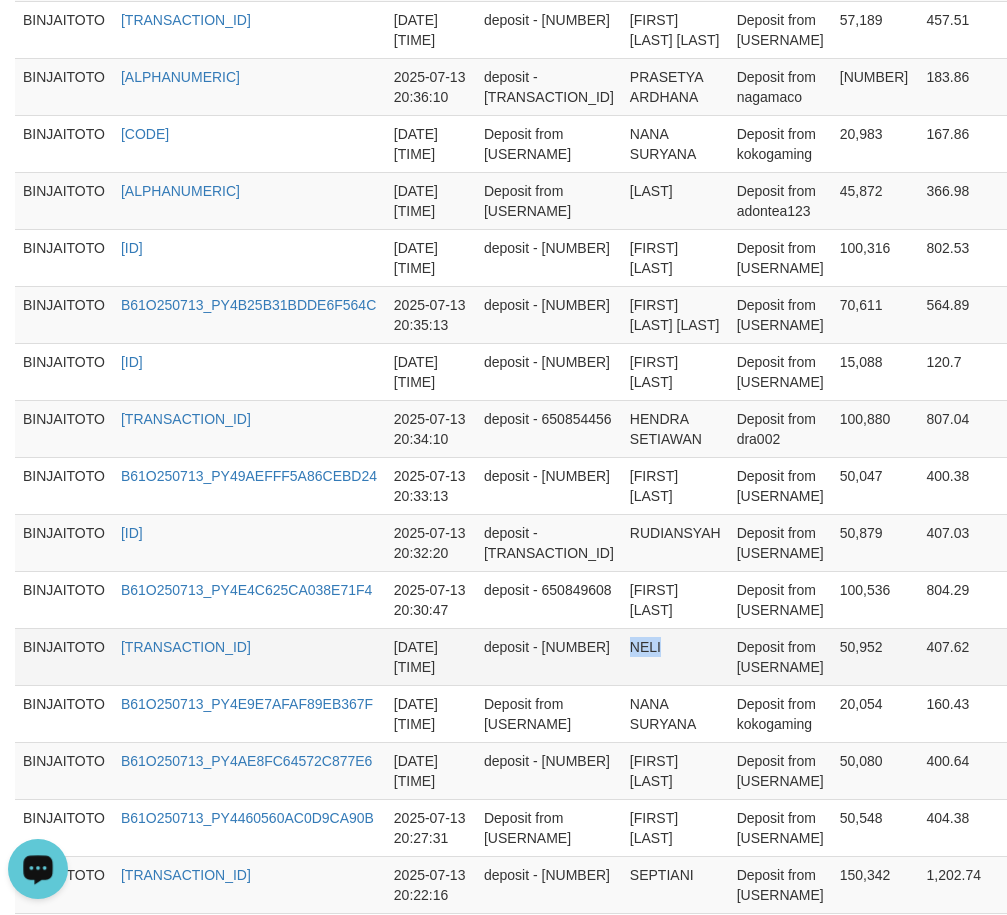 click on "NELI" at bounding box center [675, 656] 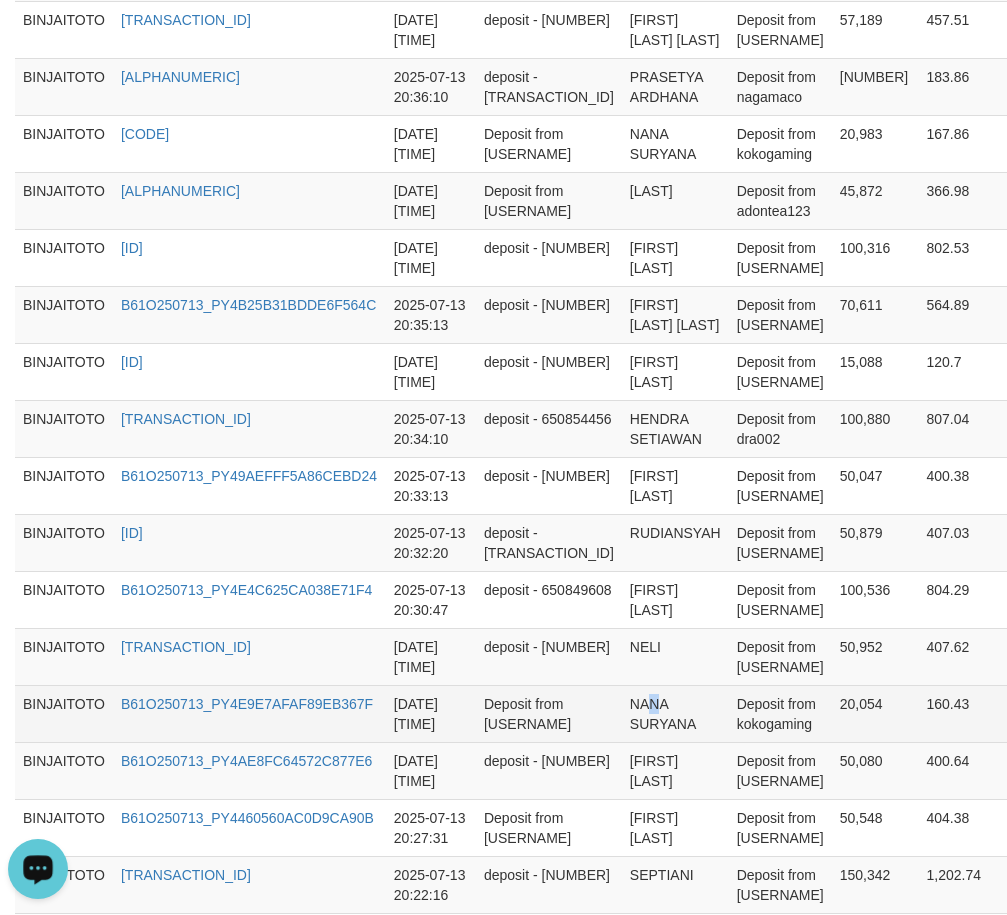 drag, startPoint x: 587, startPoint y: 724, endPoint x: 599, endPoint y: 724, distance: 12 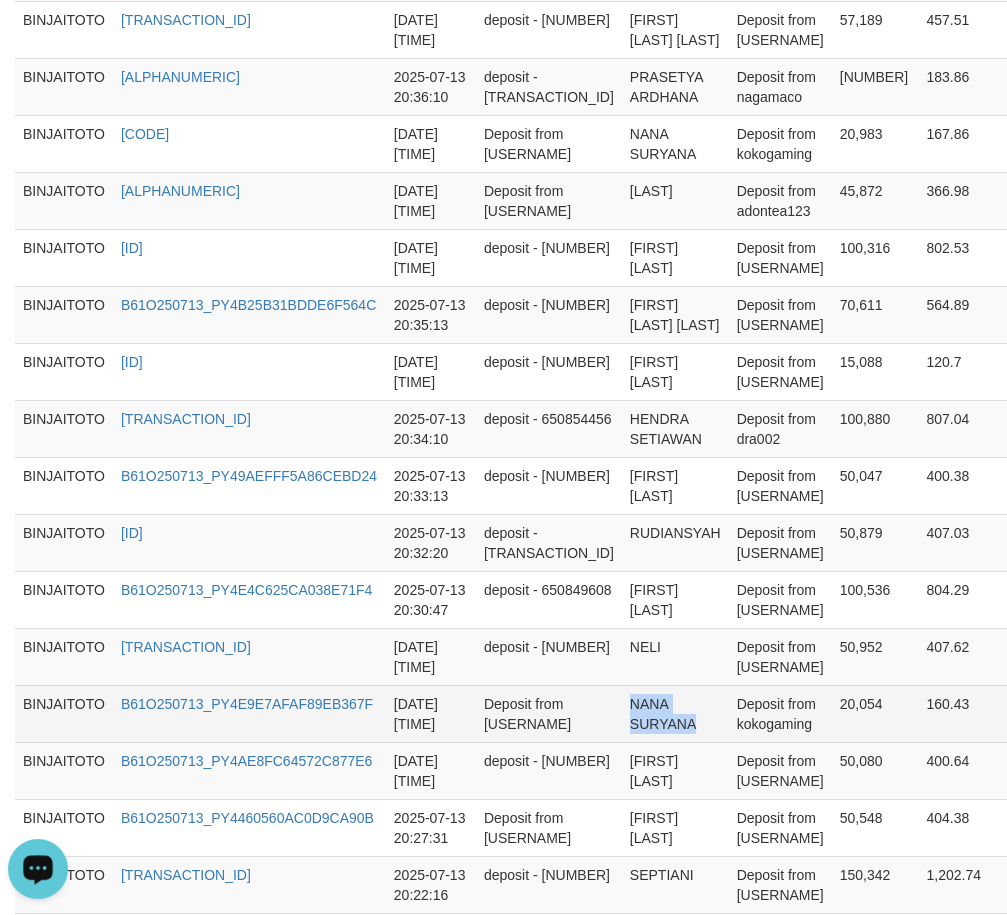 drag, startPoint x: 593, startPoint y: 724, endPoint x: 625, endPoint y: 726, distance: 32.06244 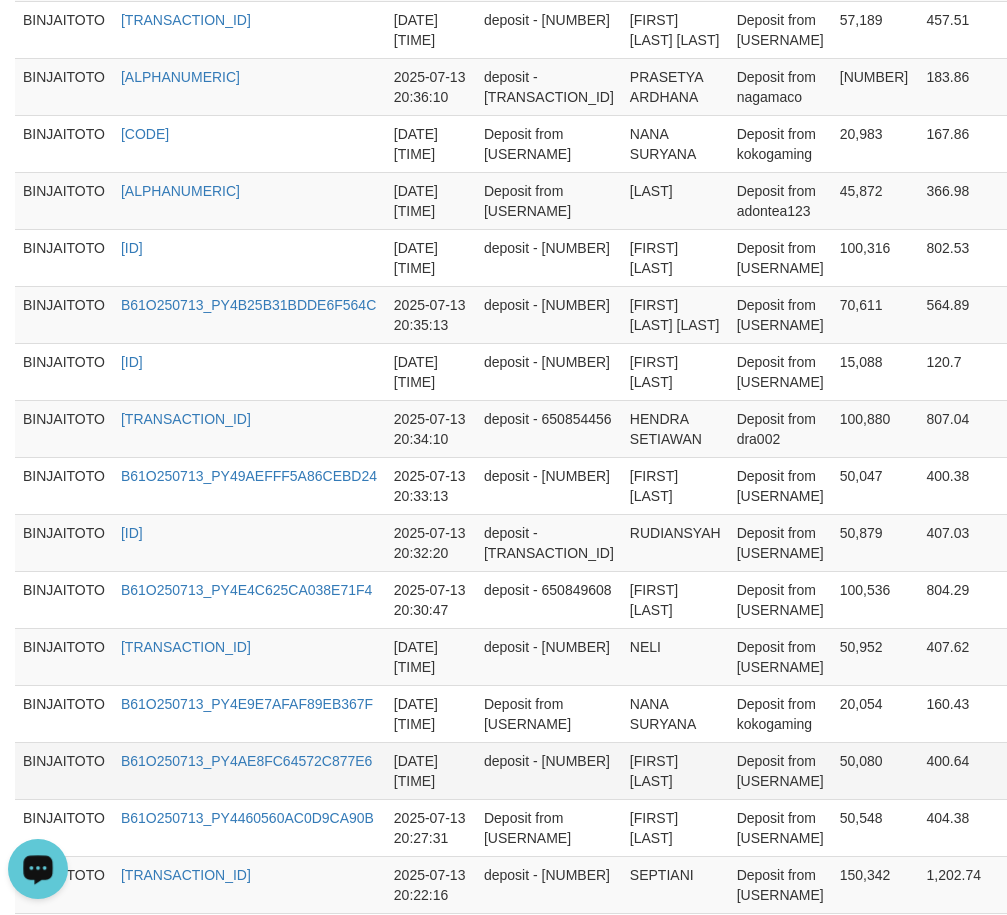 click on "[FIRST] [LAST]" at bounding box center (675, 770) 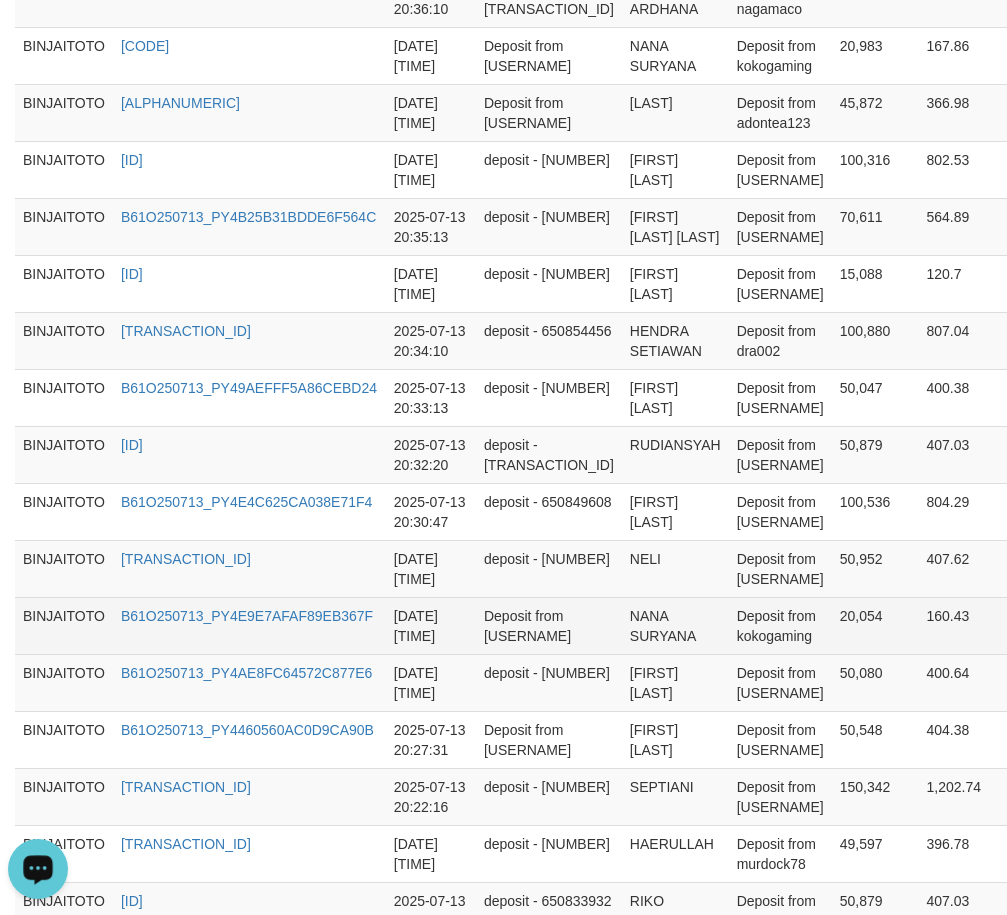 scroll, scrollTop: 1200, scrollLeft: 0, axis: vertical 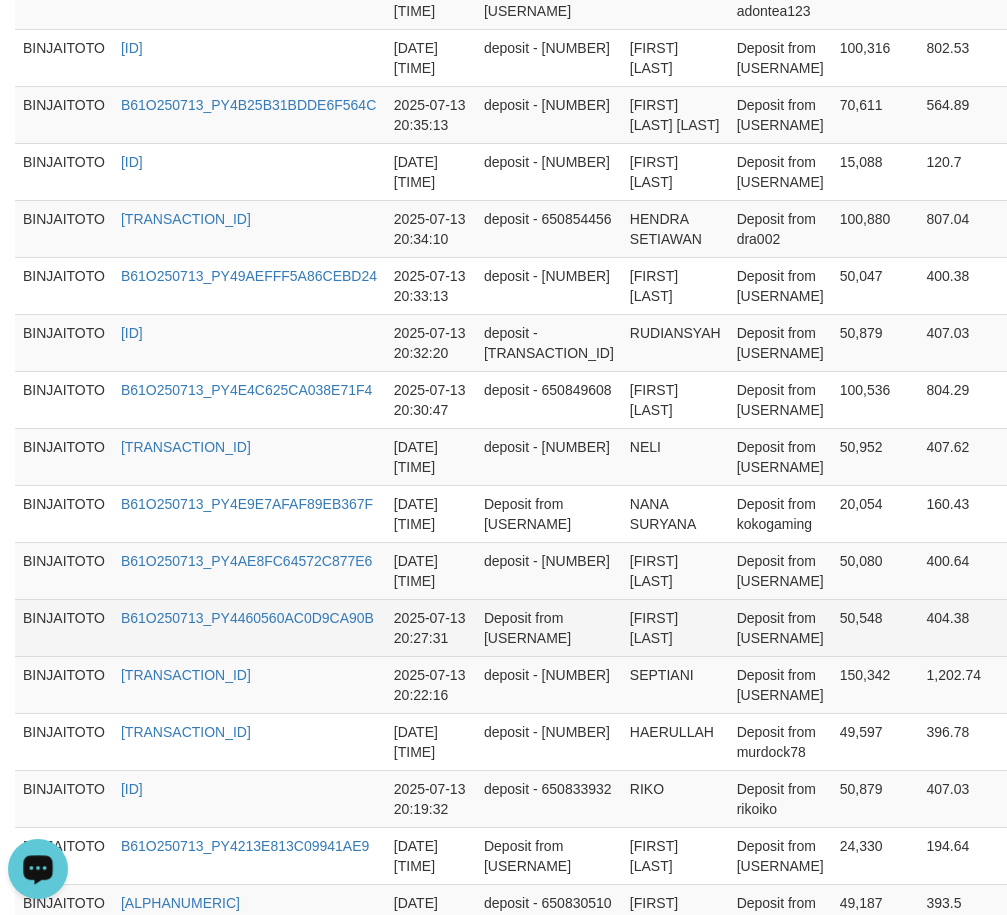 click on "[FIRST] [LAST]" at bounding box center [675, 627] 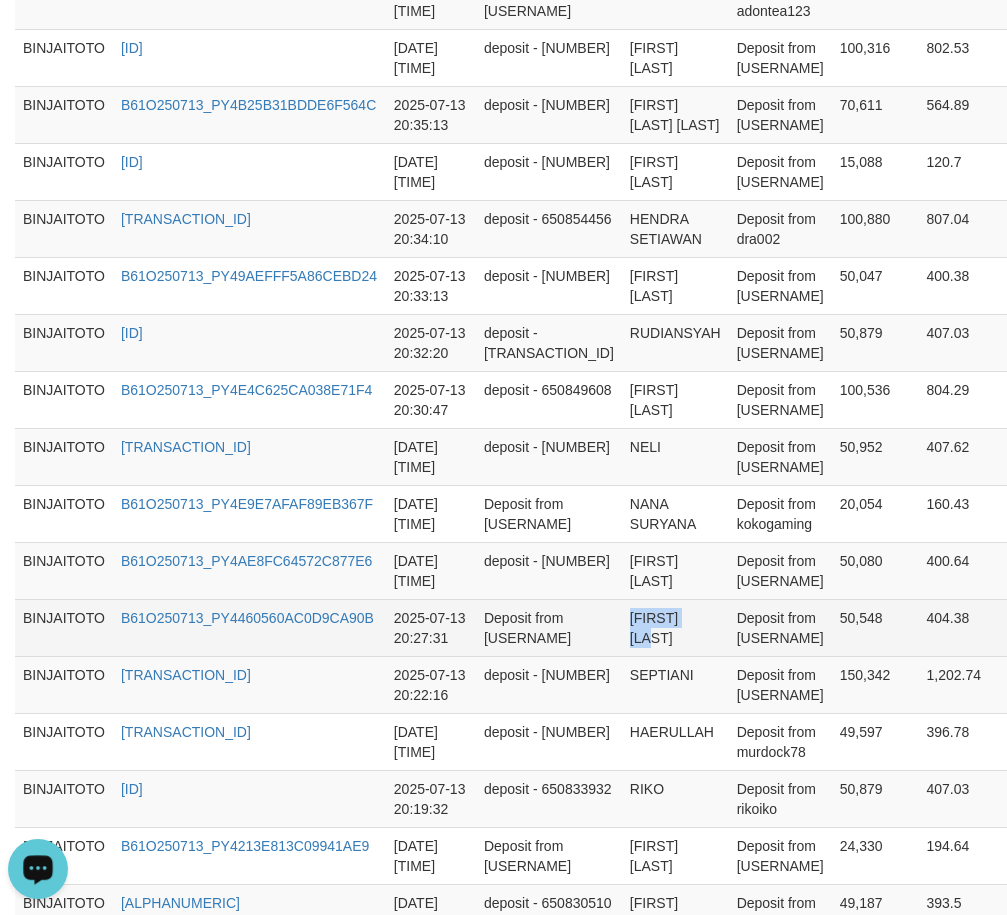 drag, startPoint x: 576, startPoint y: 633, endPoint x: 638, endPoint y: 633, distance: 62 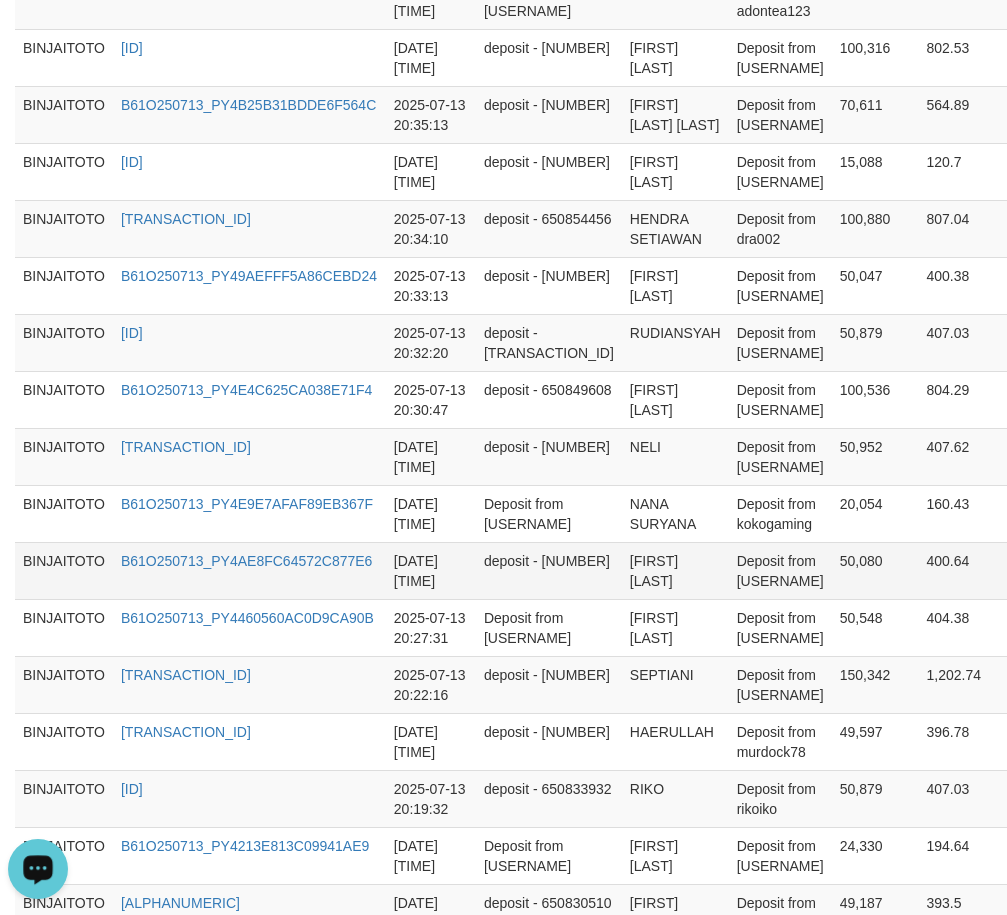 click on "[FIRST] [LAST]" at bounding box center [675, 570] 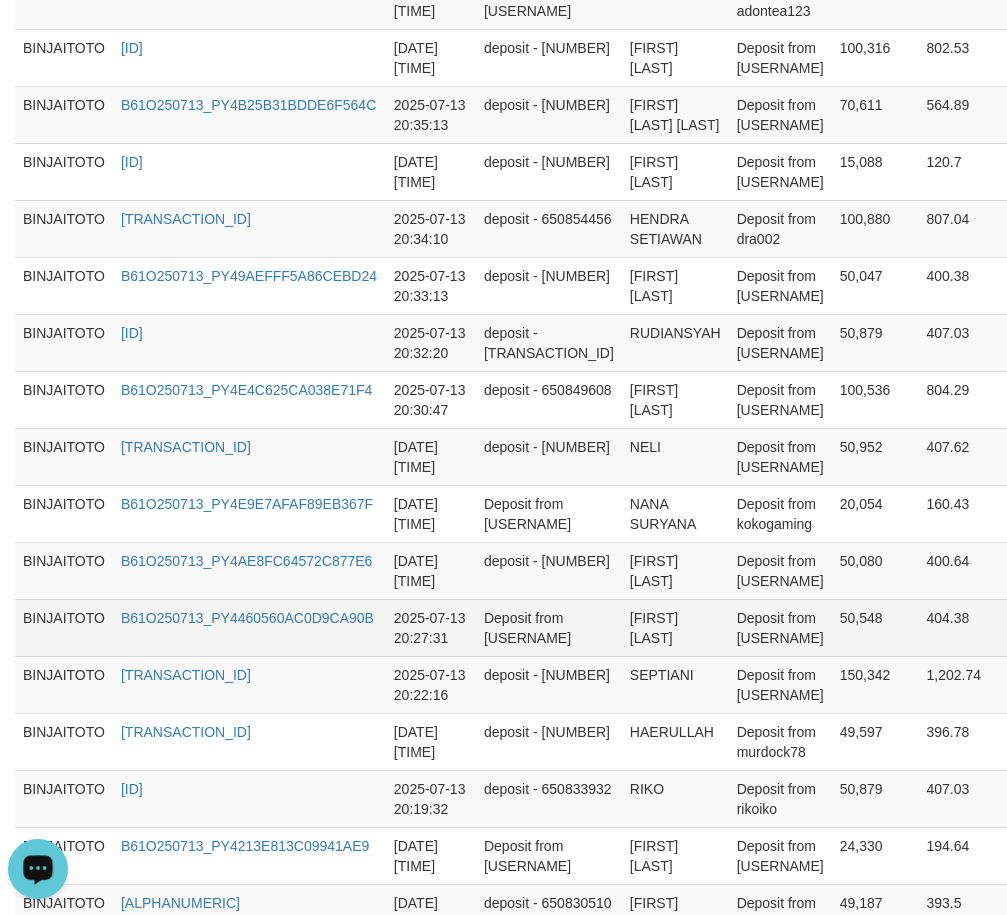 click on "[FIRST] [LAST]" at bounding box center [675, 627] 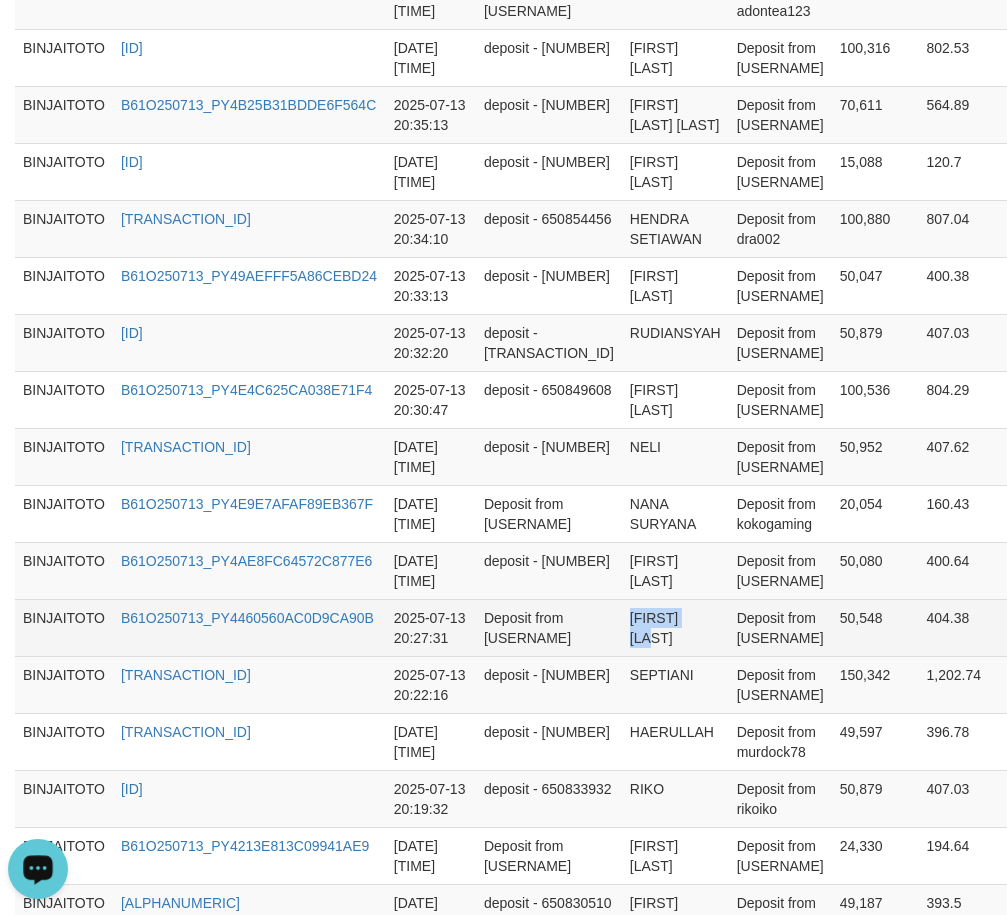 drag, startPoint x: 578, startPoint y: 639, endPoint x: 629, endPoint y: 631, distance: 51.62364 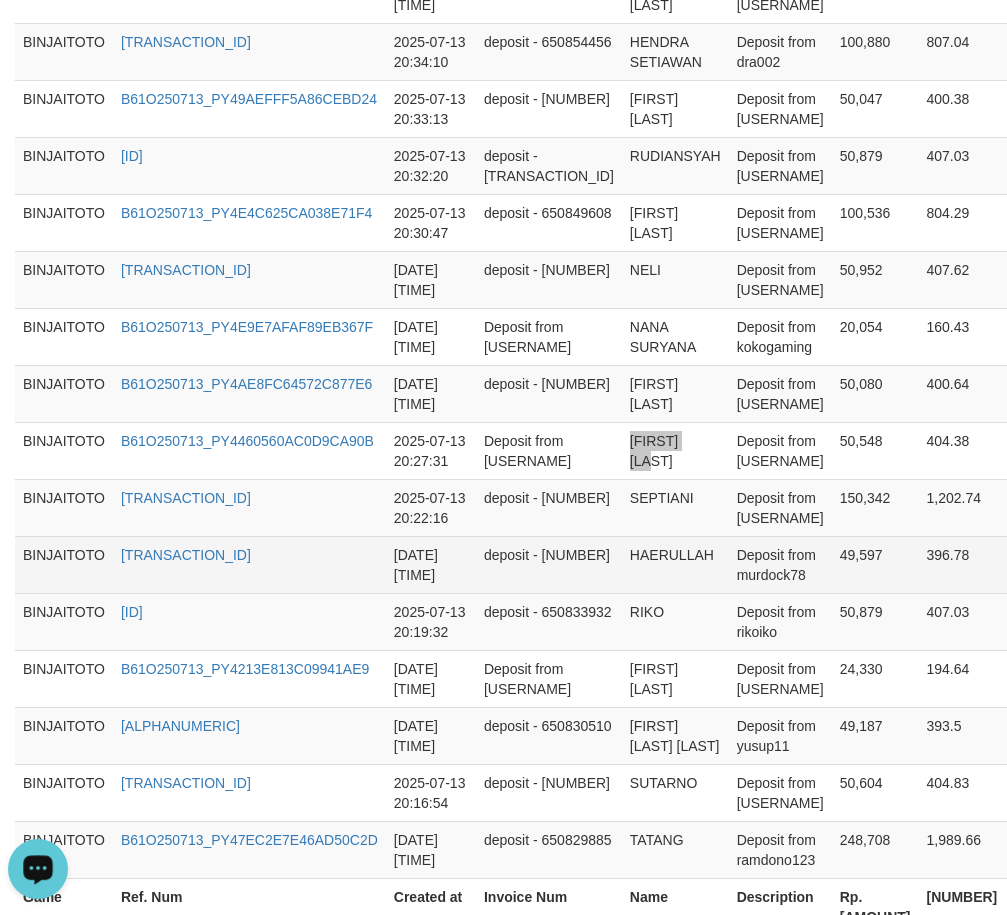 scroll, scrollTop: 1400, scrollLeft: 0, axis: vertical 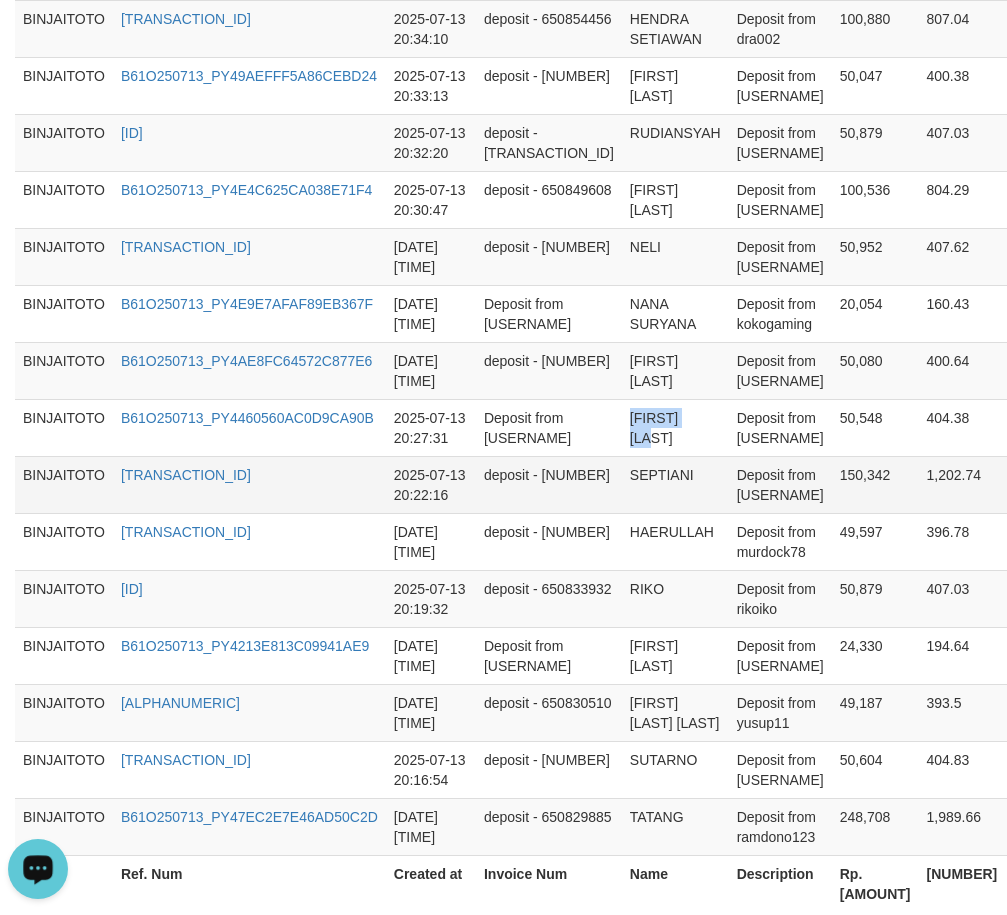 click on "SEPTIANI" at bounding box center [675, 484] 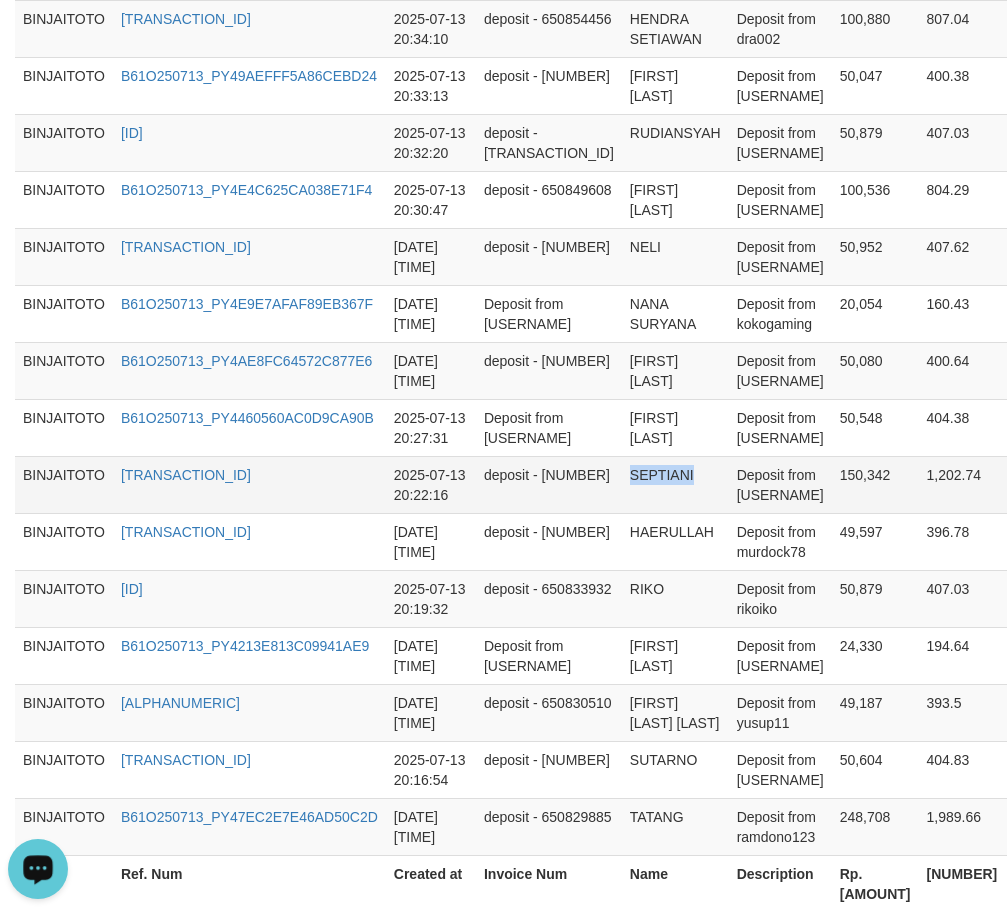 click on "SEPTIANI" at bounding box center (675, 484) 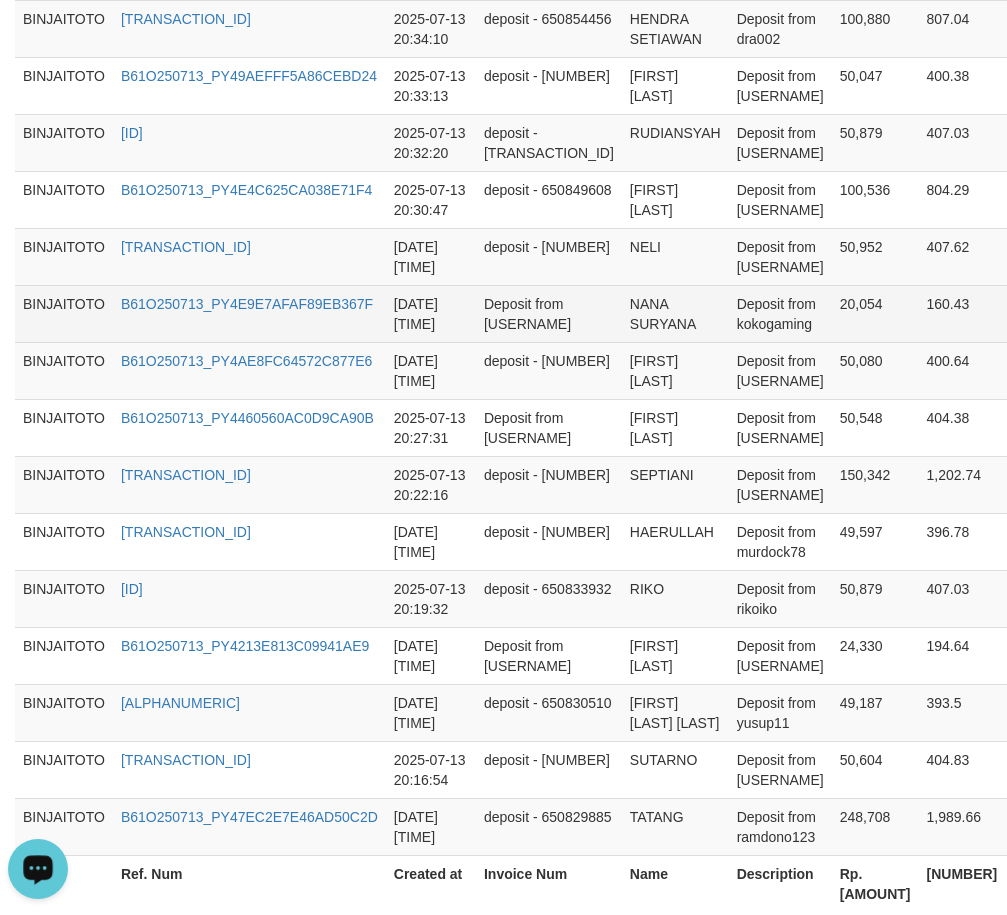 click on "NANA SURYANA" at bounding box center (675, 313) 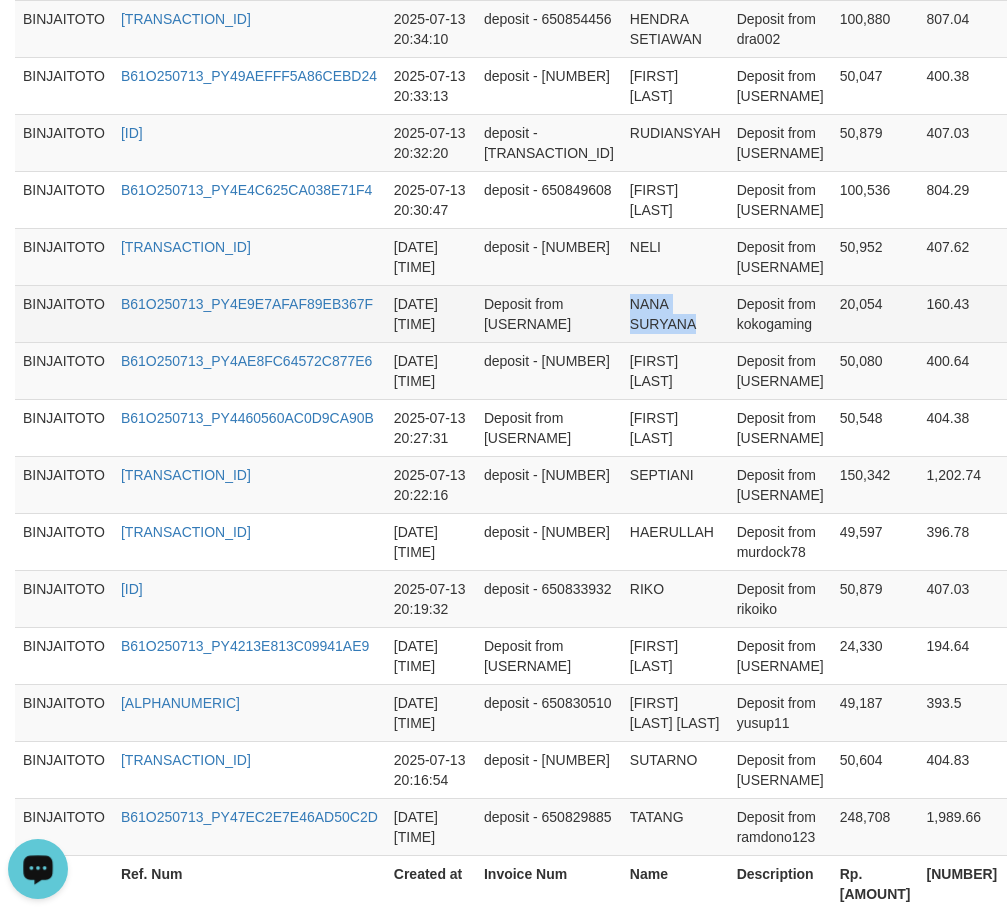 drag, startPoint x: 594, startPoint y: 324, endPoint x: 650, endPoint y: 322, distance: 56.0357 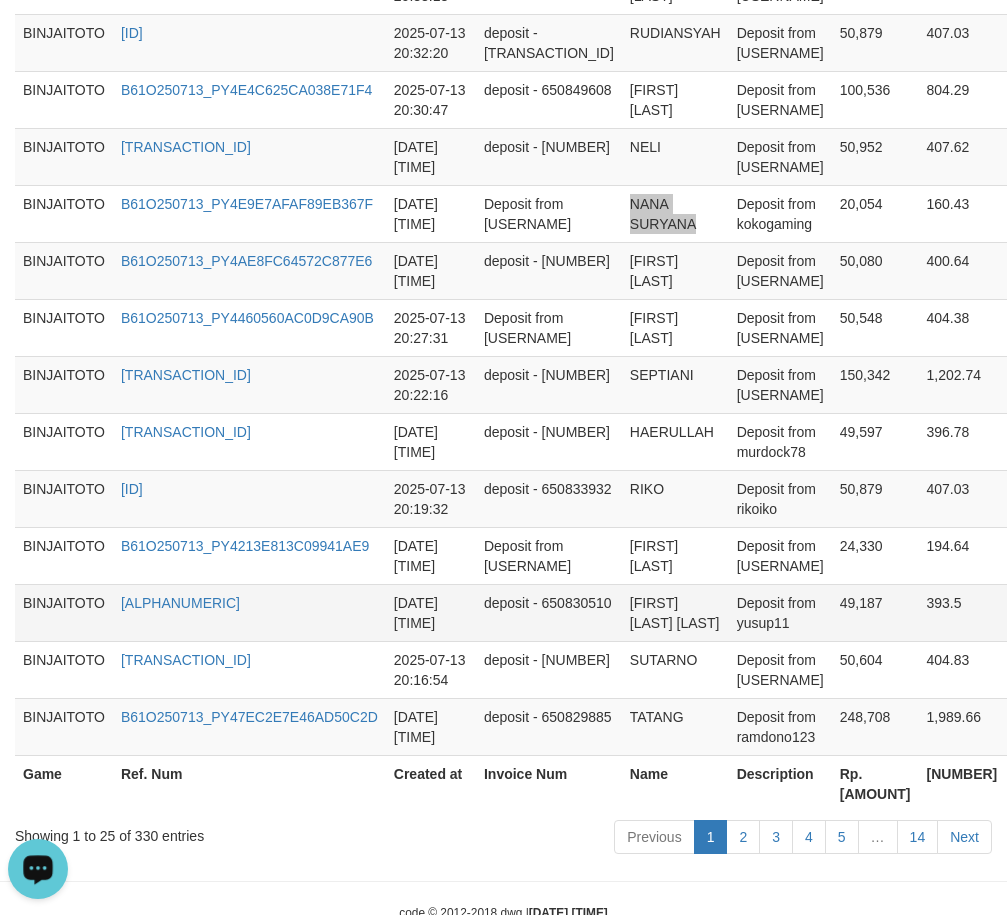 scroll, scrollTop: 1577, scrollLeft: 0, axis: vertical 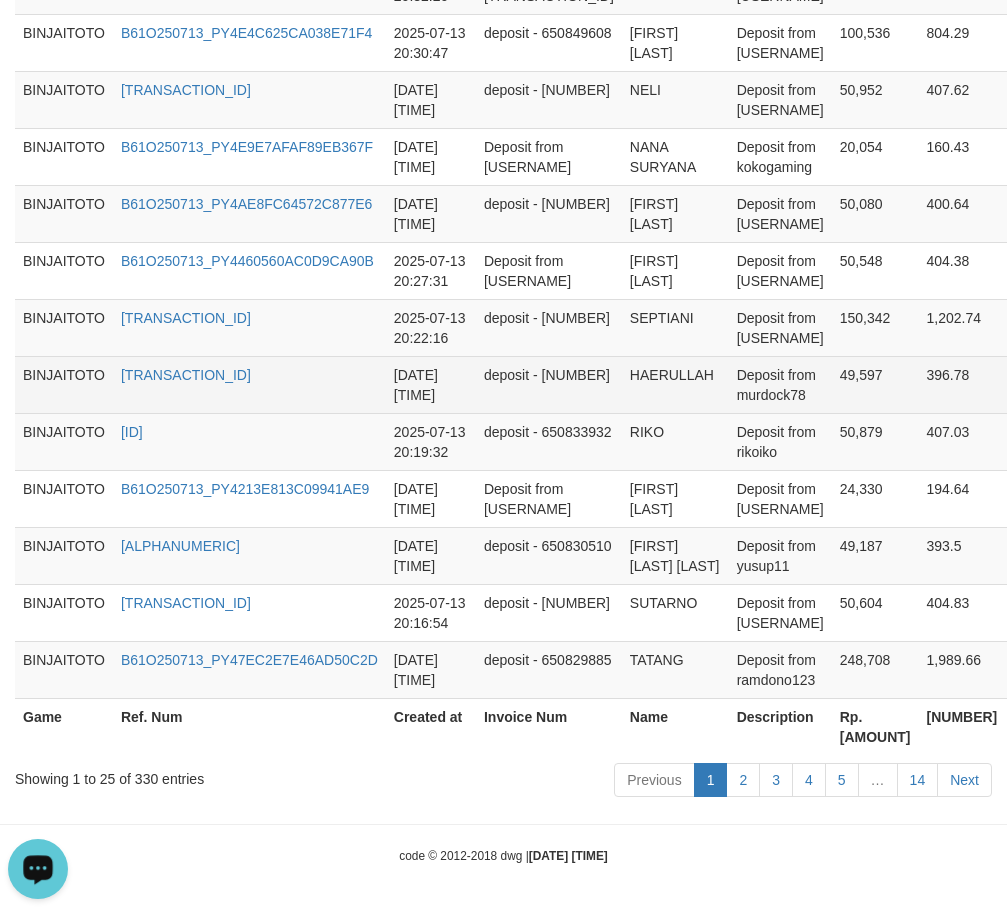 click on "HAERULLAH" at bounding box center [675, 384] 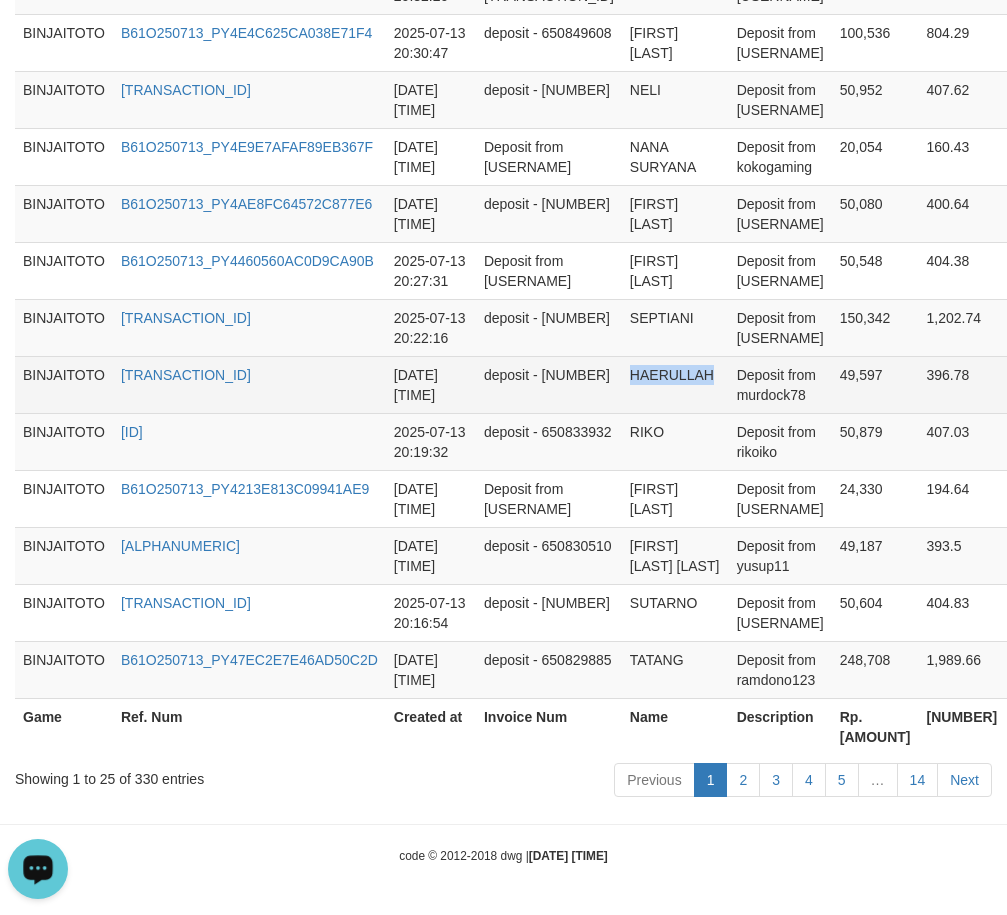 click on "HAERULLAH" at bounding box center [675, 384] 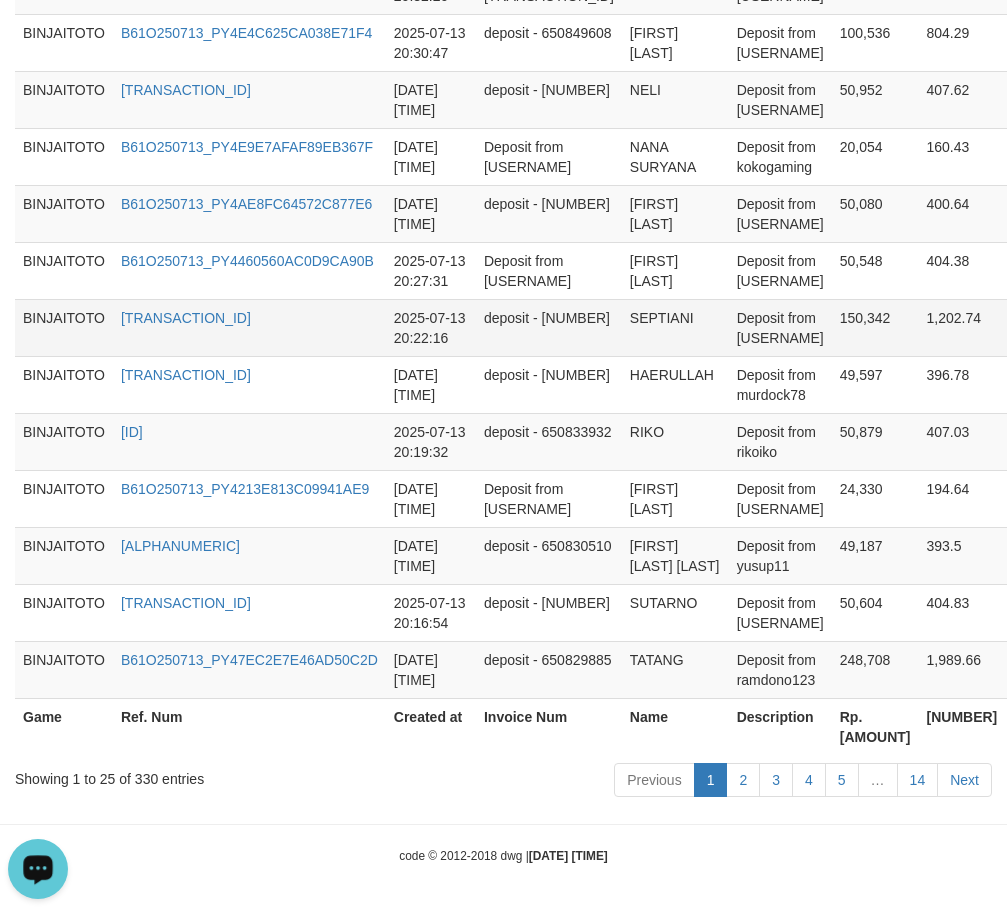 click on "SEPTIANI" at bounding box center [675, 327] 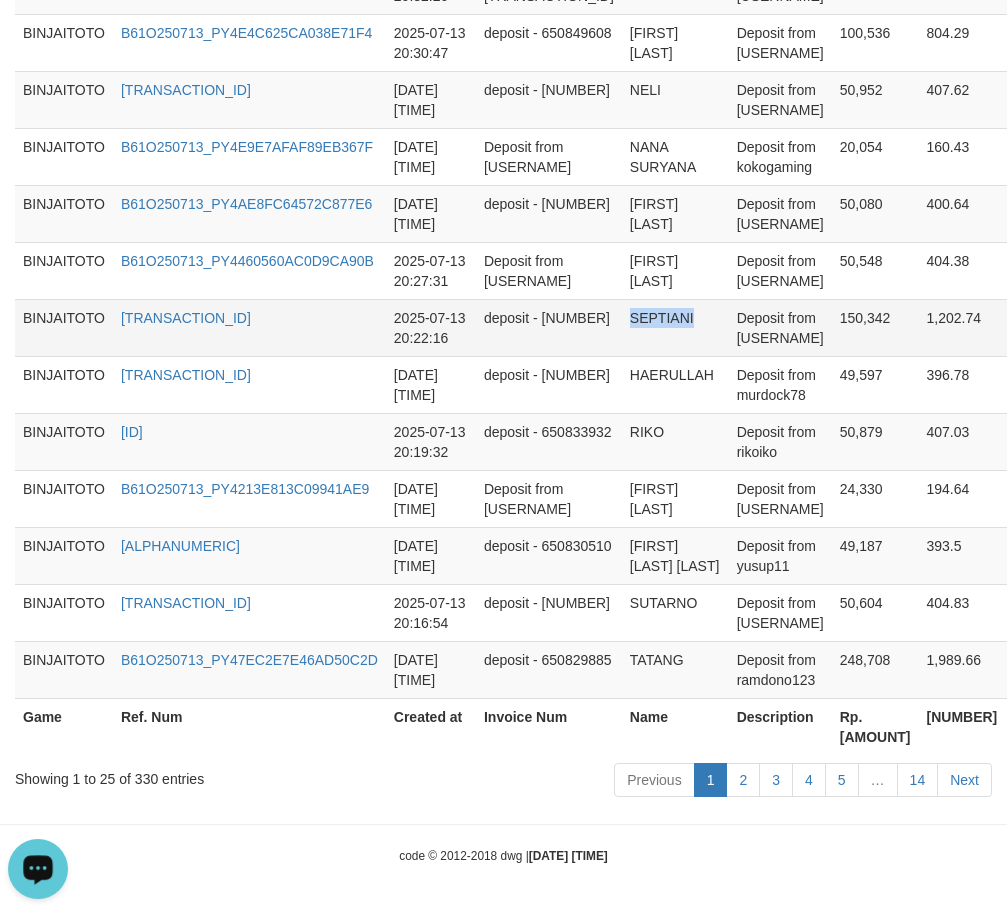 click on "SEPTIANI" at bounding box center [675, 327] 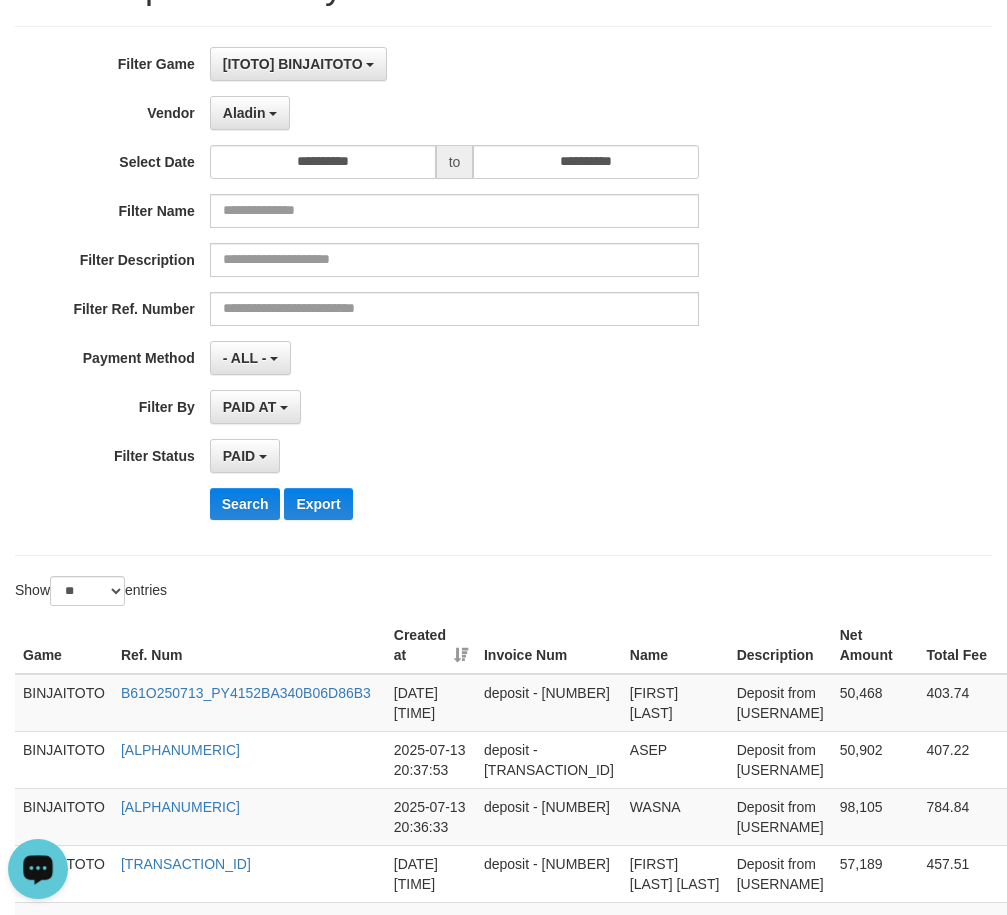 scroll, scrollTop: 0, scrollLeft: 0, axis: both 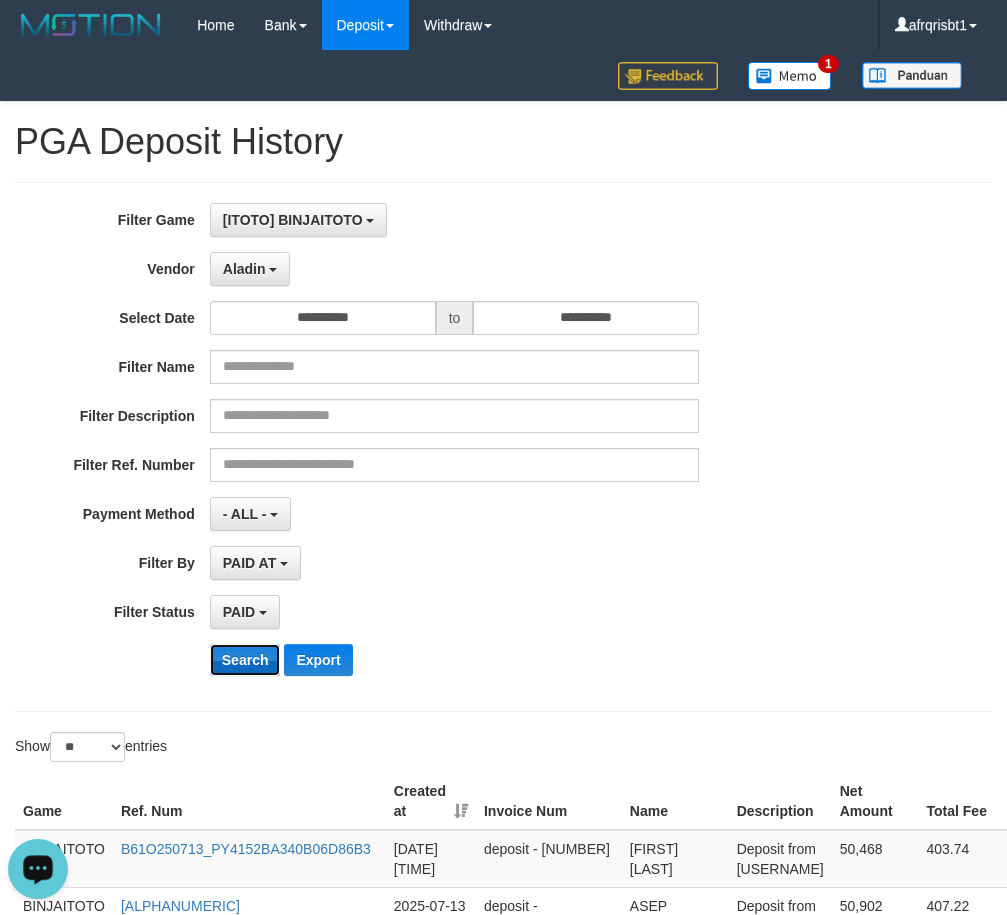 click on "Search" at bounding box center (245, 660) 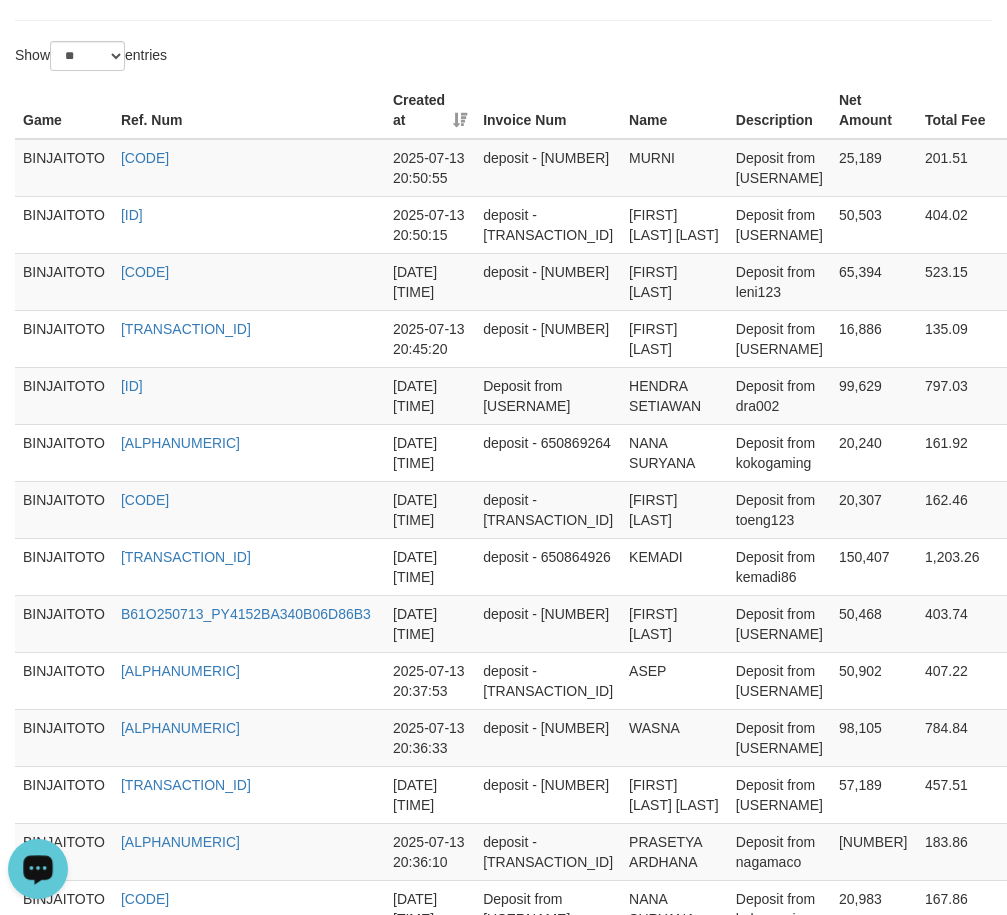 scroll, scrollTop: 700, scrollLeft: 0, axis: vertical 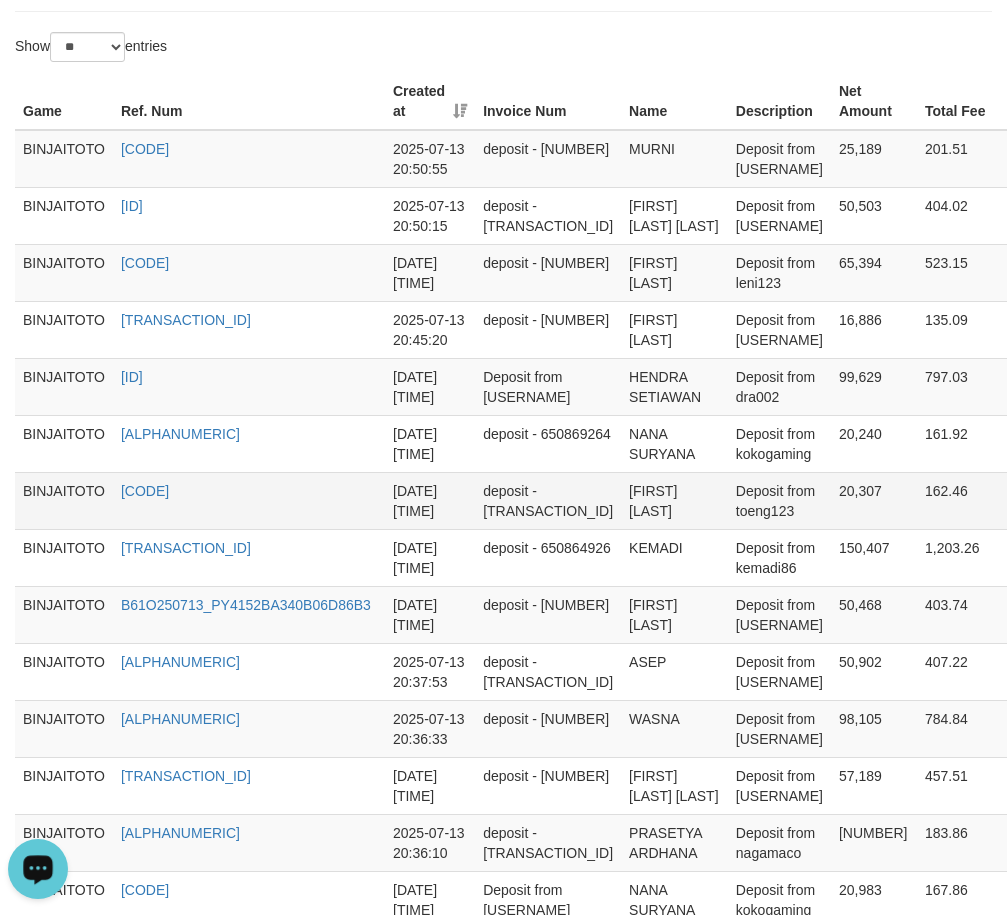 click on "[FIRST] [LAST]" at bounding box center (674, 500) 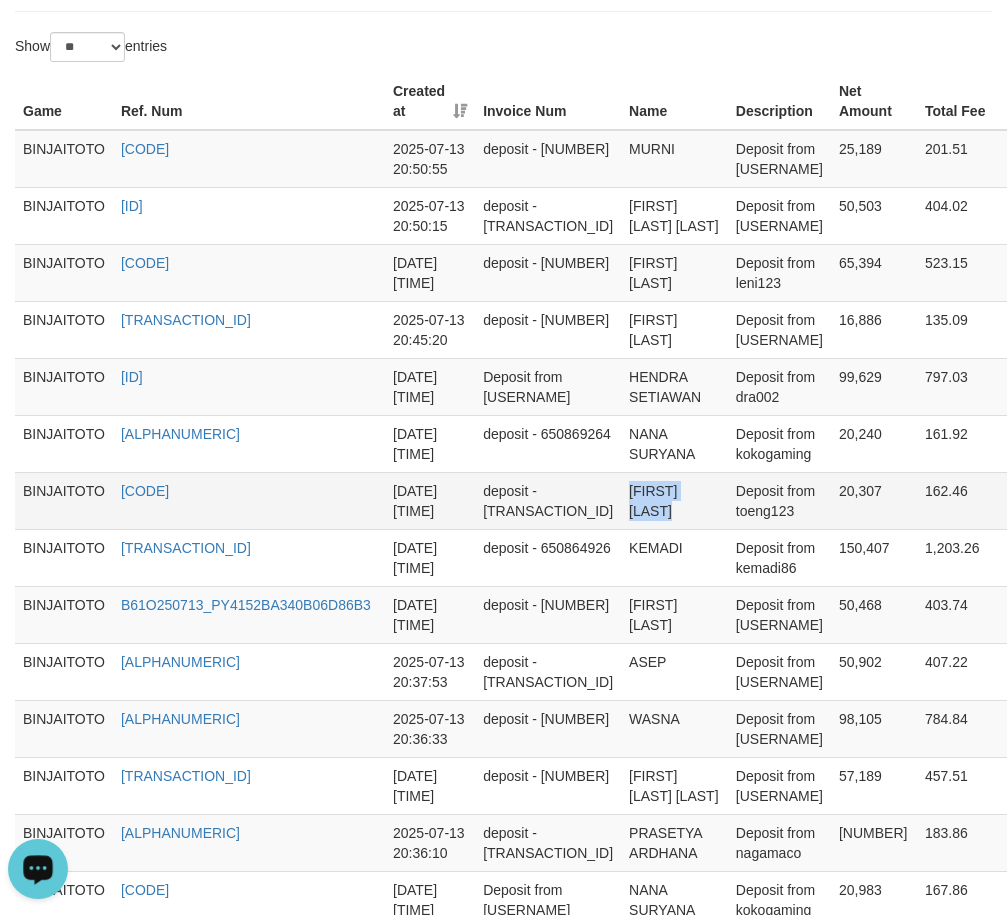 click on "[FIRST] [LAST]" at bounding box center (674, 500) 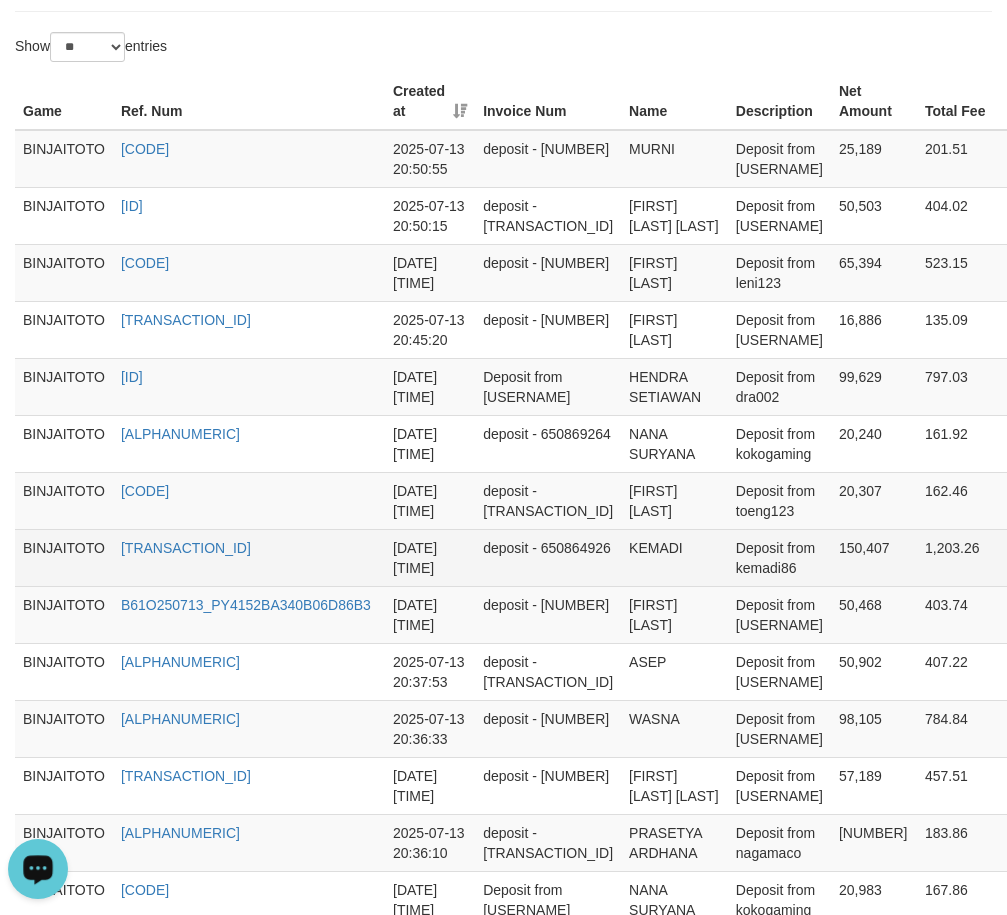 click on "KEMADI" at bounding box center [674, 557] 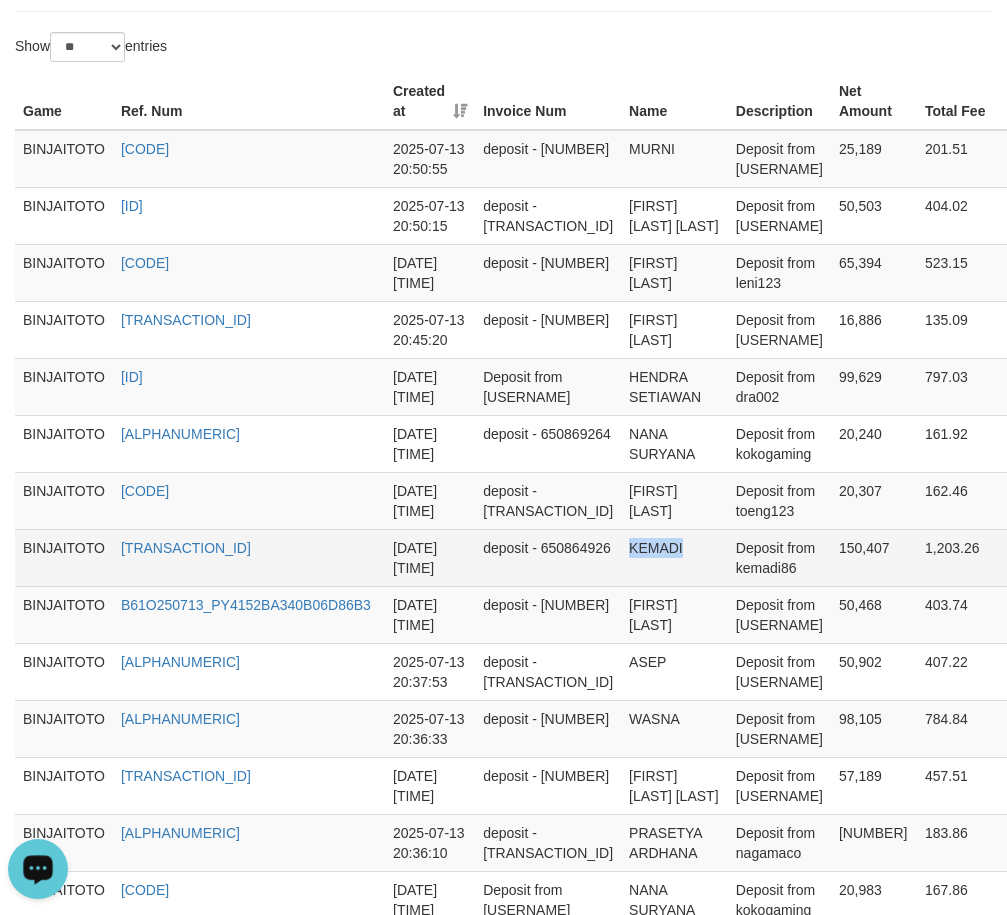 click on "KEMADI" at bounding box center (674, 557) 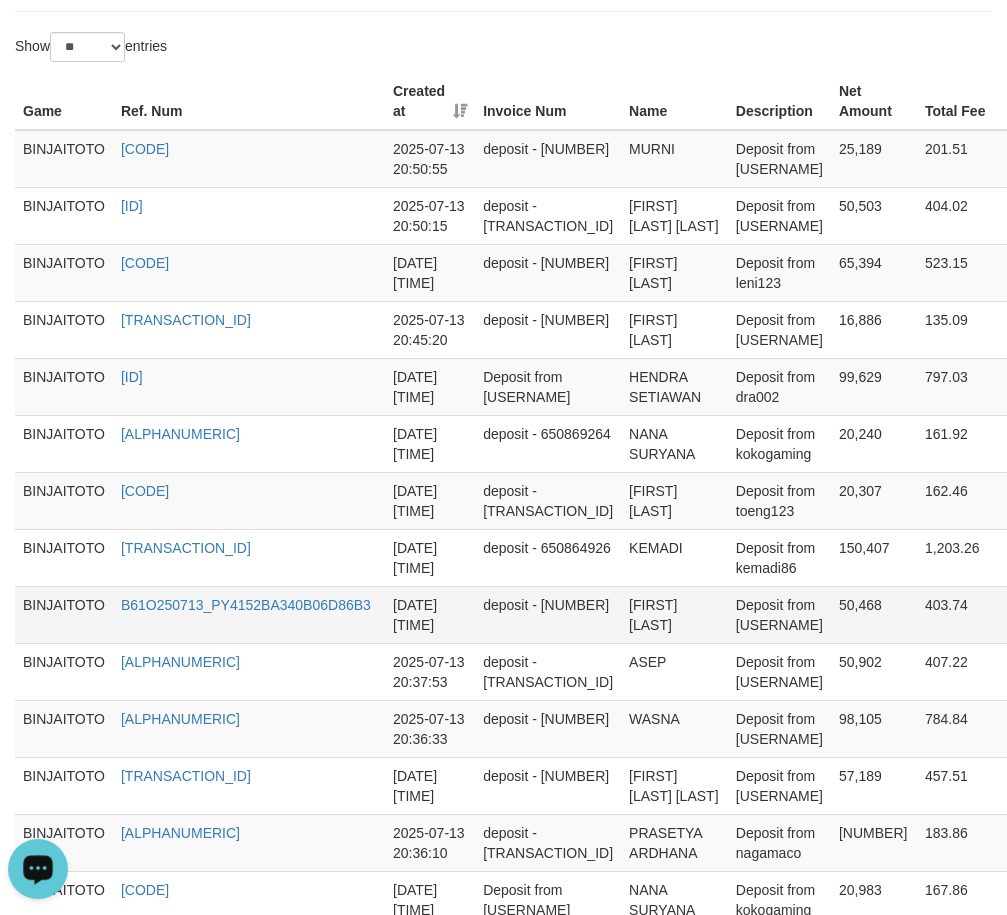 click on "[FIRST] [LAST]" at bounding box center (674, 614) 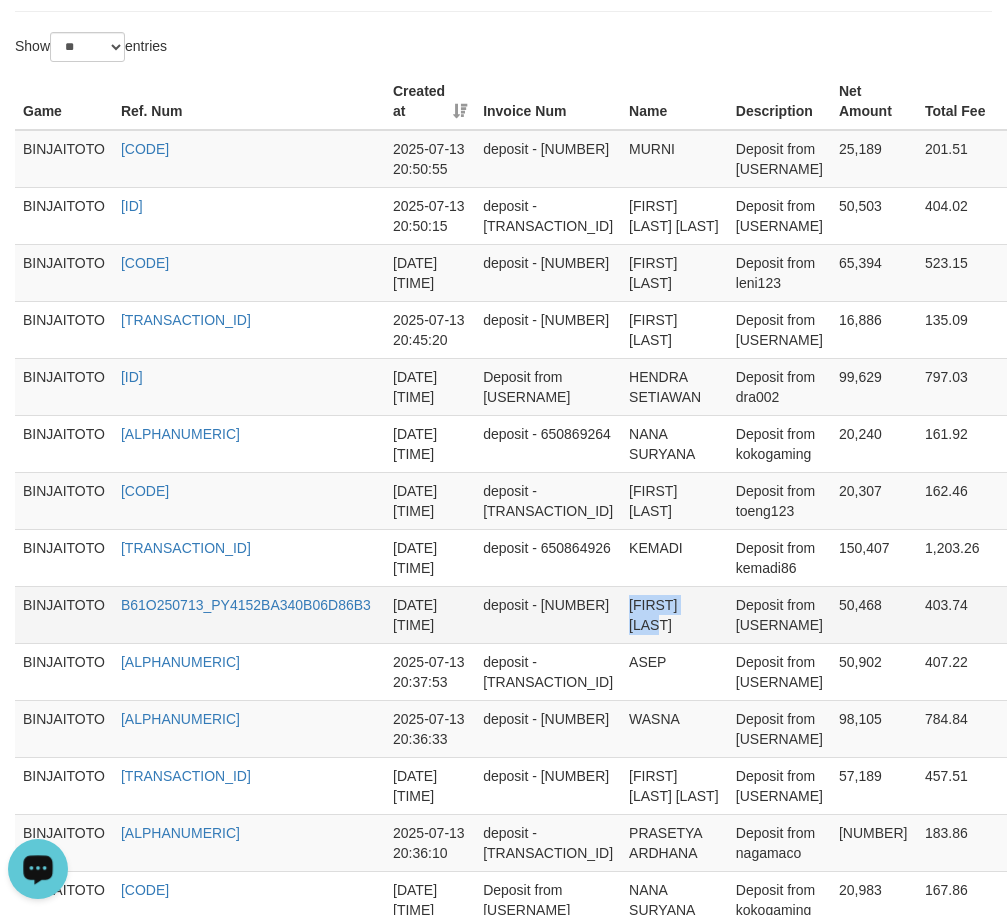 drag, startPoint x: 590, startPoint y: 606, endPoint x: 633, endPoint y: 608, distance: 43.046486 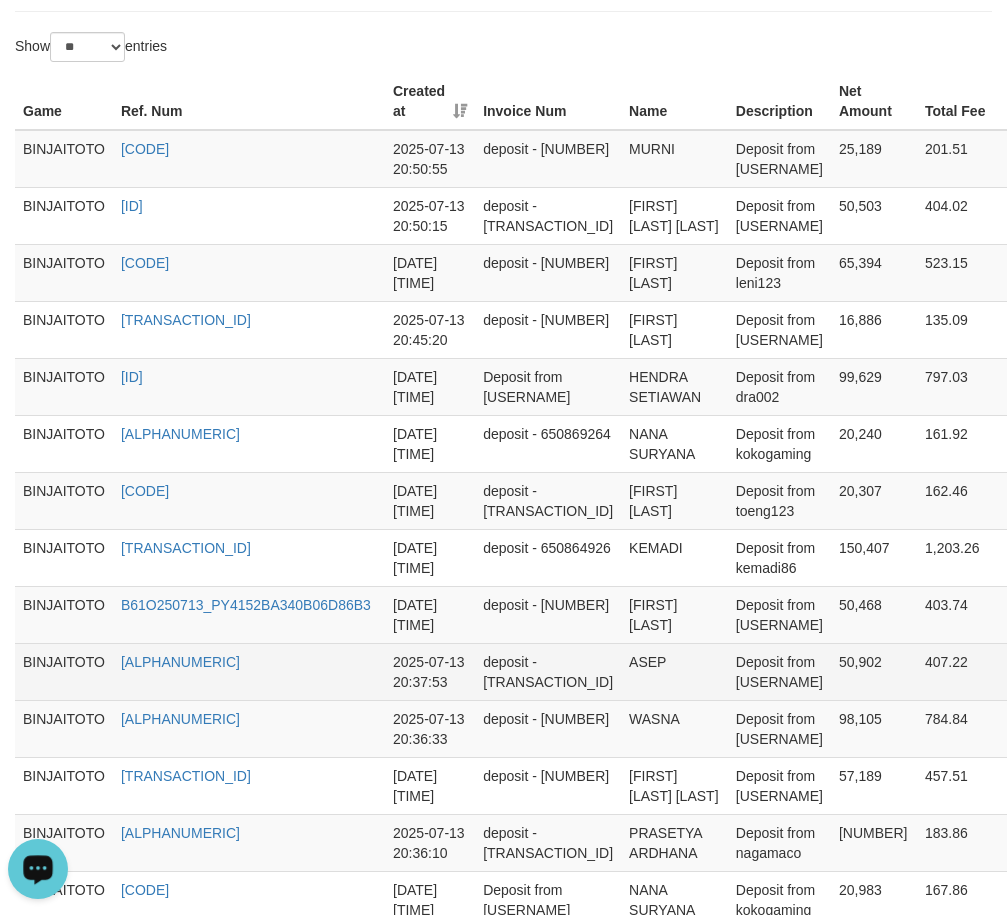 click on "ASEP" at bounding box center (674, 671) 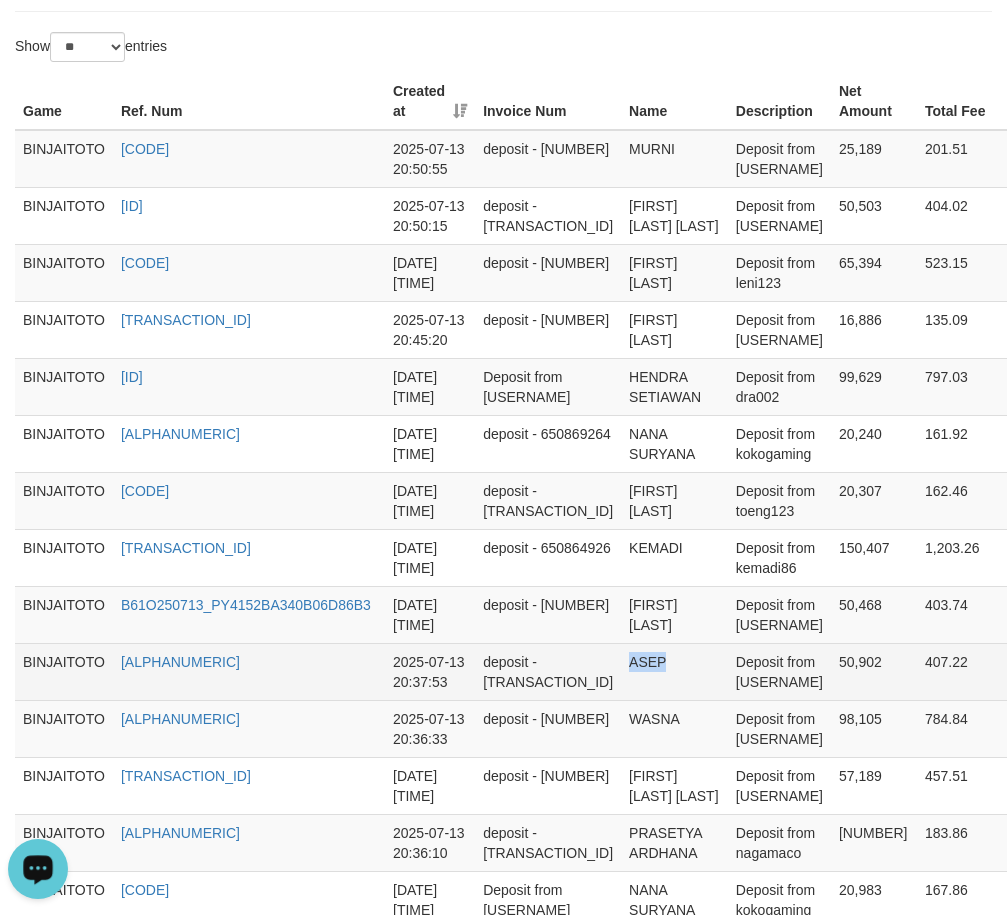 click on "ASEP" at bounding box center [674, 671] 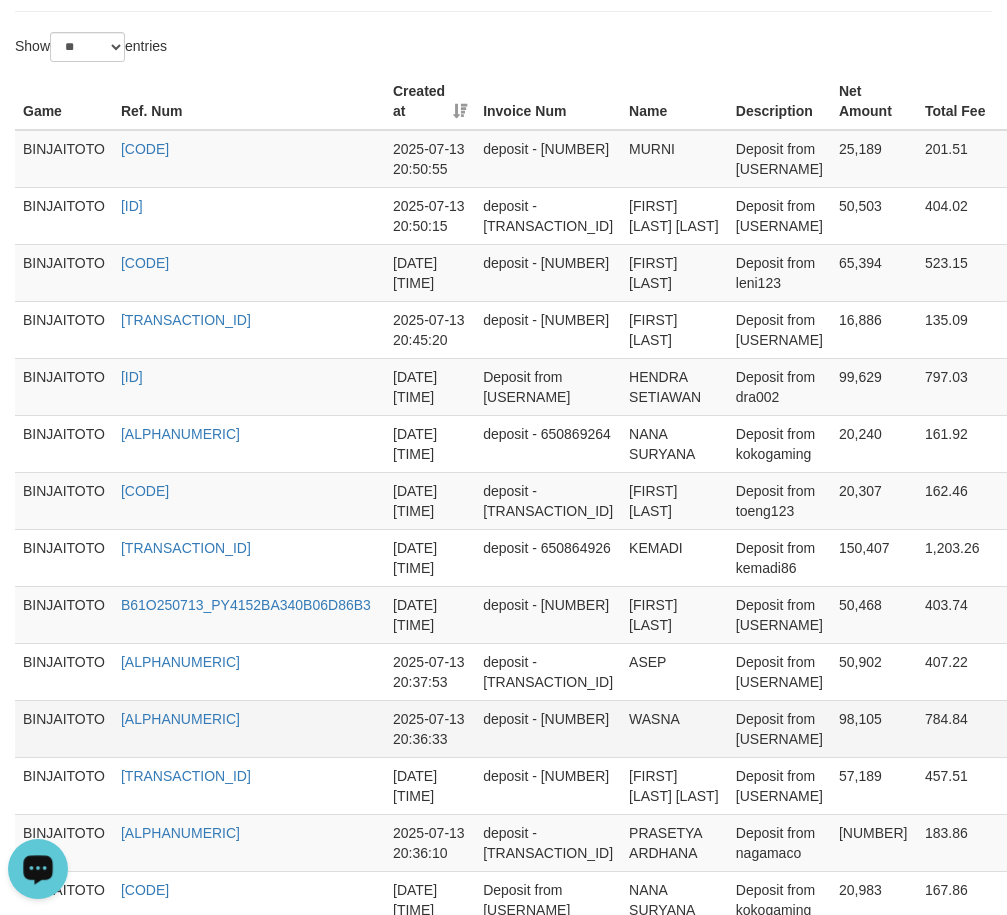 click on "WASNA" at bounding box center [674, 728] 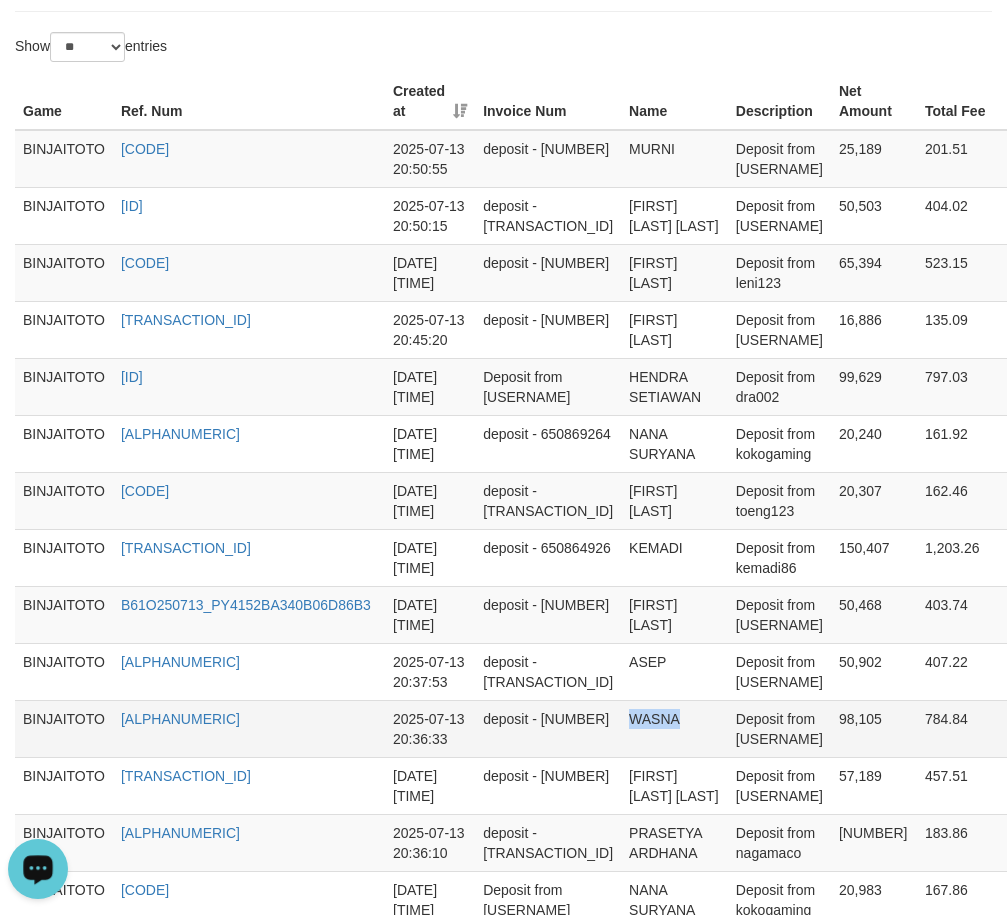 click on "WASNA" at bounding box center (674, 728) 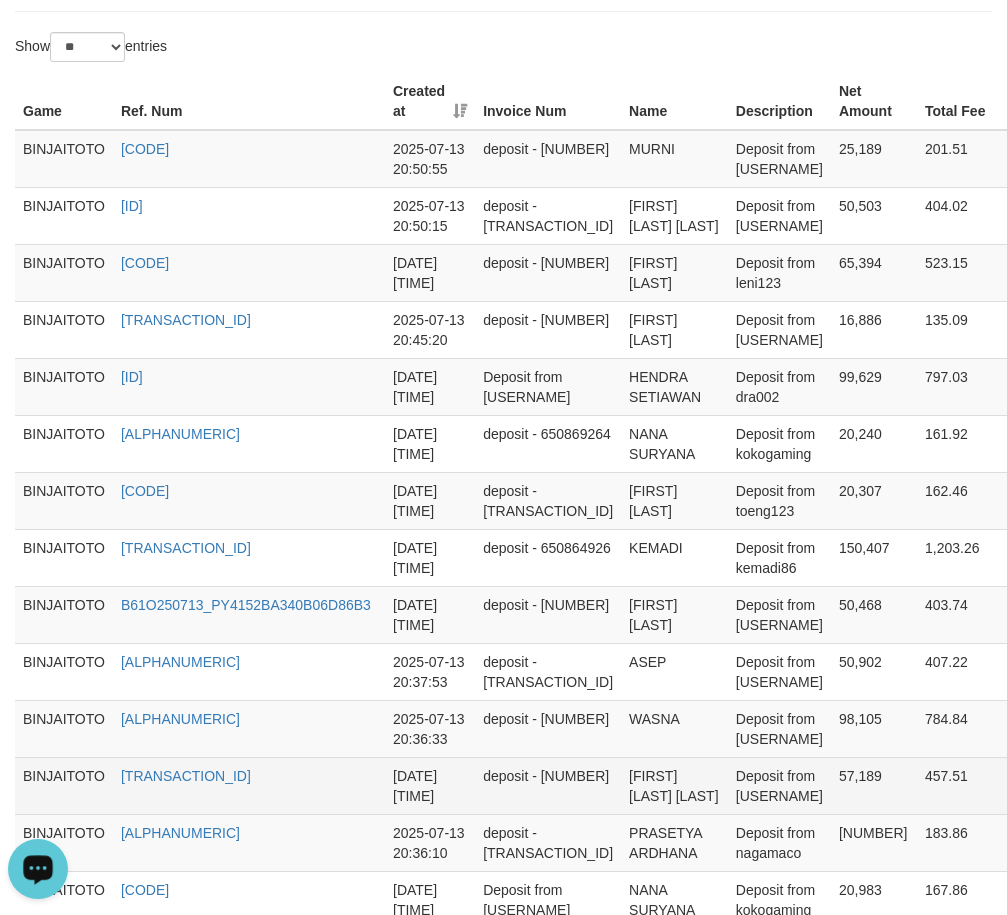 click on "[FIRST] [LAST] [LAST]" at bounding box center [674, 785] 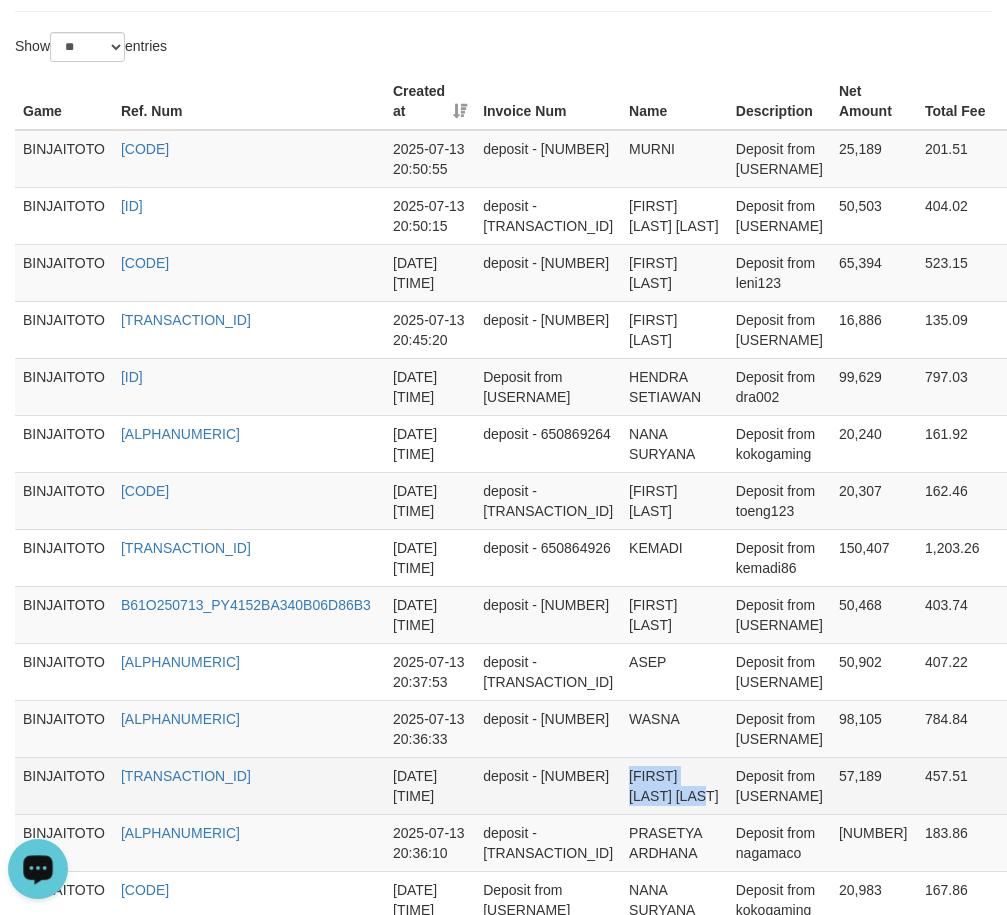 drag, startPoint x: 577, startPoint y: 785, endPoint x: 600, endPoint y: 793, distance: 24.351591 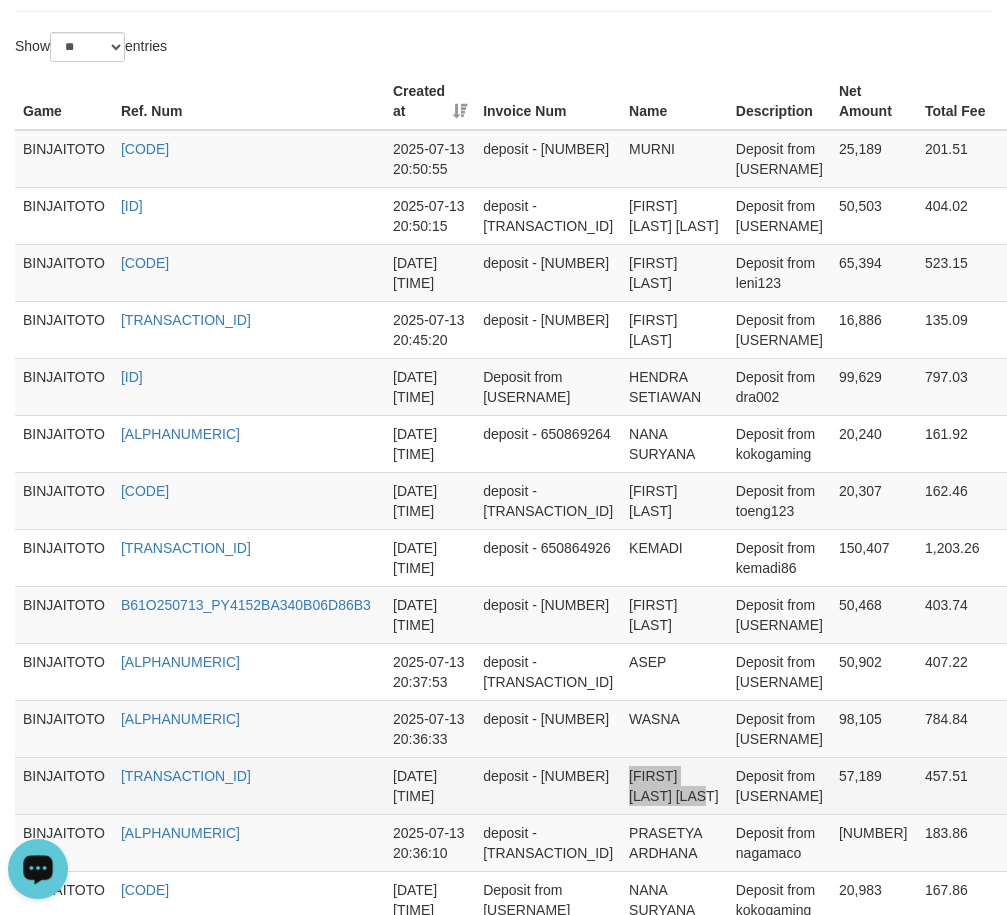 scroll, scrollTop: 800, scrollLeft: 0, axis: vertical 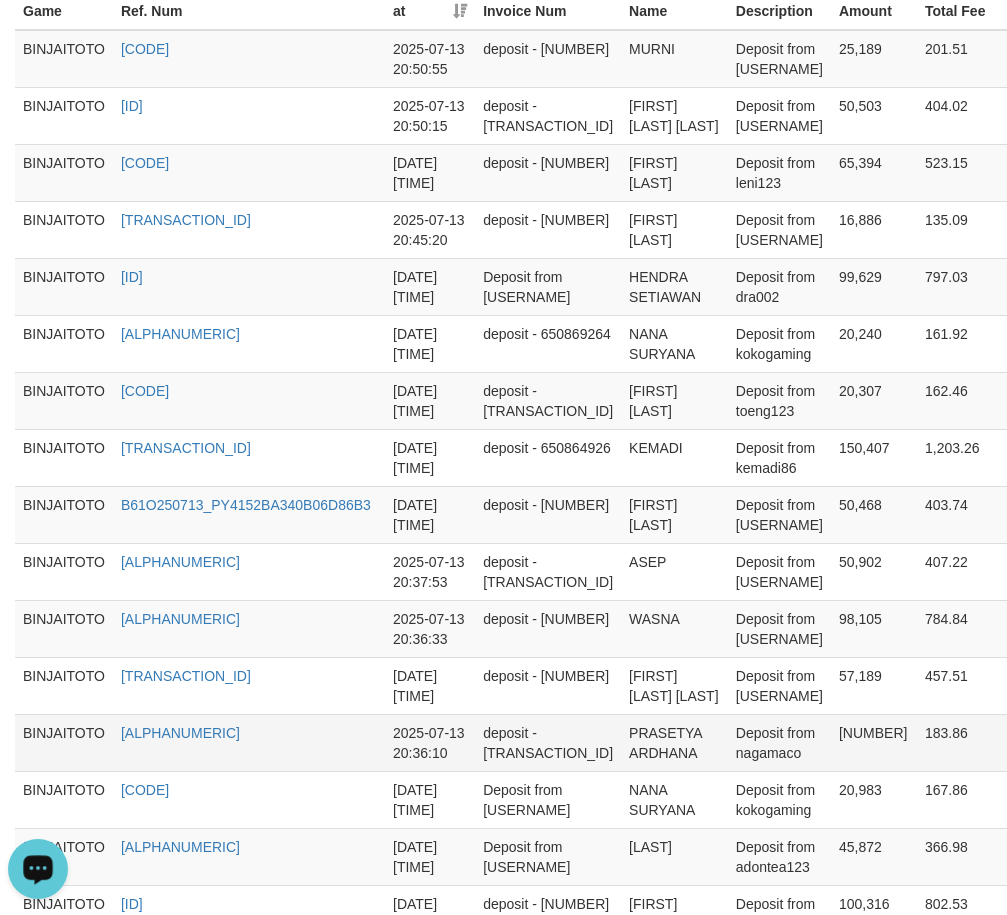 click on "PRASETYA ARDHANA" at bounding box center (674, 742) 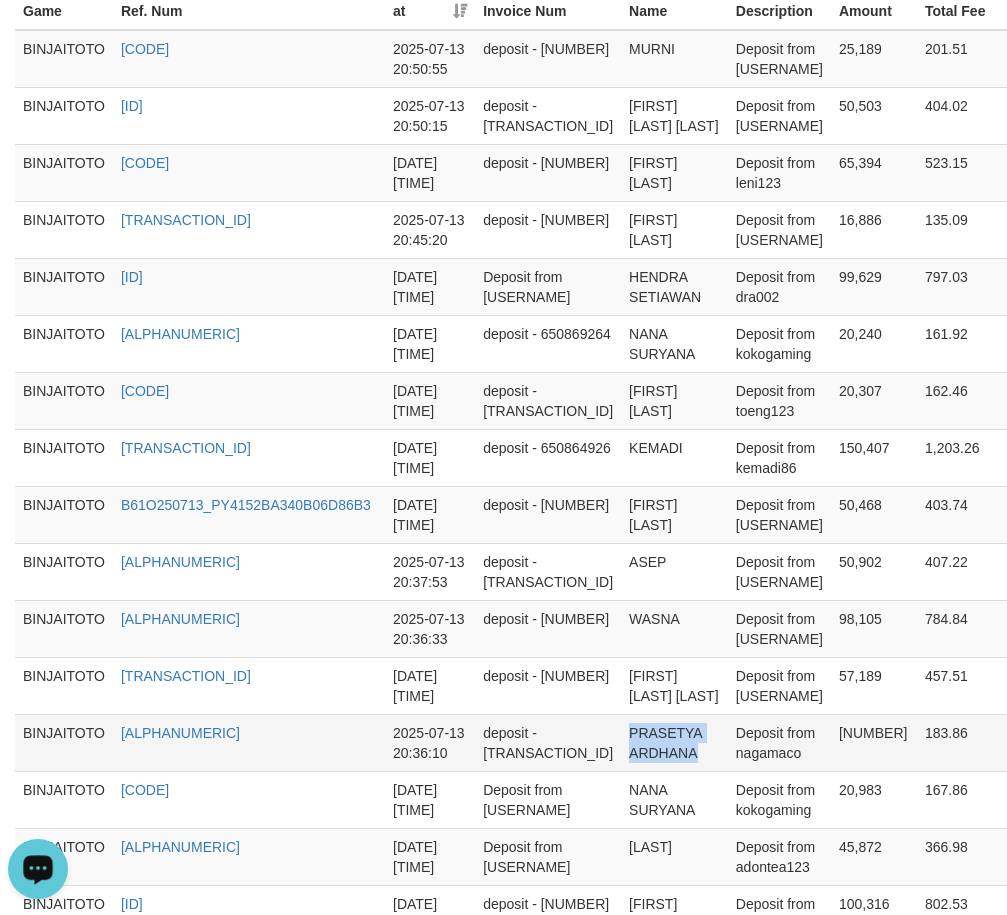 drag, startPoint x: 584, startPoint y: 739, endPoint x: 603, endPoint y: 750, distance: 21.954498 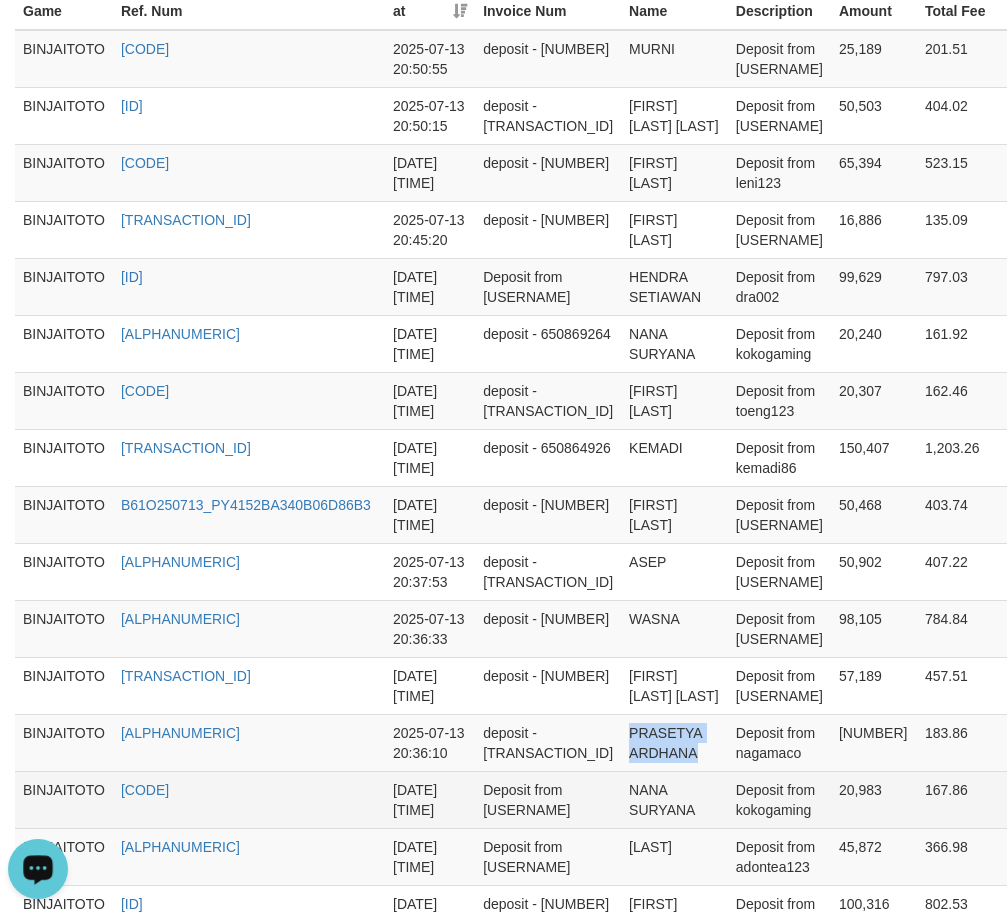 click on "NANA SURYANA" at bounding box center (674, 799) 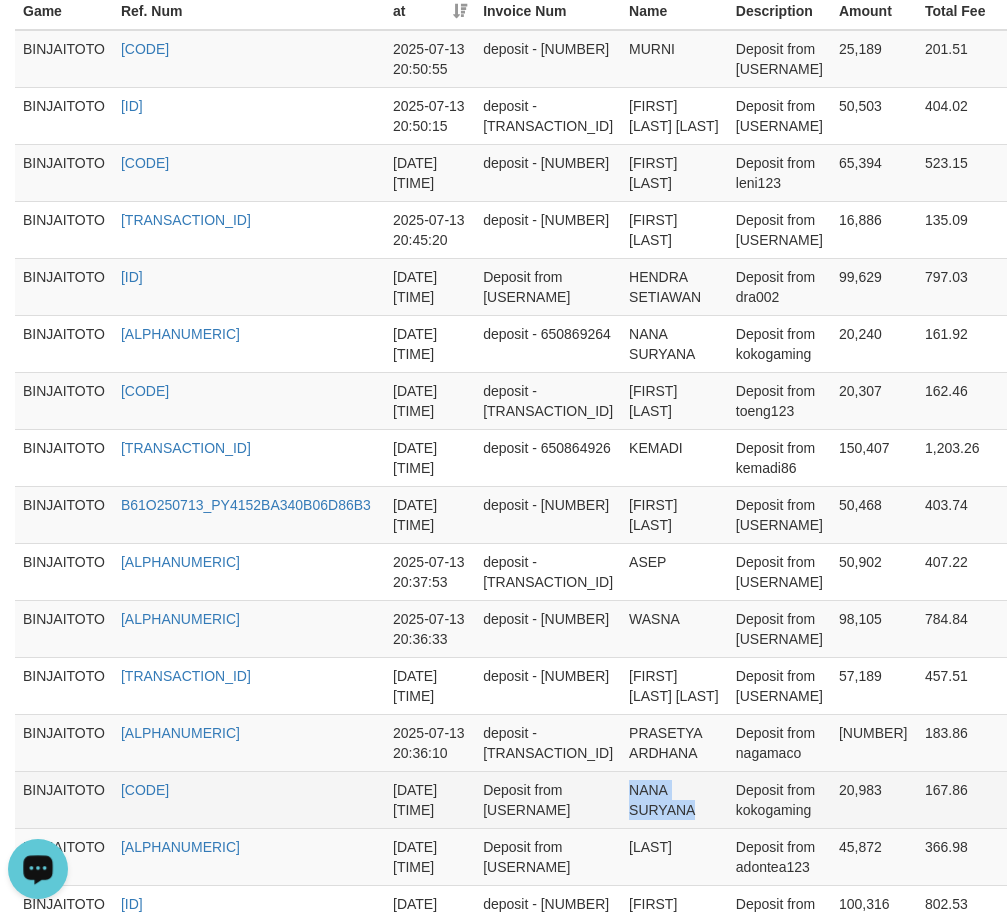 drag, startPoint x: 580, startPoint y: 788, endPoint x: 638, endPoint y: 784, distance: 58.137768 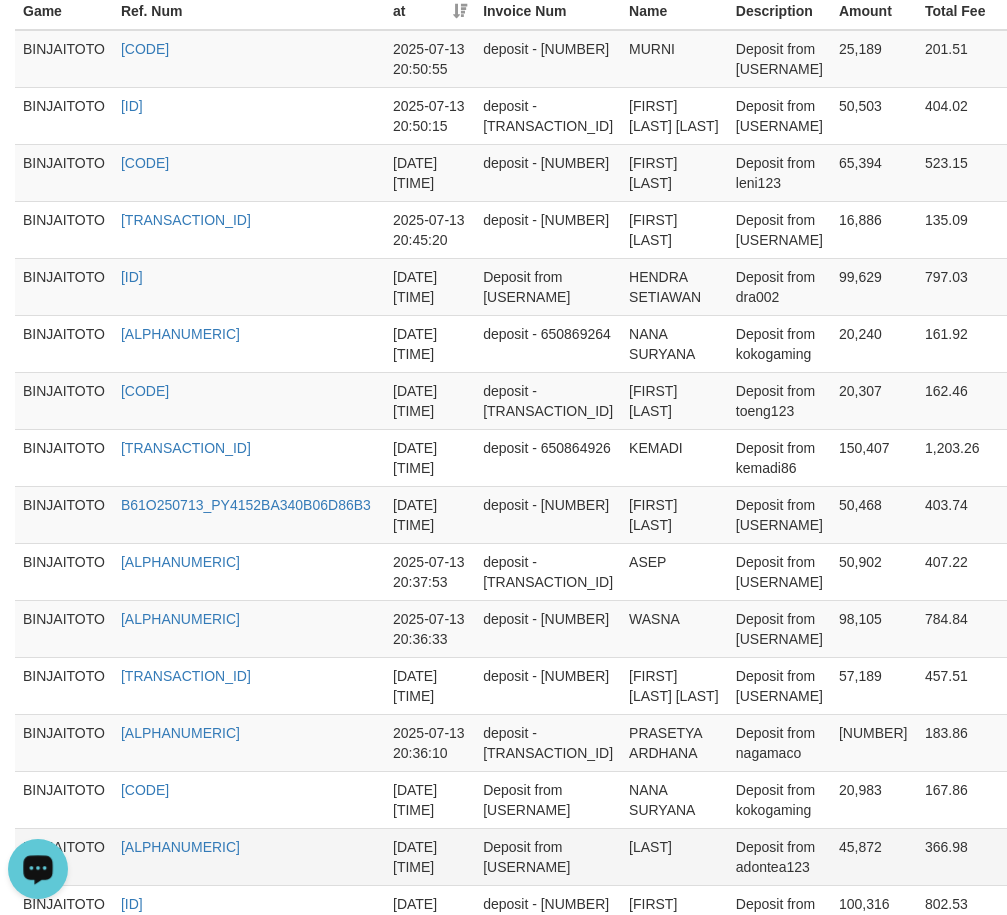click on "[LAST]" at bounding box center [674, 856] 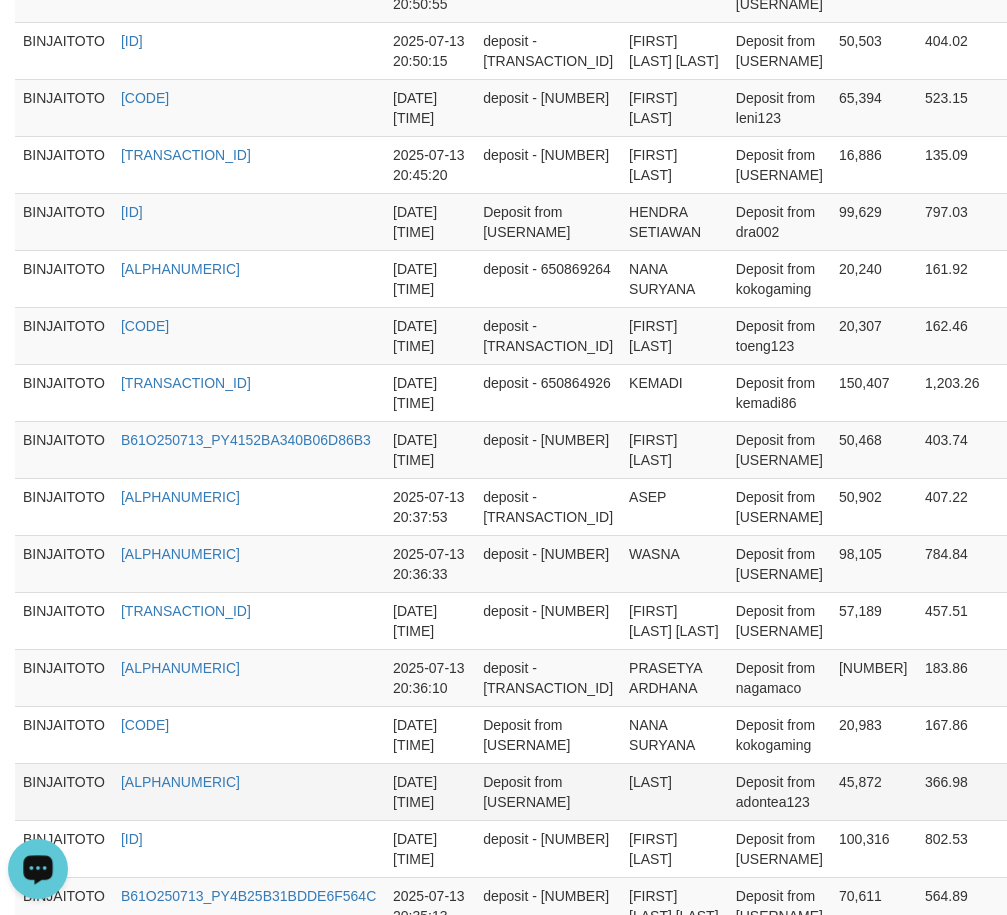 scroll, scrollTop: 900, scrollLeft: 0, axis: vertical 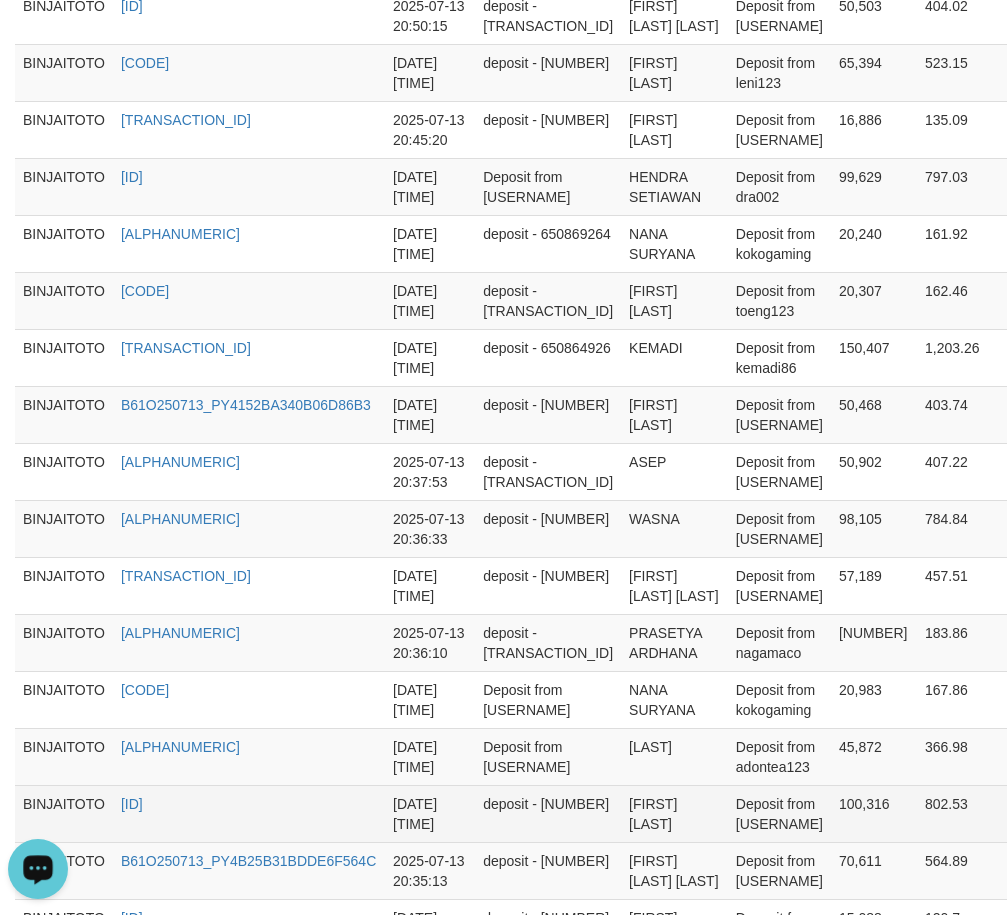 click on "[FIRST] [LAST]" at bounding box center (674, 813) 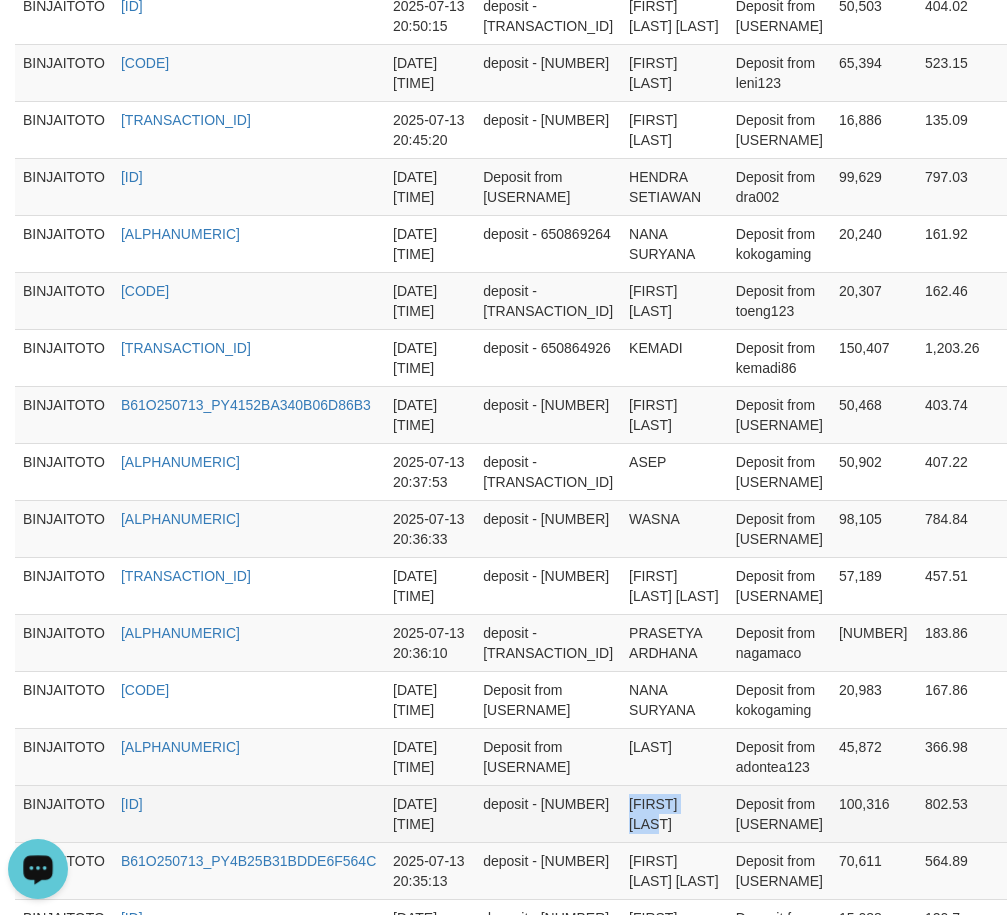 drag, startPoint x: 612, startPoint y: 796, endPoint x: 97, endPoint y: 627, distance: 542.0203 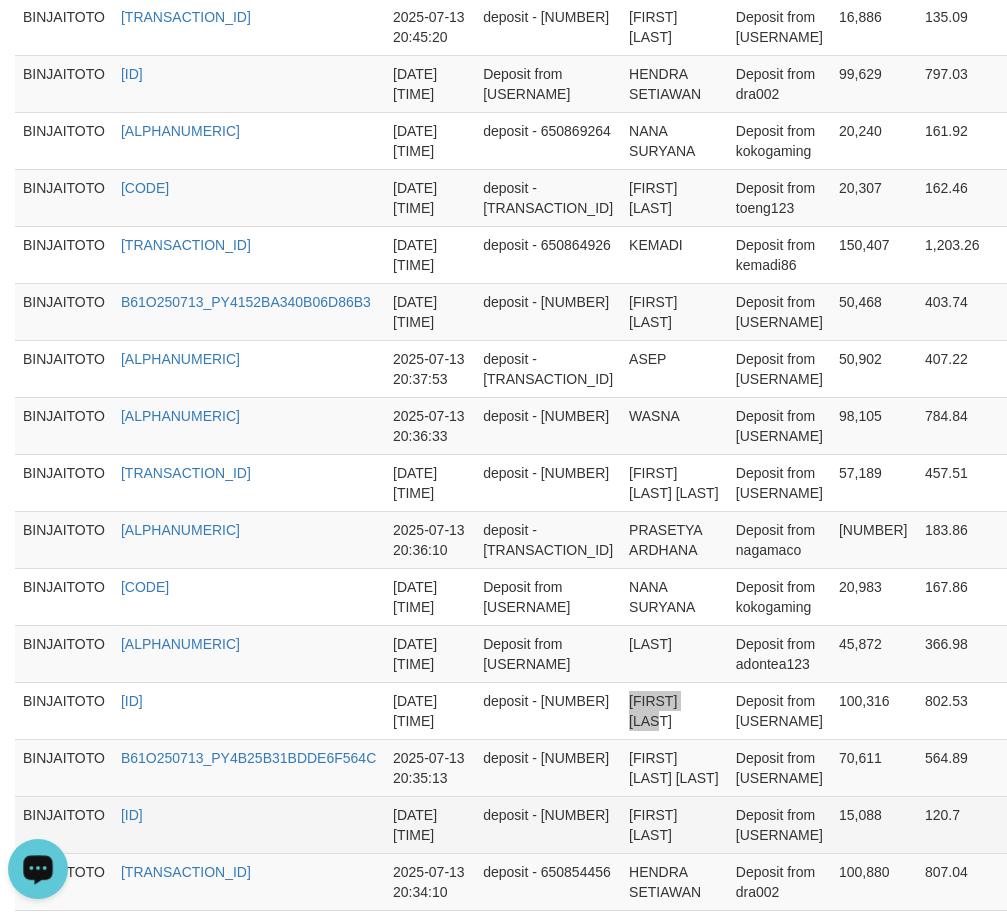 scroll, scrollTop: 1100, scrollLeft: 0, axis: vertical 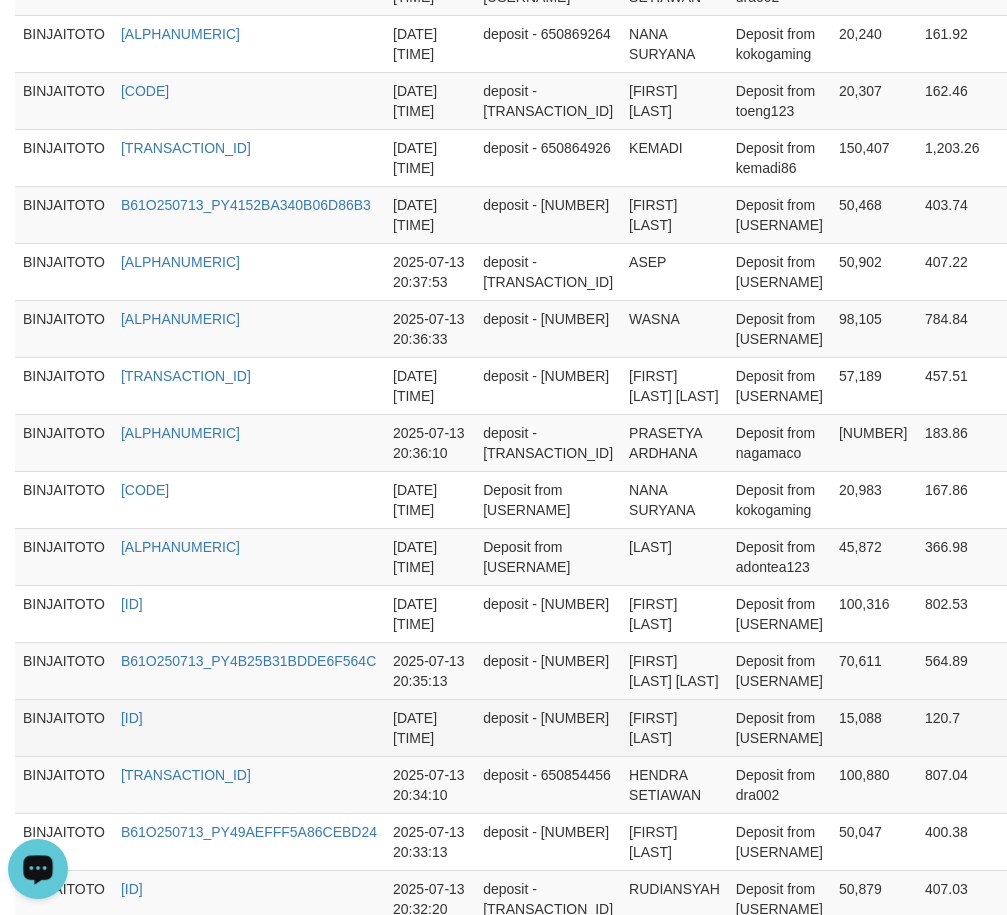 click on "[FIRST] [LAST]" at bounding box center (674, 727) 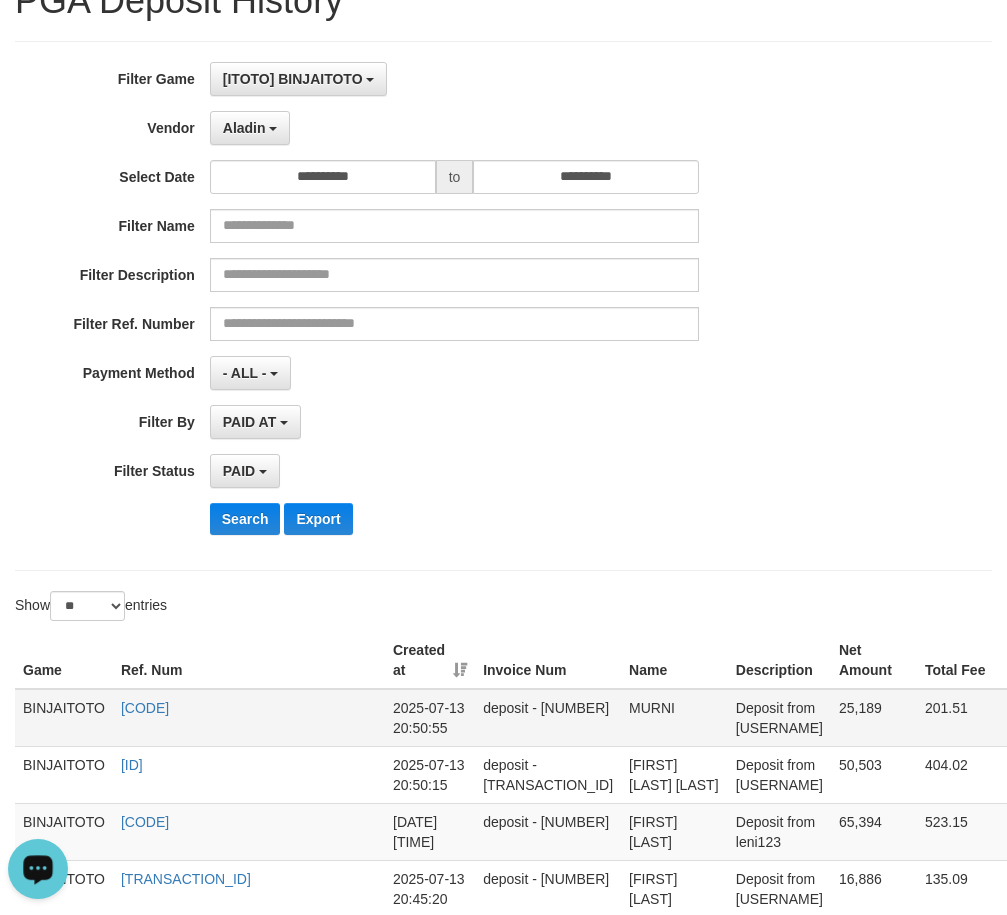 scroll, scrollTop: 0, scrollLeft: 0, axis: both 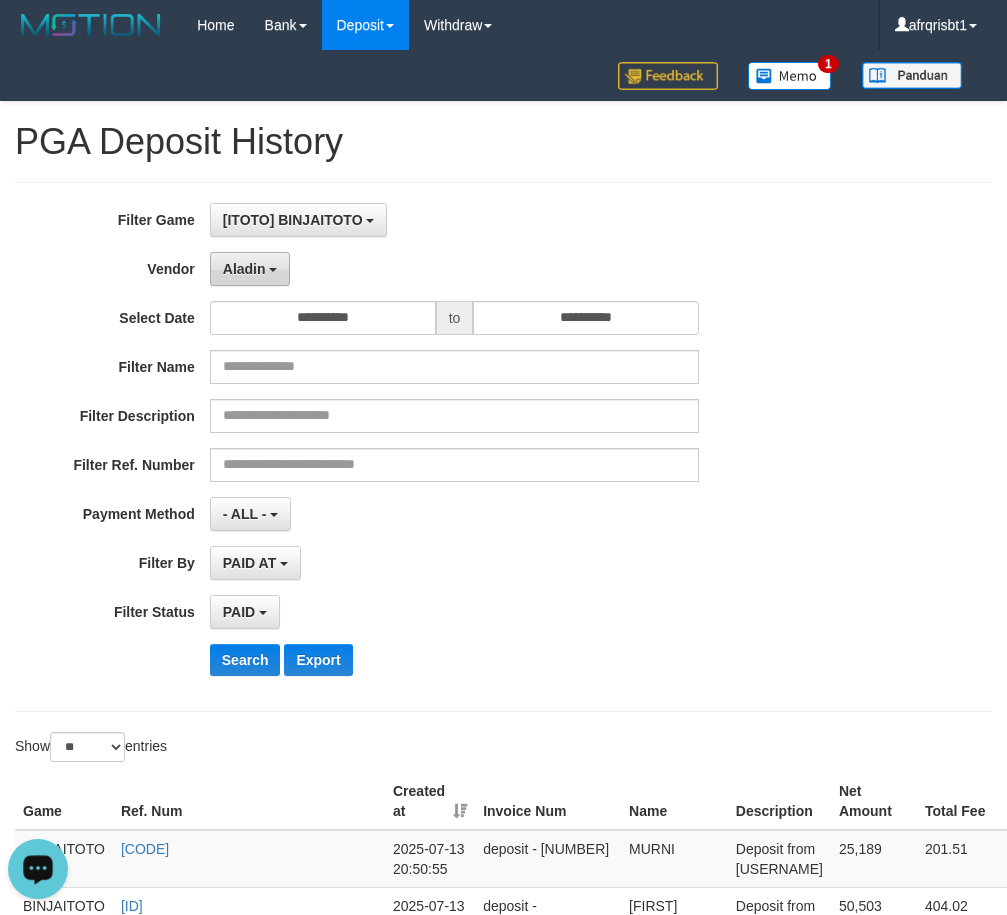 click on "Aladin" at bounding box center (244, 269) 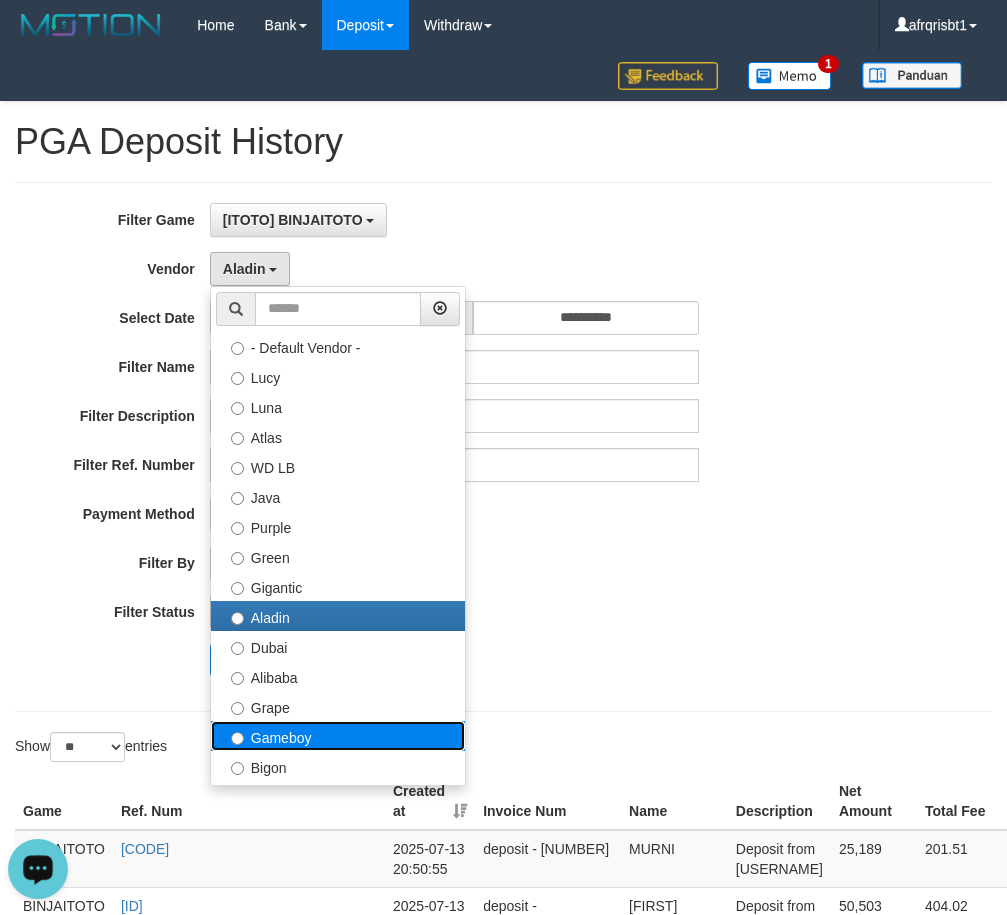 click on "Gameboy" at bounding box center (338, 736) 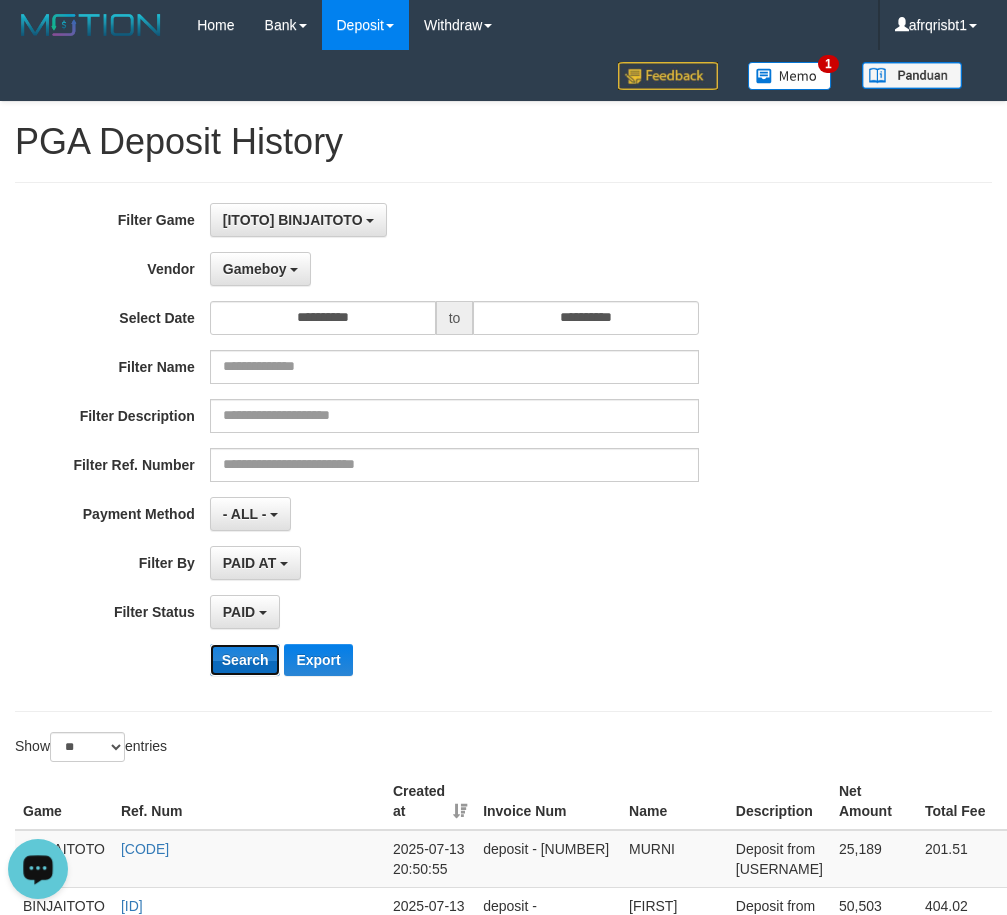 click on "Search" at bounding box center (245, 660) 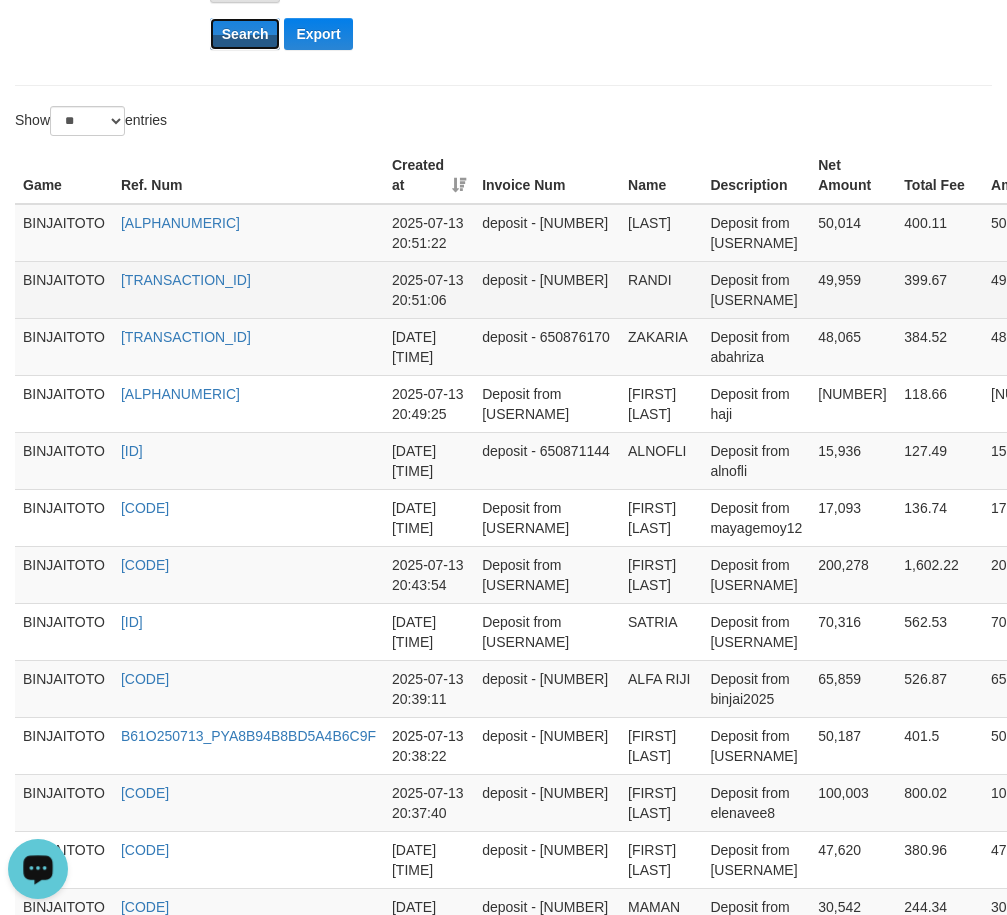 scroll, scrollTop: 500, scrollLeft: 0, axis: vertical 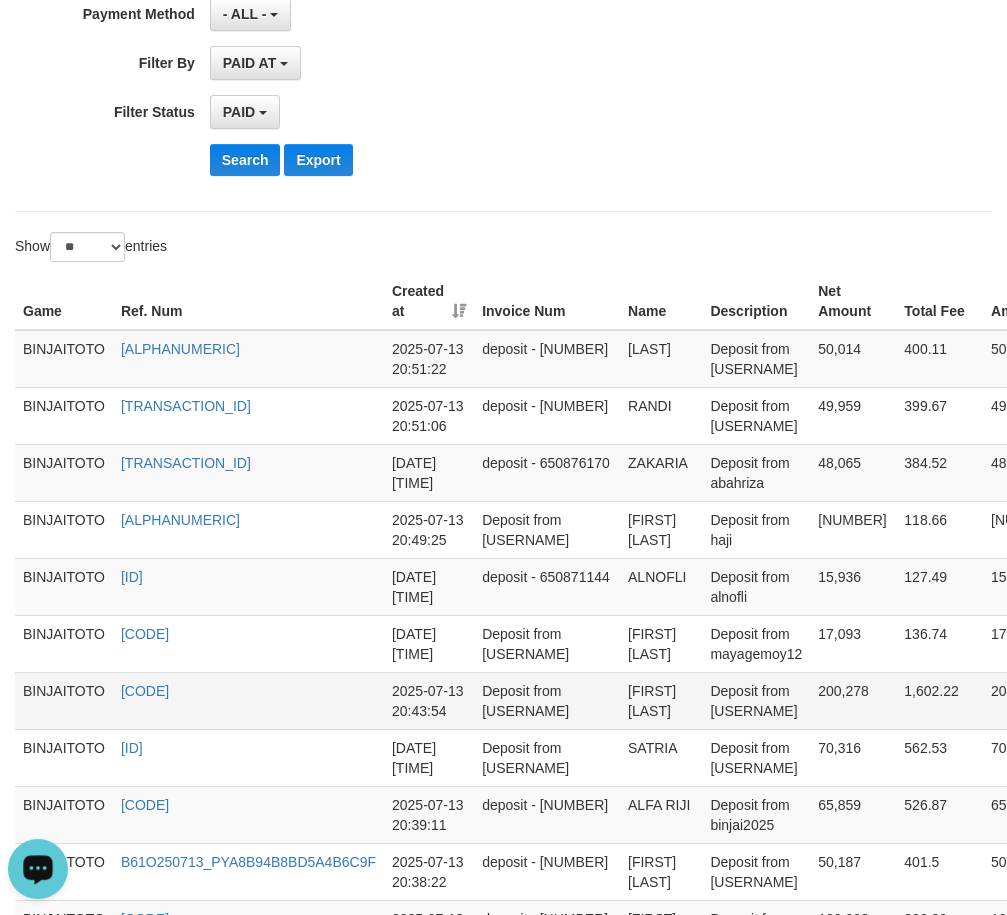 click on "[FIRST] [LAST]" at bounding box center [661, 700] 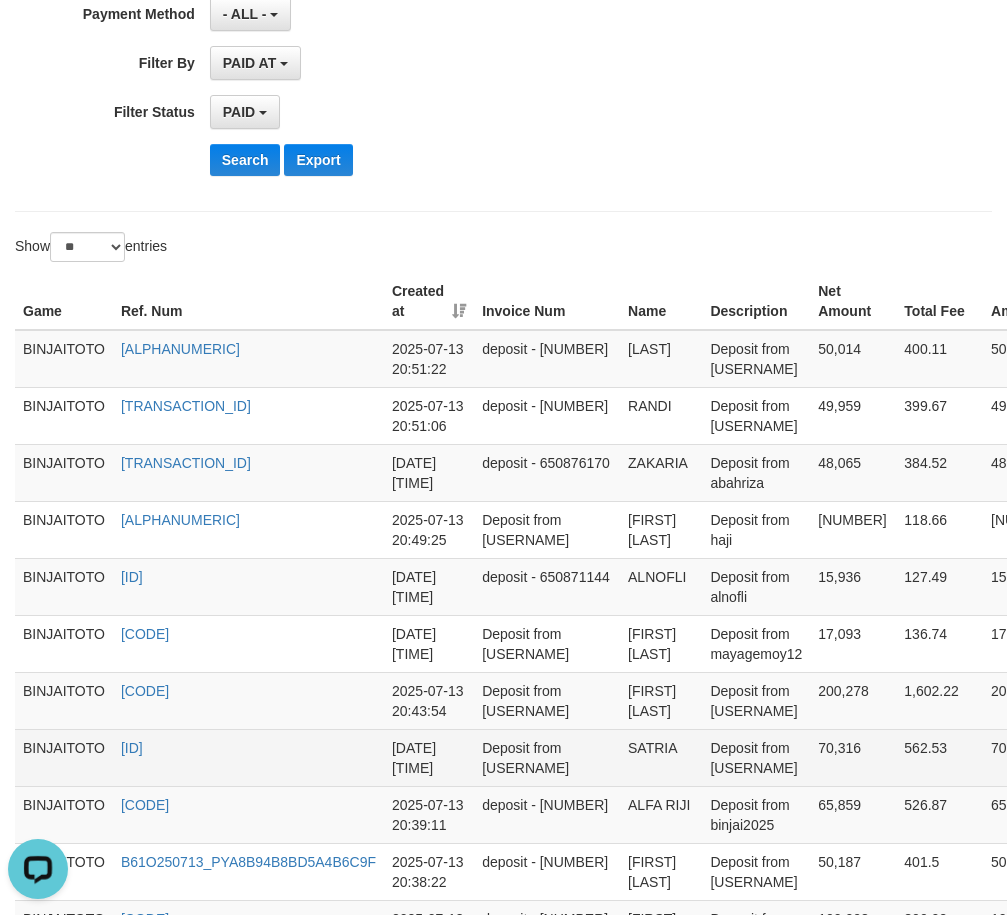 click on "SATRIA" at bounding box center [661, 757] 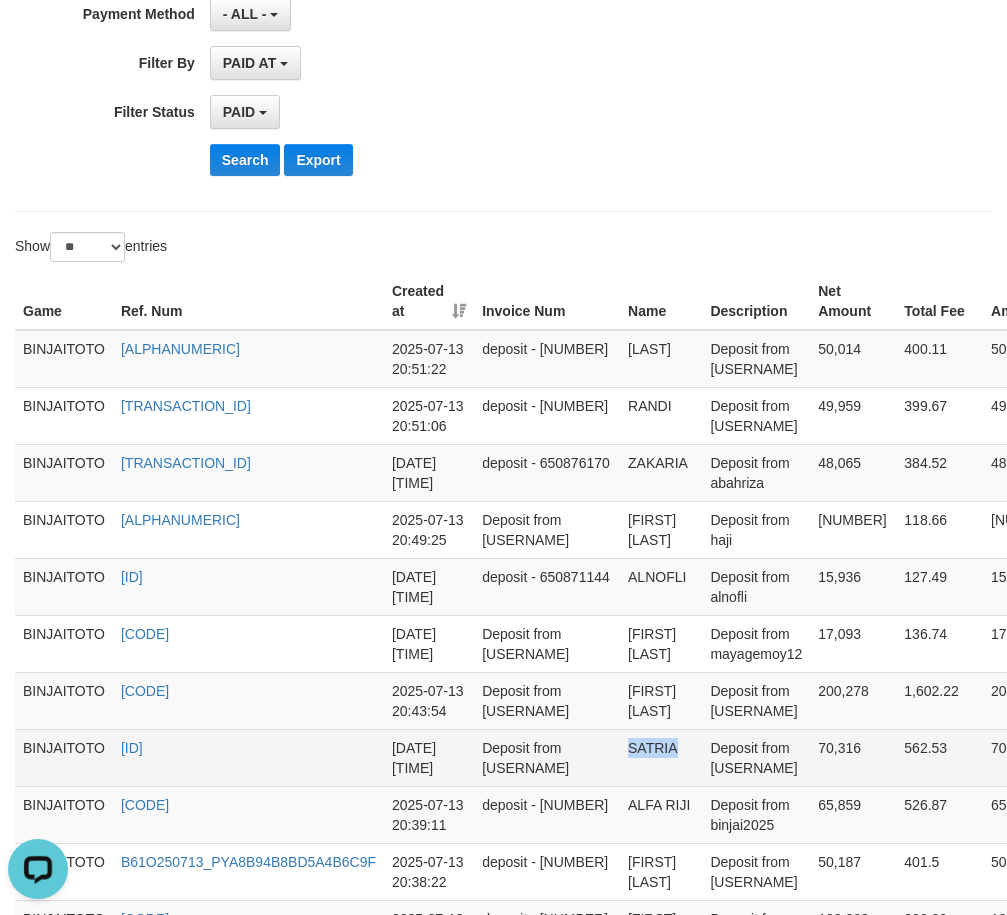 click on "SATRIA" at bounding box center [661, 757] 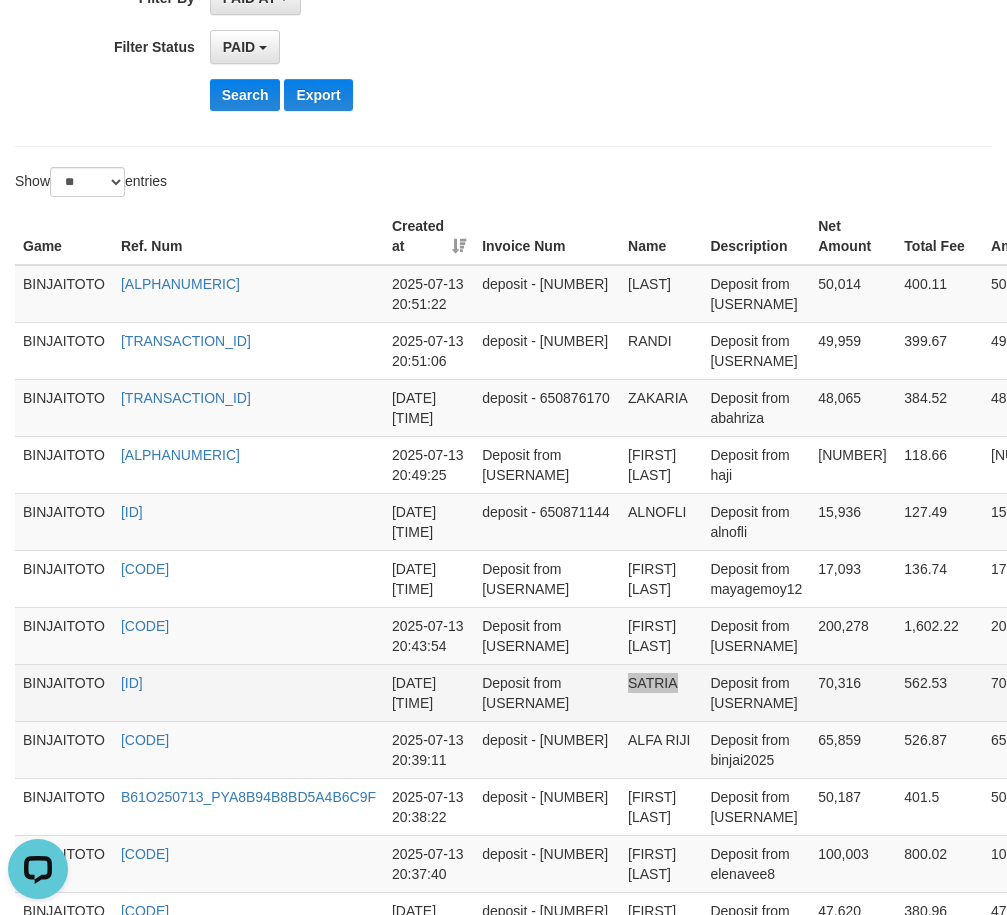 scroll, scrollTop: 600, scrollLeft: 0, axis: vertical 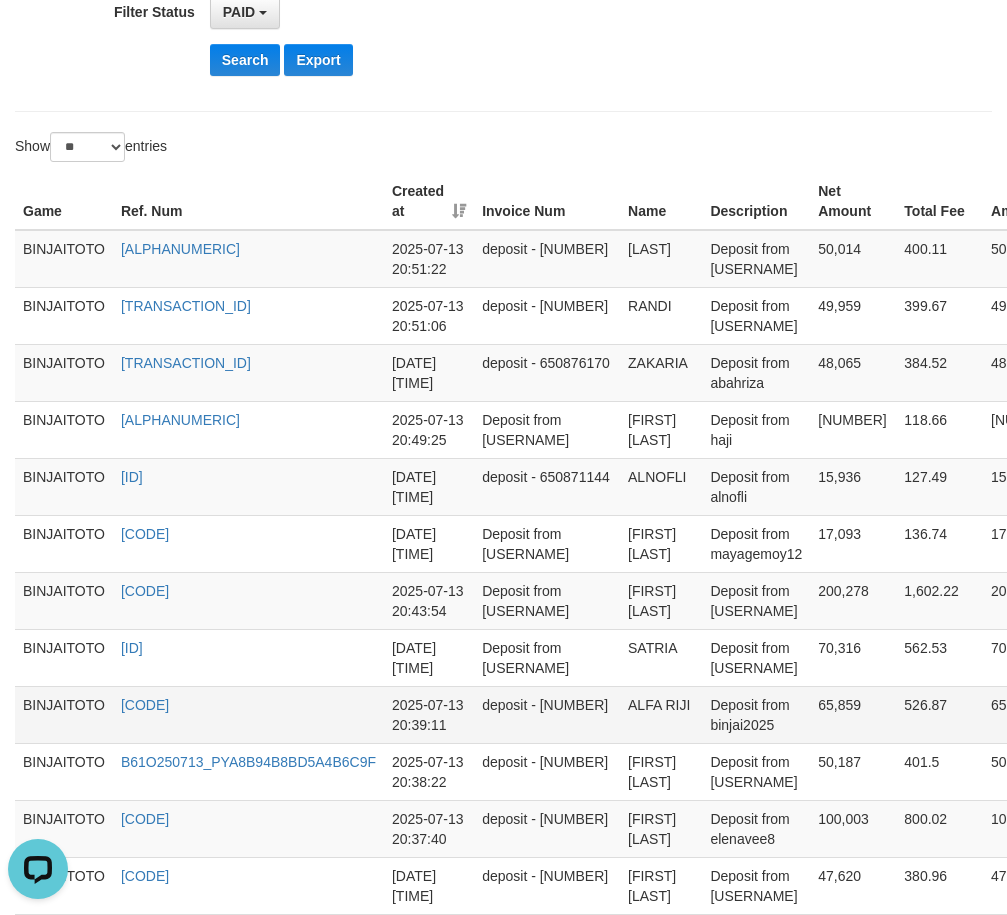 click on "ALFA RIJI" at bounding box center (661, 714) 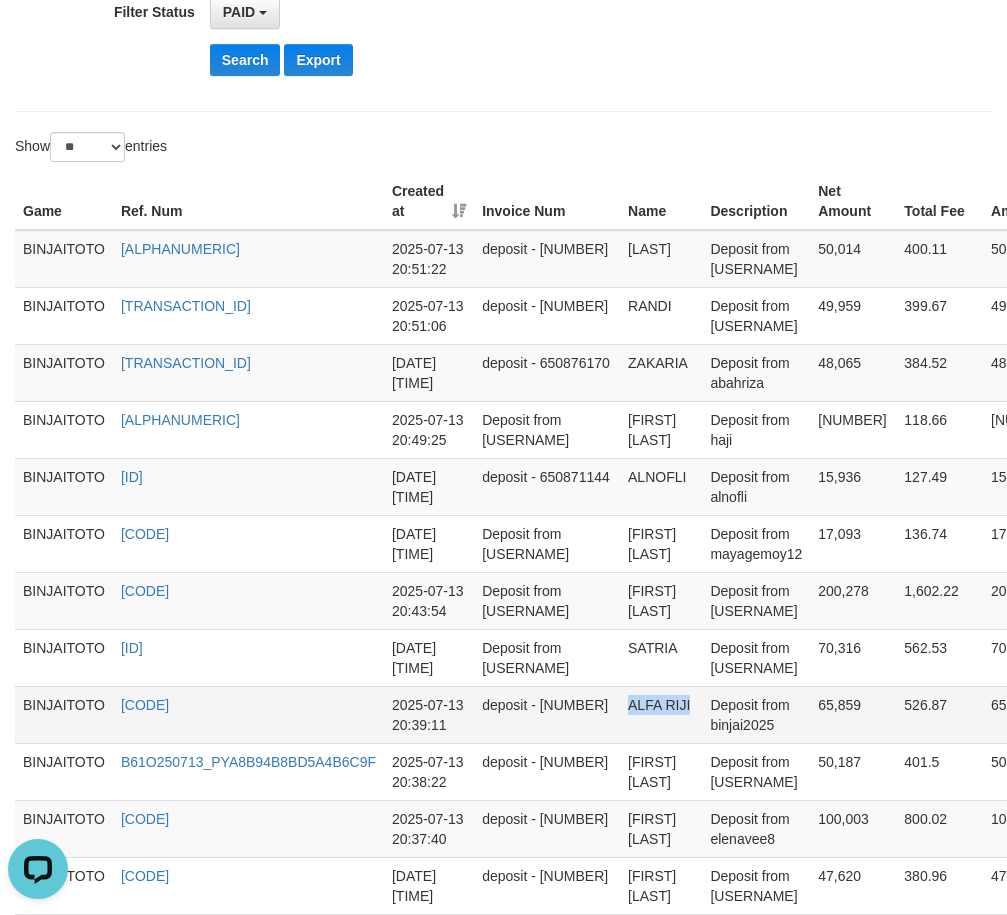 drag, startPoint x: 589, startPoint y: 705, endPoint x: 625, endPoint y: 705, distance: 36 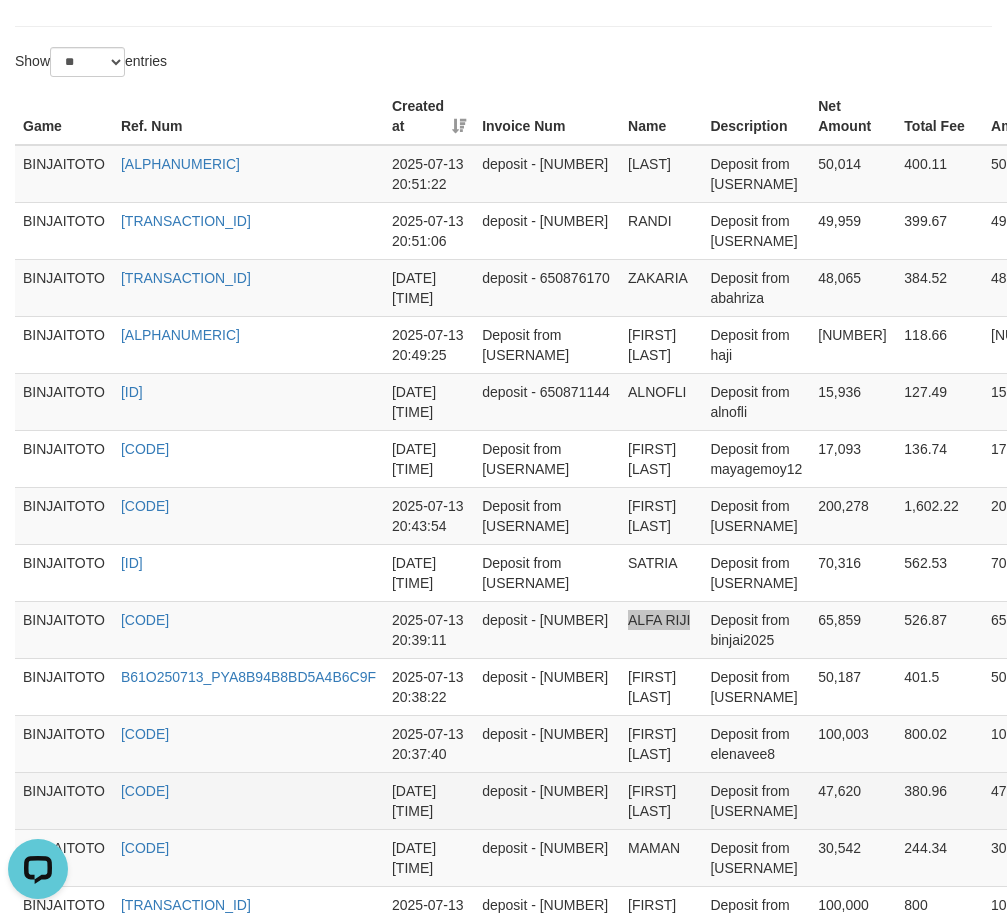 scroll, scrollTop: 900, scrollLeft: 0, axis: vertical 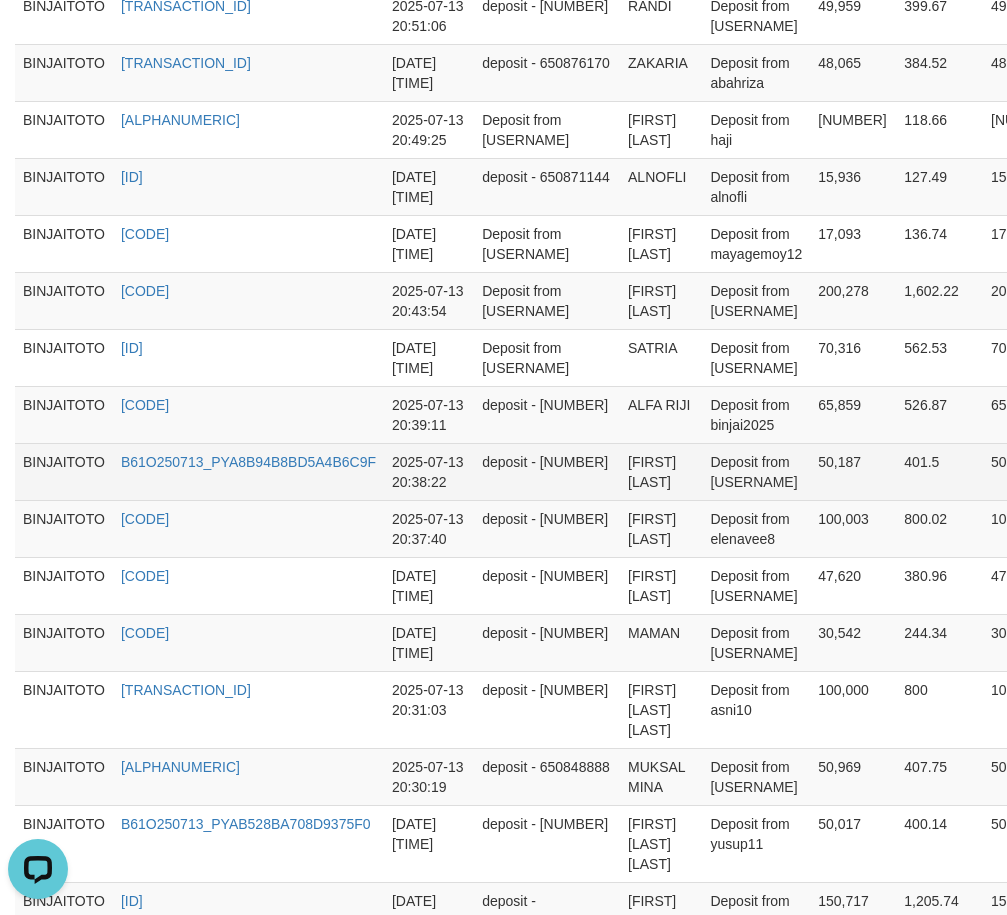click on "[FIRST] [LAST]" at bounding box center (661, 471) 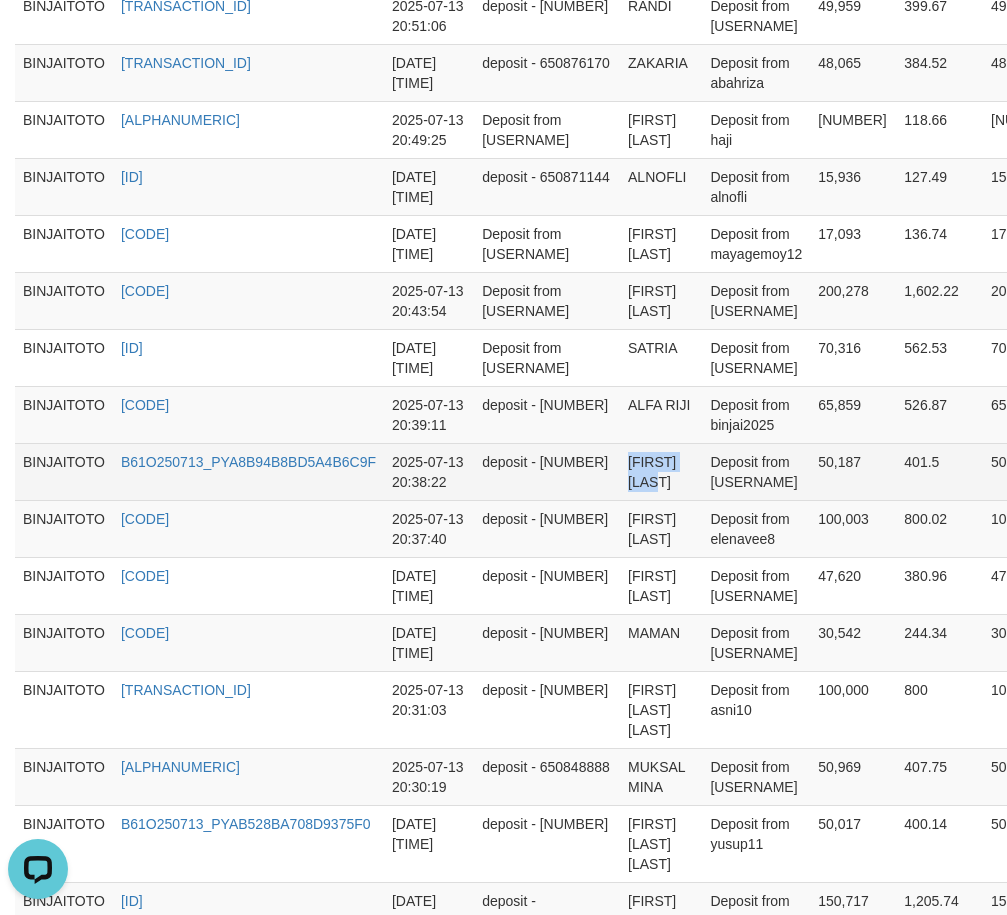 click on "[FIRST] [LAST]" at bounding box center [661, 471] 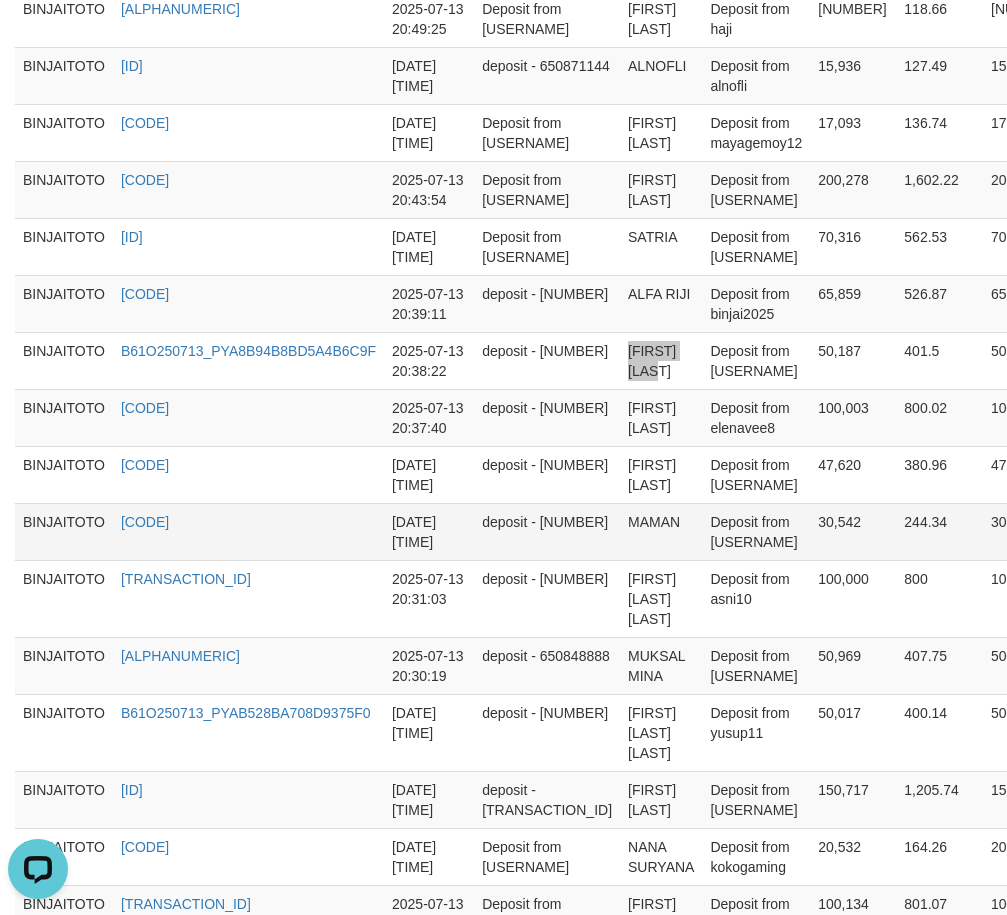 scroll, scrollTop: 1100, scrollLeft: 0, axis: vertical 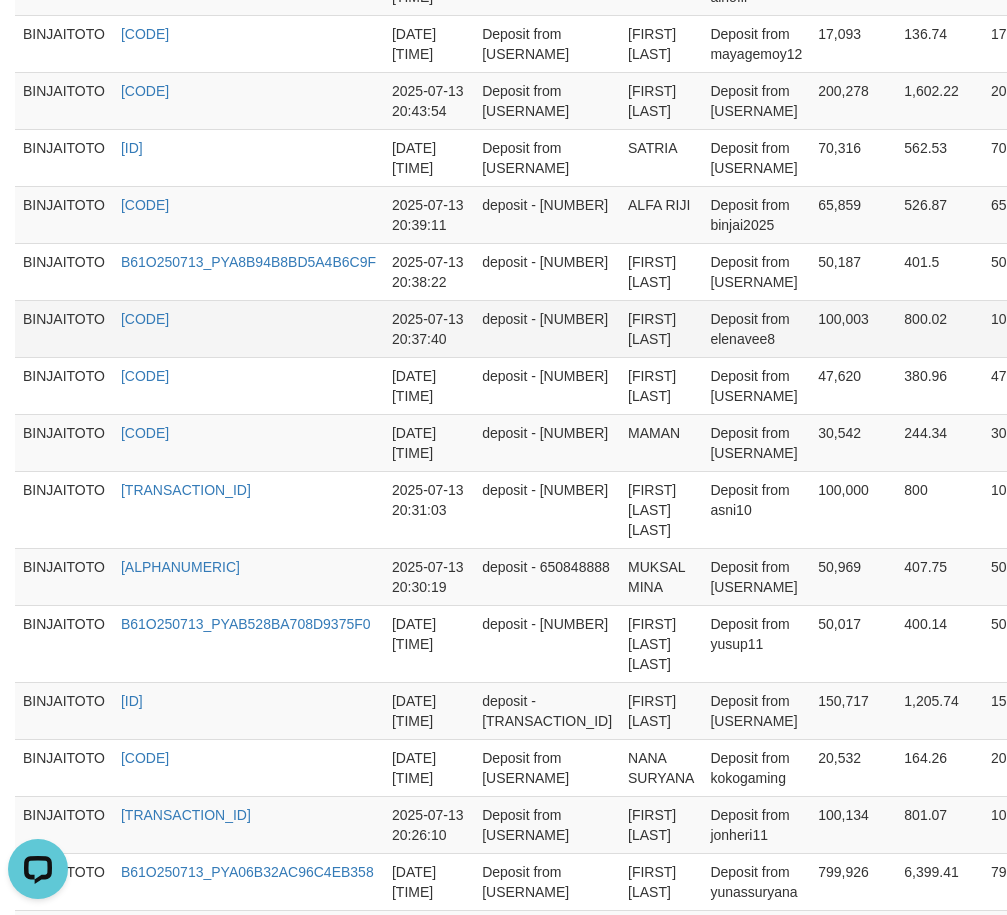 click on "[FIRST] [LAST]" at bounding box center [661, 328] 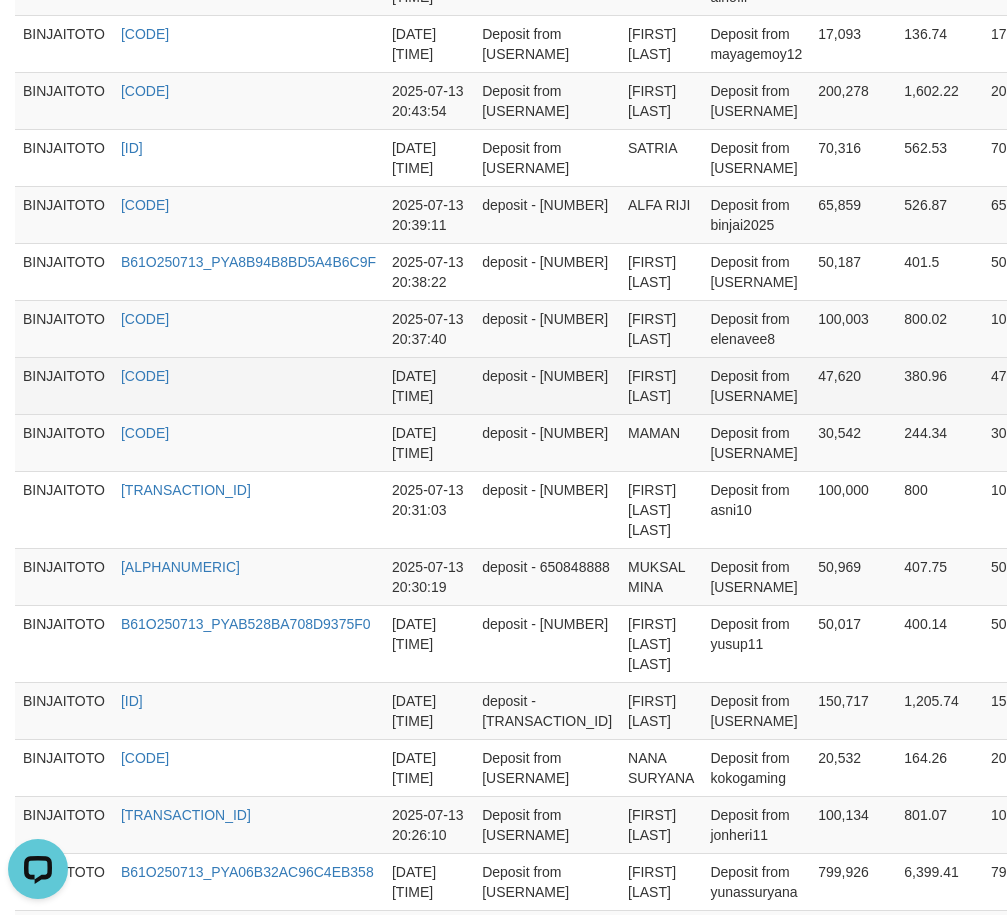click on "[FIRST] [LAST]" at bounding box center (661, 385) 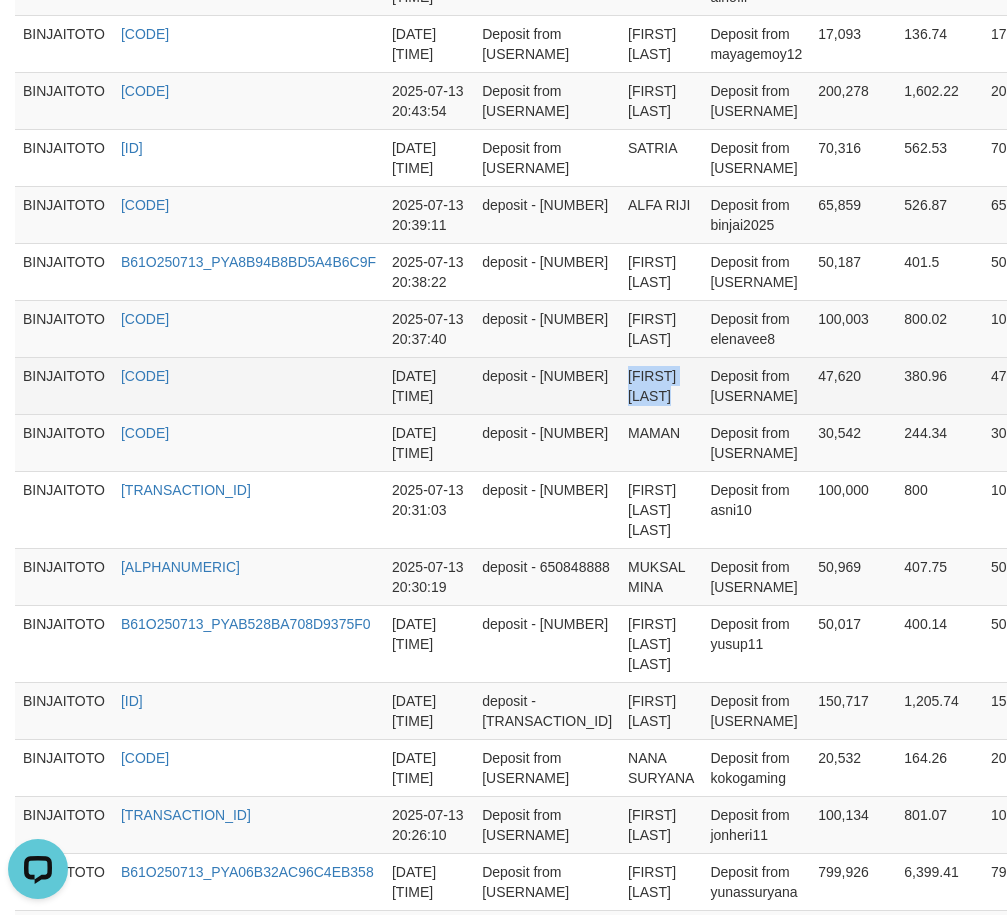 drag, startPoint x: 590, startPoint y: 383, endPoint x: 611, endPoint y: 397, distance: 25.23886 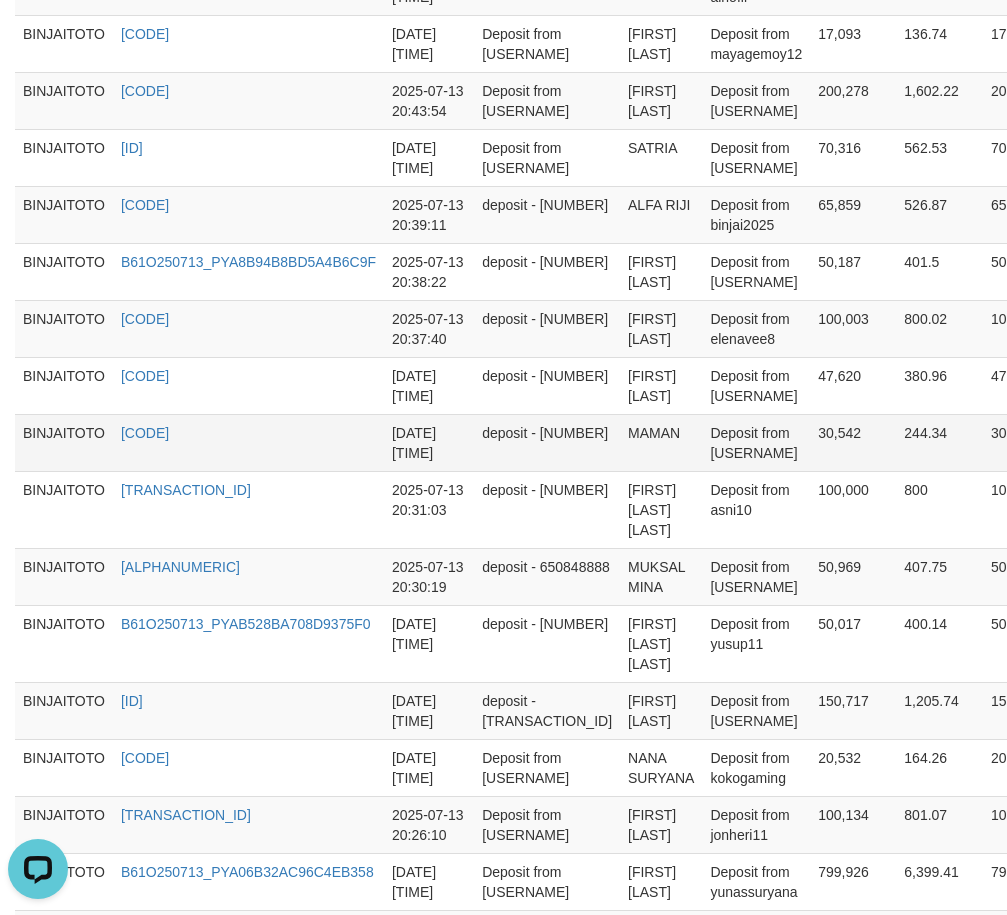 click on "MAMAN" at bounding box center (661, 442) 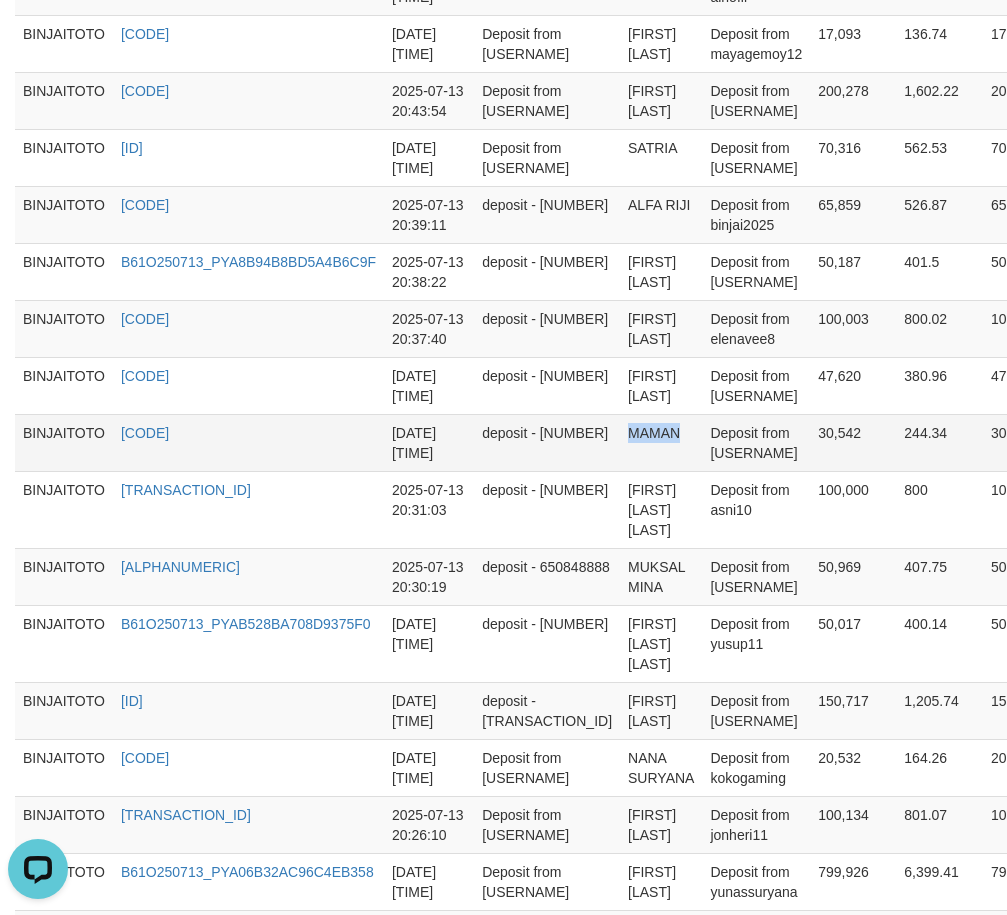 click on "MAMAN" at bounding box center (661, 442) 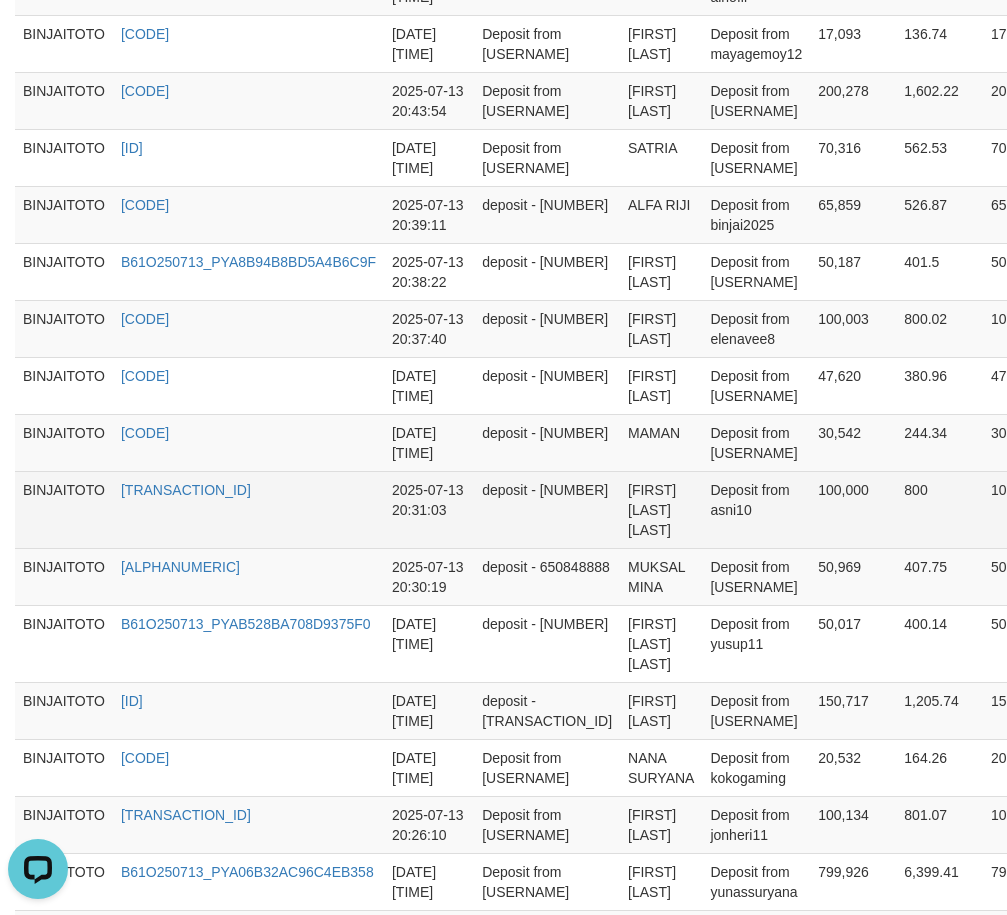 click on "[FIRST] [LAST] [LAST]" at bounding box center (661, 509) 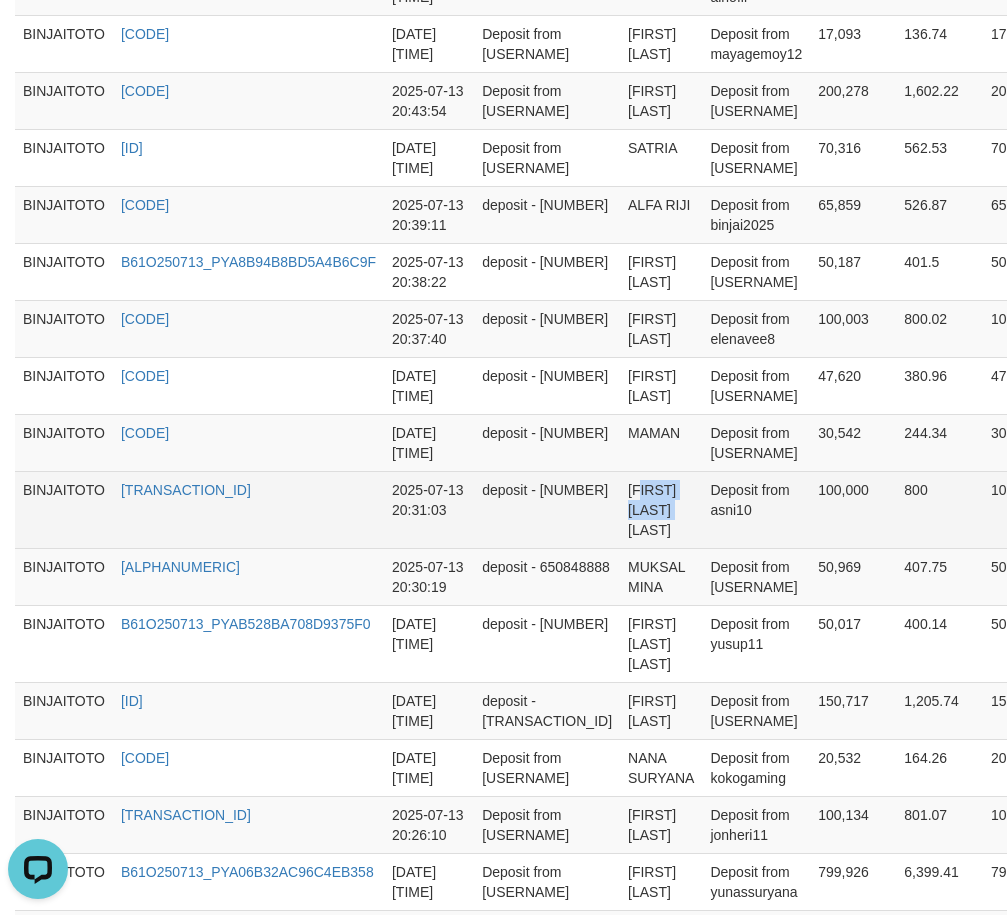 click on "[FIRST] [LAST] [LAST]" at bounding box center (661, 509) 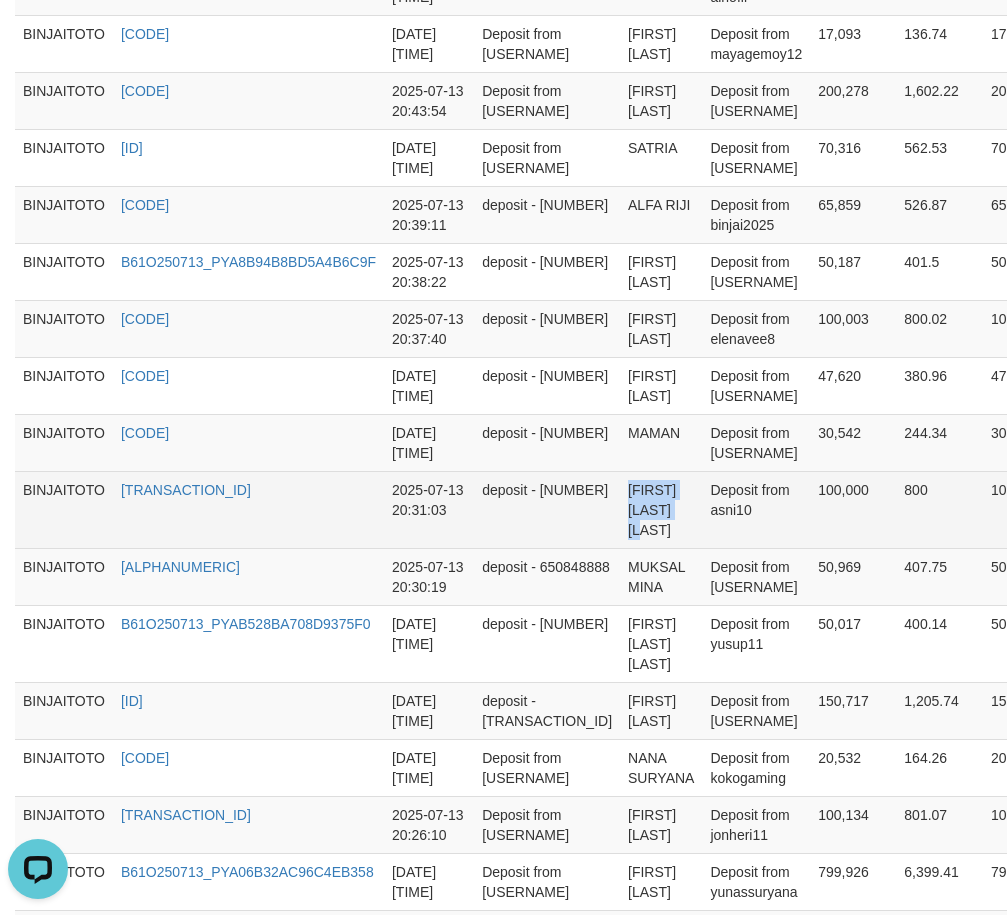 drag, startPoint x: 601, startPoint y: 495, endPoint x: 620, endPoint y: 509, distance: 23.600847 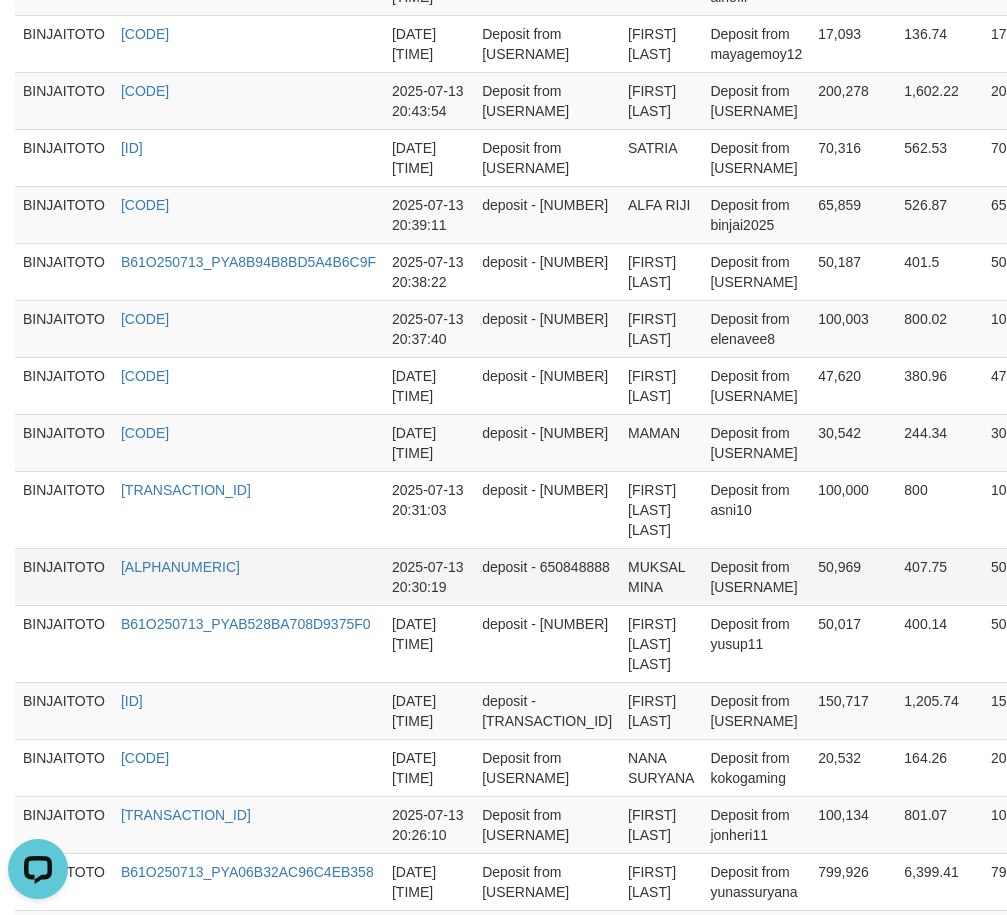 click on "MUKSAL MINA" at bounding box center [661, 576] 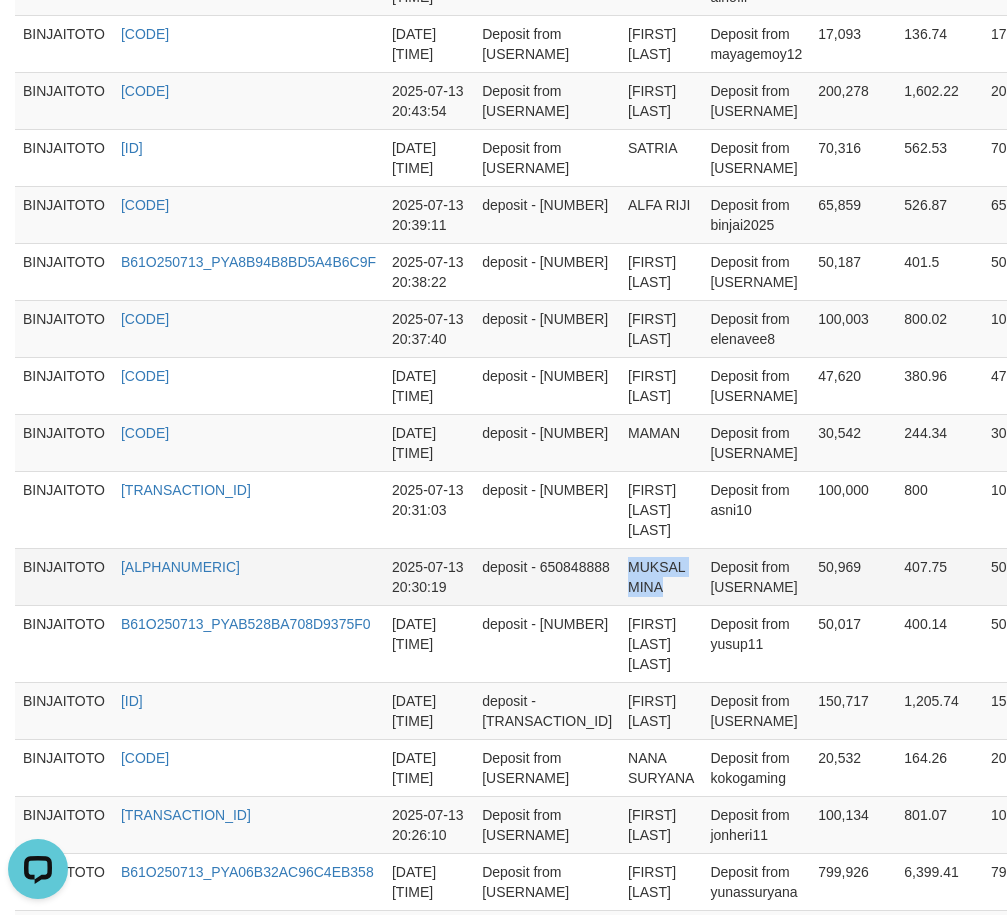 drag, startPoint x: 609, startPoint y: 552, endPoint x: 641, endPoint y: 554, distance: 32.06244 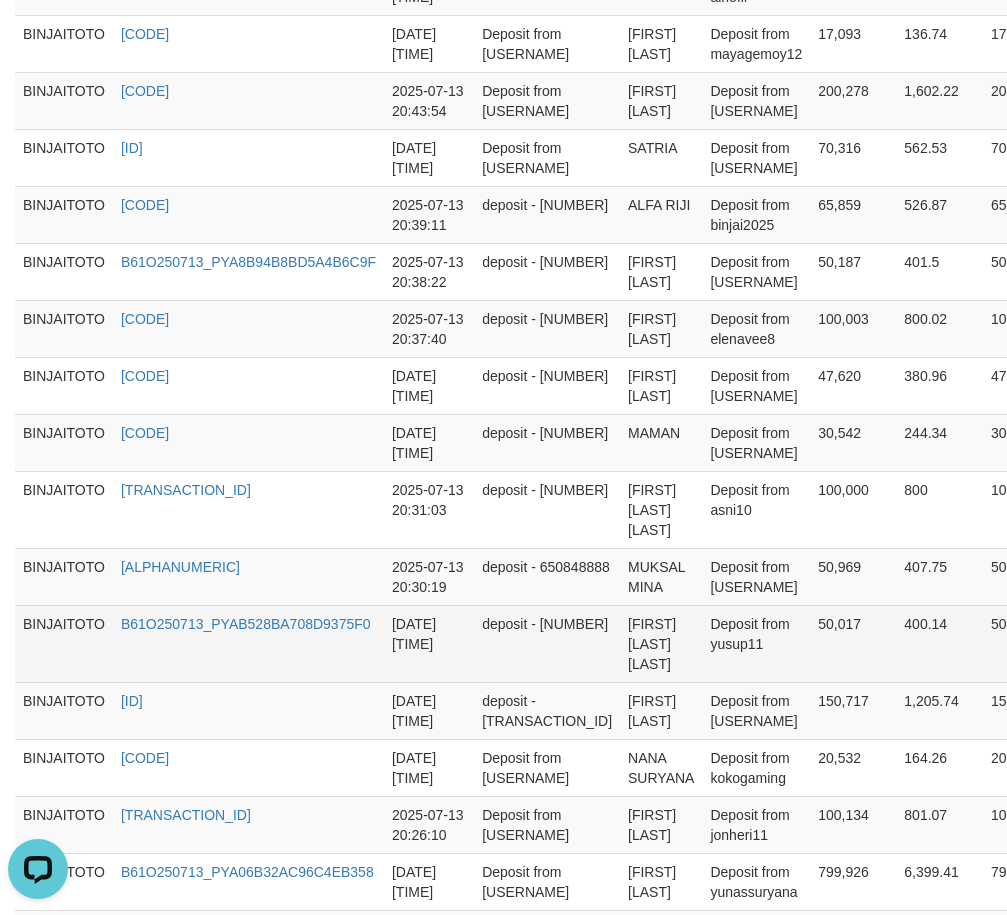 click on "[FIRST] [LAST] [LAST]" at bounding box center (661, 643) 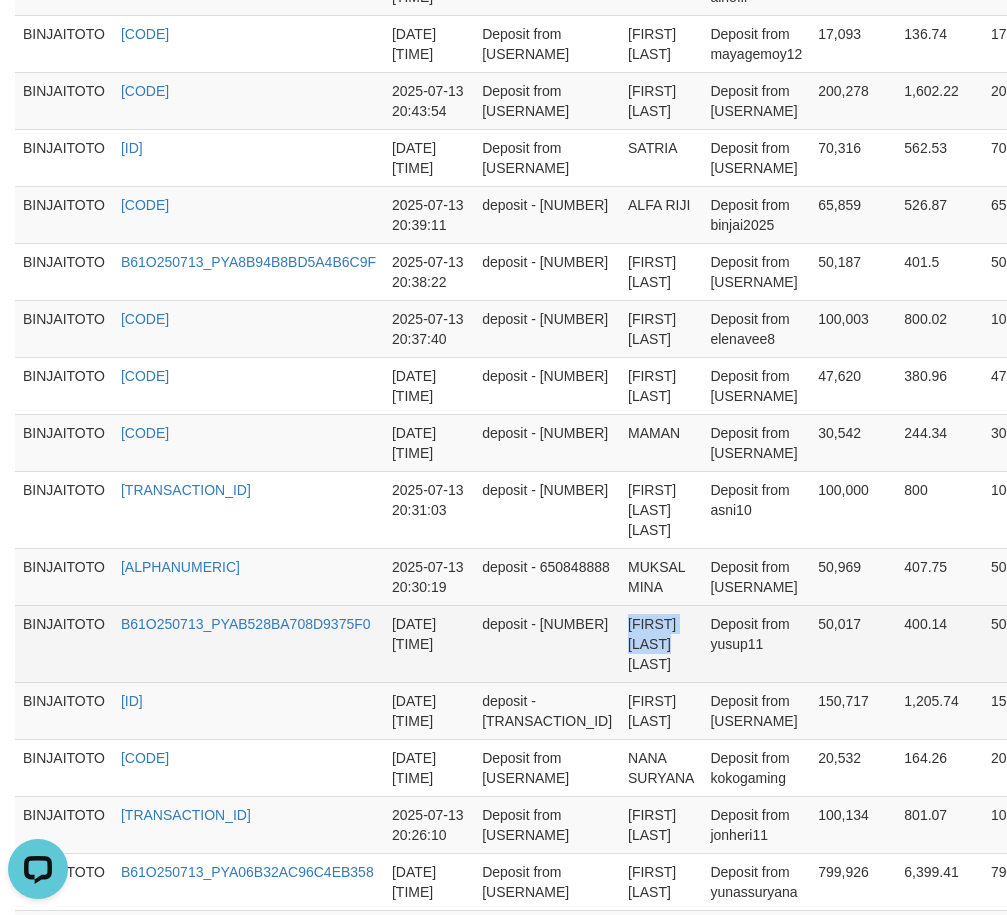 drag, startPoint x: 582, startPoint y: 604, endPoint x: 618, endPoint y: 618, distance: 38.626415 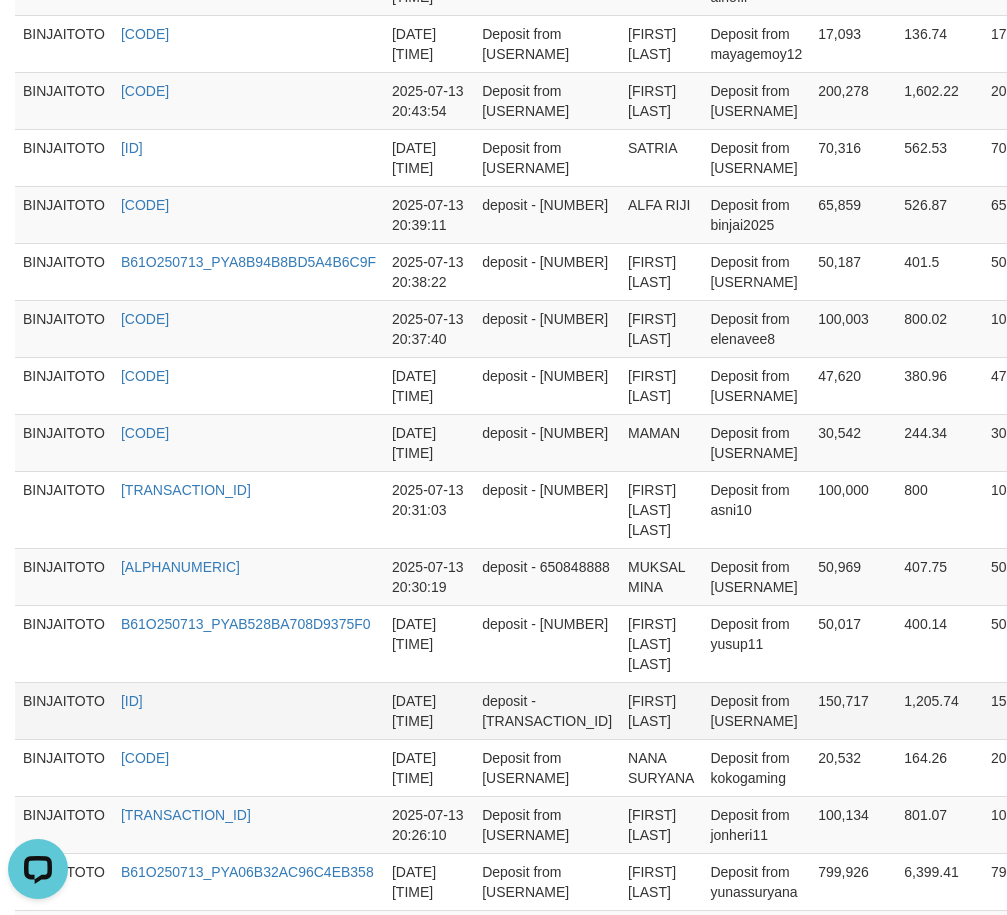 click on "[FIRST] [LAST]" at bounding box center (661, 710) 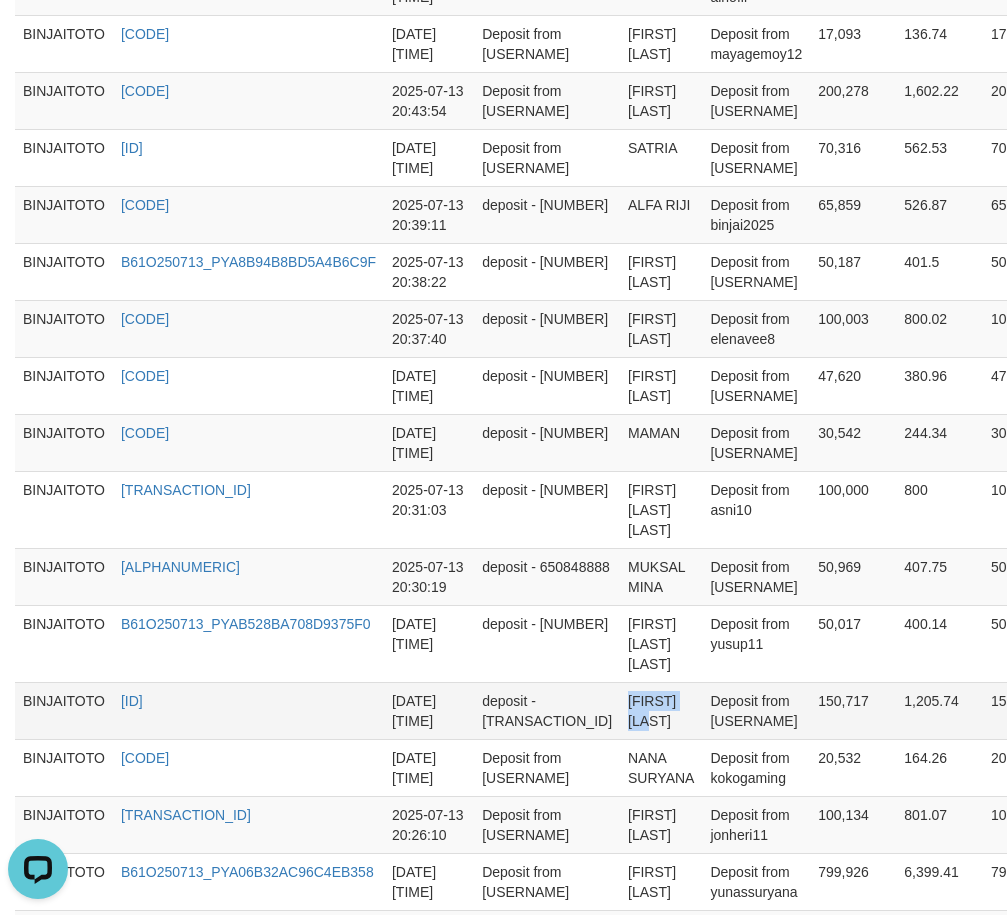 drag, startPoint x: 605, startPoint y: 660, endPoint x: 617, endPoint y: 652, distance: 14.422205 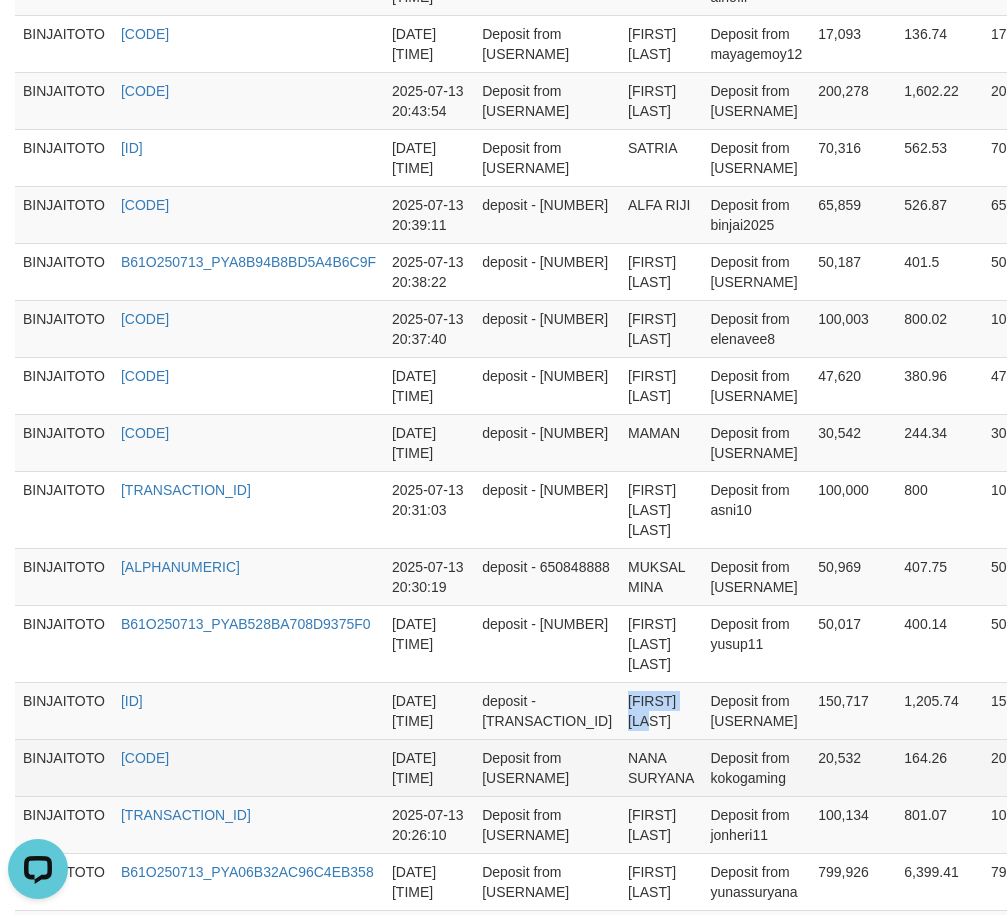 click on "NANA SURYANA" at bounding box center (661, 767) 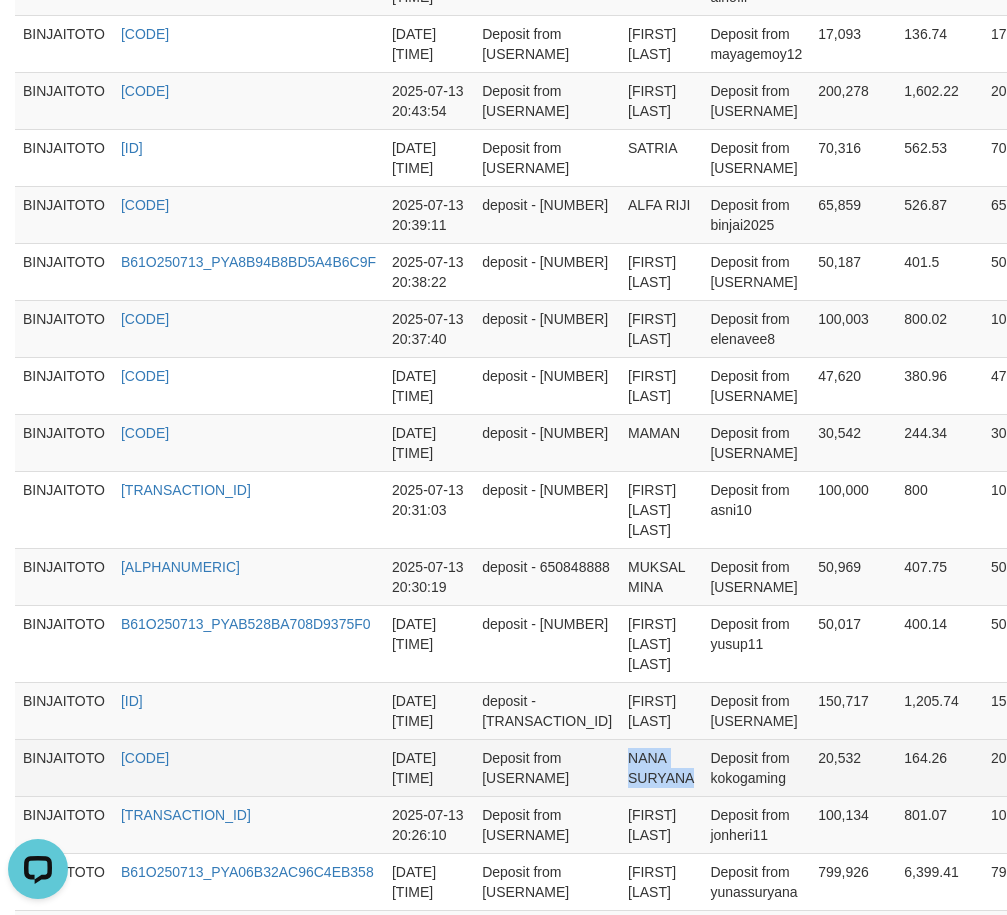 drag, startPoint x: 595, startPoint y: 711, endPoint x: 660, endPoint y: 713, distance: 65.03076 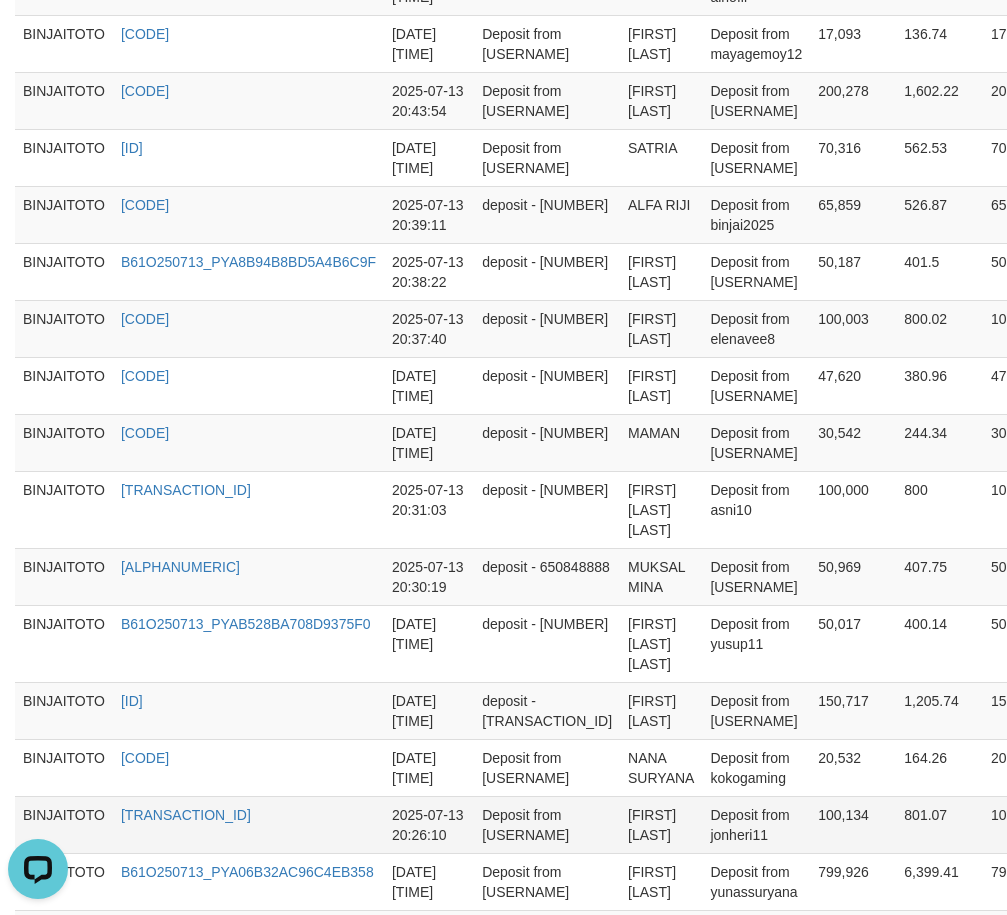 click on "[FIRST] [LAST]" at bounding box center (661, 824) 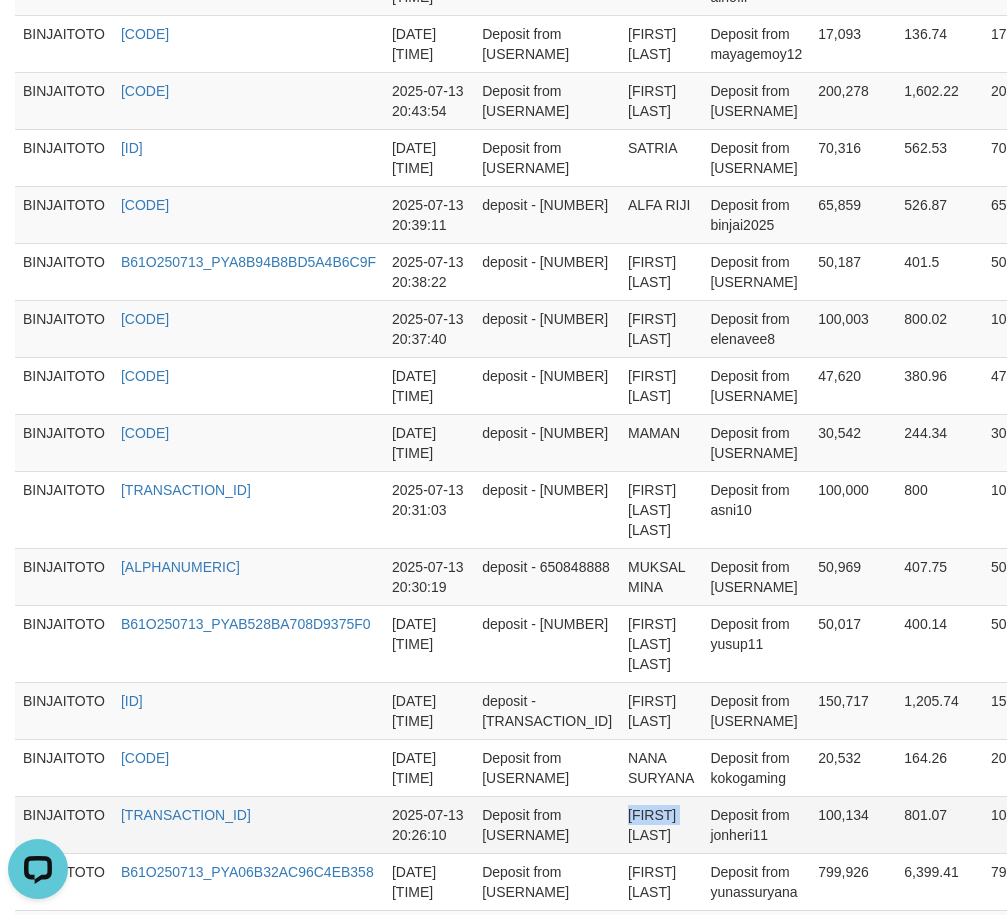 drag, startPoint x: 586, startPoint y: 779, endPoint x: 623, endPoint y: 775, distance: 37.215588 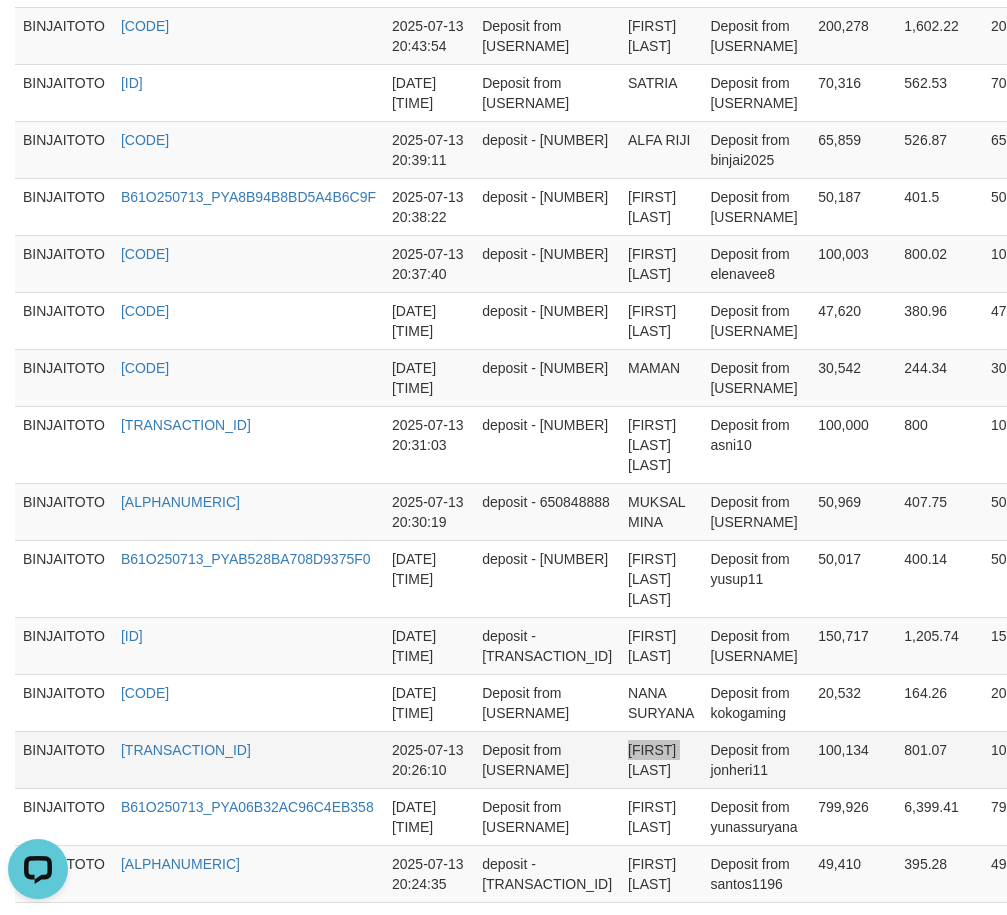 scroll, scrollTop: 1200, scrollLeft: 0, axis: vertical 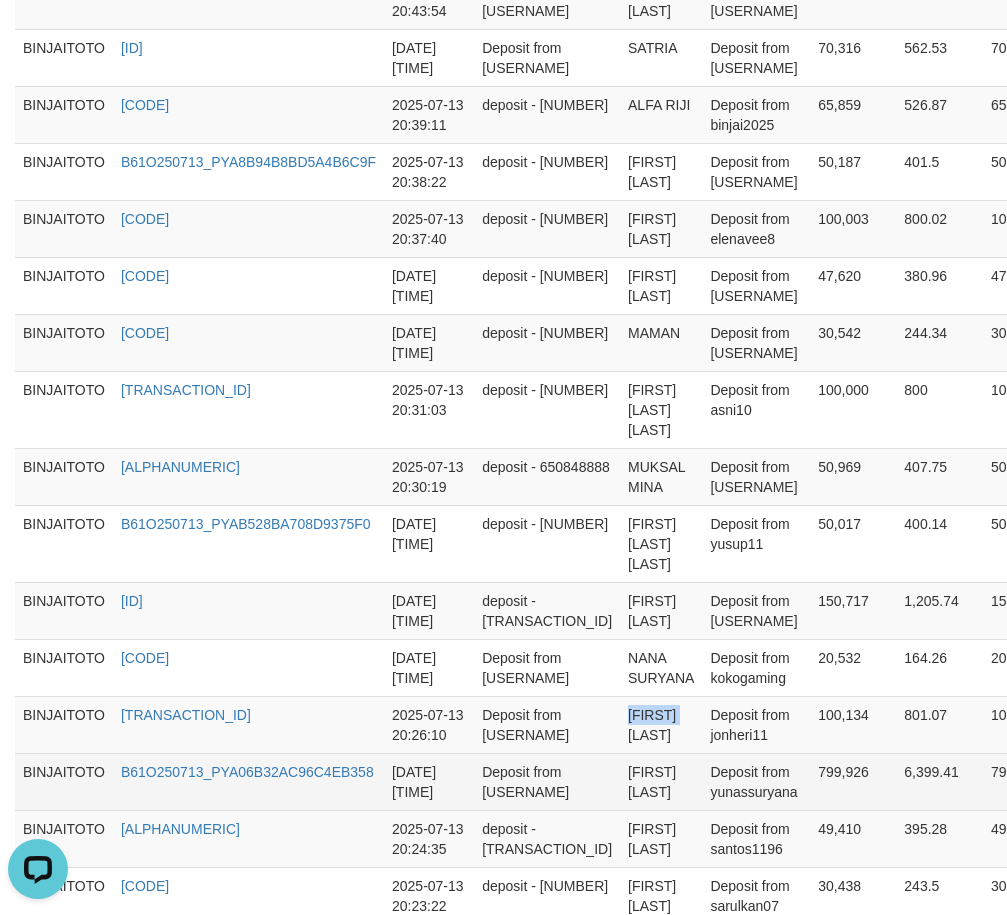 click on "[FIRST] [LAST]" at bounding box center (661, 781) 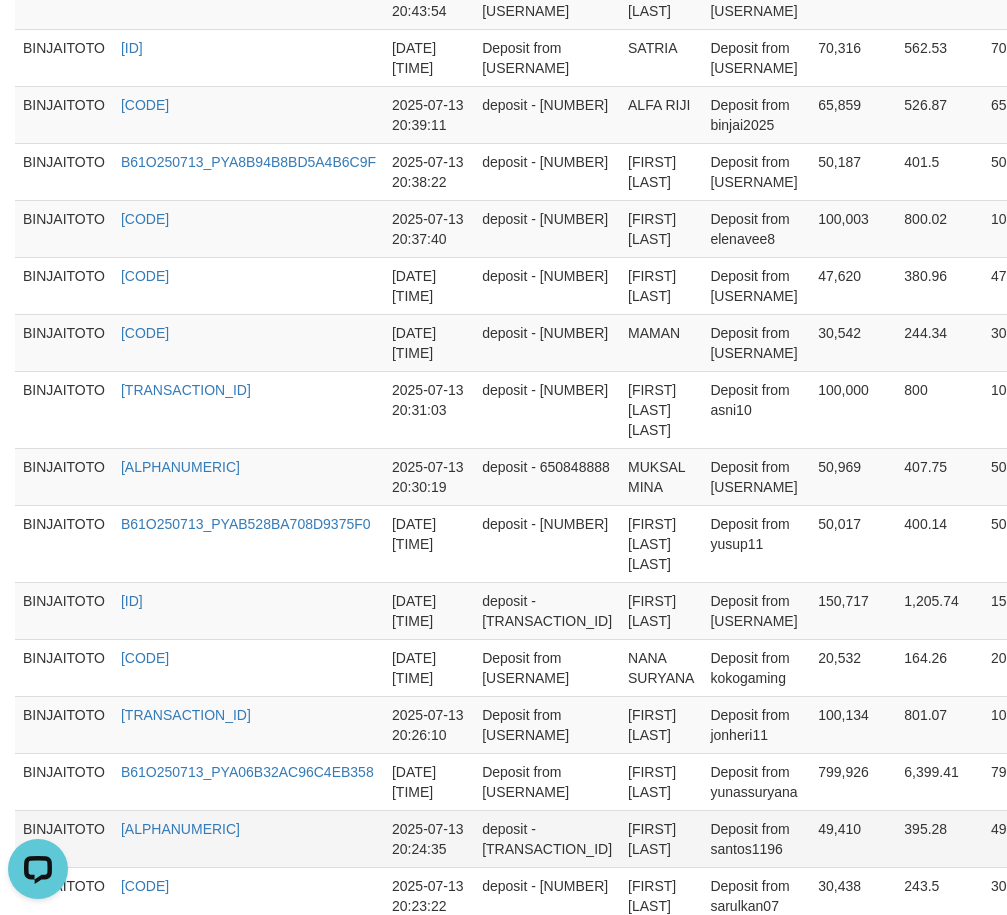 click on "[FIRST] [LAST]" at bounding box center [661, 838] 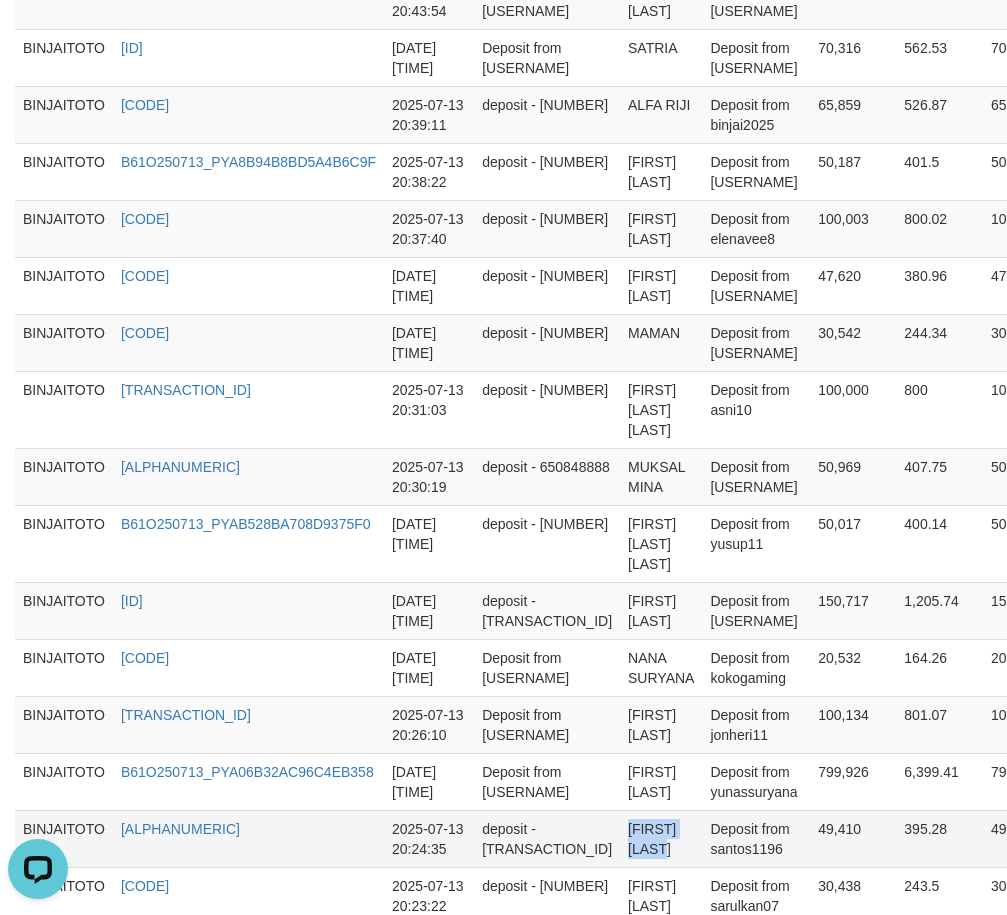 drag, startPoint x: 598, startPoint y: 783, endPoint x: 628, endPoint y: 807, distance: 38.418747 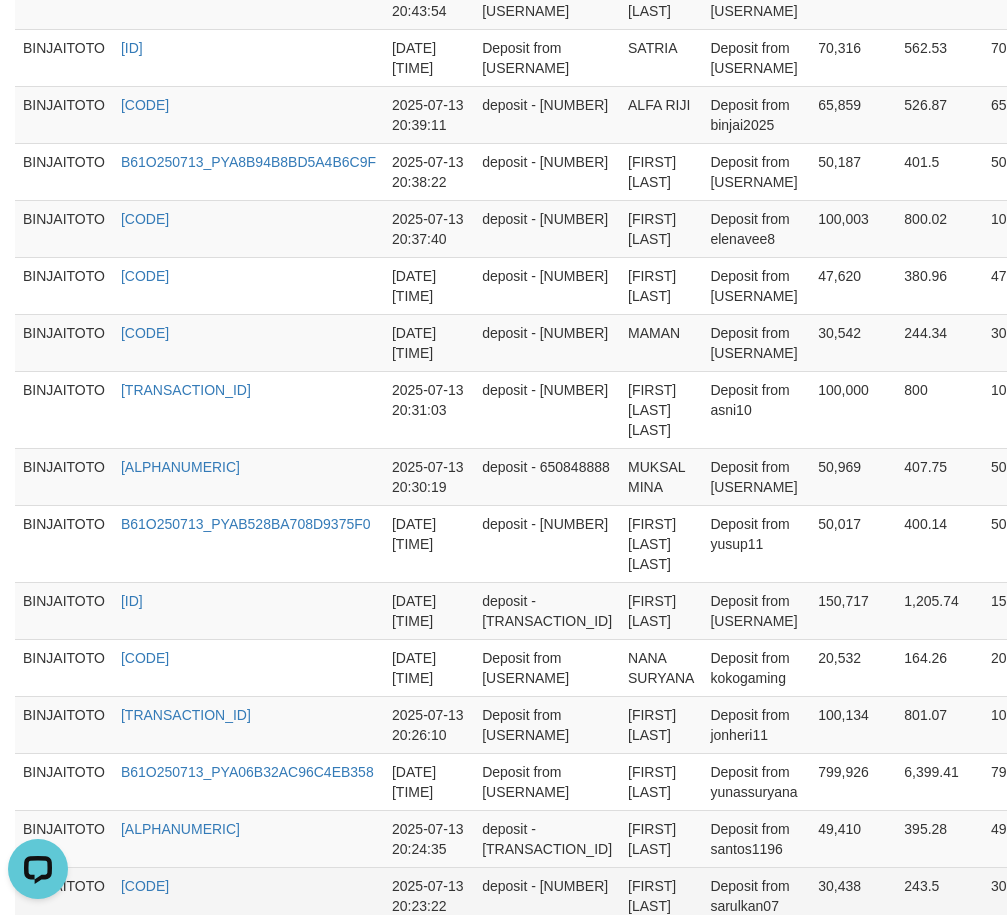 click on "[FIRST] [LAST]" at bounding box center (661, 895) 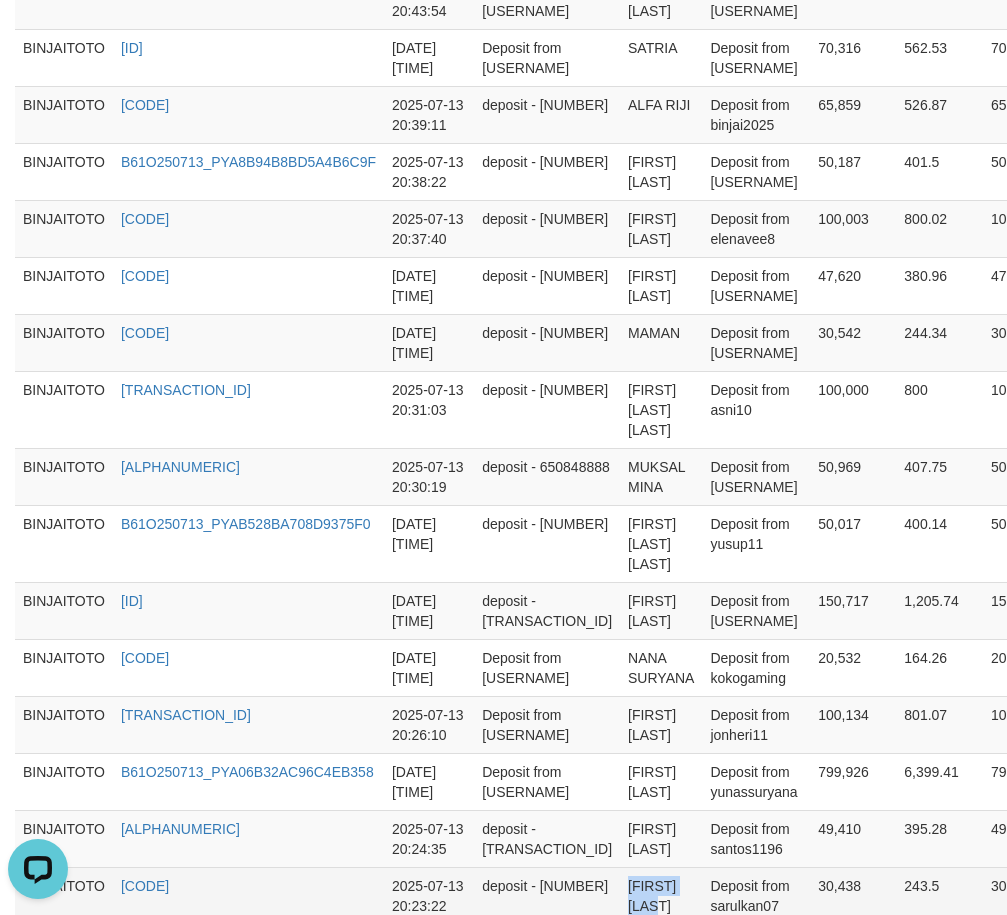 drag, startPoint x: 583, startPoint y: 848, endPoint x: 636, endPoint y: 848, distance: 53 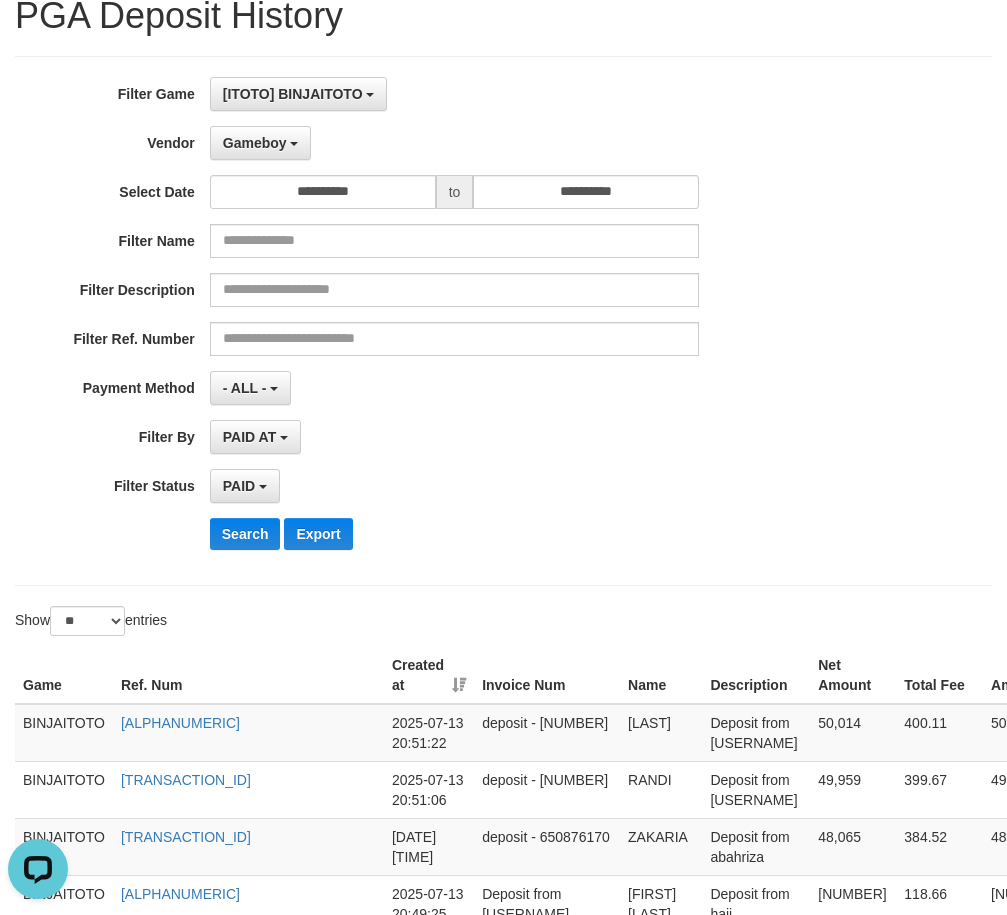 scroll, scrollTop: 200, scrollLeft: 0, axis: vertical 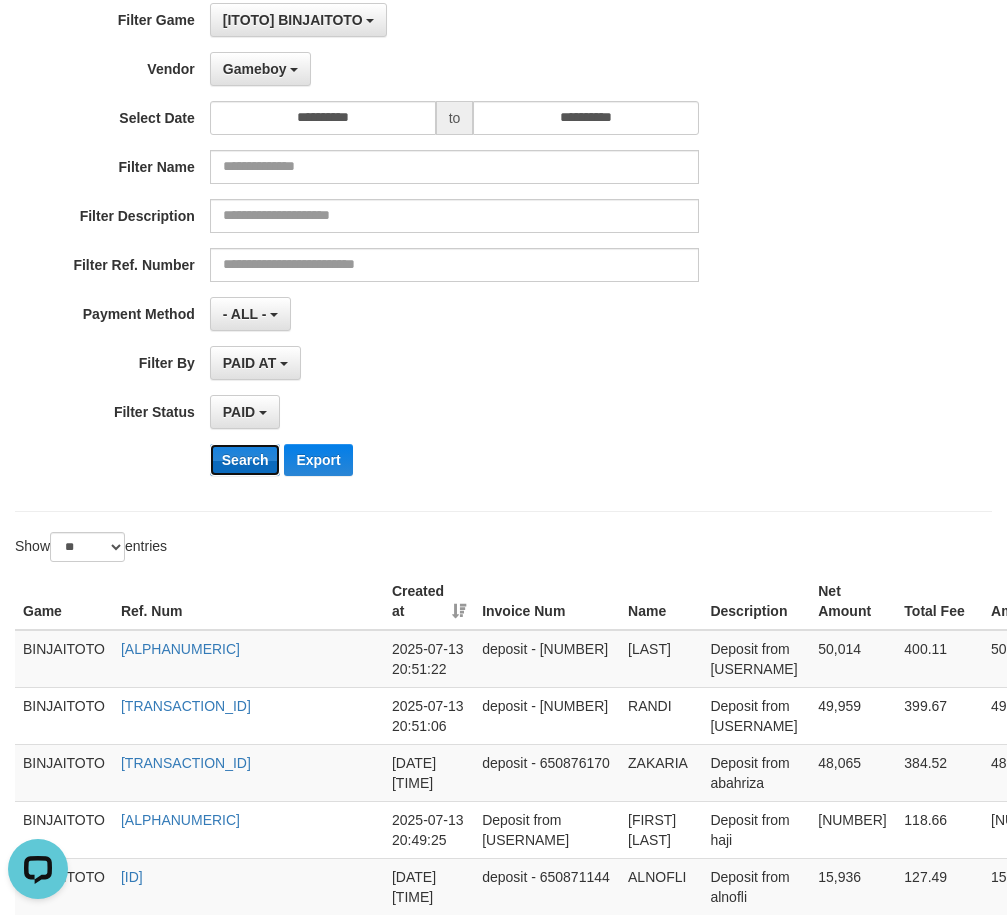 click on "Search" at bounding box center (245, 460) 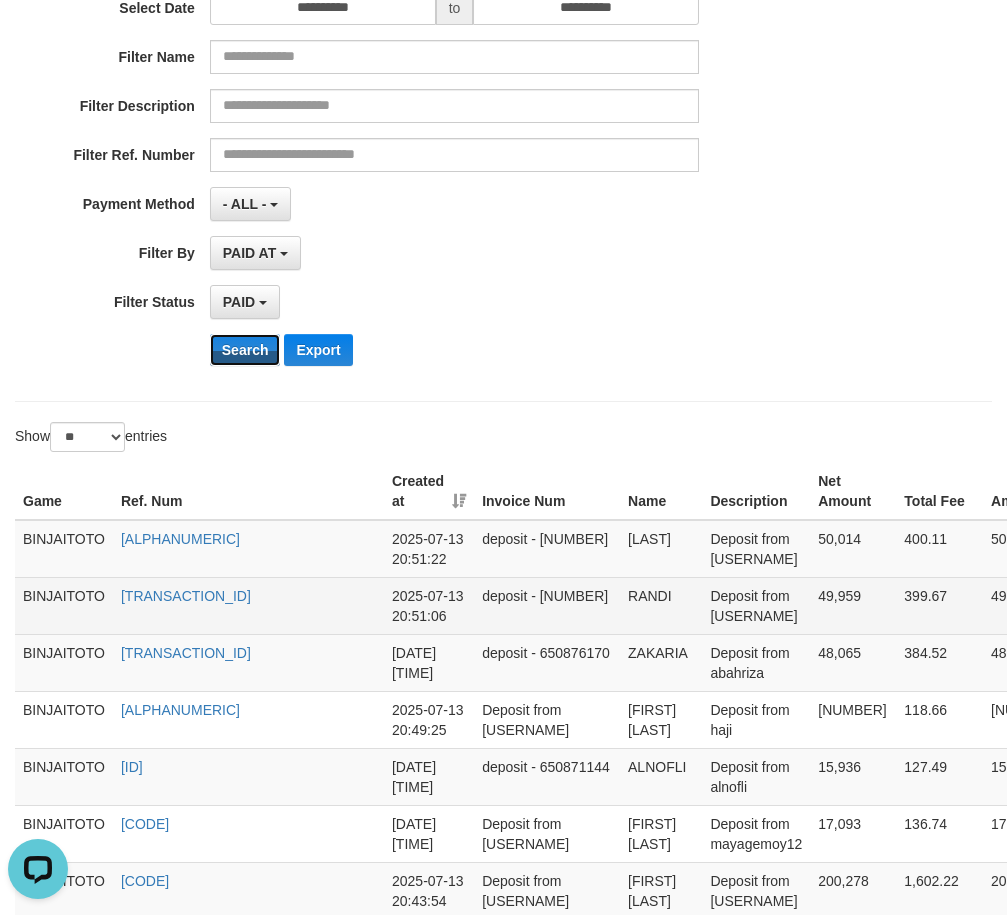 scroll, scrollTop: 500, scrollLeft: 0, axis: vertical 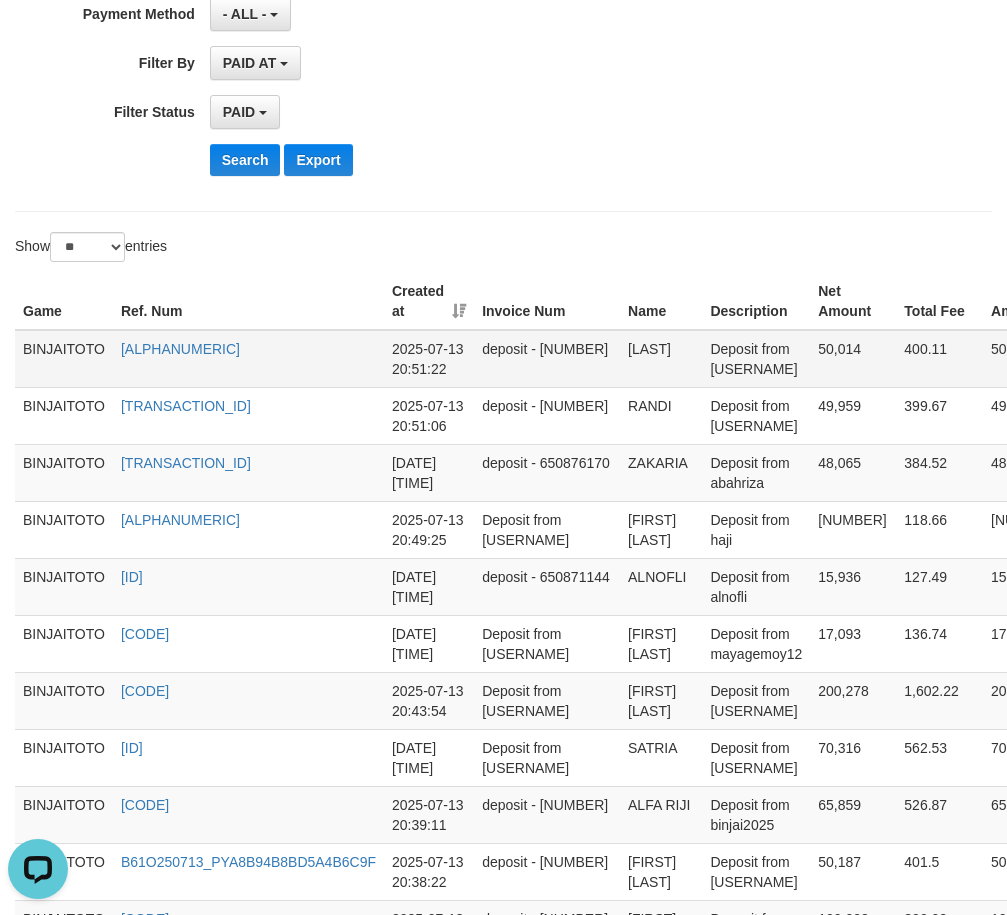 click on "[LAST]" at bounding box center (661, 359) 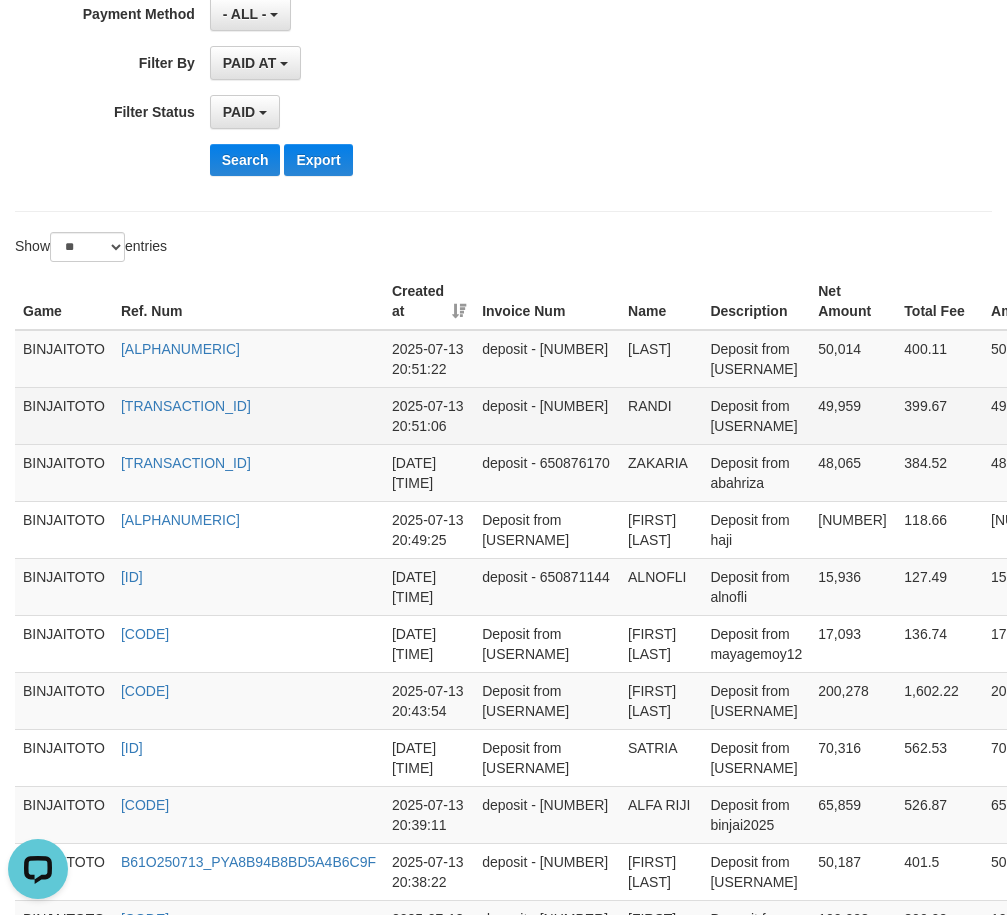 click on "RANDI" at bounding box center (661, 415) 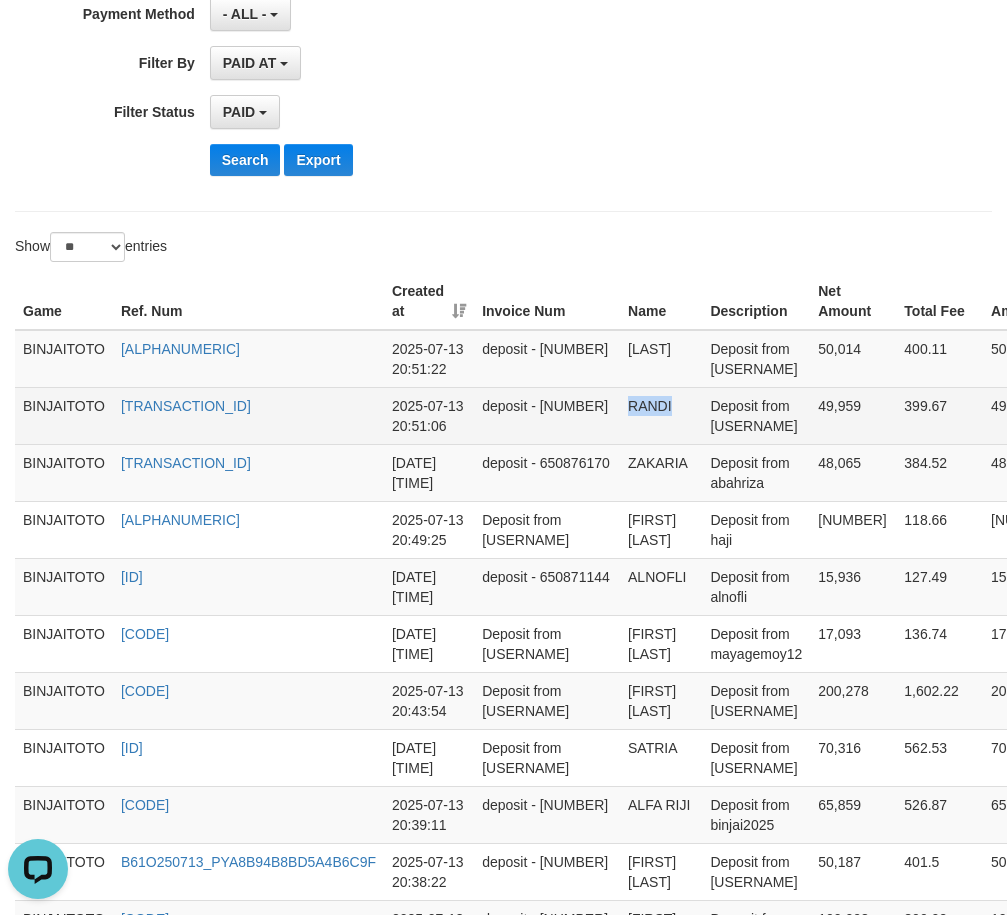 click on "RANDI" at bounding box center (661, 415) 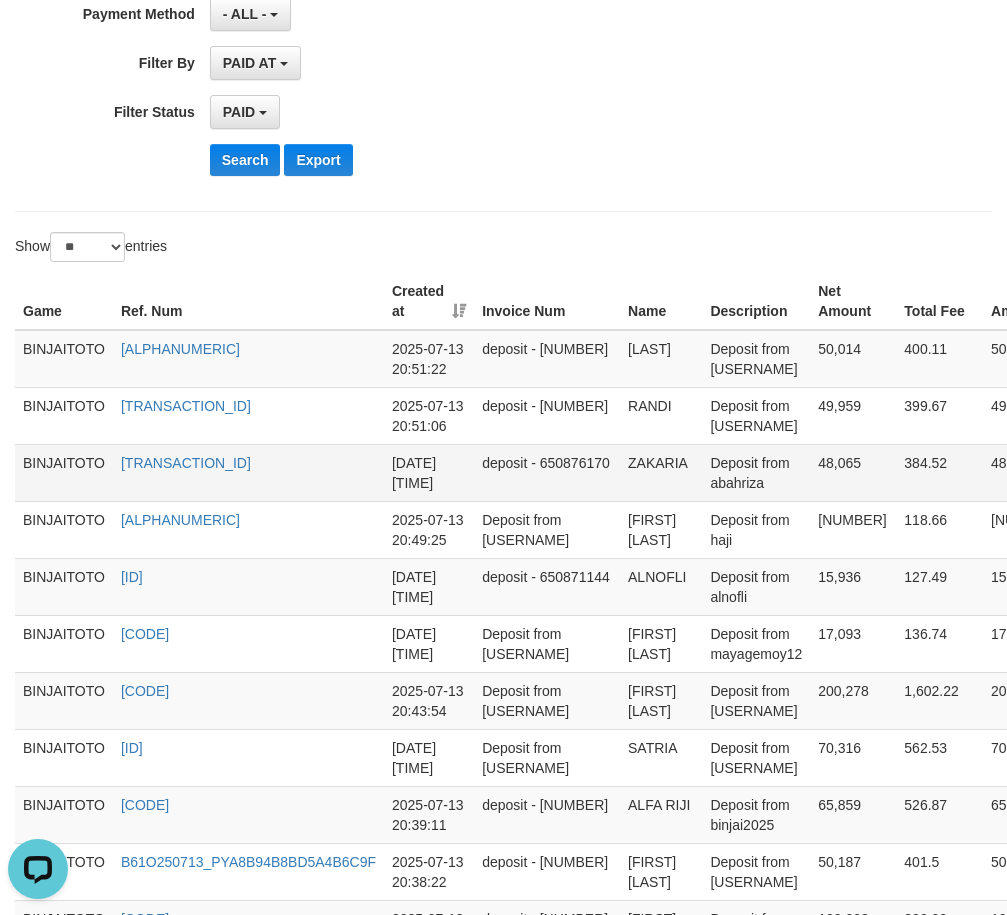 click on "ZAKARIA" at bounding box center [661, 472] 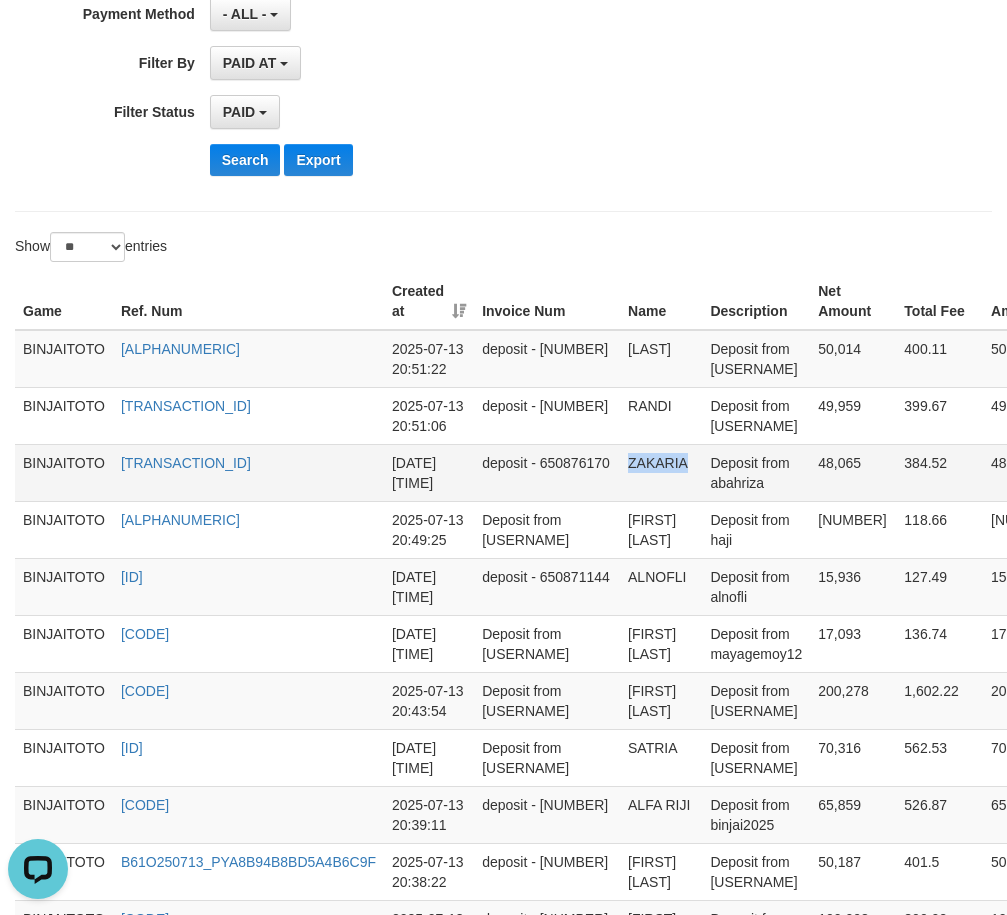 click on "ZAKARIA" at bounding box center (661, 472) 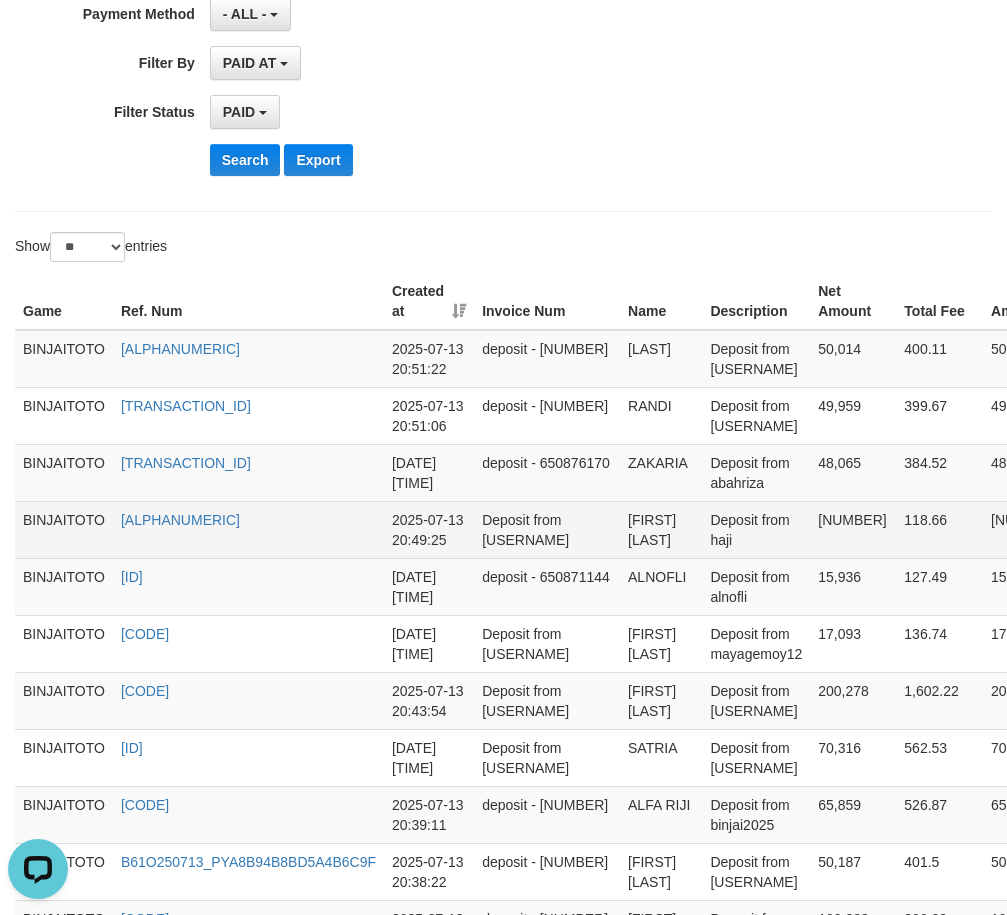 click on "[FIRST] [LAST]" at bounding box center (661, 529) 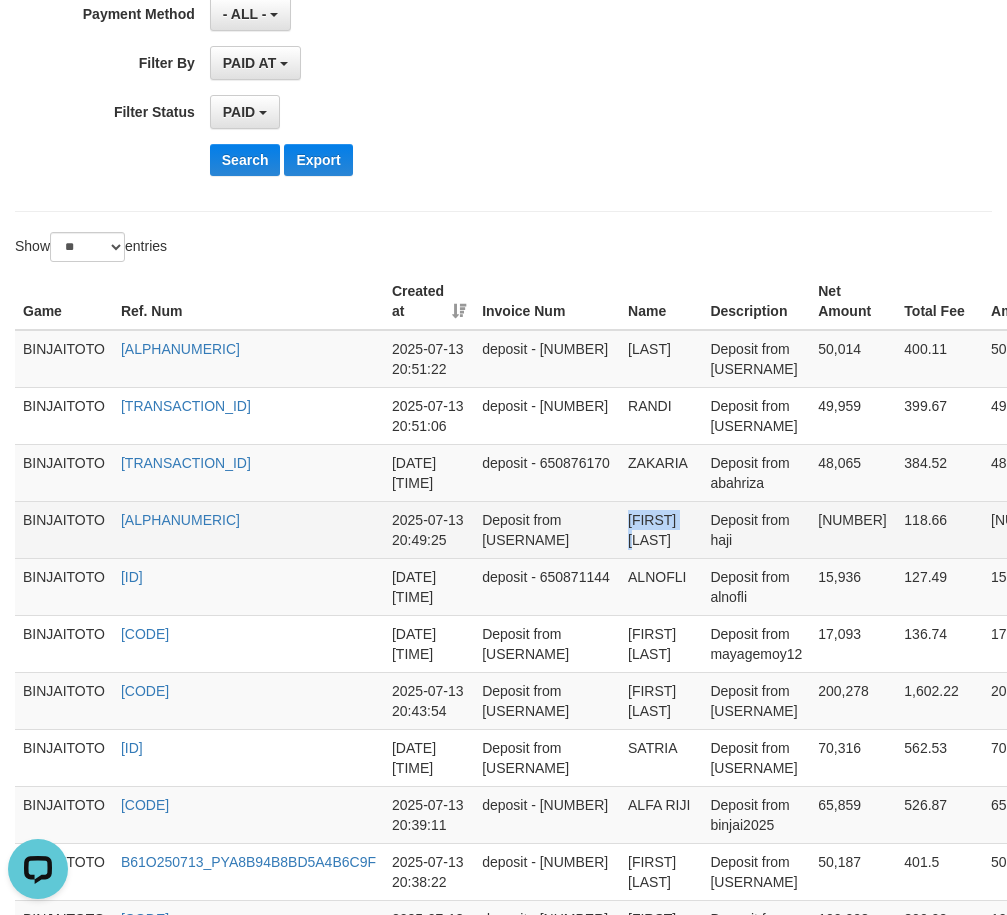 drag, startPoint x: 614, startPoint y: 519, endPoint x: 632, endPoint y: 516, distance: 18.248287 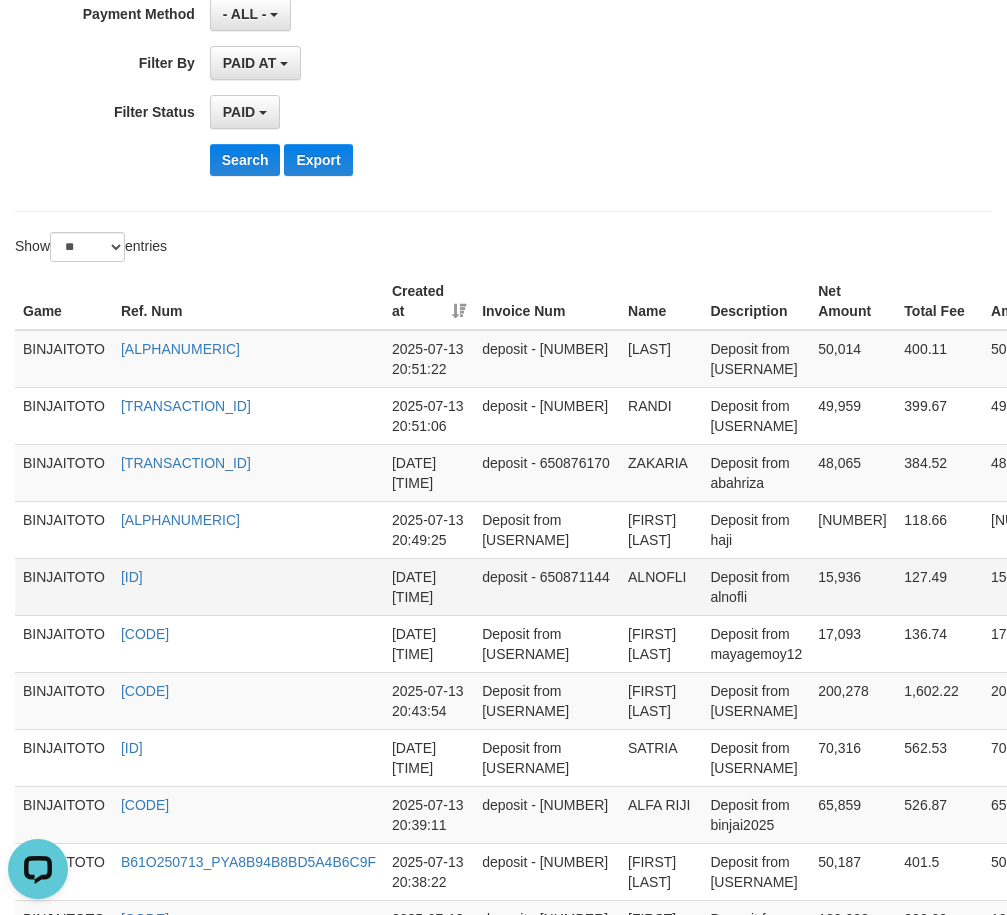 click on "ALNOFLI" at bounding box center (661, 586) 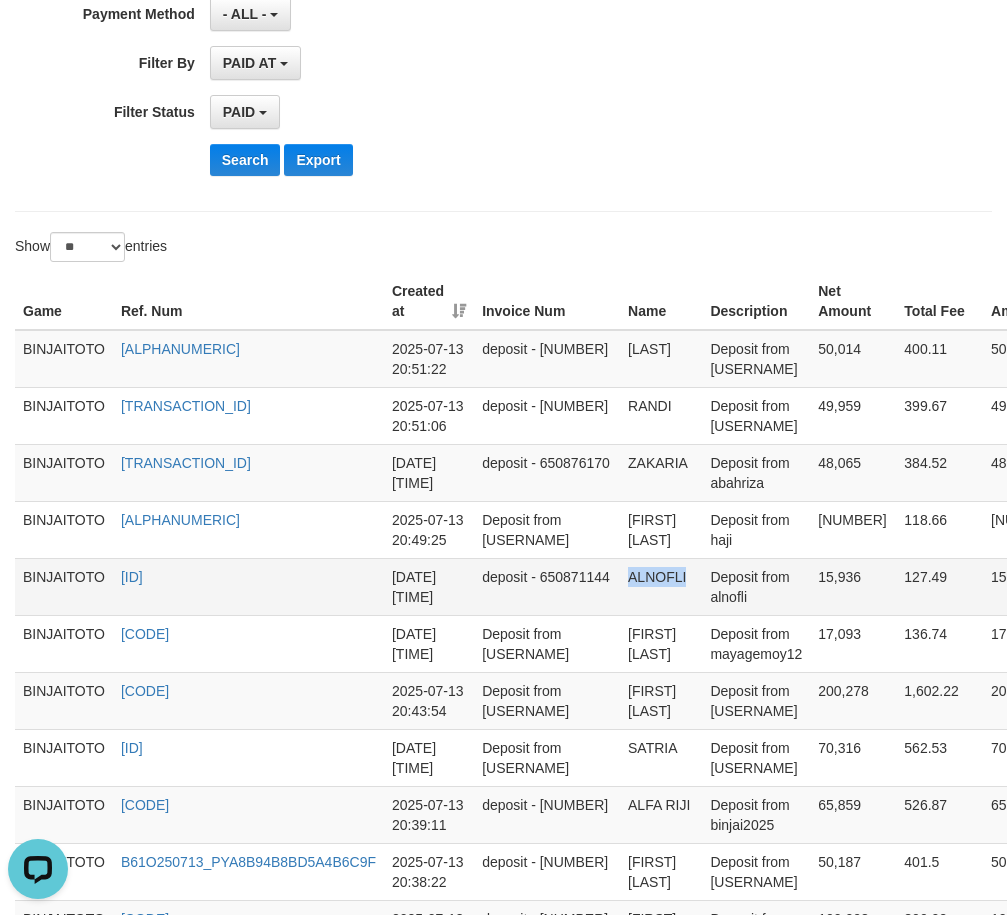 click on "ALNOFLI" at bounding box center (661, 586) 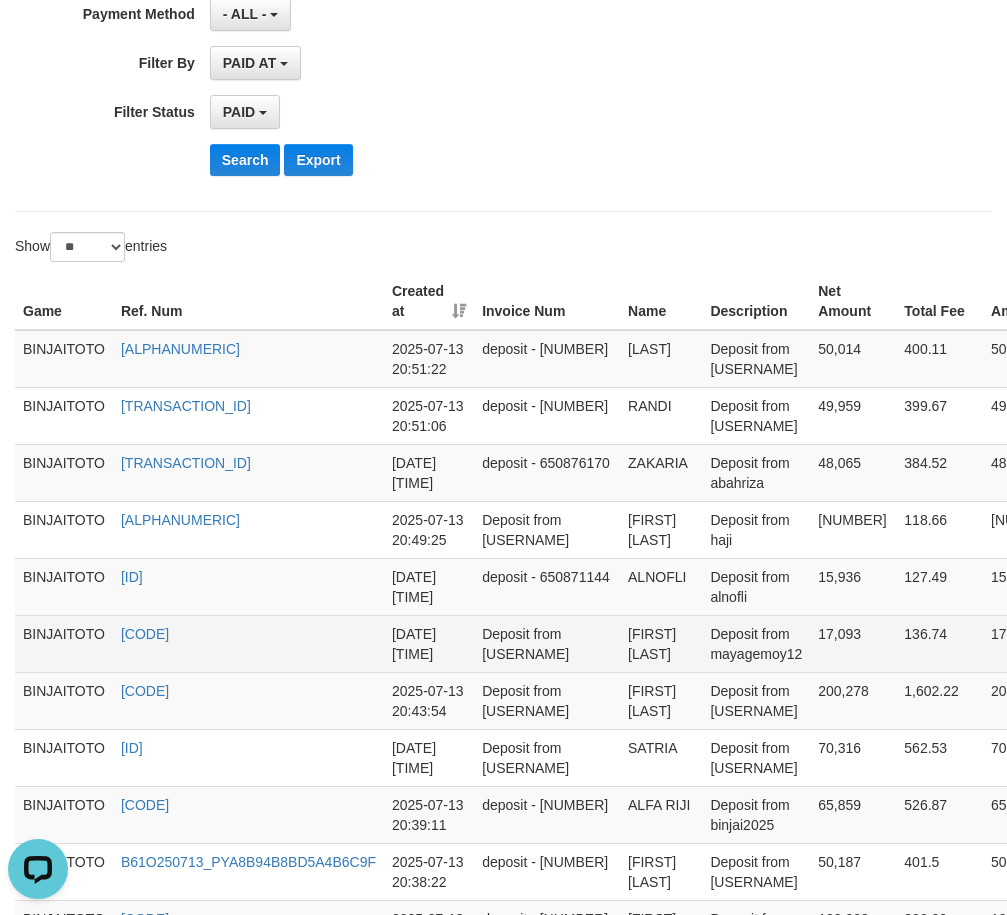 click on "[FIRST] [LAST]" at bounding box center (661, 643) 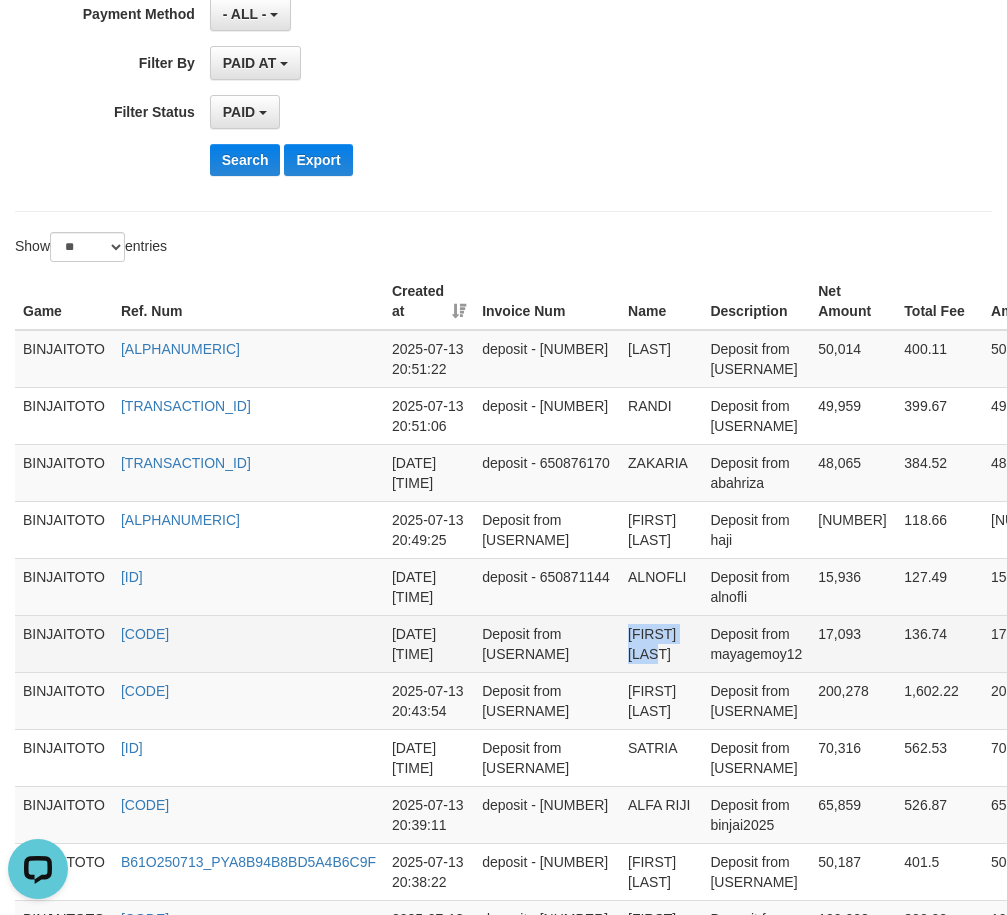 drag, startPoint x: 592, startPoint y: 632, endPoint x: 622, endPoint y: 632, distance: 30 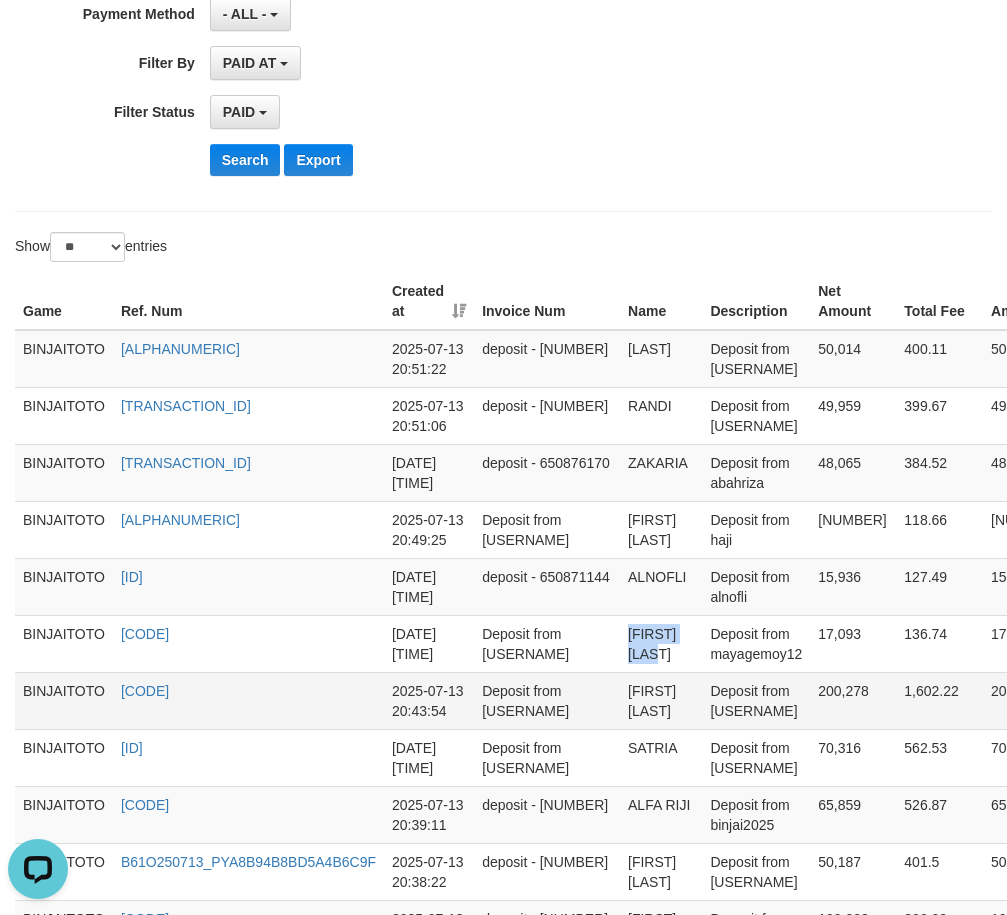 click on "[FIRST] [LAST]" at bounding box center (661, 700) 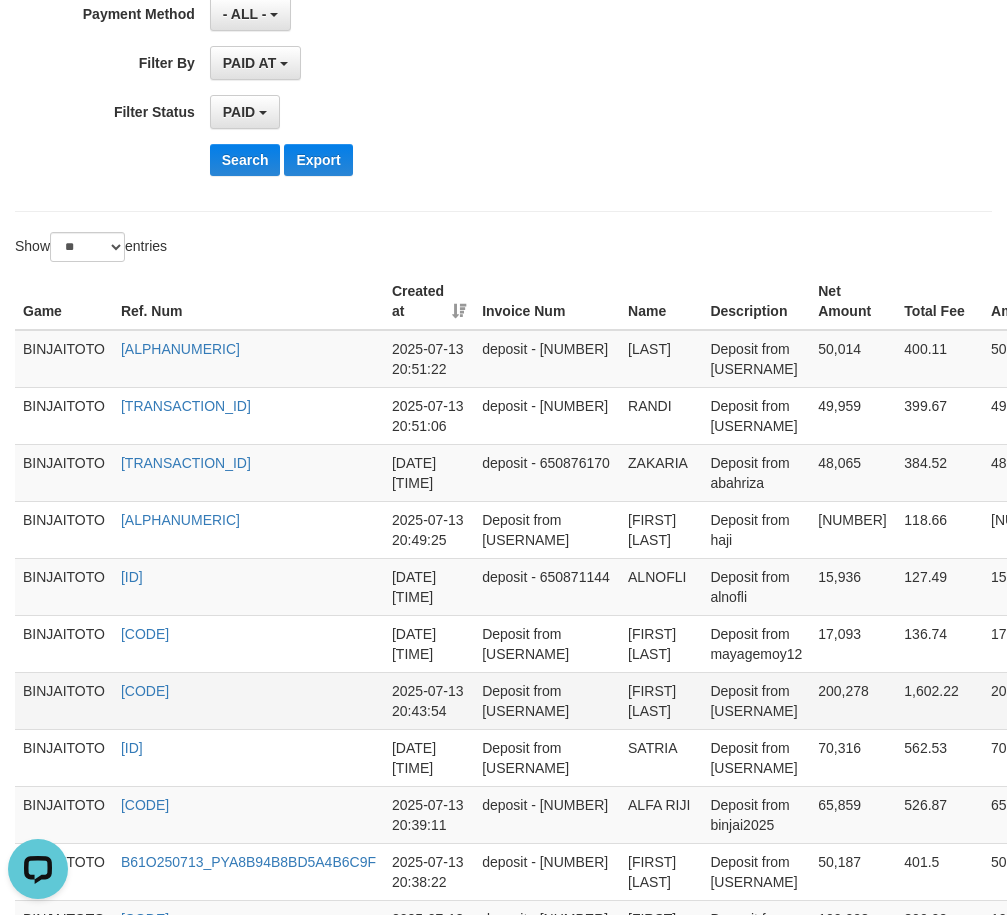 drag, startPoint x: 586, startPoint y: 692, endPoint x: 592, endPoint y: 719, distance: 27.658634 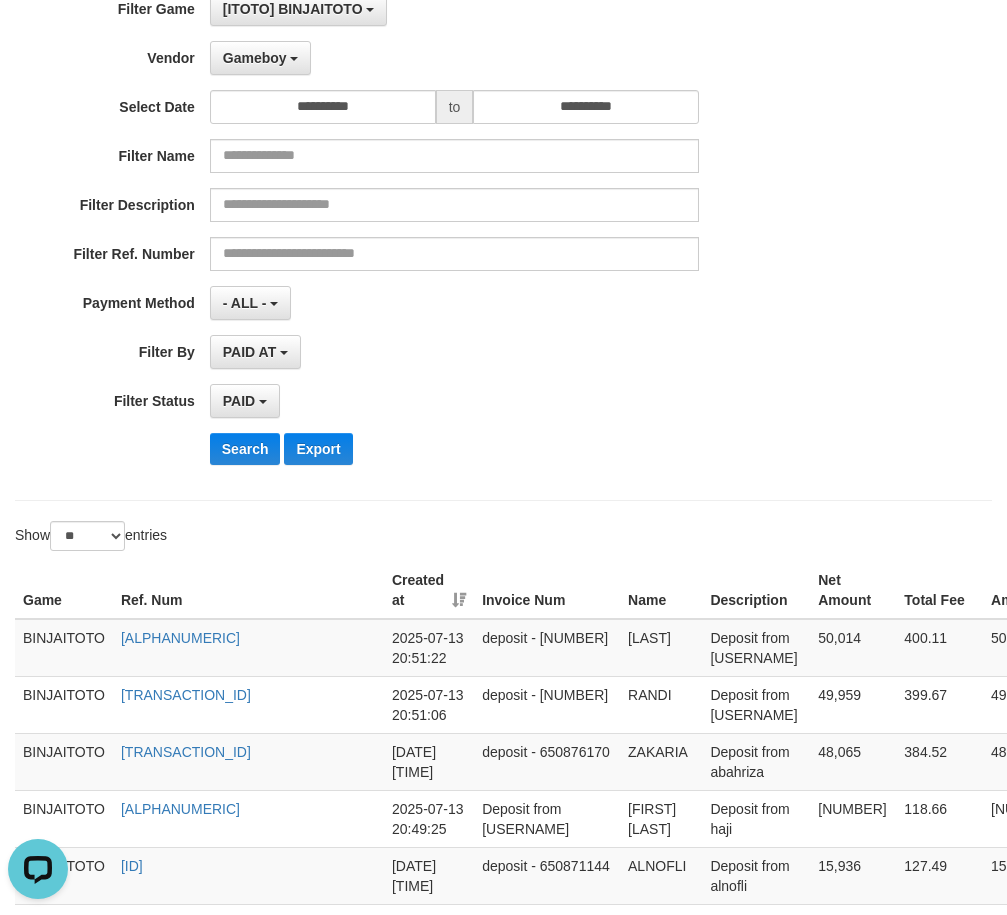 scroll, scrollTop: 100, scrollLeft: 0, axis: vertical 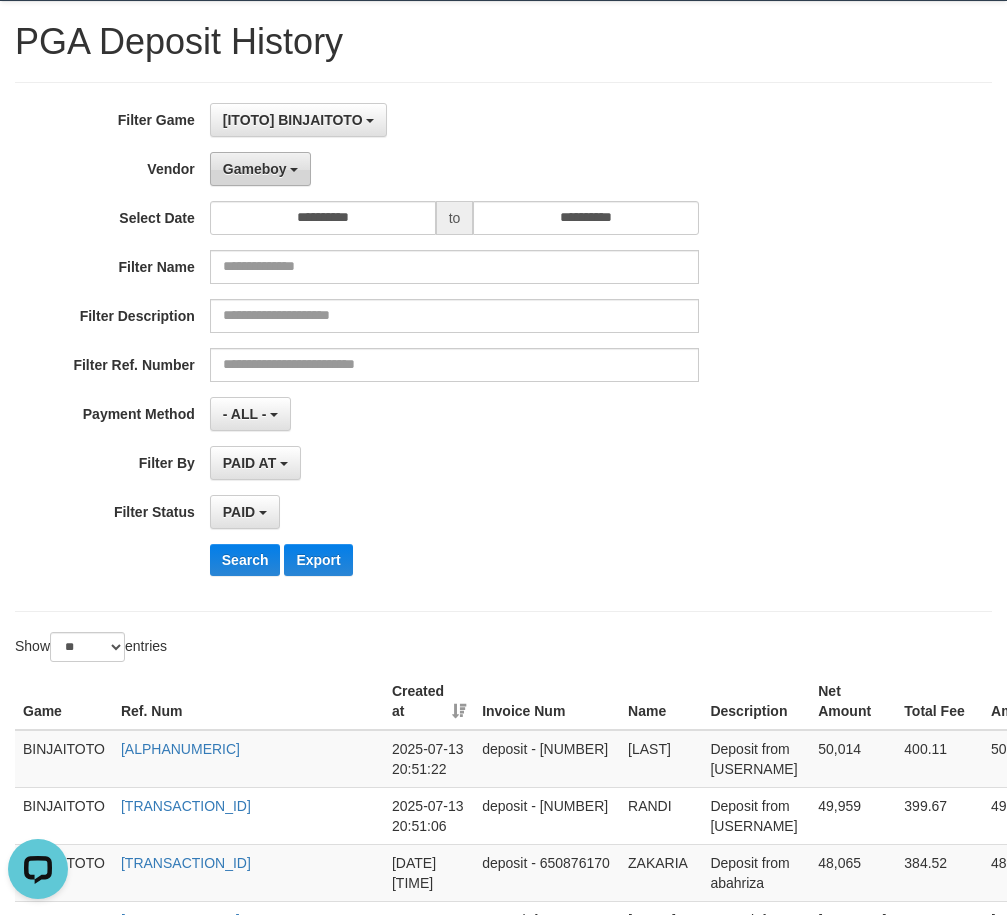 click on "Gameboy" at bounding box center (261, 169) 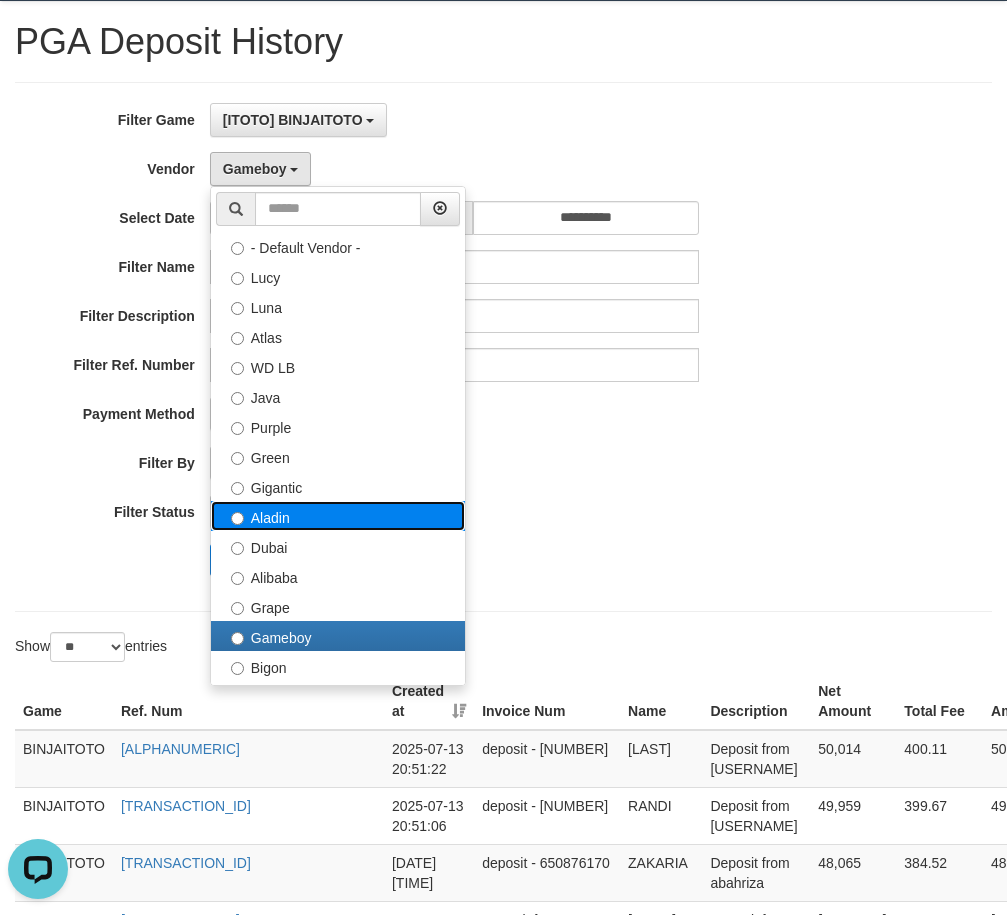 click on "Aladin" at bounding box center (338, 516) 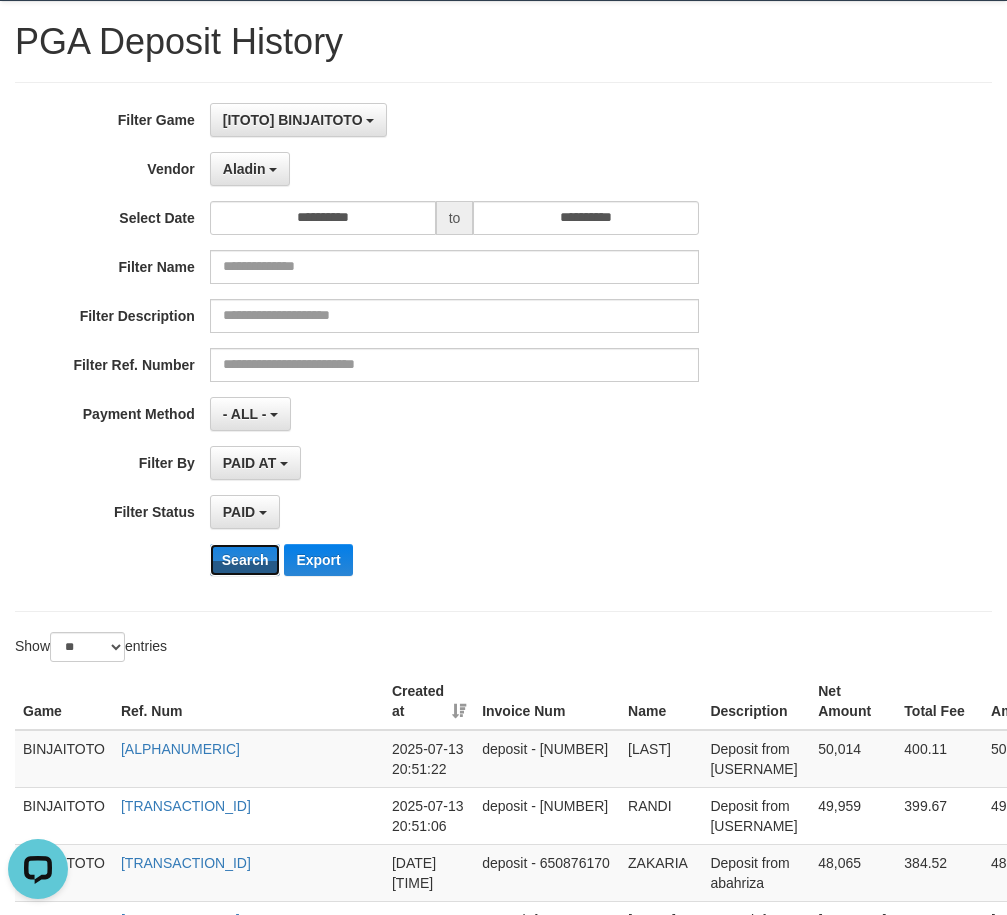 drag, startPoint x: 248, startPoint y: 559, endPoint x: 389, endPoint y: 566, distance: 141.17365 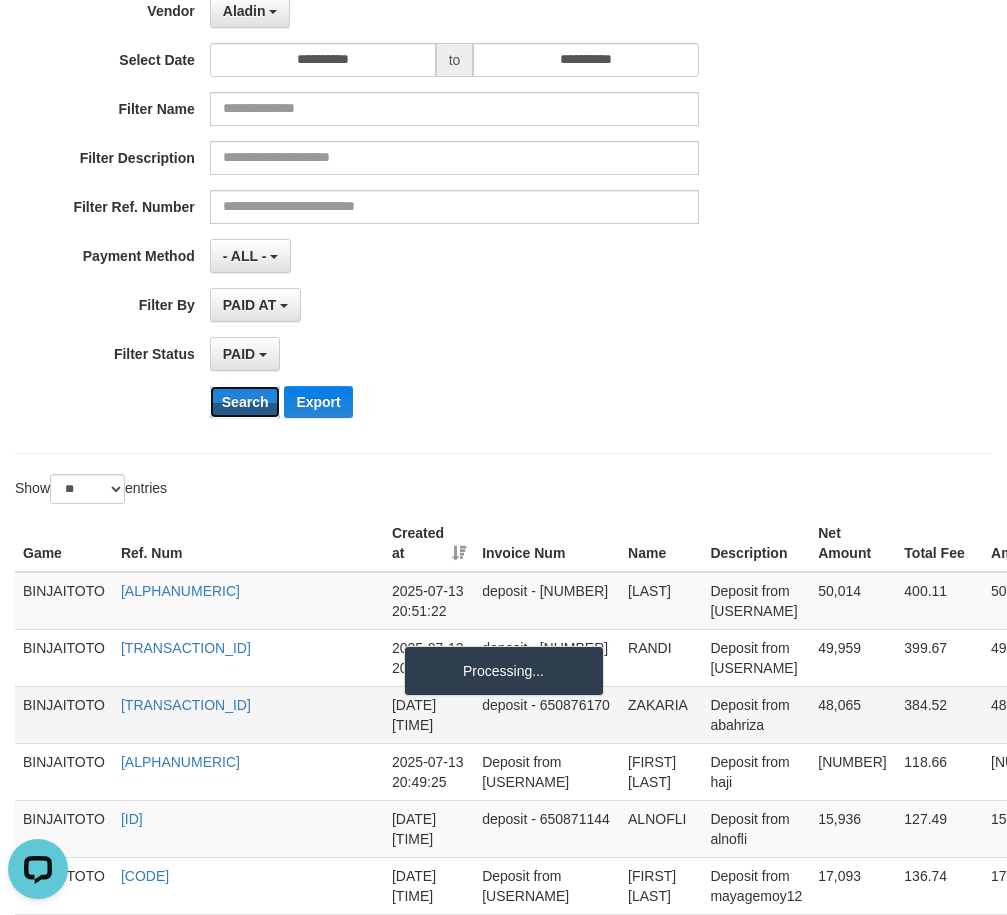 scroll, scrollTop: 400, scrollLeft: 0, axis: vertical 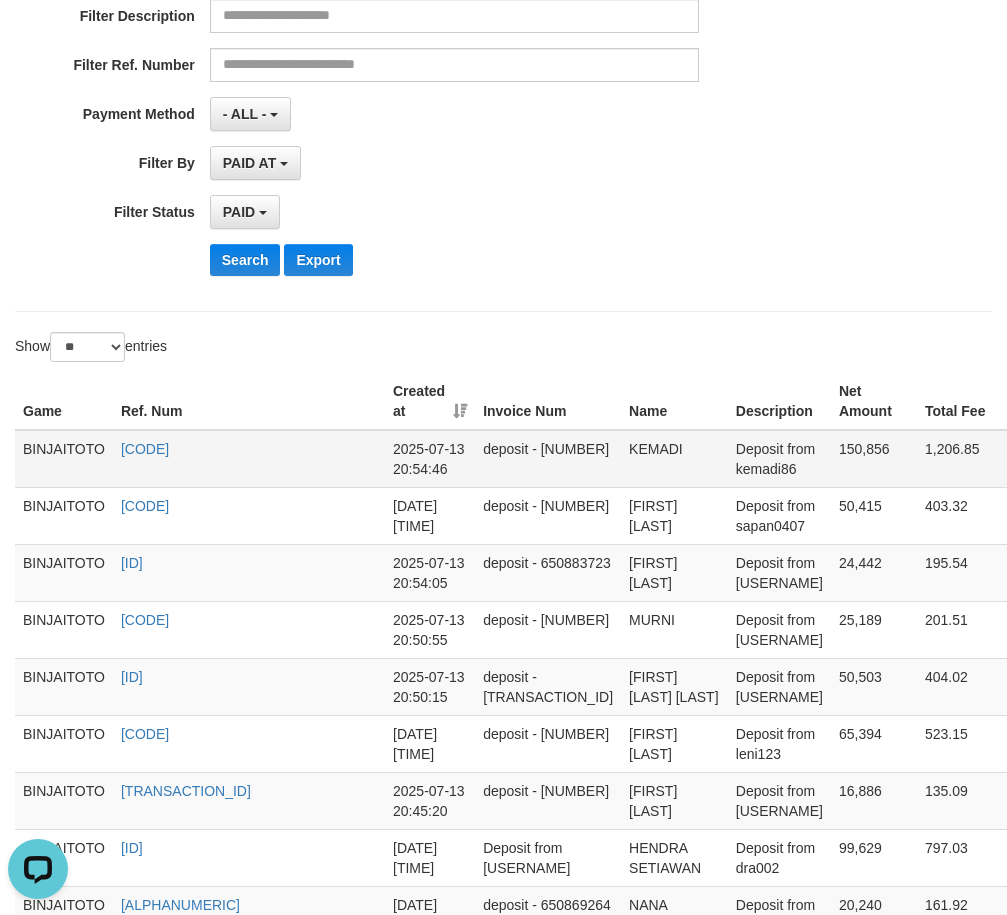 click on "KEMADI" at bounding box center [674, 459] 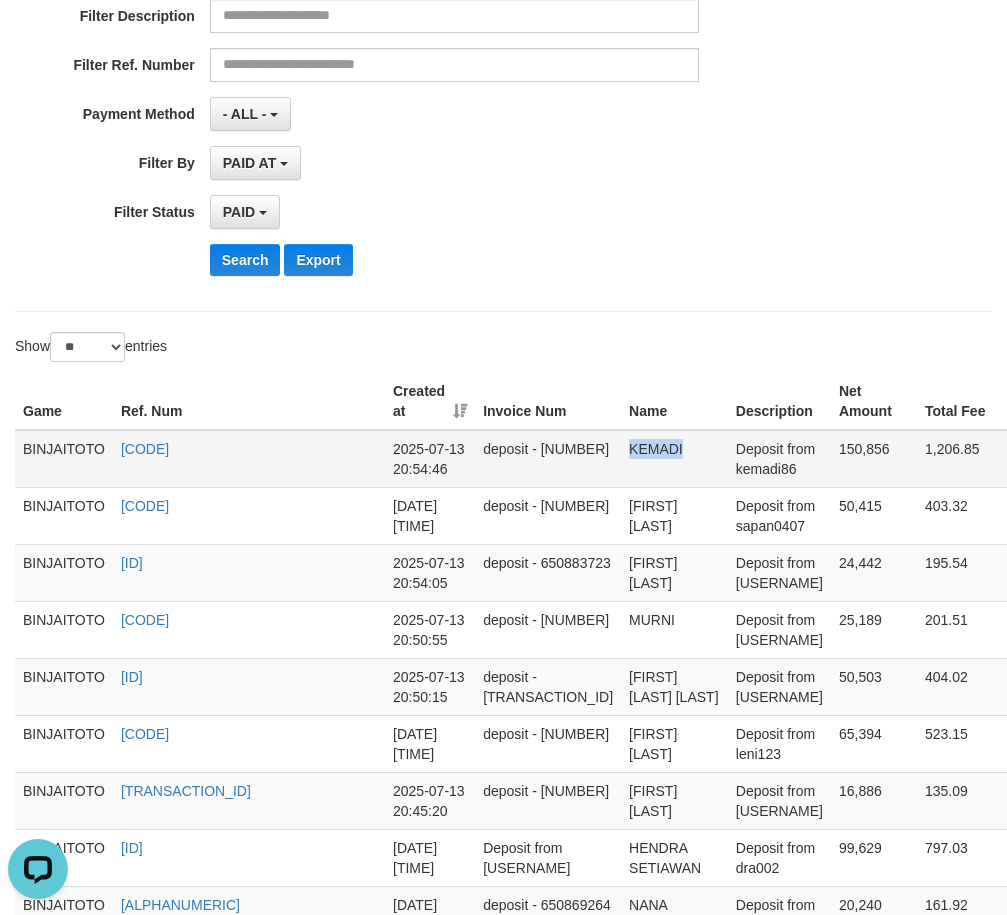 click on "KEMADI" at bounding box center [674, 459] 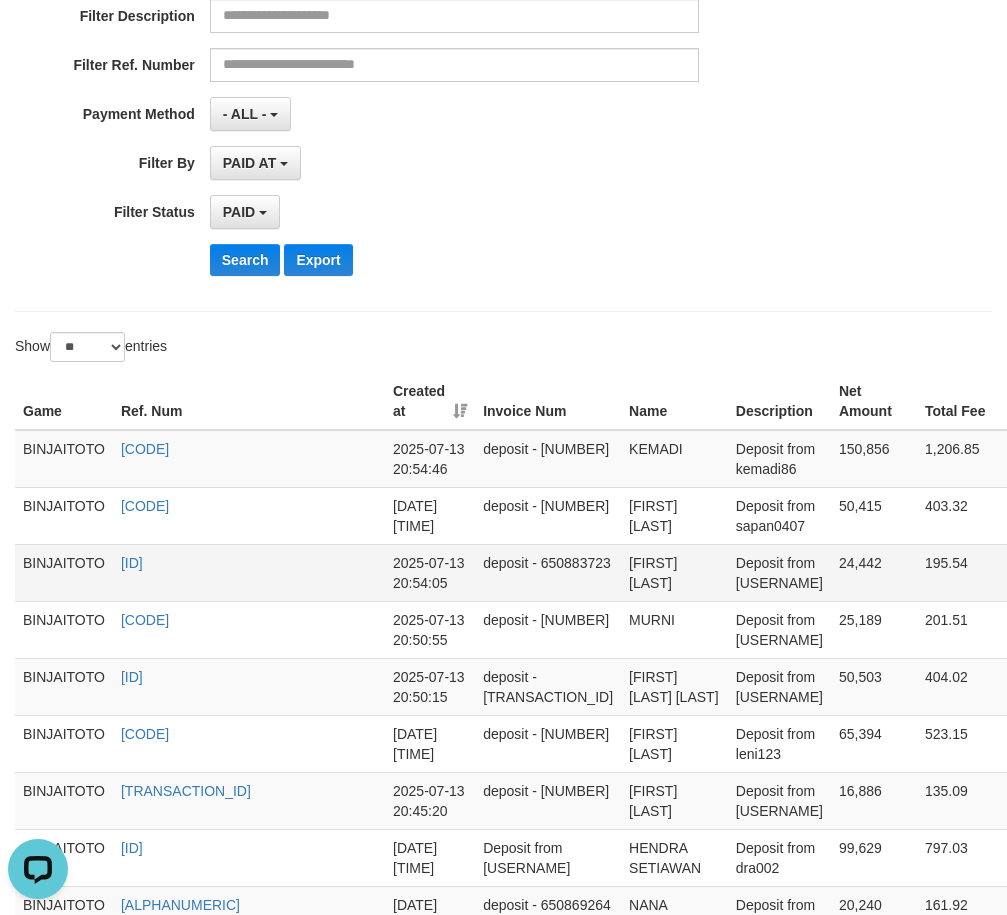 click on "[FIRST] [LAST]" at bounding box center [674, 572] 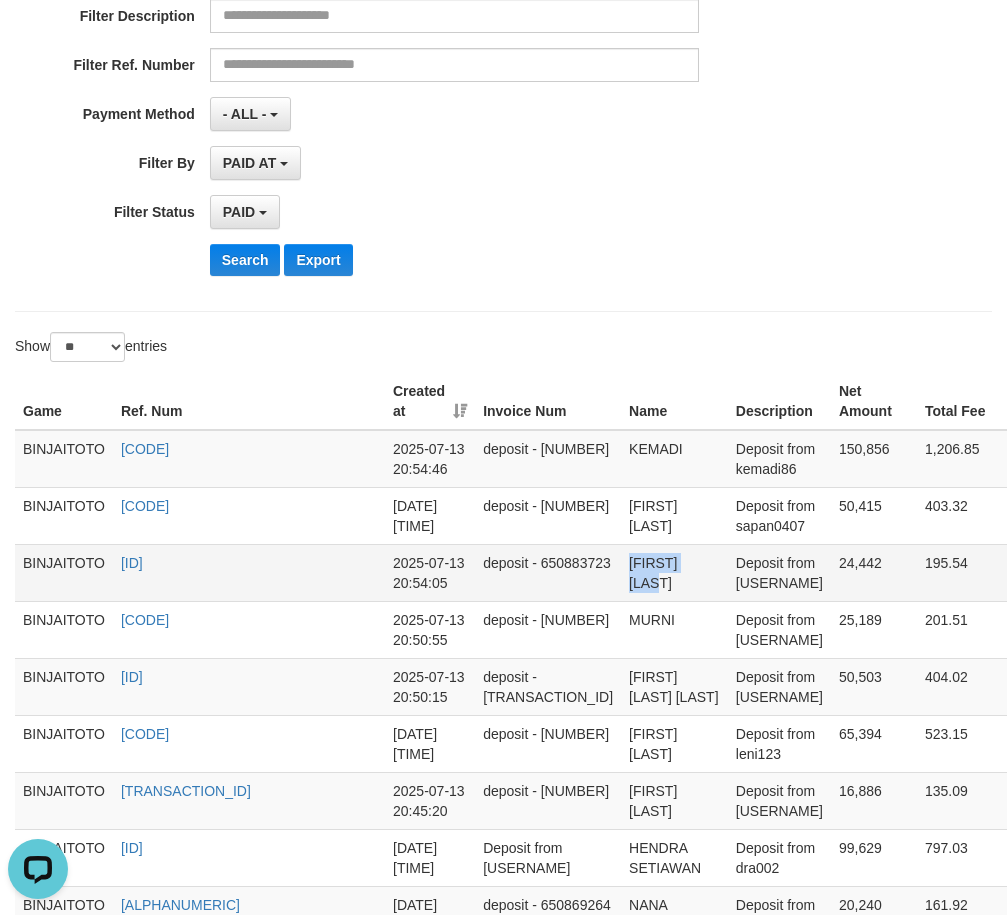 drag, startPoint x: 587, startPoint y: 566, endPoint x: 623, endPoint y: 563, distance: 36.124783 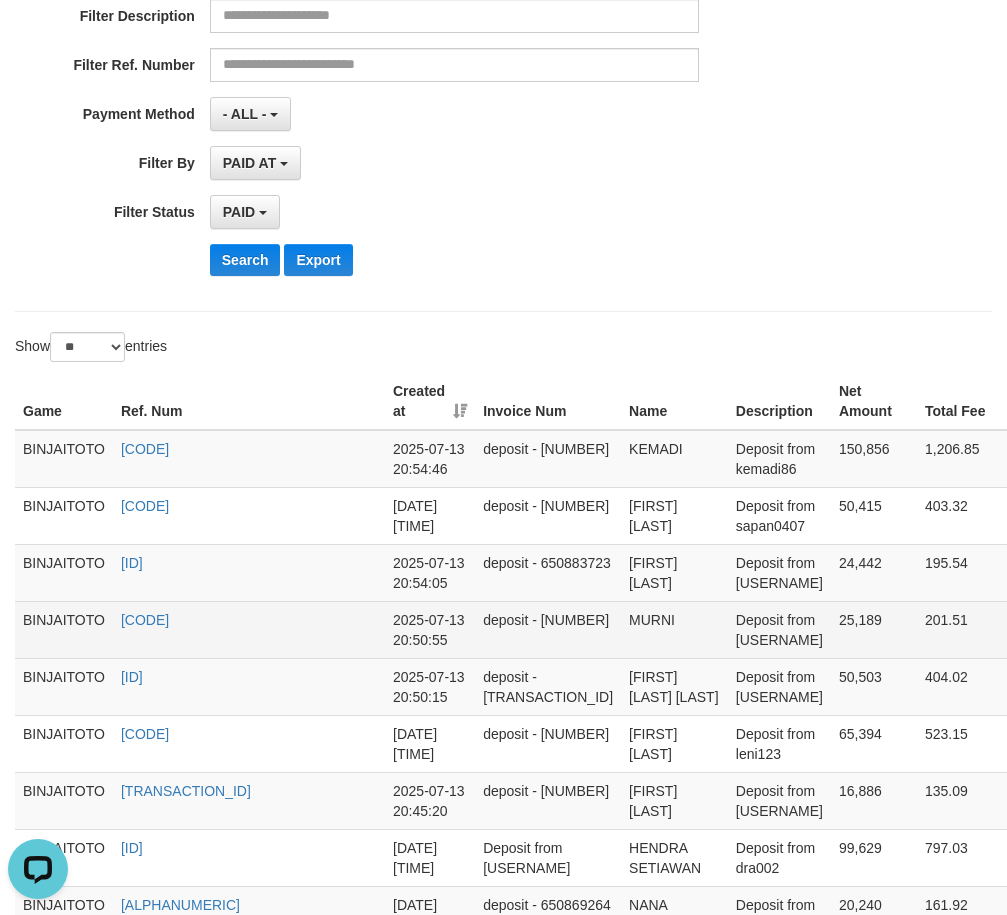 click on "MURNI" at bounding box center (674, 629) 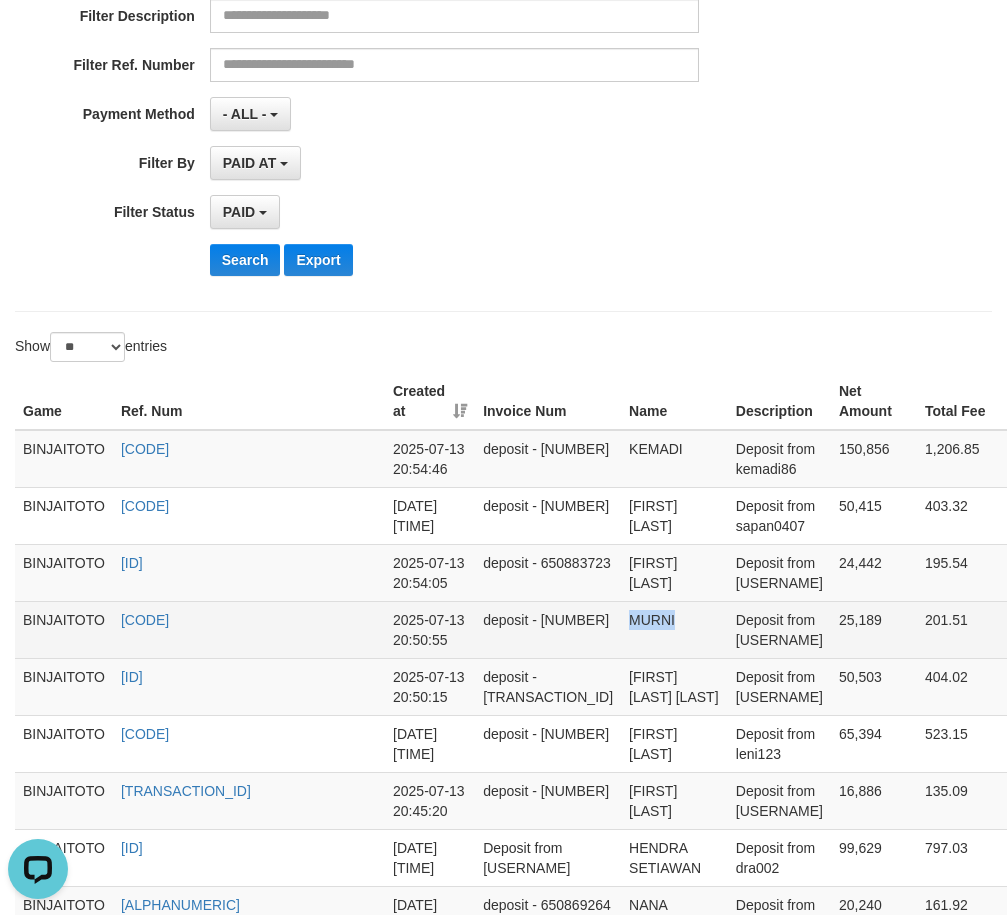 click on "MURNI" at bounding box center (674, 629) 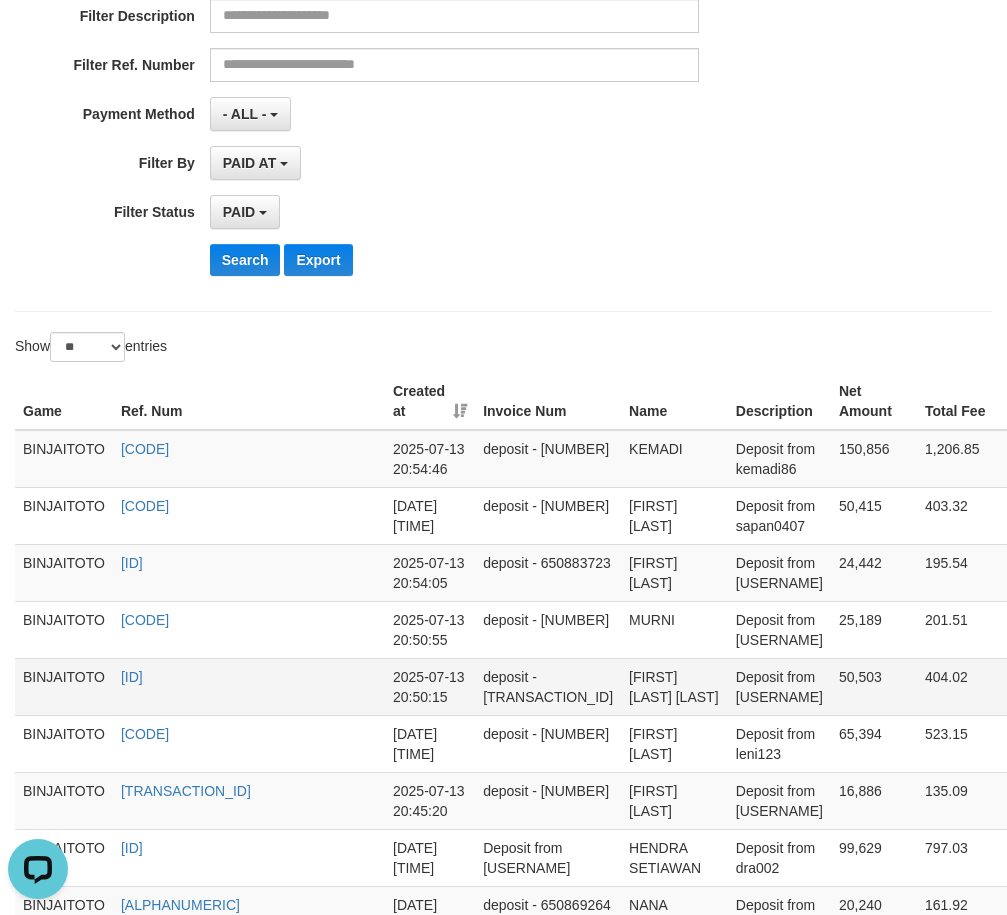 click on "[FIRST] [LAST] [LAST]" at bounding box center [674, 686] 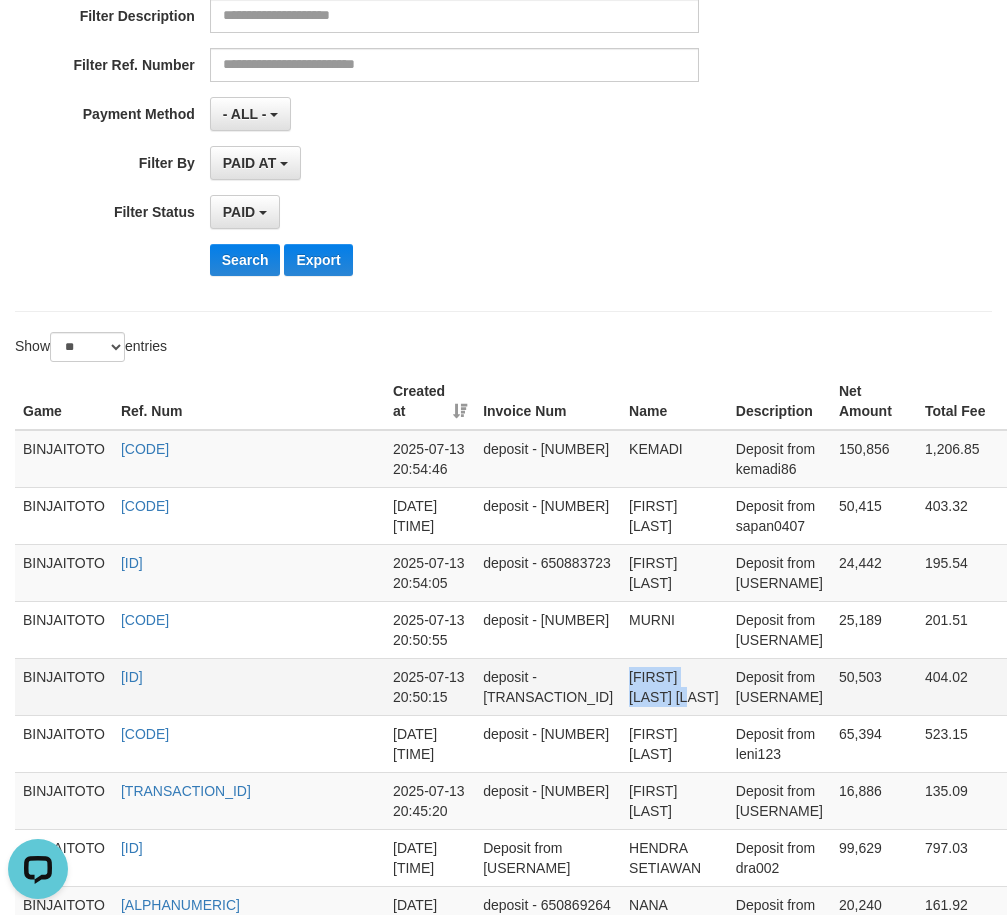 drag, startPoint x: 591, startPoint y: 677, endPoint x: 599, endPoint y: 698, distance: 22.472204 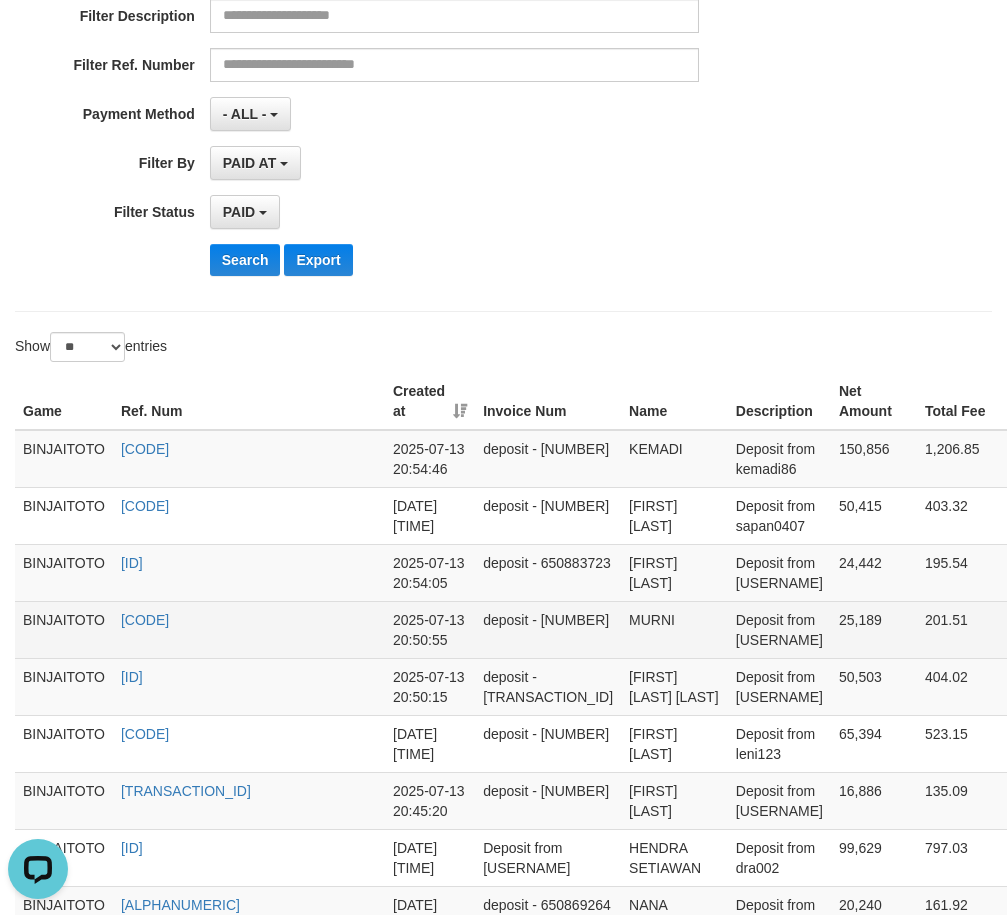 click on "MURNI" at bounding box center (674, 629) 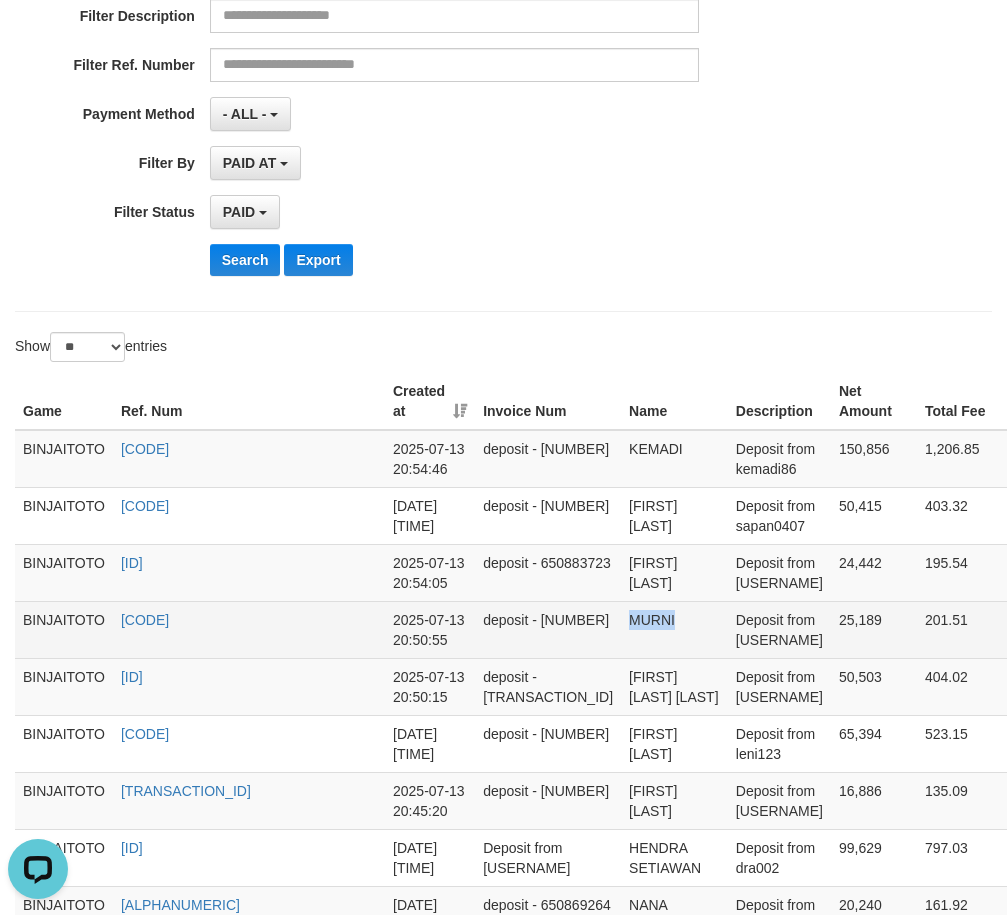 click on "MURNI" at bounding box center [674, 629] 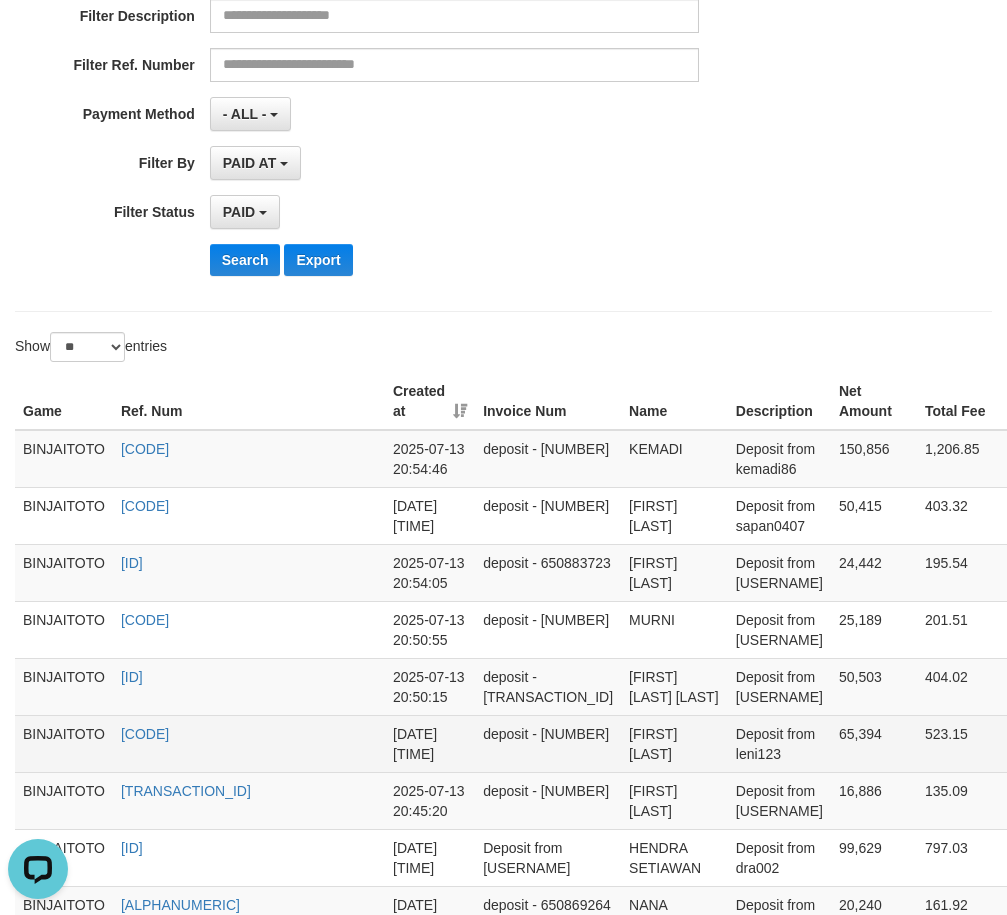 click on "[FIRST] [LAST]" at bounding box center [674, 743] 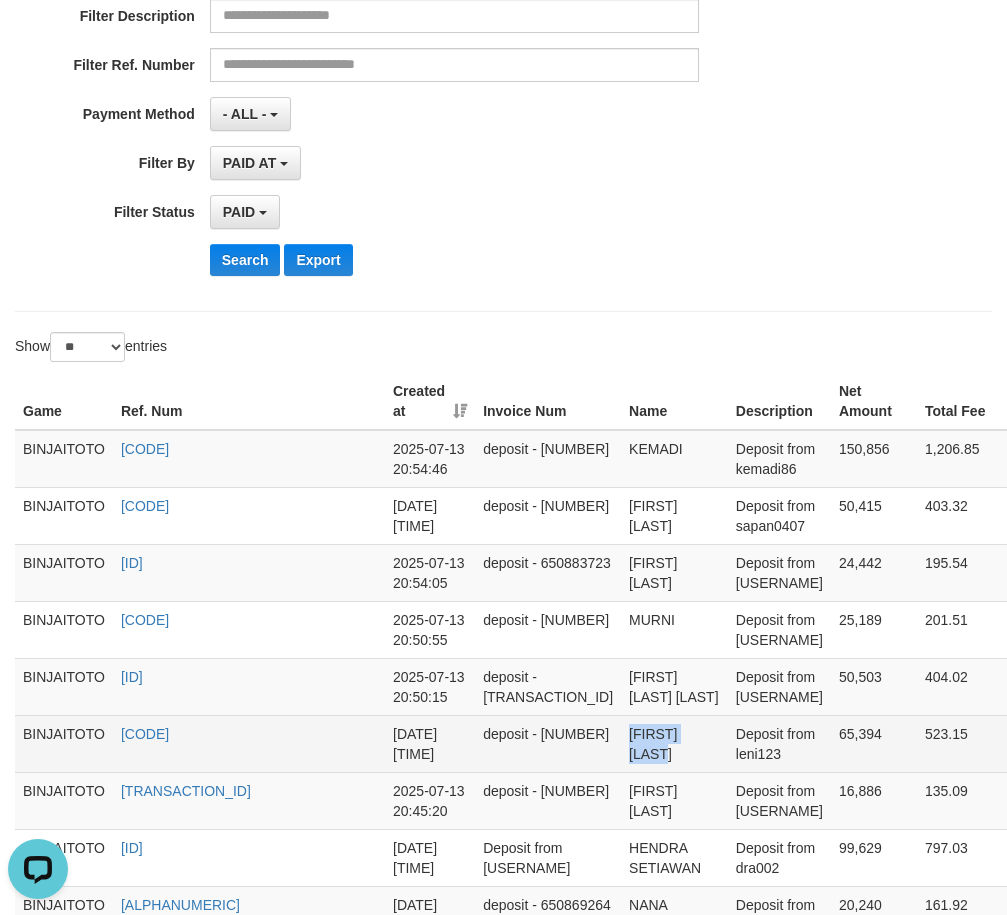 drag, startPoint x: 590, startPoint y: 733, endPoint x: 649, endPoint y: 733, distance: 59 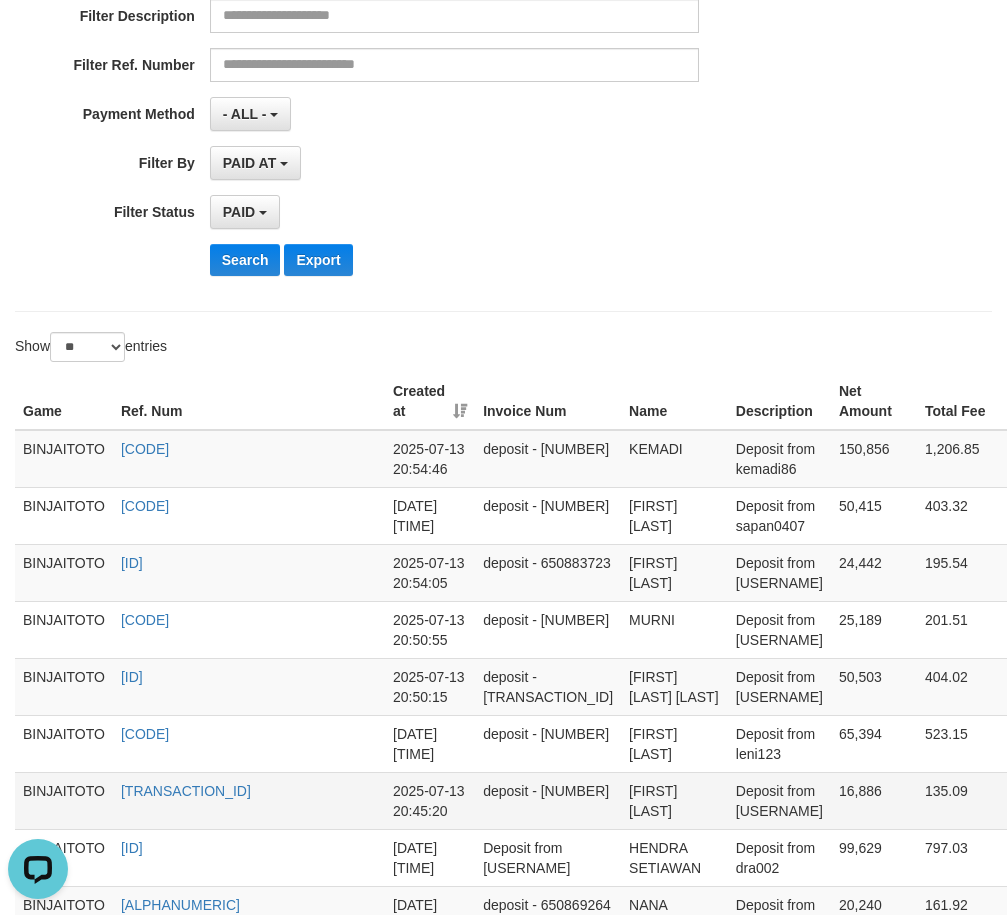 click on "[FIRST] [LAST]" at bounding box center [674, 800] 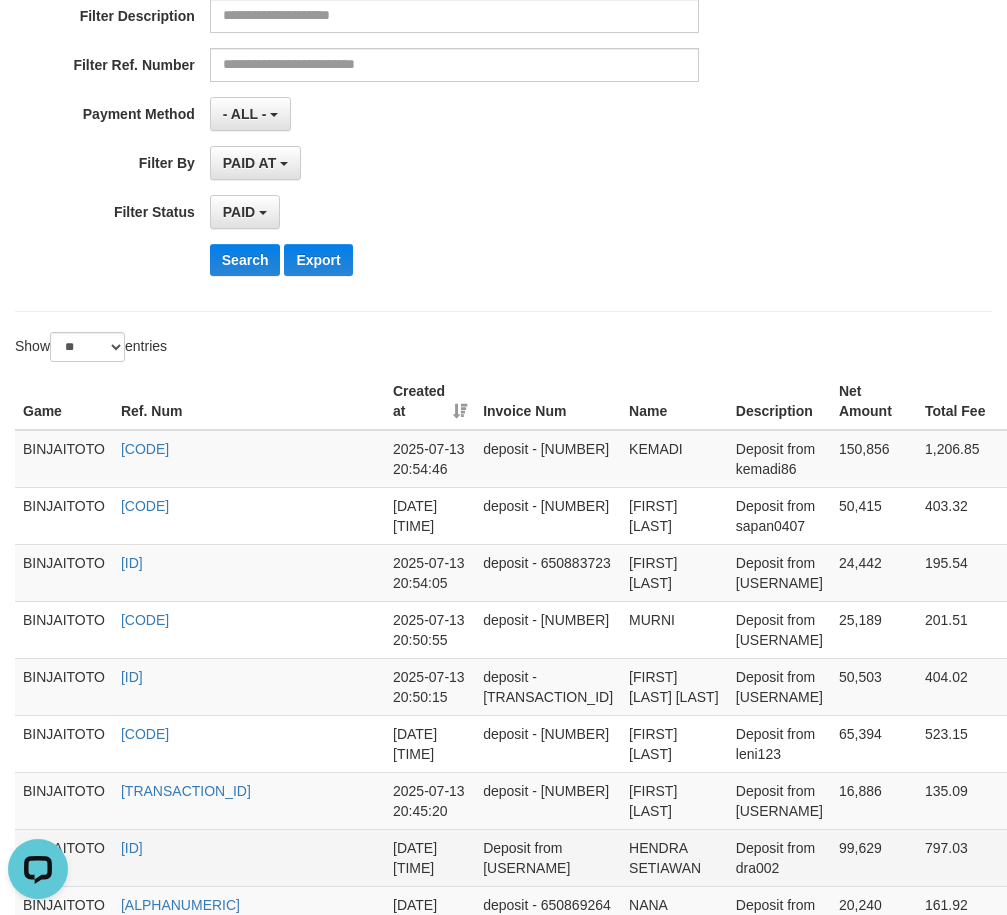 click on "HENDRA SETIAWAN" at bounding box center (674, 857) 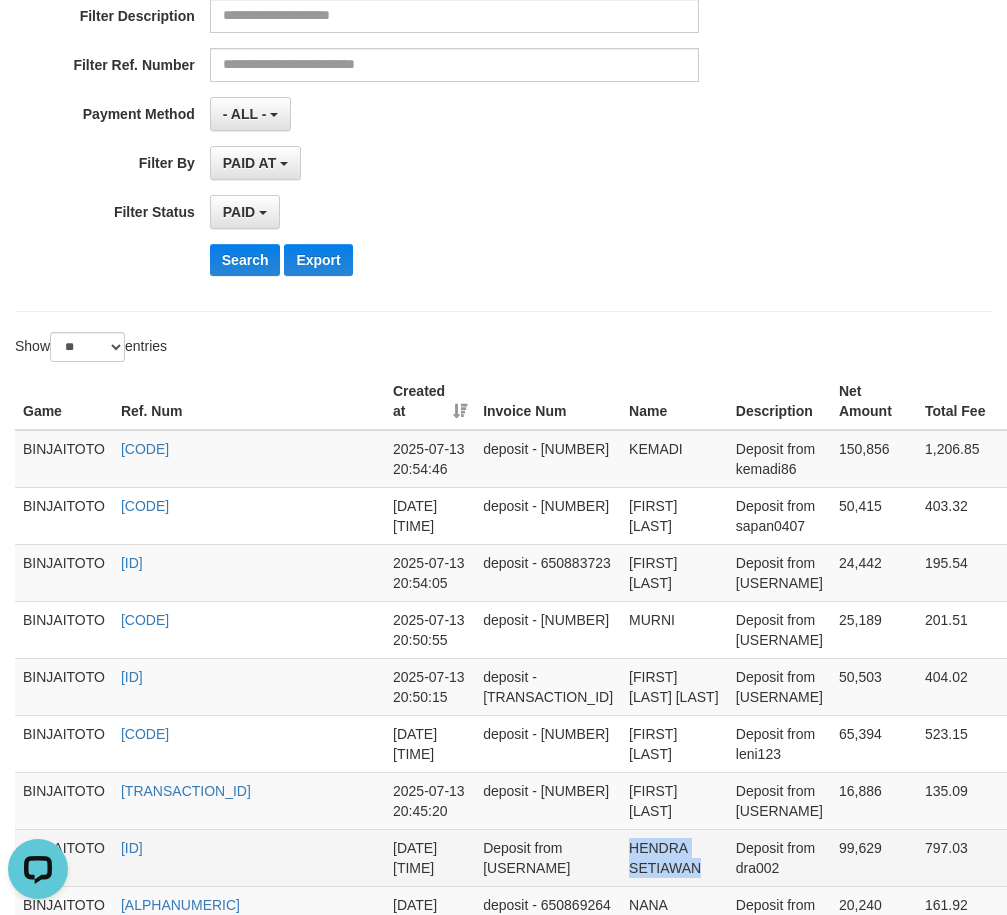 drag, startPoint x: 582, startPoint y: 853, endPoint x: 594, endPoint y: 867, distance: 18.439089 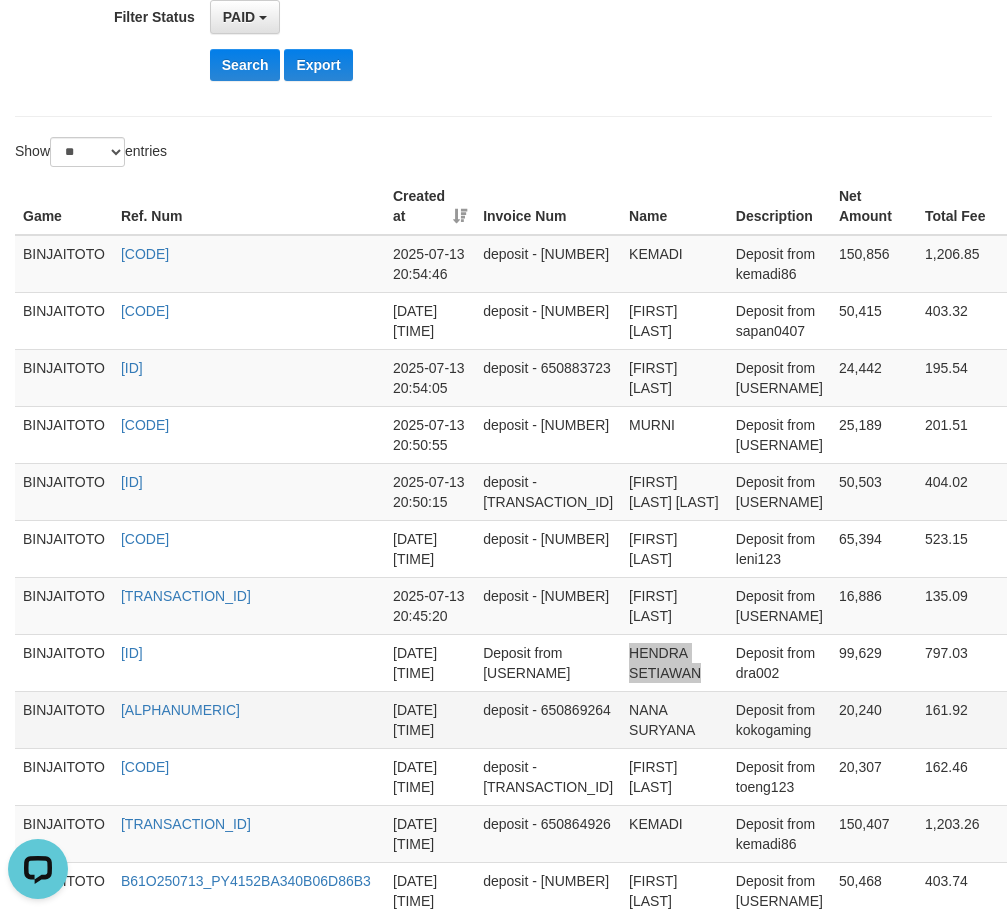 scroll, scrollTop: 600, scrollLeft: 0, axis: vertical 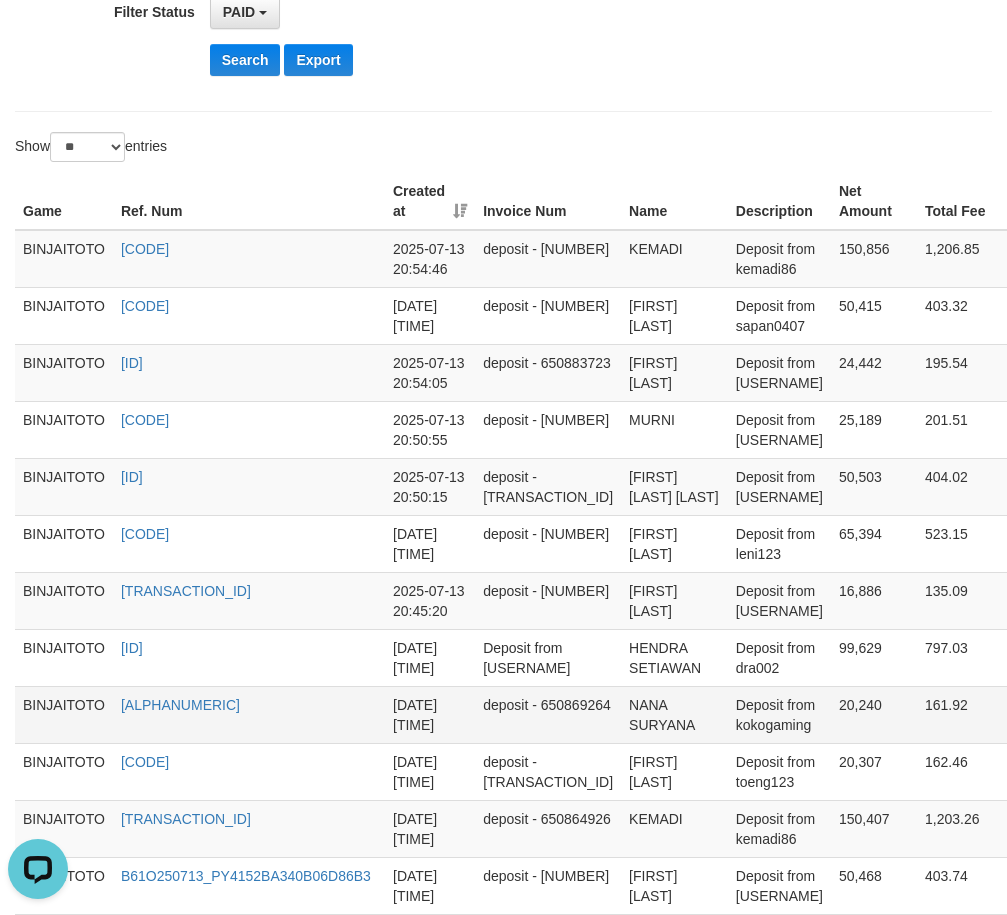 click on "NANA SURYANA" at bounding box center (674, 714) 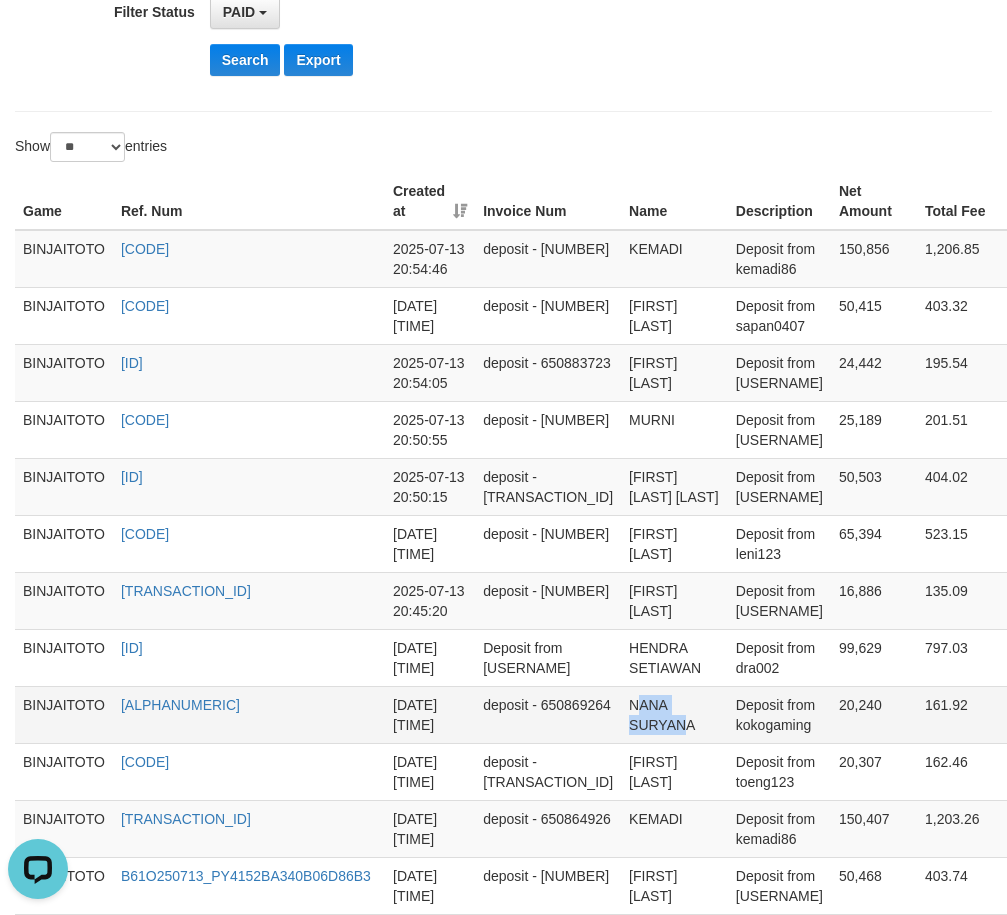 drag, startPoint x: 583, startPoint y: 709, endPoint x: 668, endPoint y: 709, distance: 85 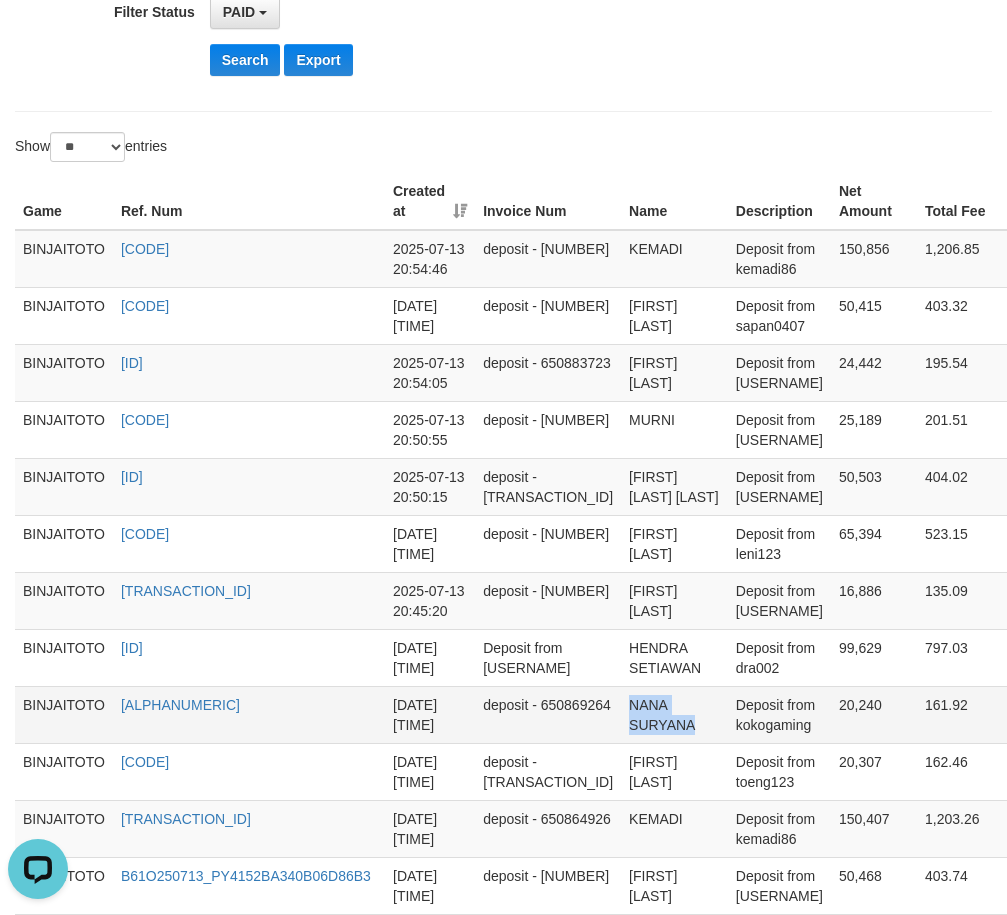 drag, startPoint x: 589, startPoint y: 700, endPoint x: 676, endPoint y: 702, distance: 87.02299 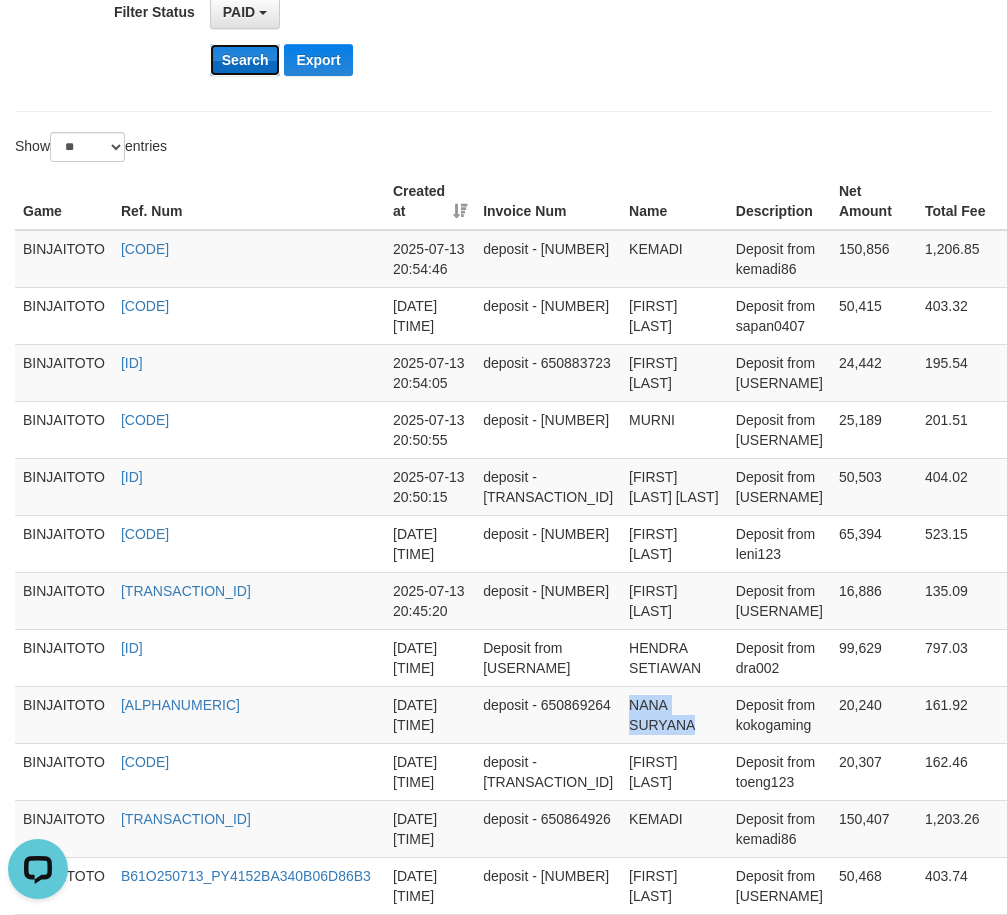 click on "Search" at bounding box center [245, 60] 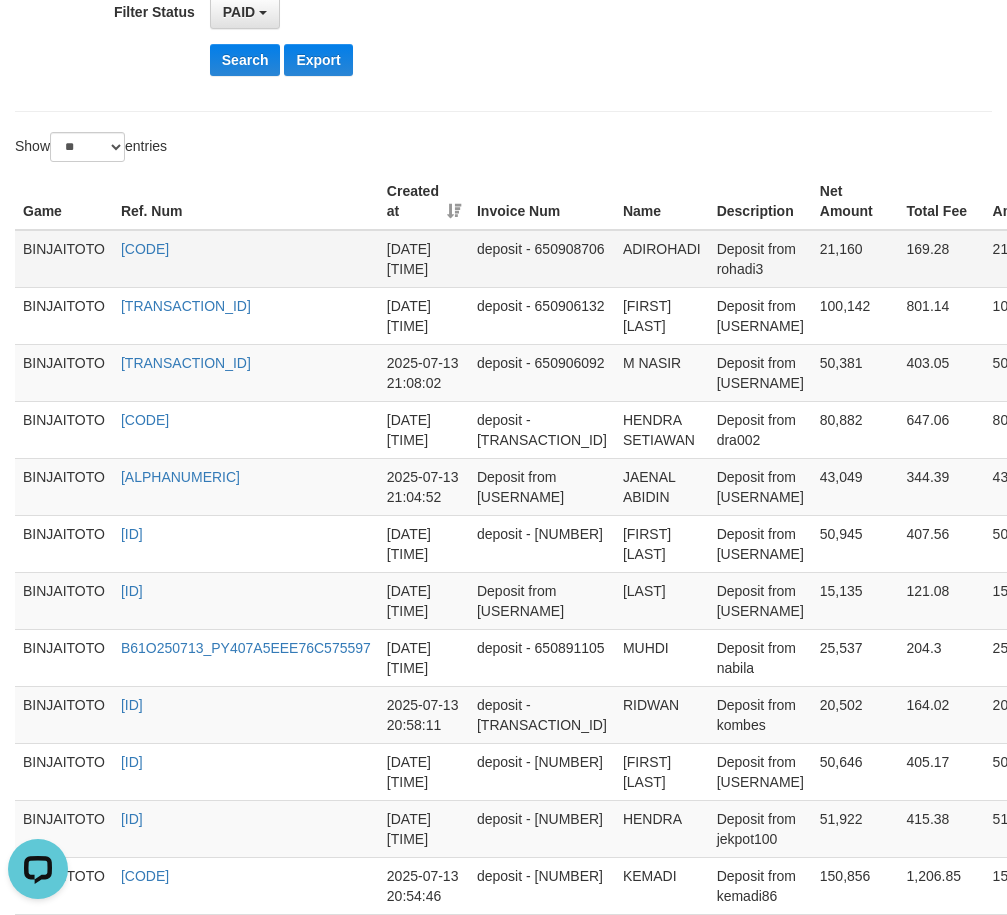click on "ADIROHADI" at bounding box center (662, 259) 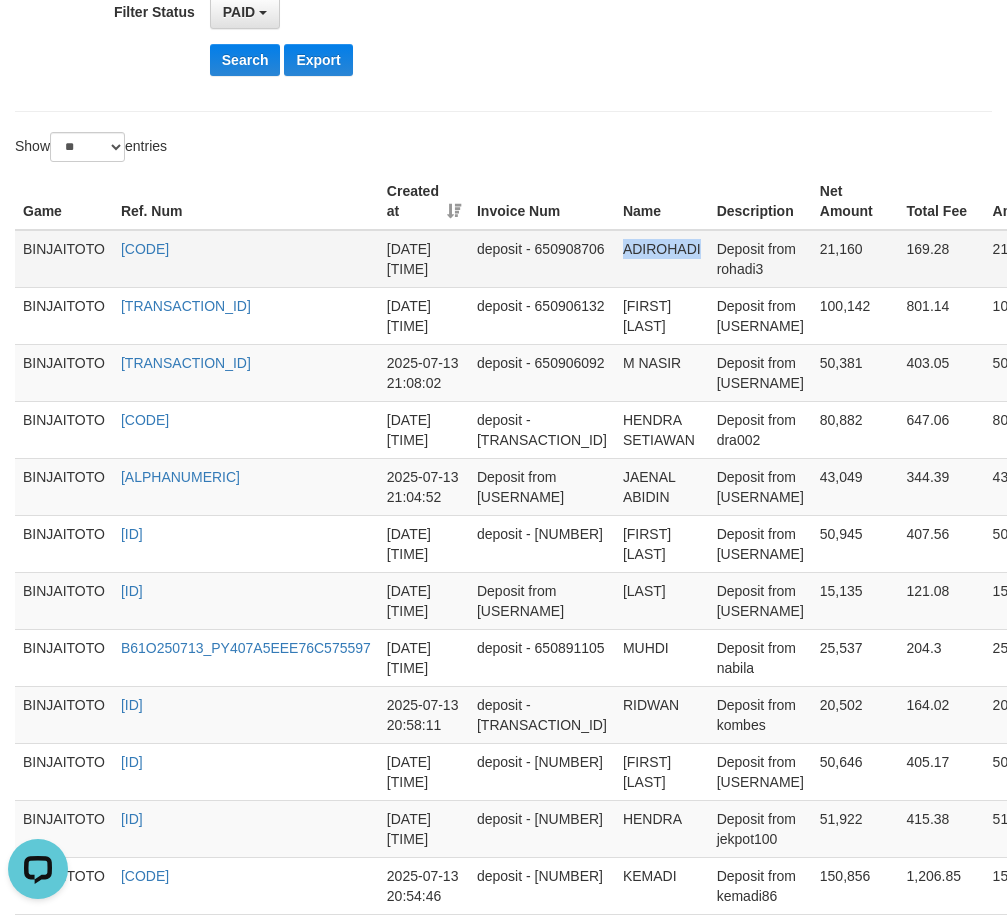 click on "ADIROHADI" at bounding box center (662, 259) 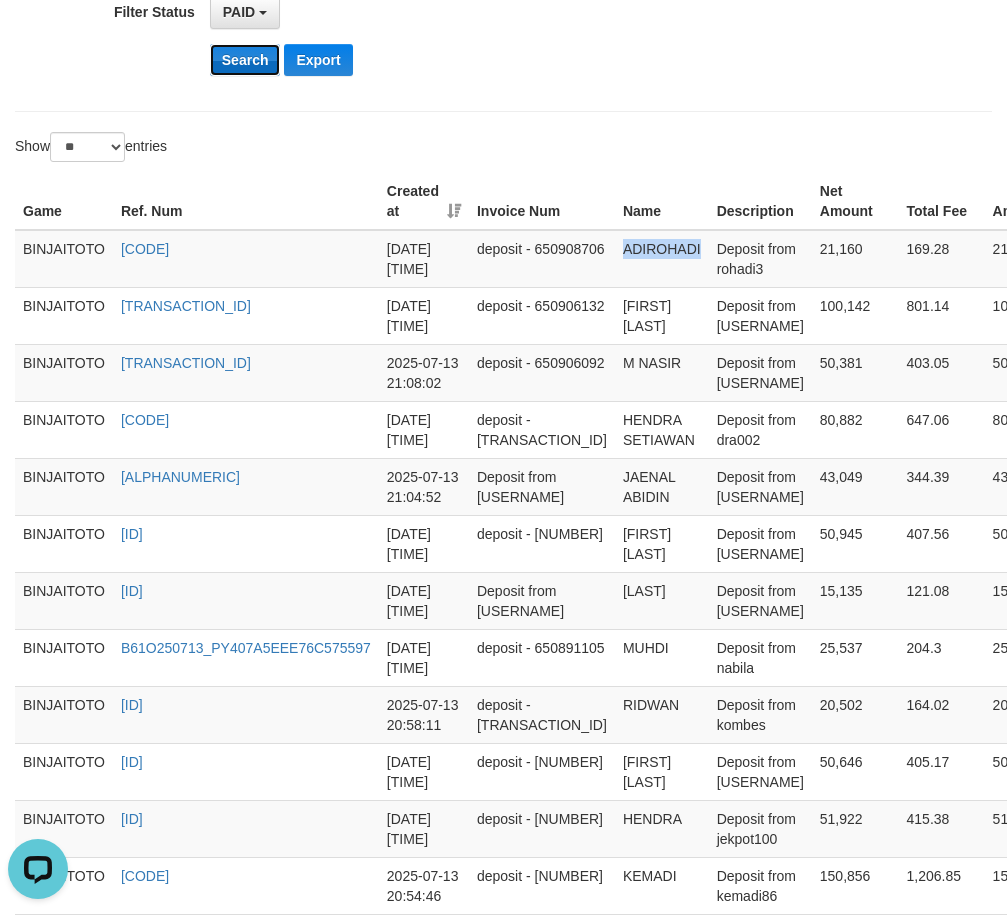 click on "Search" at bounding box center (245, 60) 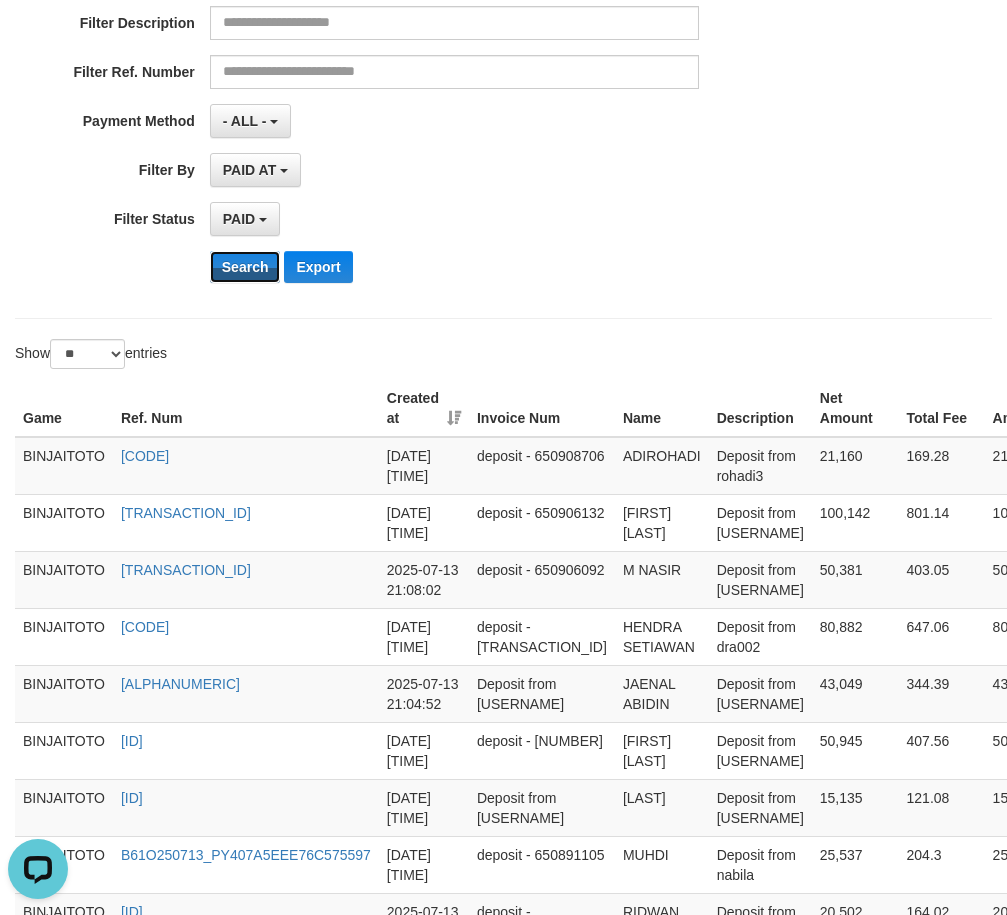 scroll, scrollTop: 200, scrollLeft: 0, axis: vertical 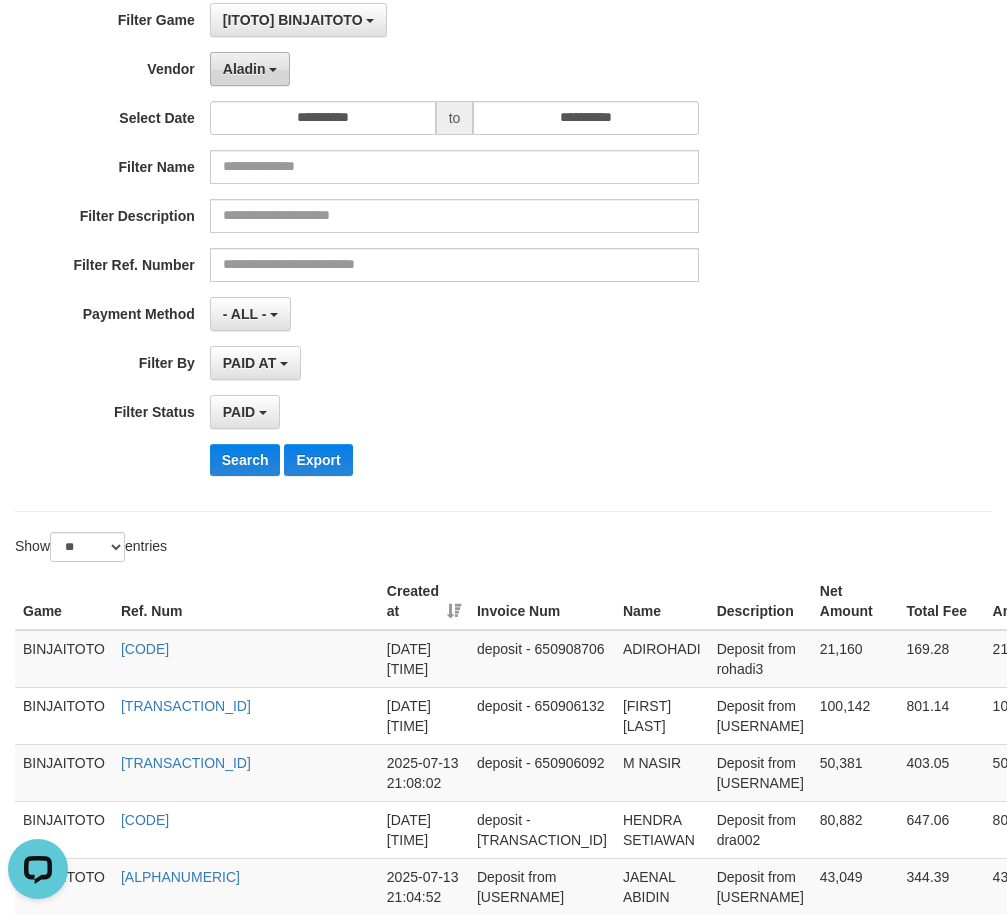 click on "Aladin" at bounding box center [244, 69] 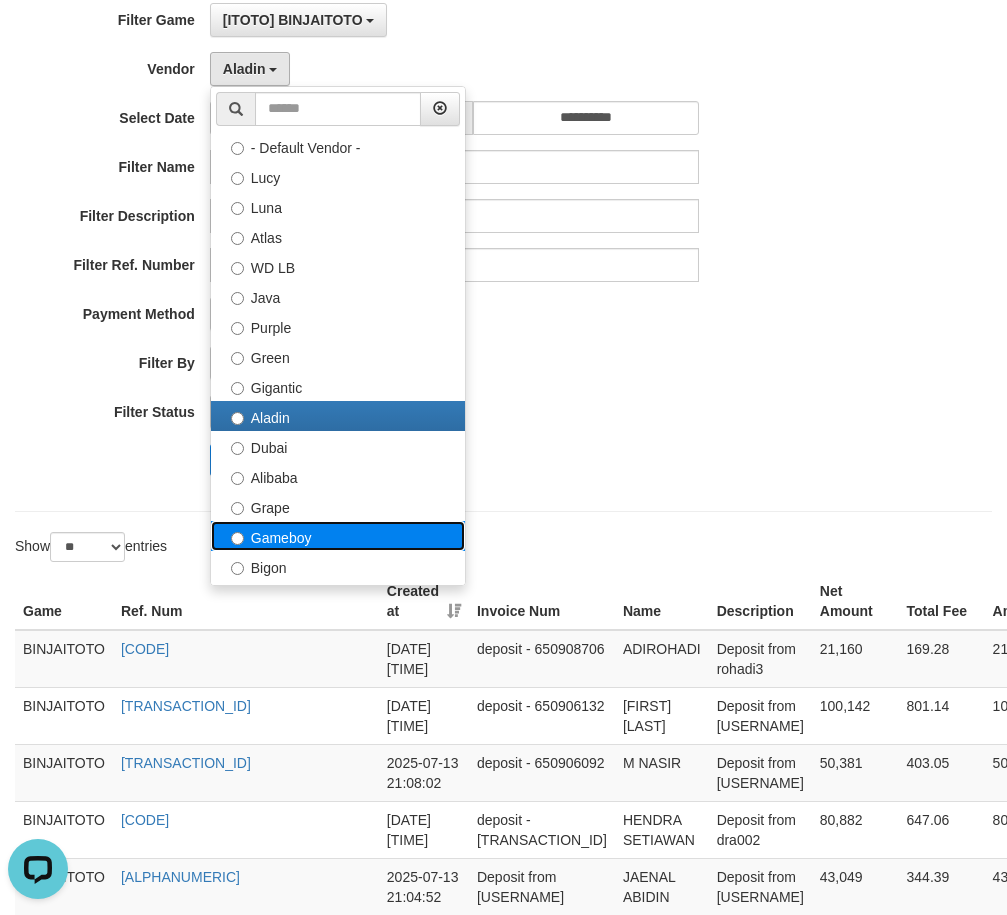 drag, startPoint x: 285, startPoint y: 534, endPoint x: 269, endPoint y: 527, distance: 17.464249 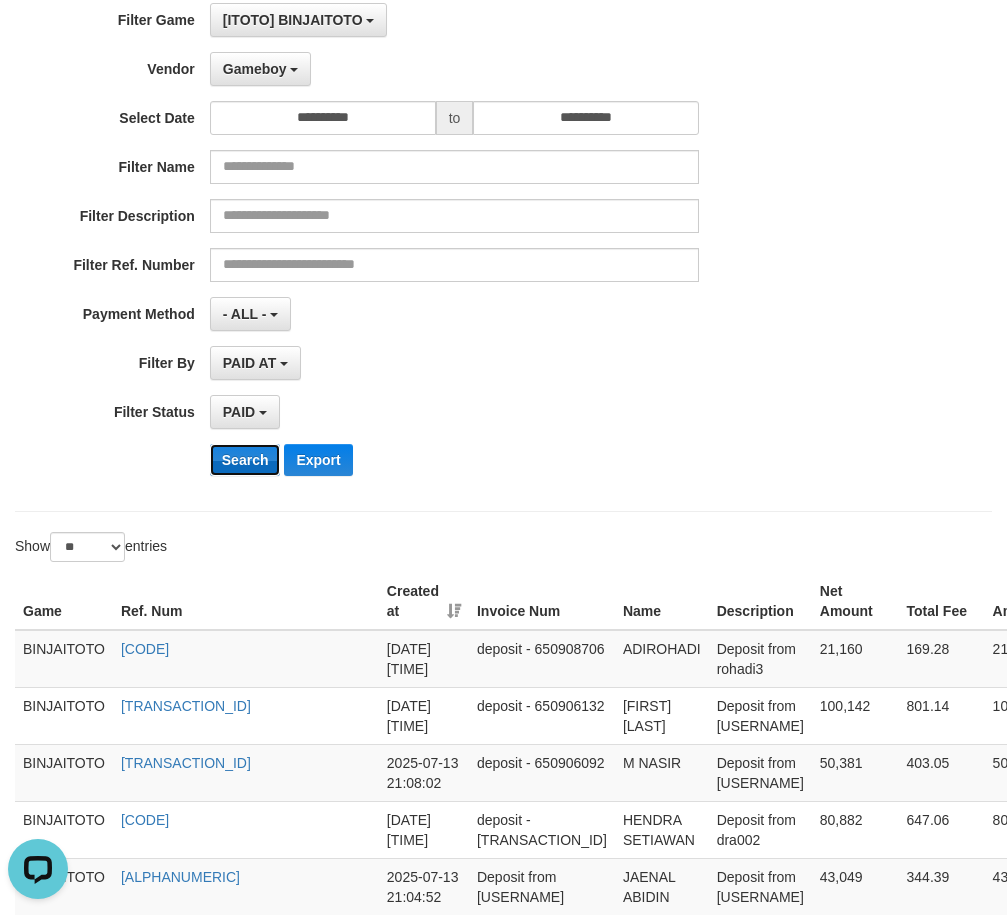click on "Search" at bounding box center (245, 460) 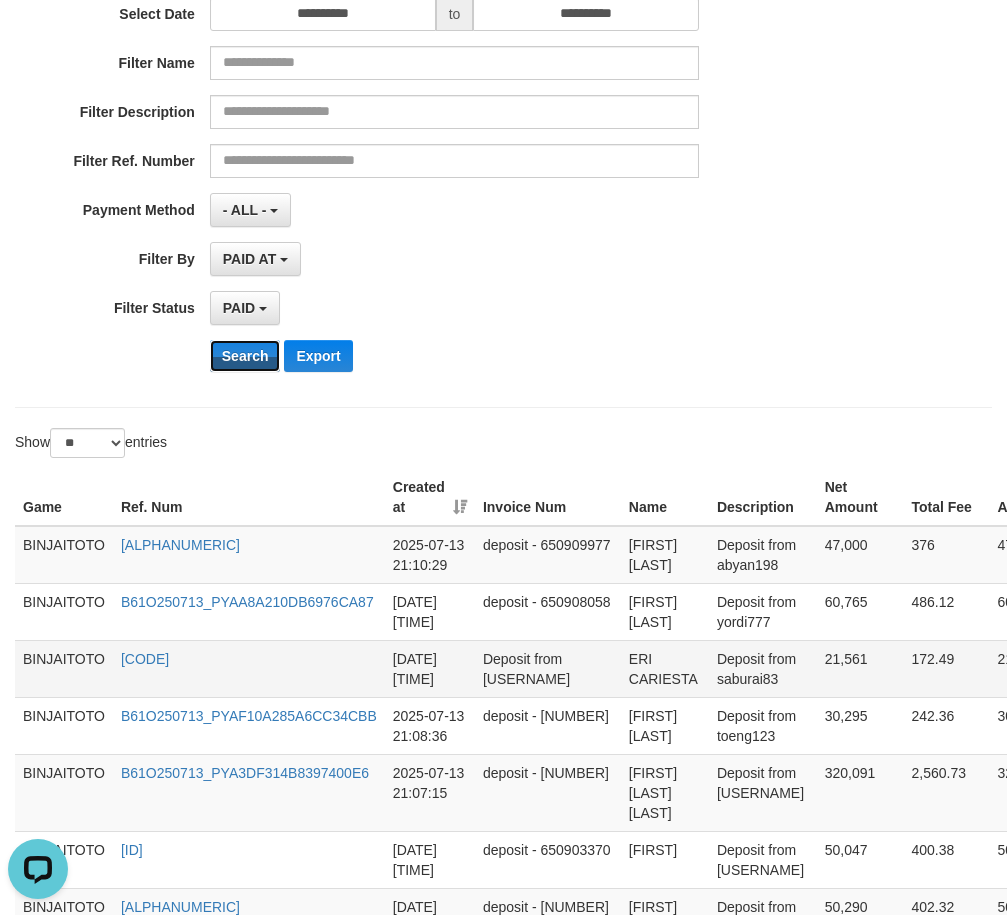 scroll, scrollTop: 500, scrollLeft: 0, axis: vertical 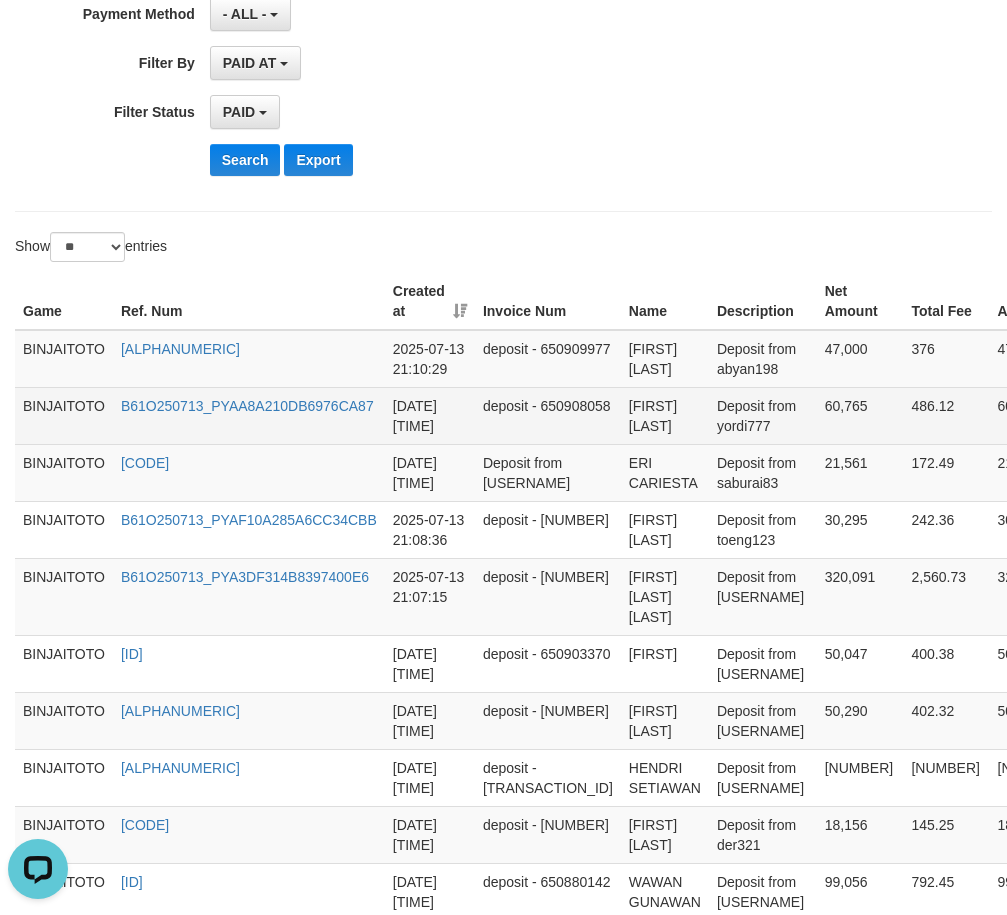 click on "[FIRST] [LAST]" at bounding box center [665, 415] 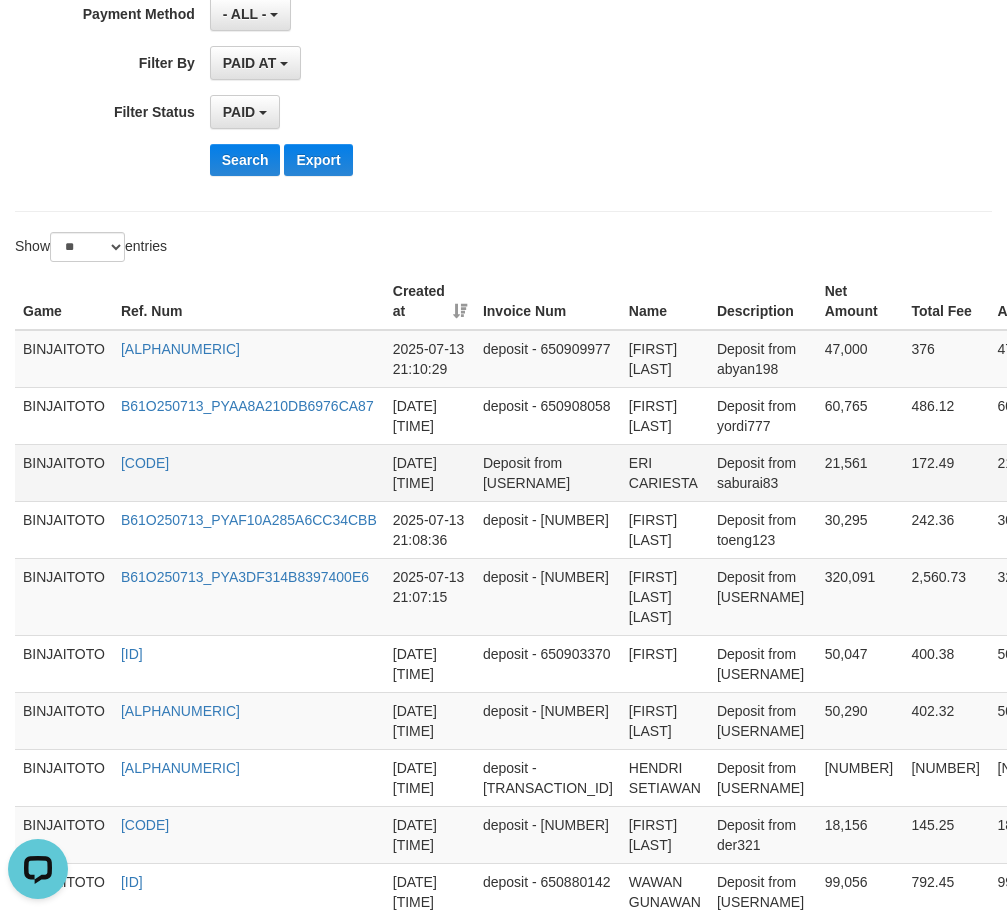 click on "ERI CARIESTA" at bounding box center [665, 472] 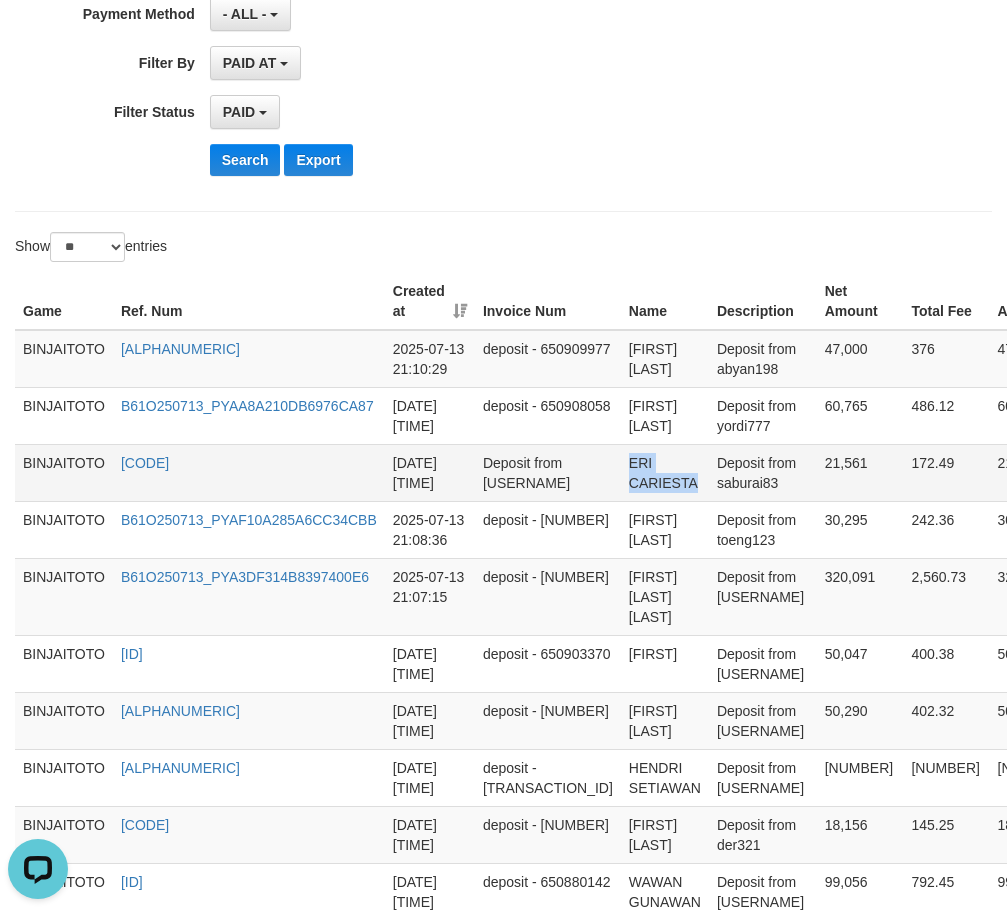drag, startPoint x: 575, startPoint y: 457, endPoint x: 633, endPoint y: 462, distance: 58.21512 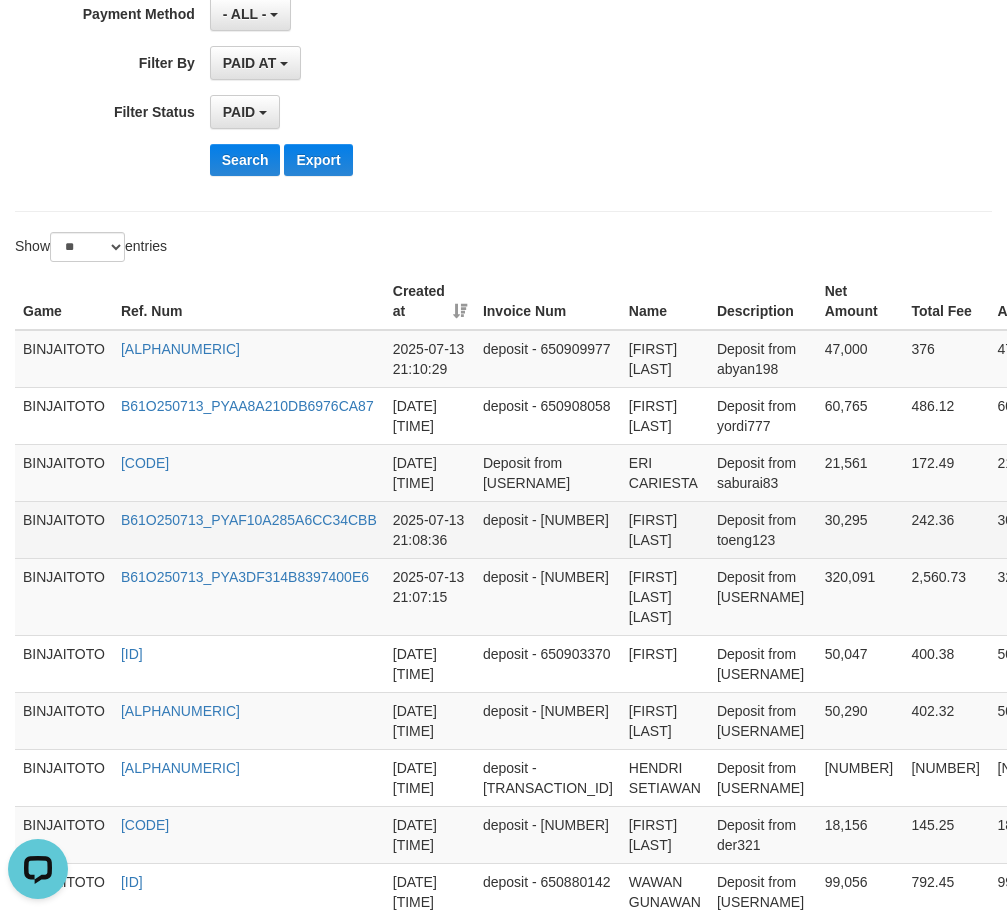 click on "[FIRST] [LAST]" at bounding box center (665, 529) 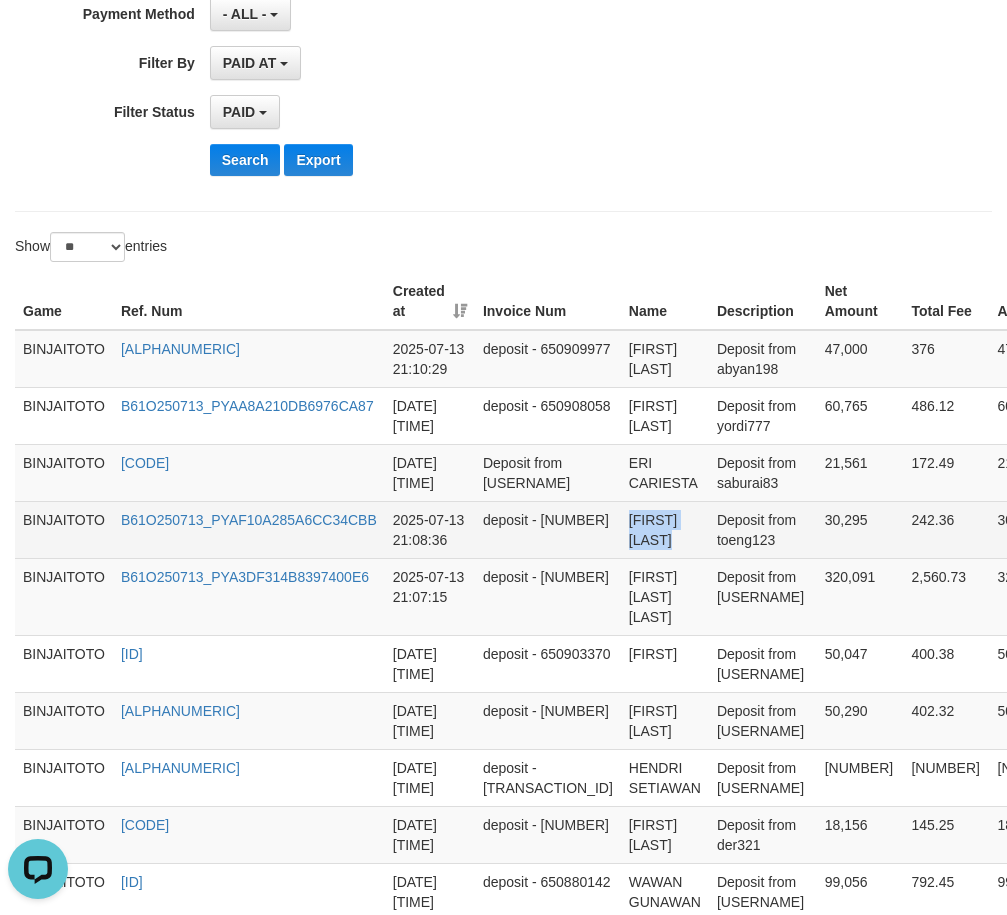 drag, startPoint x: 595, startPoint y: 523, endPoint x: 603, endPoint y: 538, distance: 17 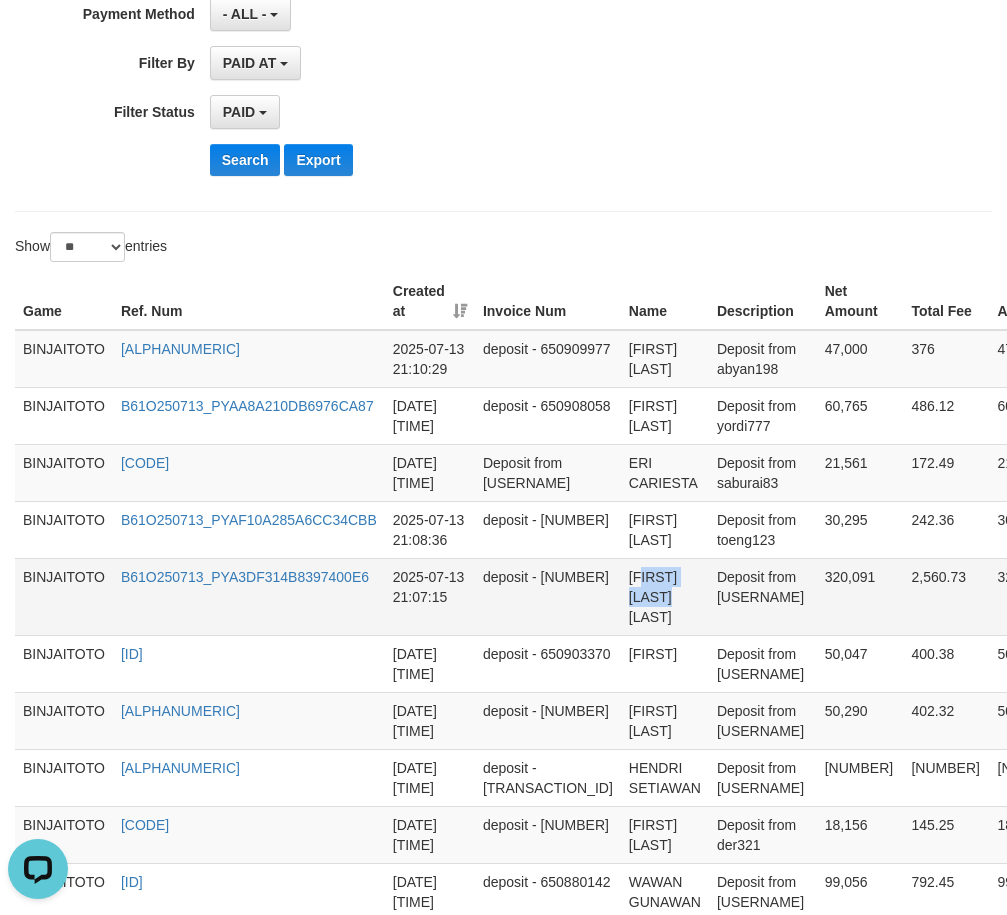 drag, startPoint x: 586, startPoint y: 581, endPoint x: 594, endPoint y: 592, distance: 13.601471 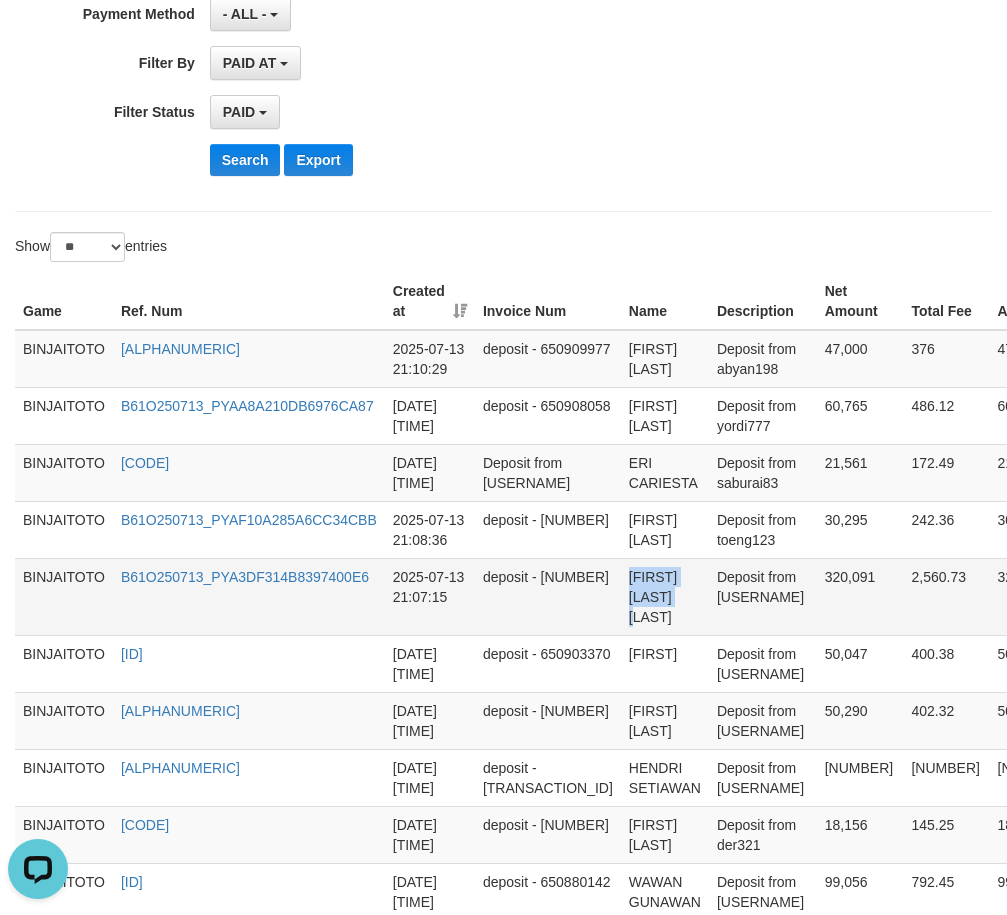 drag, startPoint x: 589, startPoint y: 579, endPoint x: 598, endPoint y: 603, distance: 25.632011 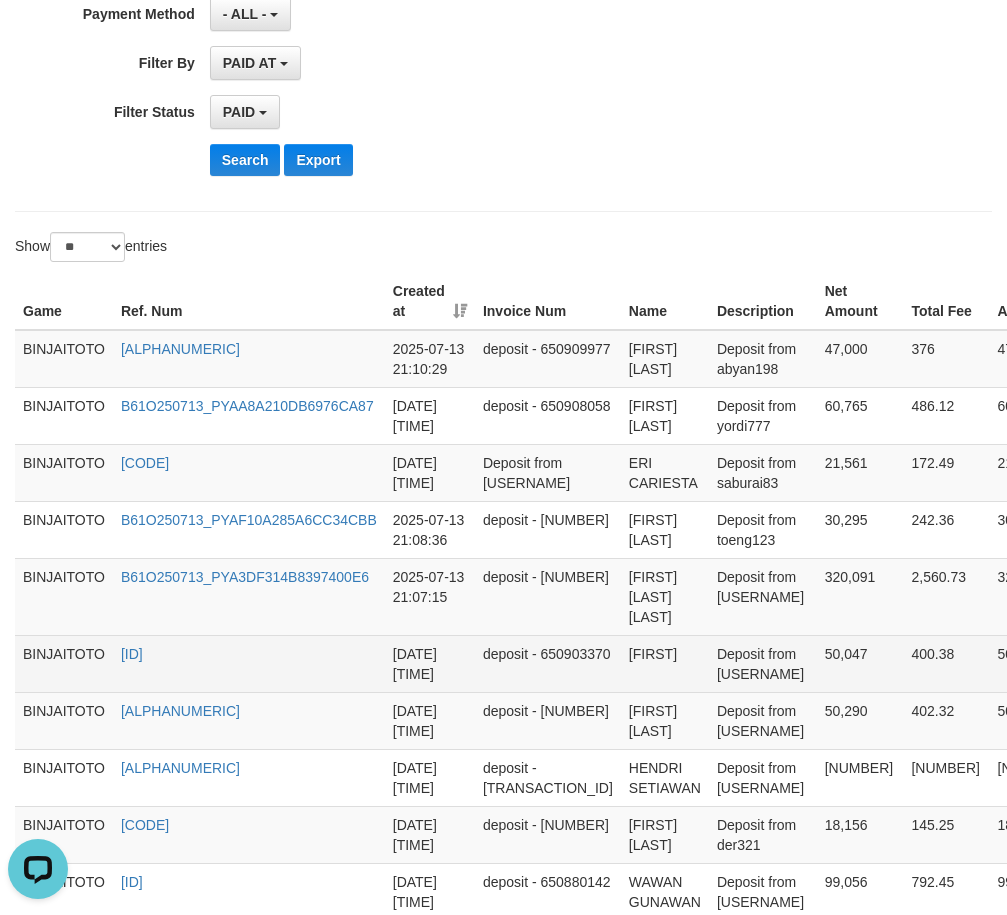 click on "[FIRST]" at bounding box center (665, 663) 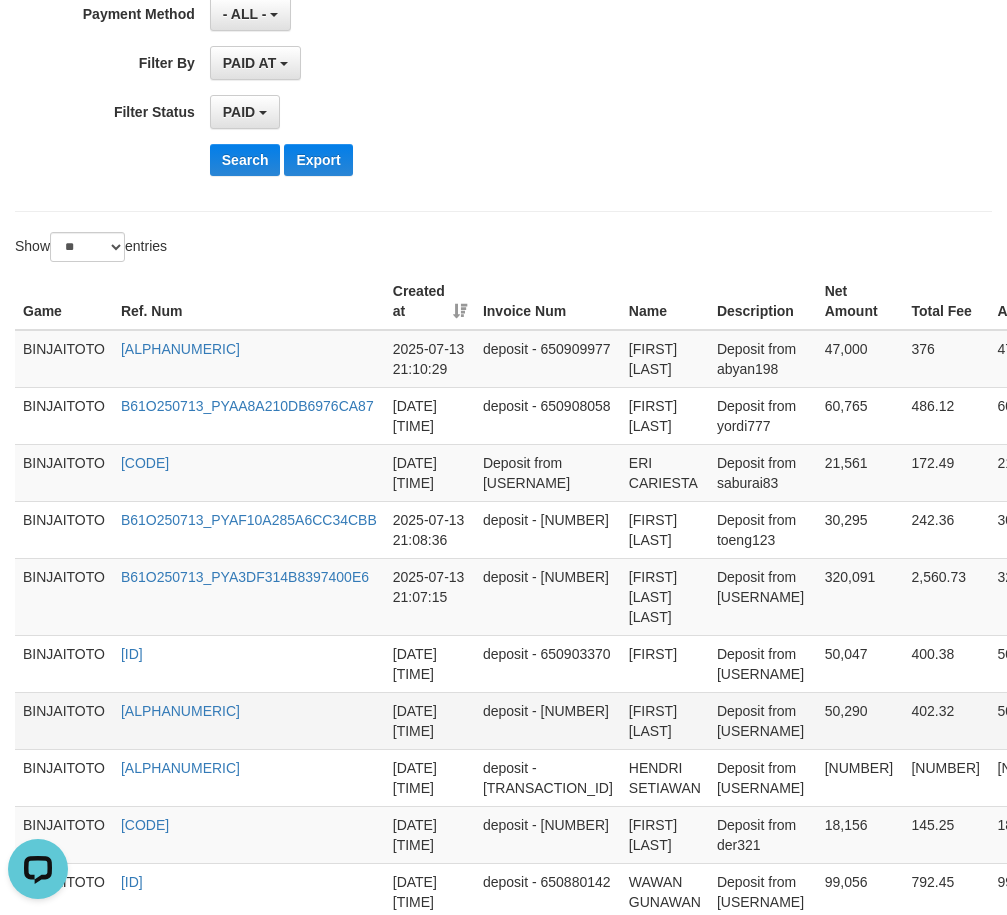 click on "[FIRST] [LAST]" at bounding box center [665, 720] 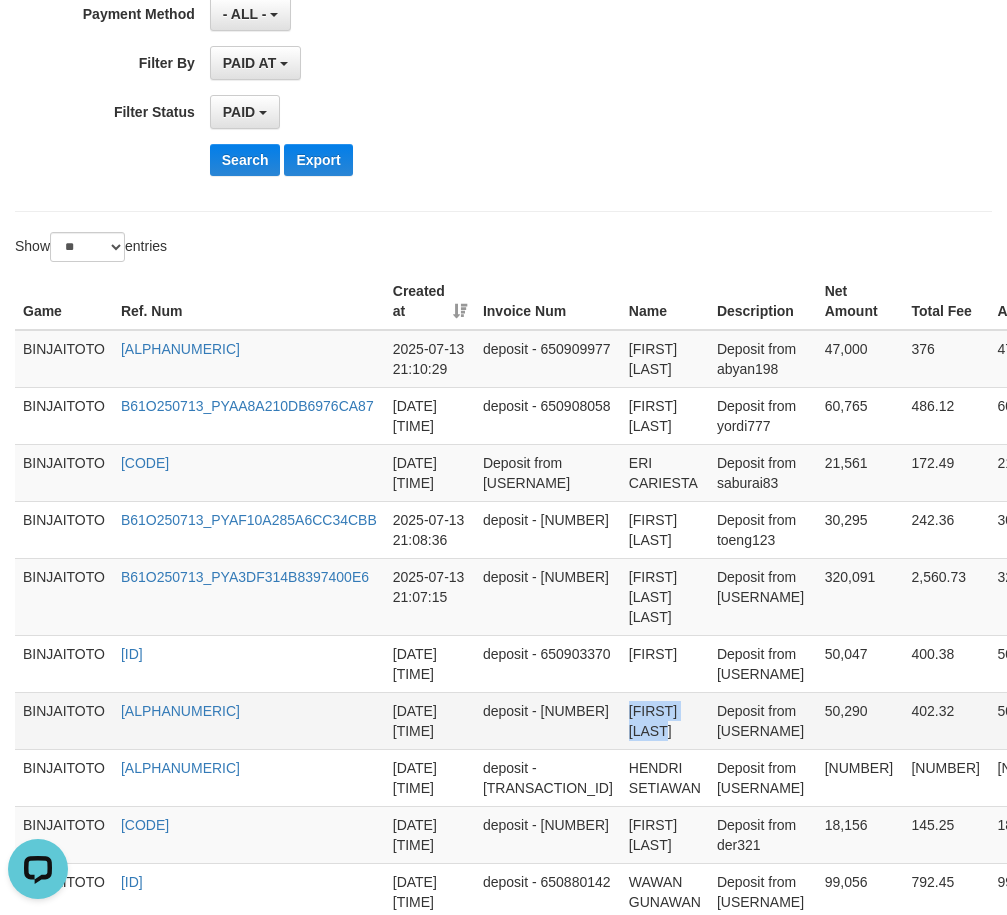drag, startPoint x: 588, startPoint y: 691, endPoint x: 644, endPoint y: 698, distance: 56.435802 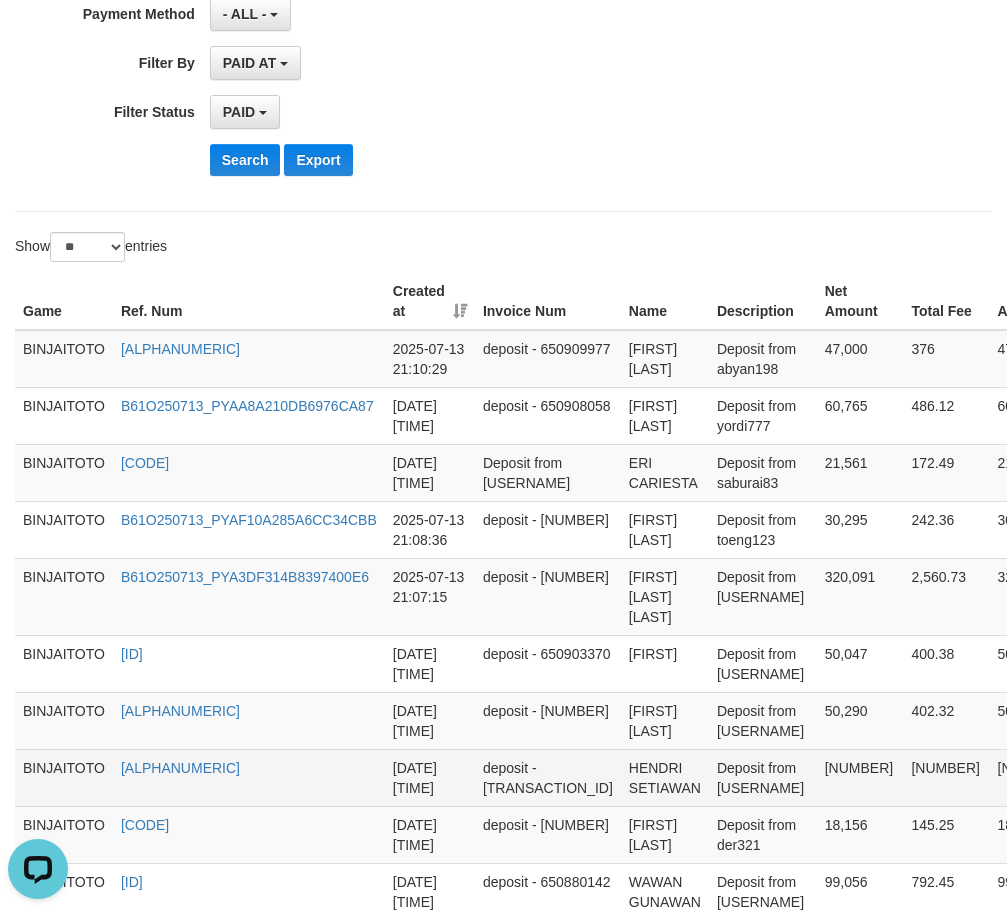 click on "HENDRI SETIAWAN" at bounding box center (665, 777) 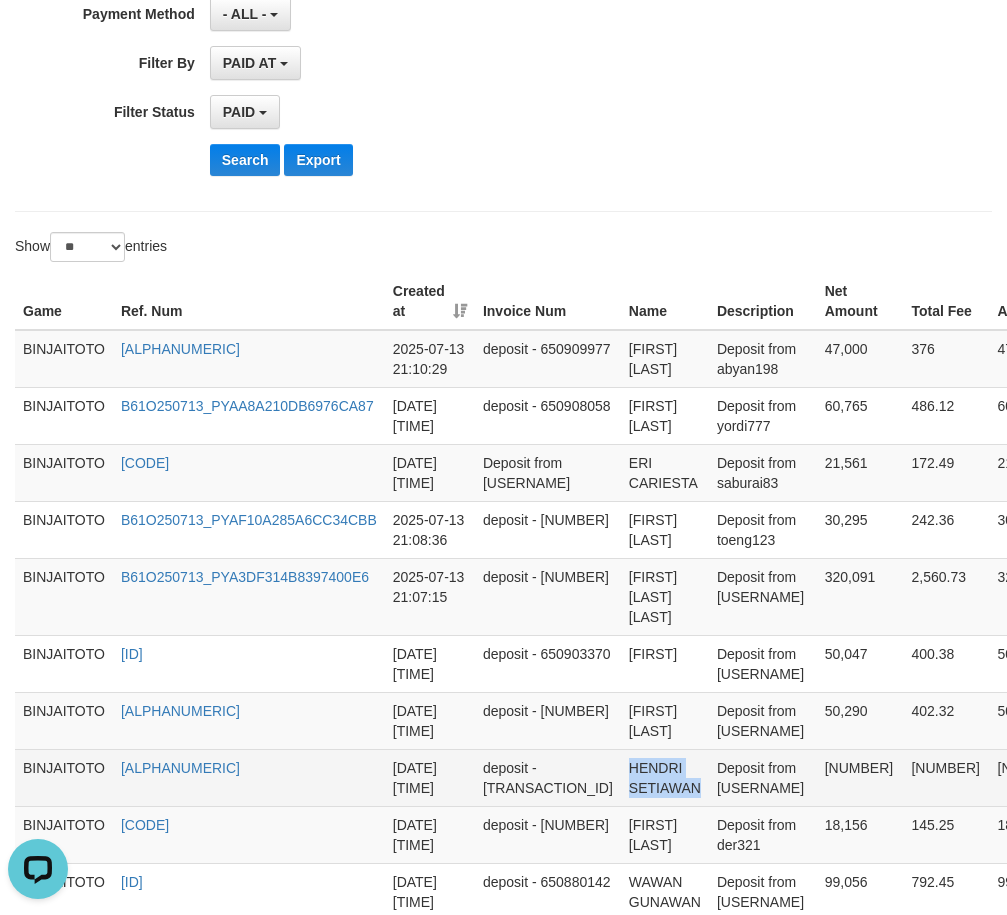 click on "HENDRI SETIAWAN" at bounding box center [665, 777] 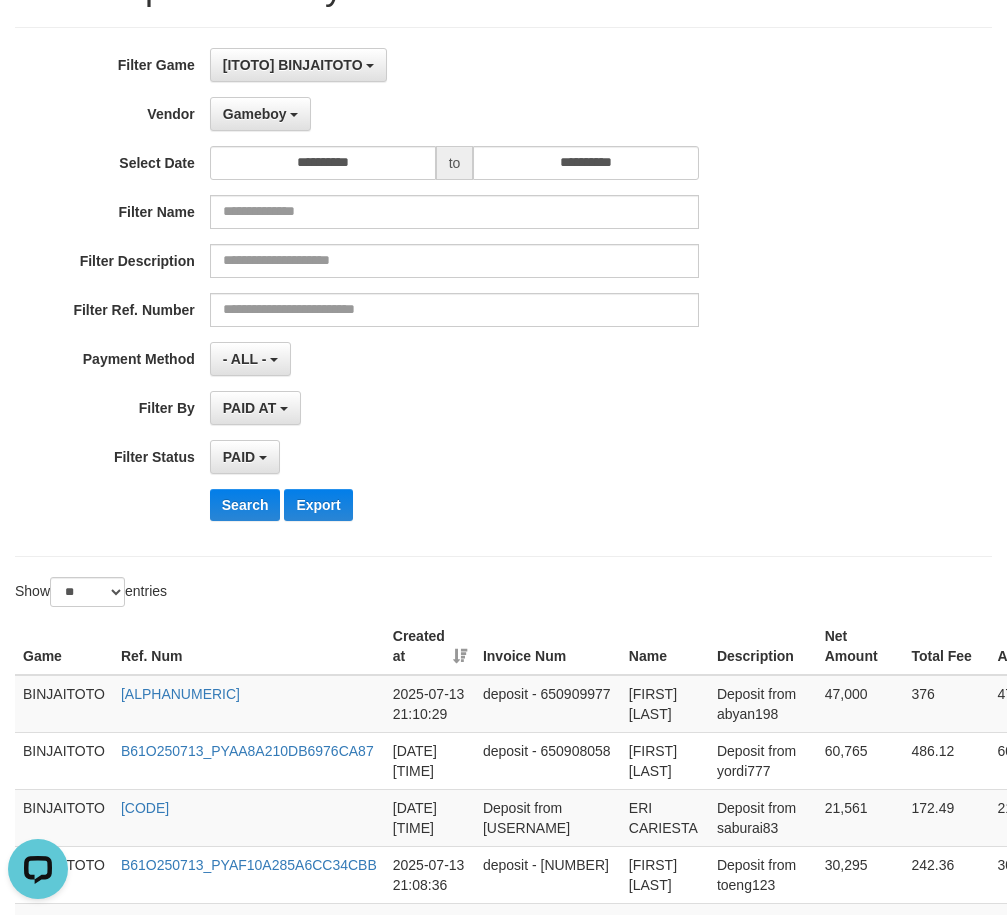 scroll, scrollTop: 0, scrollLeft: 0, axis: both 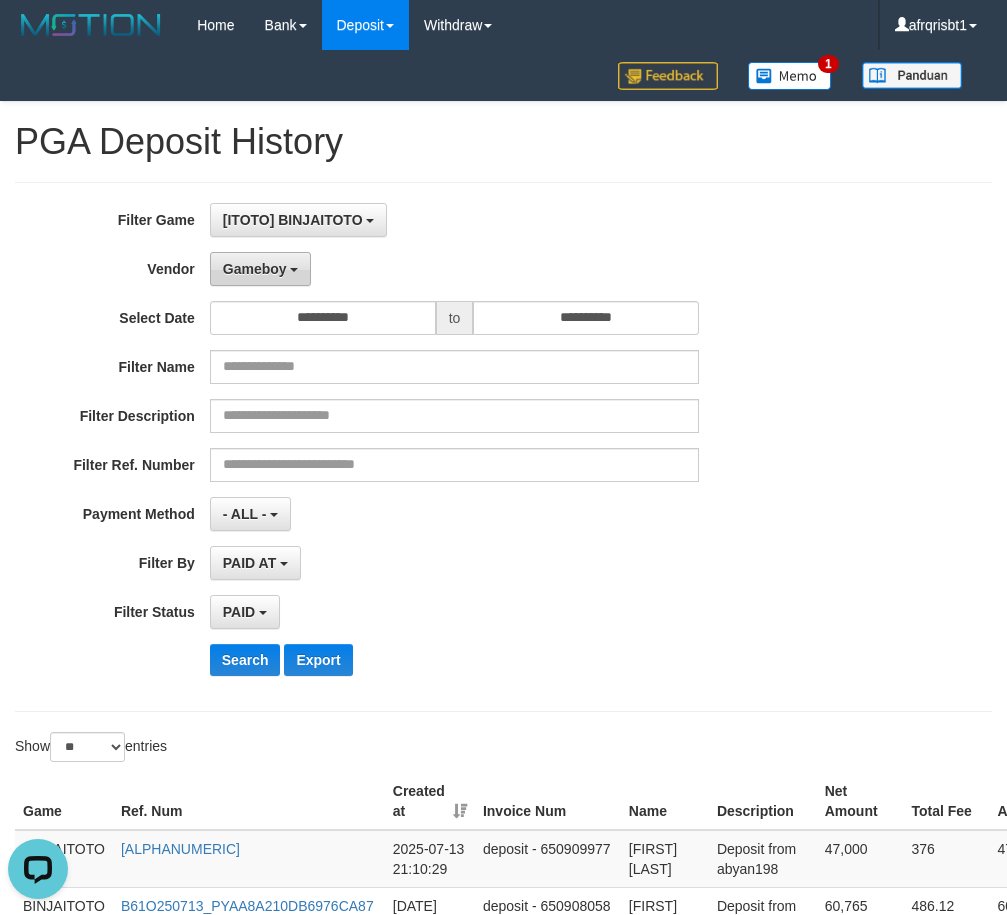 click on "Gameboy" at bounding box center [255, 269] 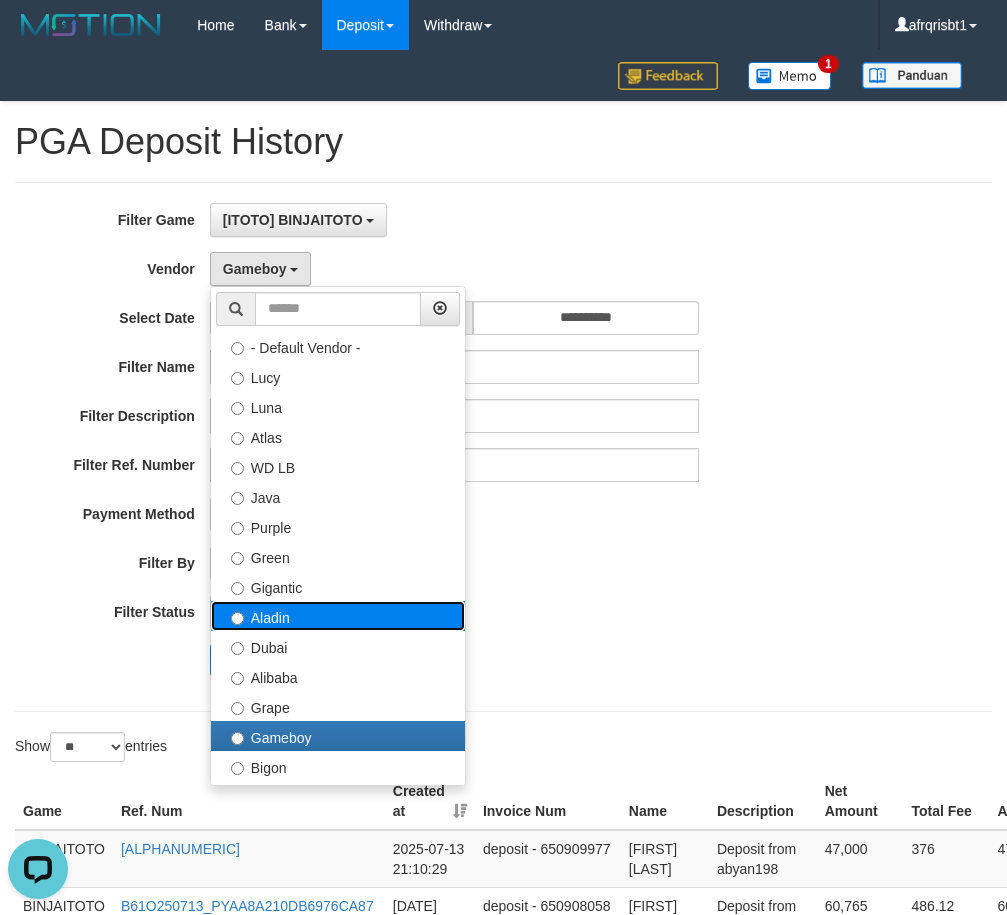 click on "Aladin" at bounding box center [338, 616] 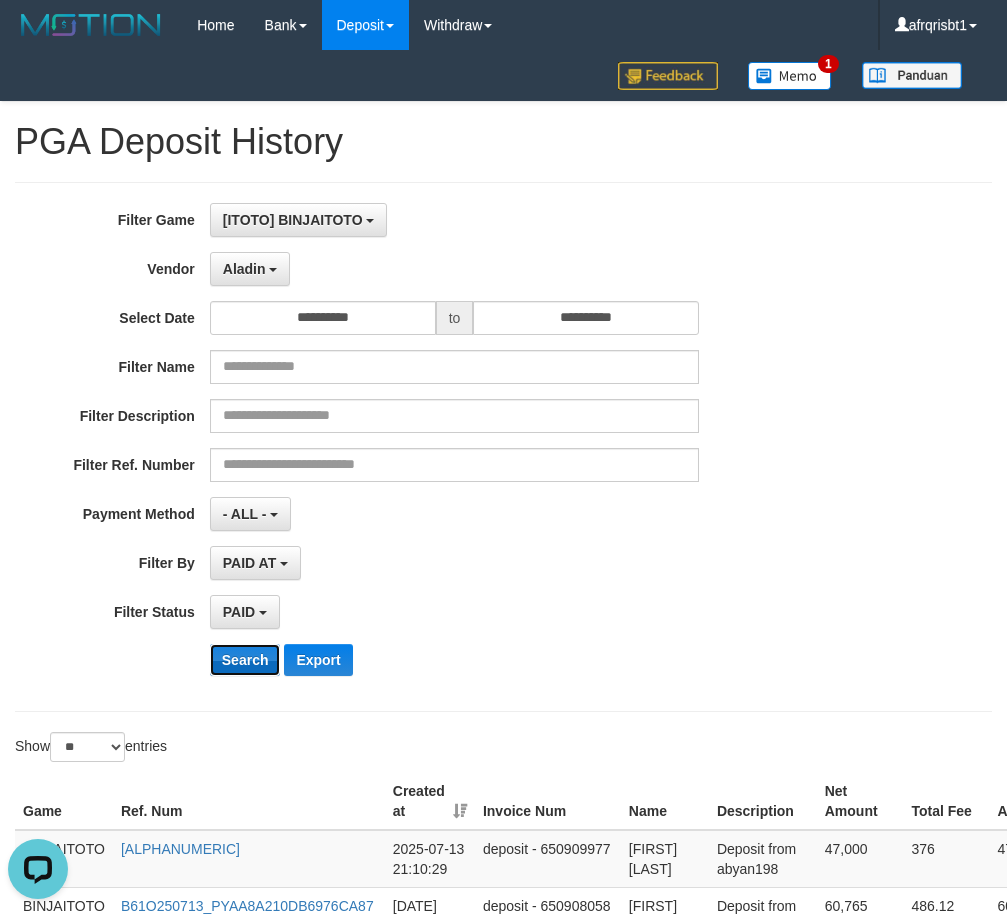 click on "Search" at bounding box center [245, 660] 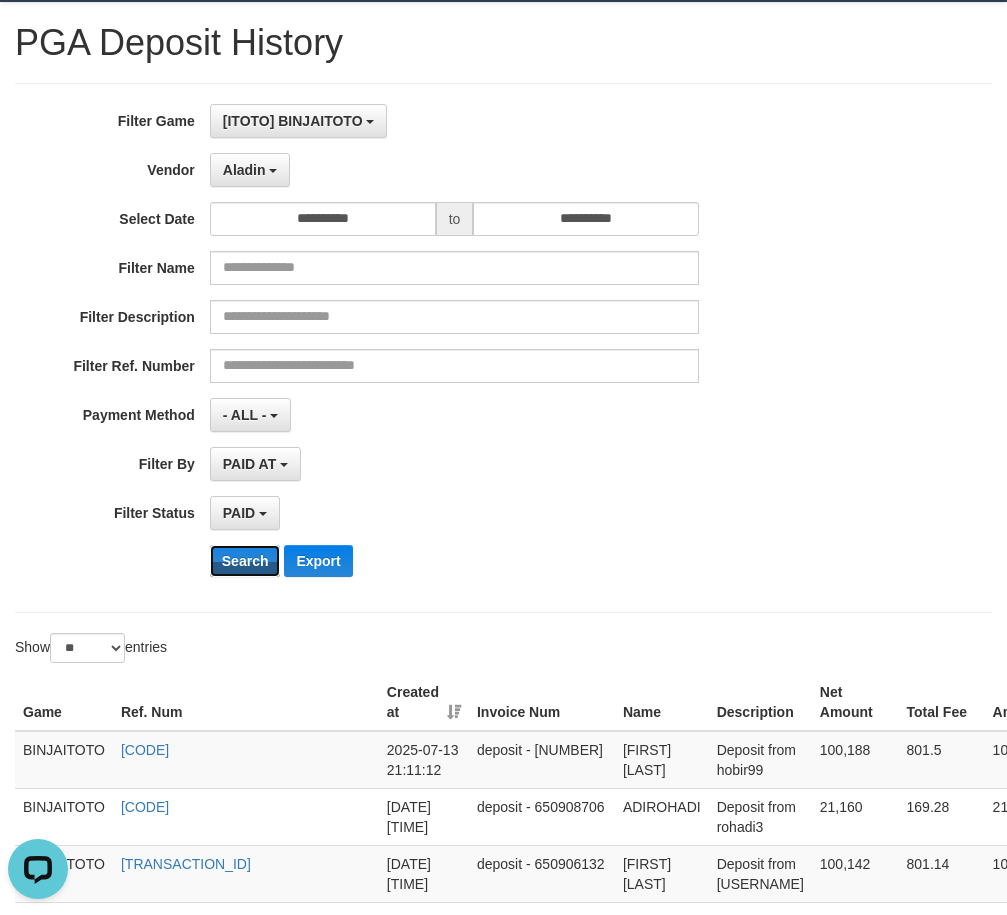 scroll, scrollTop: 300, scrollLeft: 0, axis: vertical 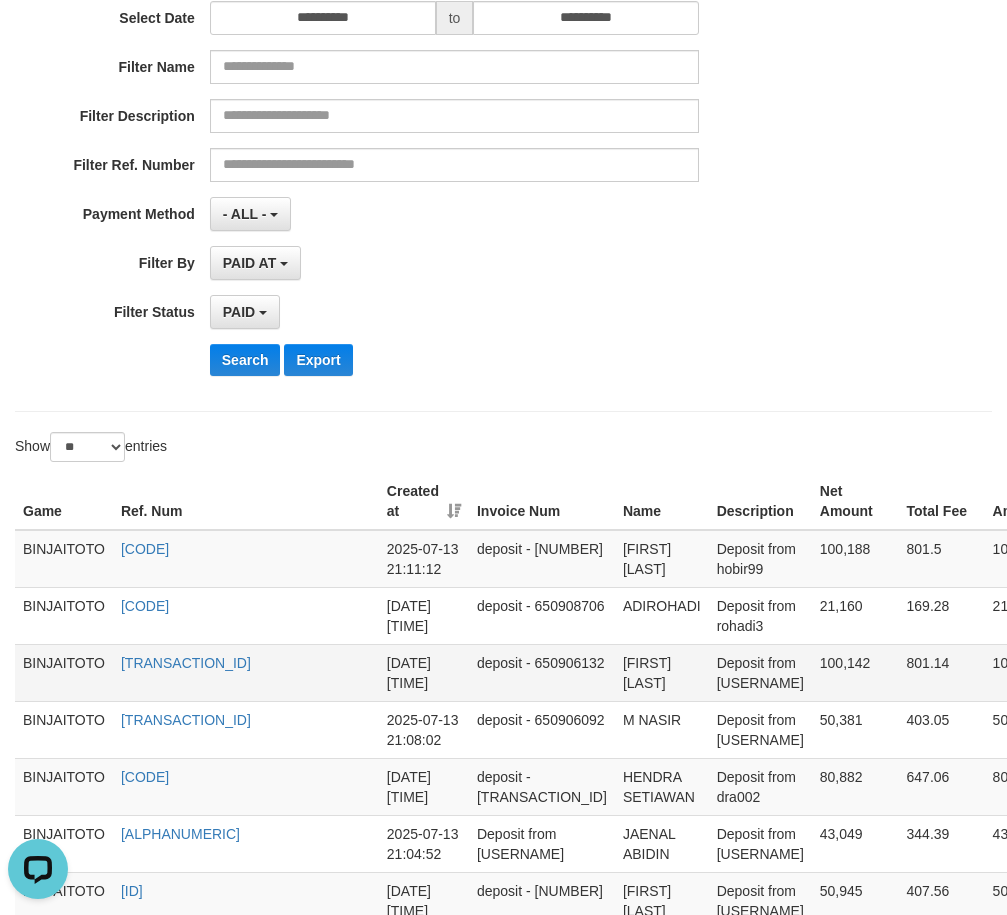 click on "[FIRST] [LAST]" at bounding box center [662, 672] 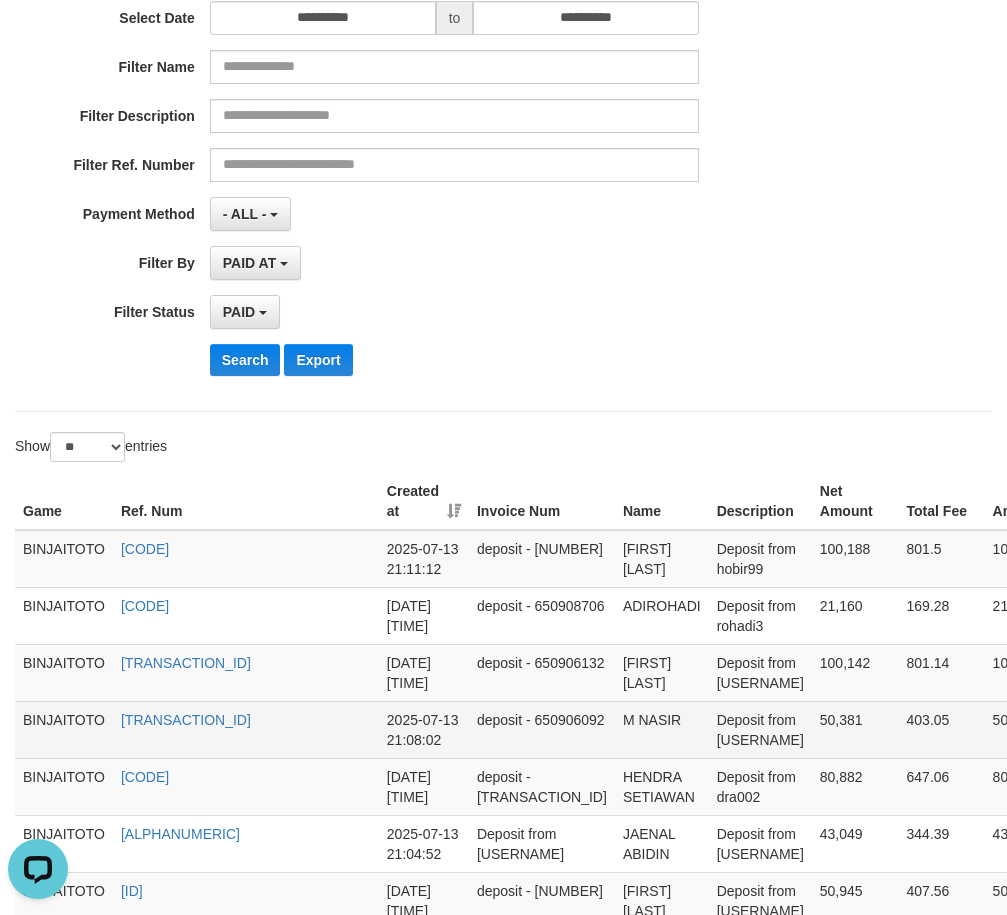 click on "M NASIR" at bounding box center [662, 729] 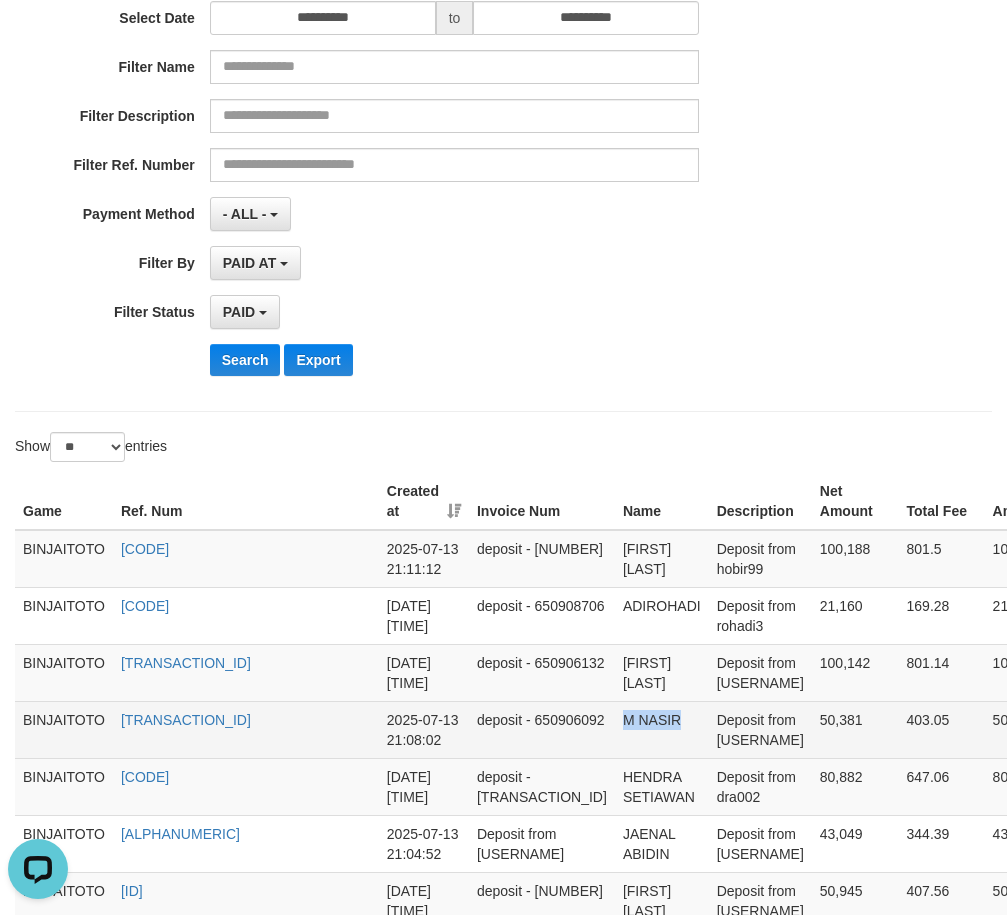 drag, startPoint x: 568, startPoint y: 742, endPoint x: 607, endPoint y: 741, distance: 39.012817 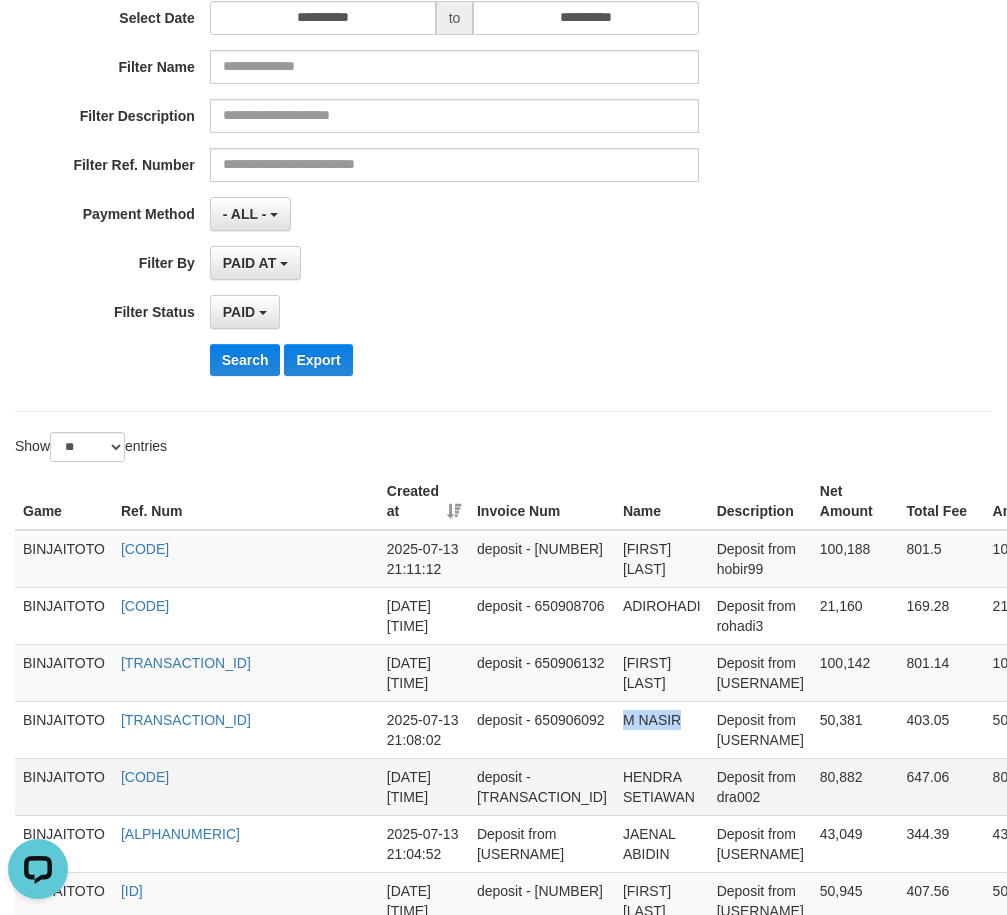 click on "HENDRA SETIAWAN" at bounding box center [662, 786] 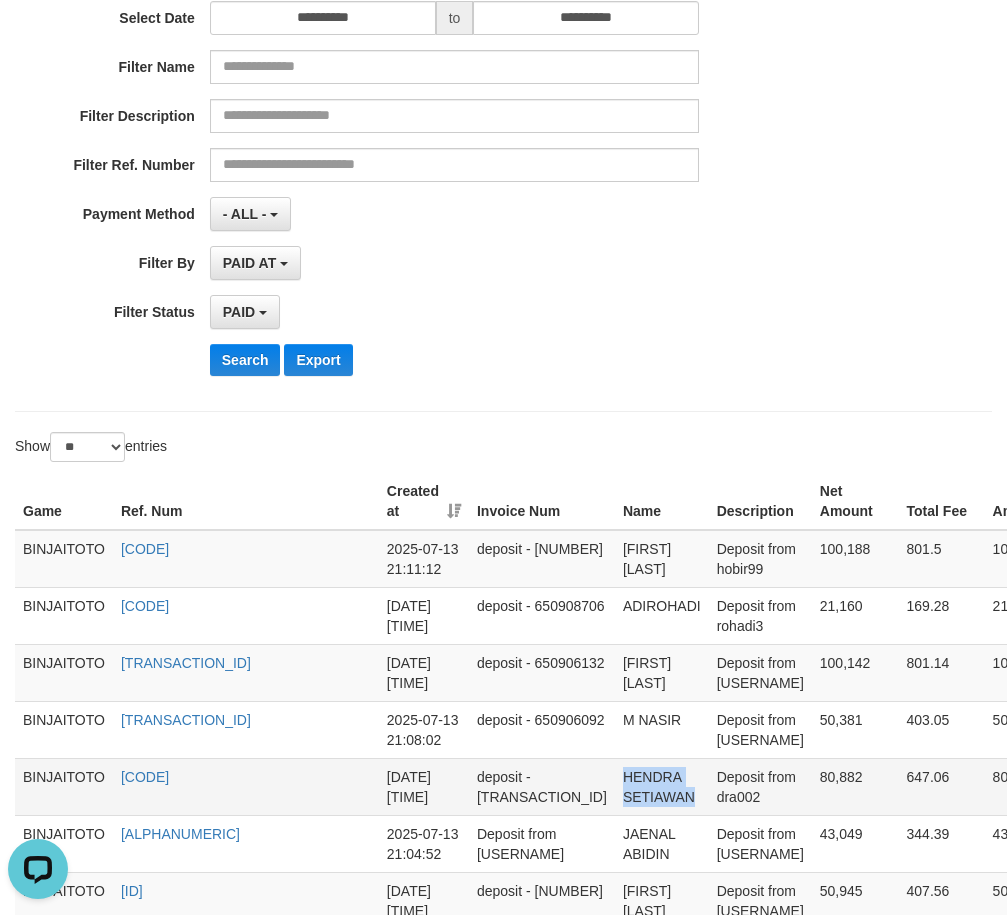 drag, startPoint x: 605, startPoint y: 796, endPoint x: 154, endPoint y: 755, distance: 452.8598 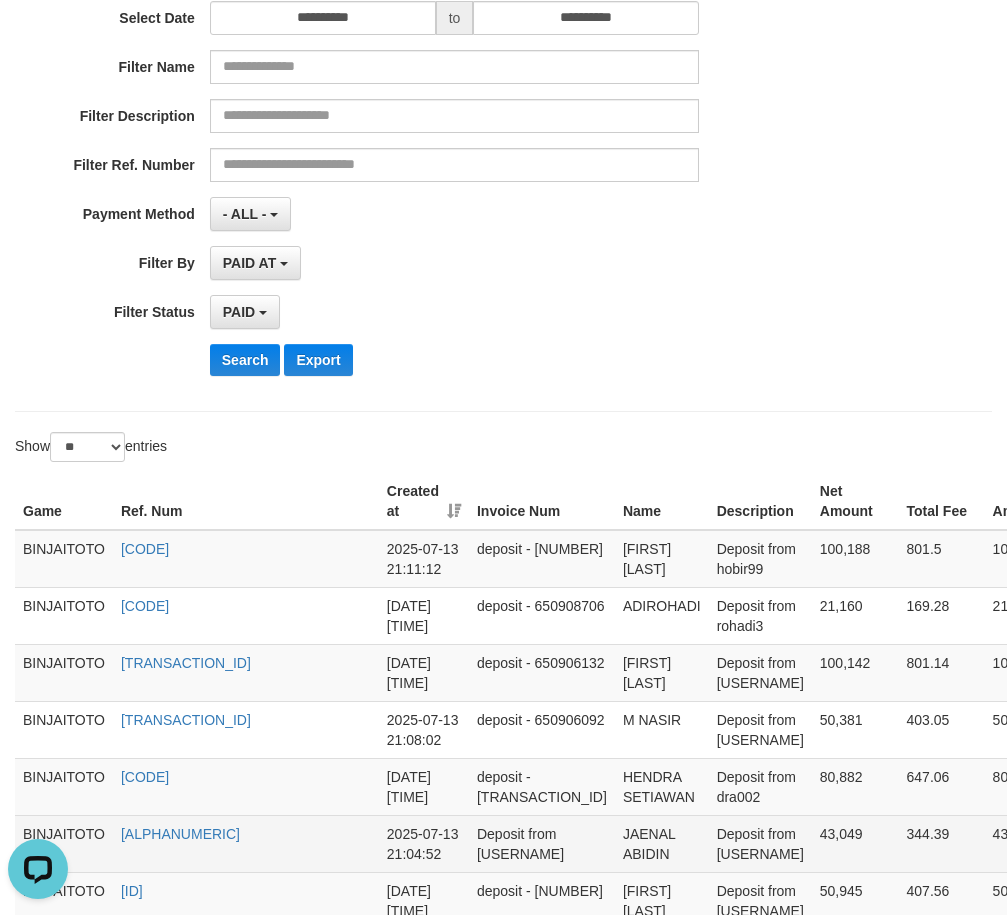 click on "JAENAL ABIDIN" at bounding box center [662, 843] 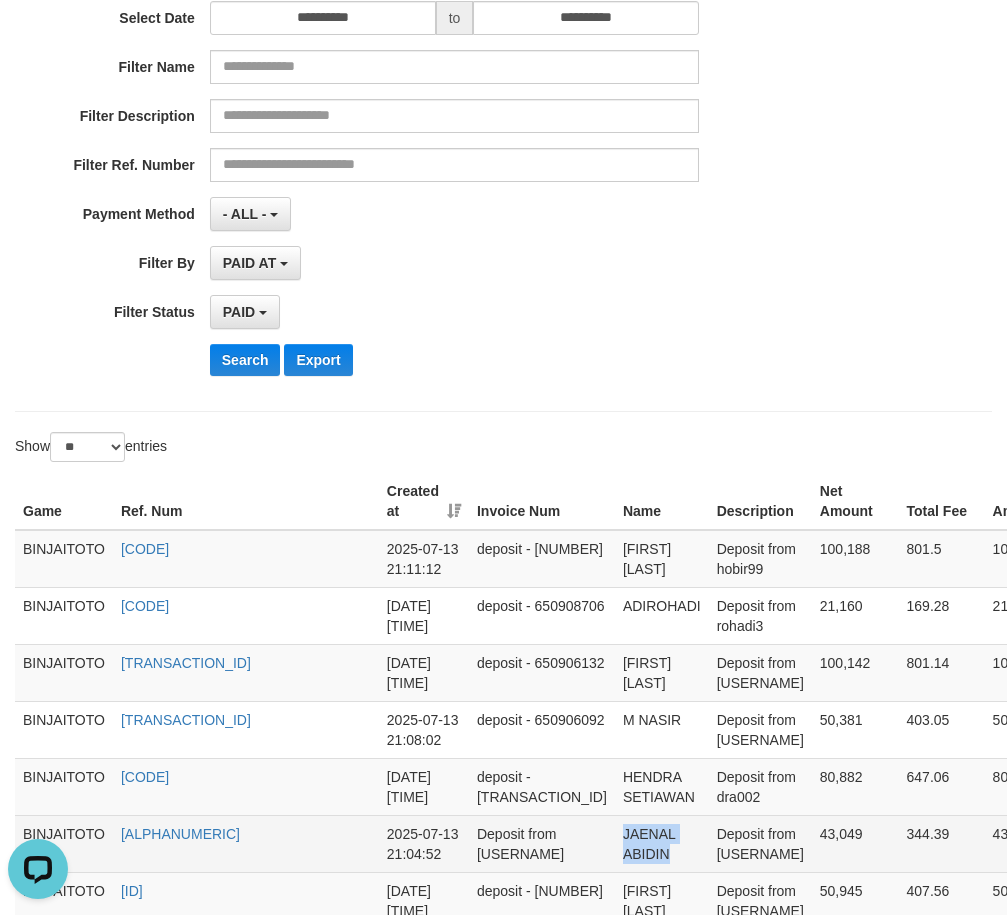 drag, startPoint x: 595, startPoint y: 857, endPoint x: 569, endPoint y: 852, distance: 26.476404 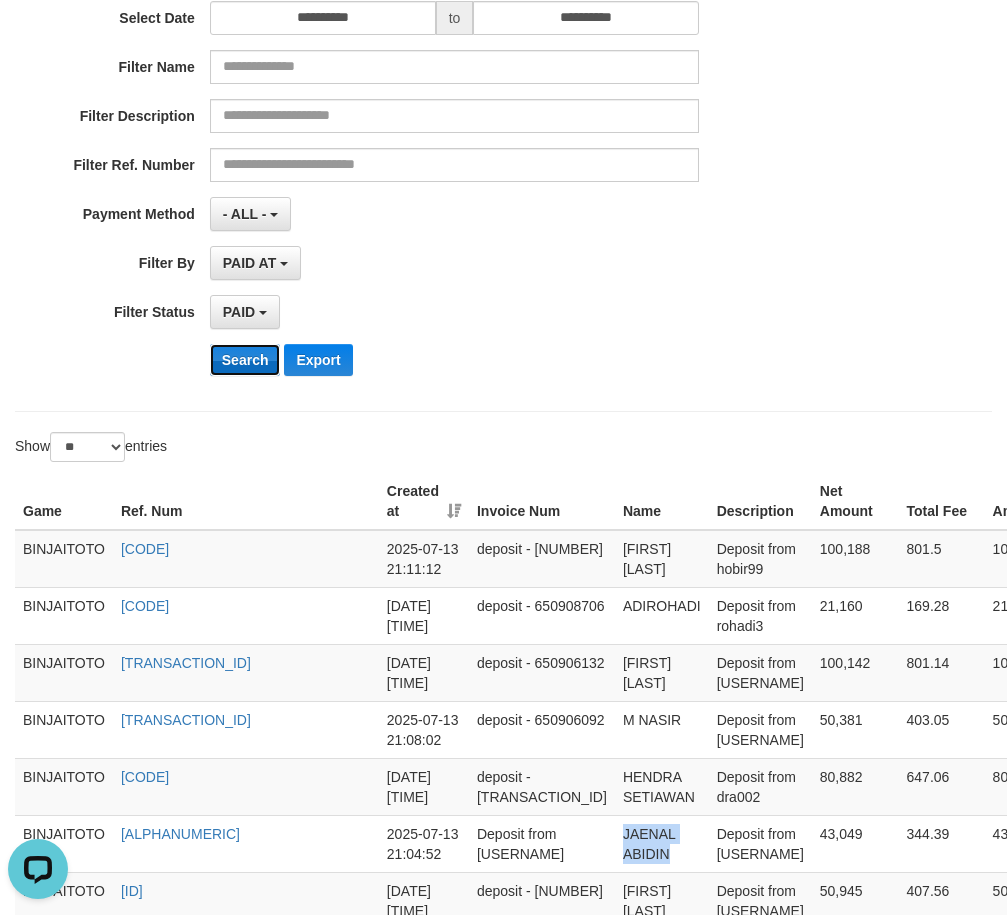 click on "Search" at bounding box center [245, 360] 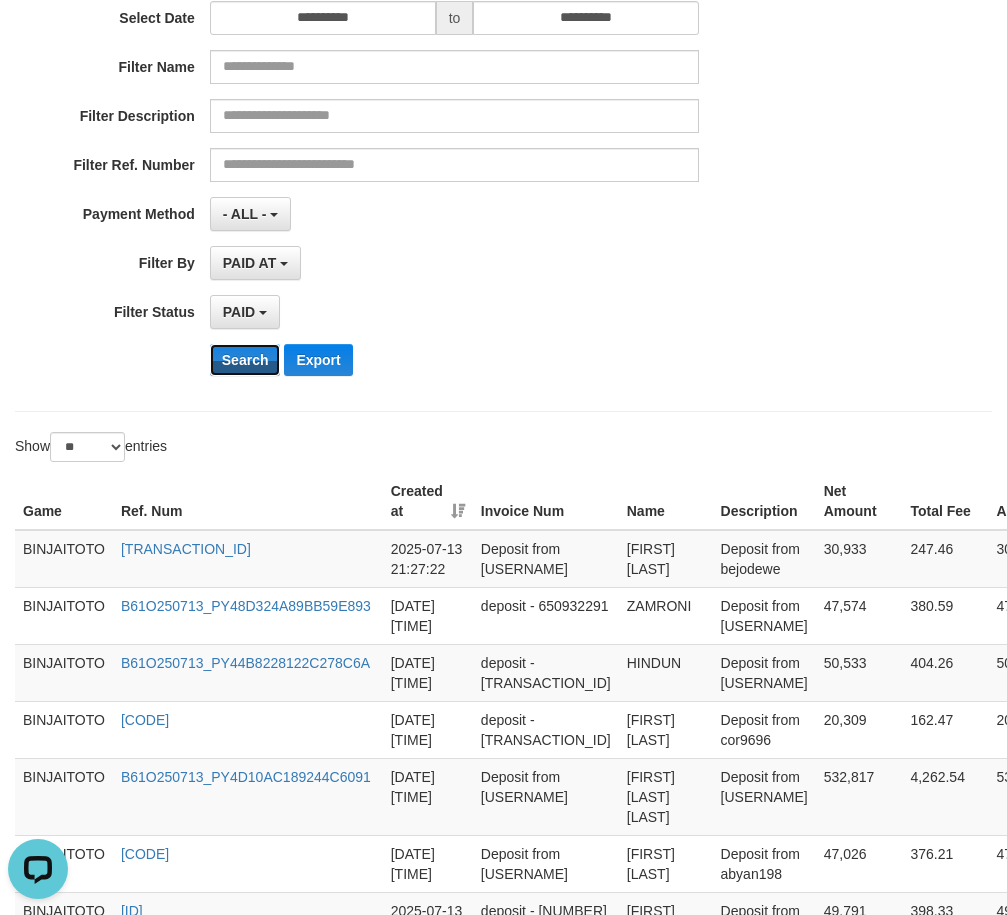 drag, startPoint x: 255, startPoint y: 359, endPoint x: 278, endPoint y: 378, distance: 29.832869 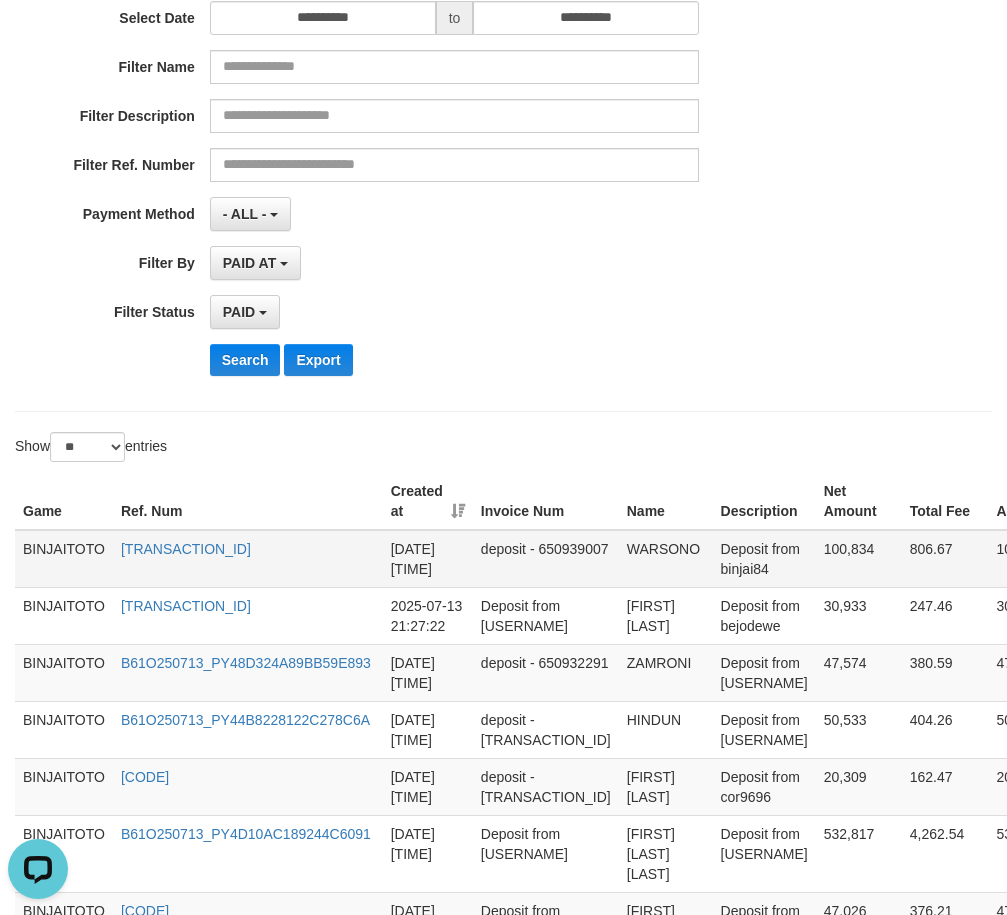click on "WARSONO" at bounding box center (666, 559) 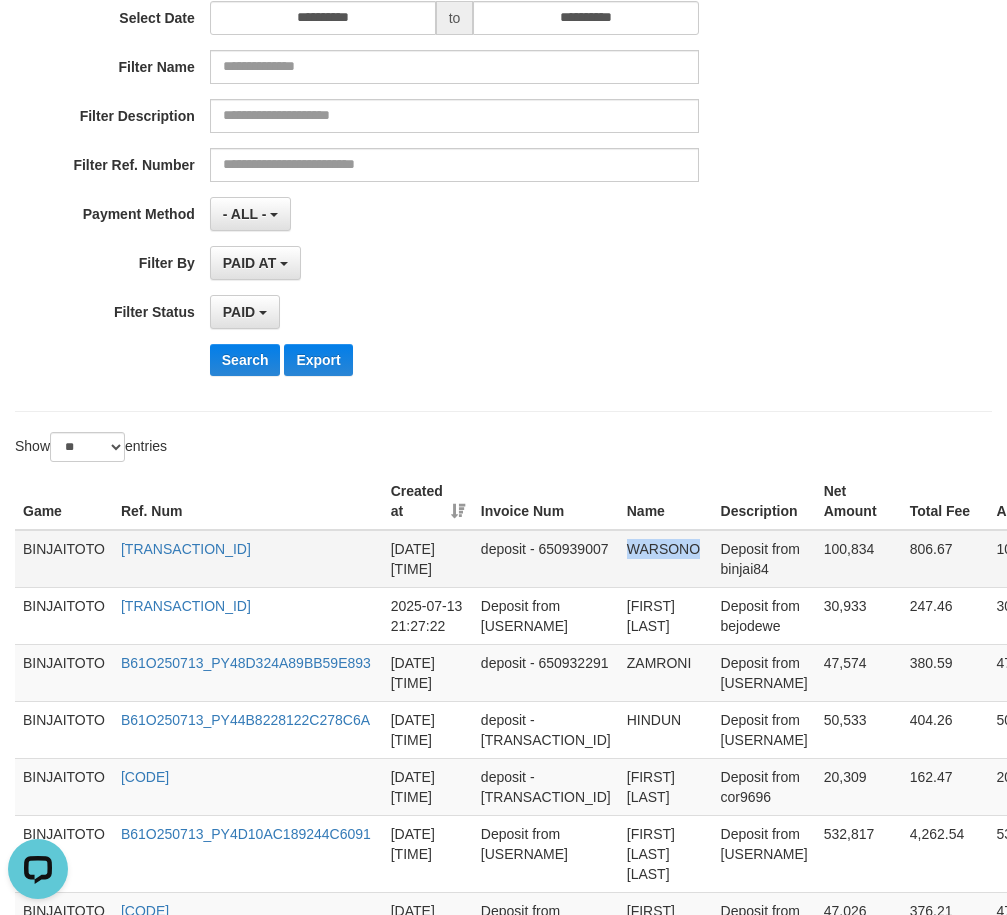 click on "WARSONO" at bounding box center (666, 559) 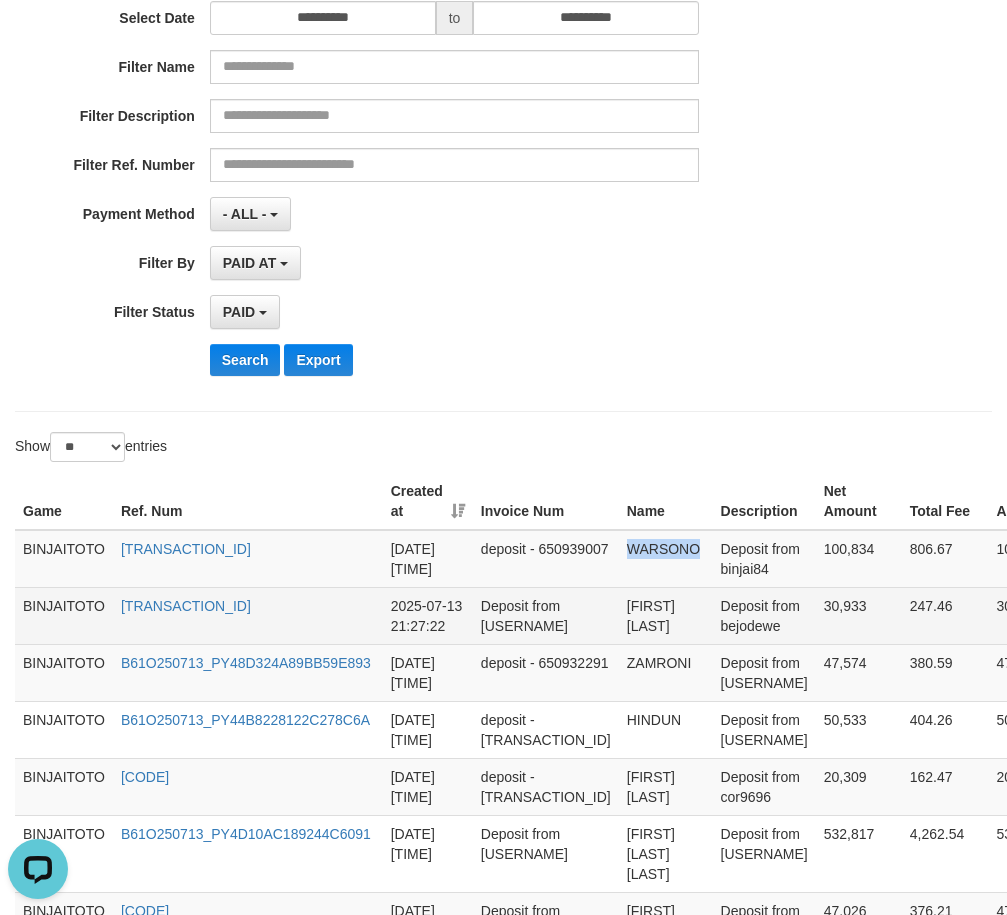 drag, startPoint x: 568, startPoint y: 605, endPoint x: 700, endPoint y: 605, distance: 132 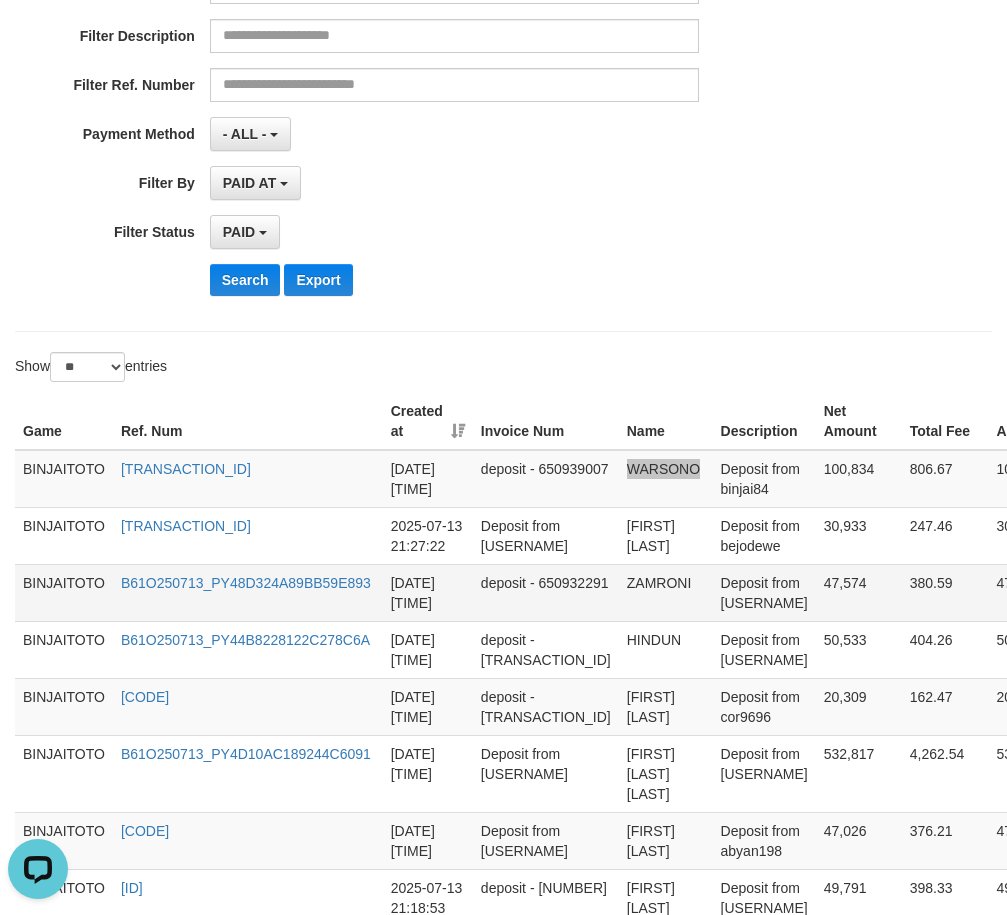 scroll, scrollTop: 500, scrollLeft: 0, axis: vertical 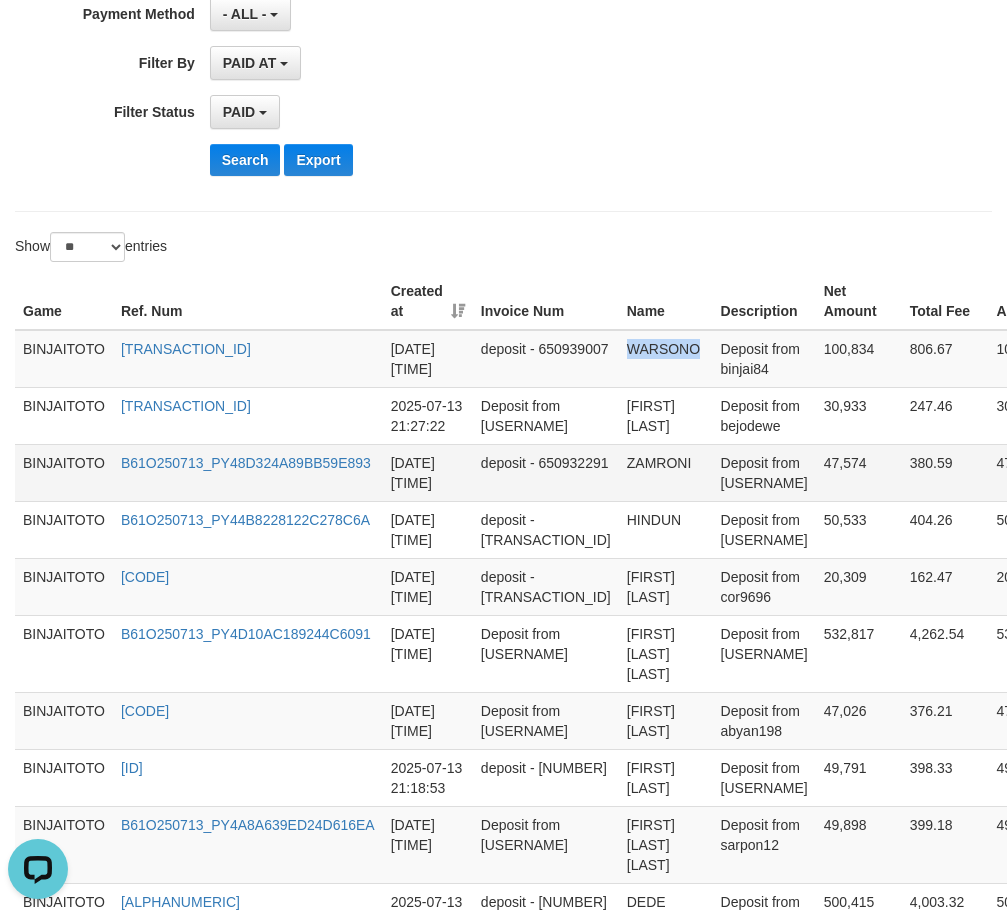 click on "ZAMRONI" at bounding box center (666, 472) 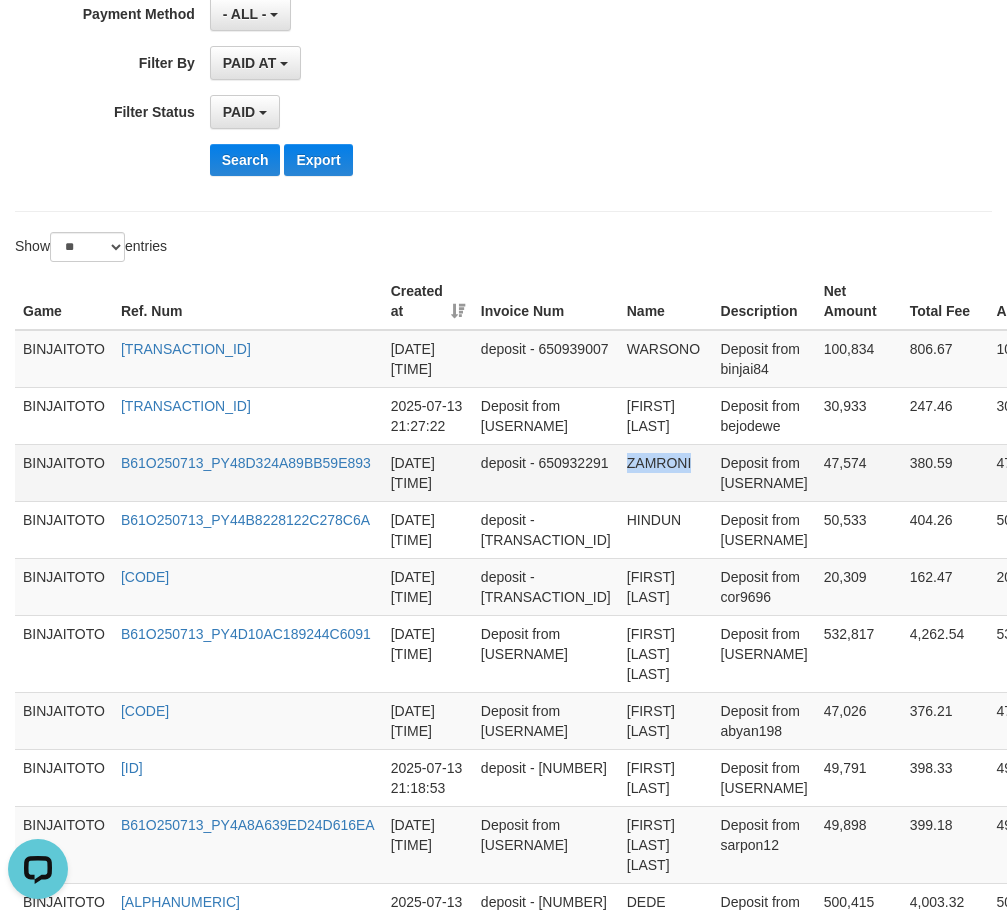 click on "ZAMRONI" at bounding box center (666, 472) 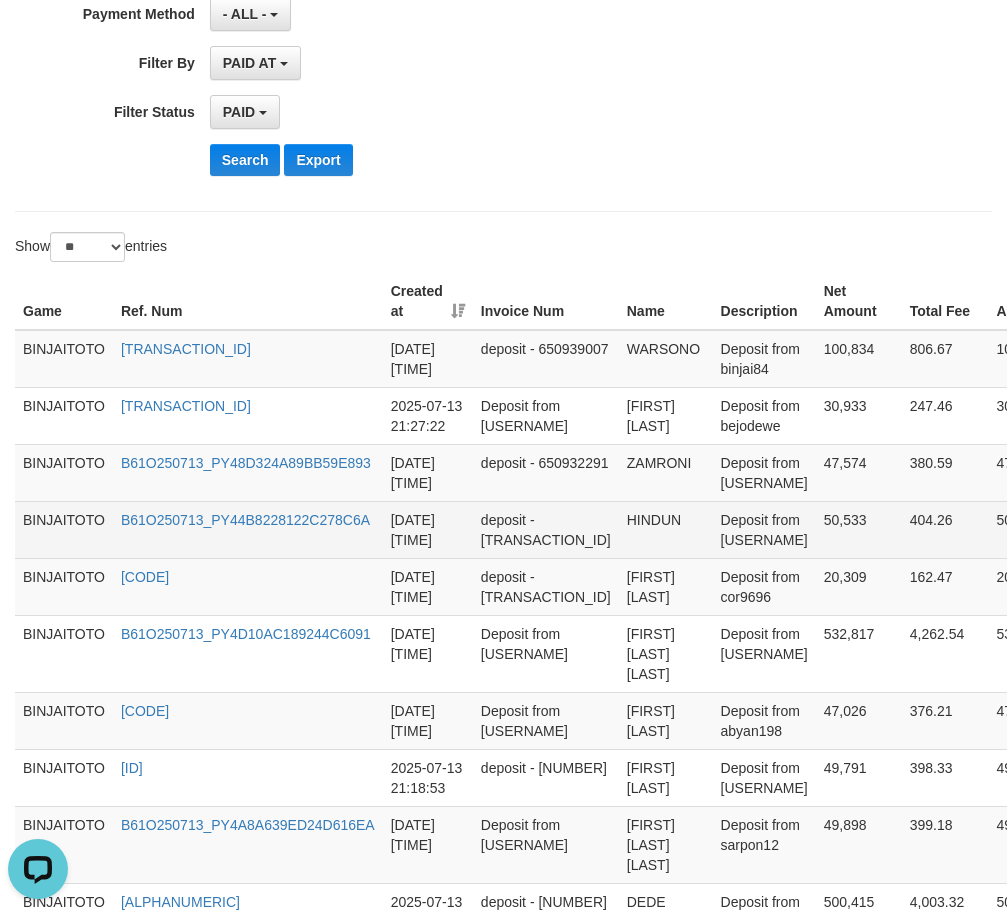 click on "HINDUN" at bounding box center [666, 529] 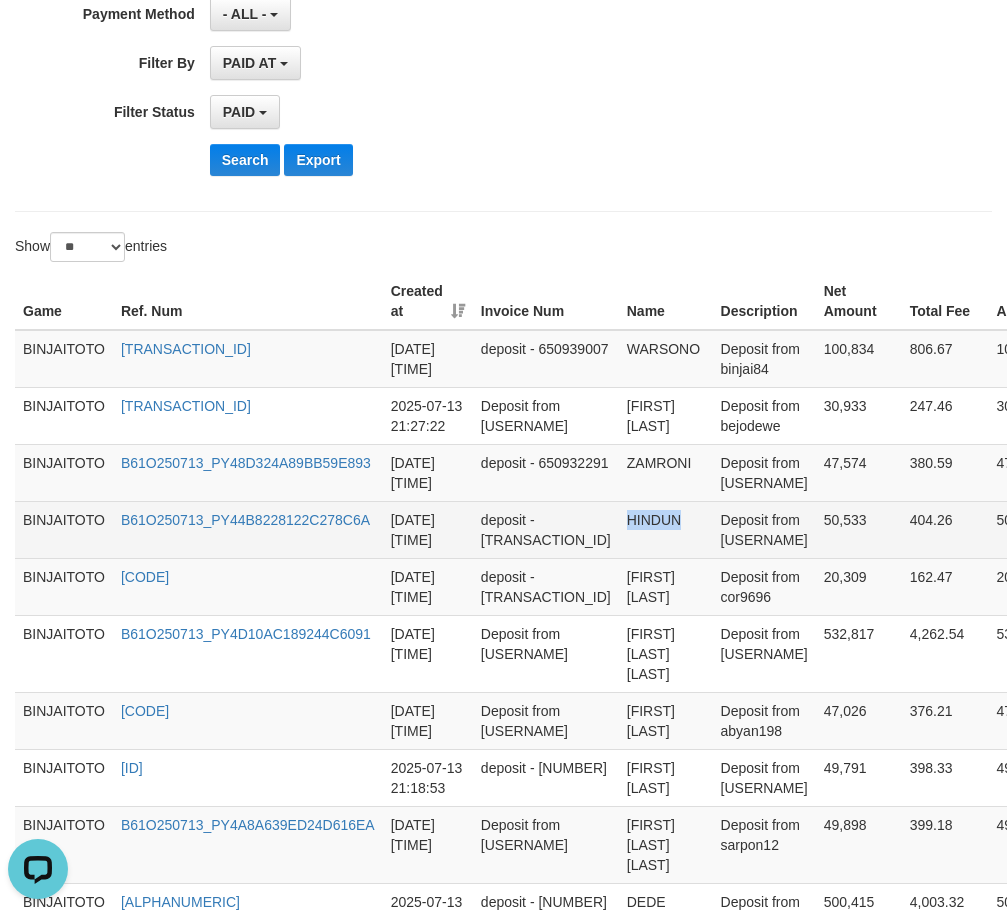 click on "HINDUN" at bounding box center (666, 529) 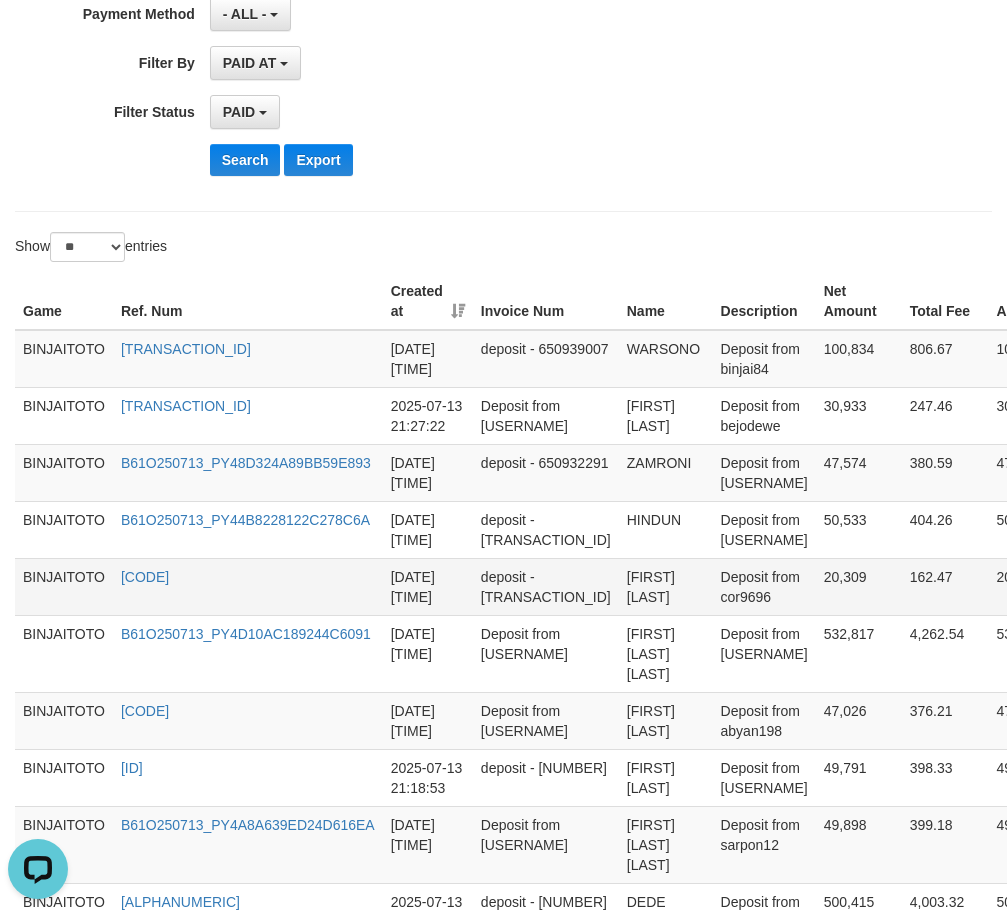 click on "[FIRST] [LAST]" at bounding box center (666, 586) 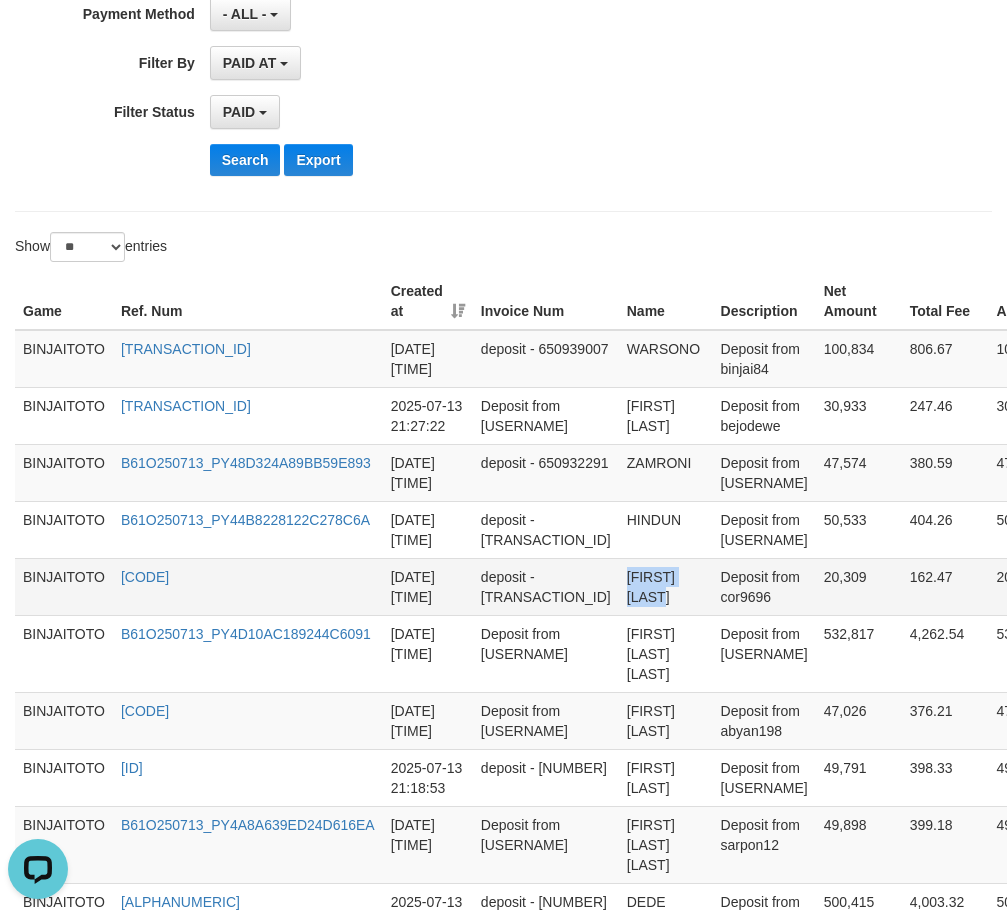 drag, startPoint x: 607, startPoint y: 574, endPoint x: 666, endPoint y: 576, distance: 59.03389 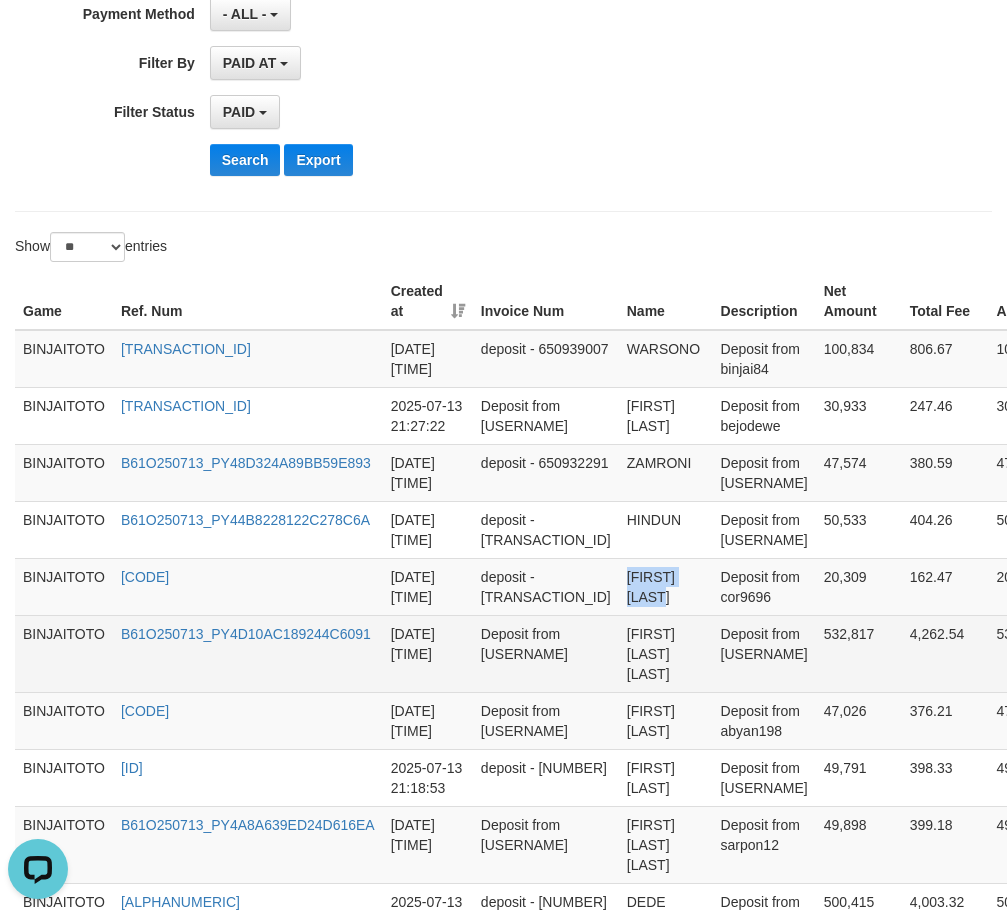 click on "[FIRST] [LAST] [LAST]" at bounding box center (666, 653) 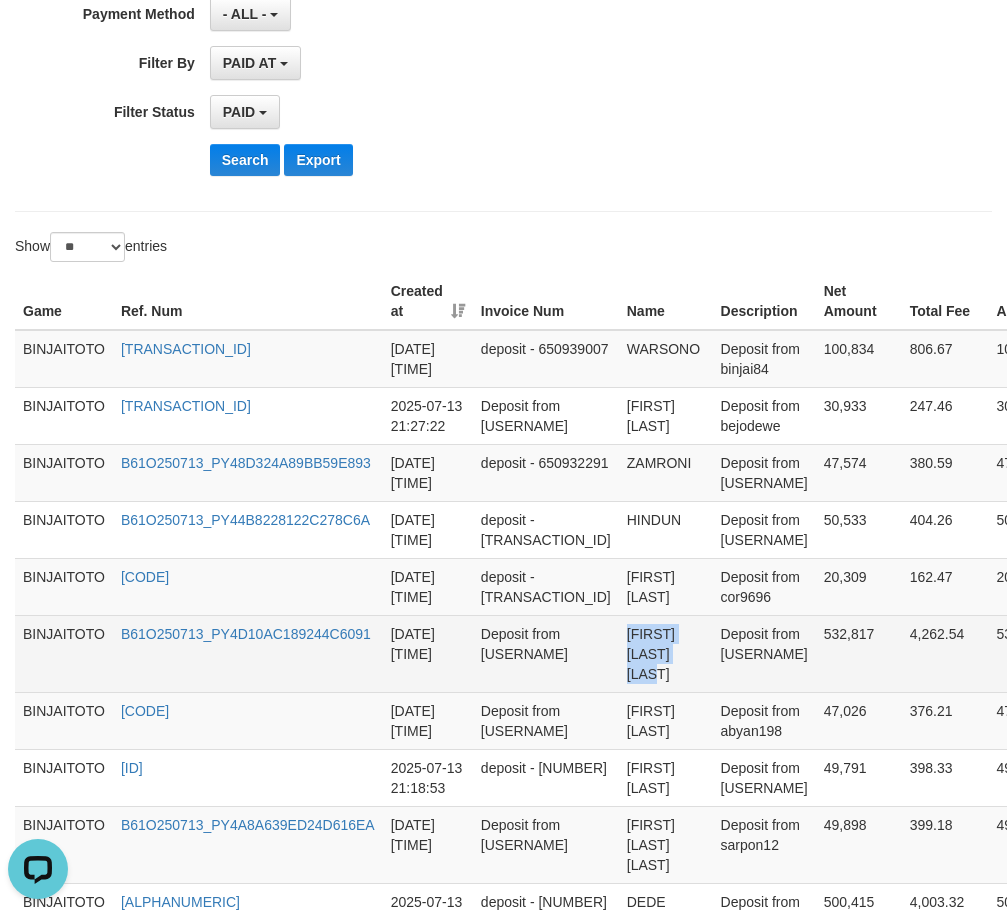 drag, startPoint x: 587, startPoint y: 640, endPoint x: 601, endPoint y: 649, distance: 16.643316 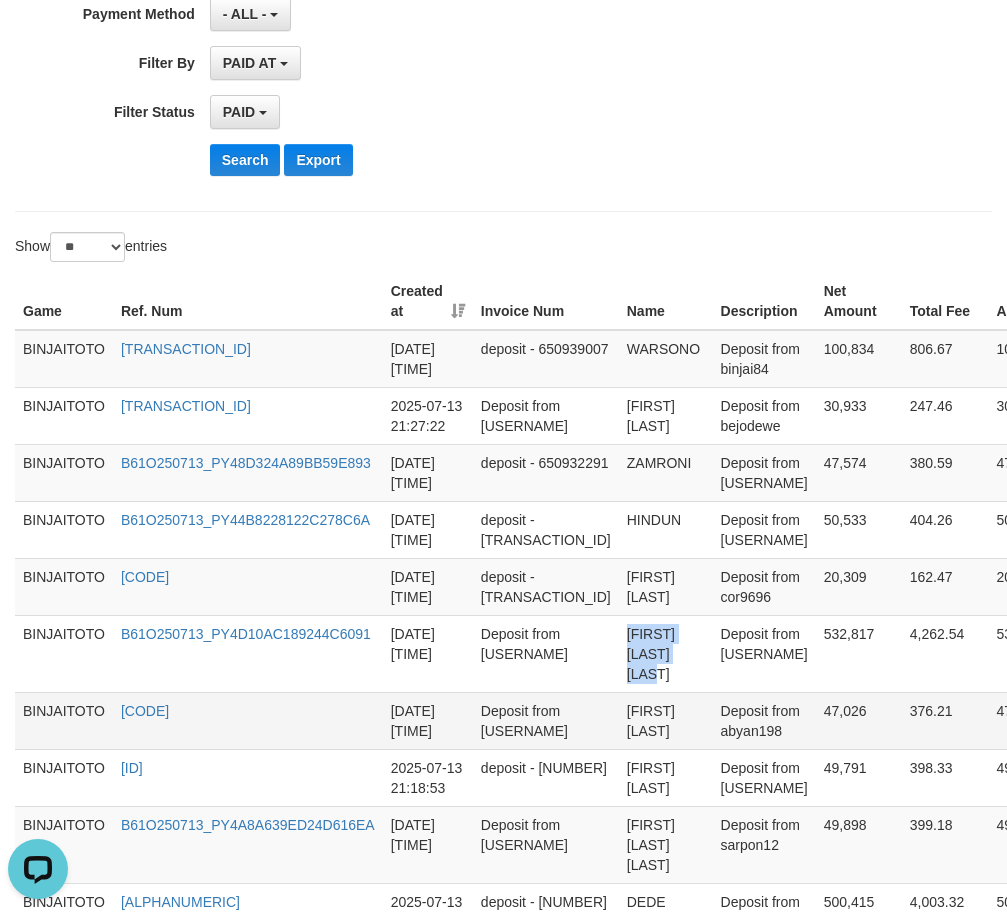 click on "[FIRST] [LAST]" at bounding box center (666, 720) 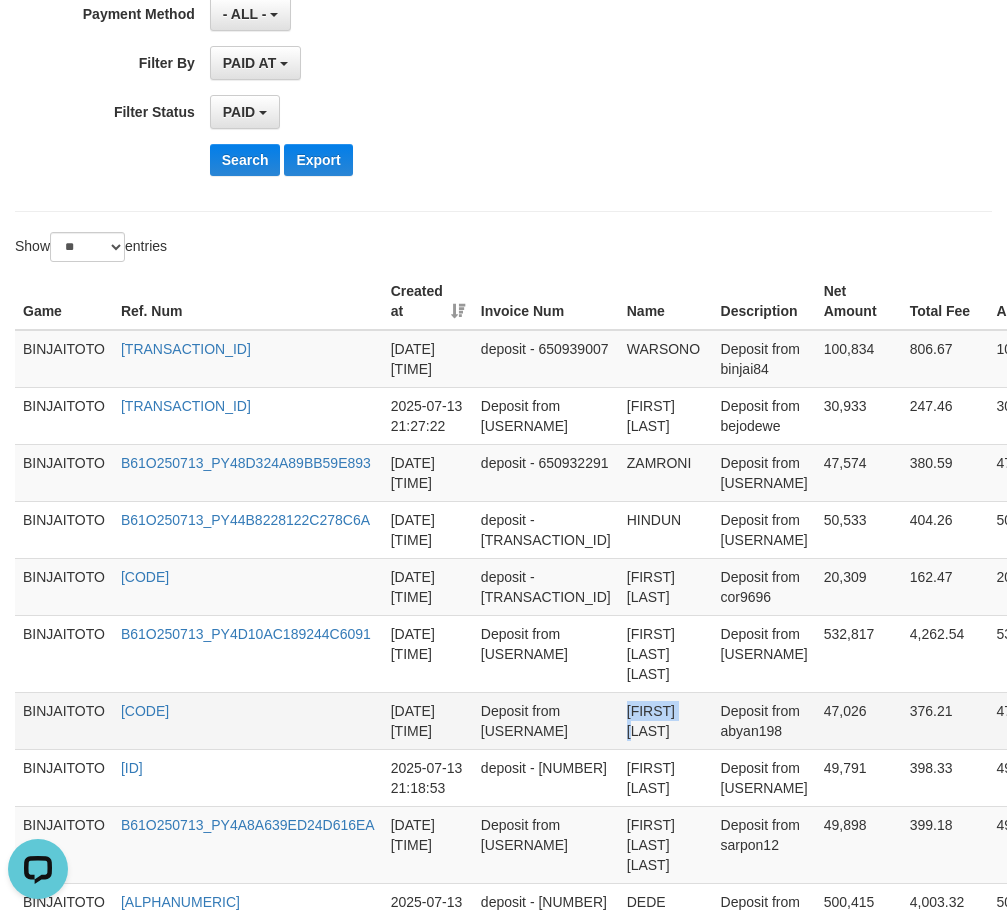 drag, startPoint x: 593, startPoint y: 691, endPoint x: 619, endPoint y: 690, distance: 26.019224 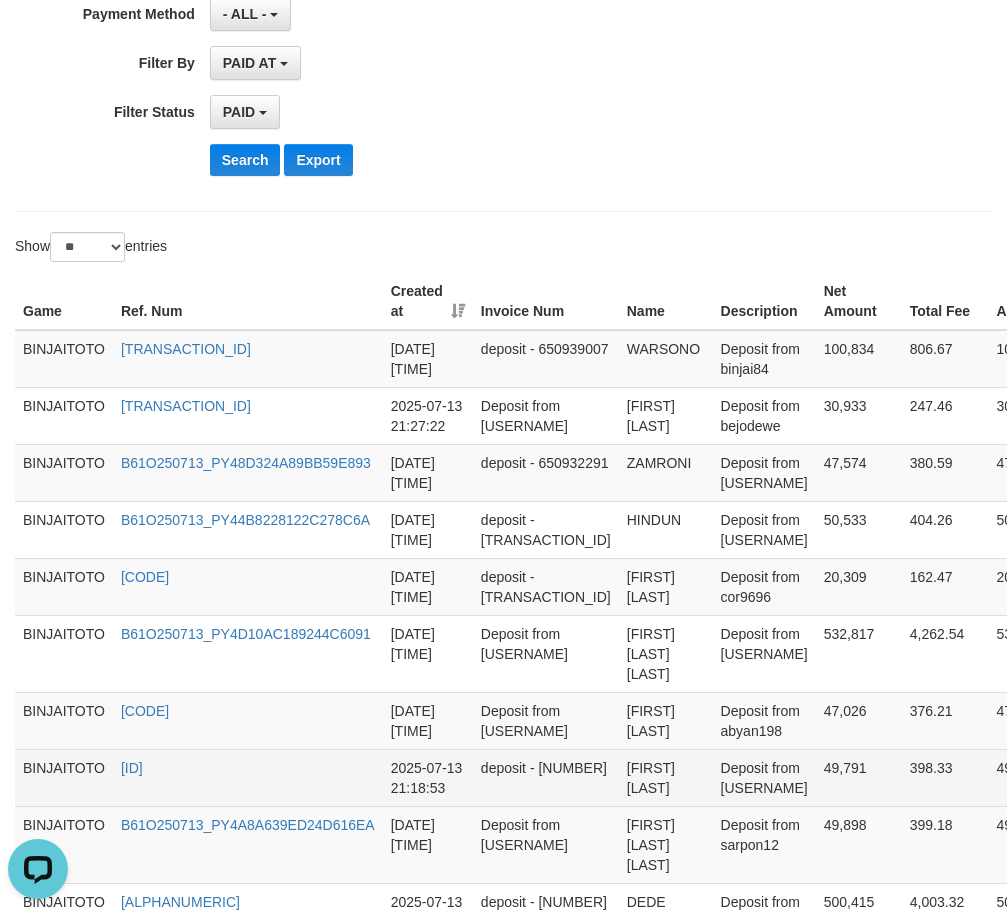 click on "[FIRST] [LAST]" at bounding box center (666, 777) 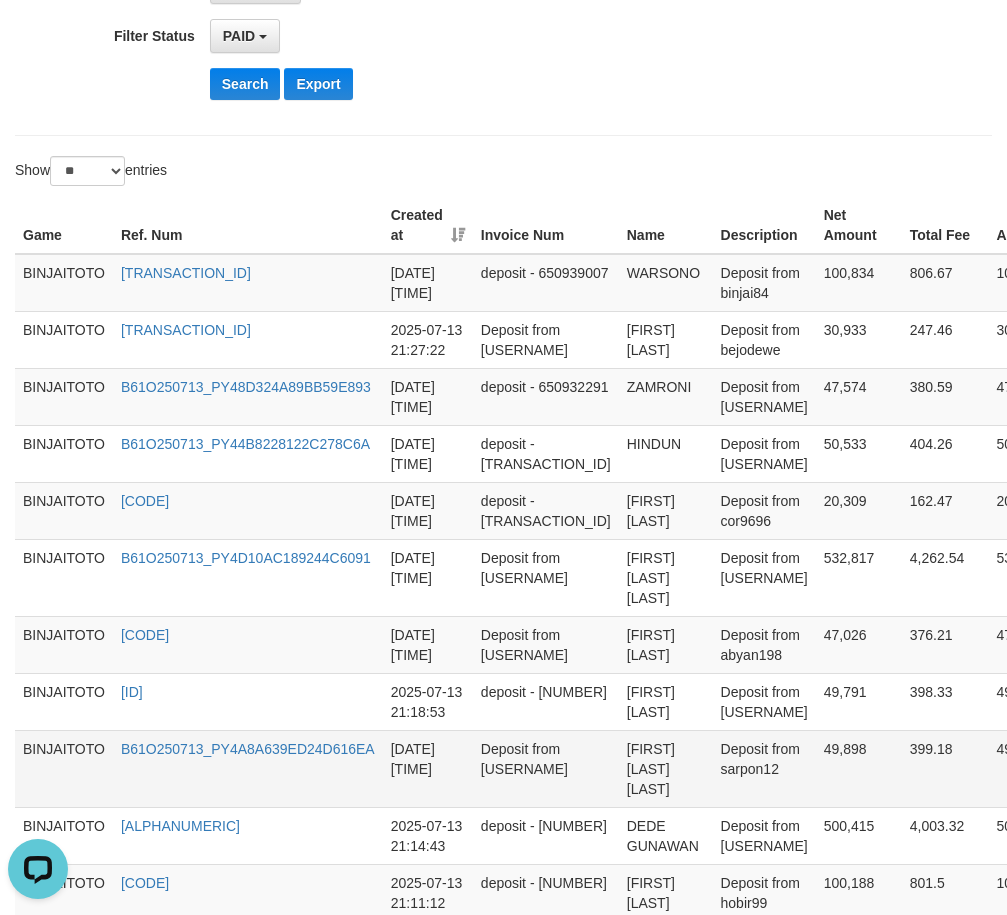 scroll, scrollTop: 700, scrollLeft: 0, axis: vertical 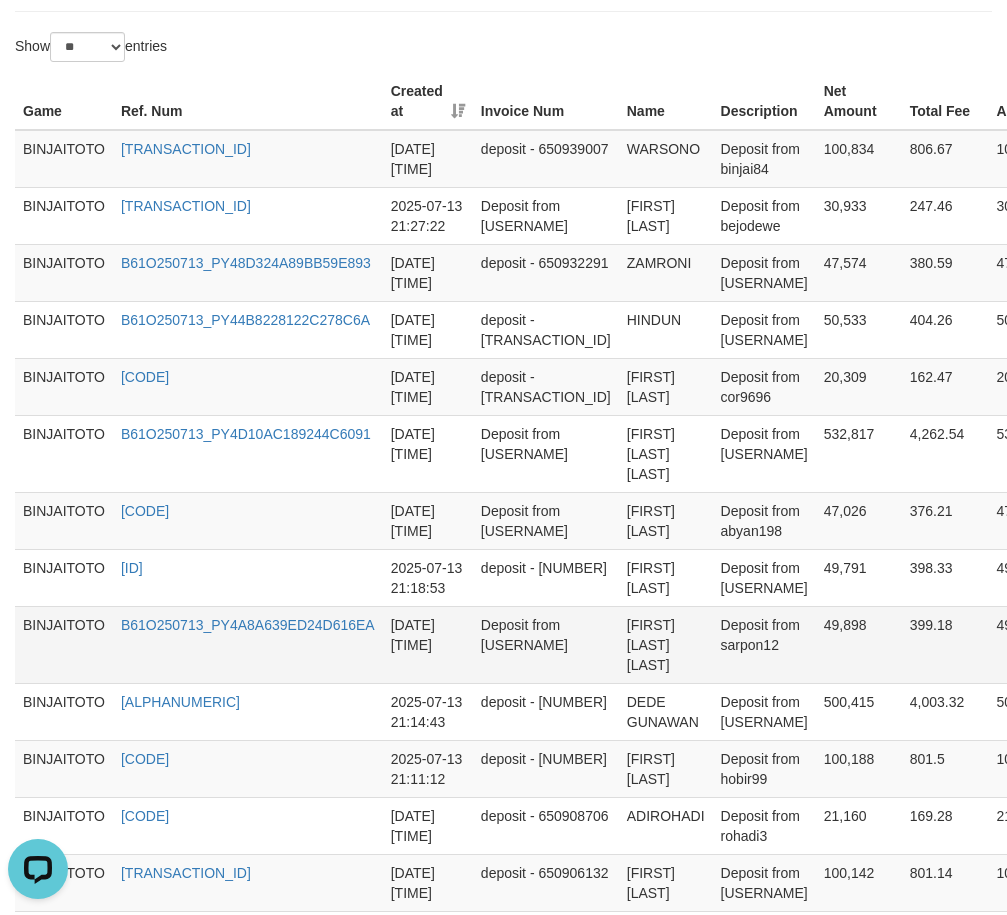 click on "[FIRST] [LAST] [LAST]" at bounding box center (666, 644) 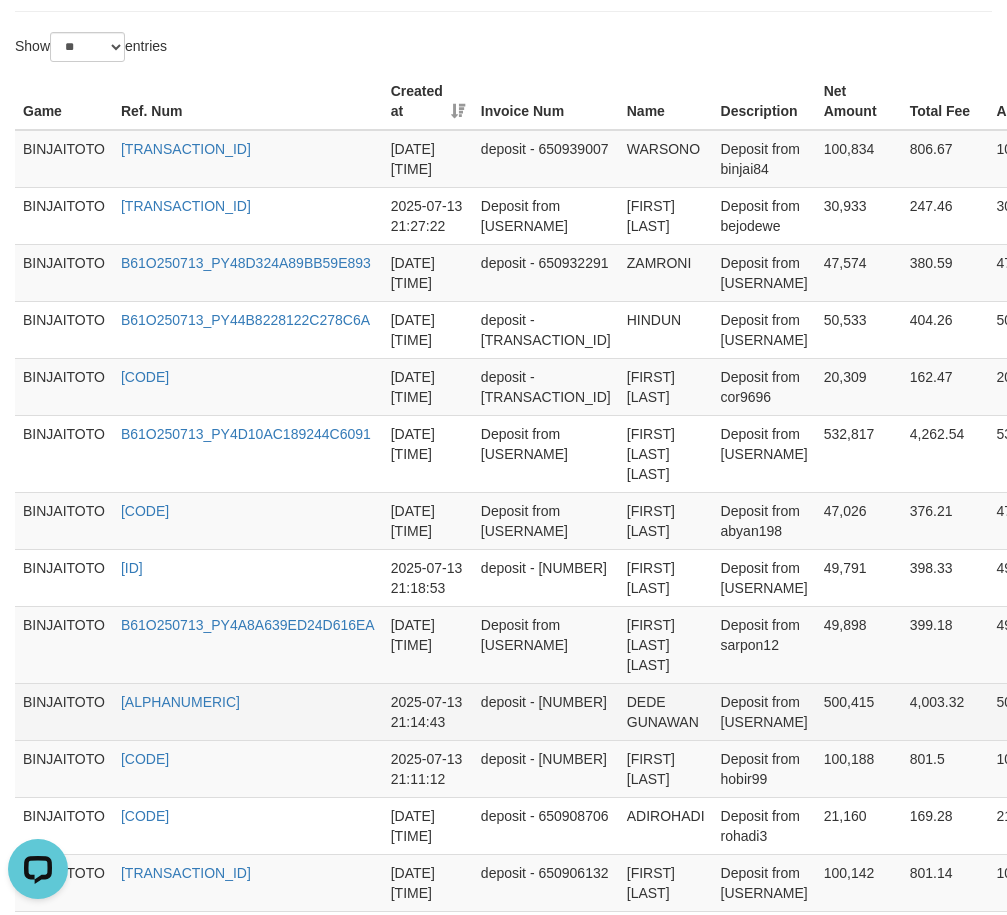 click on "DEDE GUNAWAN" at bounding box center (666, 711) 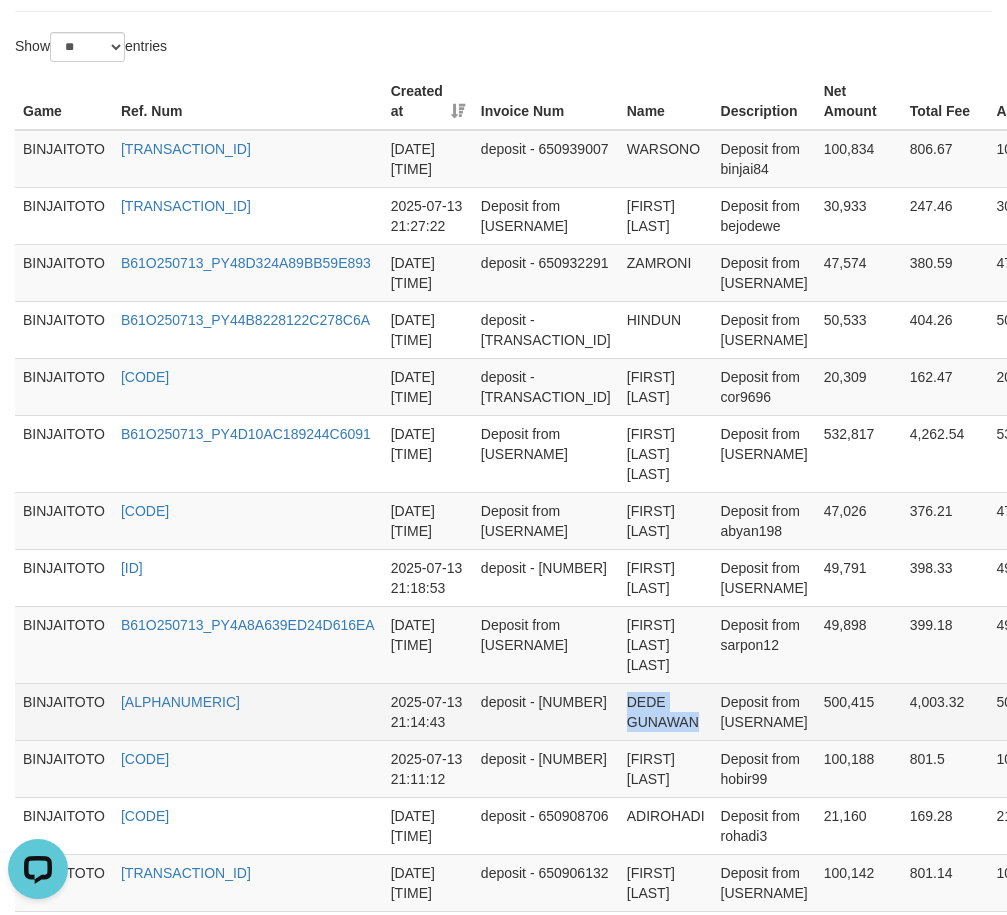 drag, startPoint x: 585, startPoint y: 654, endPoint x: 656, endPoint y: 660, distance: 71.25307 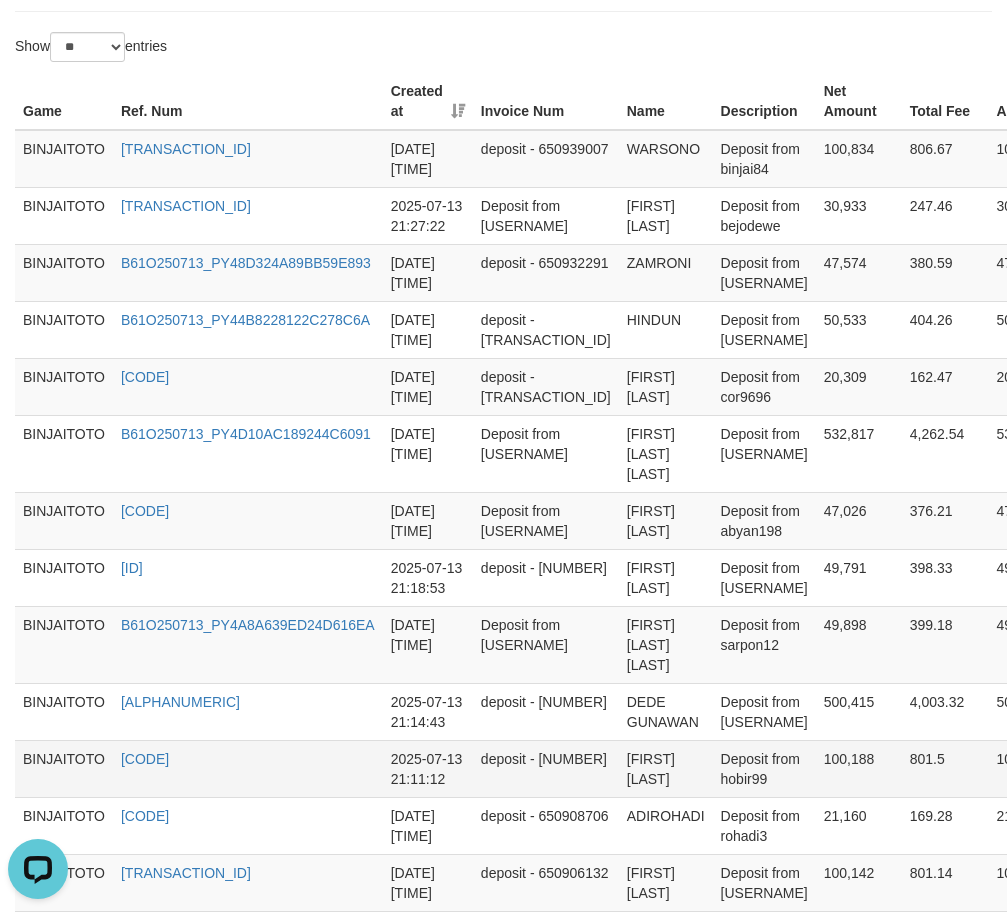 click on "[FIRST] [LAST]" at bounding box center [666, 768] 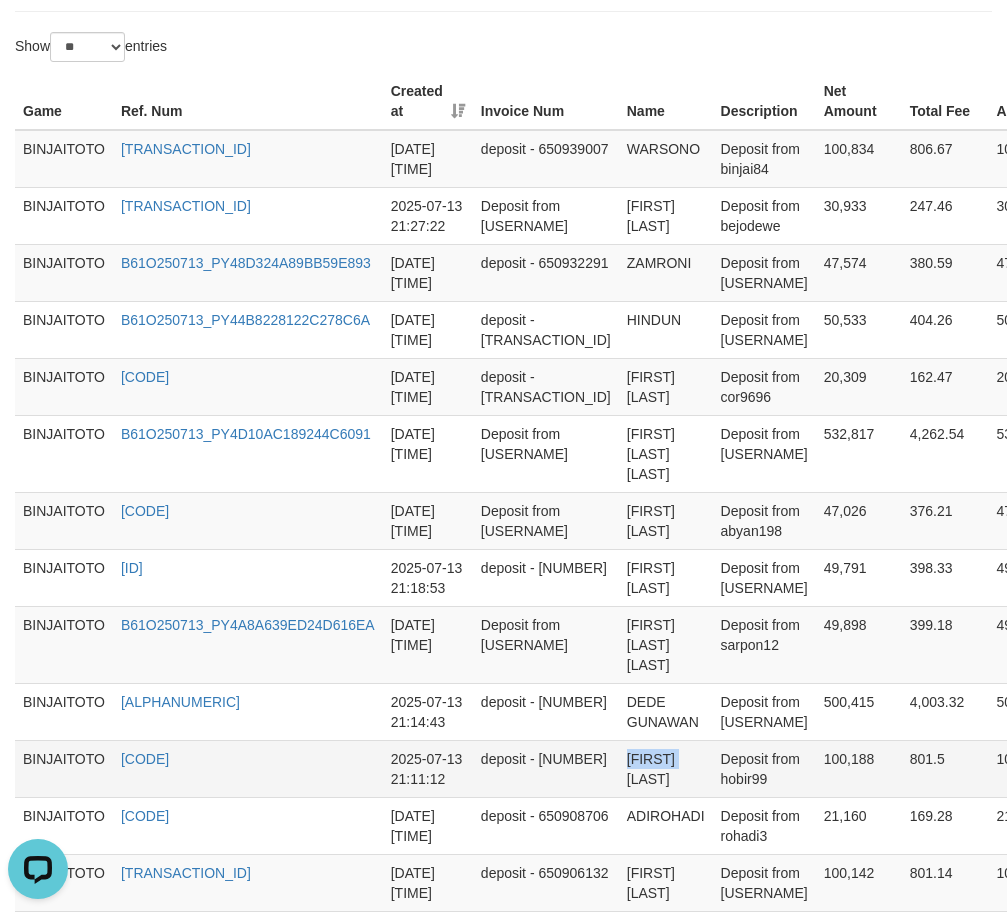 drag, startPoint x: 583, startPoint y: 717, endPoint x: 636, endPoint y: 717, distance: 53 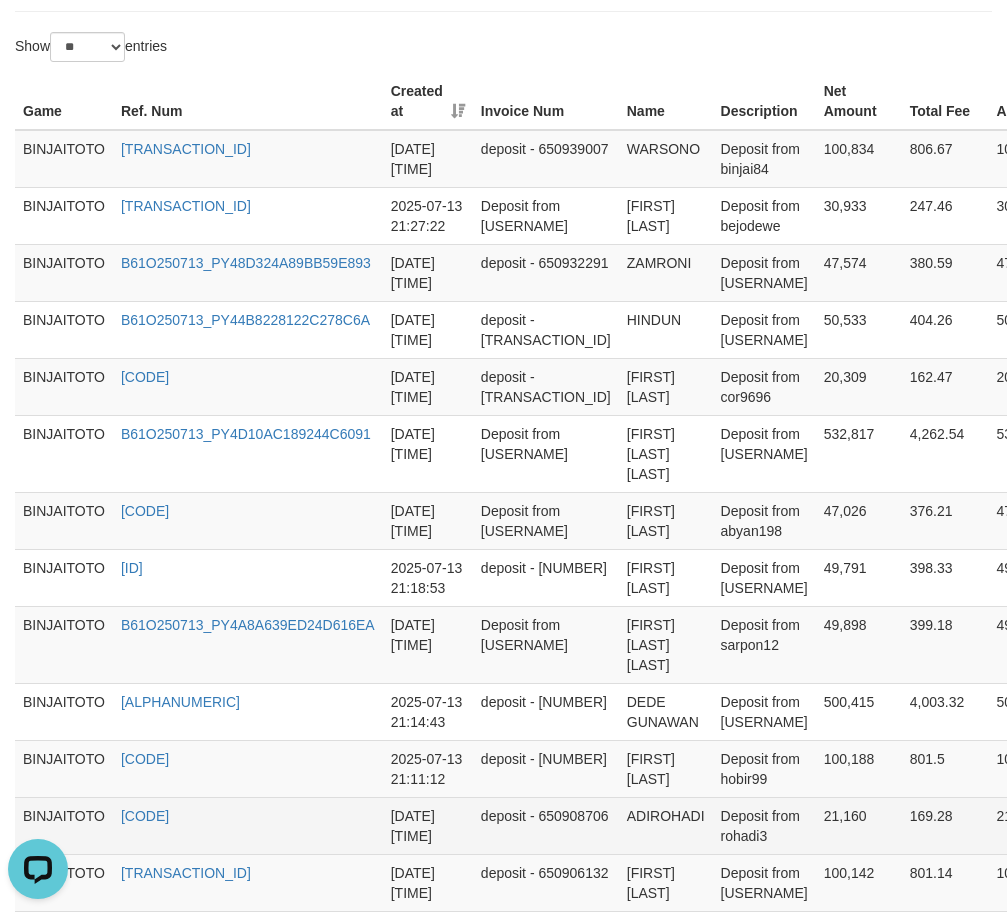 click on "ADIROHADI" at bounding box center (666, 825) 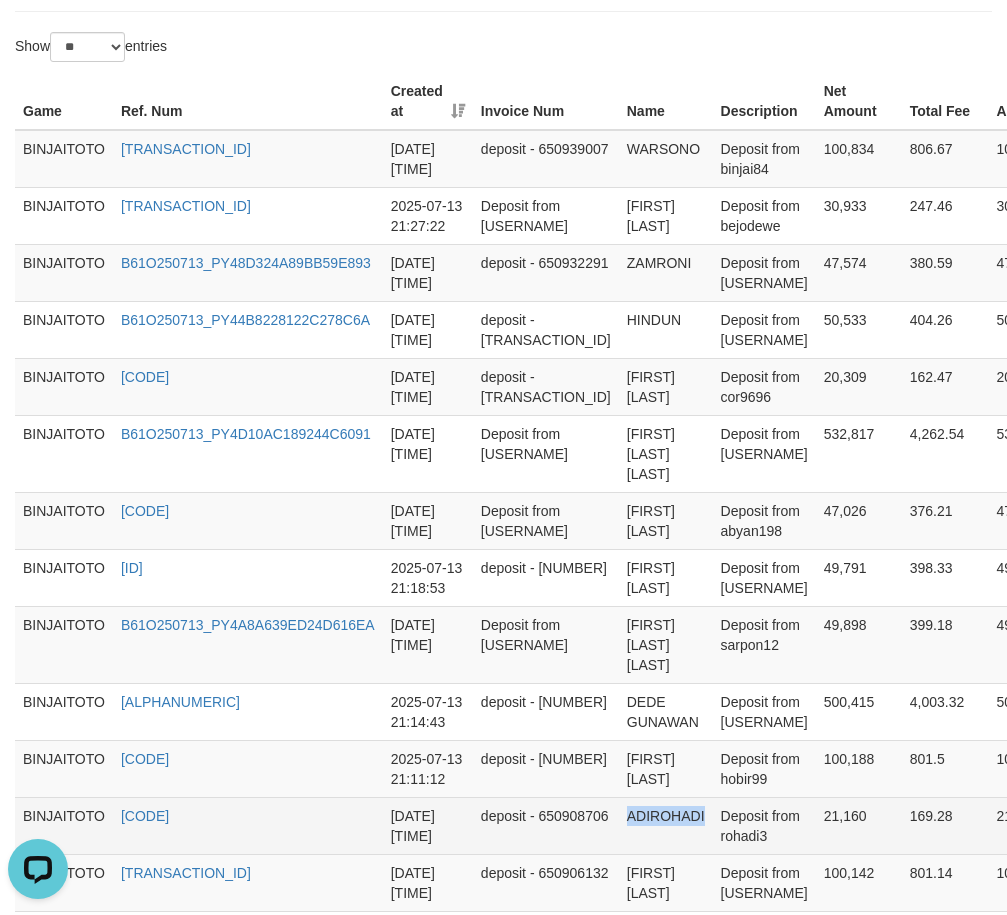 click on "ADIROHADI" at bounding box center [666, 825] 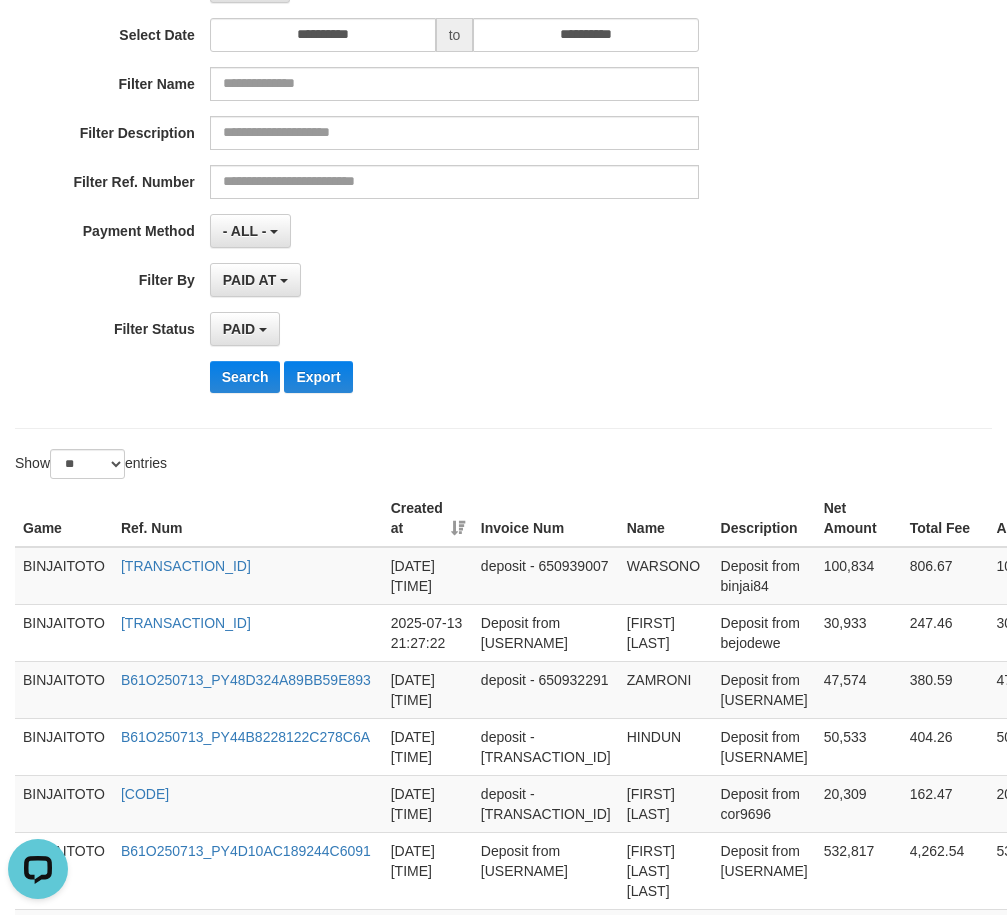 scroll, scrollTop: 0, scrollLeft: 0, axis: both 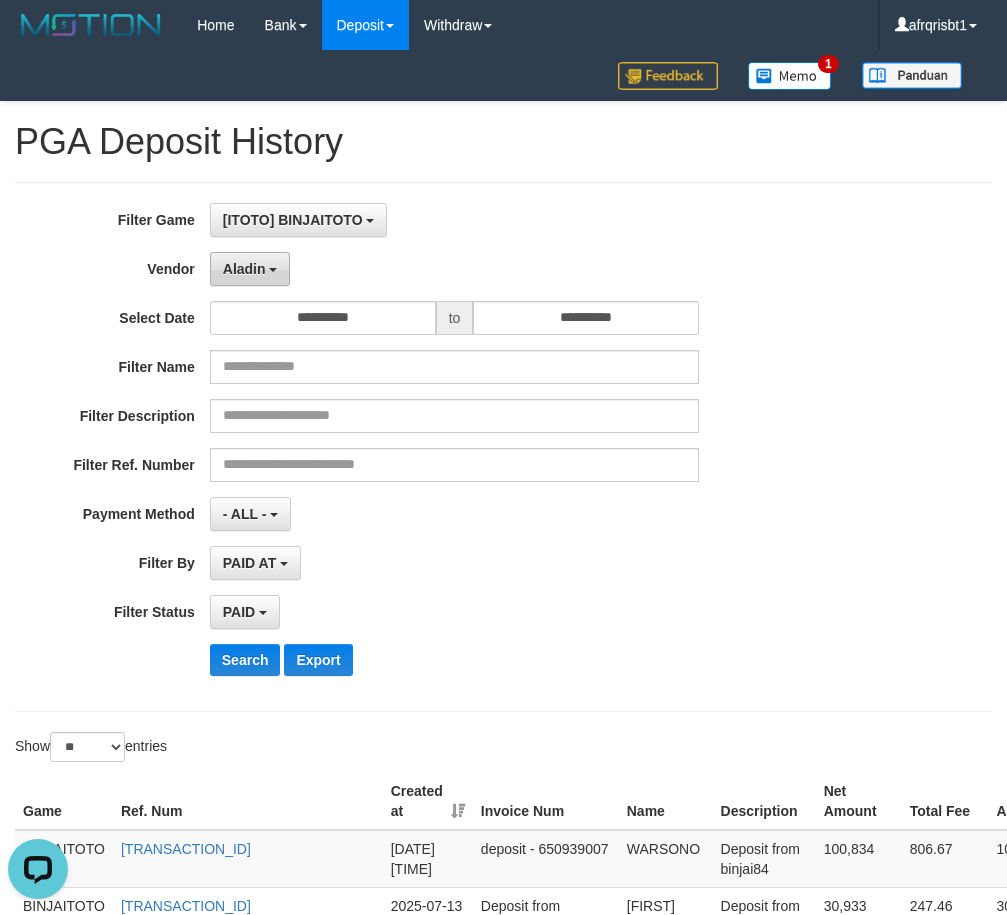 click on "Aladin" at bounding box center [244, 269] 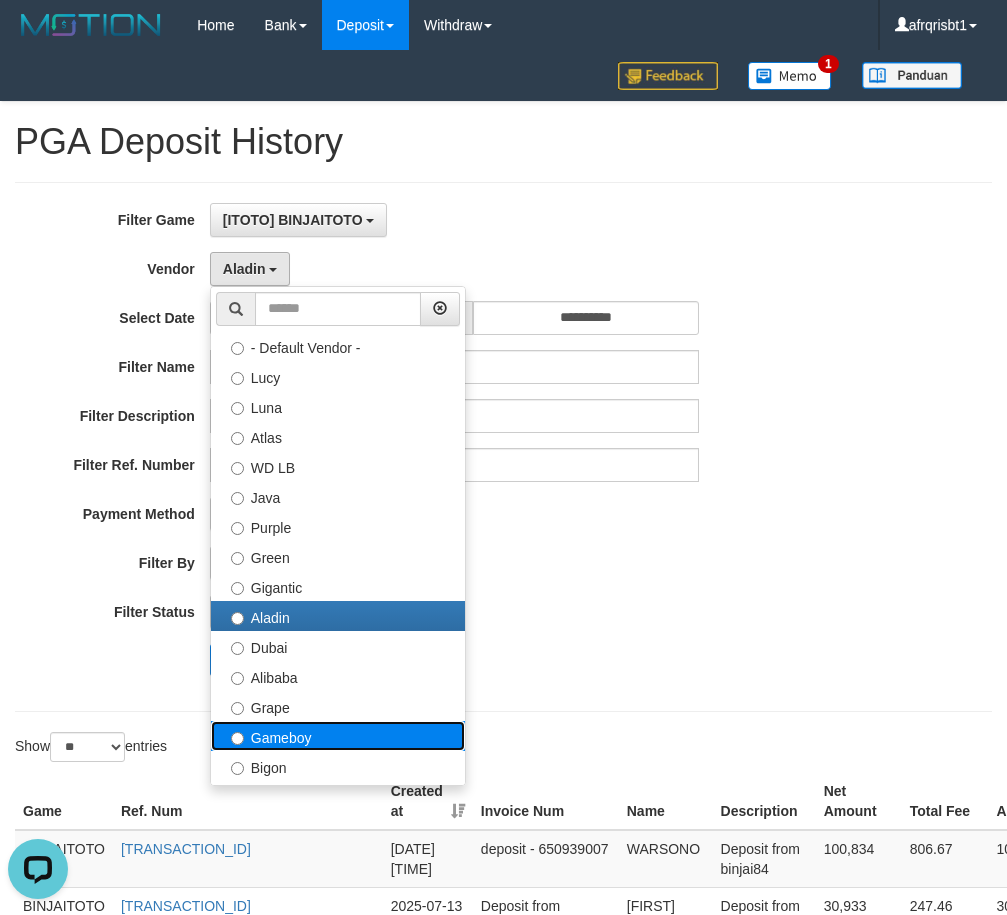 click on "Gameboy" at bounding box center [338, 736] 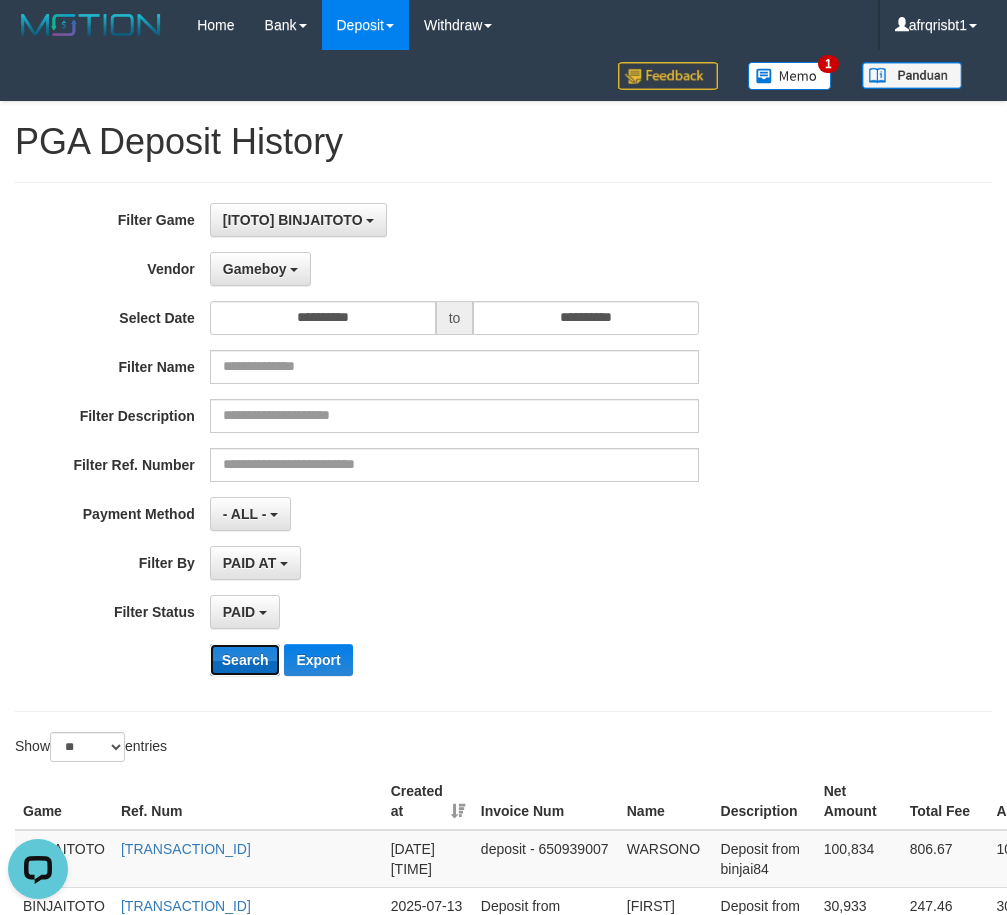 click on "Search" at bounding box center [245, 660] 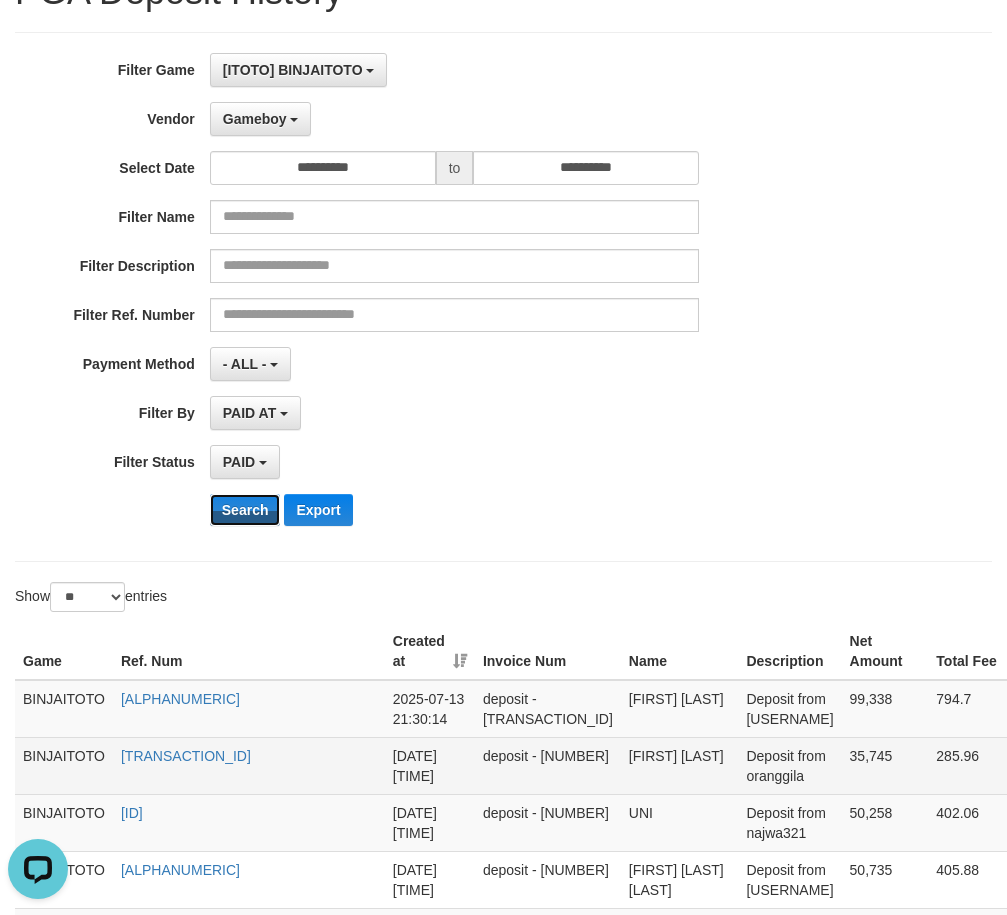 scroll, scrollTop: 300, scrollLeft: 0, axis: vertical 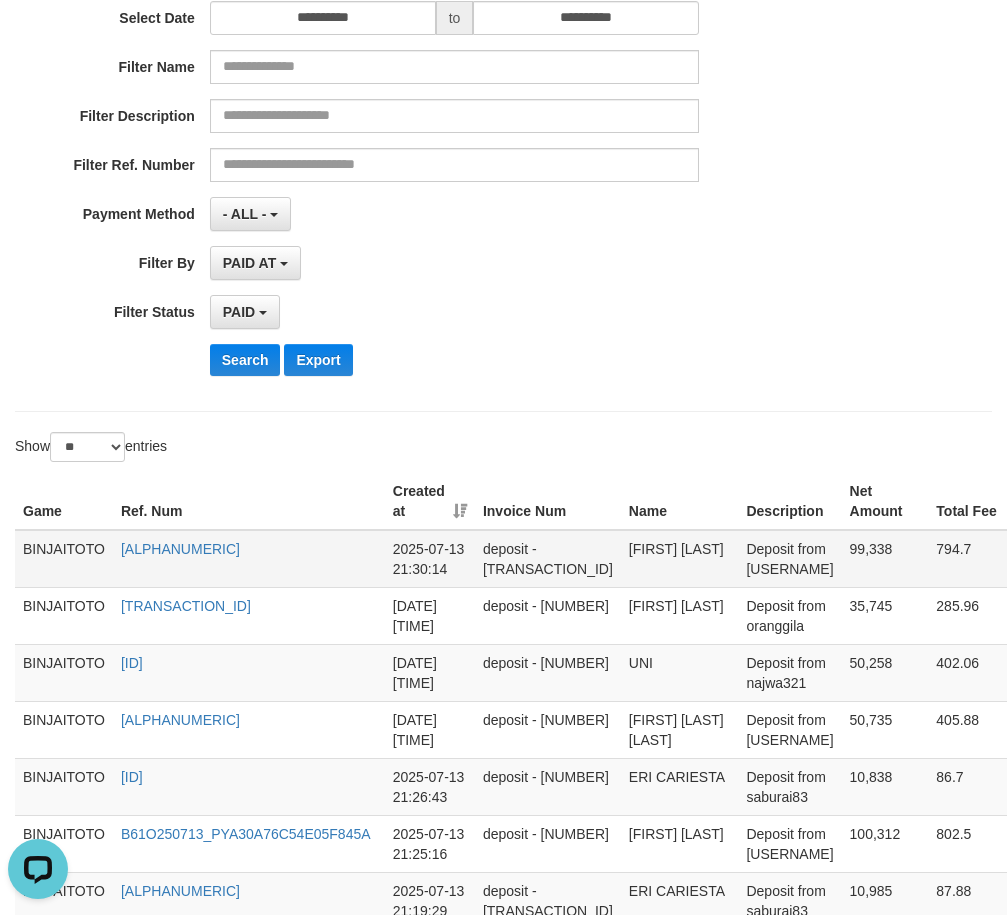click on "[FIRST] [LAST]" at bounding box center [680, 559] 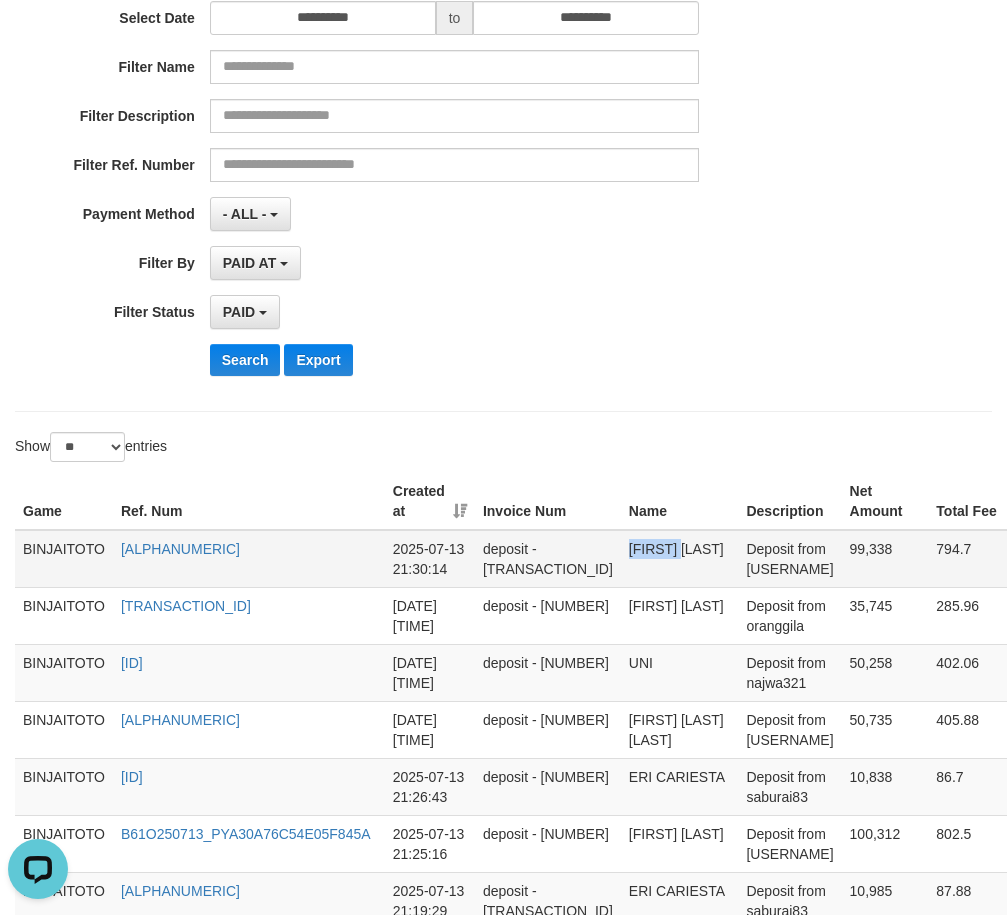 click on "[FIRST] [LAST]" at bounding box center (680, 559) 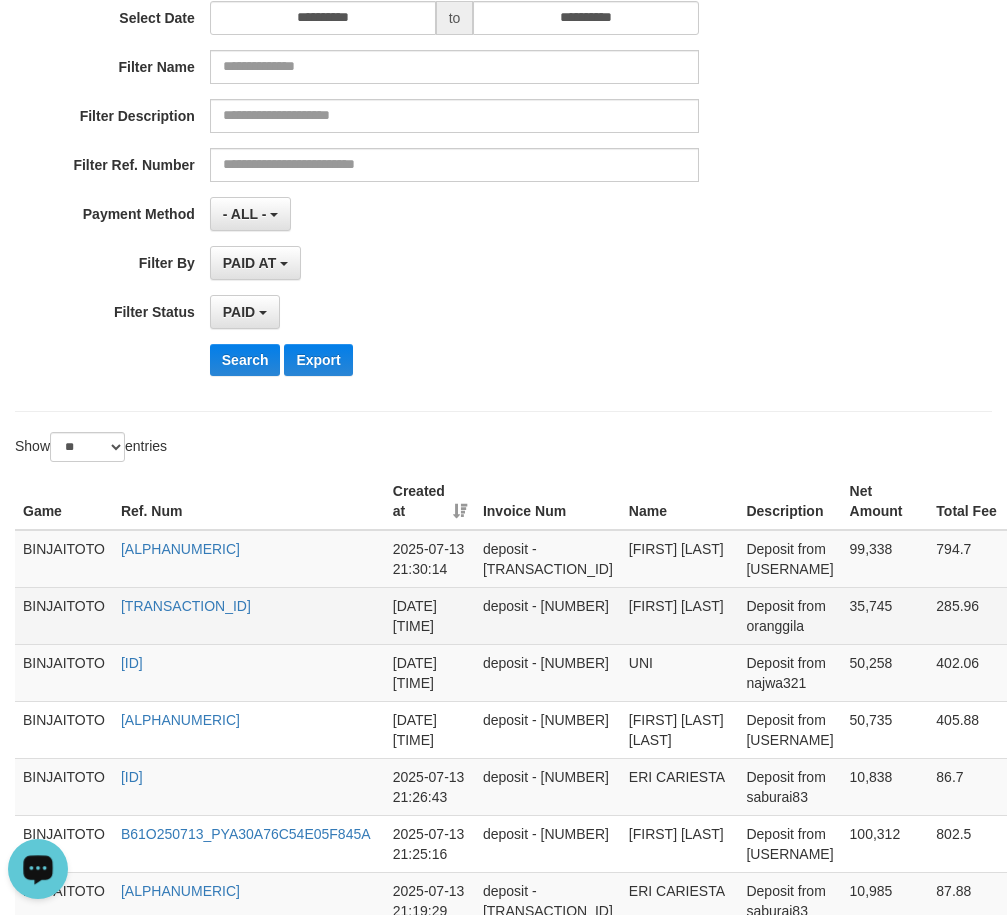 click on "[FIRST] [LAST]" at bounding box center [680, 615] 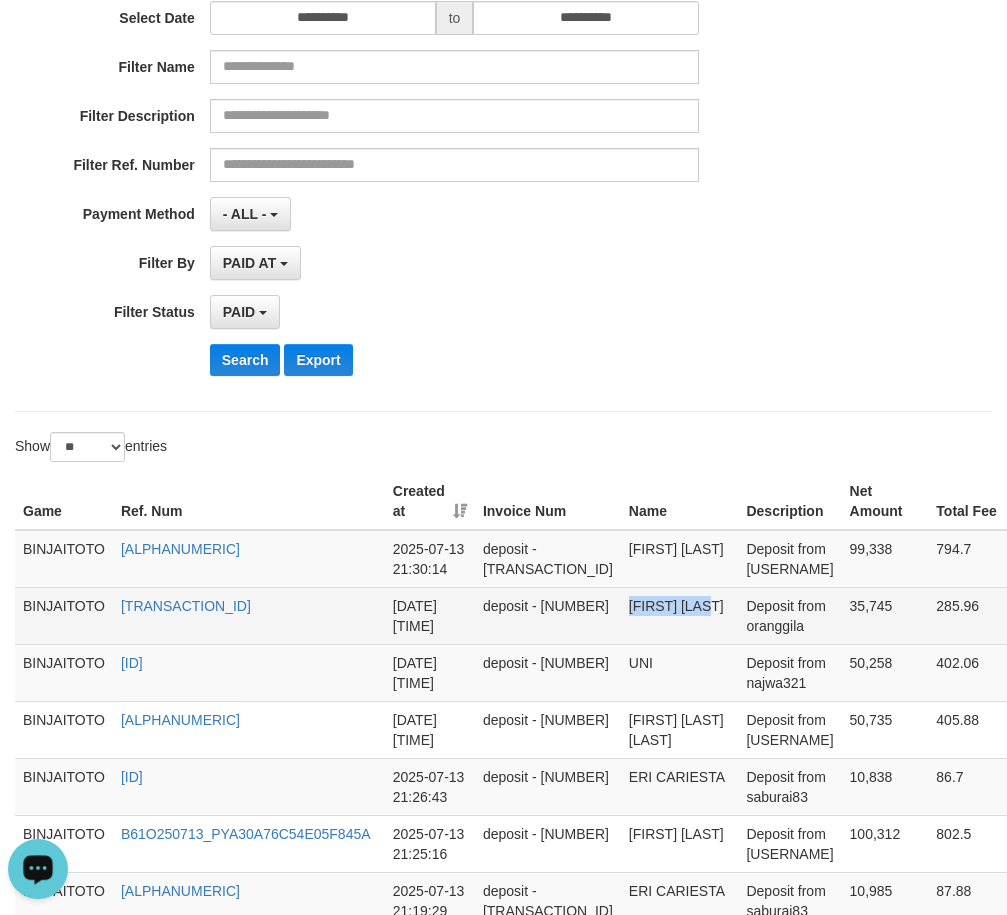 drag, startPoint x: 581, startPoint y: 631, endPoint x: 633, endPoint y: 627, distance: 52.153618 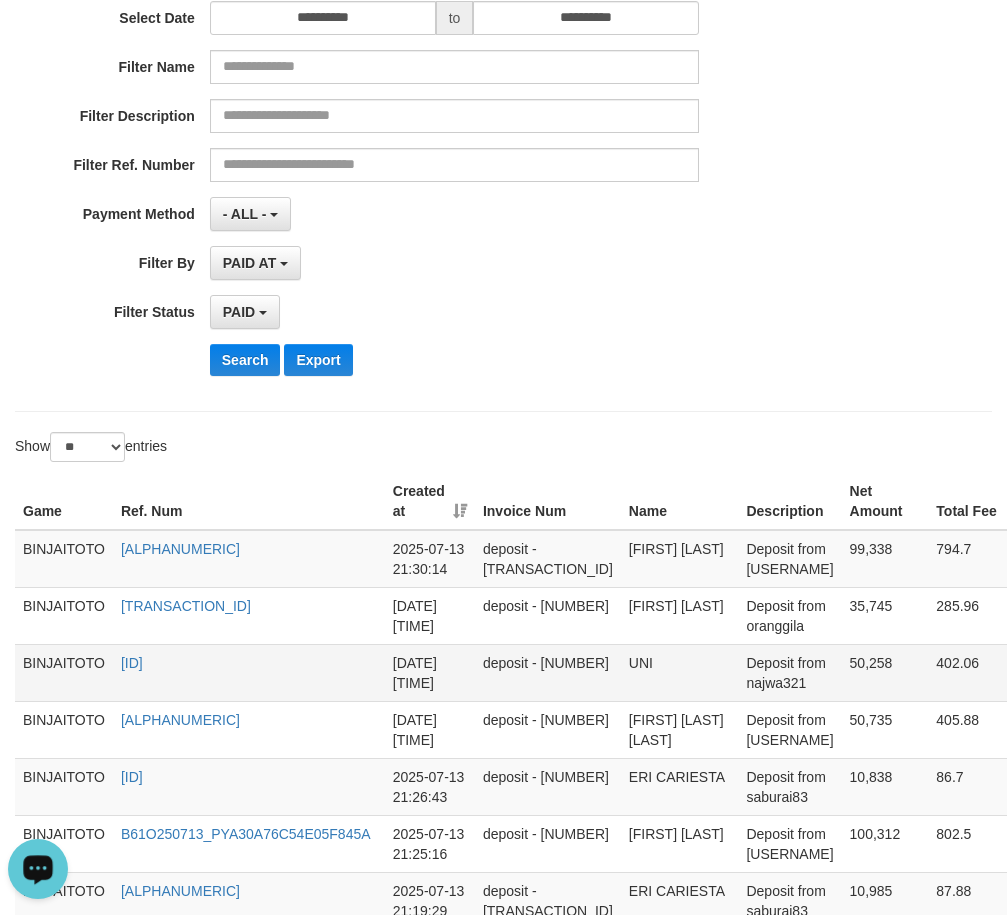 click on "UNI" at bounding box center [680, 672] 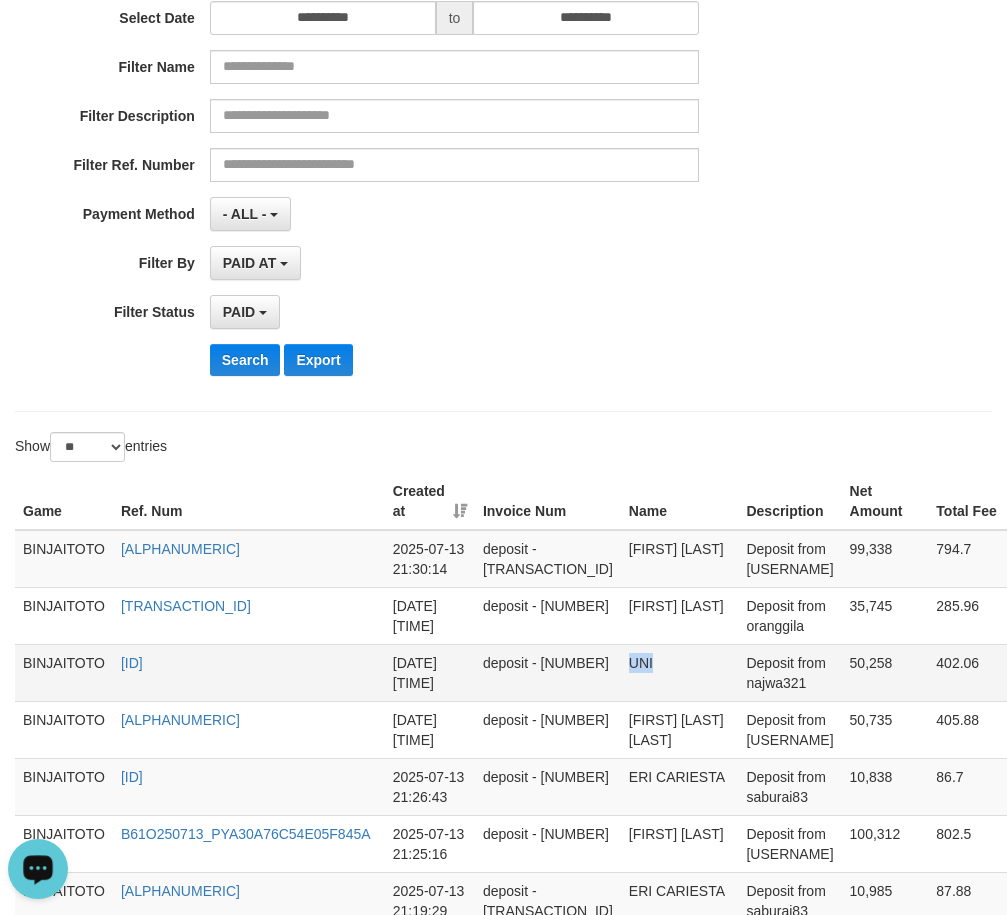 click on "UNI" at bounding box center [680, 672] 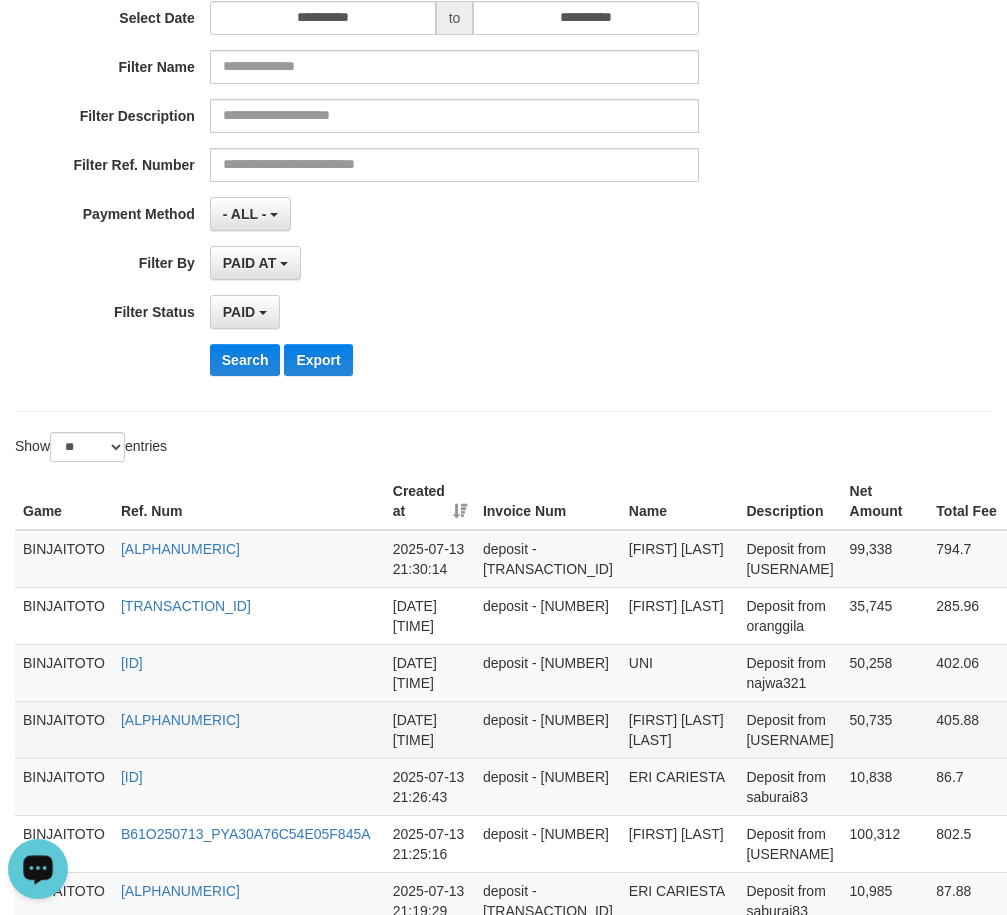 click on "[FIRST] [LAST] [LAST]" at bounding box center [680, 729] 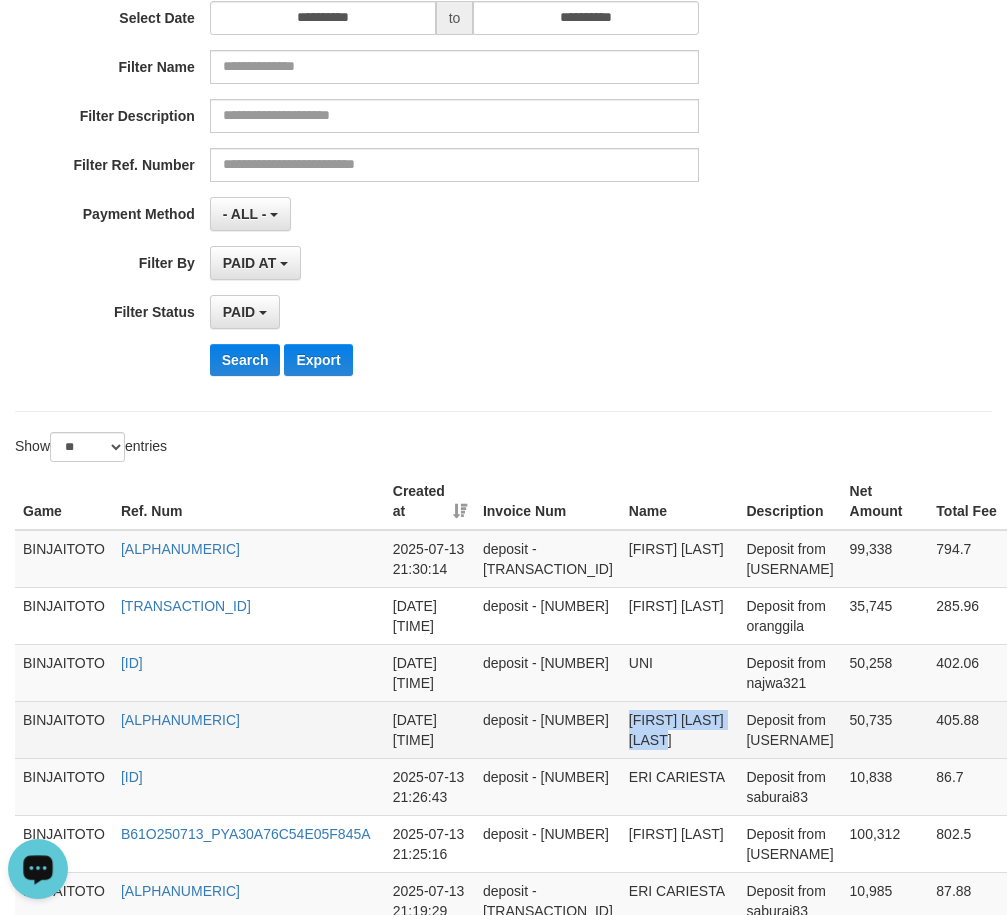 drag, startPoint x: 585, startPoint y: 779, endPoint x: 608, endPoint y: 795, distance: 28.01785 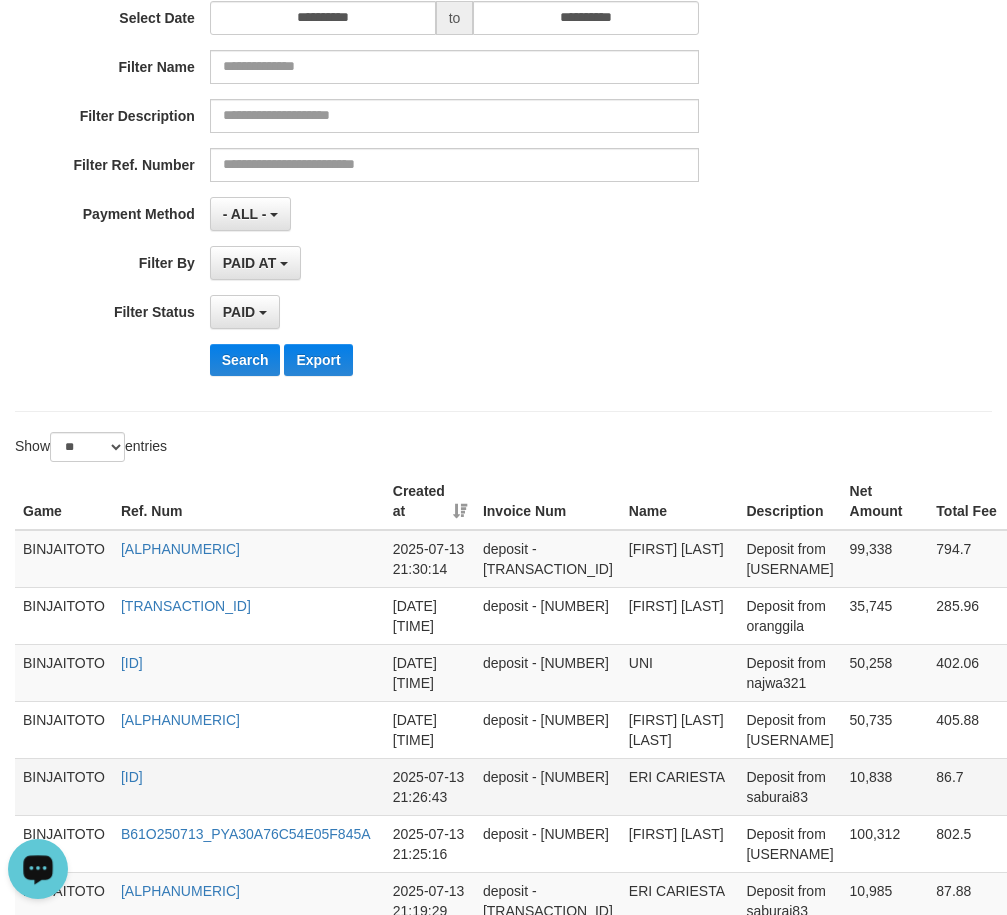 click on "ERI CARIESTA" at bounding box center (680, 786) 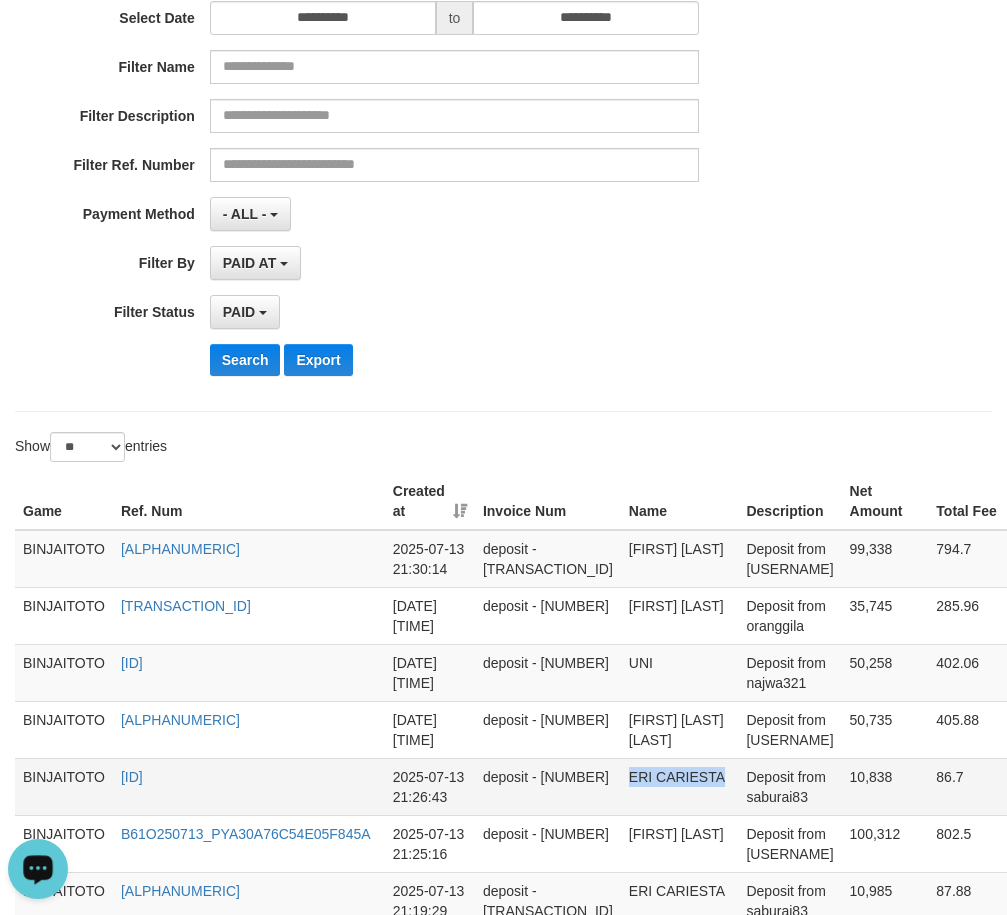 drag, startPoint x: 581, startPoint y: 857, endPoint x: 624, endPoint y: 857, distance: 43 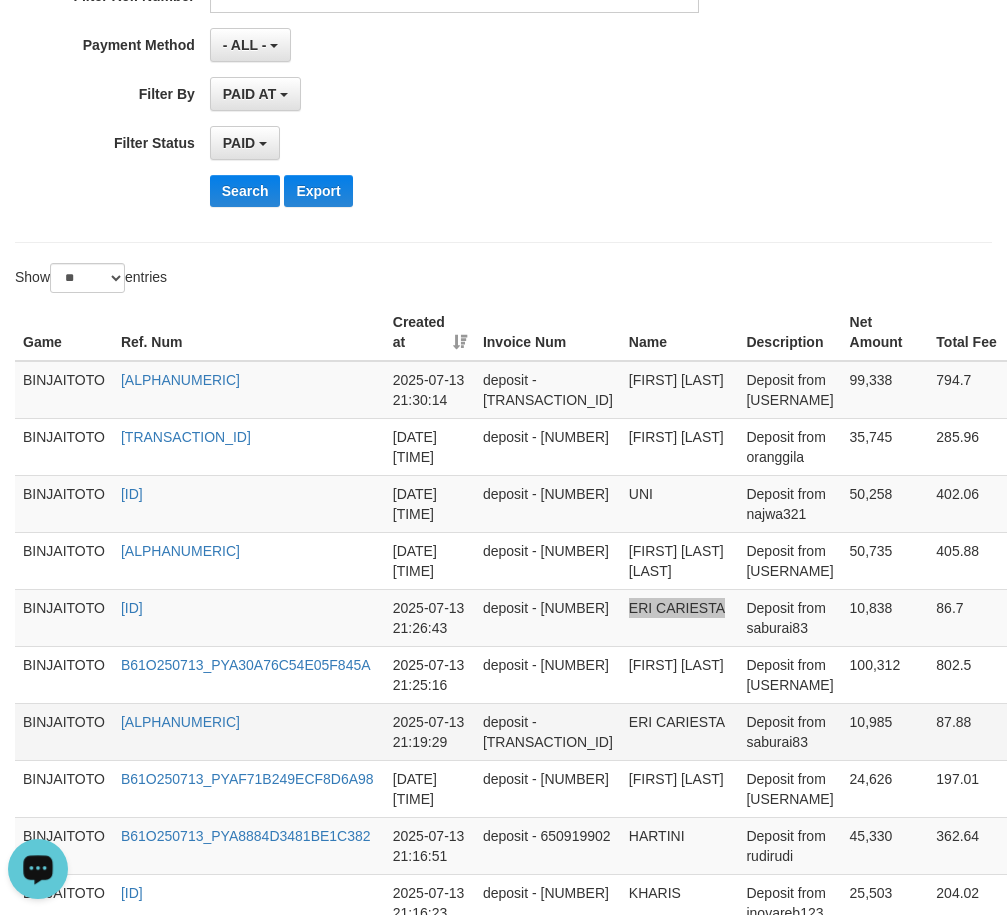 scroll, scrollTop: 500, scrollLeft: 0, axis: vertical 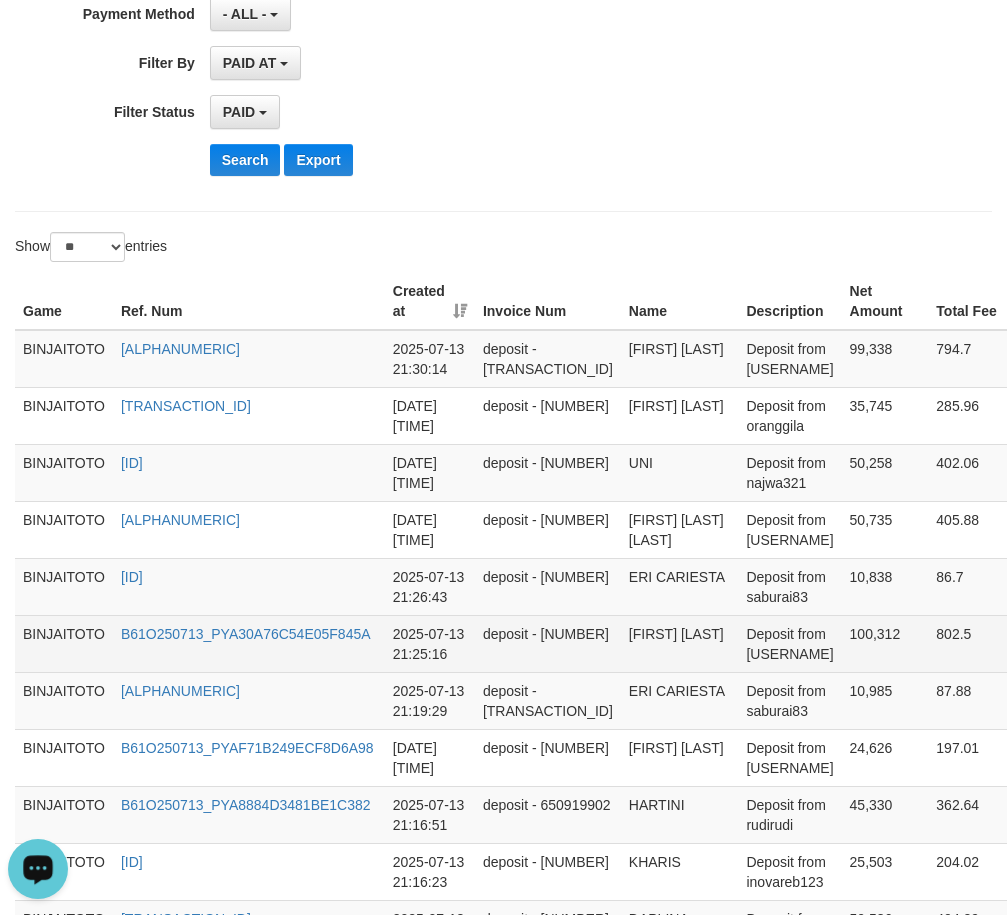 drag, startPoint x: 585, startPoint y: 739, endPoint x: 592, endPoint y: 747, distance: 10.630146 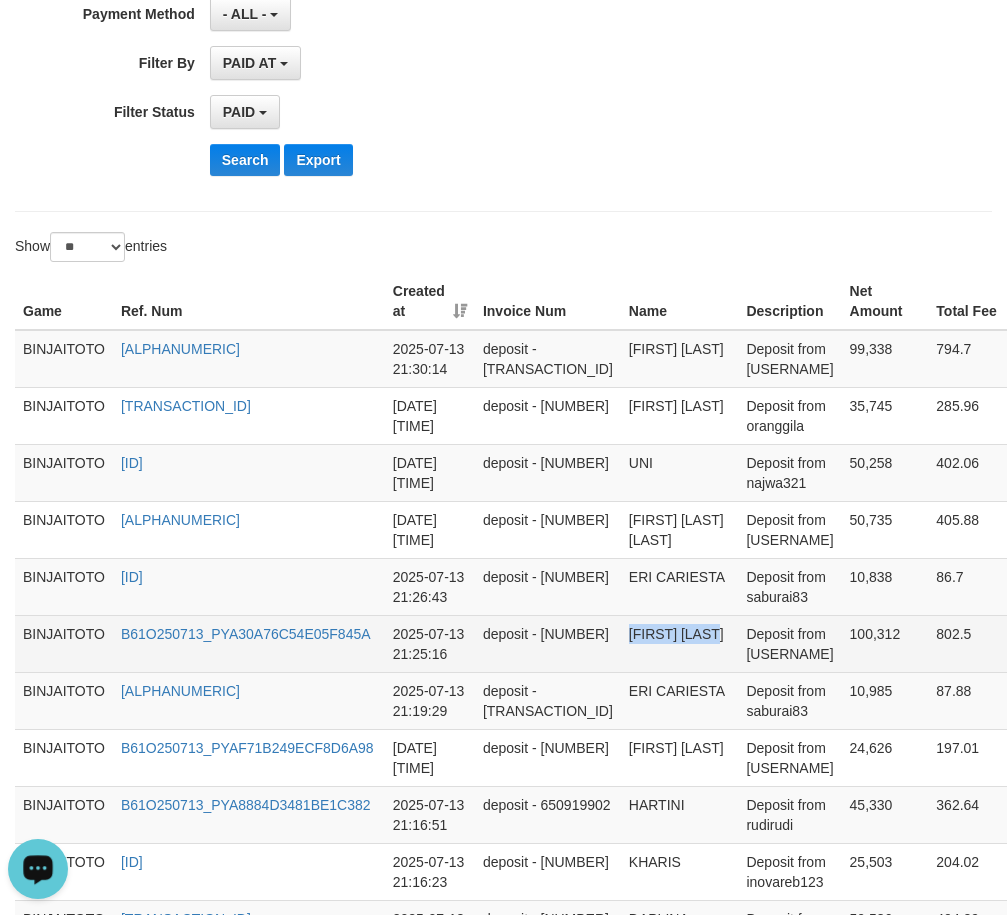 drag, startPoint x: 592, startPoint y: 747, endPoint x: 612, endPoint y: 760, distance: 23.853722 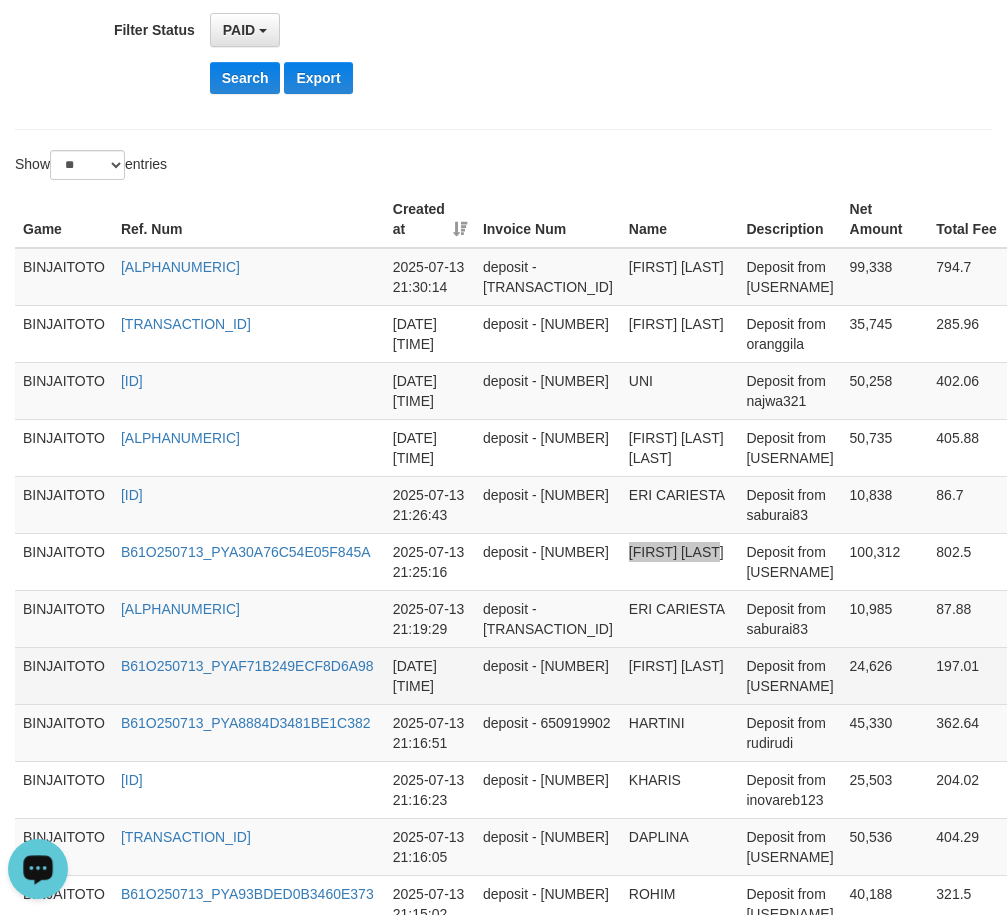scroll, scrollTop: 700, scrollLeft: 0, axis: vertical 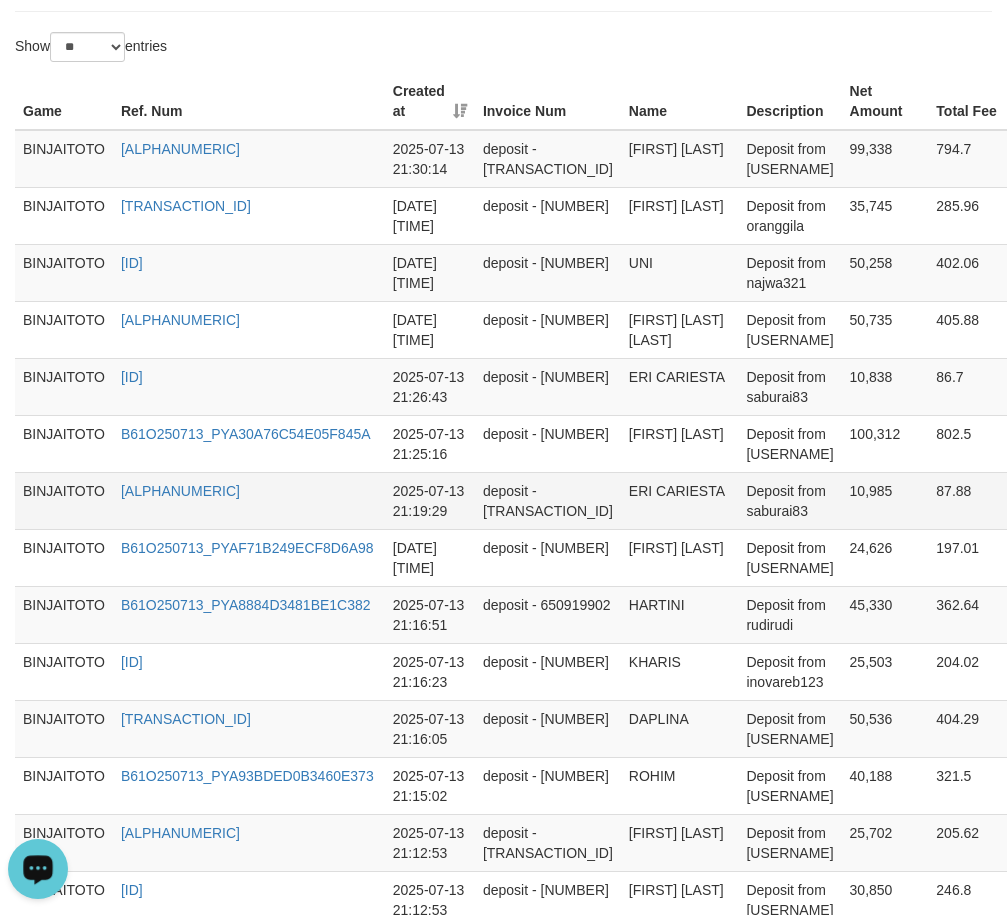 click on "ERI CARIESTA" at bounding box center [680, 500] 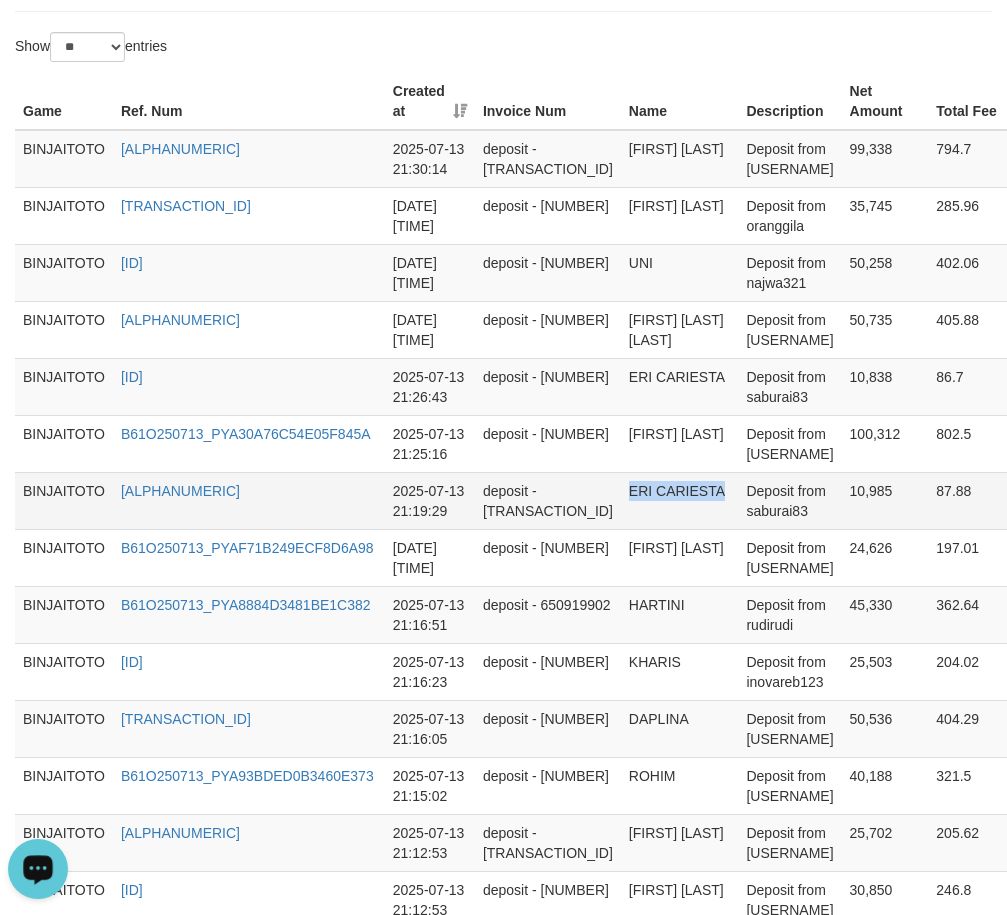 drag, startPoint x: 576, startPoint y: 590, endPoint x: 641, endPoint y: 601, distance: 65.9242 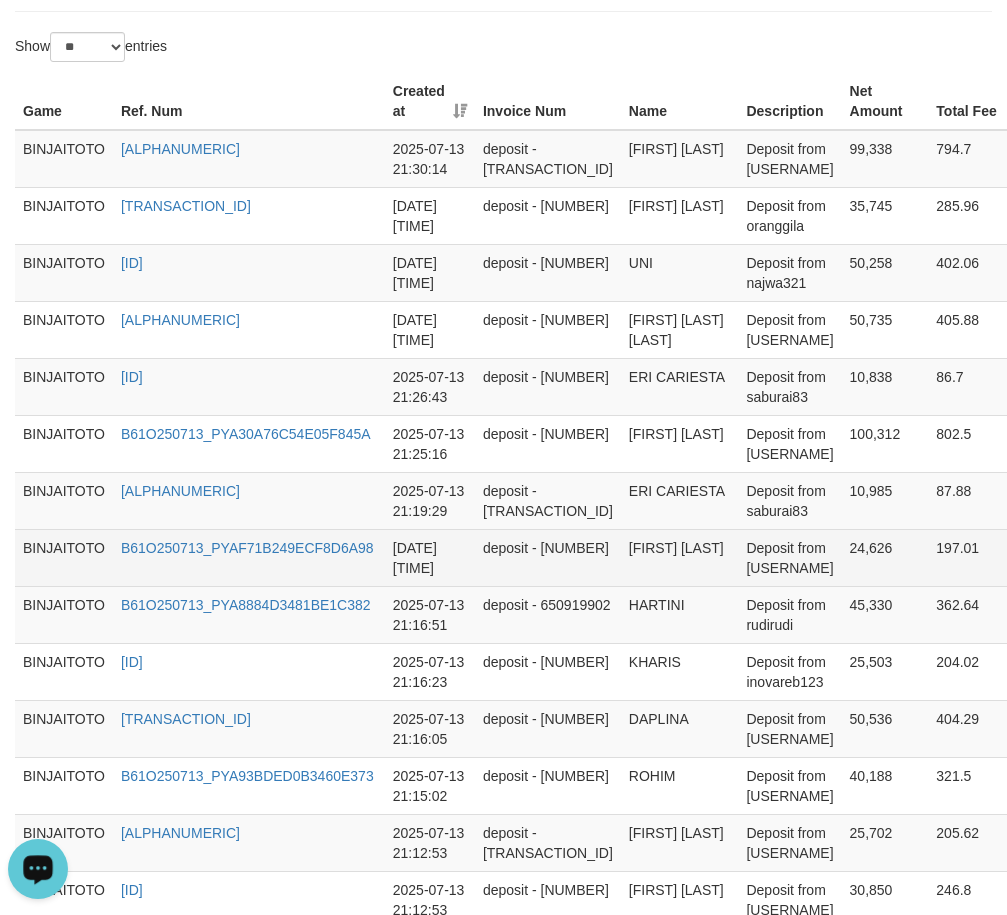 click on "[FIRST] [LAST]" at bounding box center [680, 557] 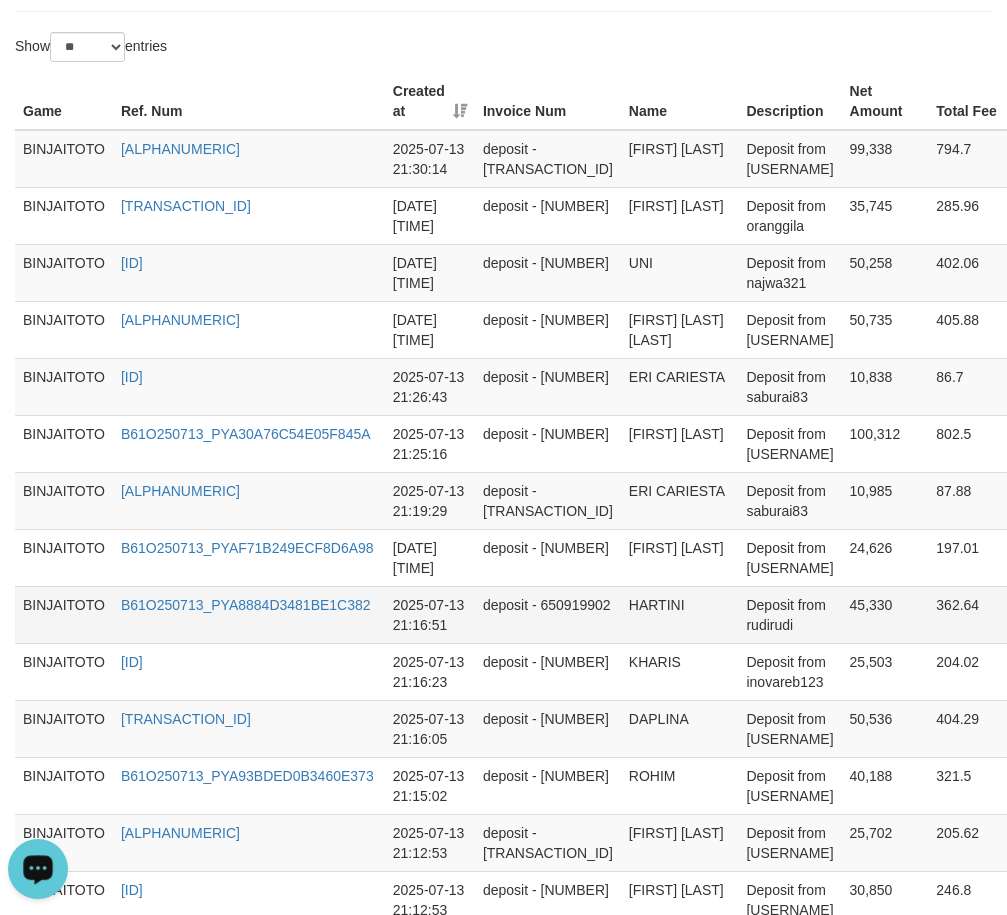 click on "HARTINI" at bounding box center (680, 614) 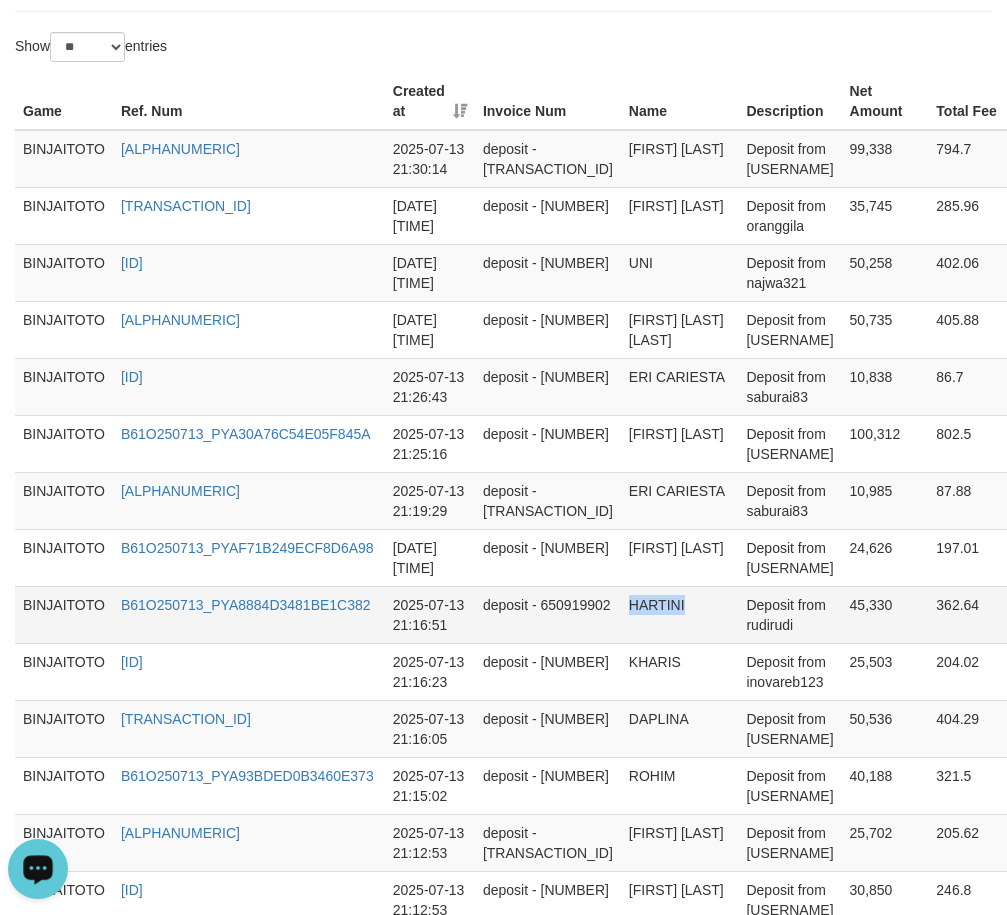 click on "HARTINI" at bounding box center [680, 614] 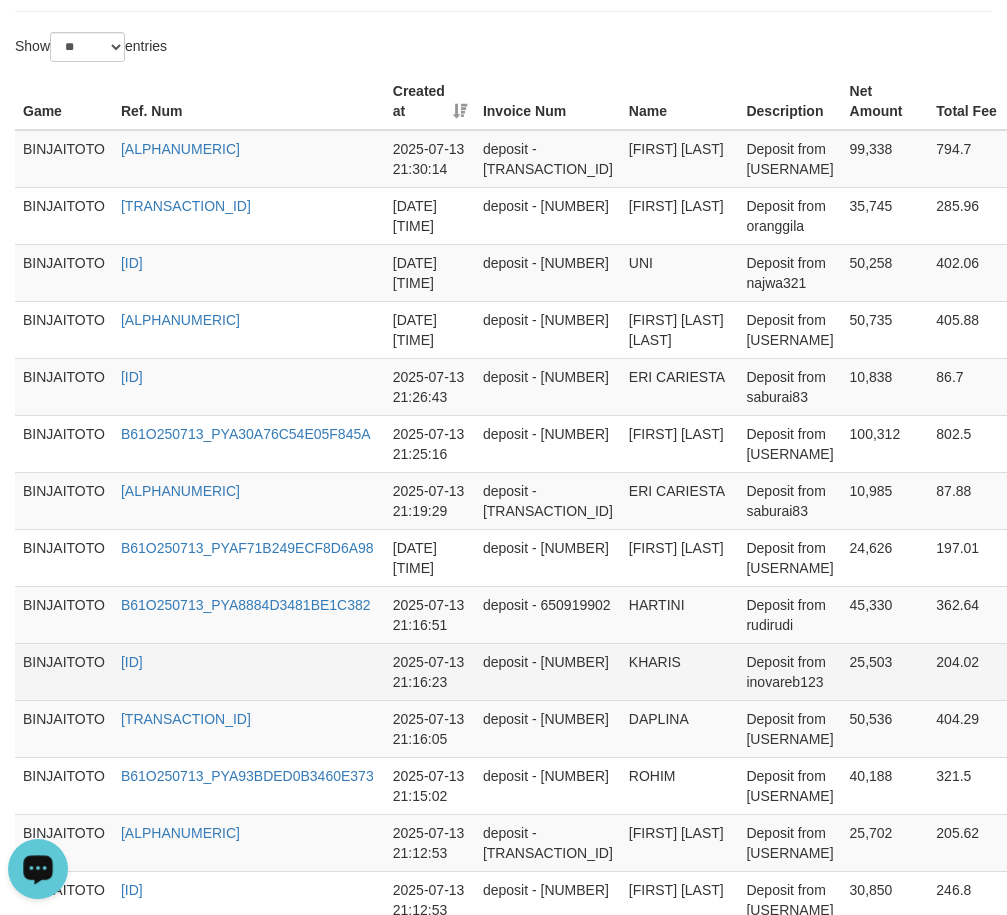 click on "KHARIS" at bounding box center [680, 671] 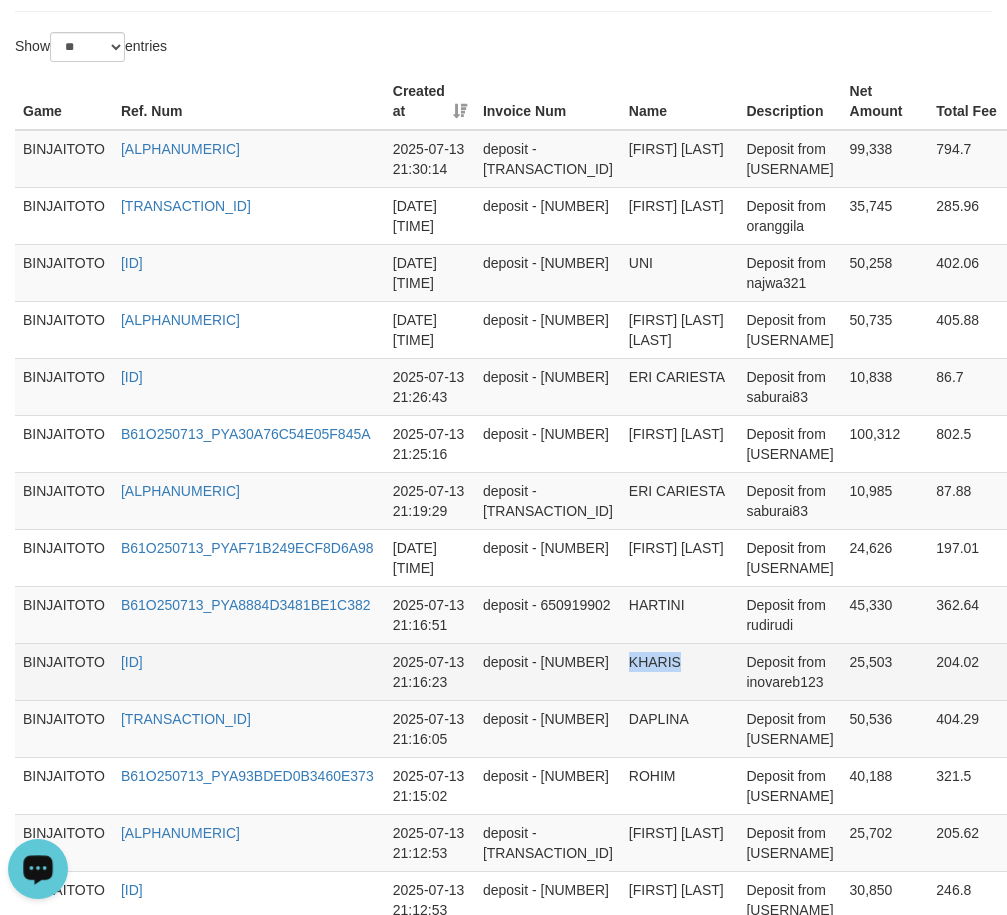 click on "KHARIS" at bounding box center [680, 671] 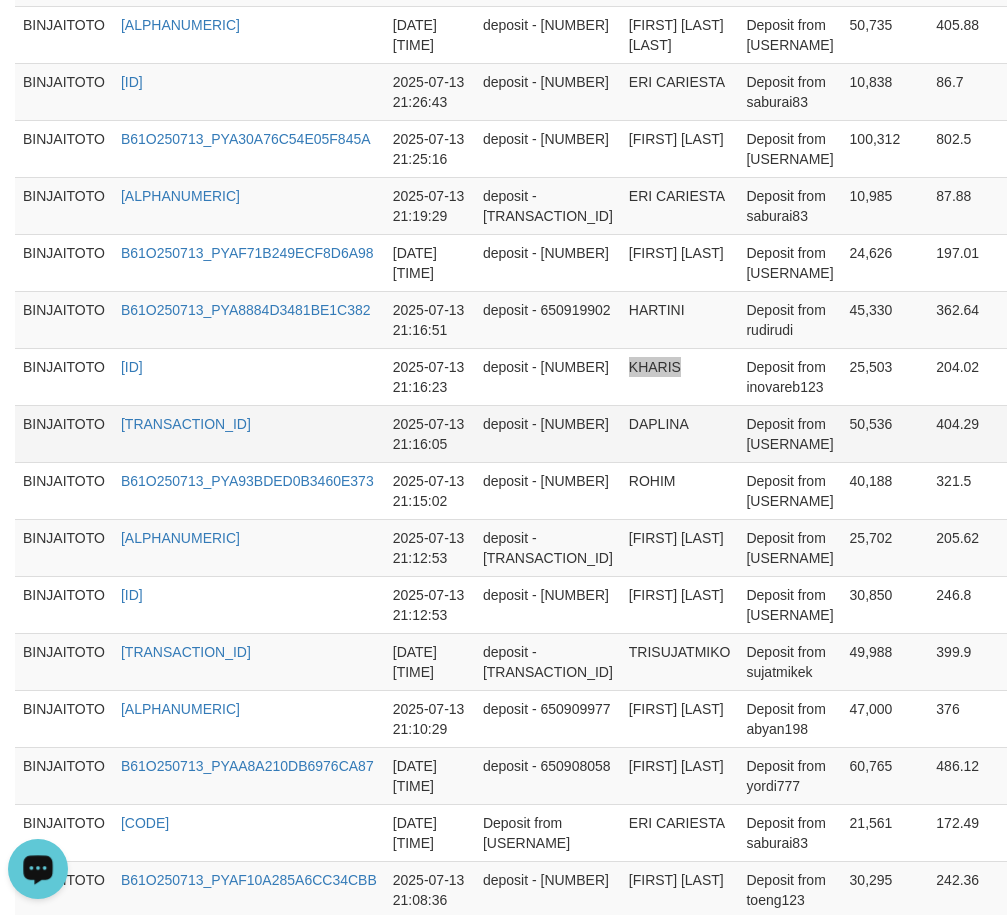 scroll, scrollTop: 1000, scrollLeft: 0, axis: vertical 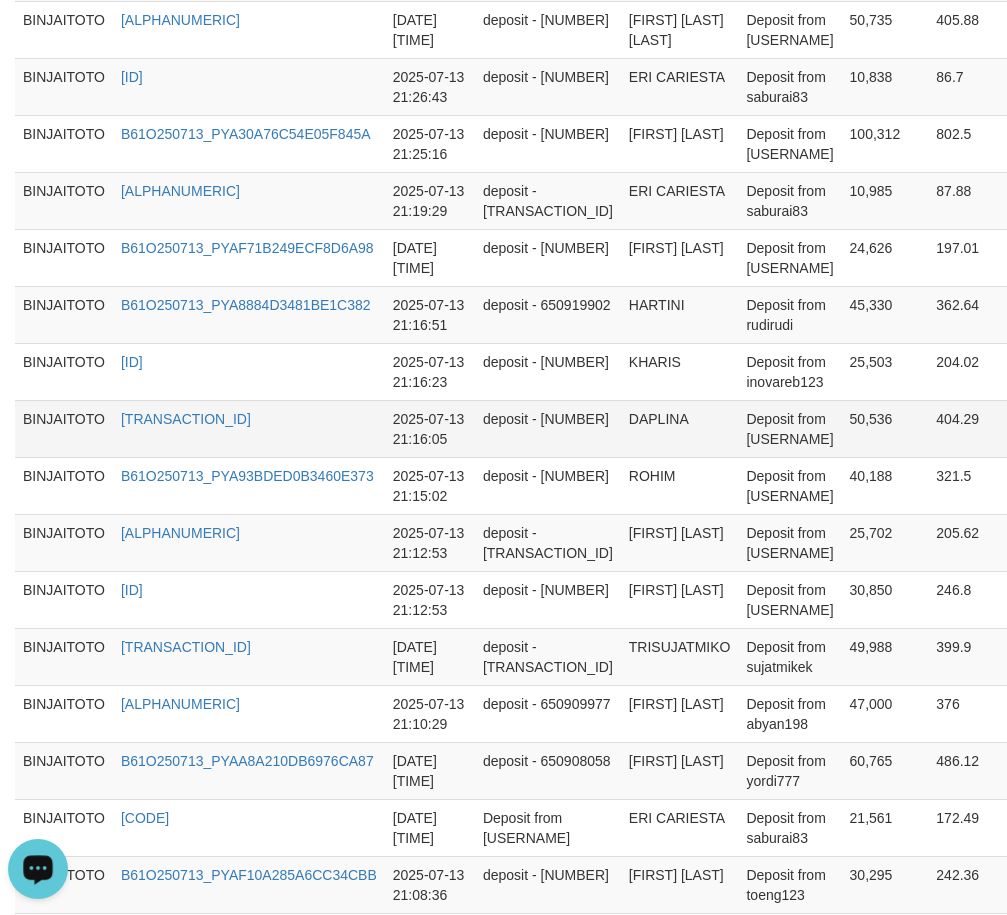 click on "DAPLINA" at bounding box center (680, 428) 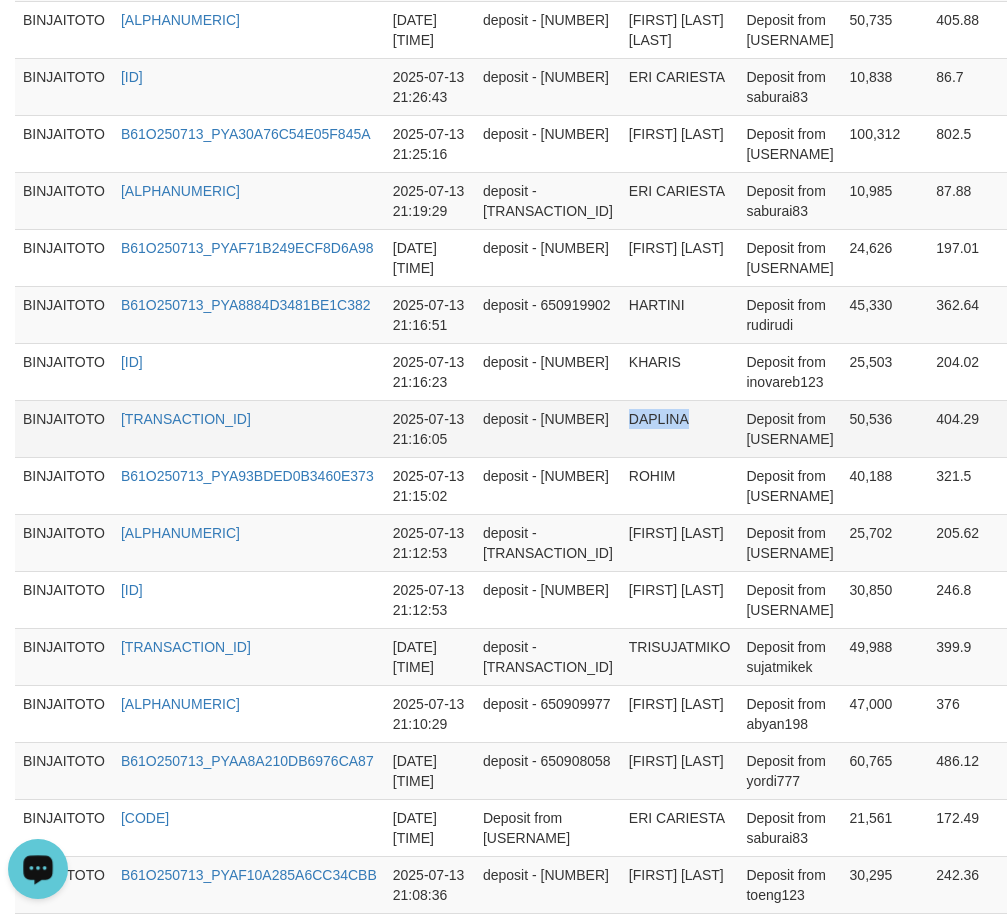 click on "DAPLINA" at bounding box center [680, 428] 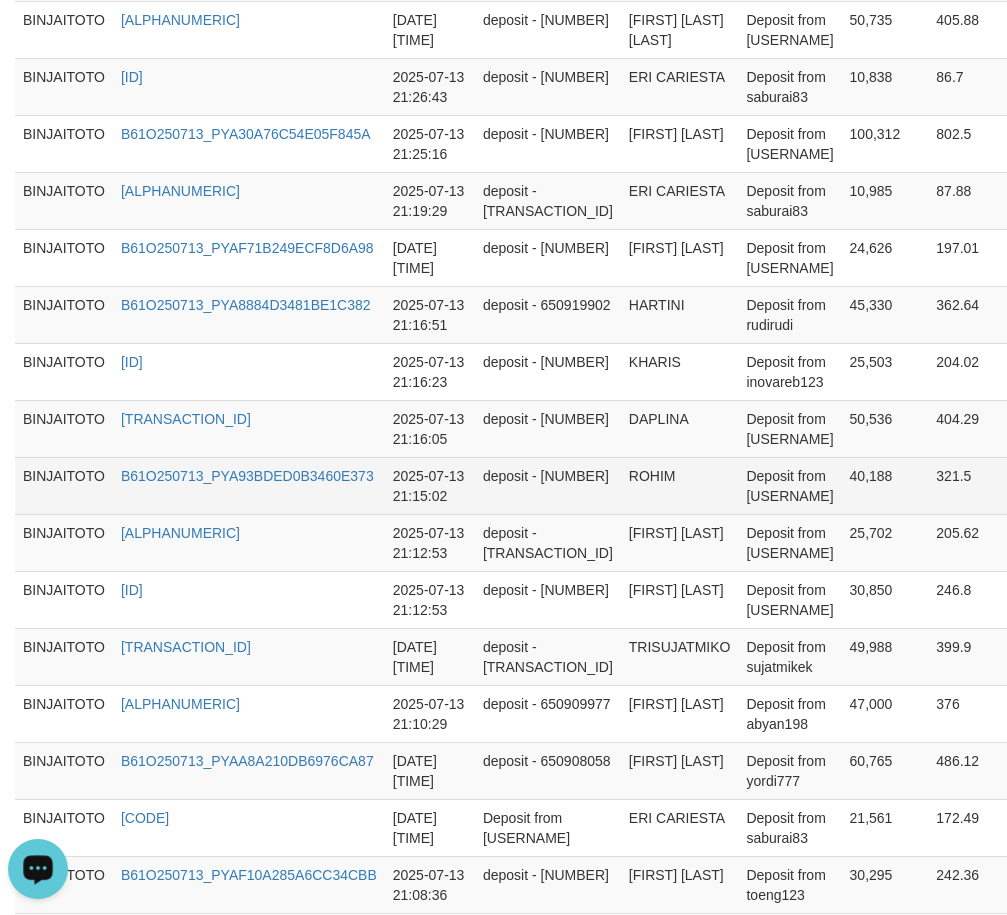 click on "ROHIM" at bounding box center [680, 485] 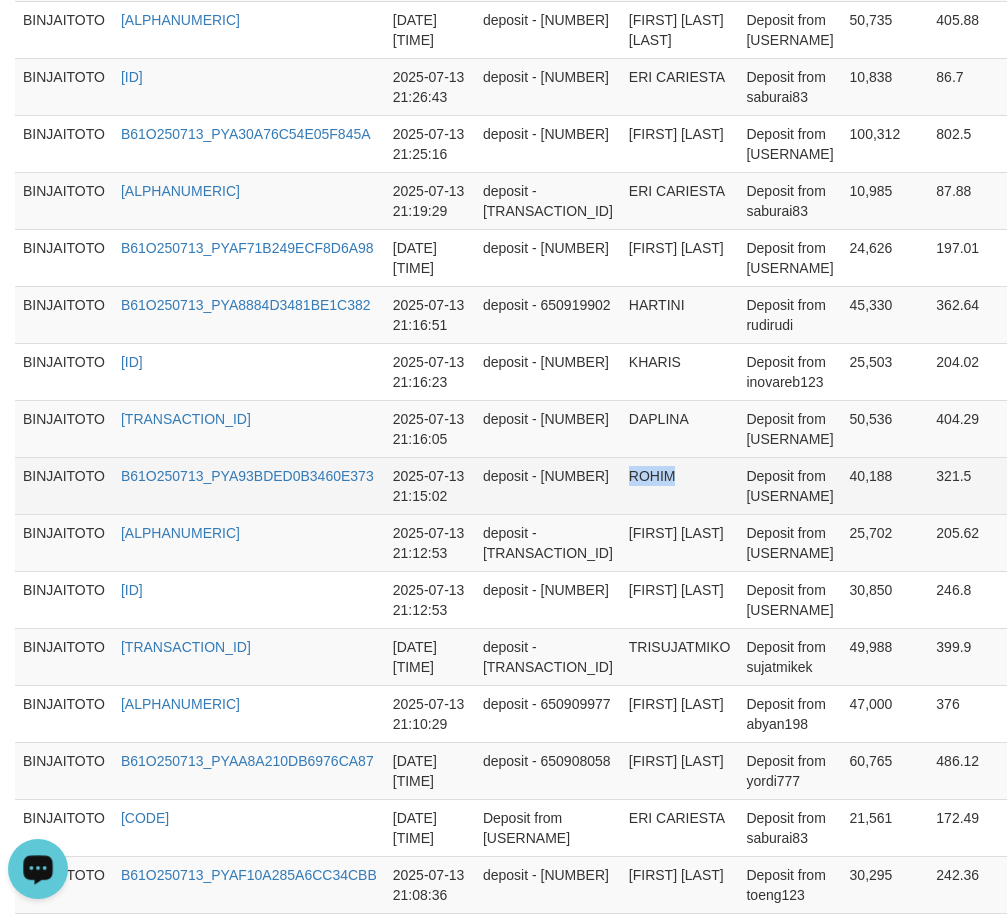 click on "ROHIM" at bounding box center [680, 485] 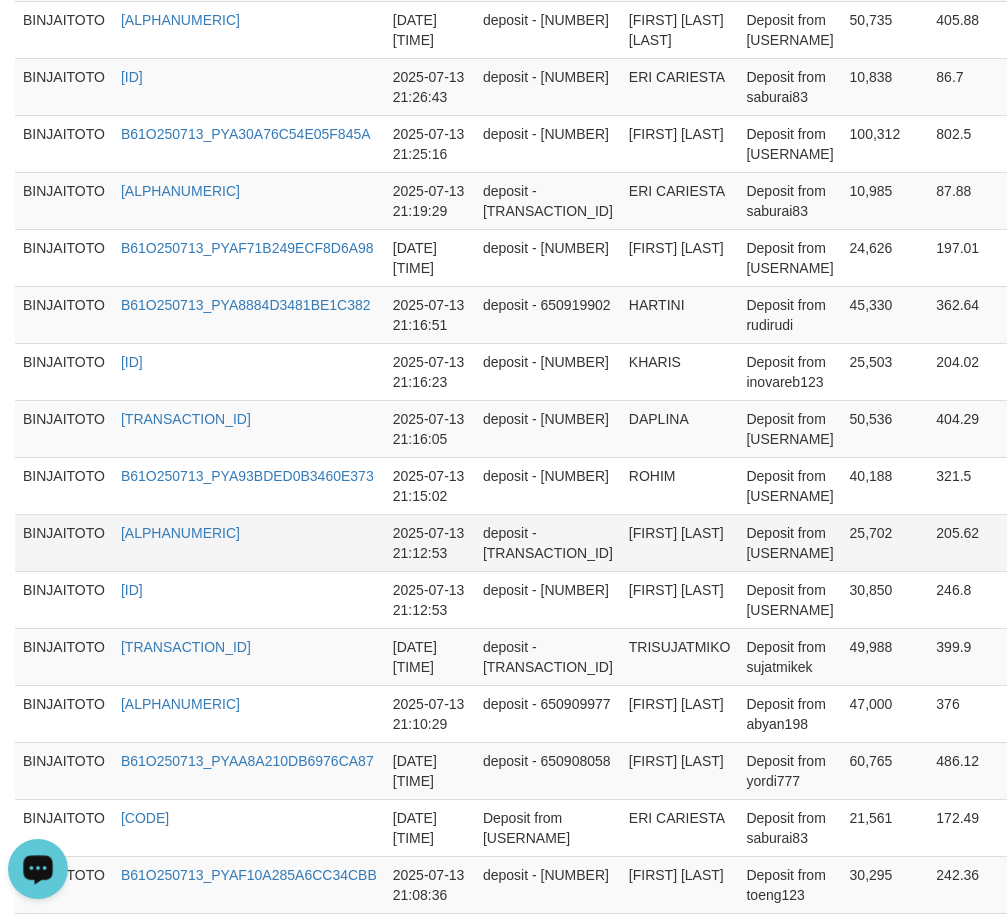 click on "[FIRST] [LAST]" at bounding box center (680, 542) 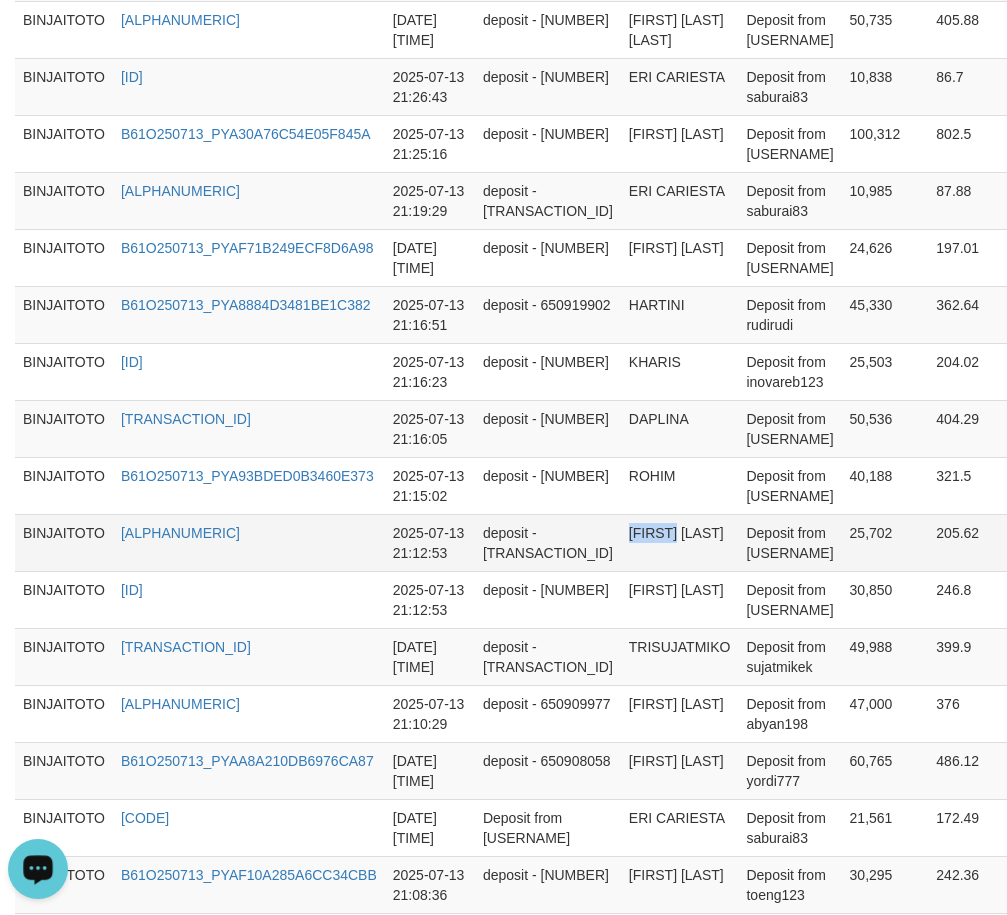 click on "[FIRST] [LAST]" at bounding box center (680, 542) 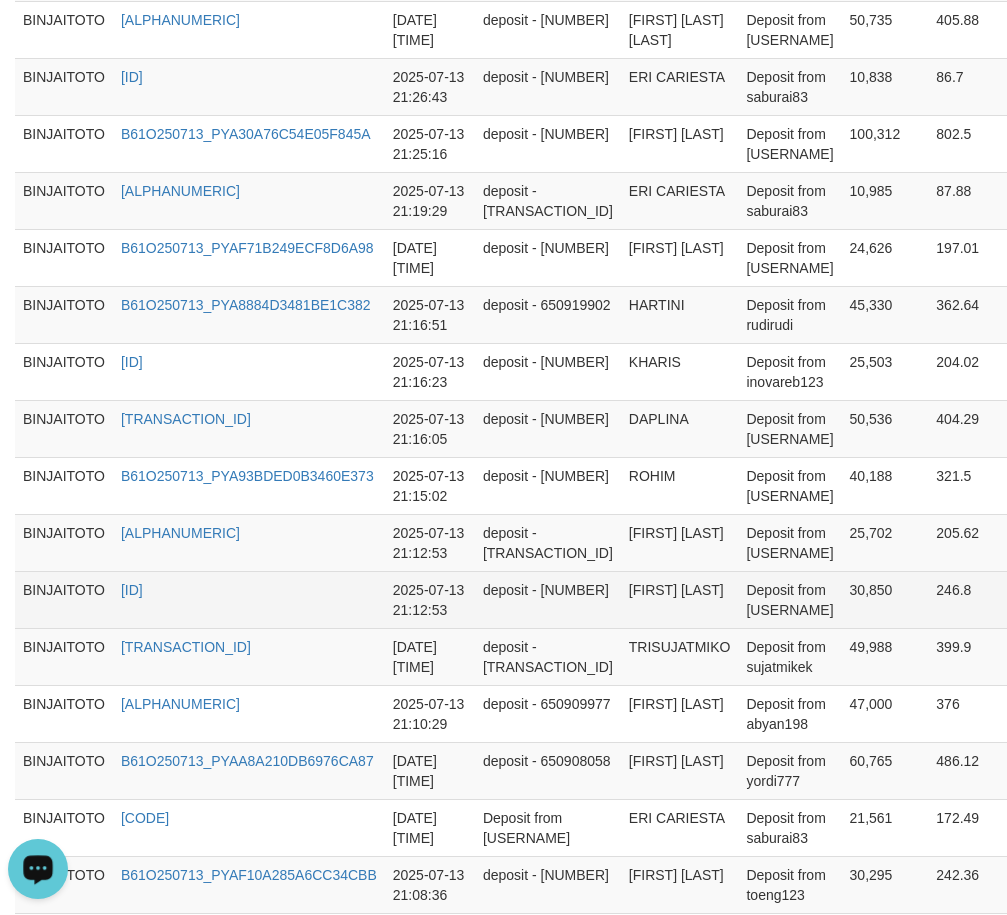 click on "[FIRST] [LAST]" at bounding box center [680, 599] 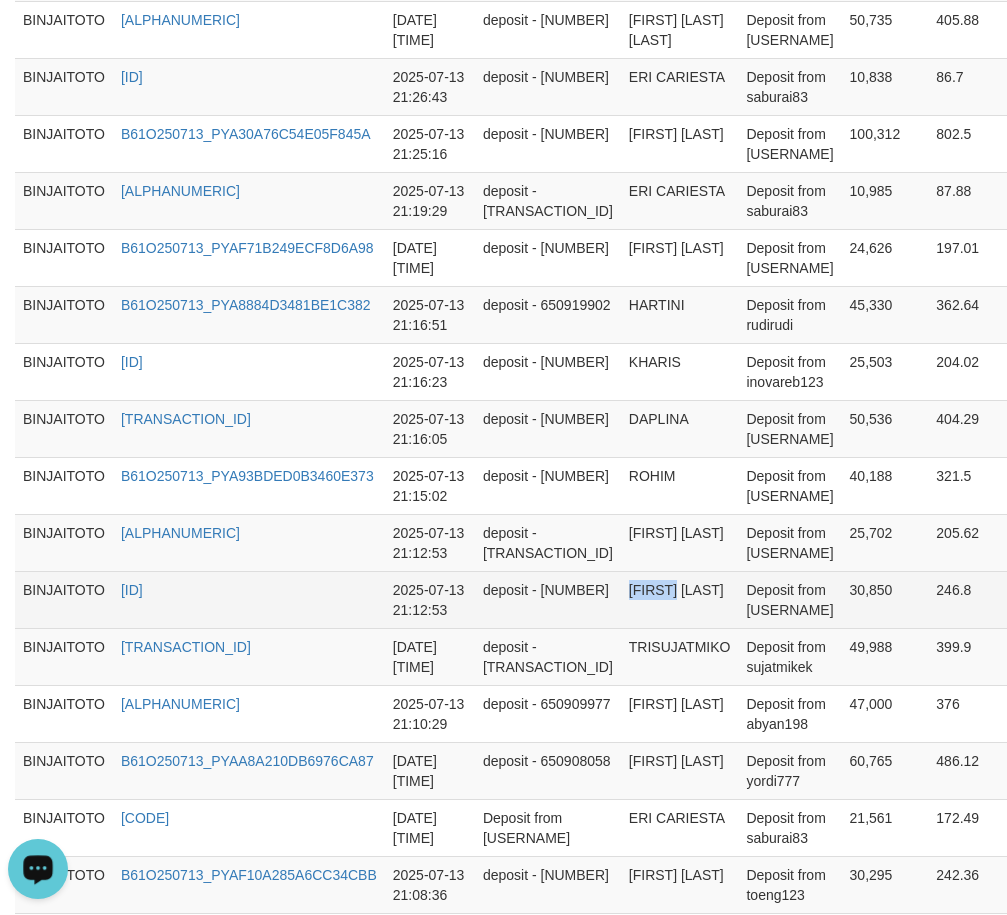 click on "[FIRST] [LAST]" at bounding box center (680, 599) 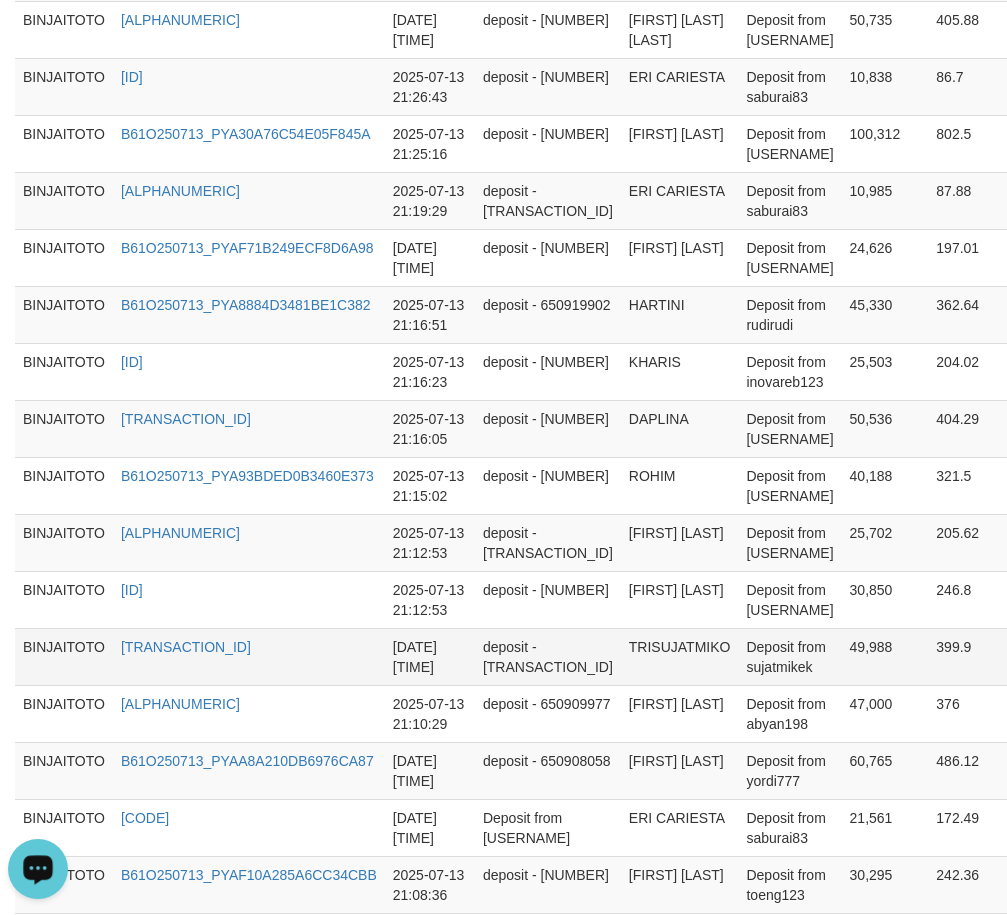 click on "TRISUJATMIKO" at bounding box center (680, 656) 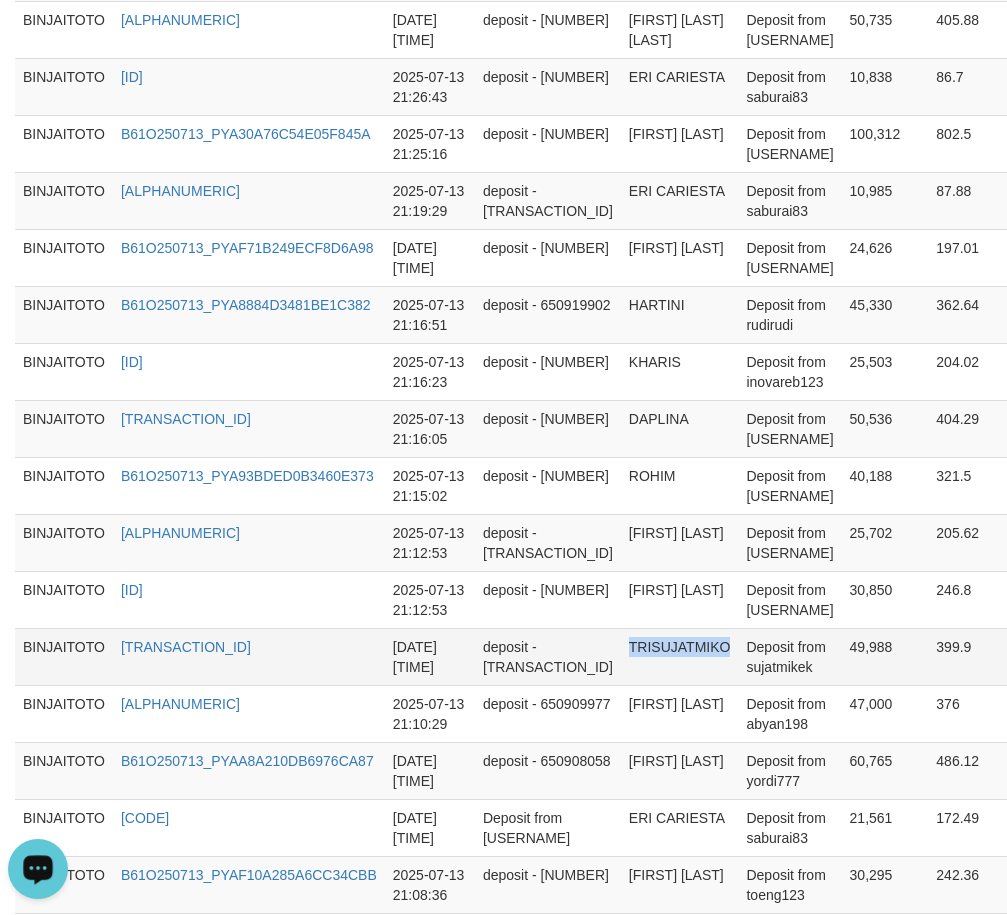 click on "TRISUJATMIKO" at bounding box center [680, 656] 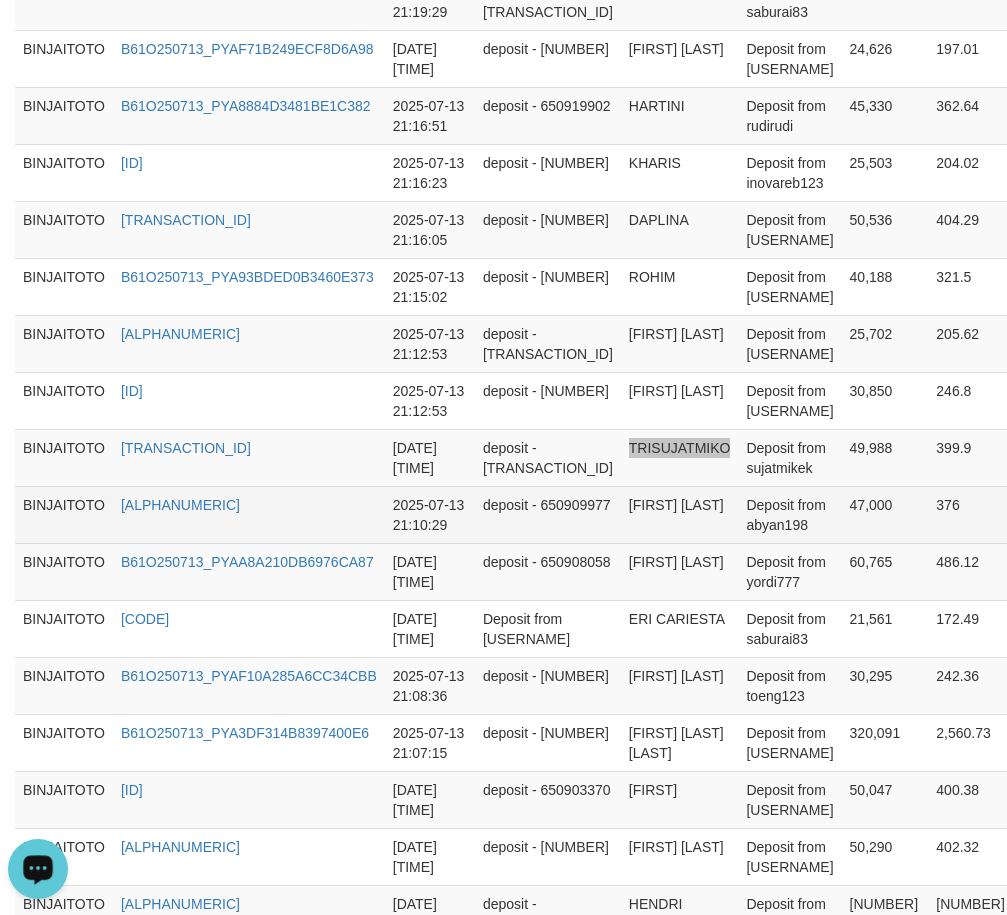 scroll, scrollTop: 1200, scrollLeft: 0, axis: vertical 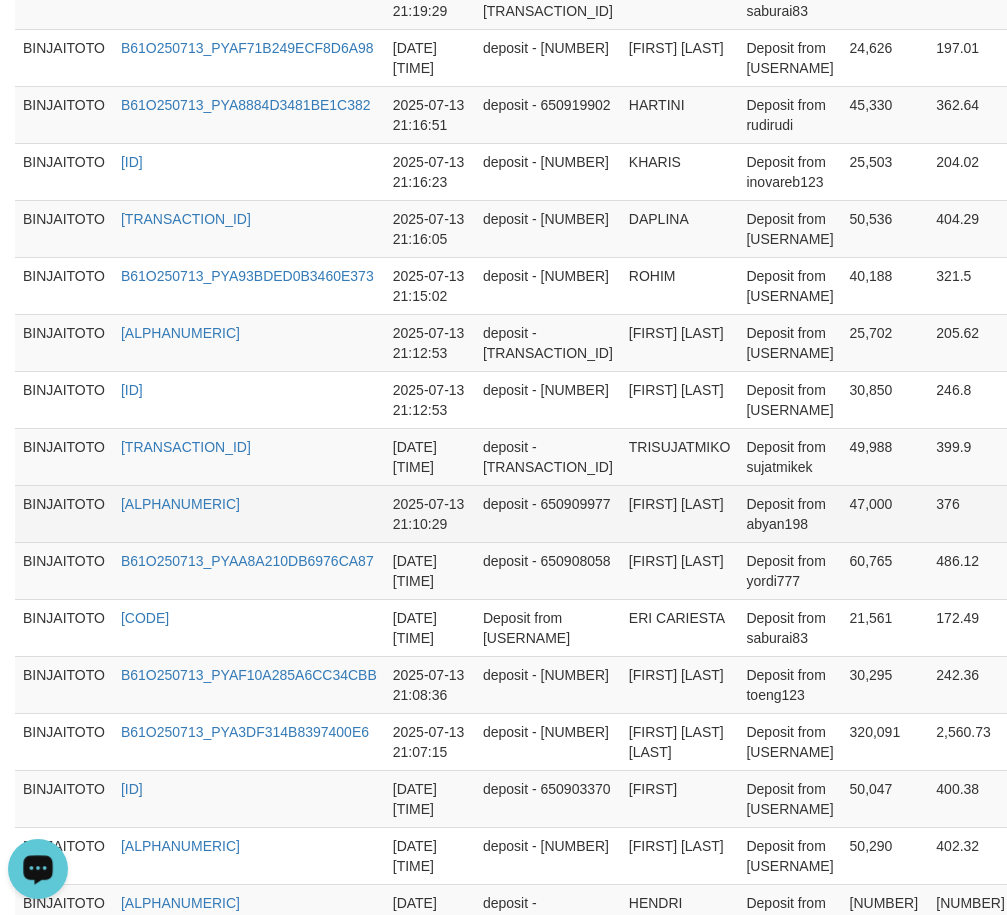click on "[FIRST] [LAST]" at bounding box center (680, 513) 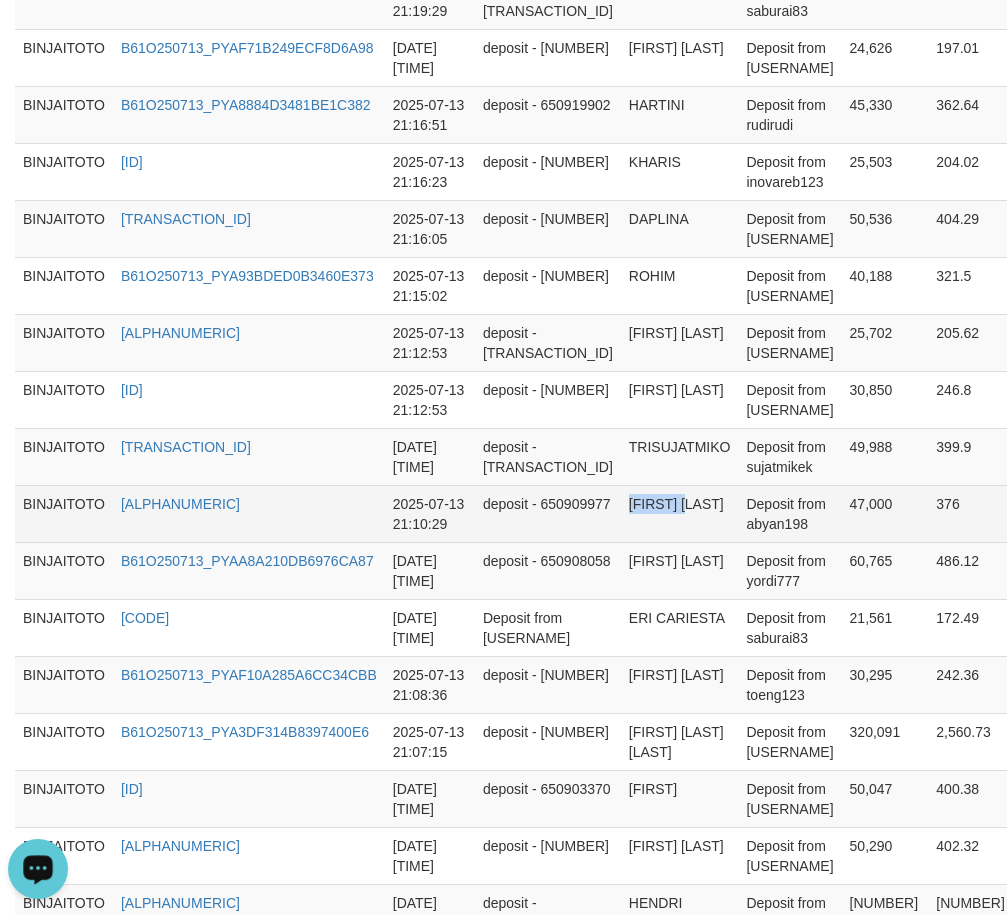 drag, startPoint x: 589, startPoint y: 744, endPoint x: 620, endPoint y: 742, distance: 31.06445 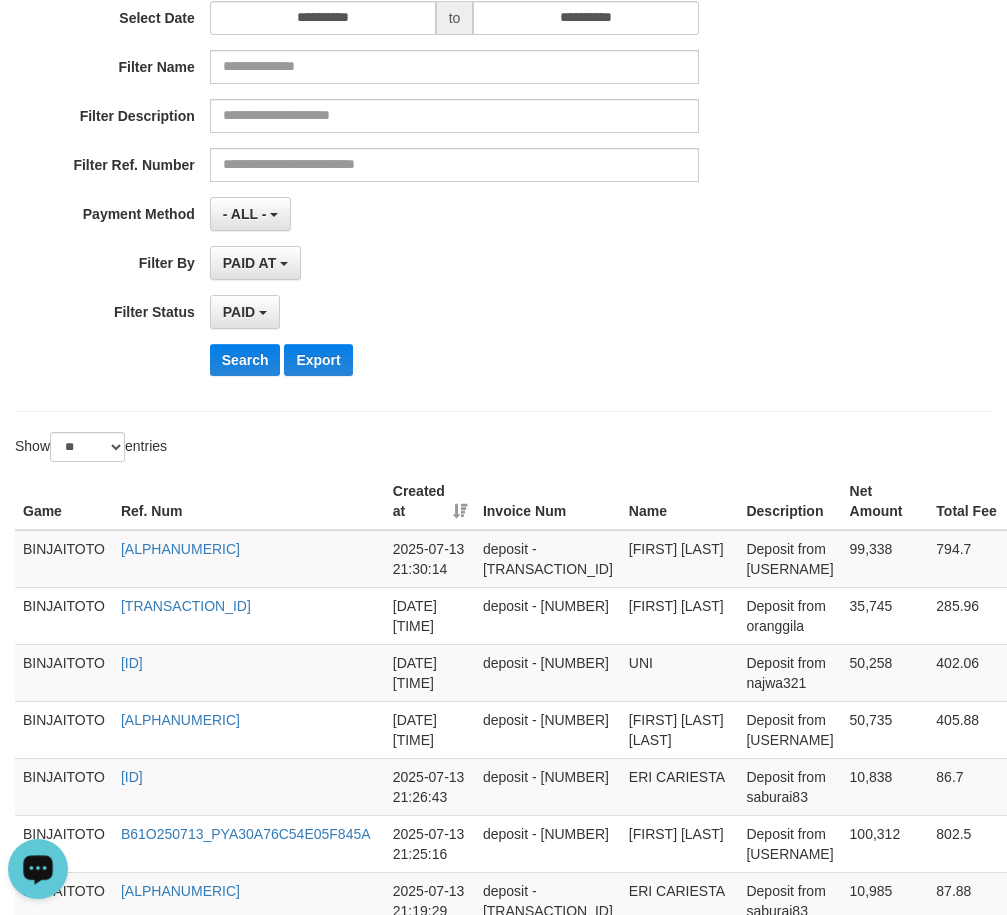 scroll, scrollTop: 0, scrollLeft: 0, axis: both 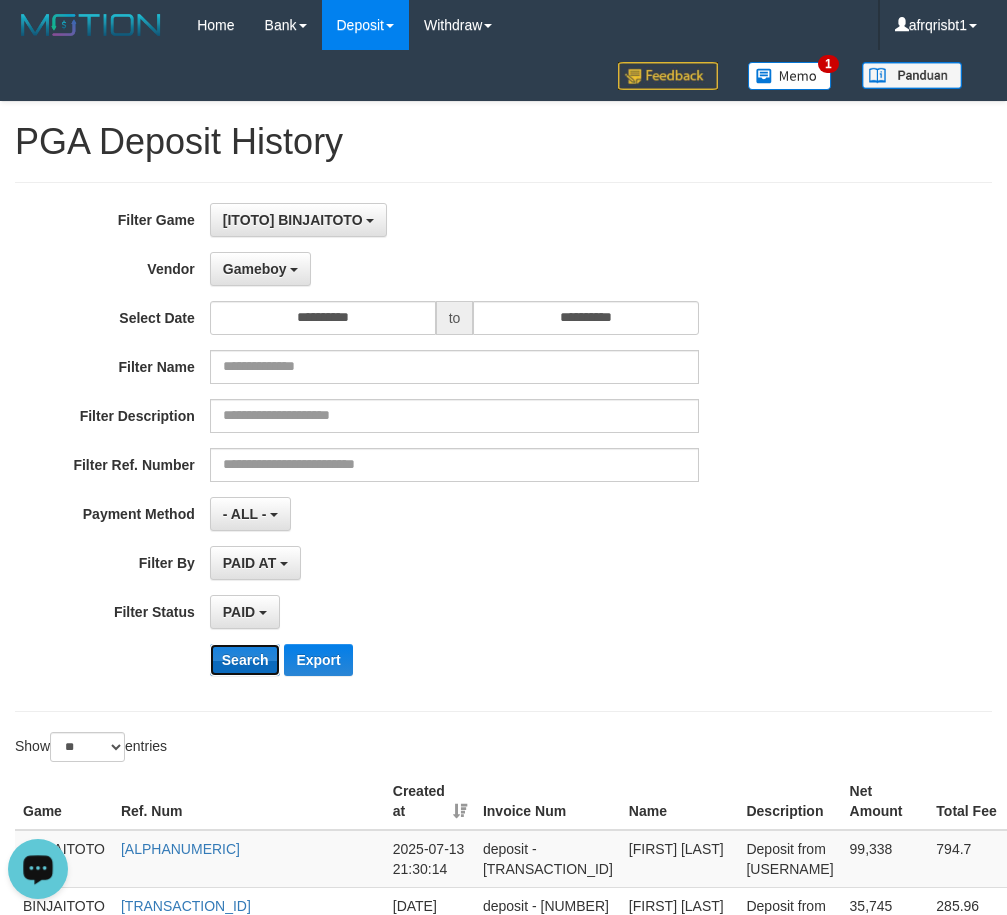 click on "Search" at bounding box center (245, 660) 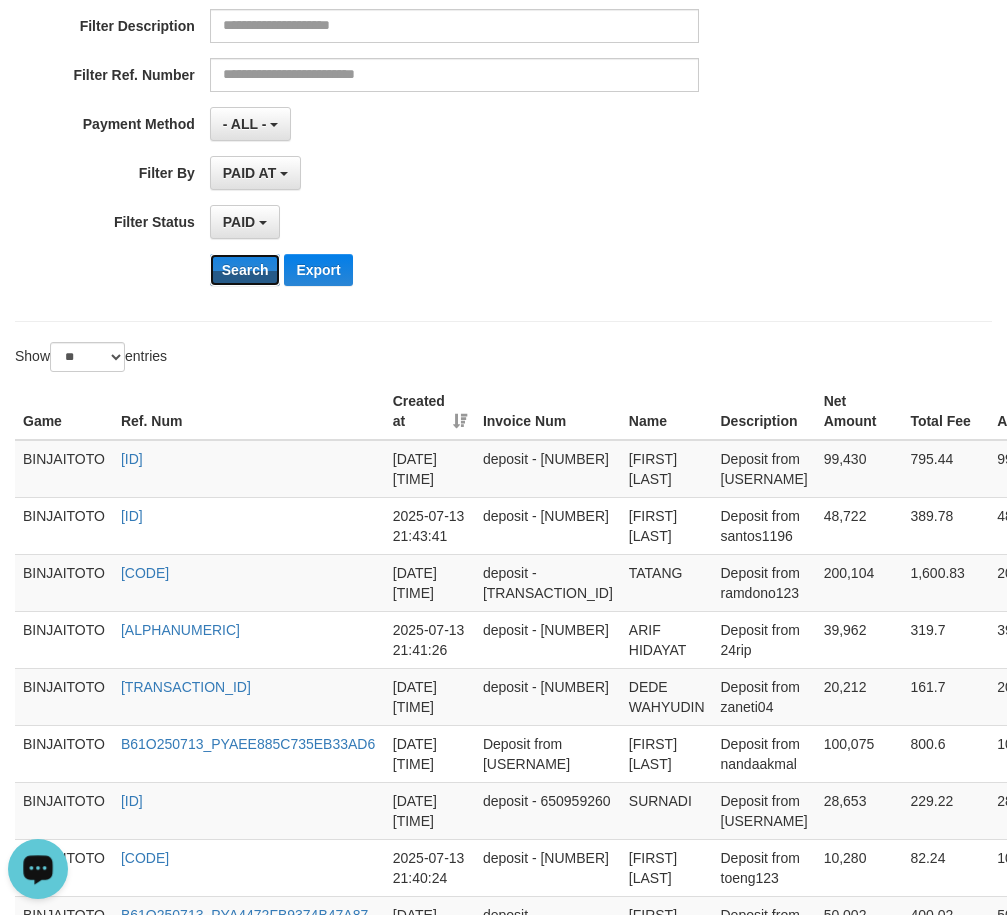 scroll, scrollTop: 400, scrollLeft: 0, axis: vertical 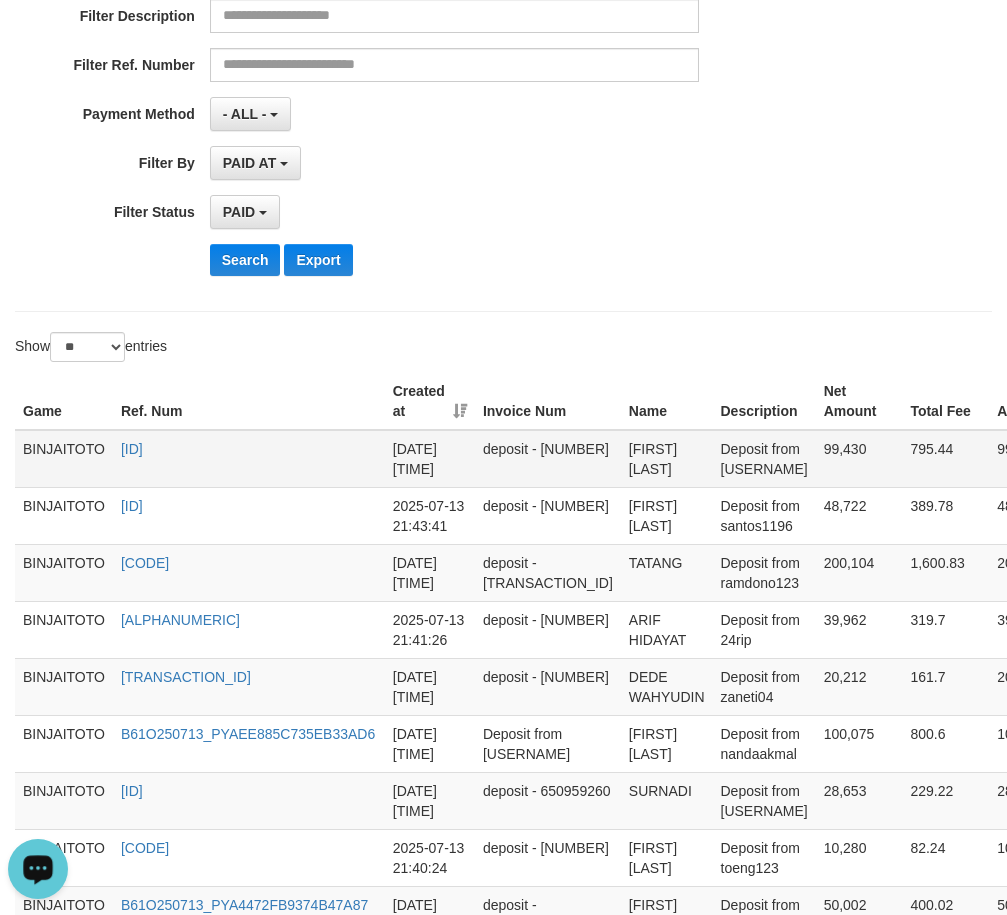 click on "[FIRST] [LAST]" at bounding box center [667, 459] 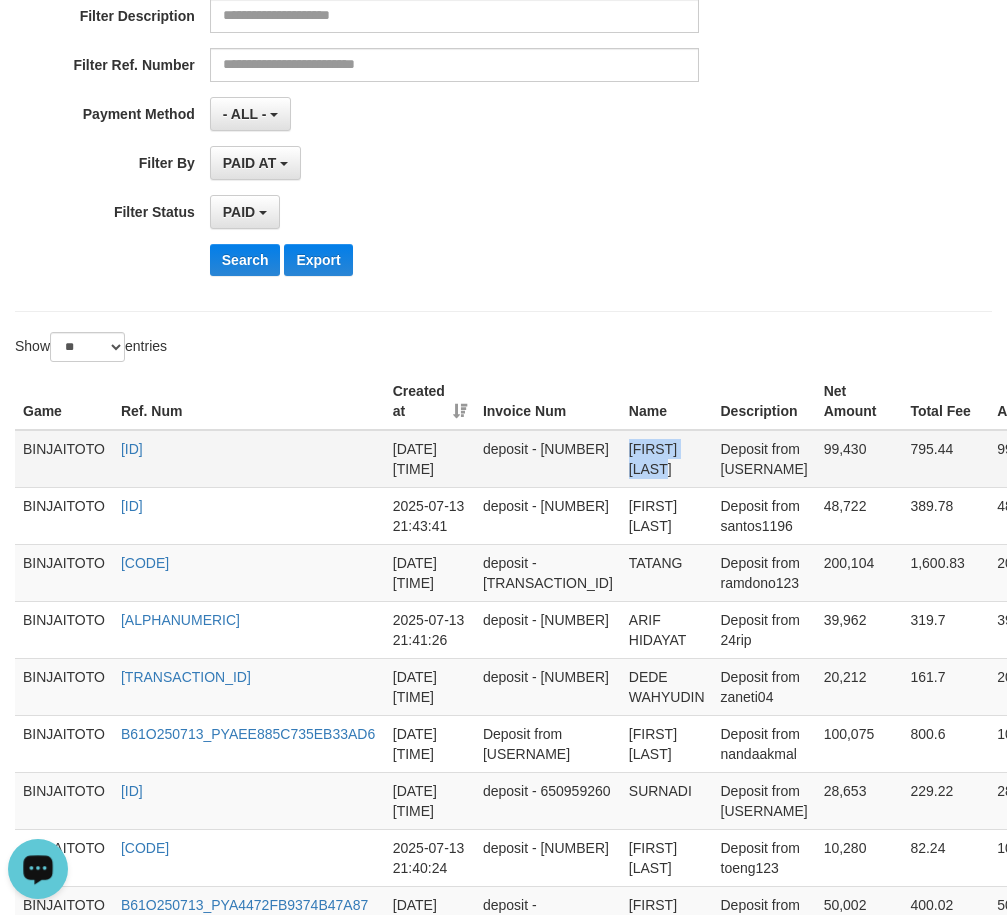 drag, startPoint x: 588, startPoint y: 451, endPoint x: 626, endPoint y: 448, distance: 38.118237 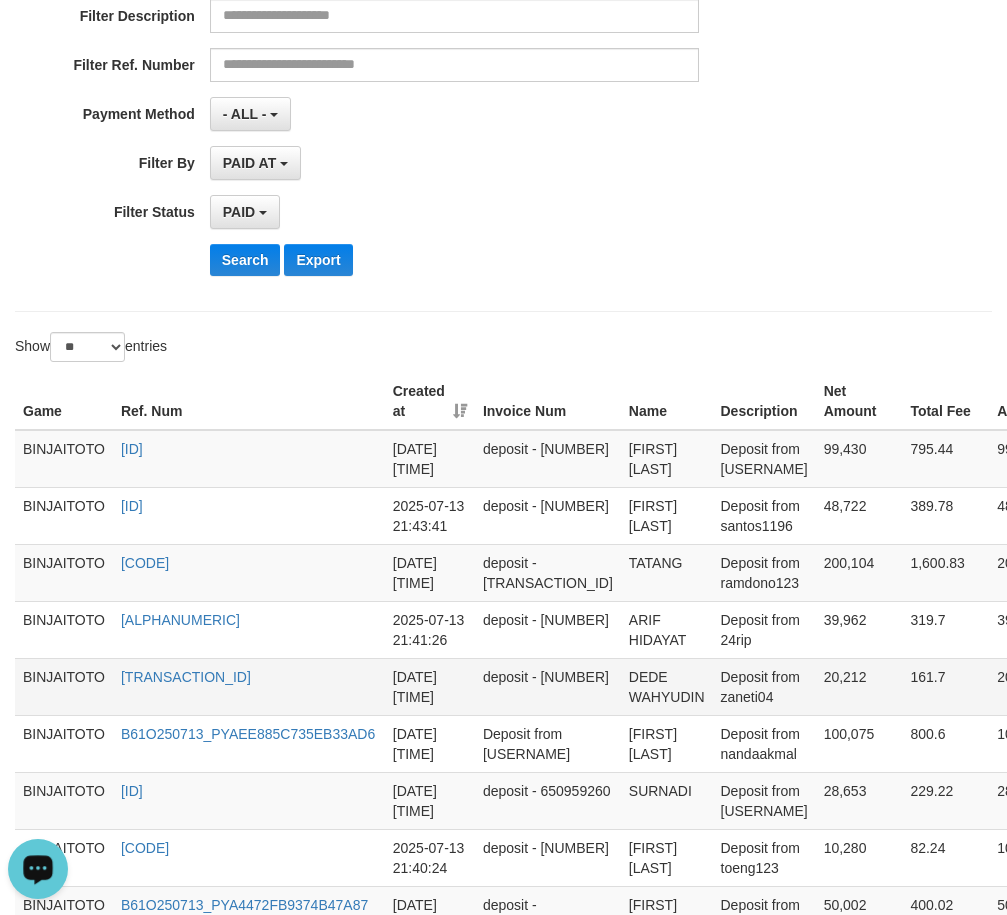 click on "DEDE WAHYUDIN" at bounding box center (667, 686) 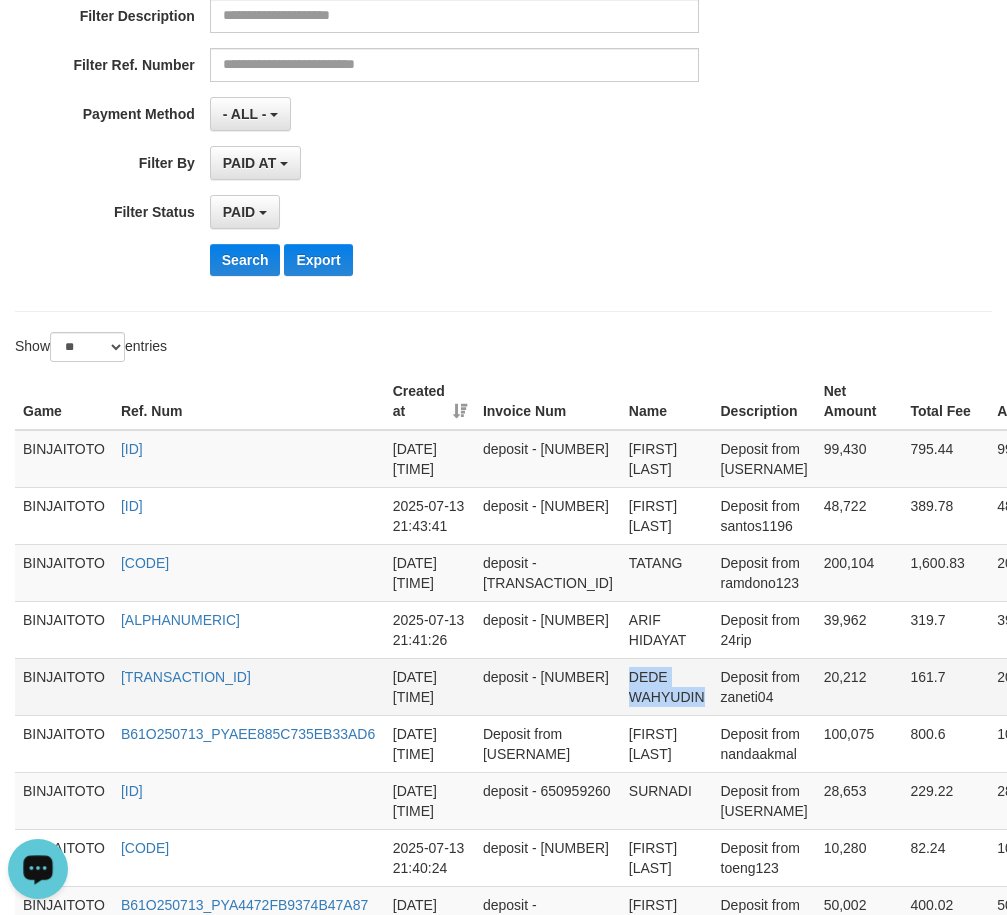 drag, startPoint x: 597, startPoint y: 673, endPoint x: 662, endPoint y: 671, distance: 65.03076 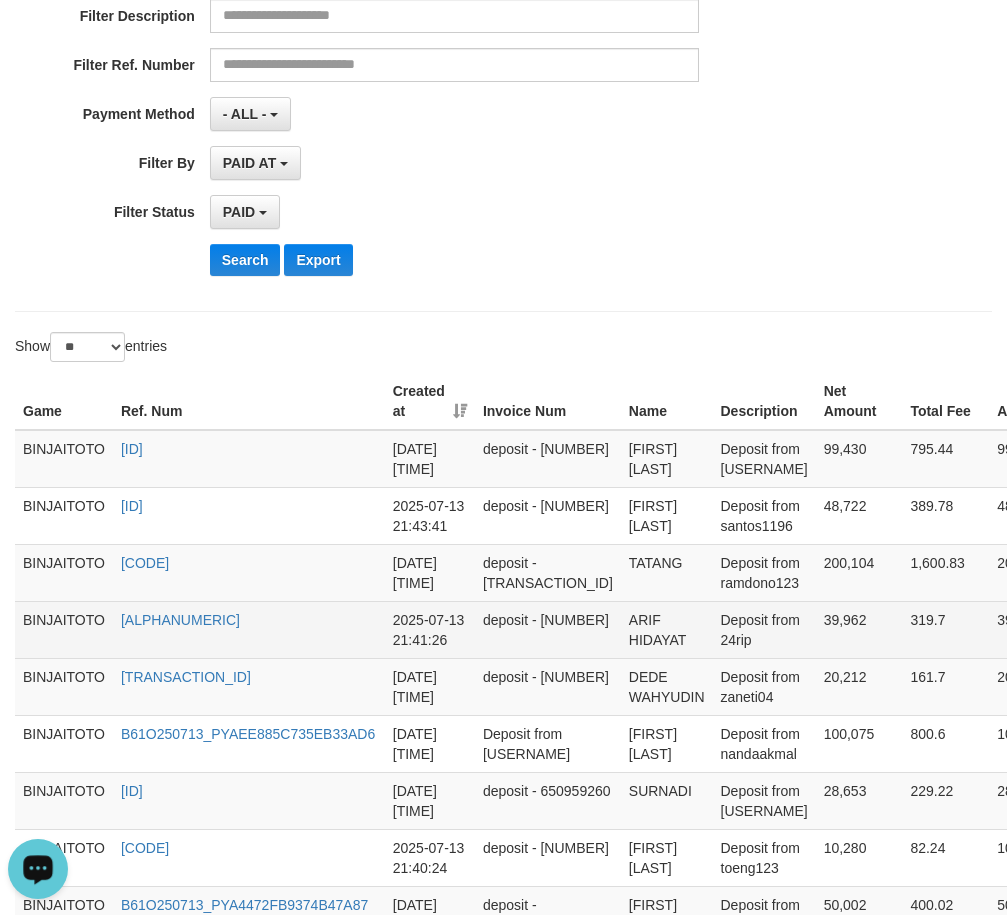 click on "ARIF HIDAYAT" at bounding box center [667, 629] 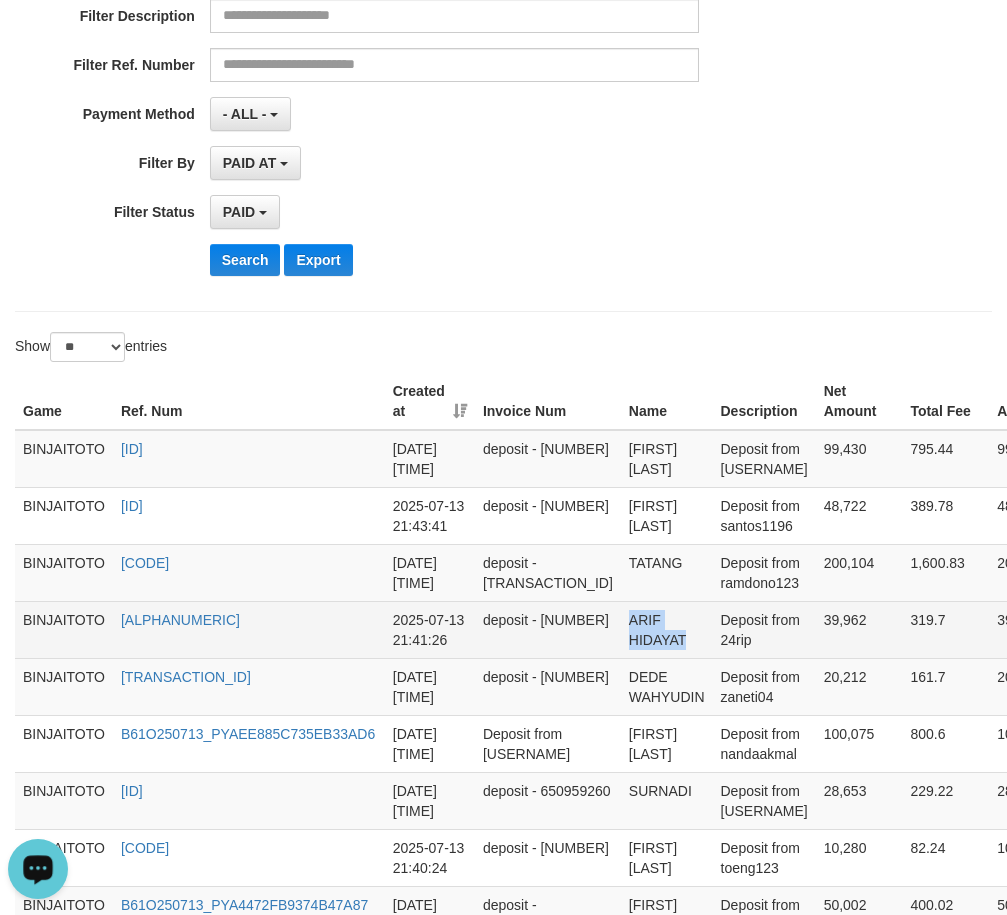 drag, startPoint x: 572, startPoint y: 615, endPoint x: 655, endPoint y: 618, distance: 83.0542 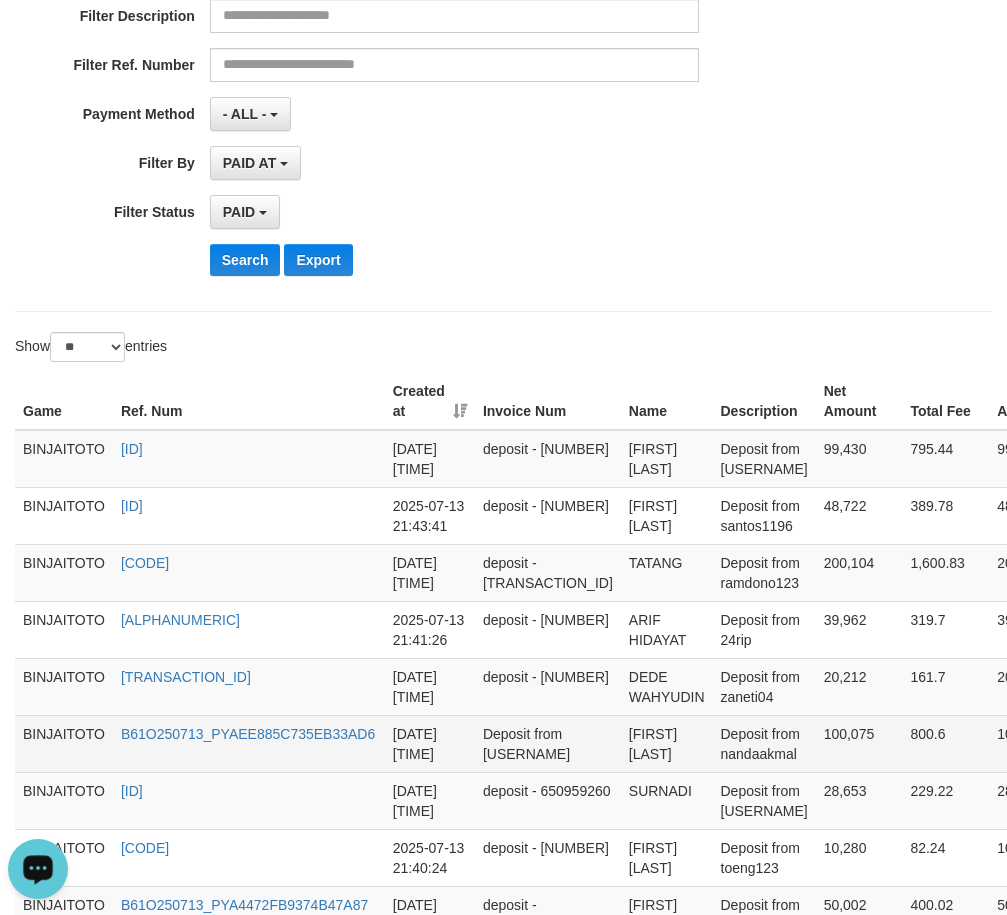 click on "[FIRST] [LAST]" at bounding box center (667, 743) 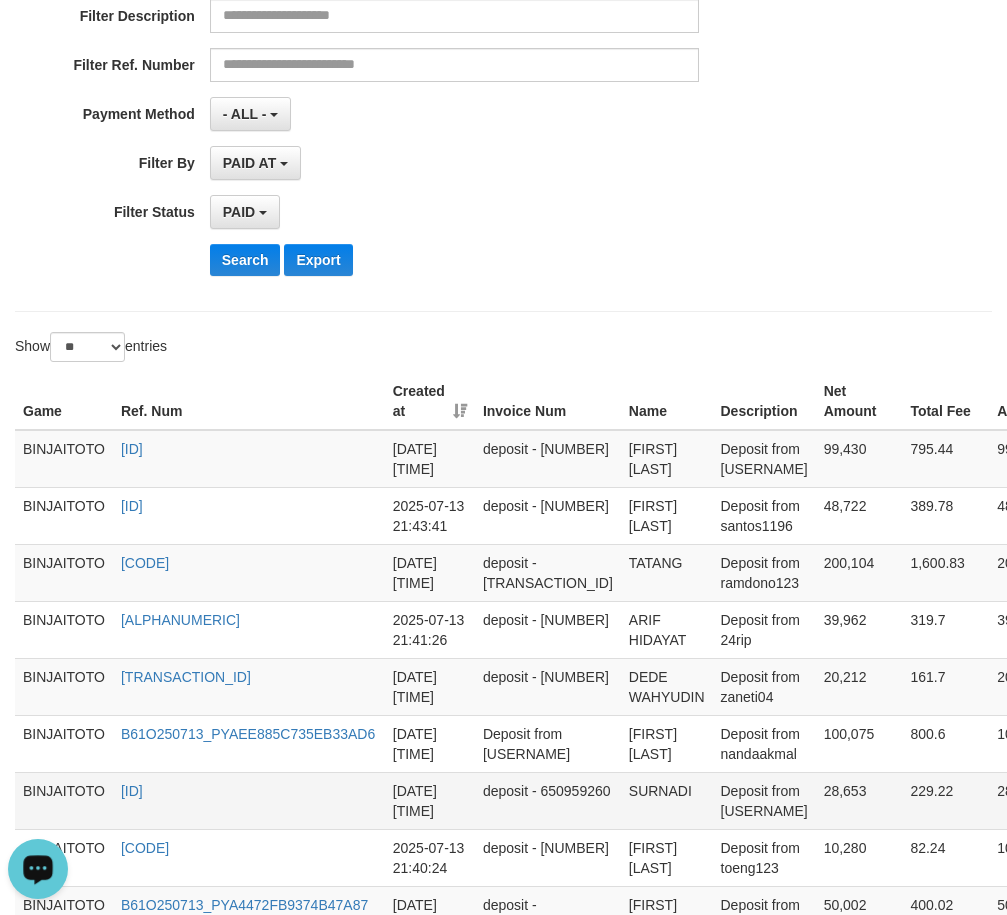 click on "SURNADI" at bounding box center [667, 800] 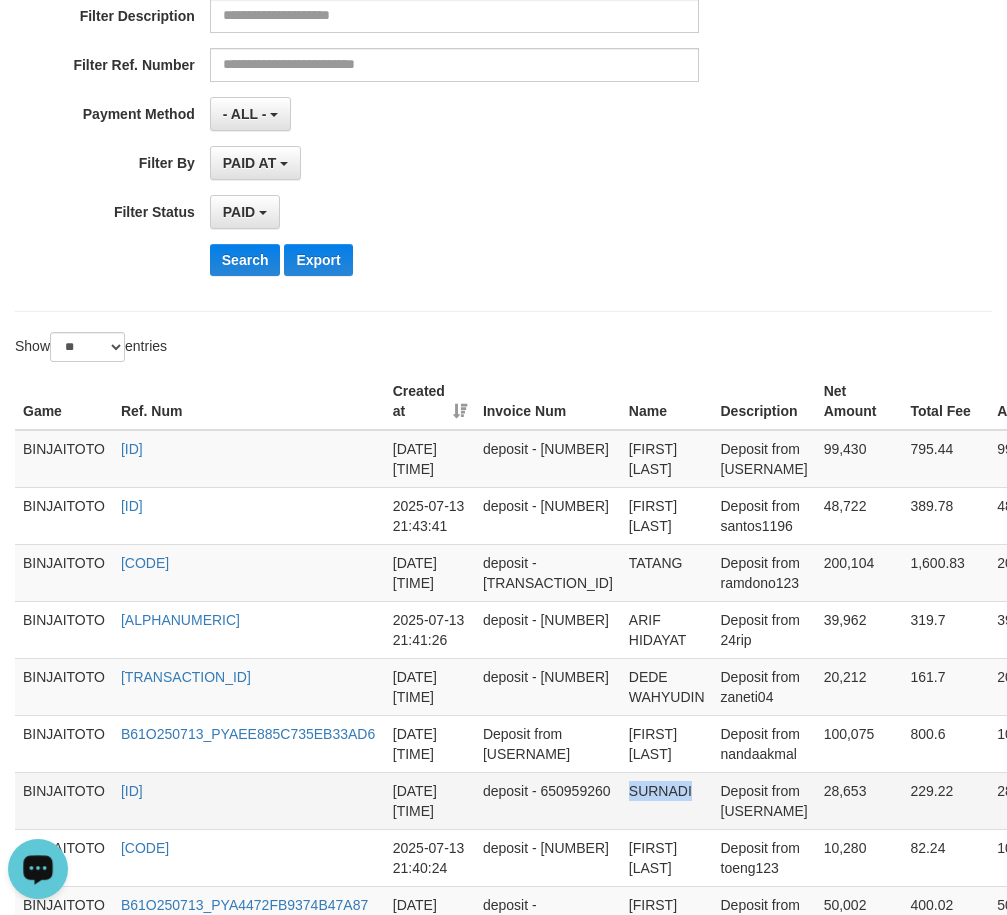 click on "SURNADI" at bounding box center (667, 800) 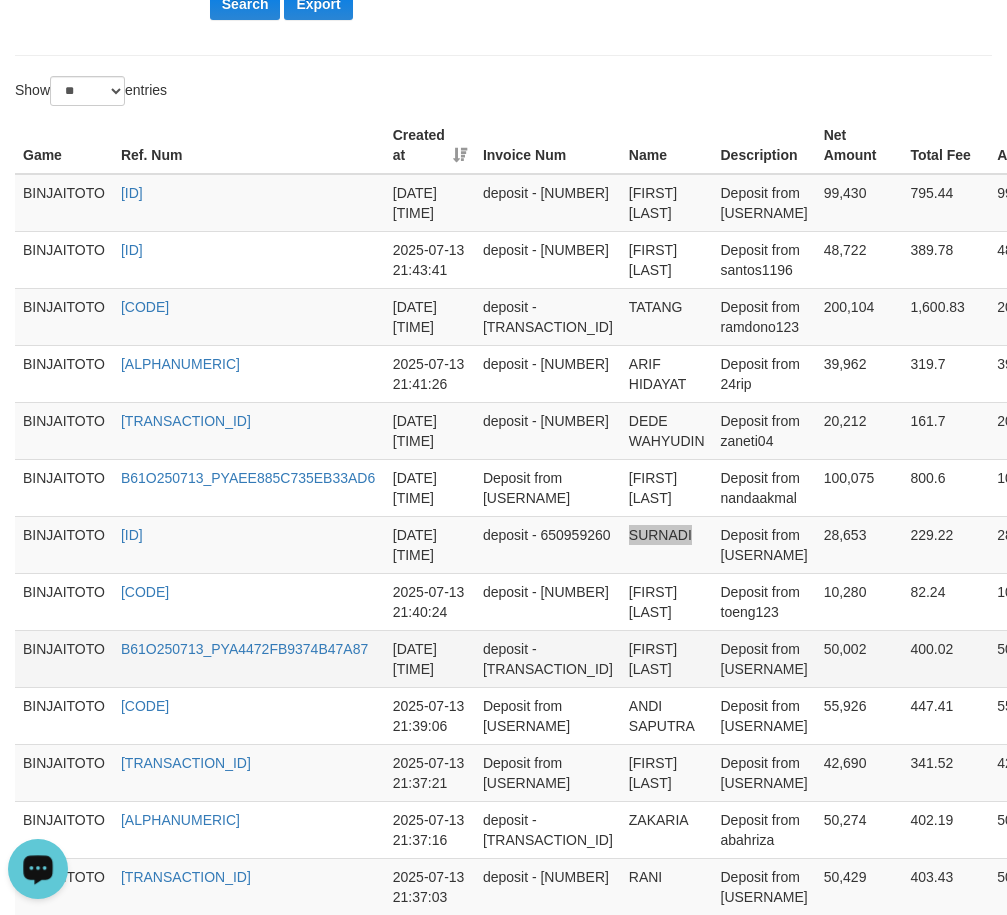scroll, scrollTop: 700, scrollLeft: 0, axis: vertical 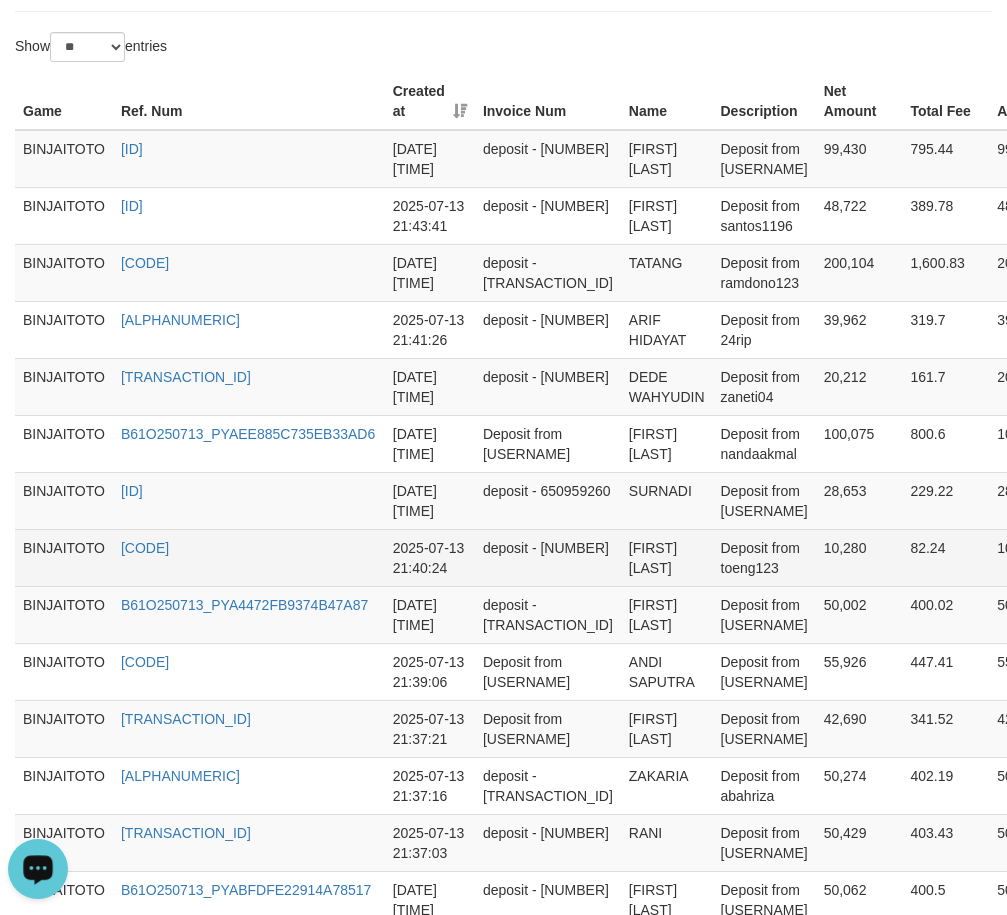 click on "[FIRST] [LAST]" at bounding box center (667, 557) 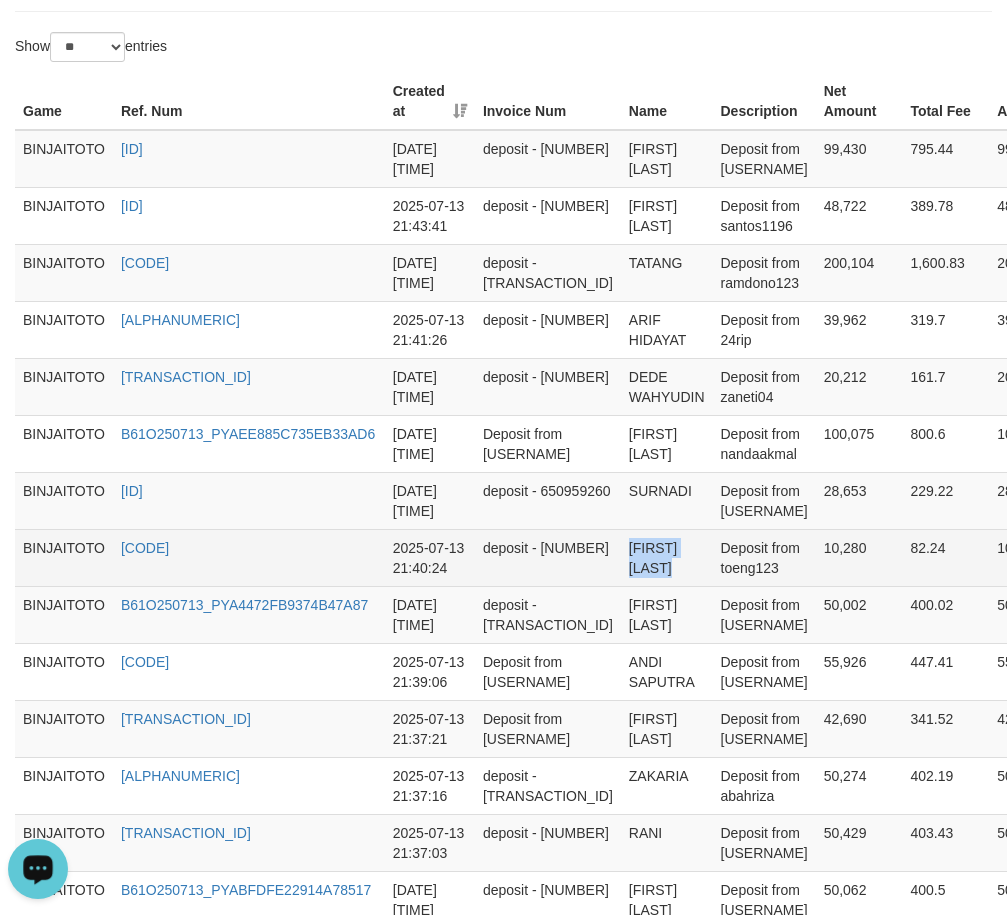 drag, startPoint x: 598, startPoint y: 547, endPoint x: 679, endPoint y: 542, distance: 81.154175 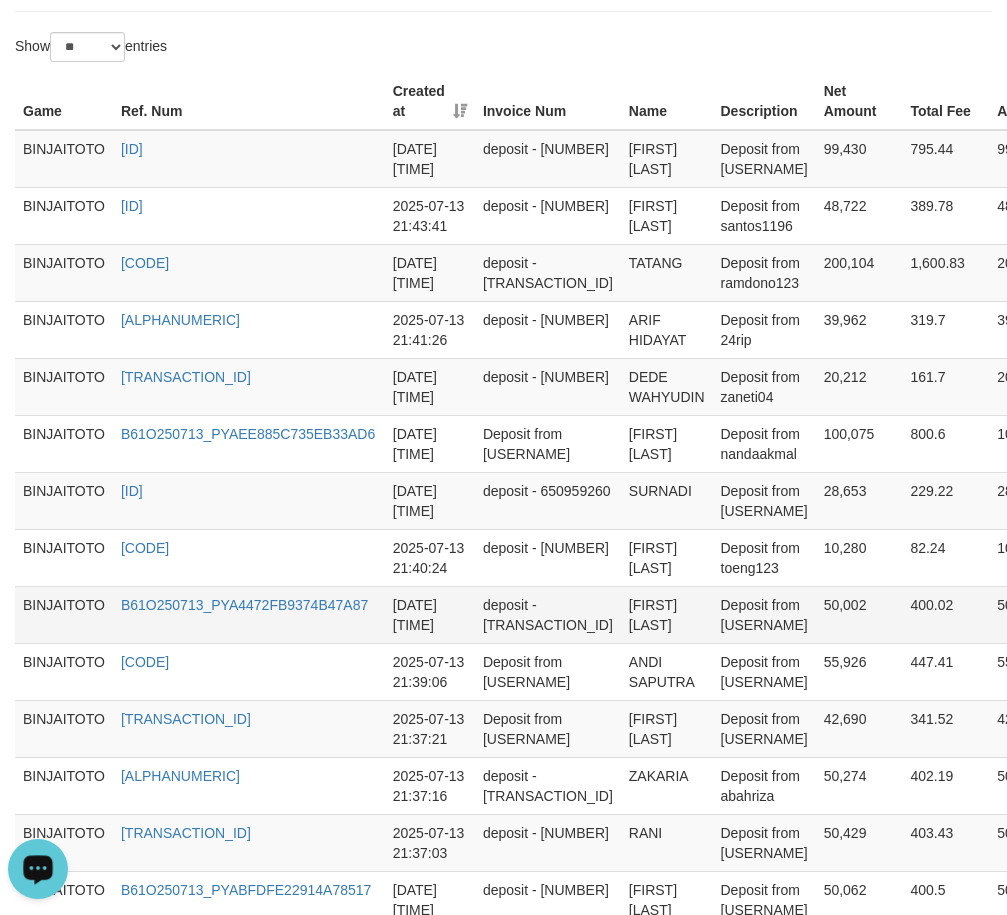 click on "[FIRST] [LAST]" at bounding box center (667, 614) 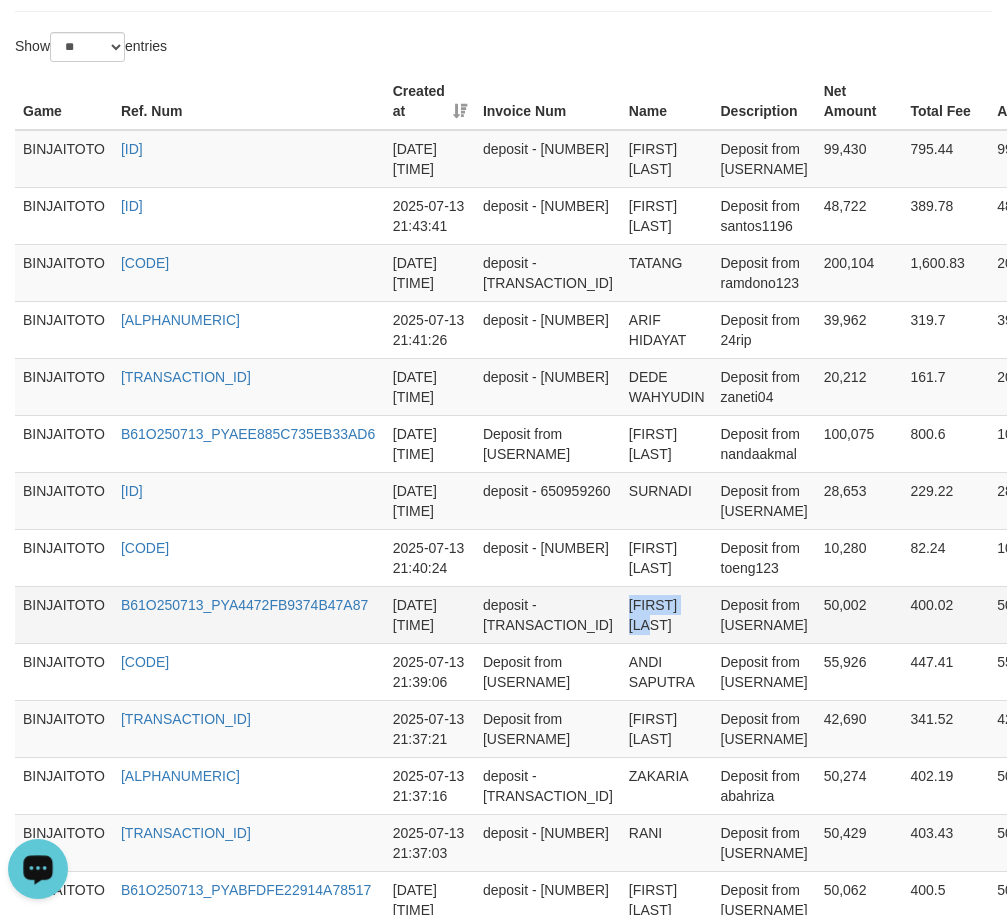 drag, startPoint x: 595, startPoint y: 599, endPoint x: 630, endPoint y: 593, distance: 35.510563 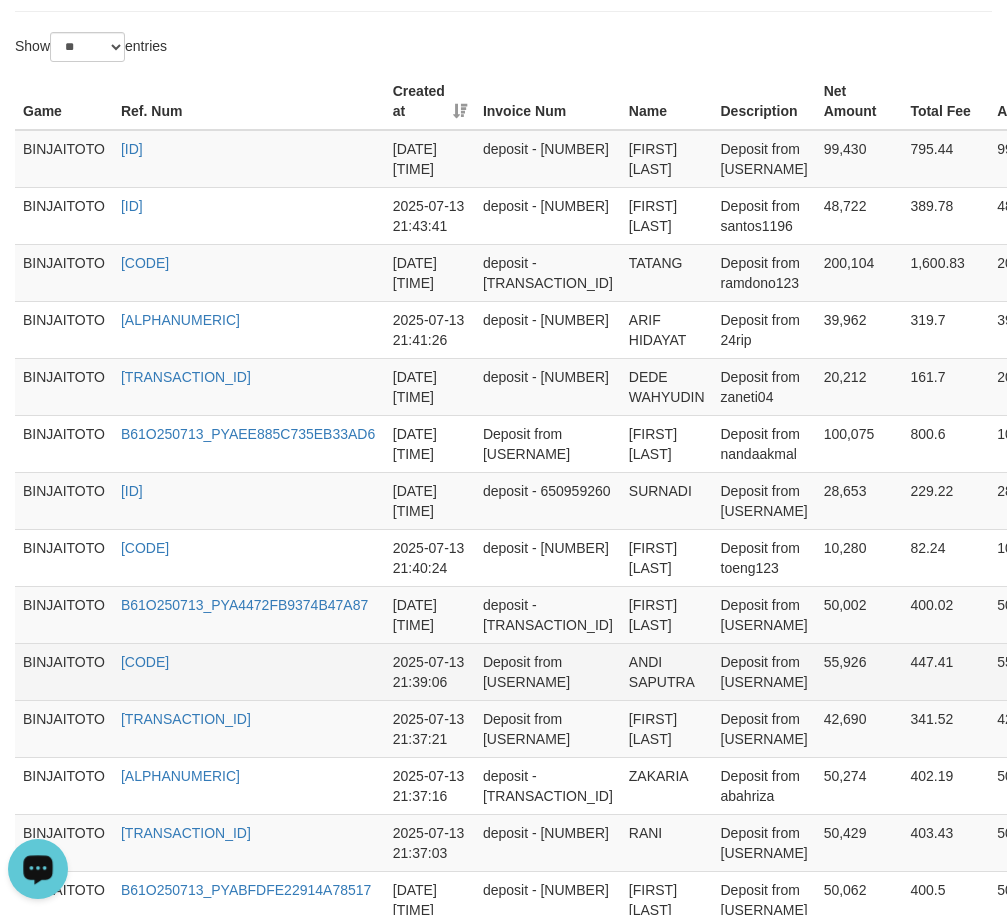 click on "ANDI SAPUTRA" at bounding box center (667, 671) 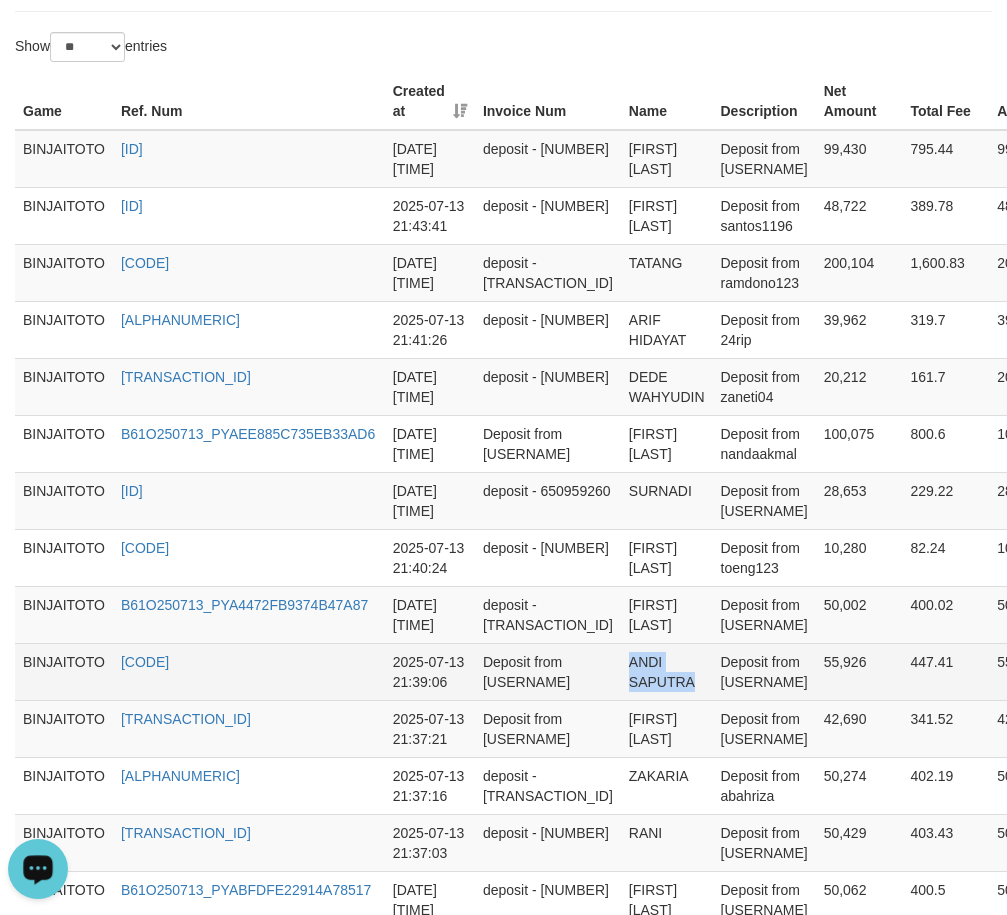 drag, startPoint x: 582, startPoint y: 665, endPoint x: 642, endPoint y: 657, distance: 60.530983 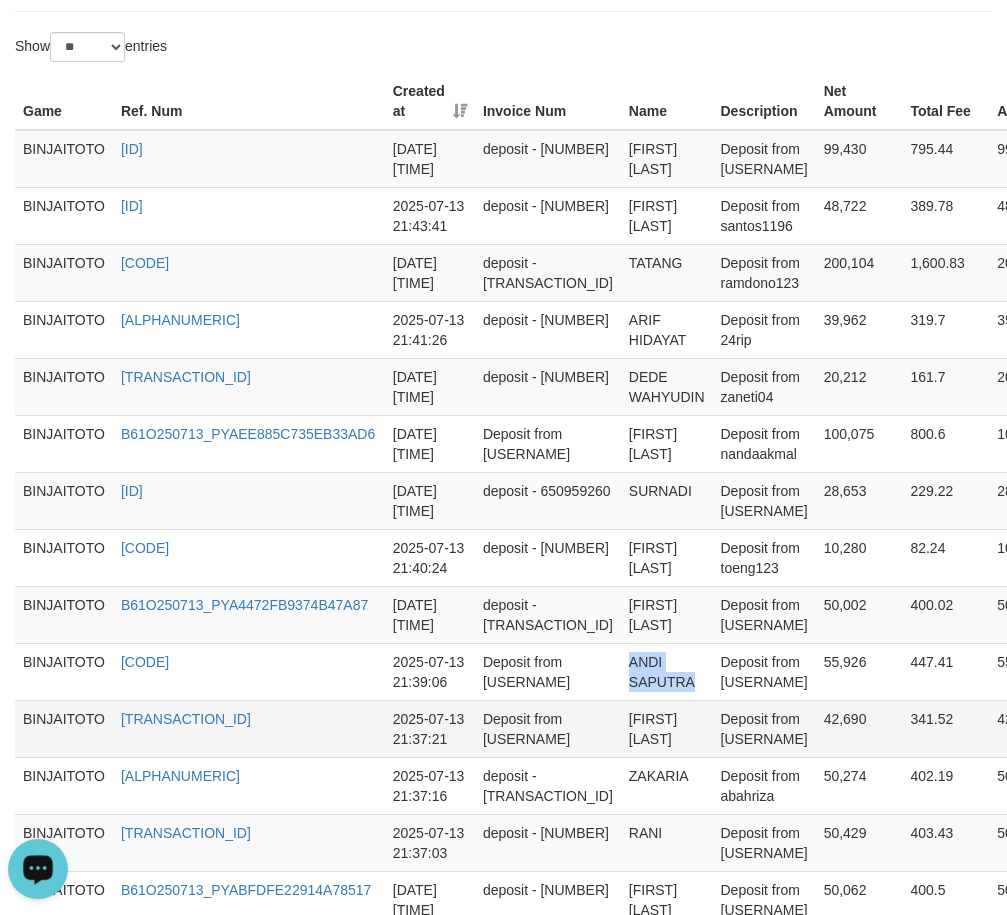 click on "[FIRST] [LAST]" at bounding box center [667, 728] 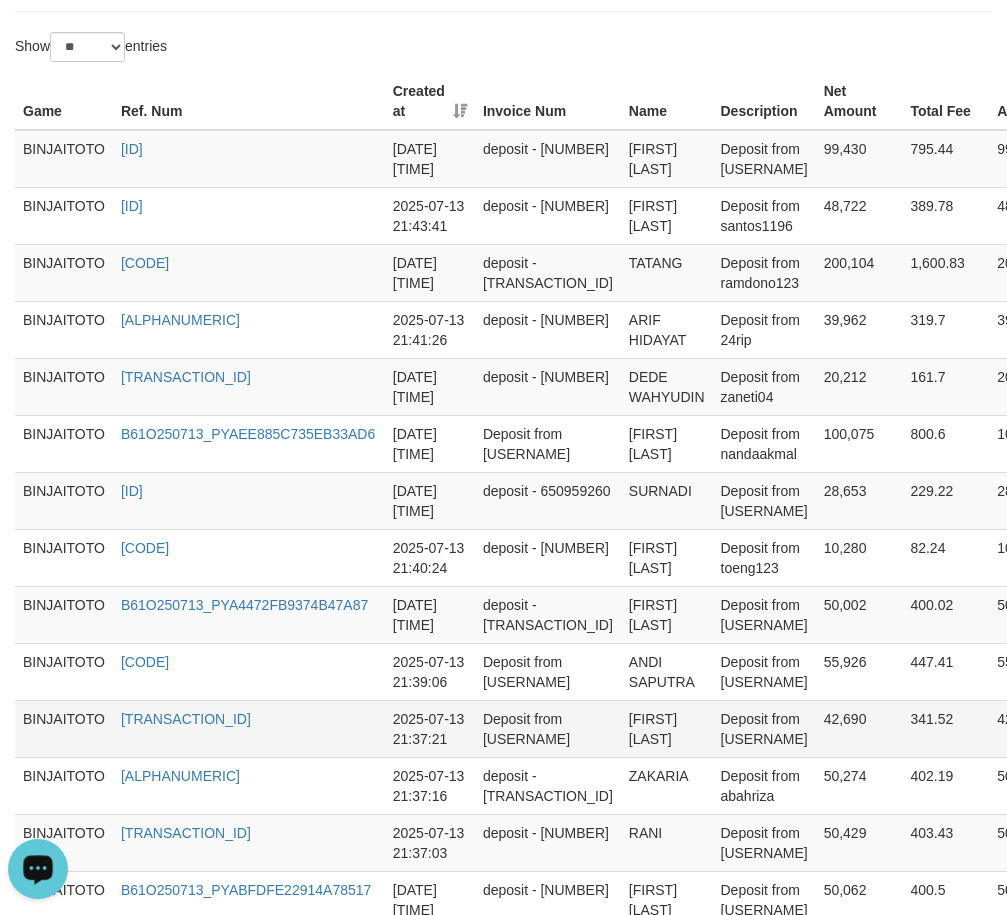 click on "Deposit from [USERNAME]" at bounding box center (764, 728) 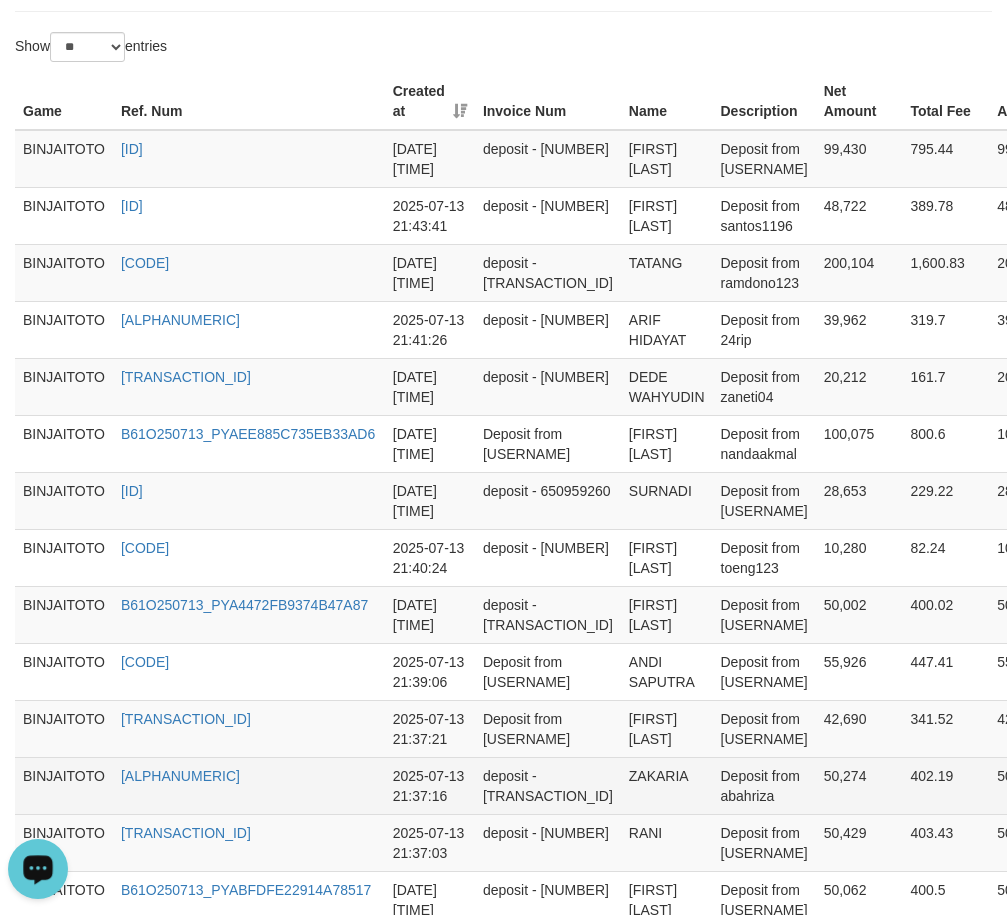 click on "ZAKARIA" at bounding box center [667, 785] 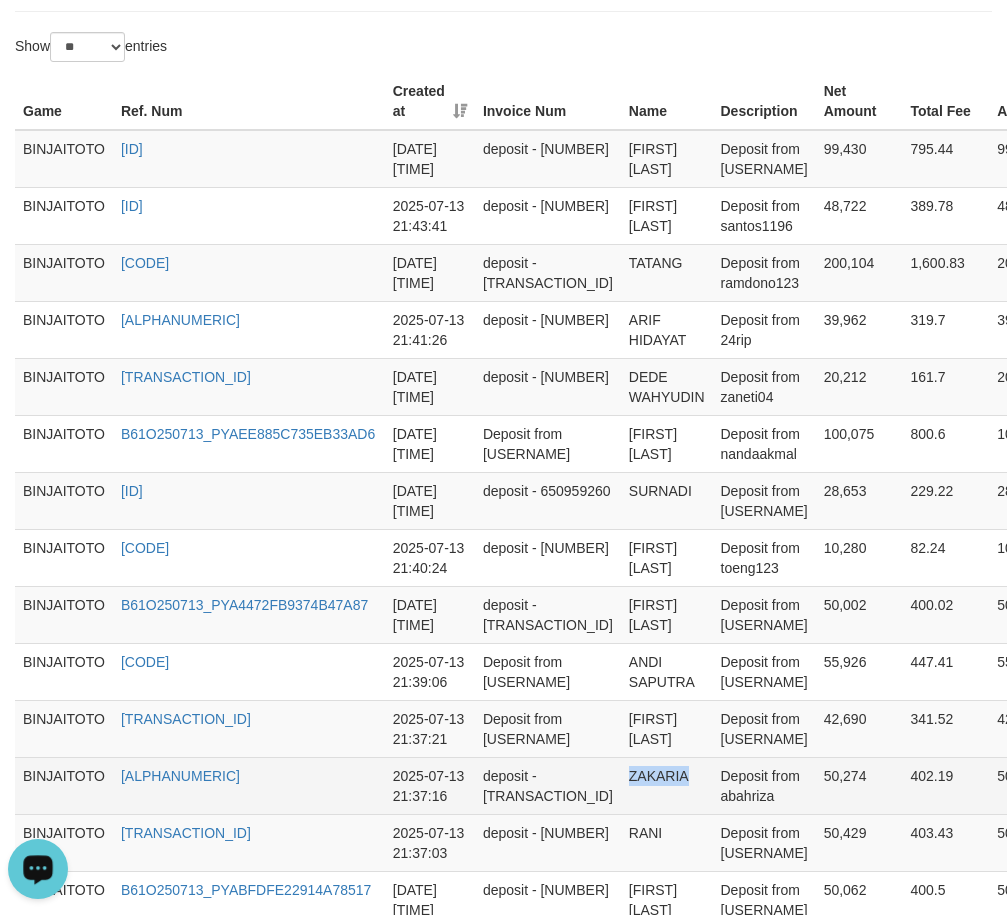 click on "ZAKARIA" at bounding box center (667, 785) 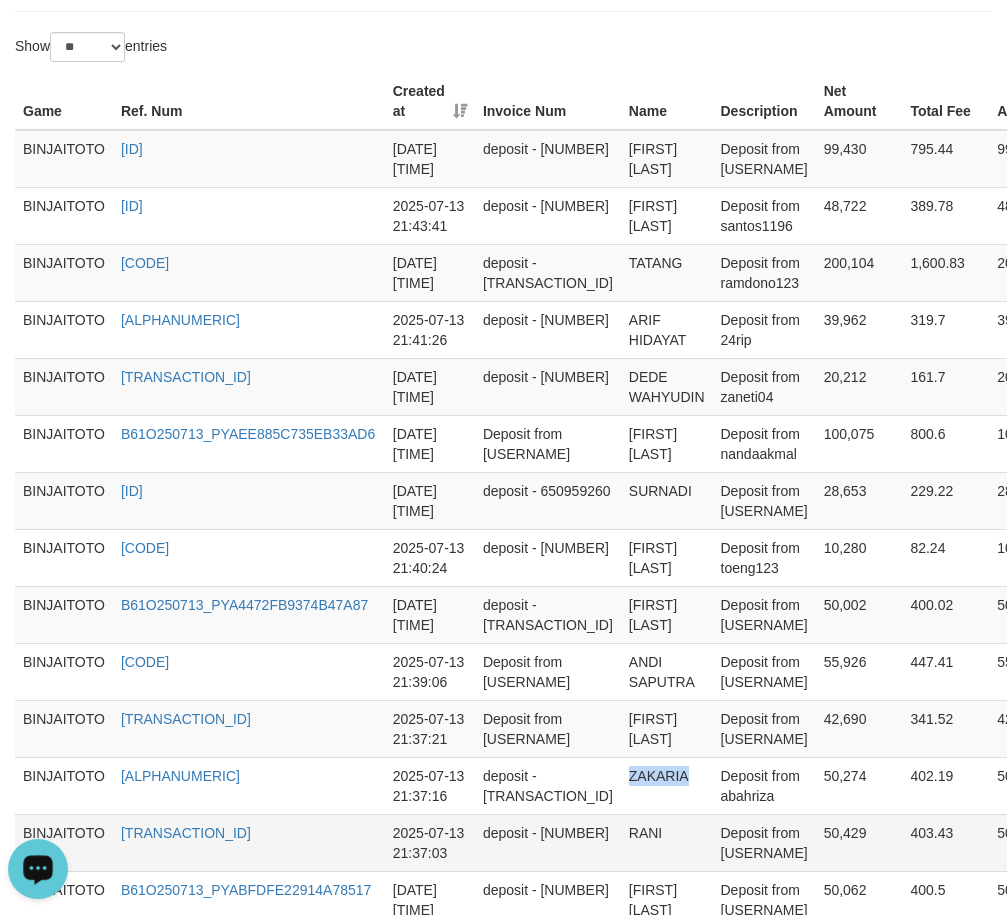 click on "RANI" at bounding box center (667, 842) 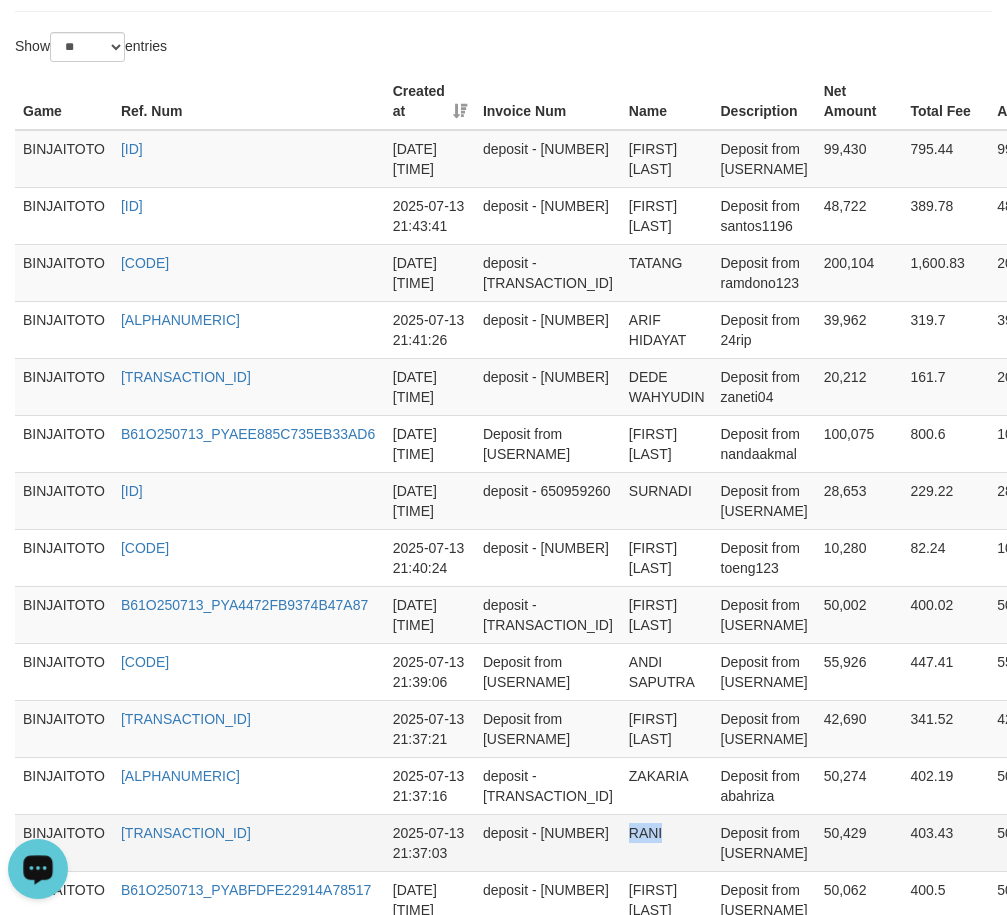 click on "RANI" at bounding box center (667, 842) 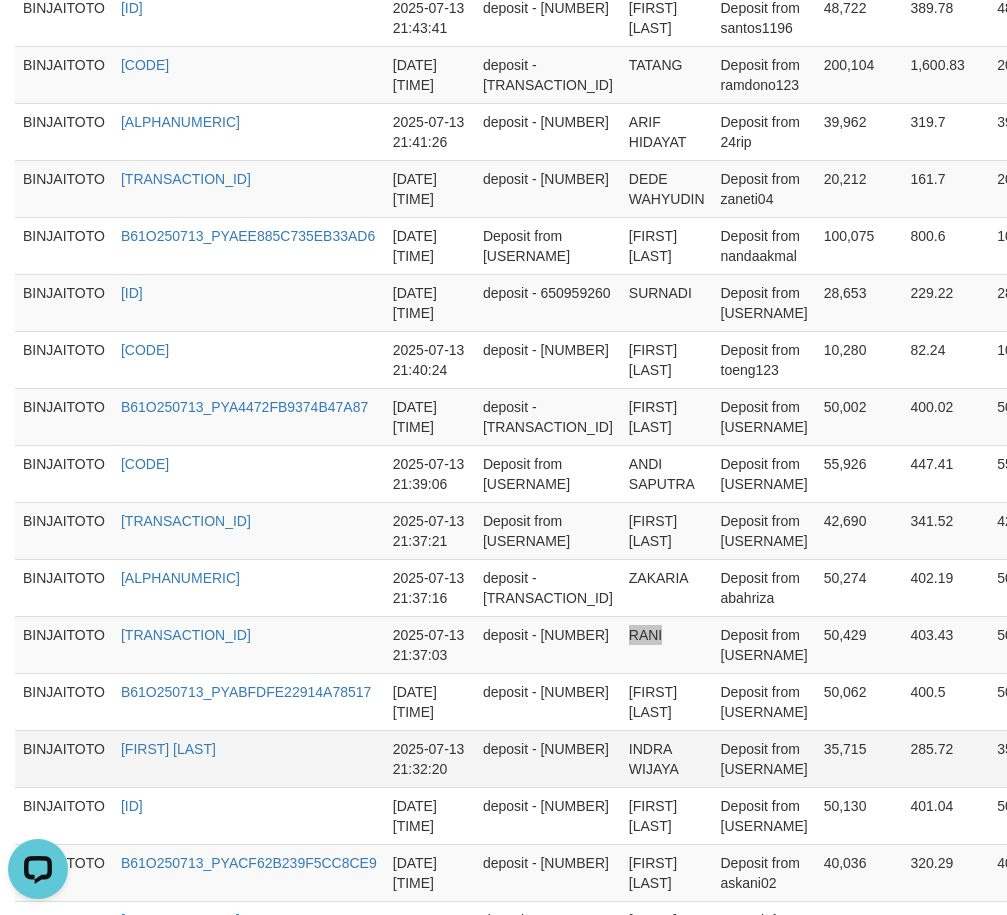 scroll, scrollTop: 900, scrollLeft: 0, axis: vertical 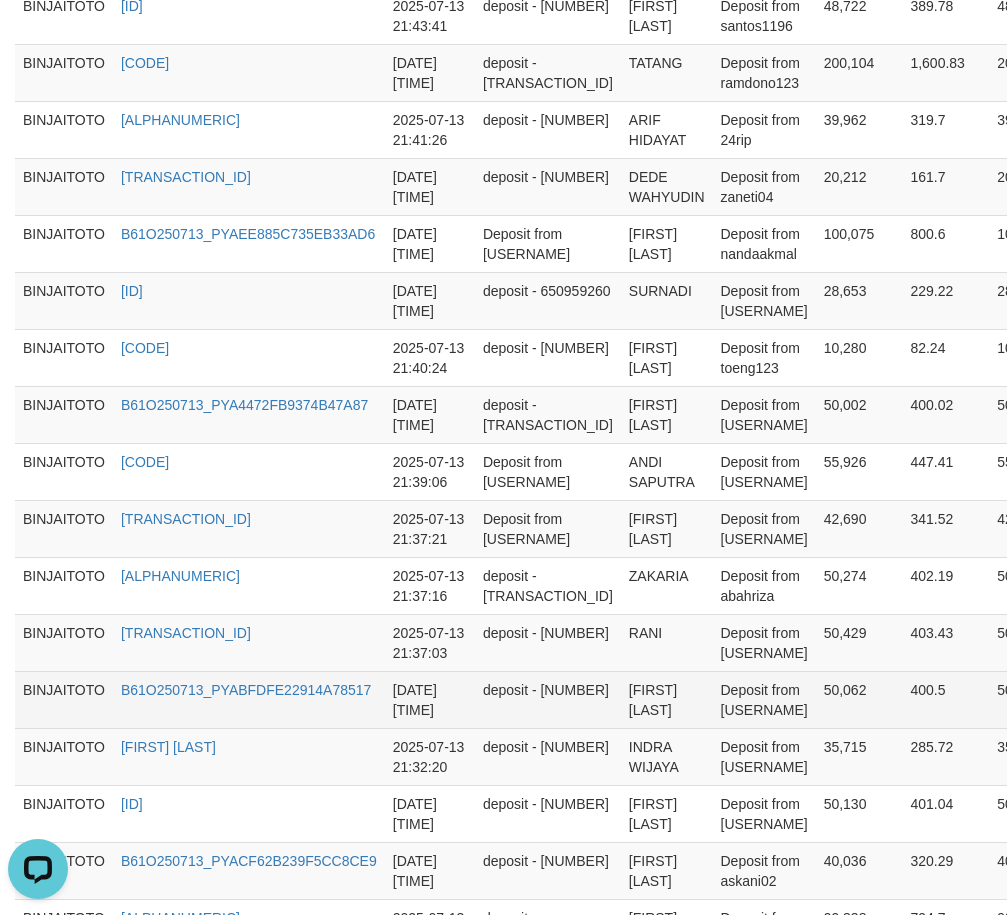 click on "[FIRST] [LAST]" at bounding box center (667, 699) 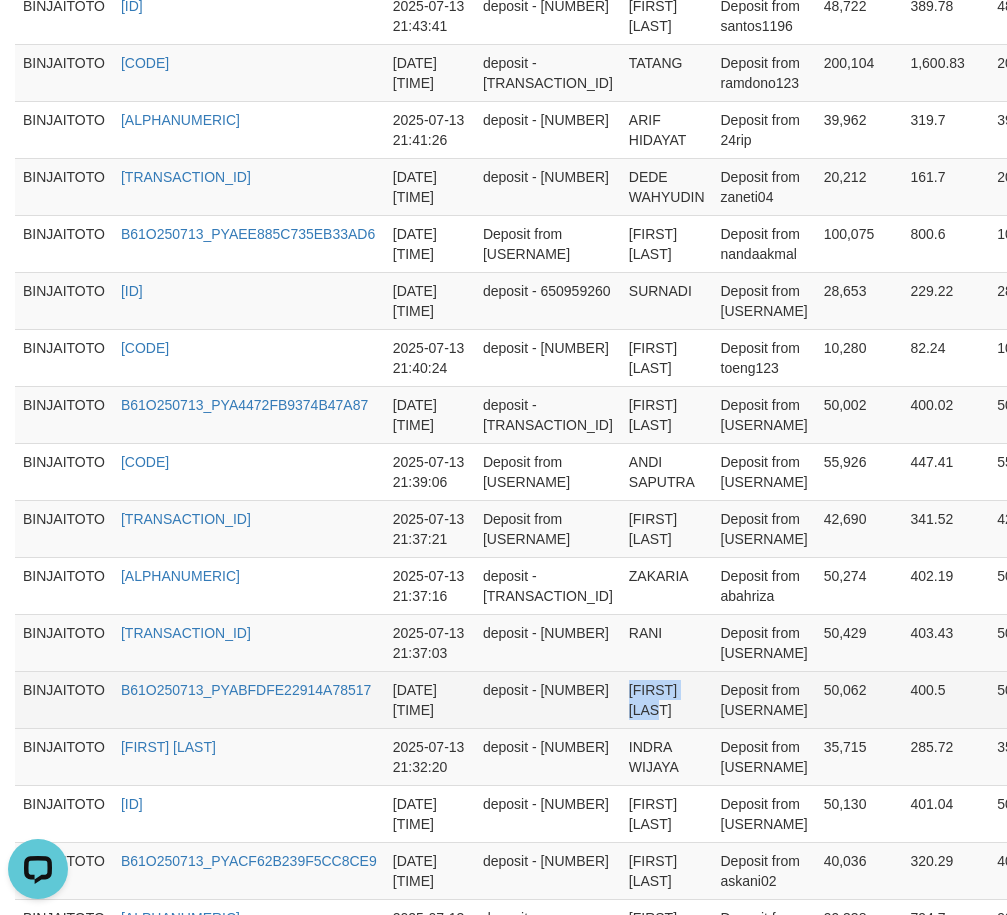 drag, startPoint x: 593, startPoint y: 686, endPoint x: 641, endPoint y: 686, distance: 48 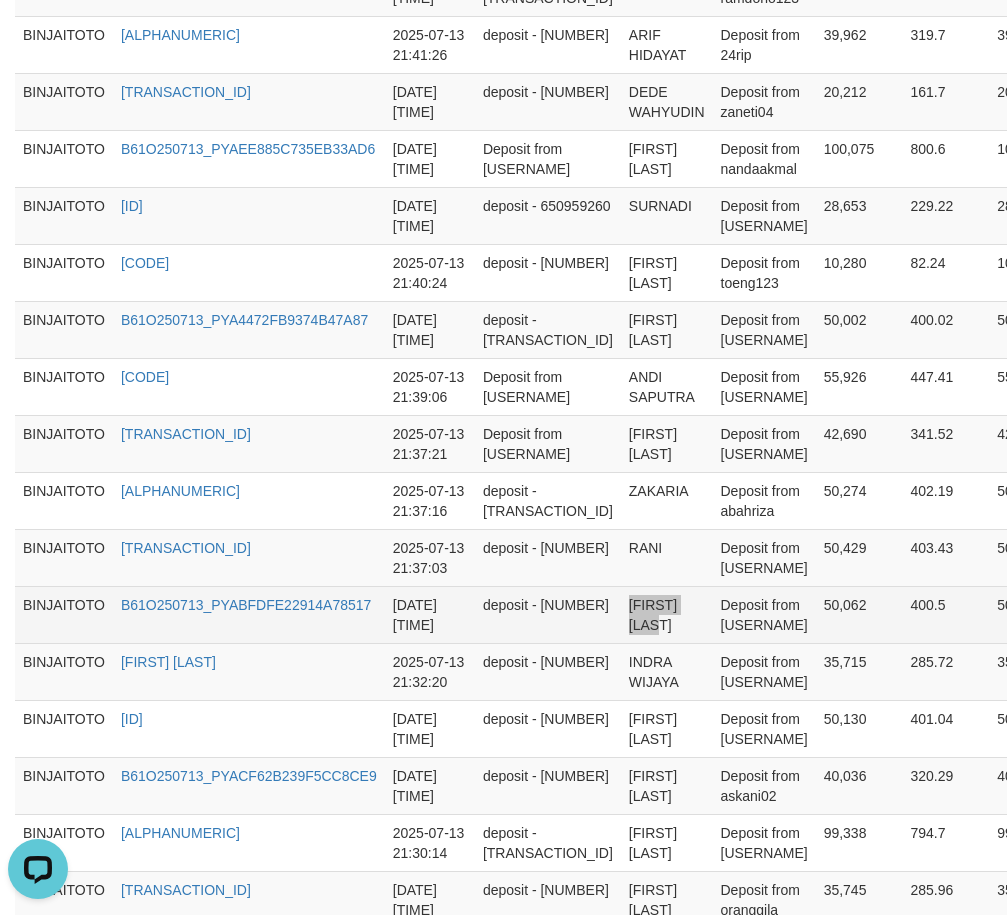 scroll, scrollTop: 1100, scrollLeft: 0, axis: vertical 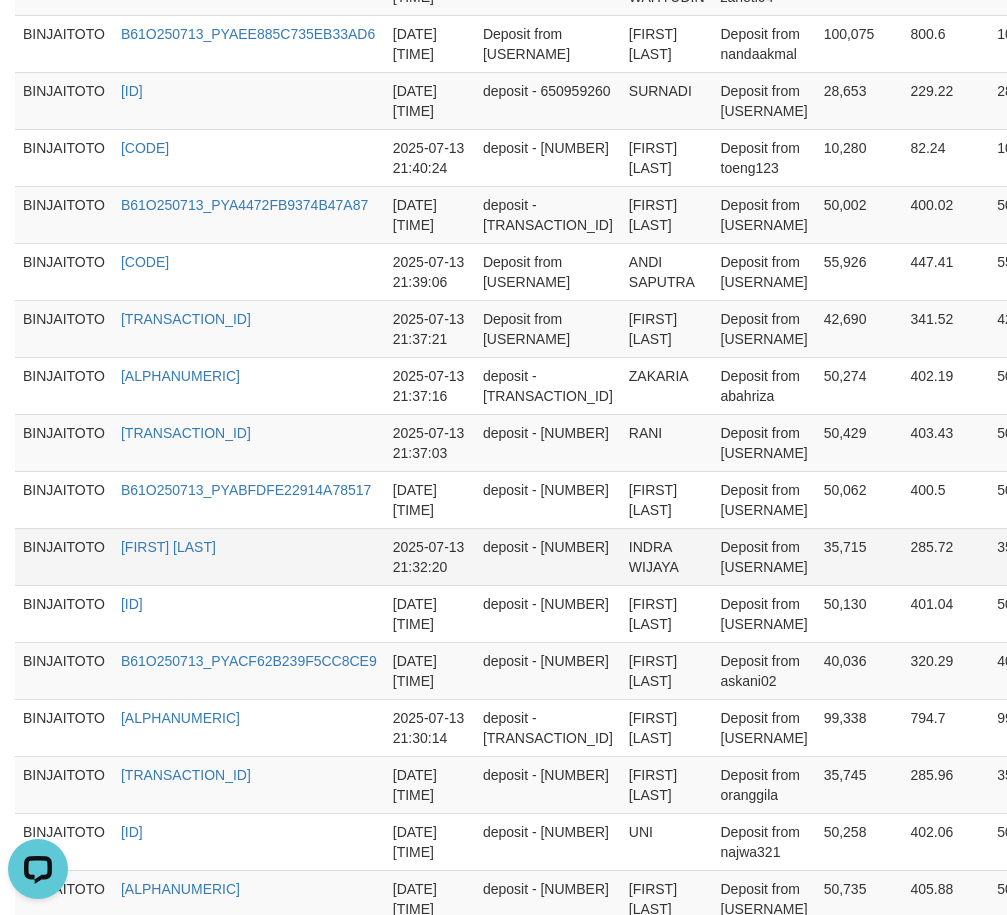 click on "INDRA WIJAYA" at bounding box center (667, 556) 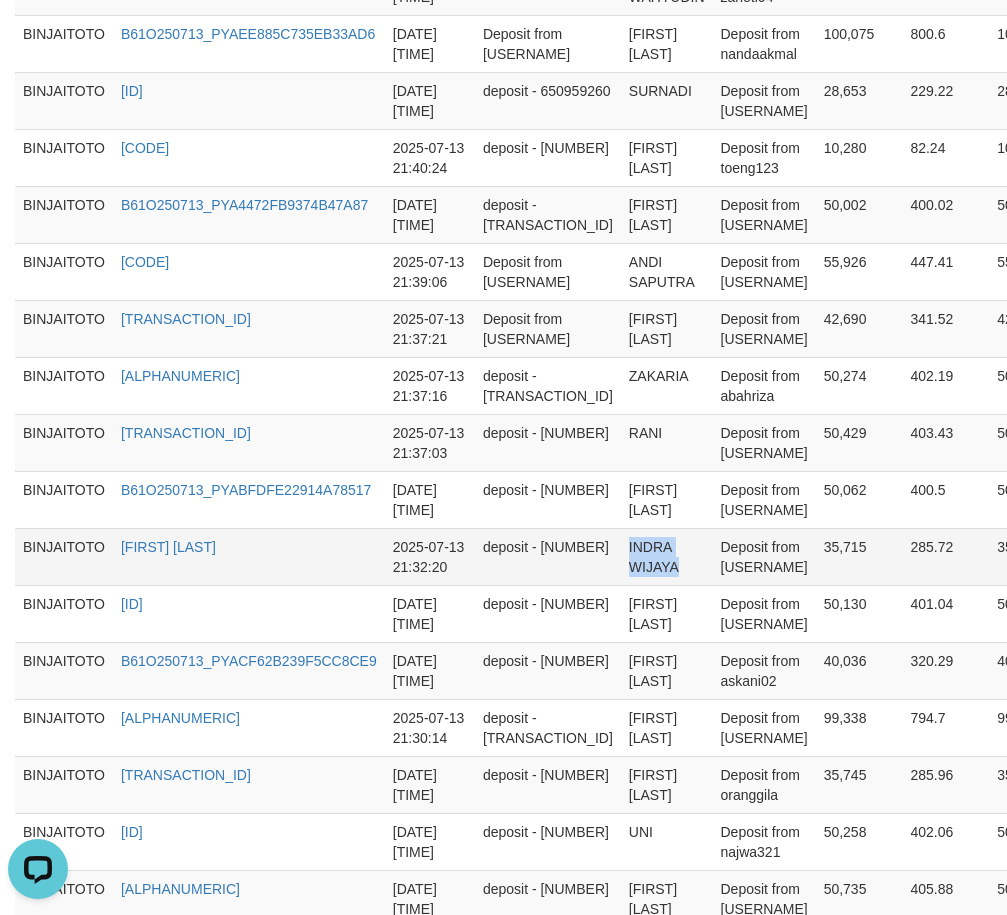 drag, startPoint x: 602, startPoint y: 543, endPoint x: 641, endPoint y: 543, distance: 39 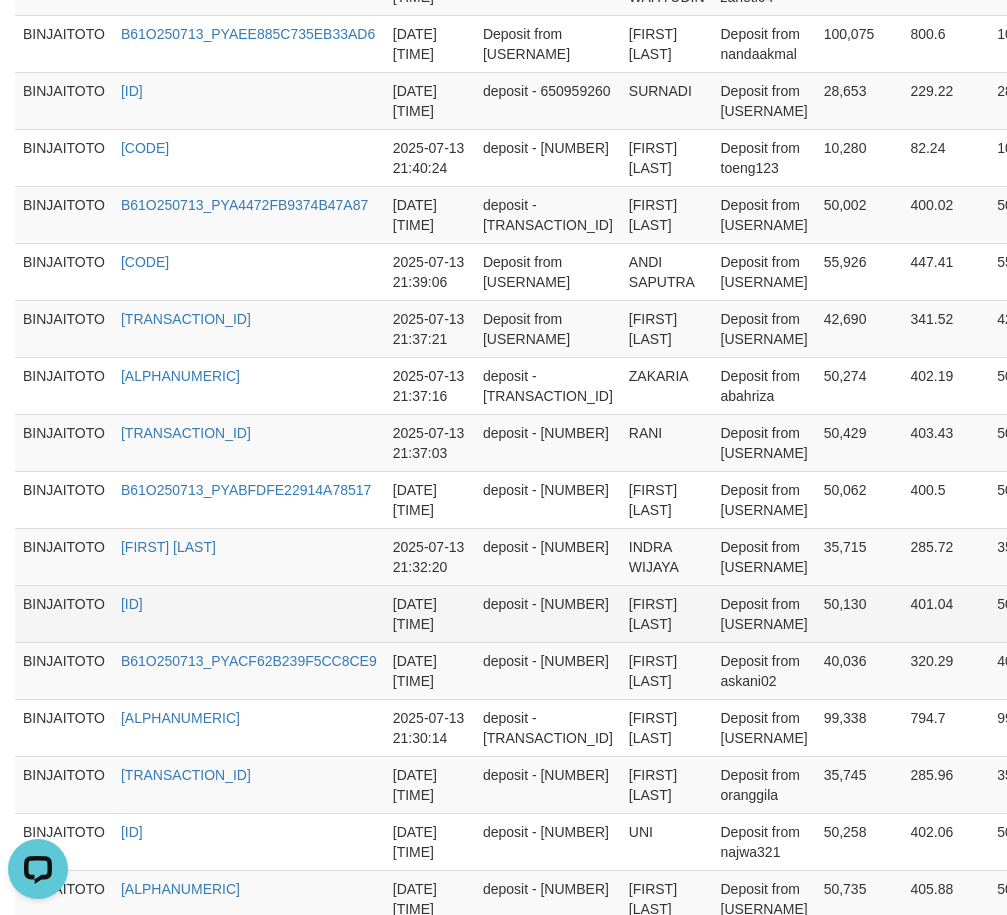 click on "[FIRST] [LAST]" at bounding box center [667, 613] 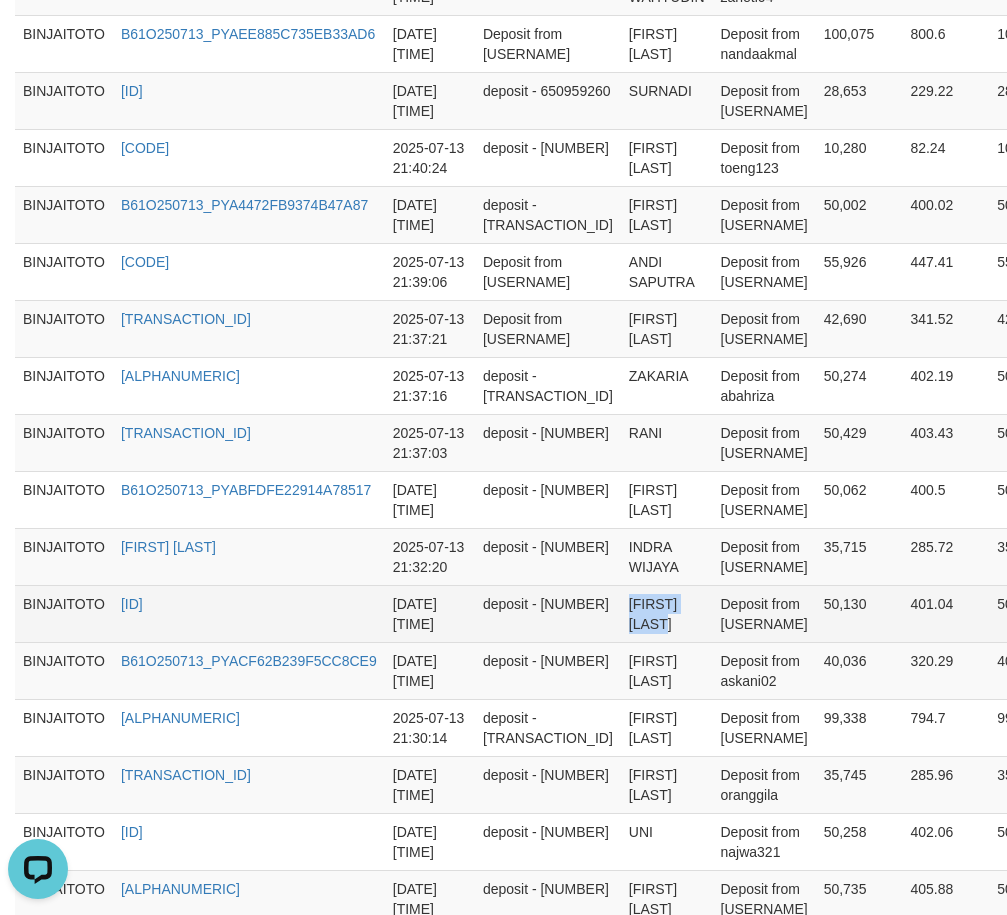 drag, startPoint x: 601, startPoint y: 608, endPoint x: 637, endPoint y: 608, distance: 36 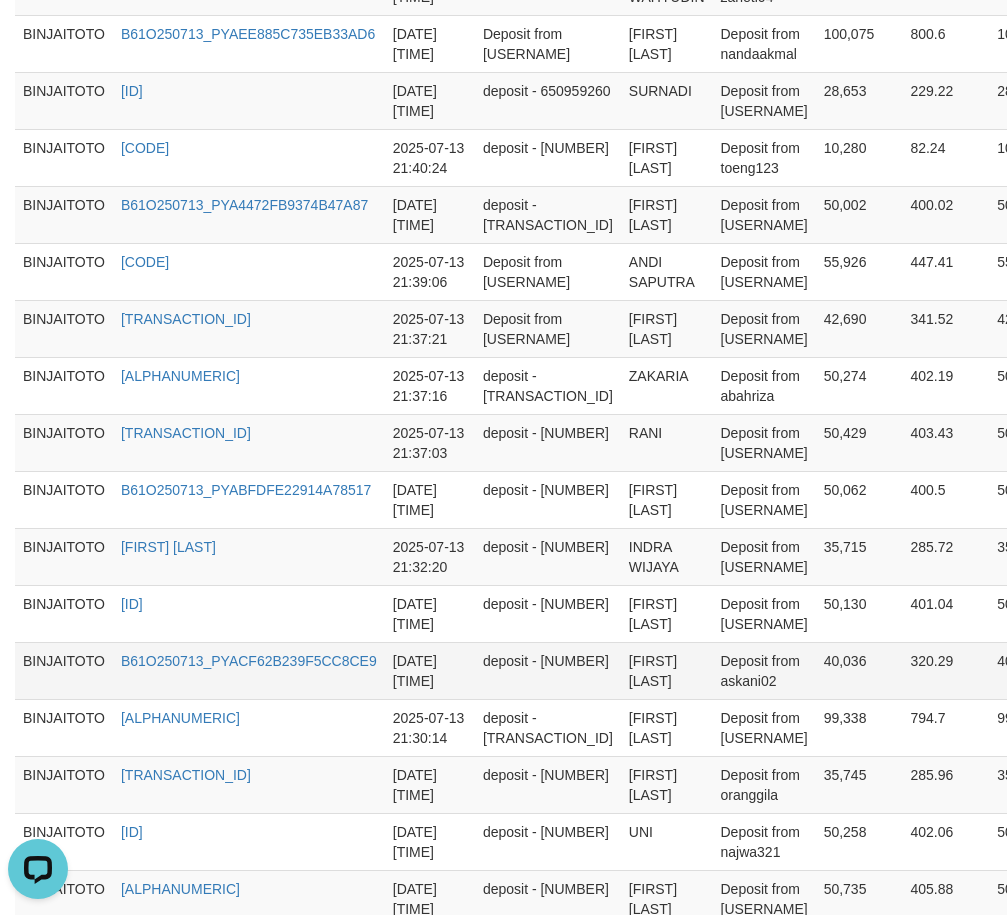 click on "[FIRST] [LAST]" at bounding box center (667, 670) 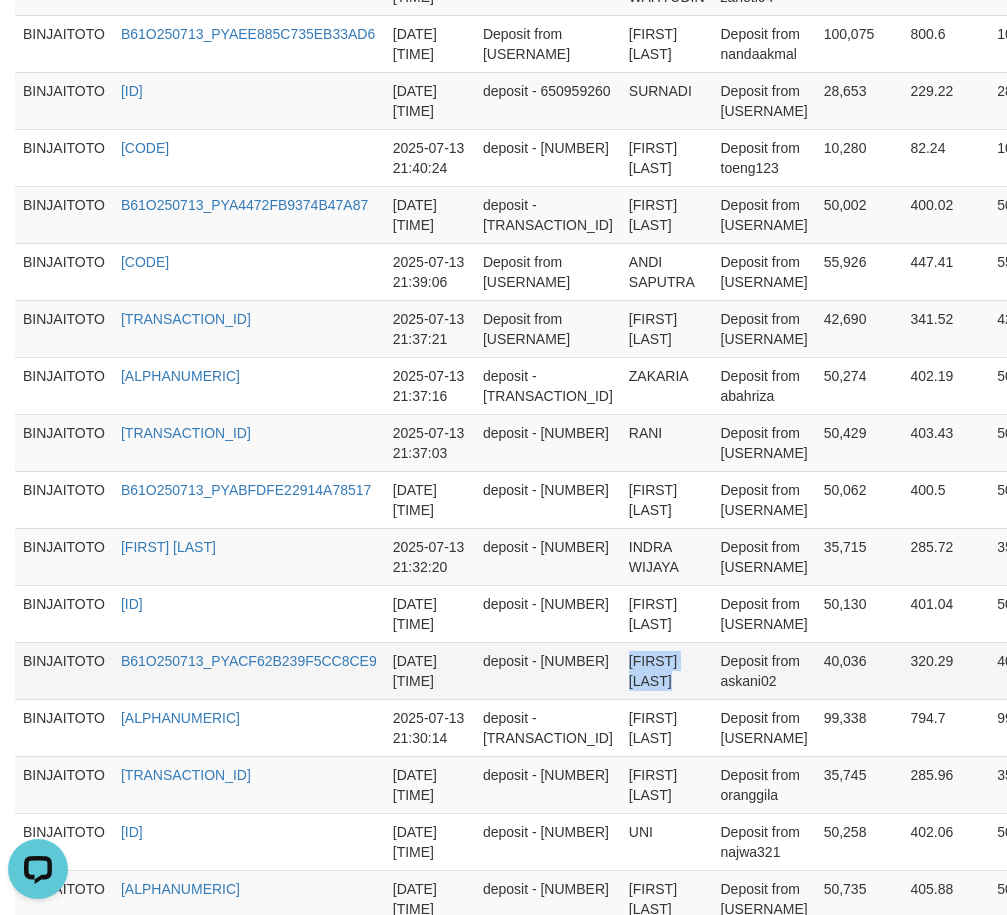 drag, startPoint x: 582, startPoint y: 663, endPoint x: 631, endPoint y: 661, distance: 49.0408 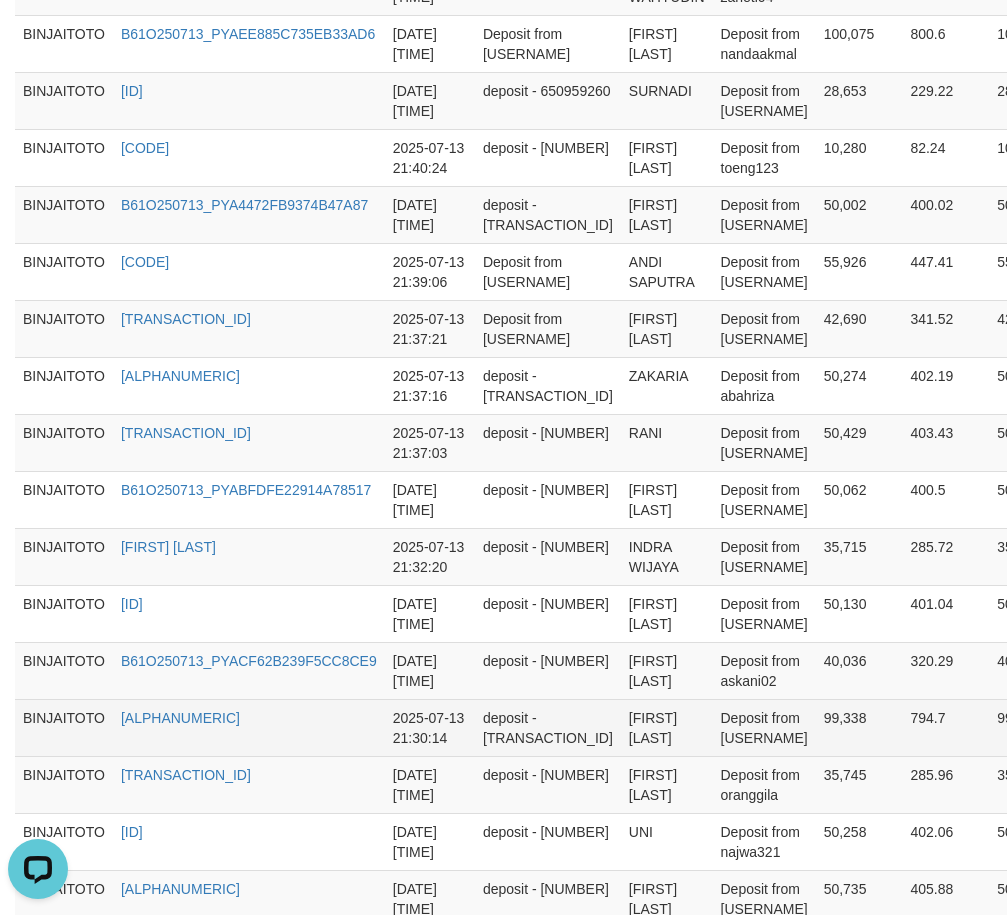 click on "[FIRST] [LAST]" at bounding box center [667, 727] 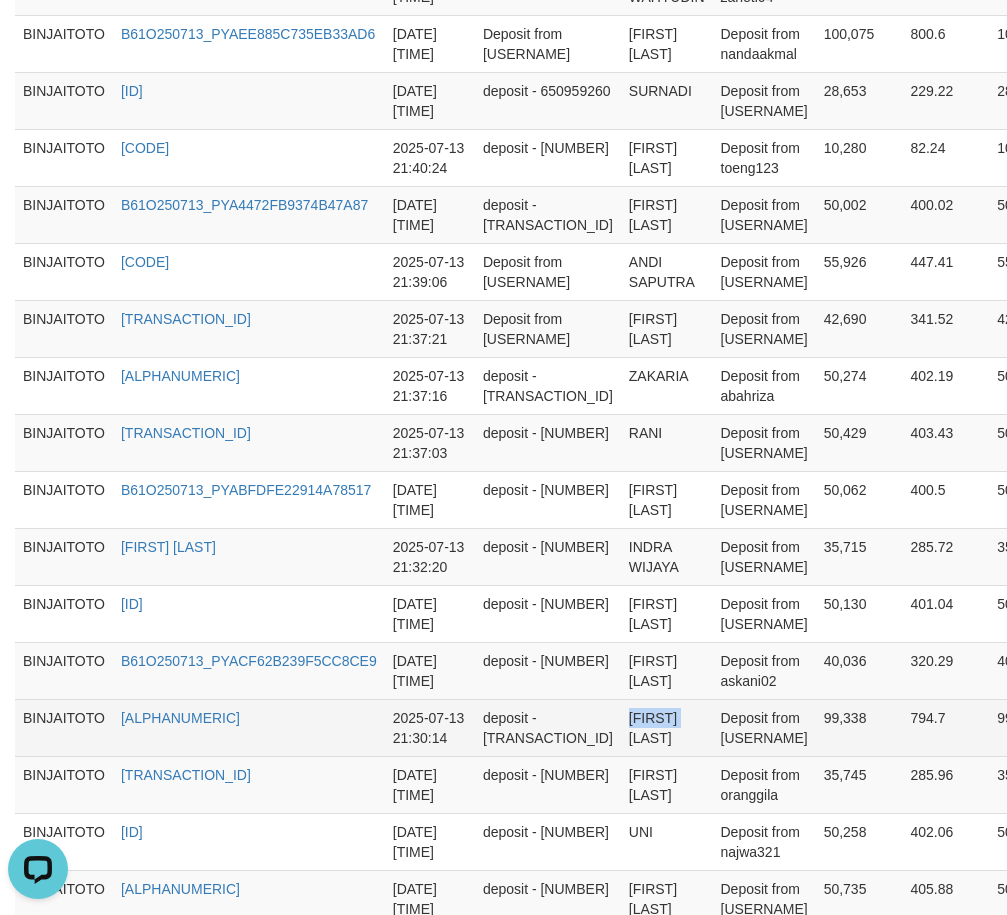 click on "[FIRST] [LAST]" at bounding box center (667, 727) 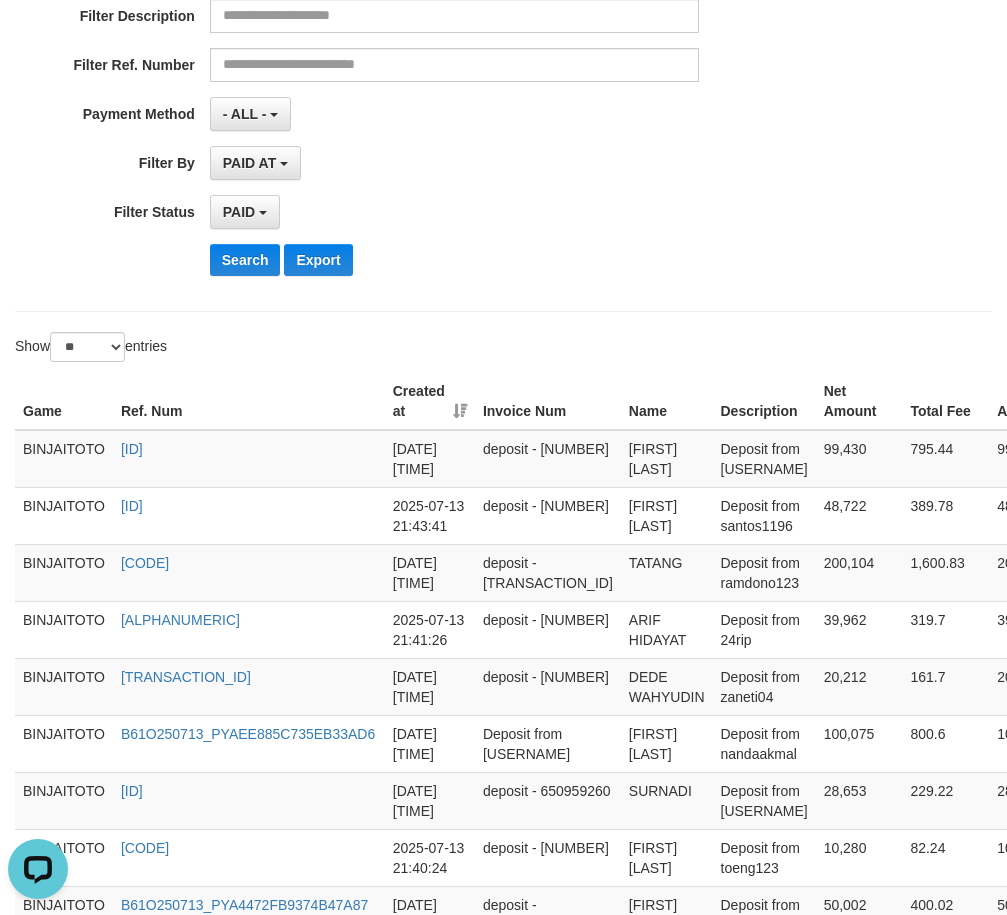 scroll, scrollTop: 200, scrollLeft: 0, axis: vertical 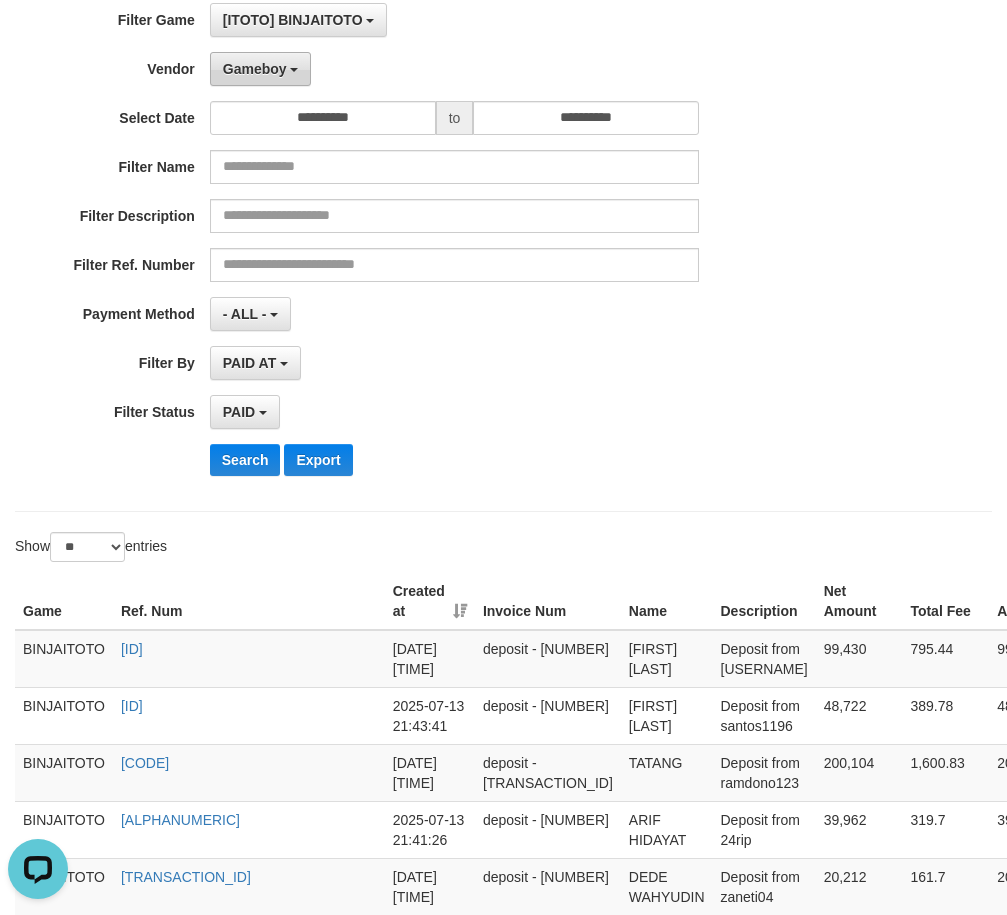 click on "Gameboy" at bounding box center (261, 69) 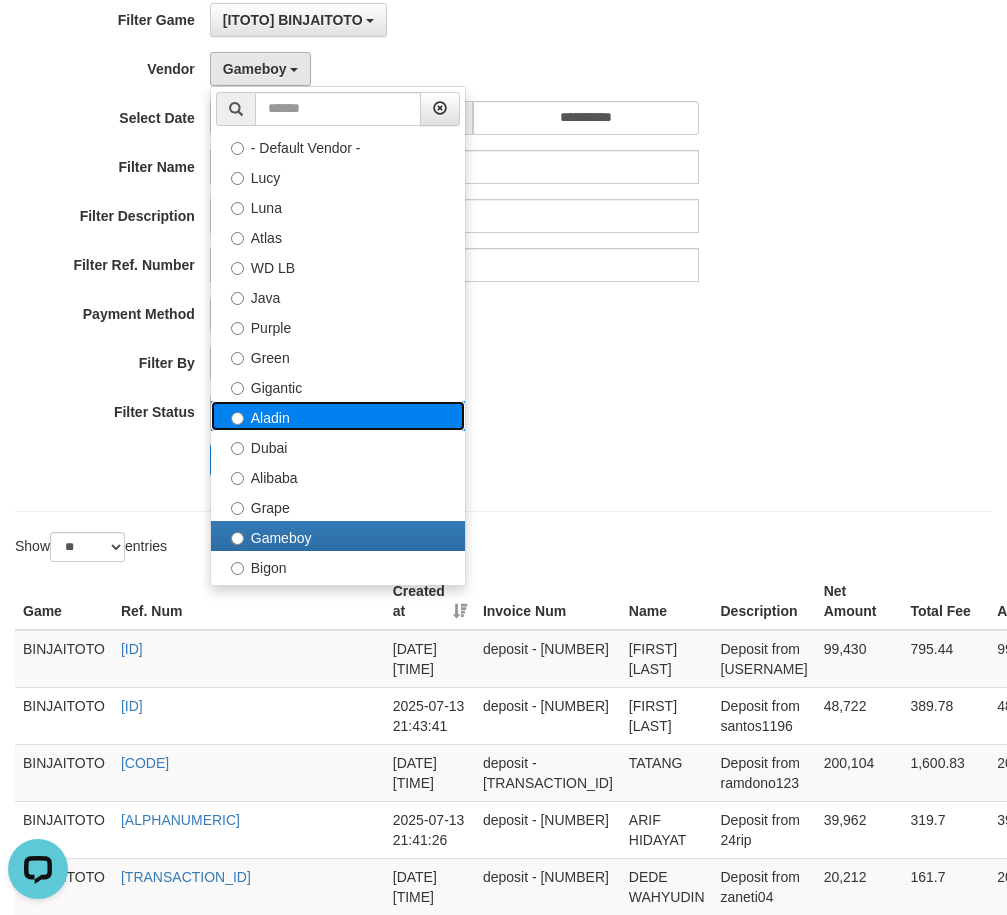 click on "Aladin" at bounding box center (338, 416) 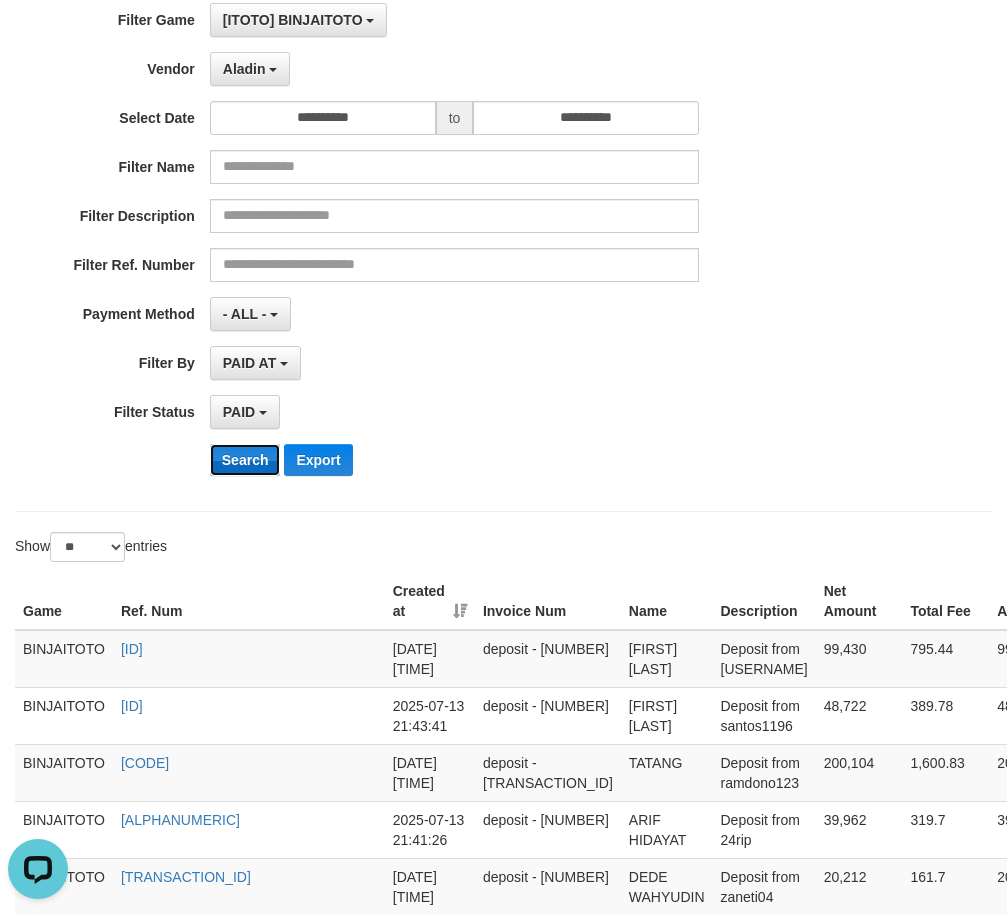 click on "Search" at bounding box center [245, 460] 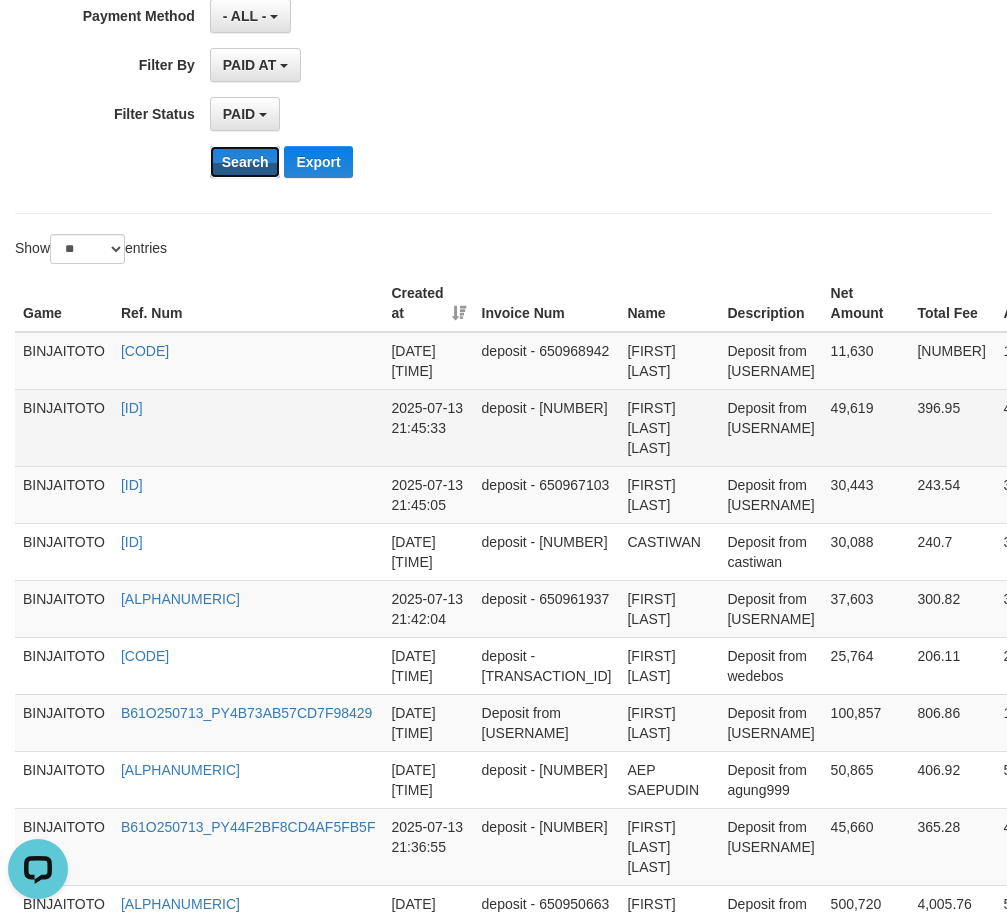 scroll, scrollTop: 500, scrollLeft: 0, axis: vertical 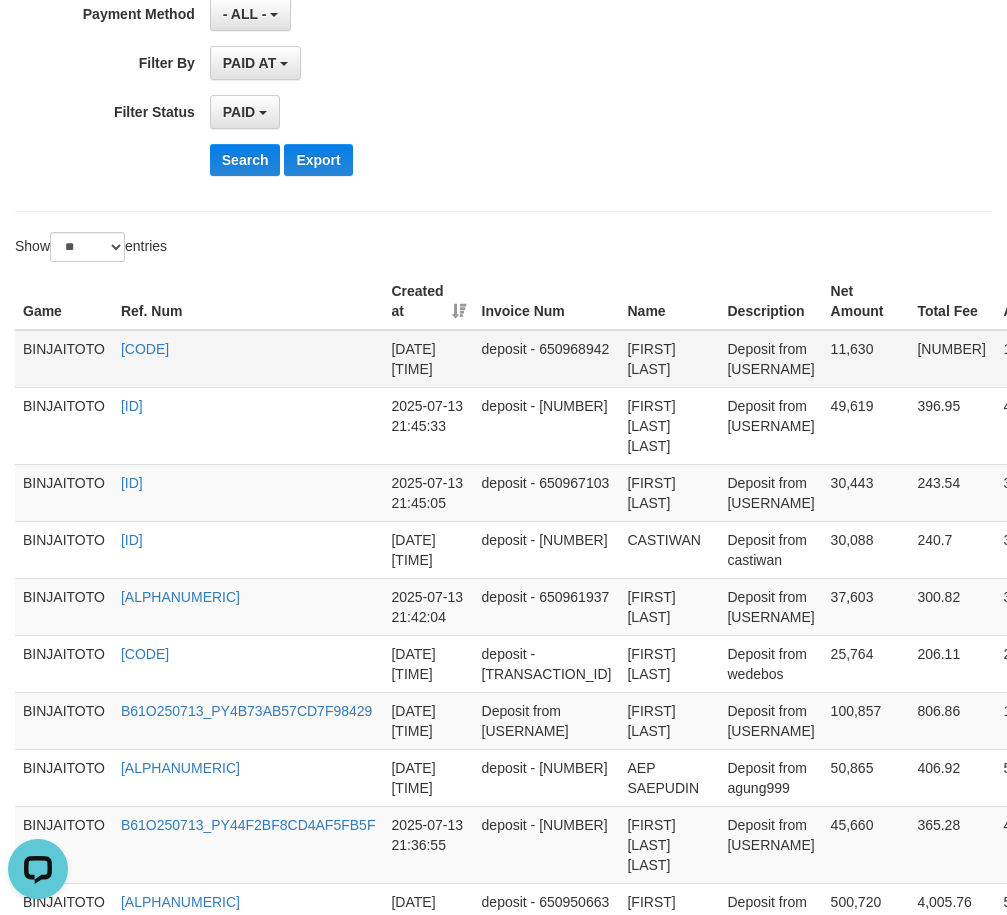 click on "[FIRST] [LAST]" at bounding box center [669, 359] 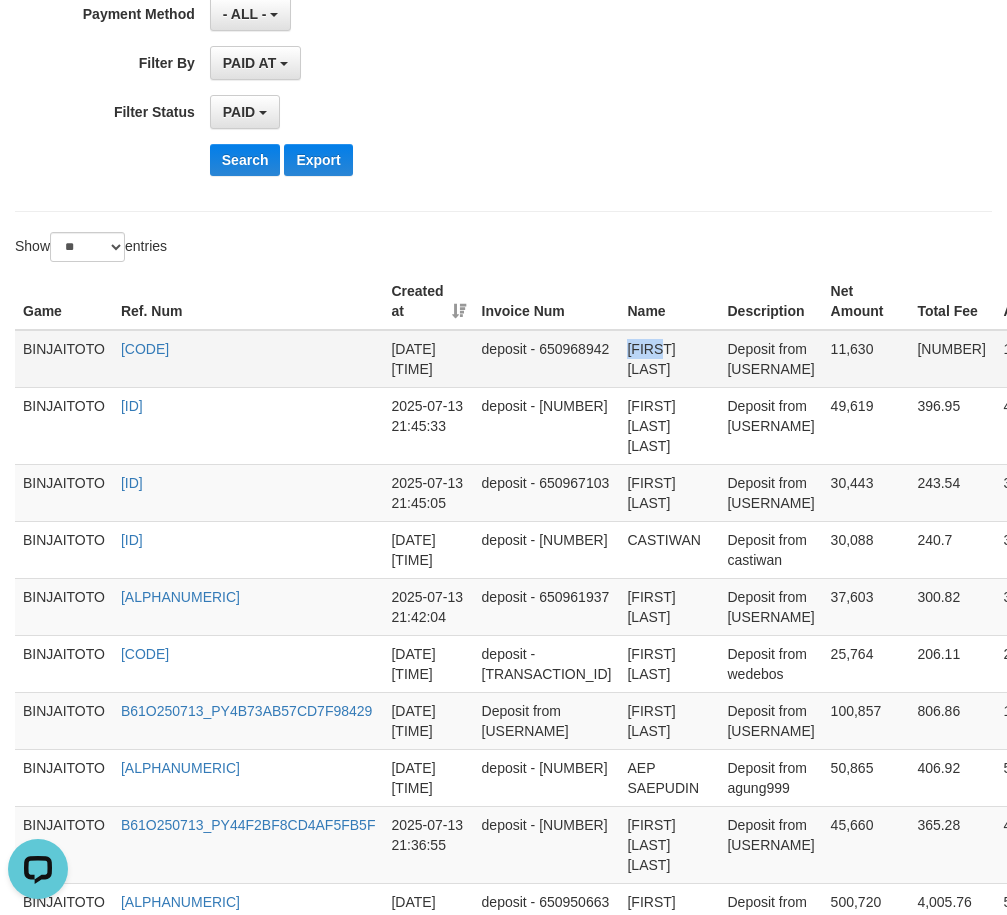 click on "[FIRST] [LAST]" at bounding box center [669, 359] 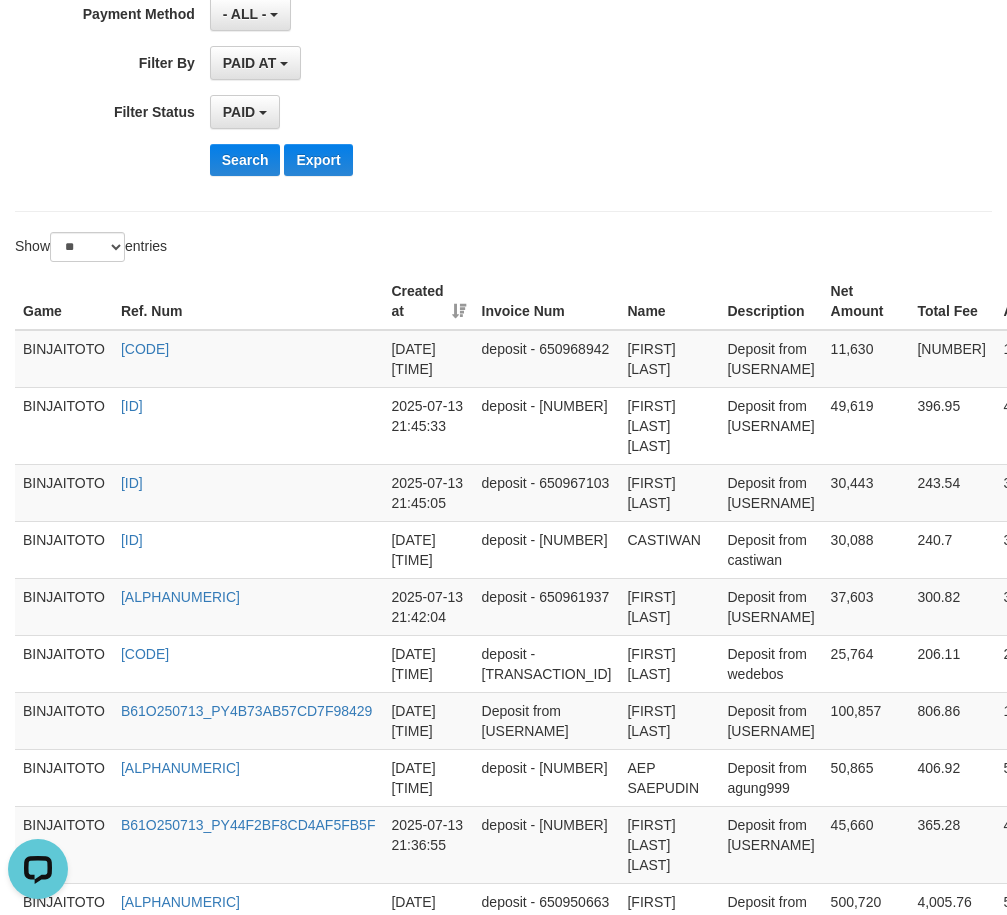 drag, startPoint x: 658, startPoint y: 197, endPoint x: 676, endPoint y: 165, distance: 36.71512 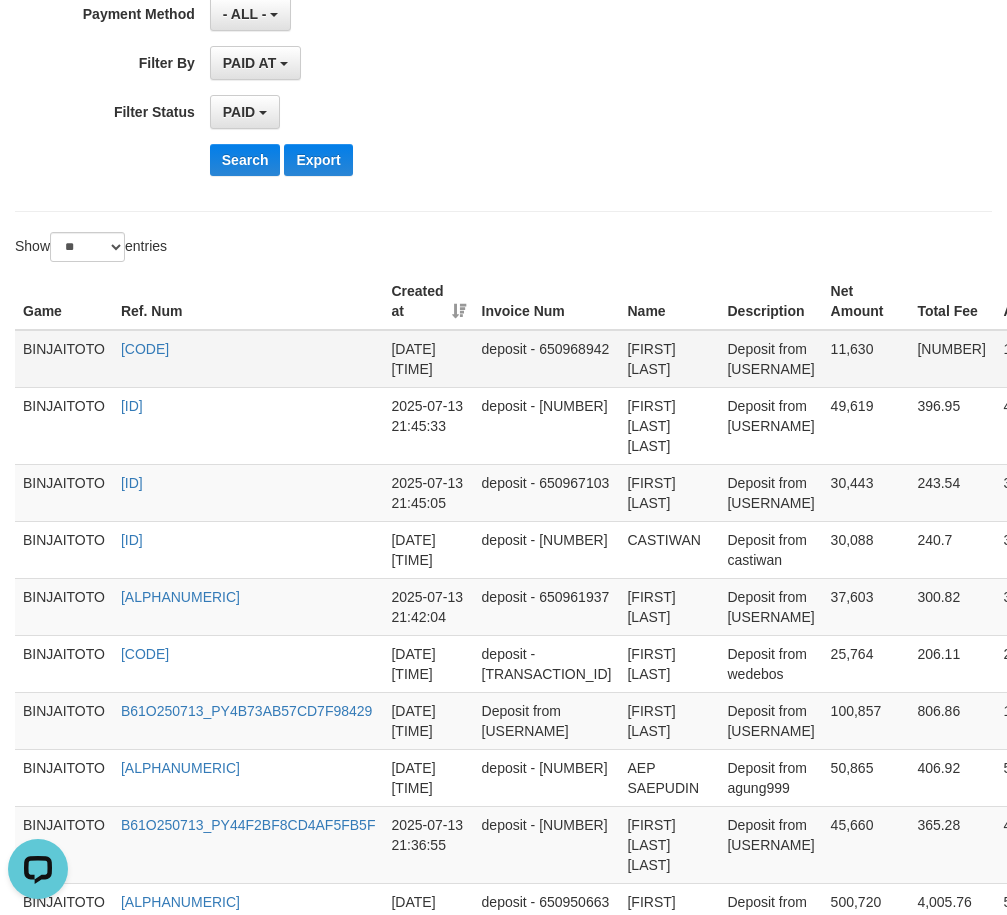 click on "[FIRST] [LAST]" at bounding box center (669, 359) 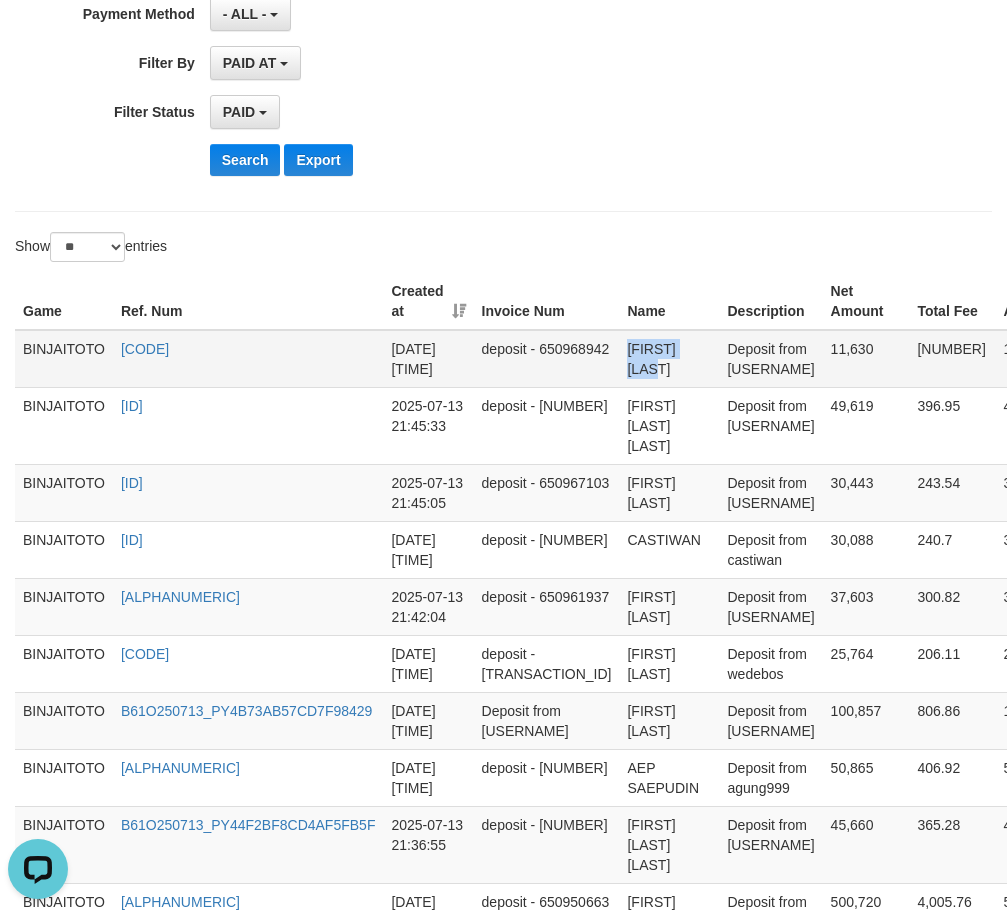 drag, startPoint x: 590, startPoint y: 354, endPoint x: 622, endPoint y: 352, distance: 32.06244 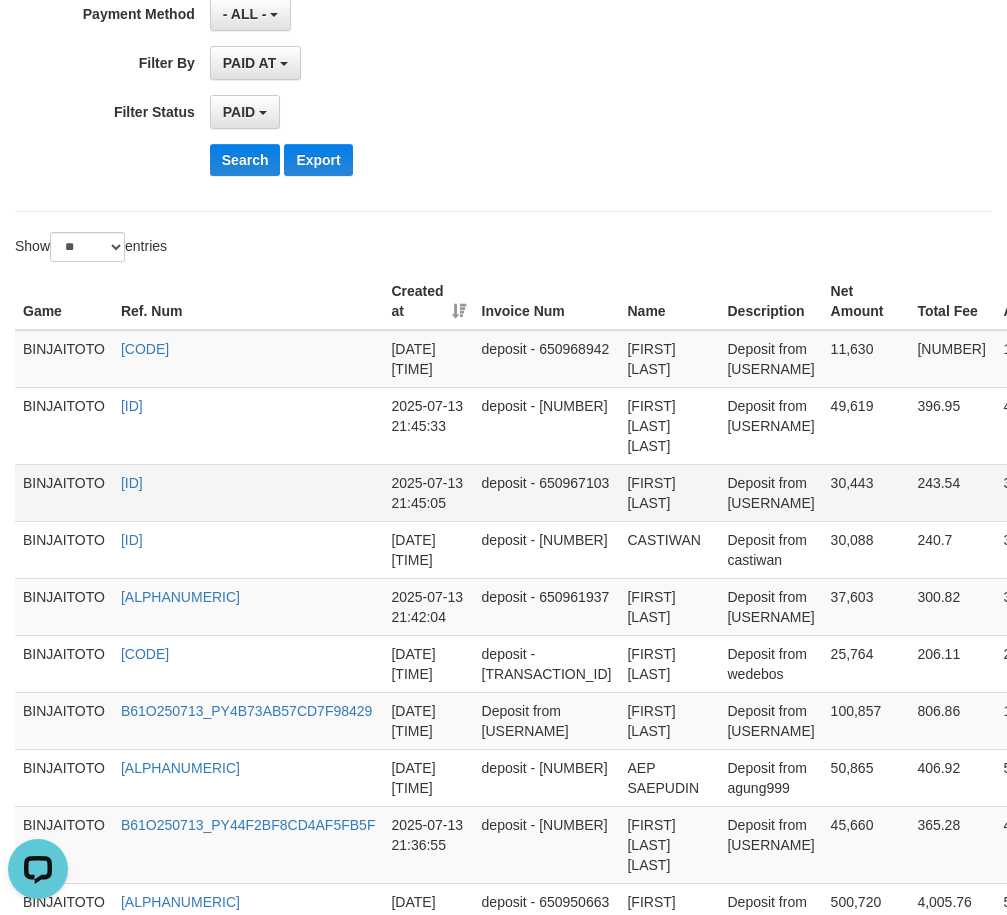 click on "[FIRST] [LAST]" at bounding box center (669, 492) 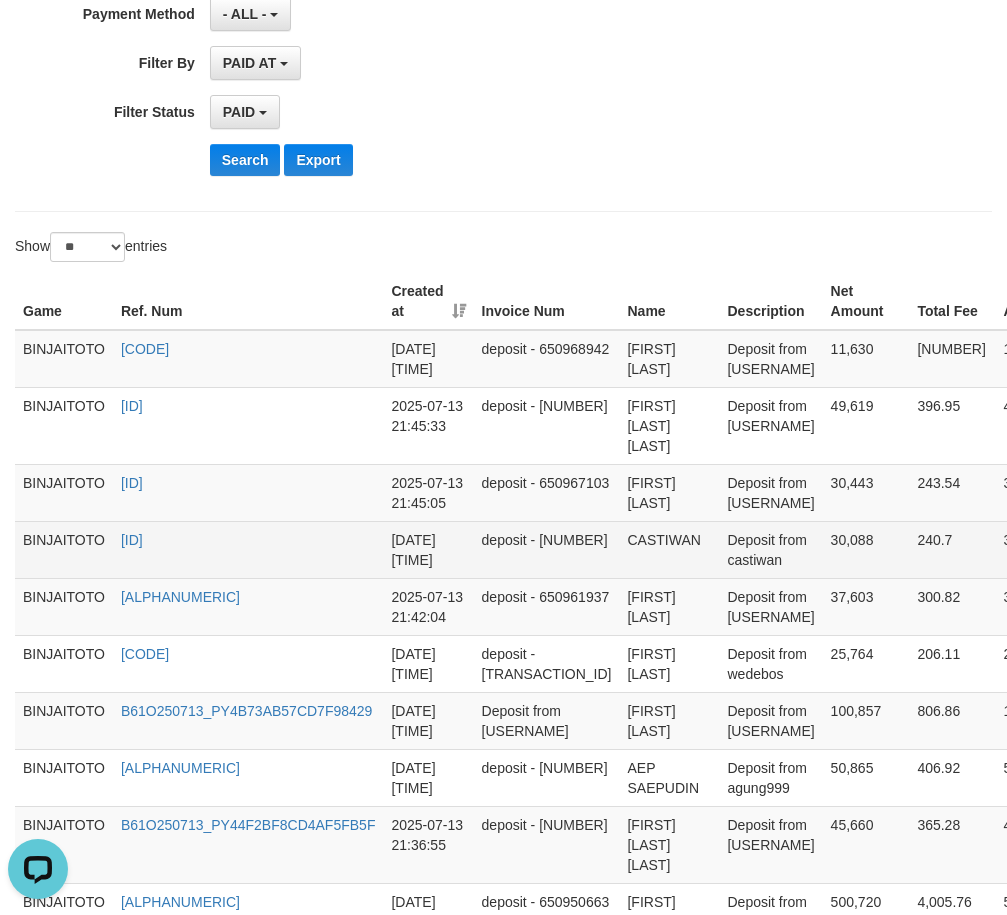 click on "CASTIWAN" at bounding box center [669, 549] 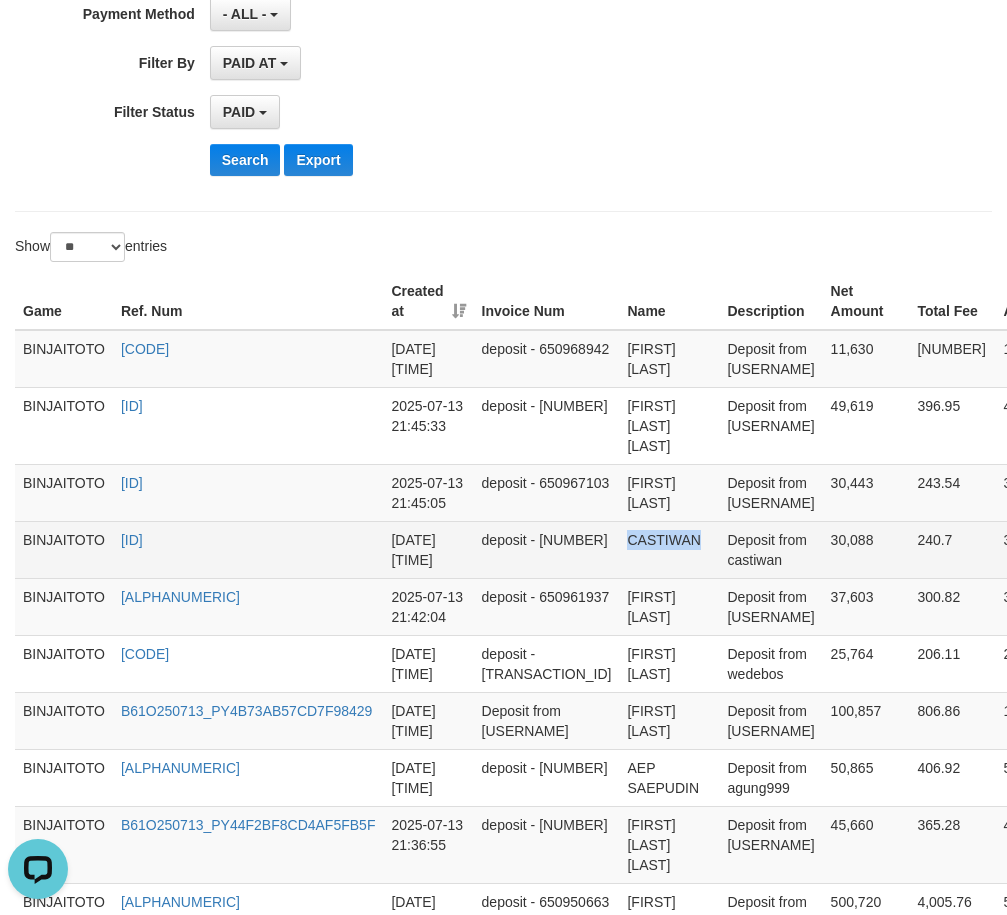 click on "CASTIWAN" at bounding box center (669, 549) 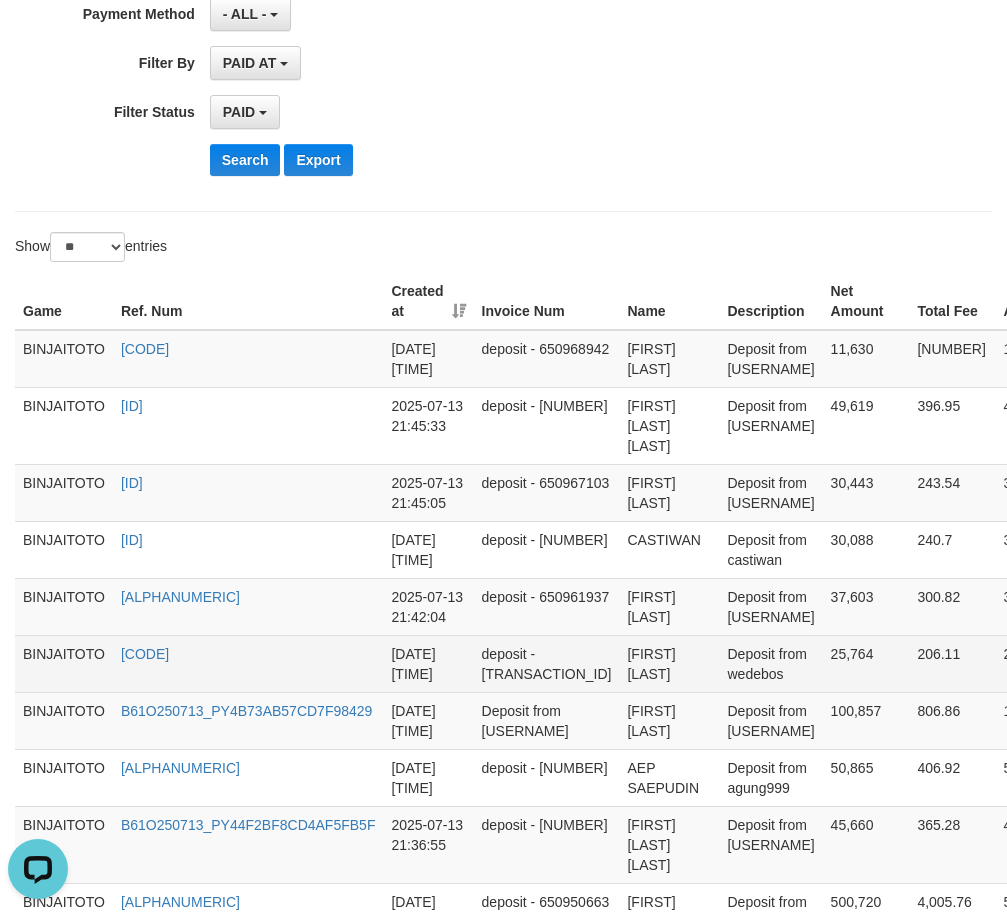 click on "[FIRST] [LAST]" at bounding box center (669, 663) 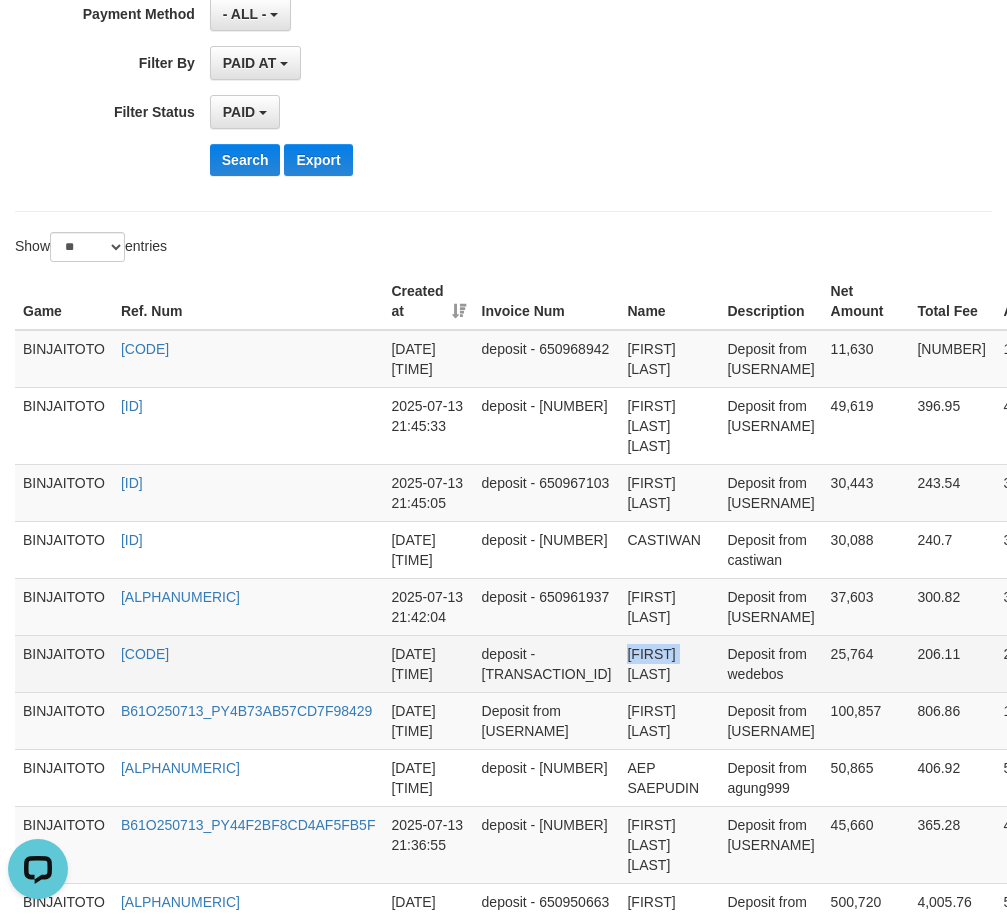 click on "[FIRST] [LAST]" at bounding box center [669, 663] 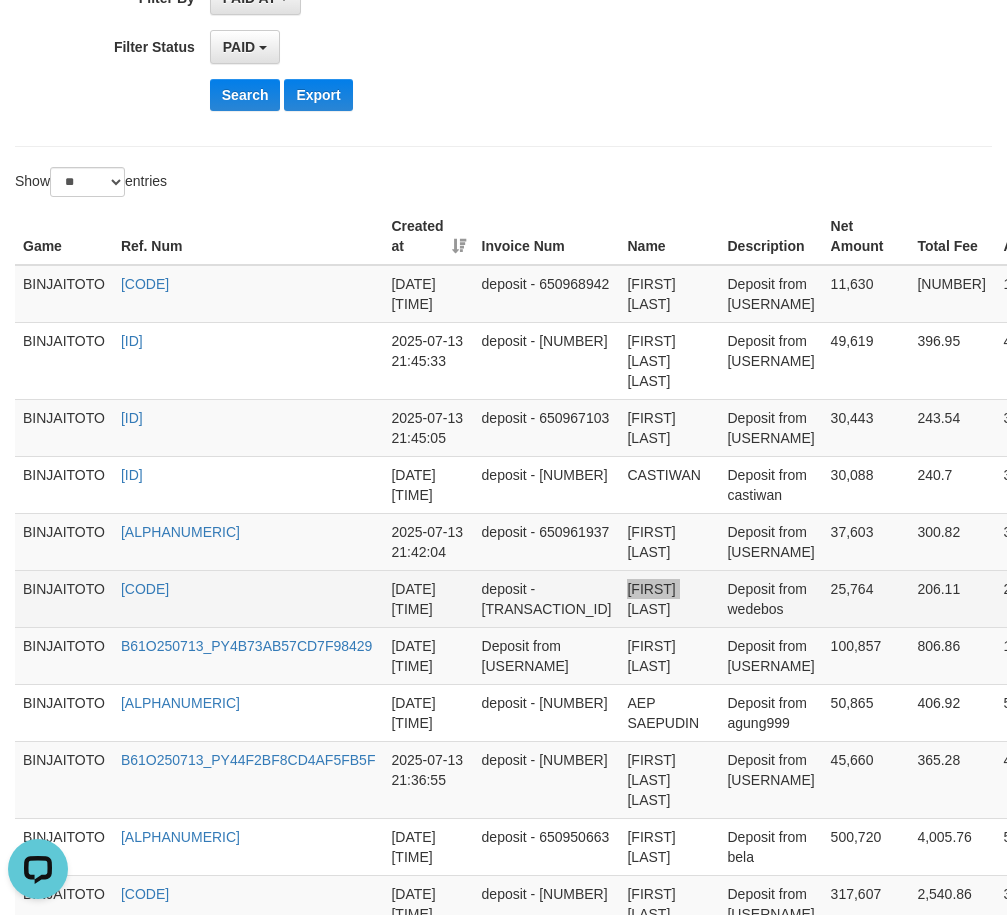 scroll, scrollTop: 600, scrollLeft: 0, axis: vertical 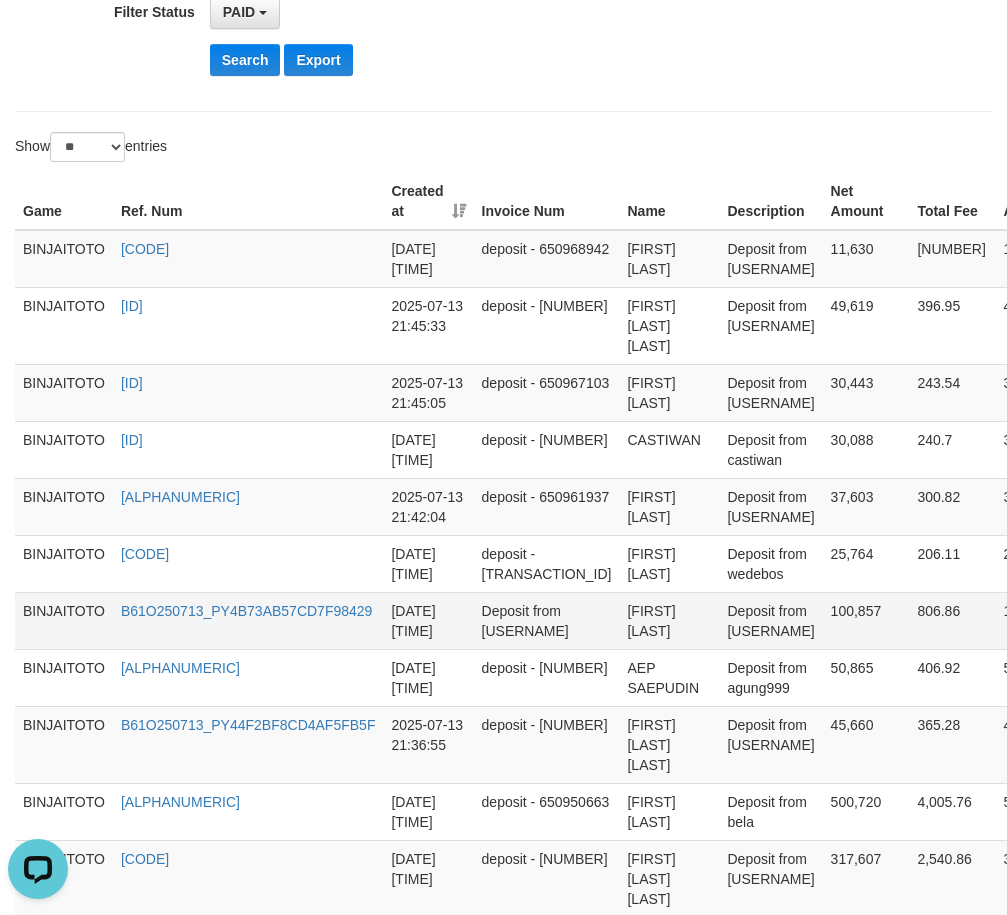 click on "[FIRST] [LAST]" at bounding box center [669, 620] 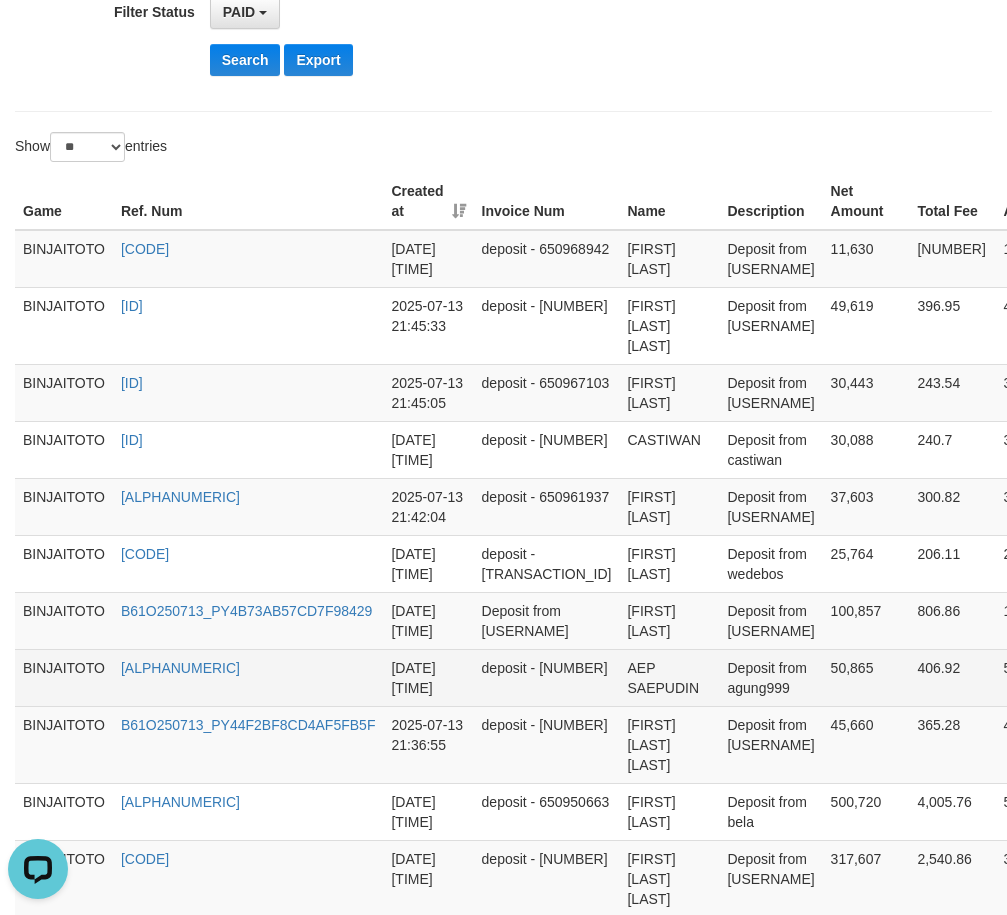click on "AEP SAEPUDIN" at bounding box center [669, 677] 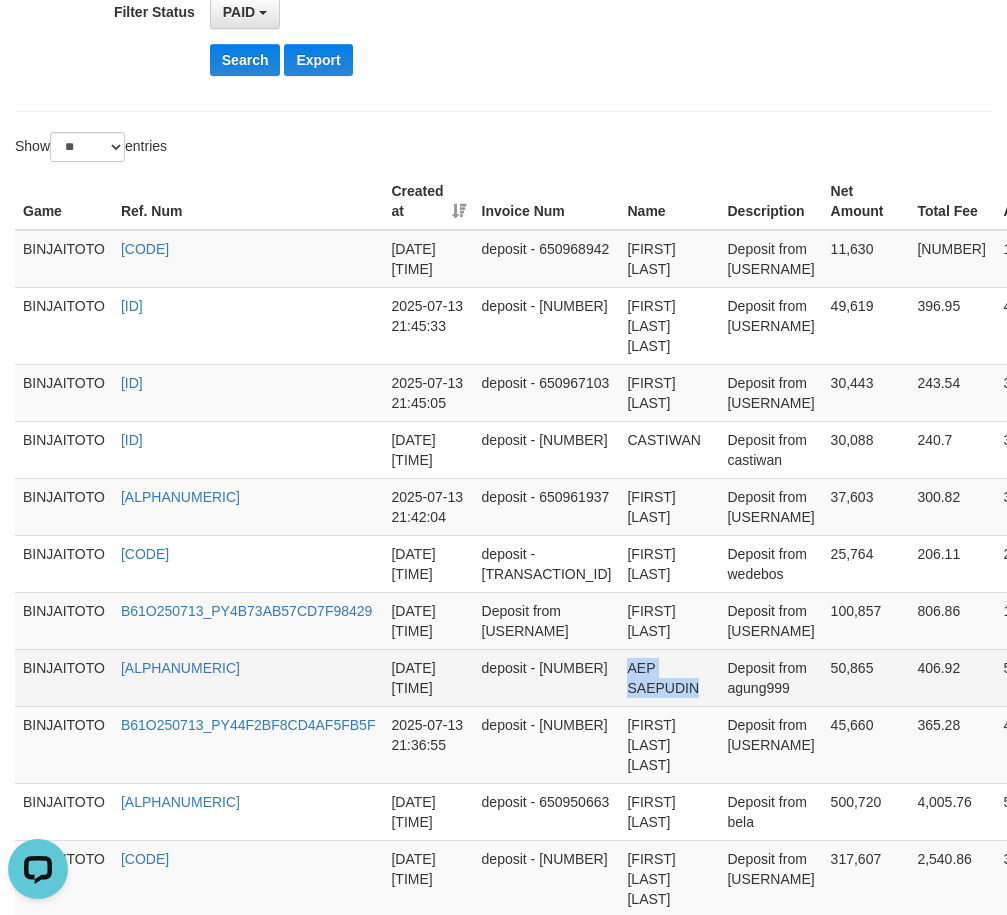 drag, startPoint x: 572, startPoint y: 651, endPoint x: 625, endPoint y: 646, distance: 53.235325 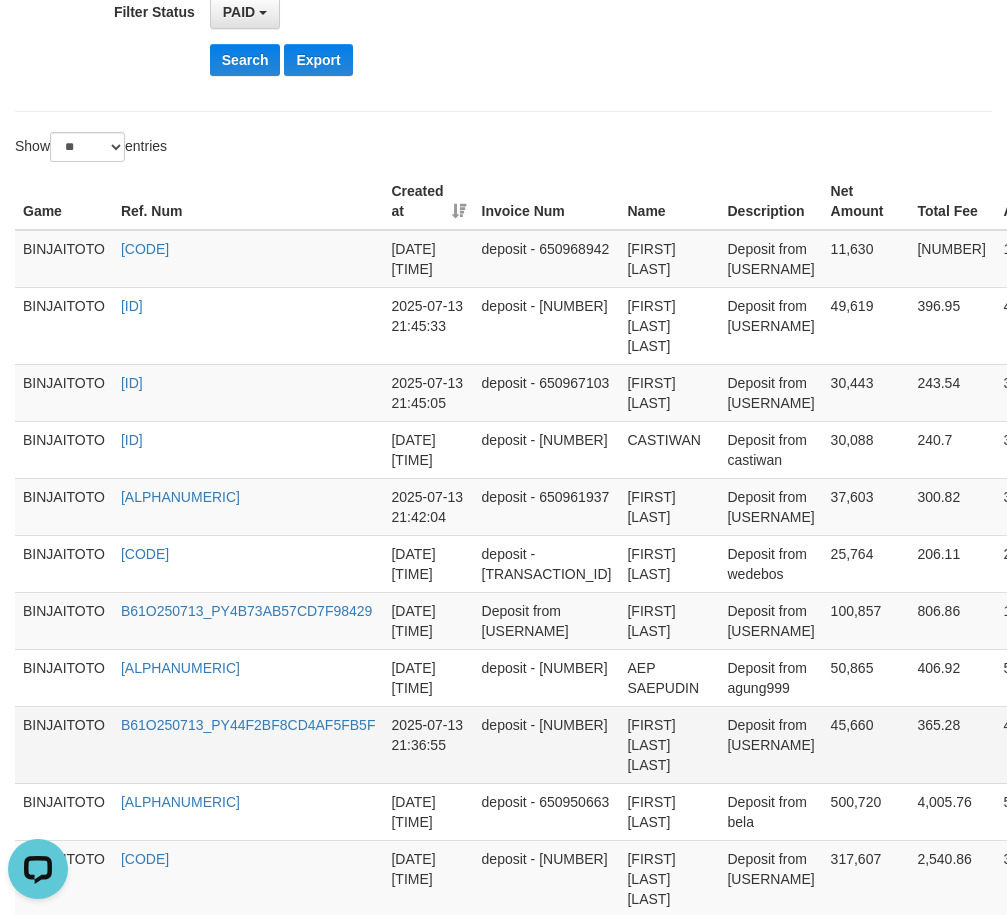 click on "[FIRST] [LAST] [LAST]" at bounding box center [669, 744] 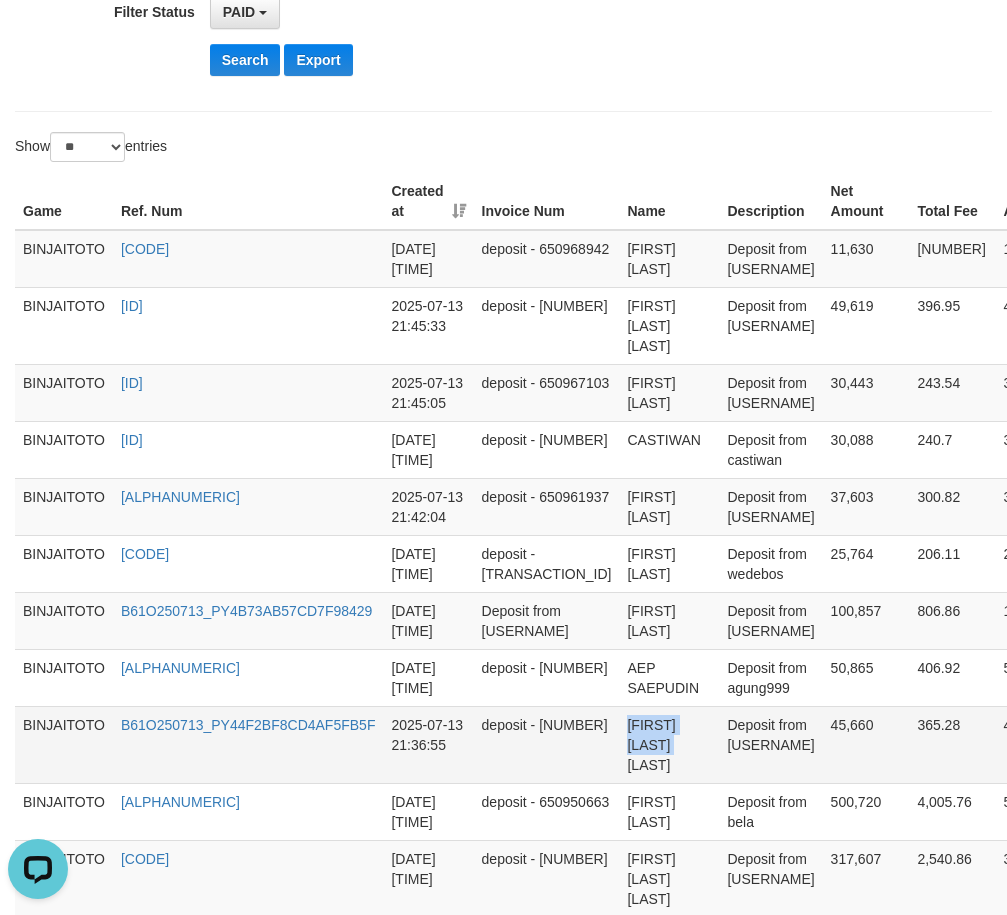 drag, startPoint x: 592, startPoint y: 703, endPoint x: 652, endPoint y: 701, distance: 60.033325 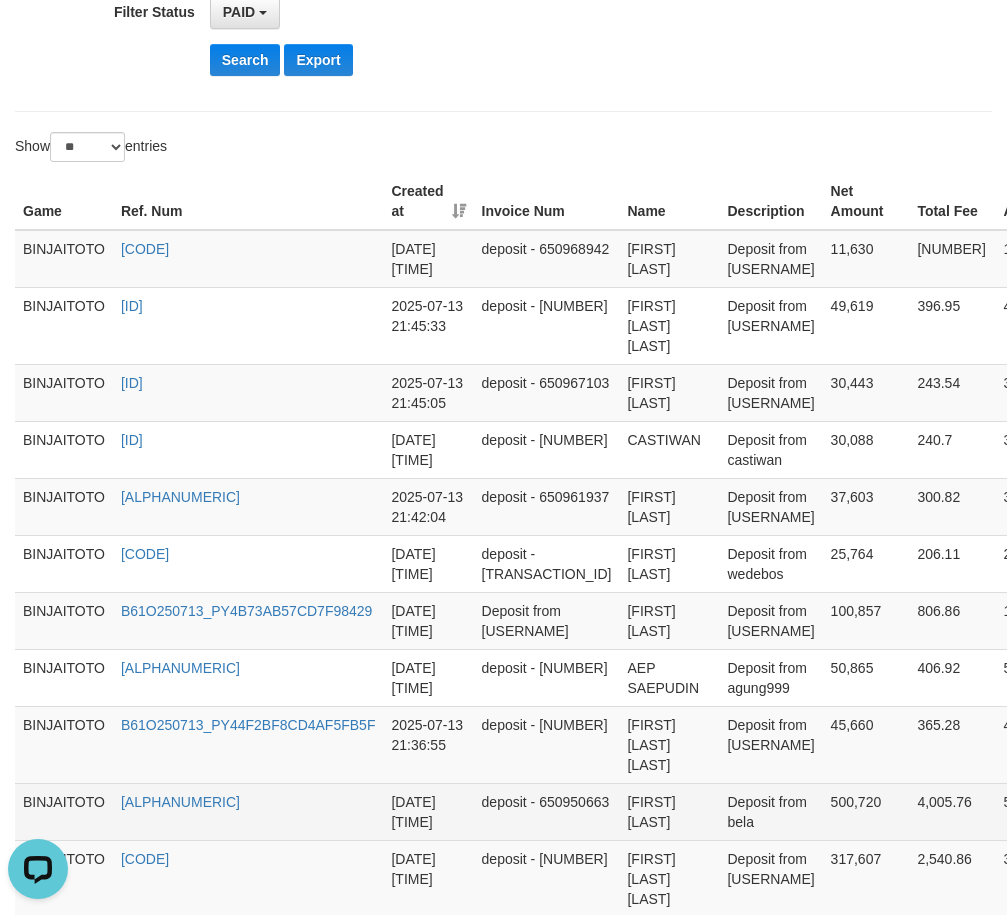 click on "[FIRST] [LAST]" at bounding box center (669, 811) 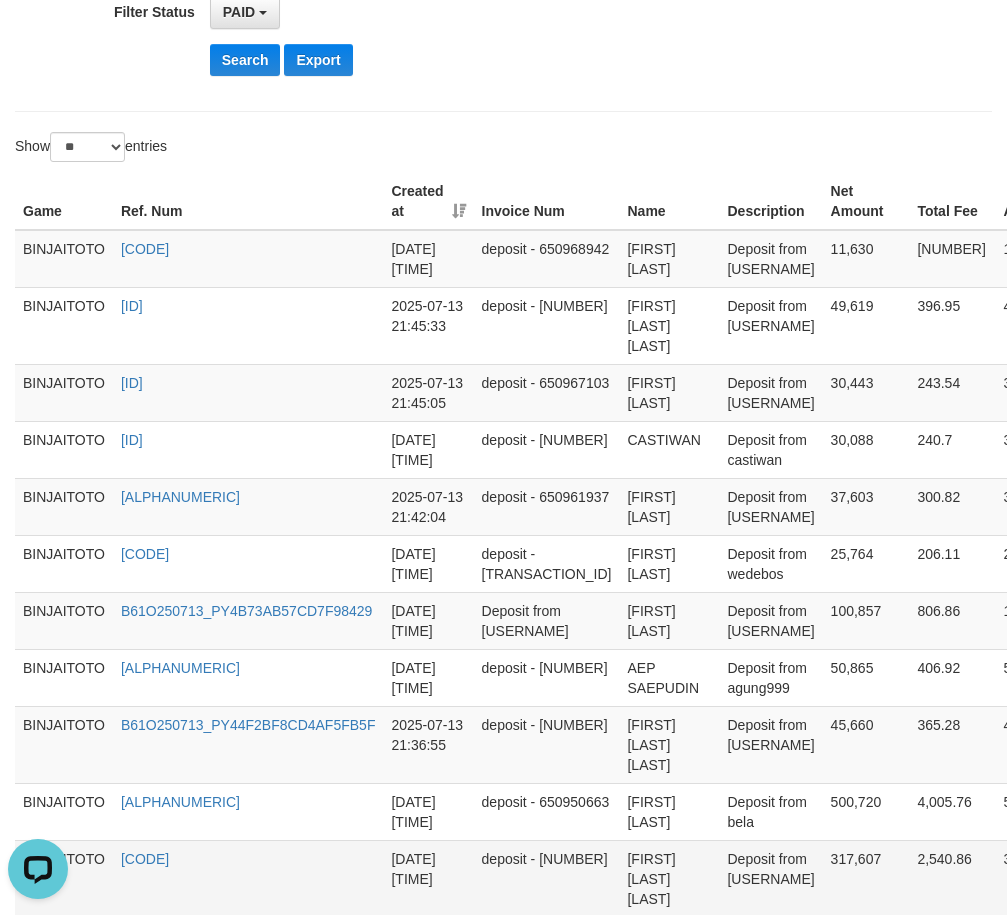 click on "[FIRST] [LAST] [LAST]" at bounding box center (669, 878) 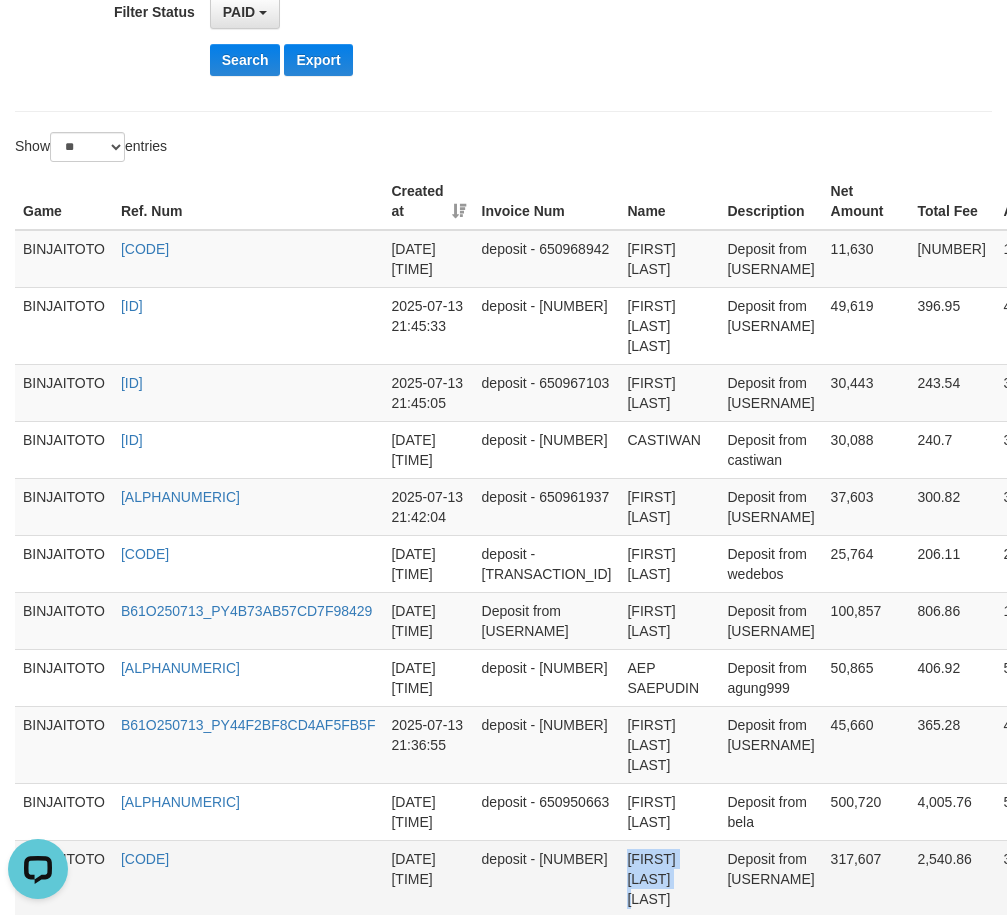 drag, startPoint x: 637, startPoint y: 824, endPoint x: 709, endPoint y: 823, distance: 72.00694 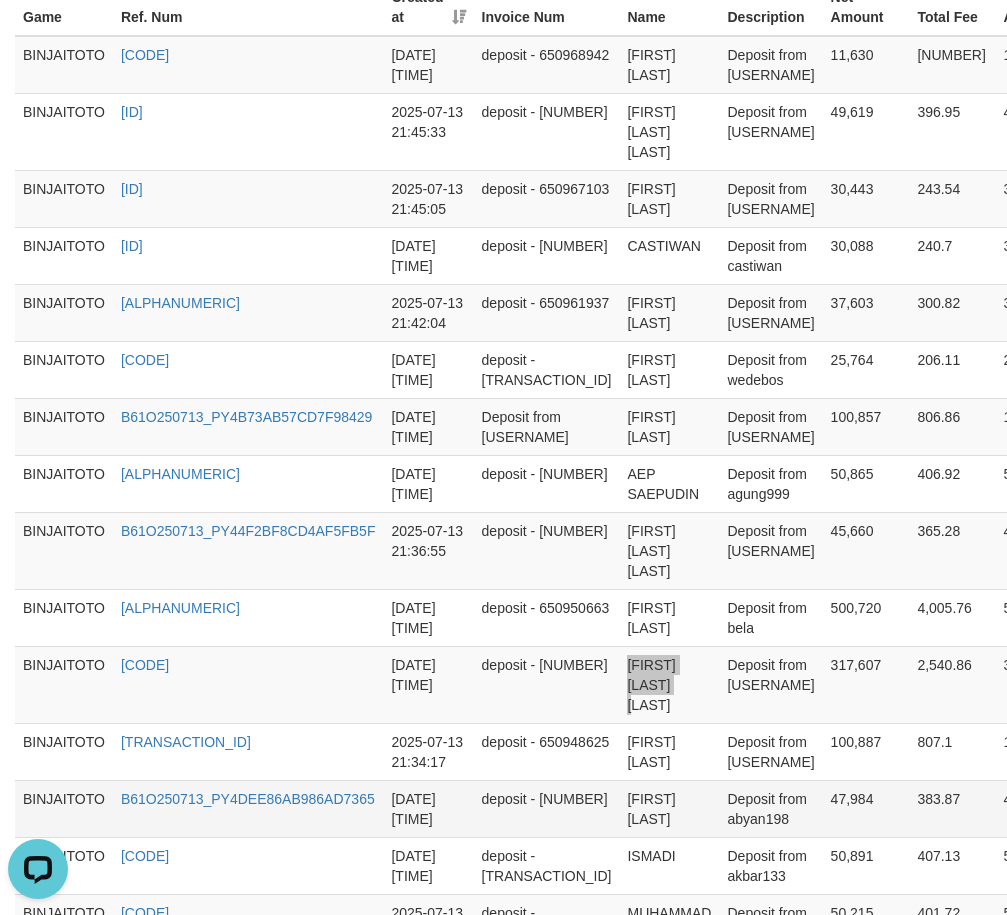 scroll, scrollTop: 800, scrollLeft: 0, axis: vertical 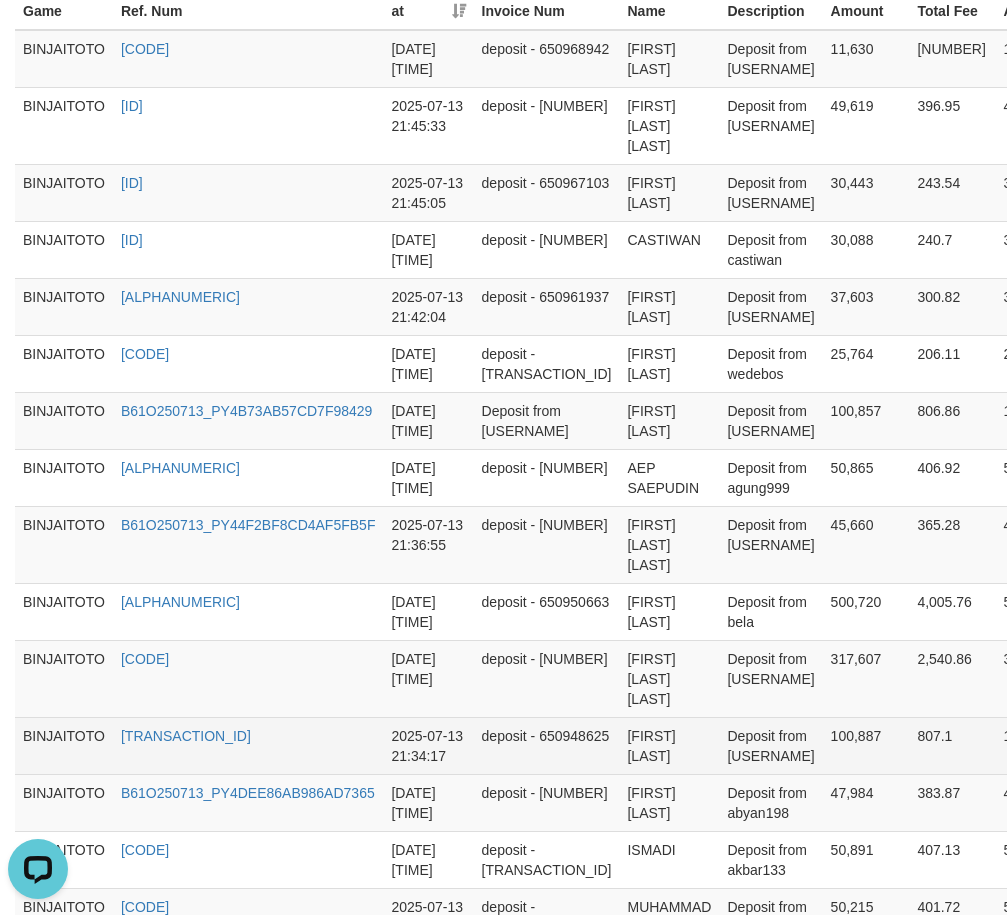 click on "[FIRST] [LAST]" at bounding box center [669, 745] 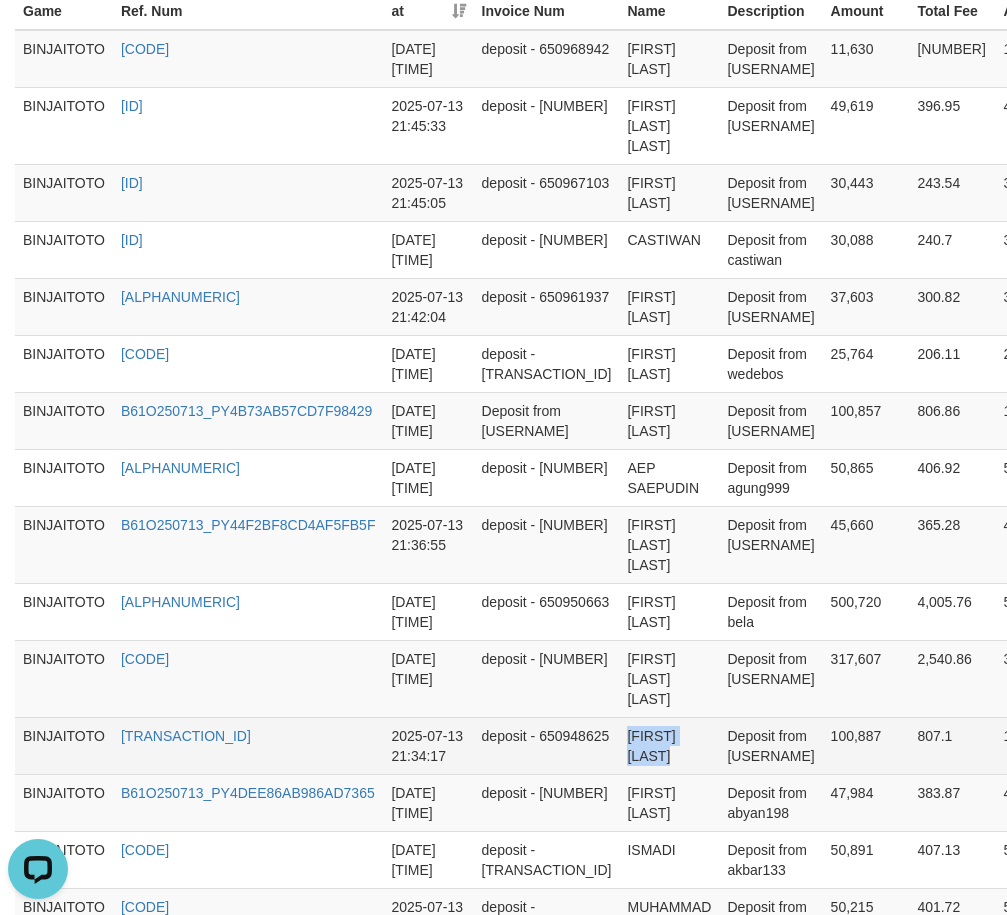 drag, startPoint x: 586, startPoint y: 677, endPoint x: 654, endPoint y: 676, distance: 68.007355 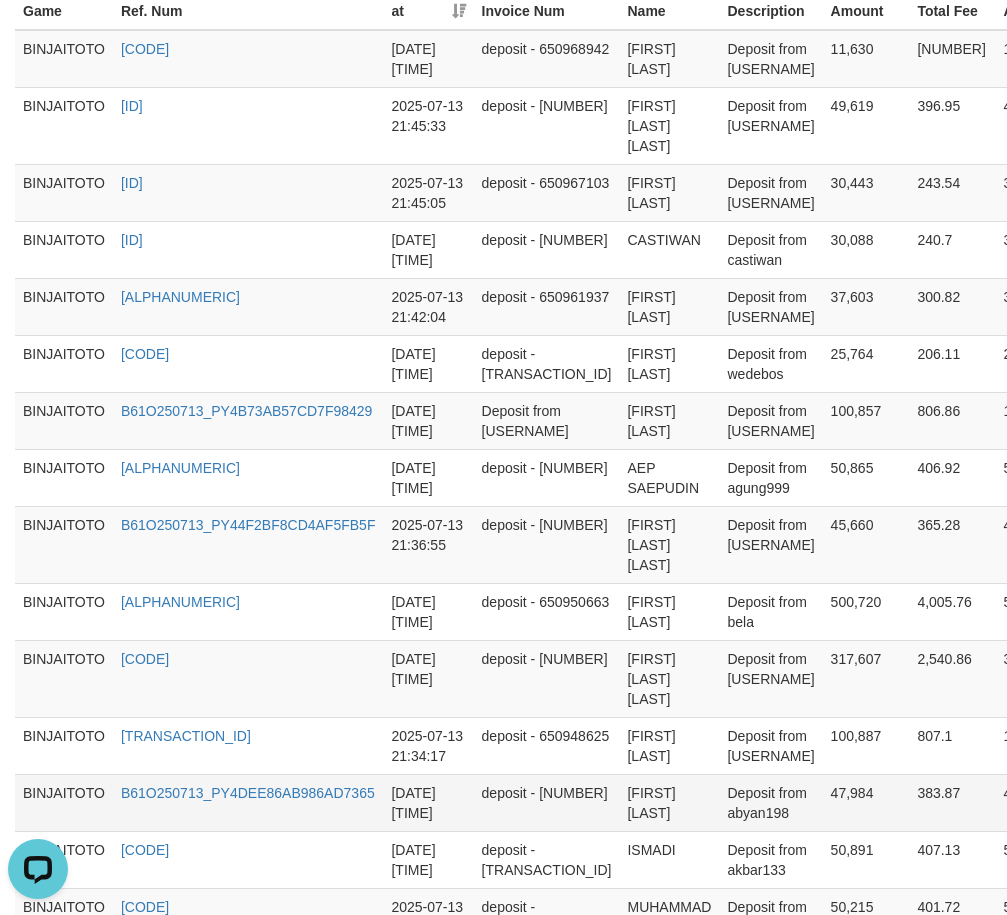 click on "[FIRST] [LAST]" at bounding box center (669, 802) 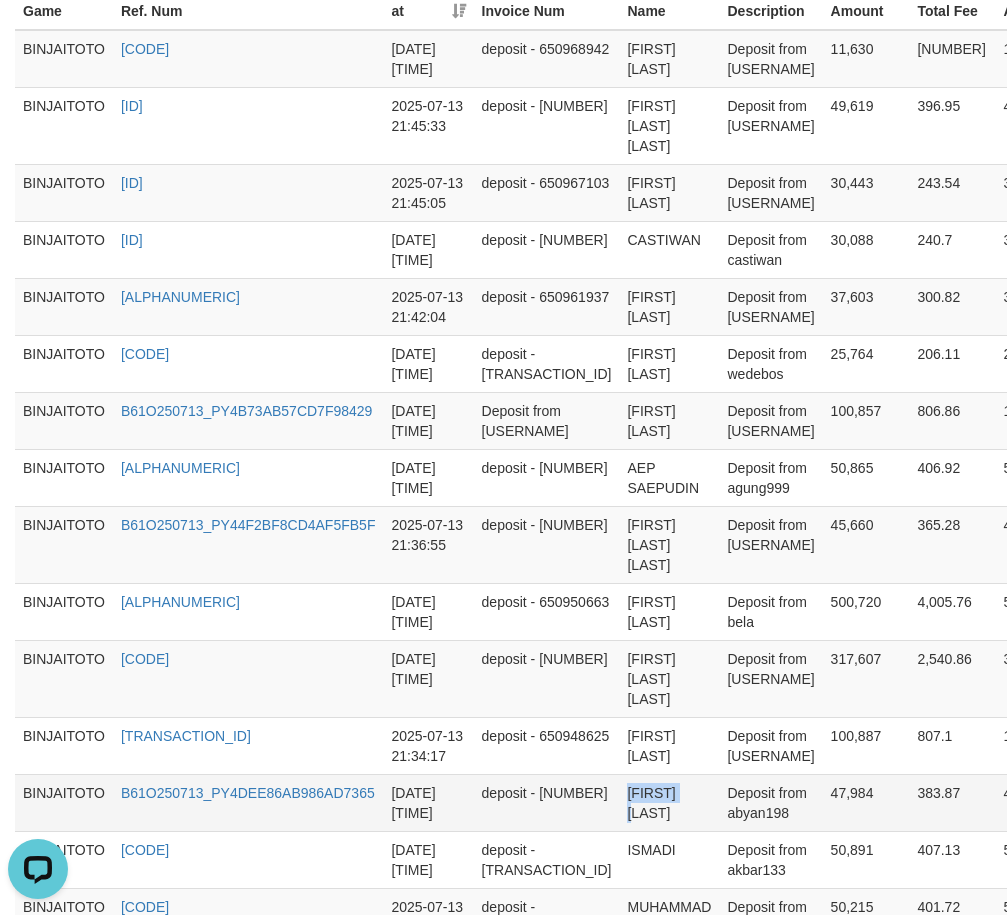 drag, startPoint x: 595, startPoint y: 731, endPoint x: 650, endPoint y: 728, distance: 55.081757 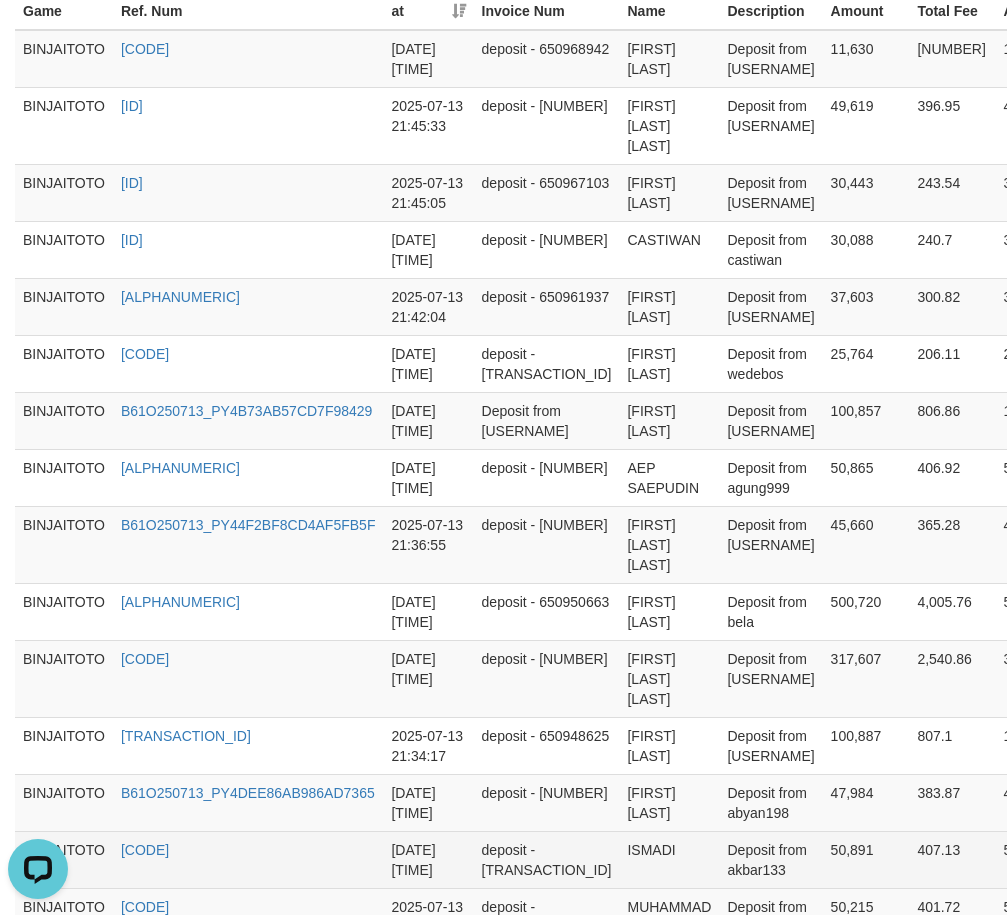 click on "ISMADI" at bounding box center [669, 859] 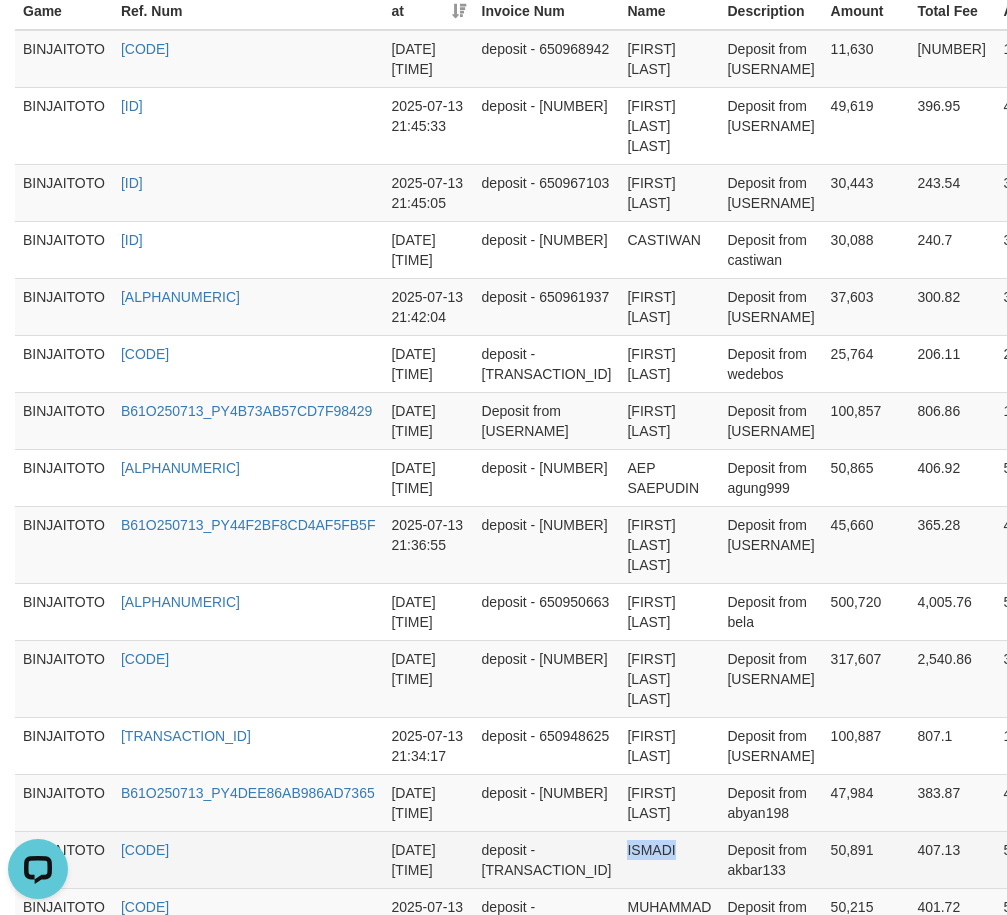 click on "ISMADI" at bounding box center [669, 859] 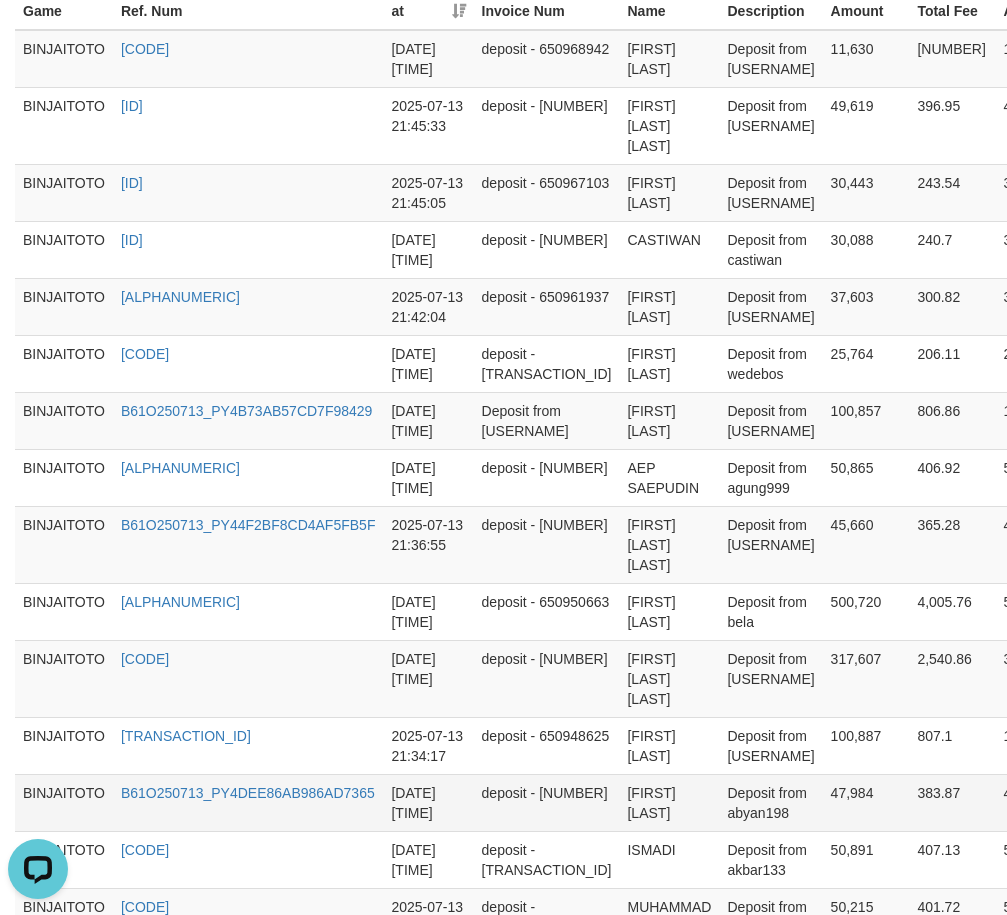 click on "[FIRST] [LAST]" at bounding box center (669, 802) 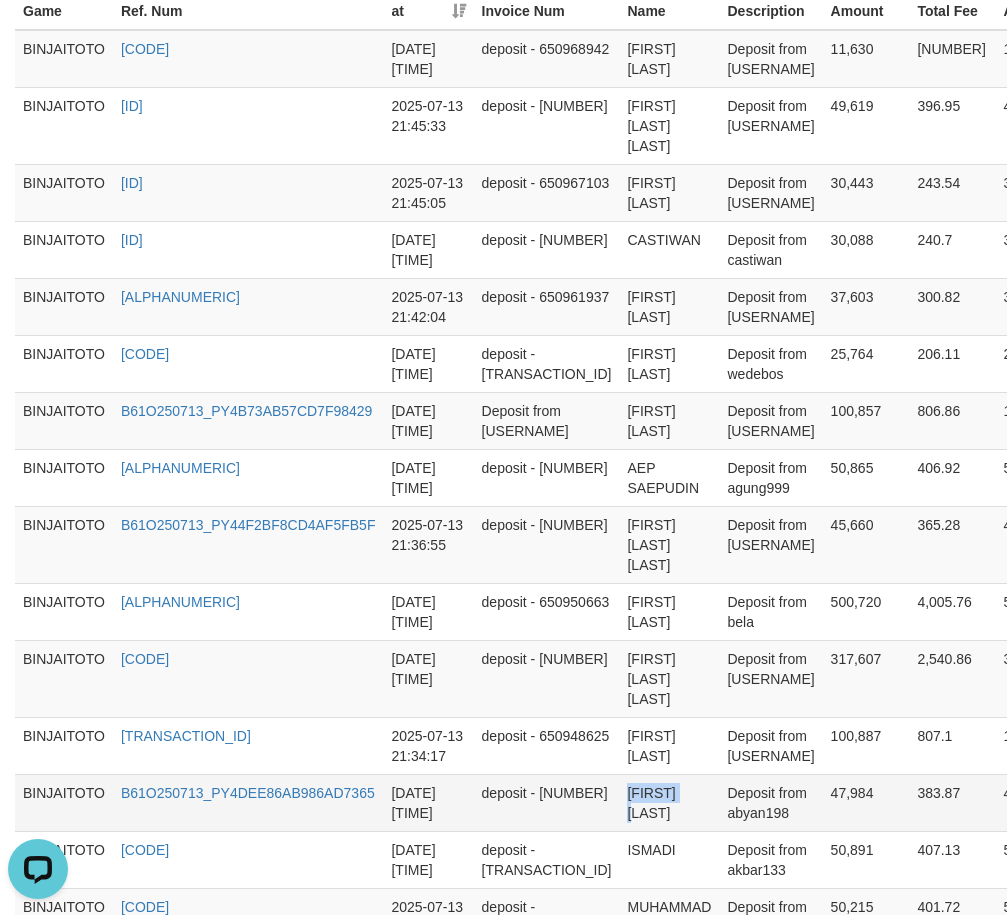 drag, startPoint x: 586, startPoint y: 731, endPoint x: 633, endPoint y: 731, distance: 47 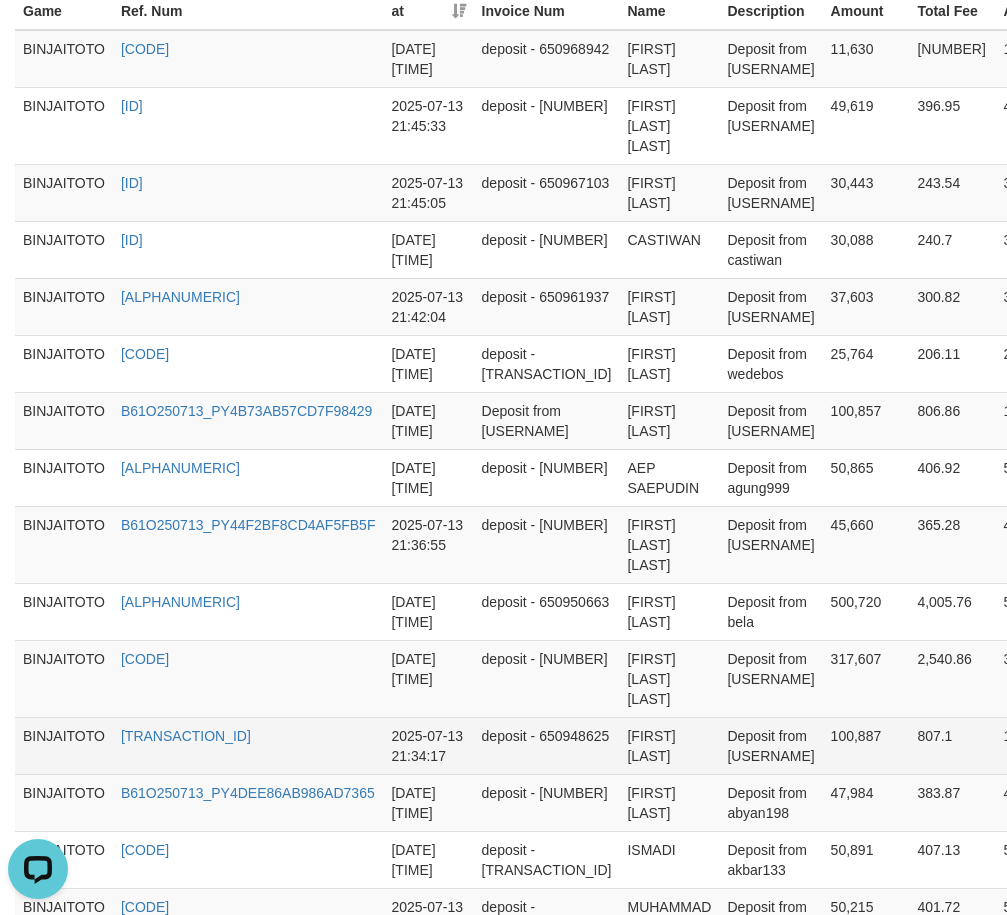 click on "[FIRST] [LAST]" at bounding box center (669, 745) 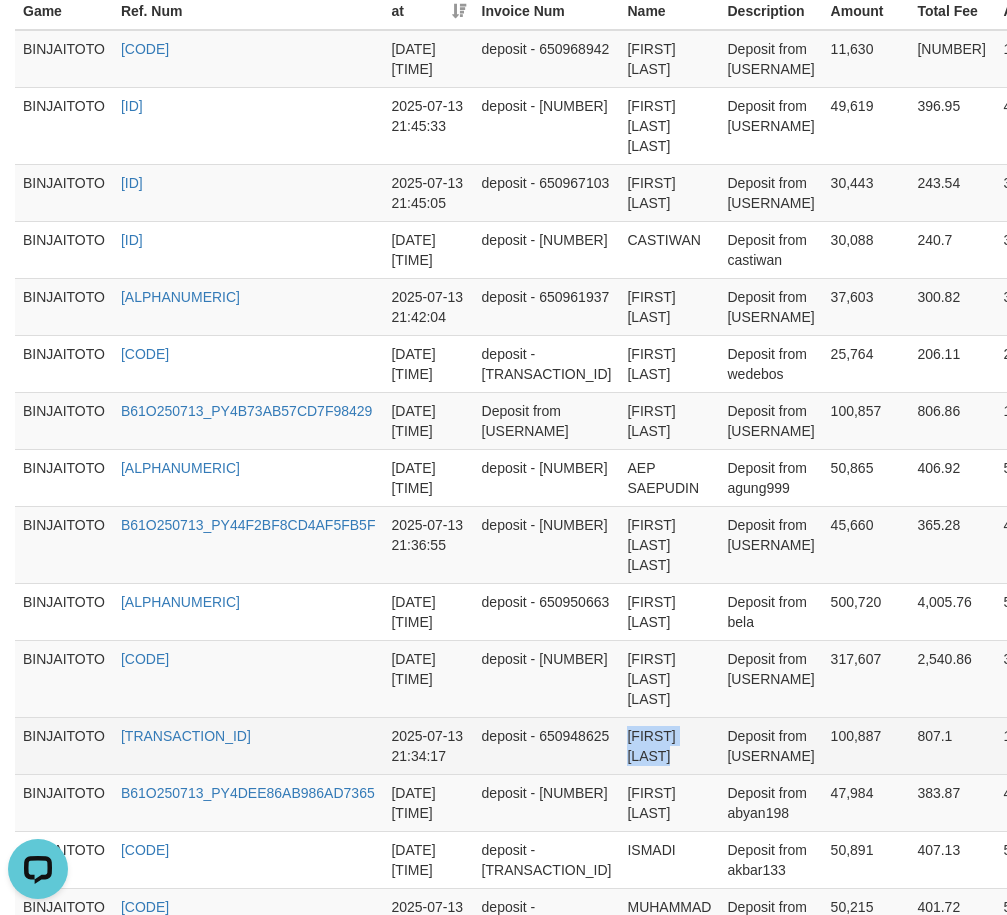 drag, startPoint x: 597, startPoint y: 673, endPoint x: 654, endPoint y: 662, distance: 58.0517 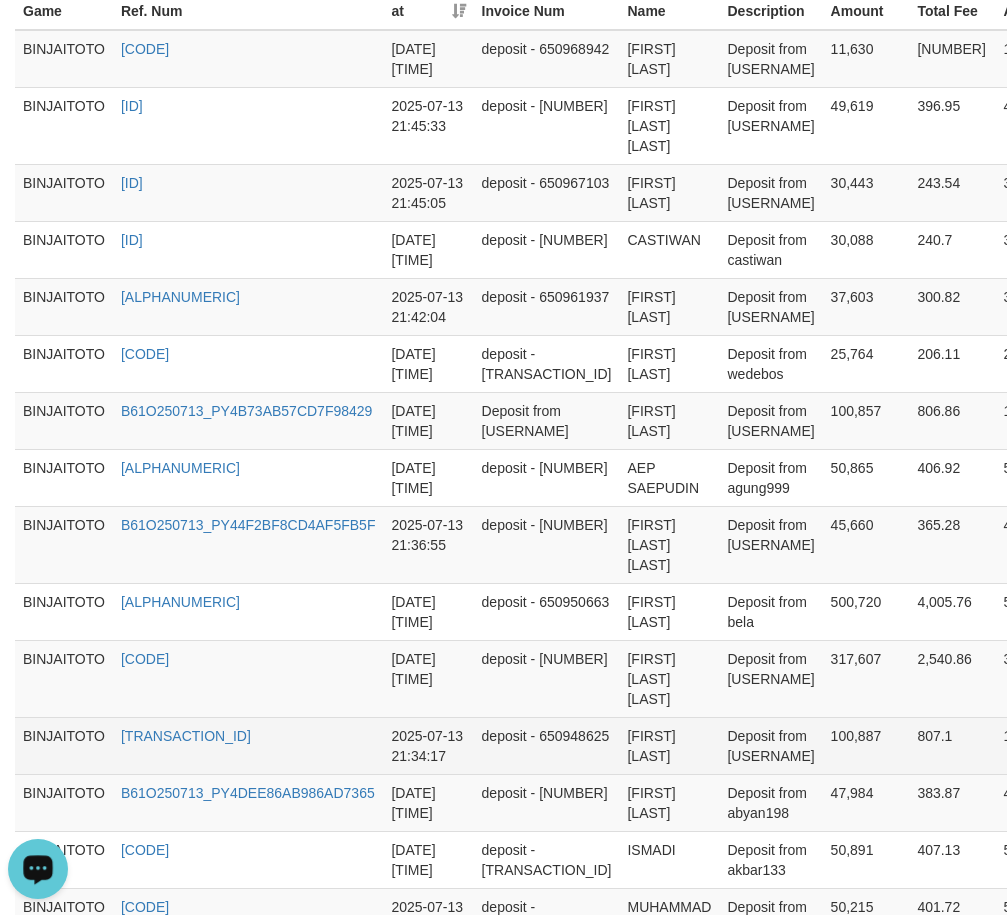 click on "100,887" at bounding box center (866, 745) 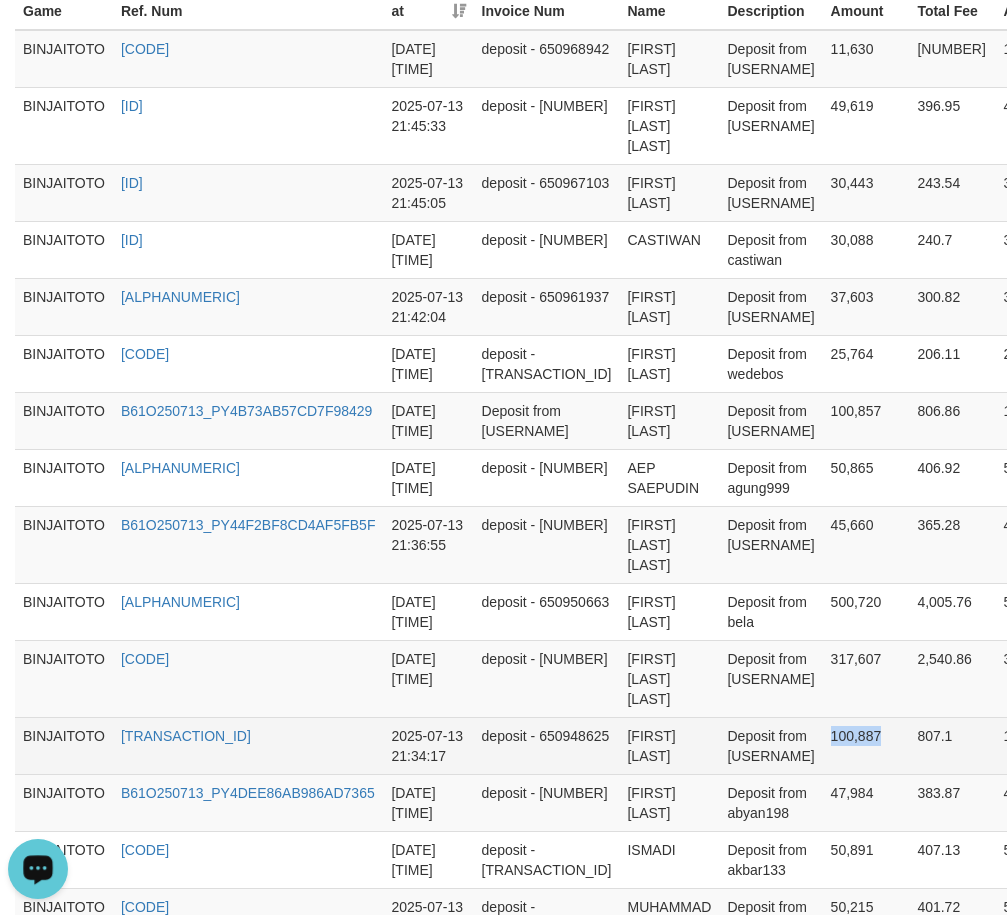 click on "100,887" at bounding box center [866, 745] 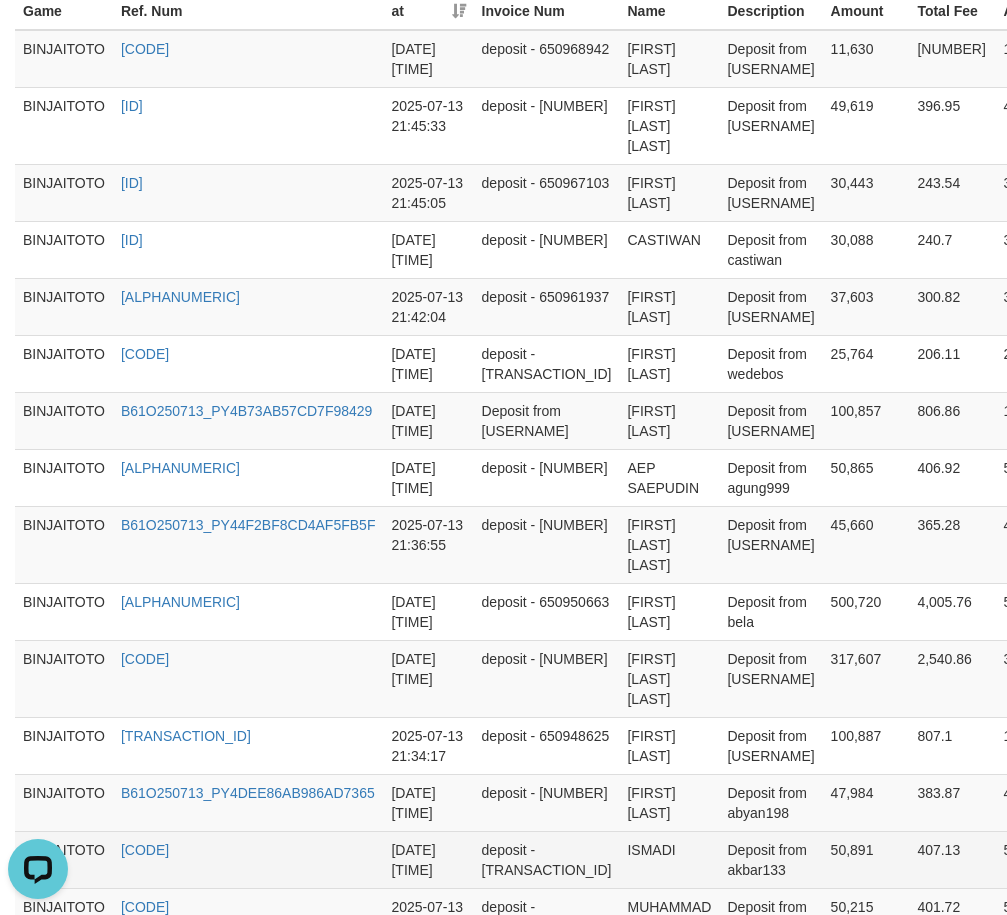 click on "ISMADI" at bounding box center [669, 859] 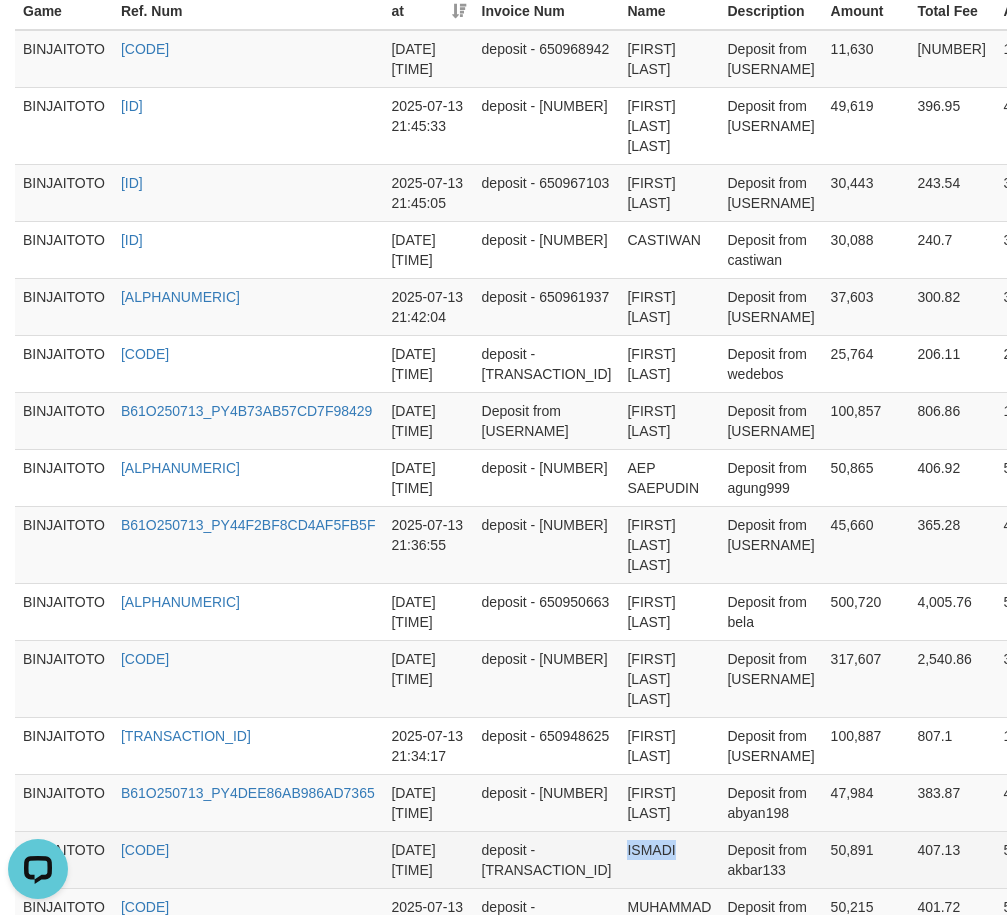 click on "ISMADI" at bounding box center [669, 859] 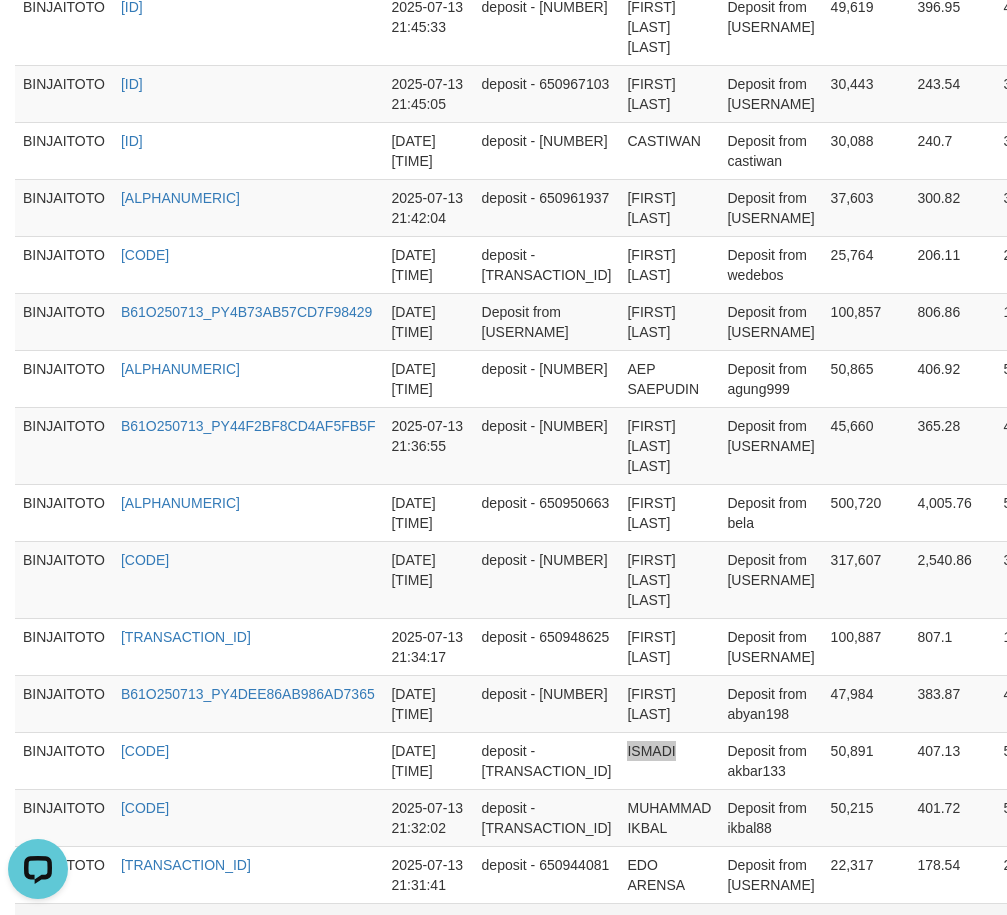 scroll, scrollTop: 1000, scrollLeft: 0, axis: vertical 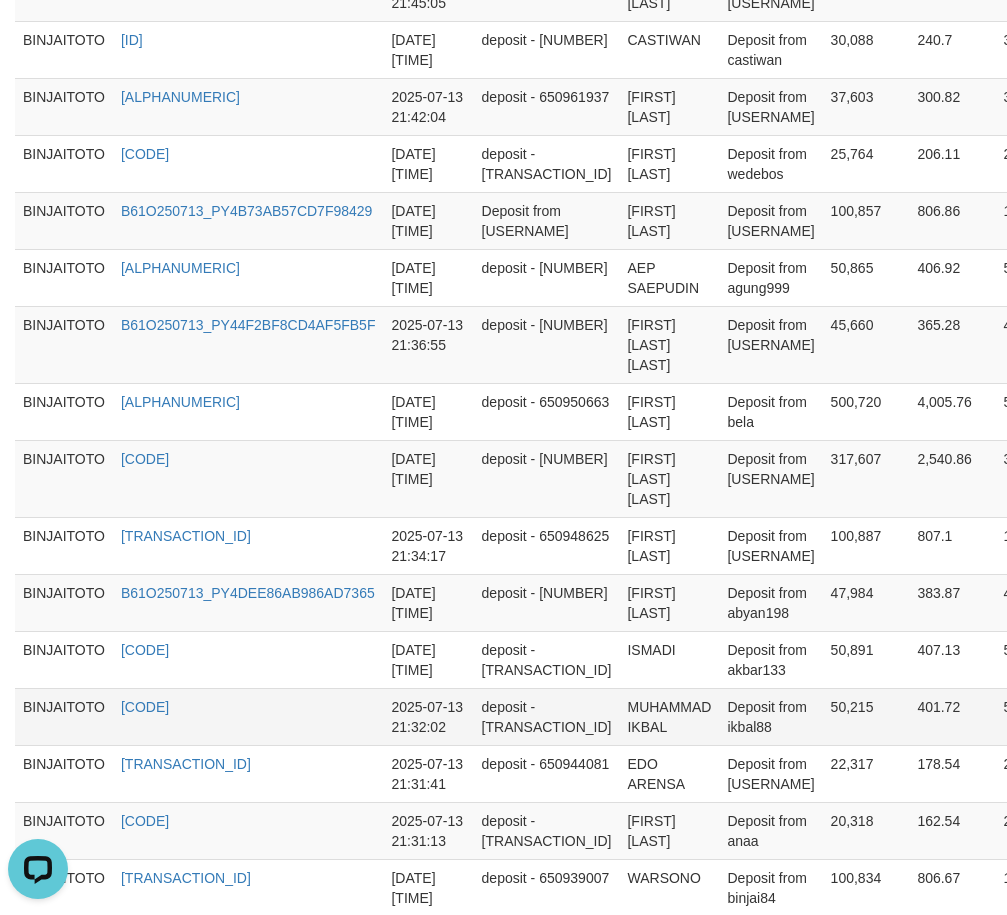 click on "MUHAMMAD IKBAL" at bounding box center [669, 716] 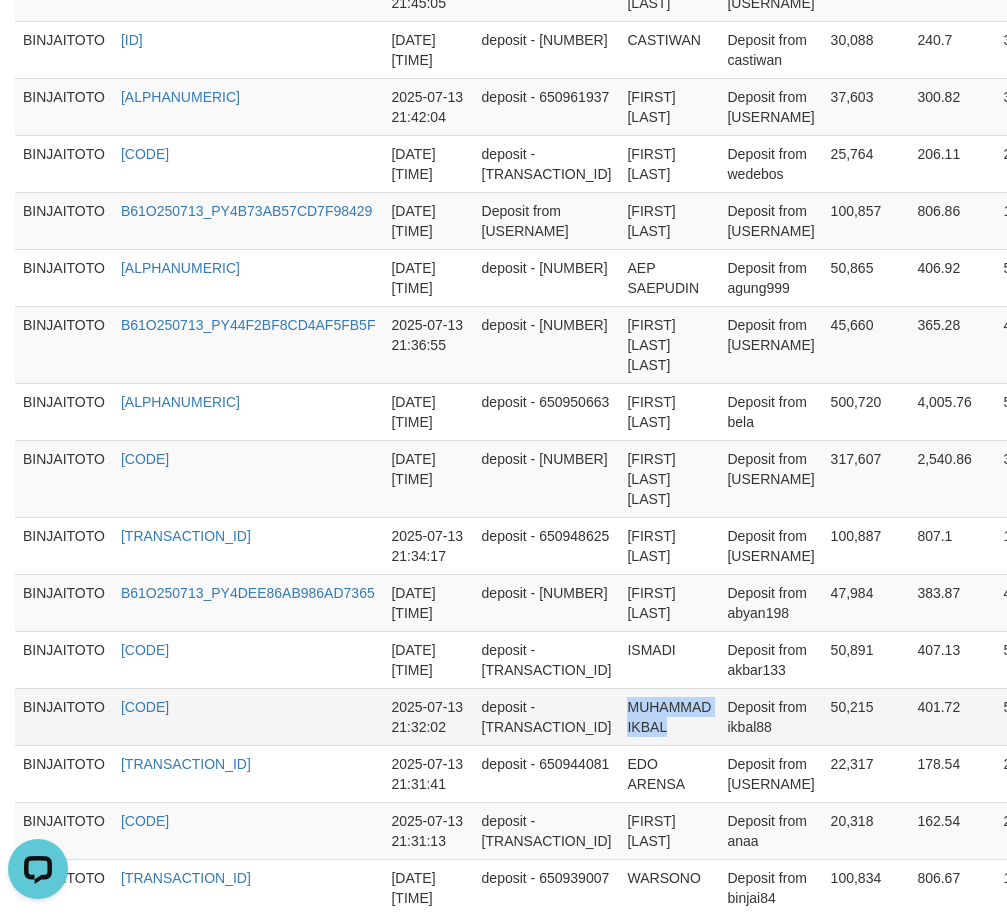 drag, startPoint x: 617, startPoint y: 656, endPoint x: 665, endPoint y: 651, distance: 48.259712 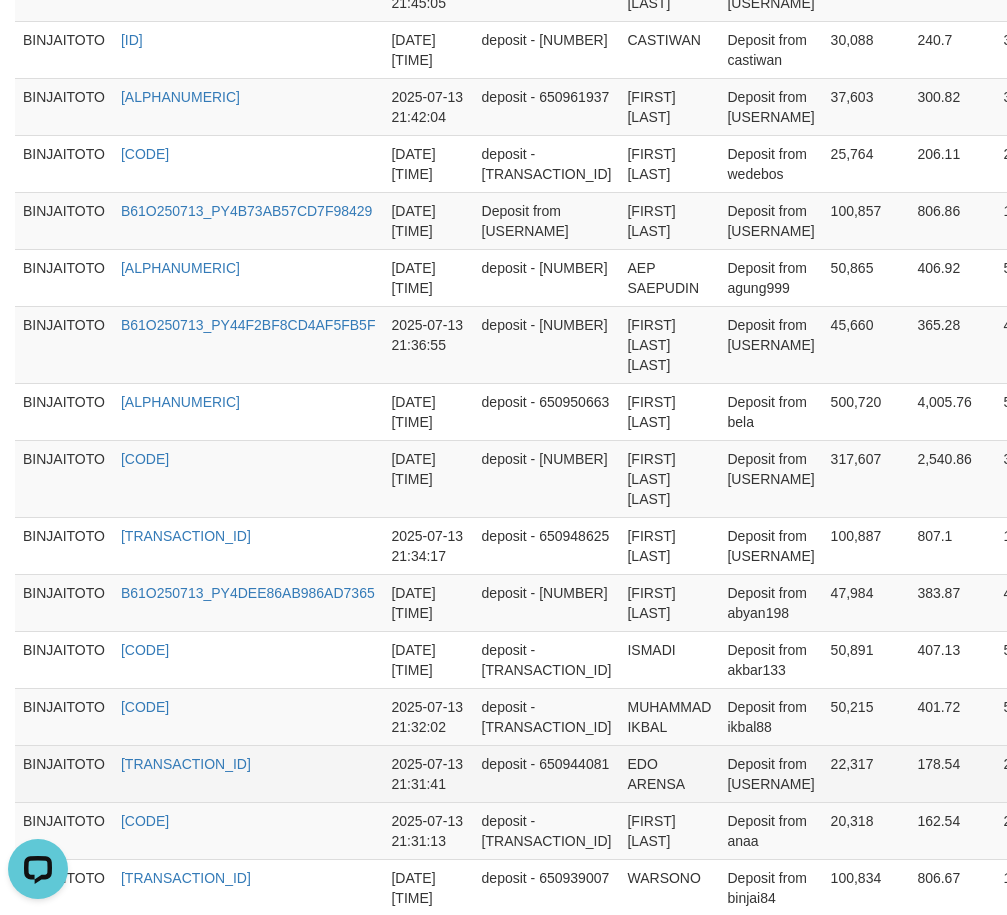 click on "EDO ARENSA" at bounding box center (669, 773) 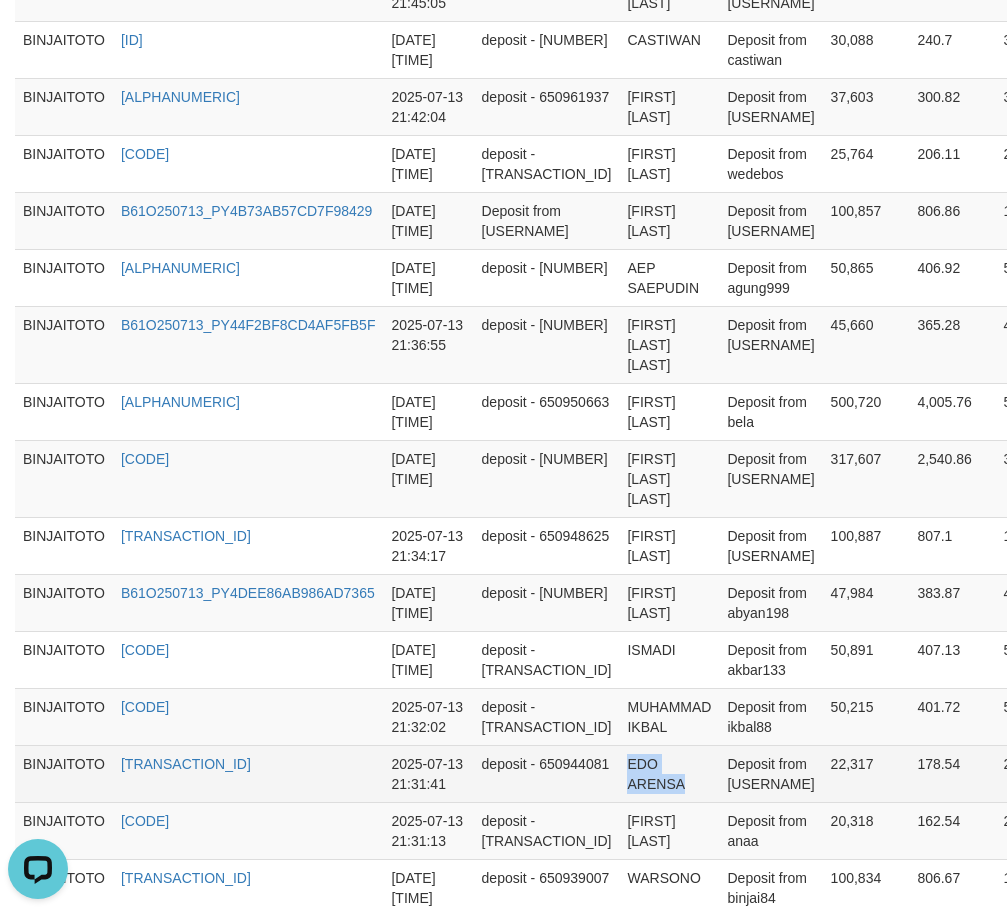 drag, startPoint x: 580, startPoint y: 701, endPoint x: 634, endPoint y: 701, distance: 54 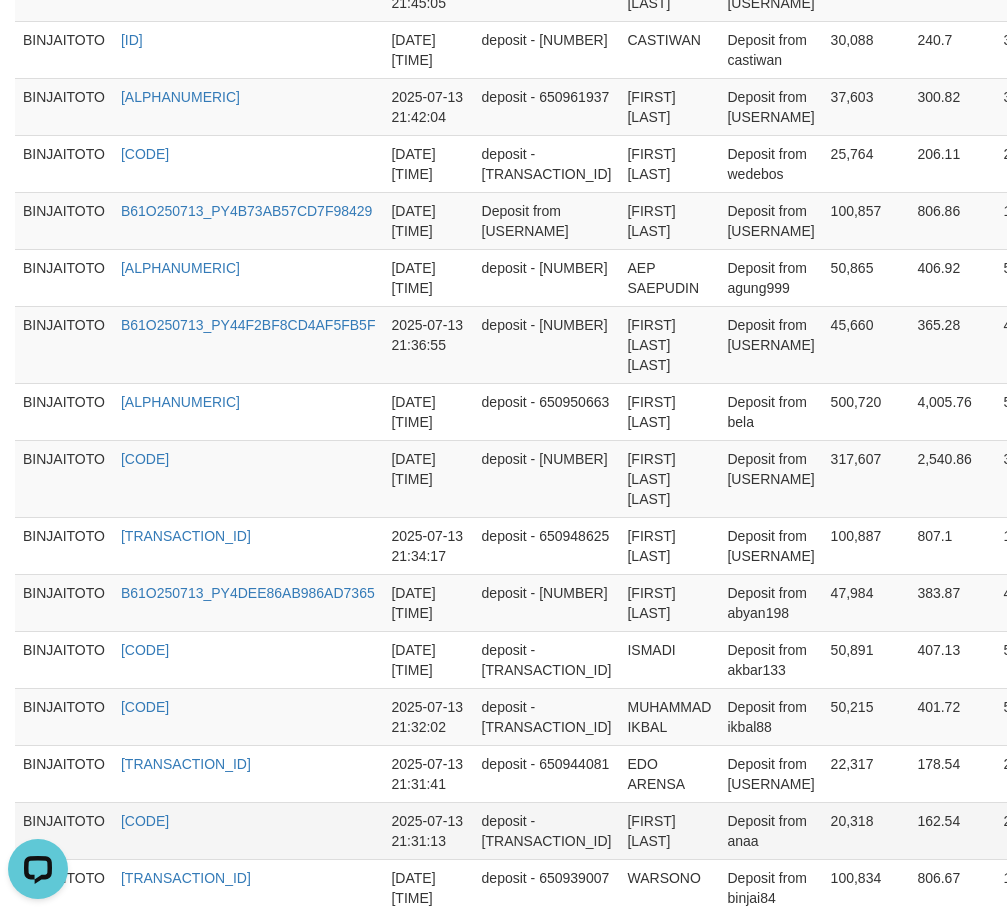 click on "[FIRST] [LAST]" at bounding box center (669, 830) 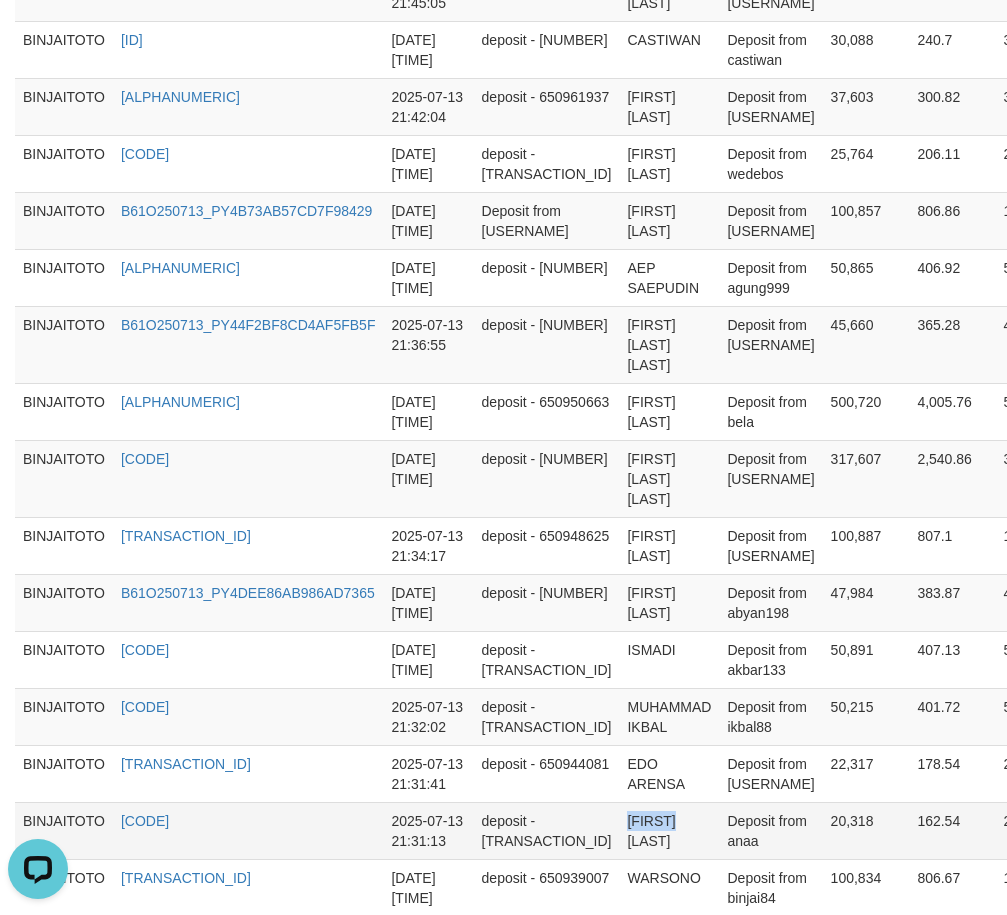 click on "[FIRST] [LAST]" at bounding box center [669, 830] 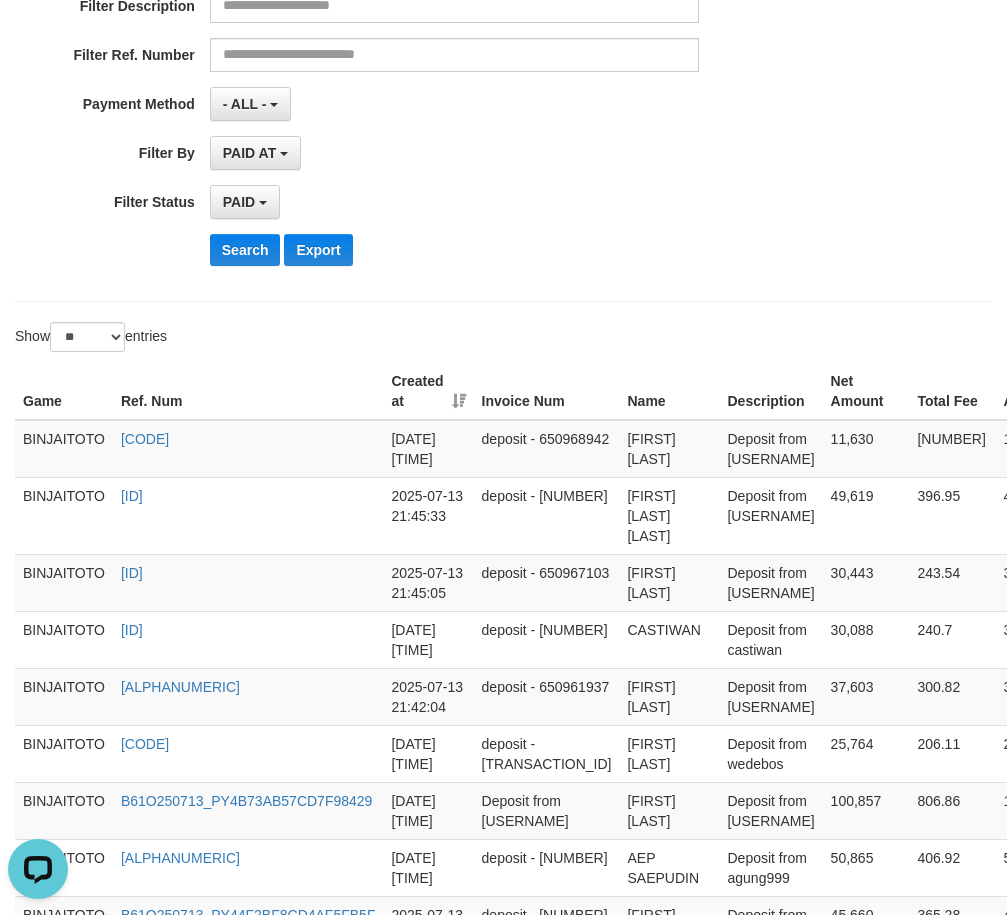 scroll, scrollTop: 200, scrollLeft: 0, axis: vertical 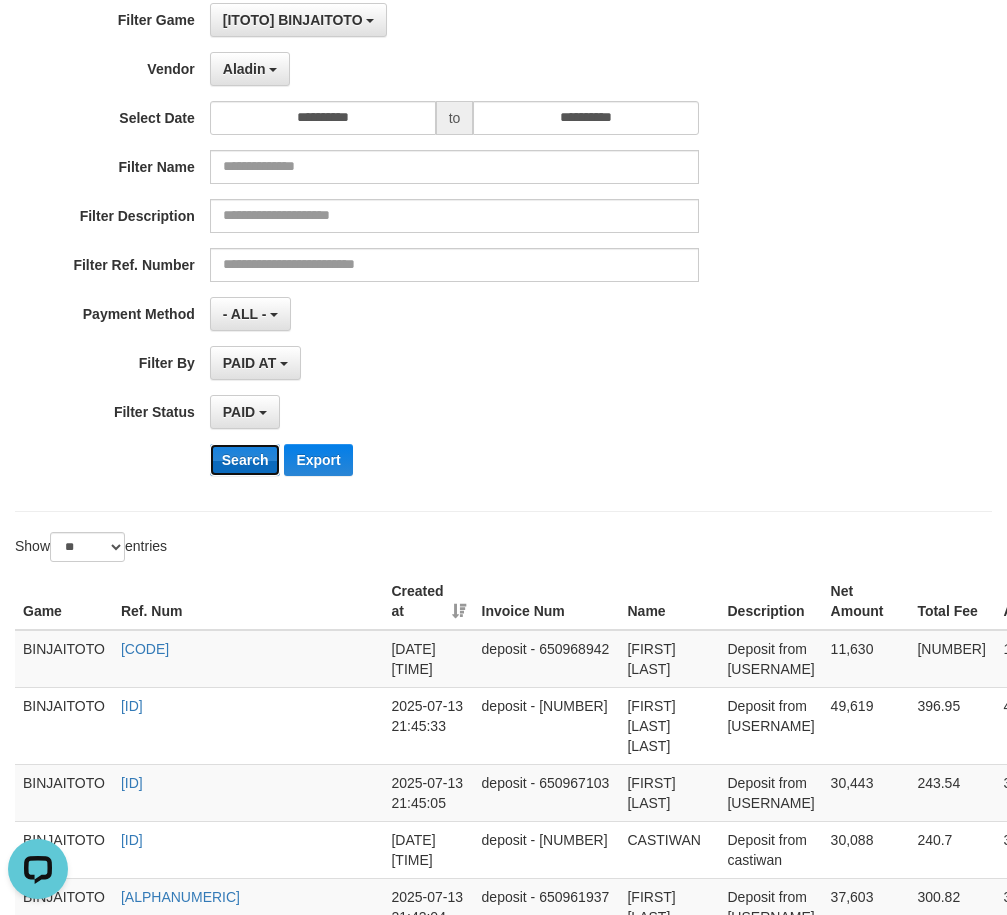 click on "Search" at bounding box center [245, 460] 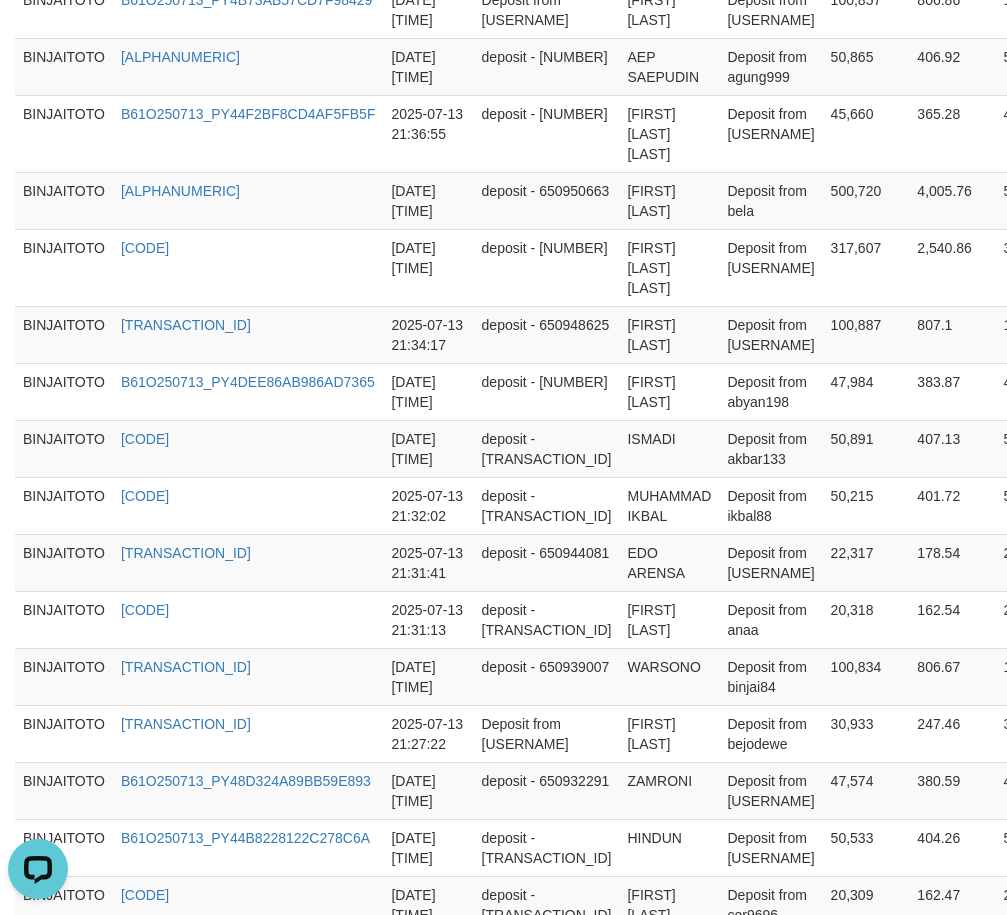 scroll, scrollTop: 1257, scrollLeft: 0, axis: vertical 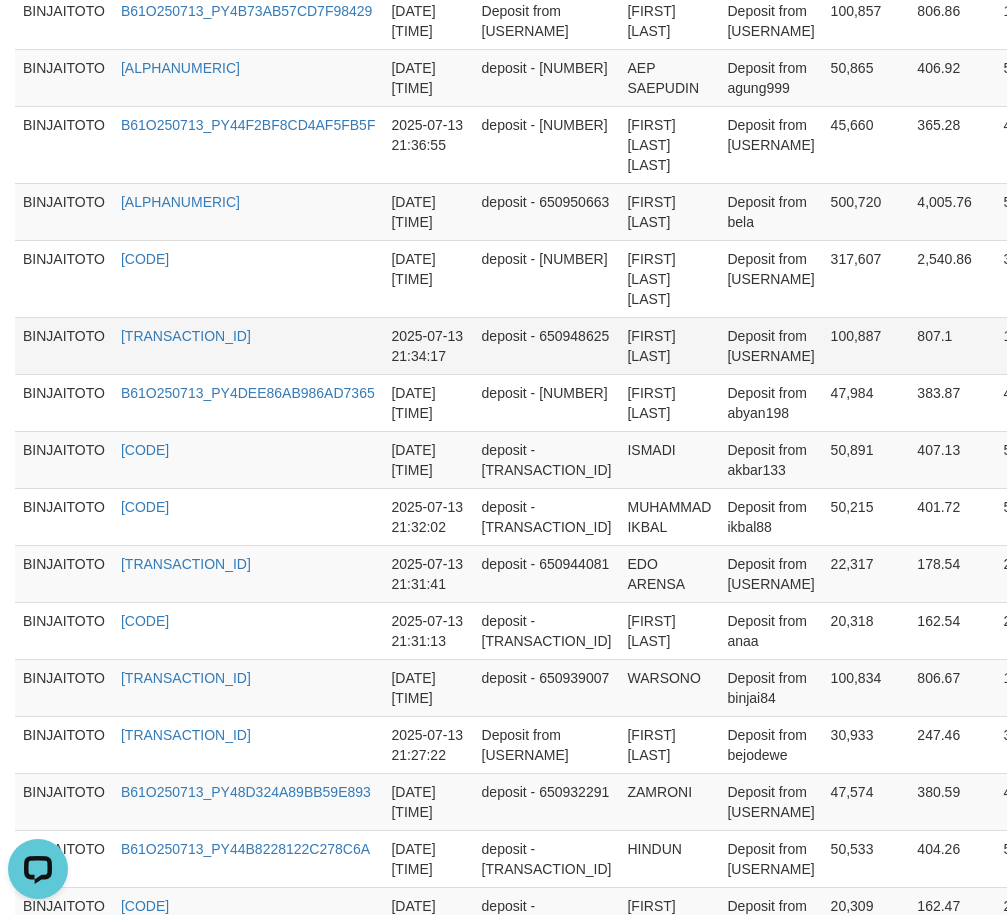 click on "Deposit from [USERNAME]" at bounding box center (770, 345) 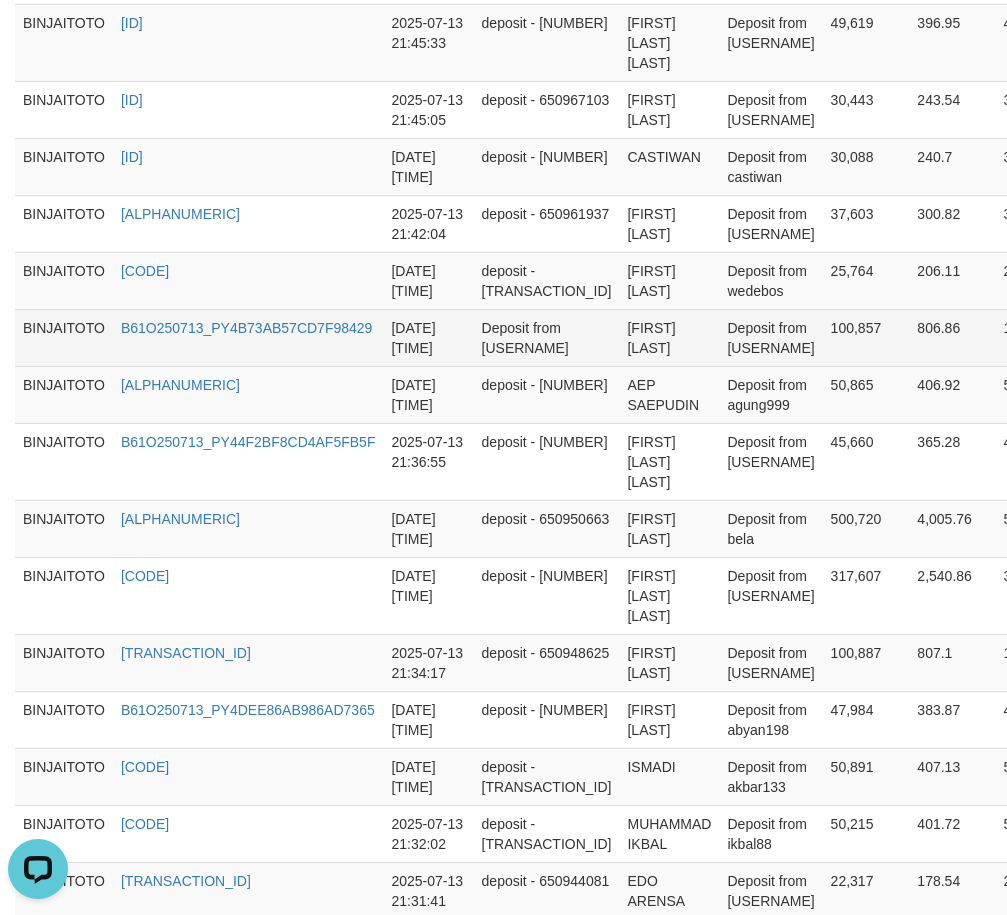 scroll, scrollTop: 557, scrollLeft: 0, axis: vertical 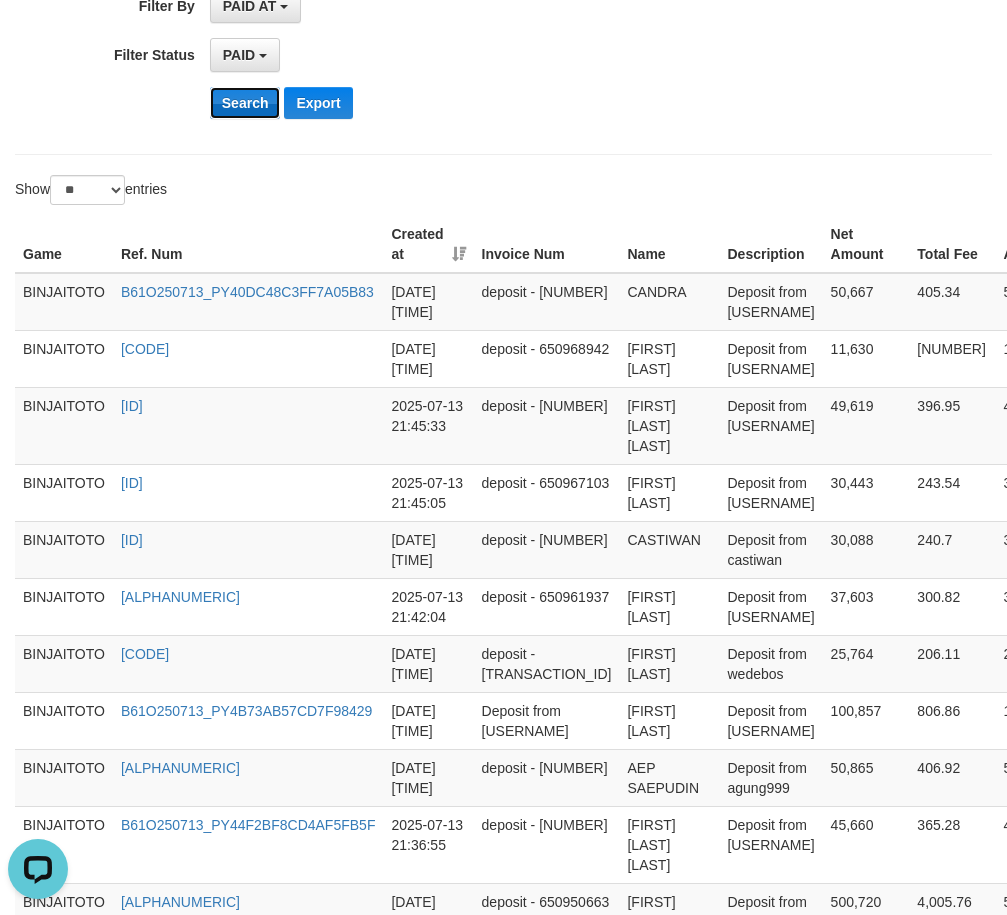 click on "Search" at bounding box center [245, 103] 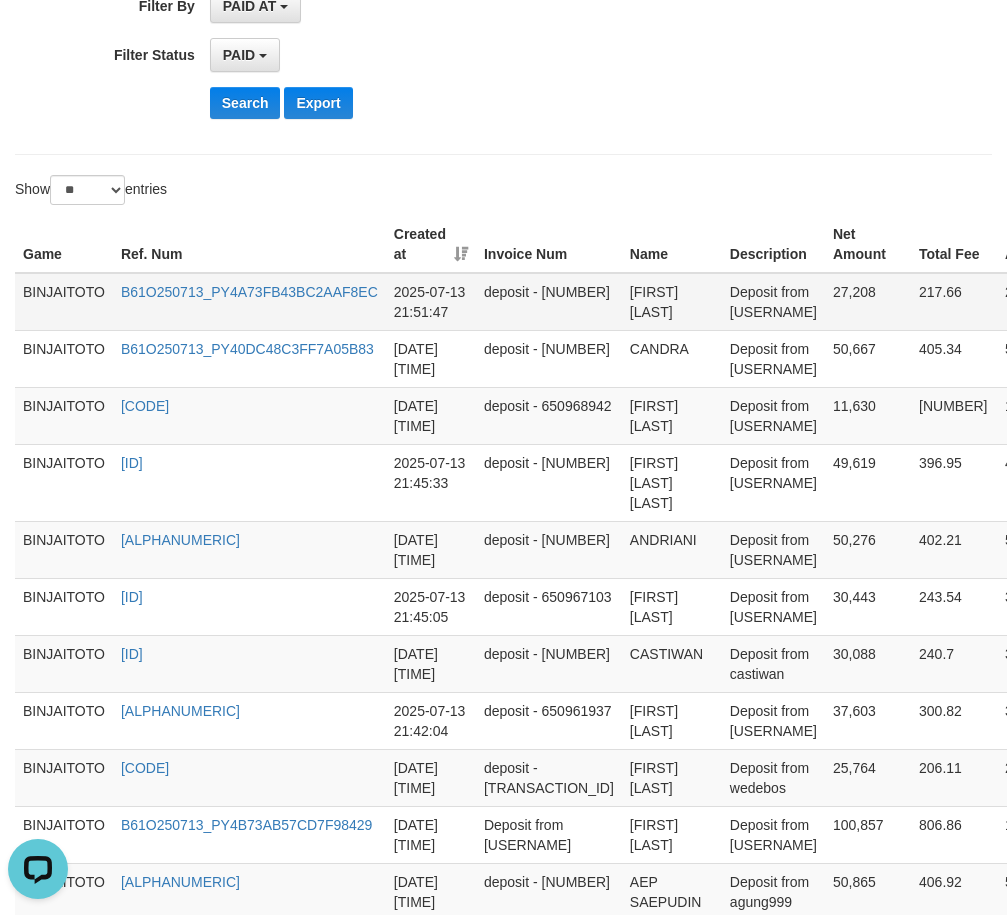 click on "[FIRST] [LAST]" at bounding box center (672, 302) 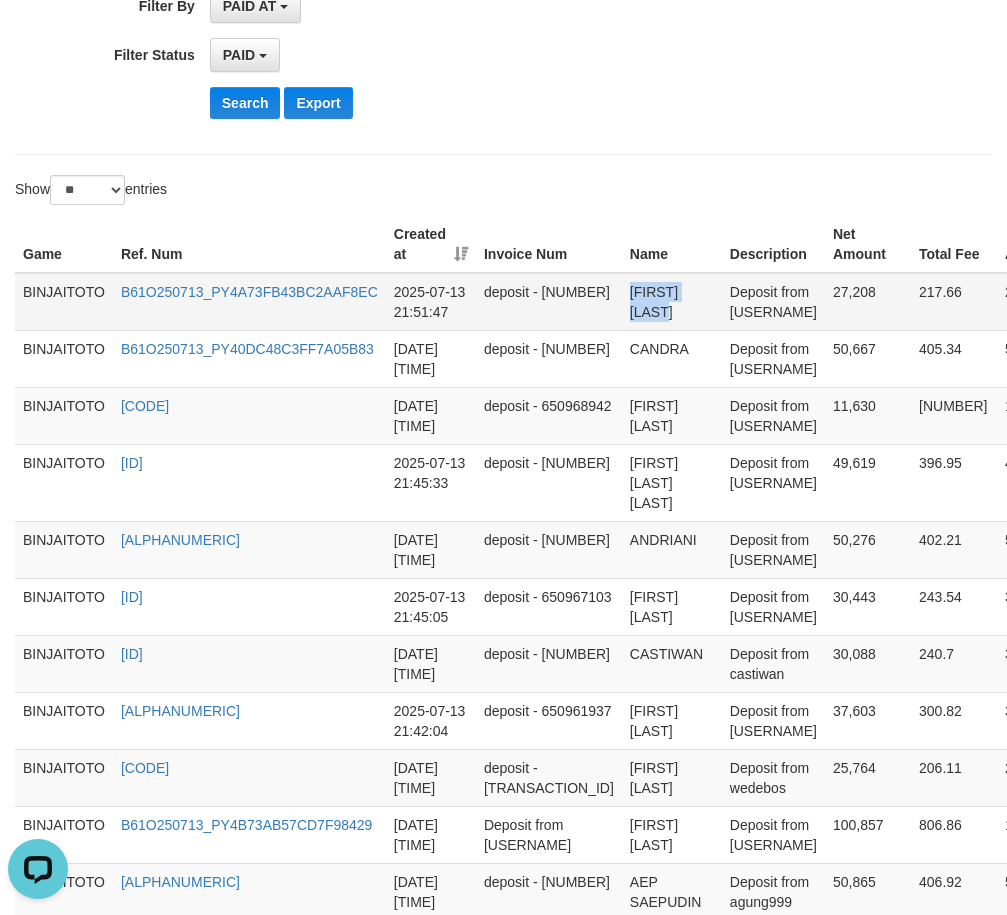 drag, startPoint x: 595, startPoint y: 293, endPoint x: 639, endPoint y: 293, distance: 44 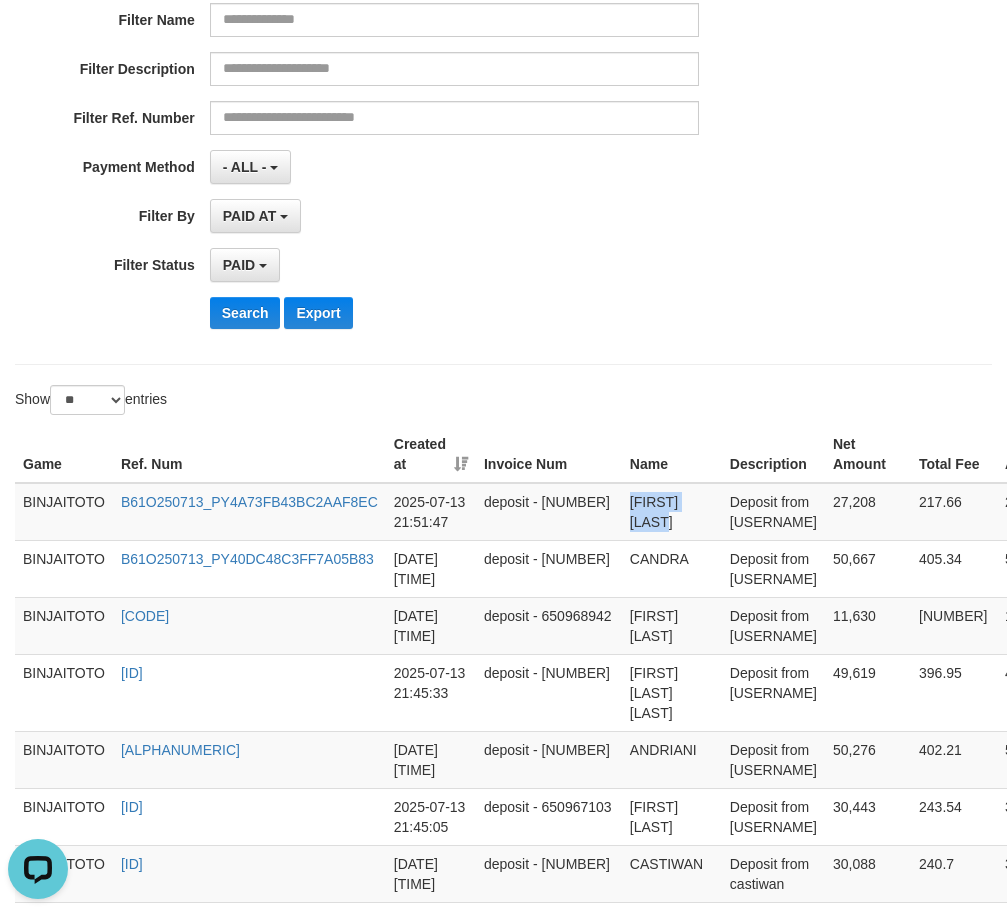 scroll, scrollTop: 157, scrollLeft: 0, axis: vertical 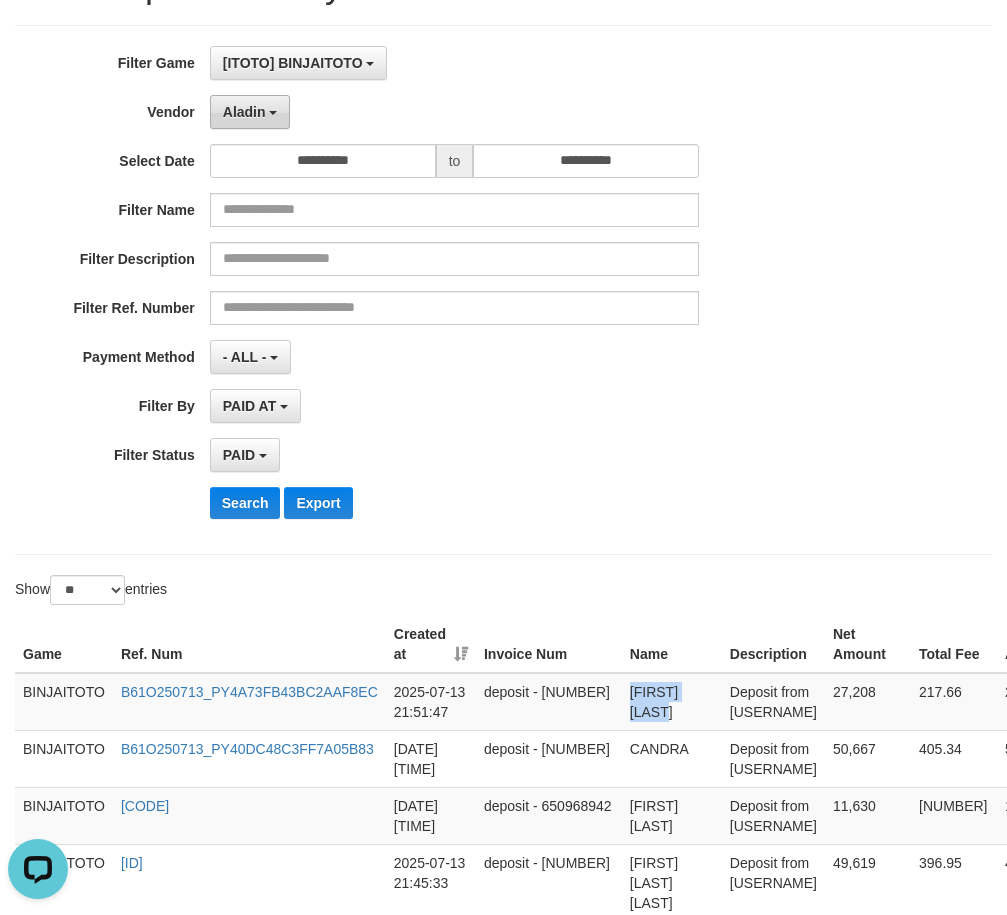 click on "Aladin" at bounding box center (250, 112) 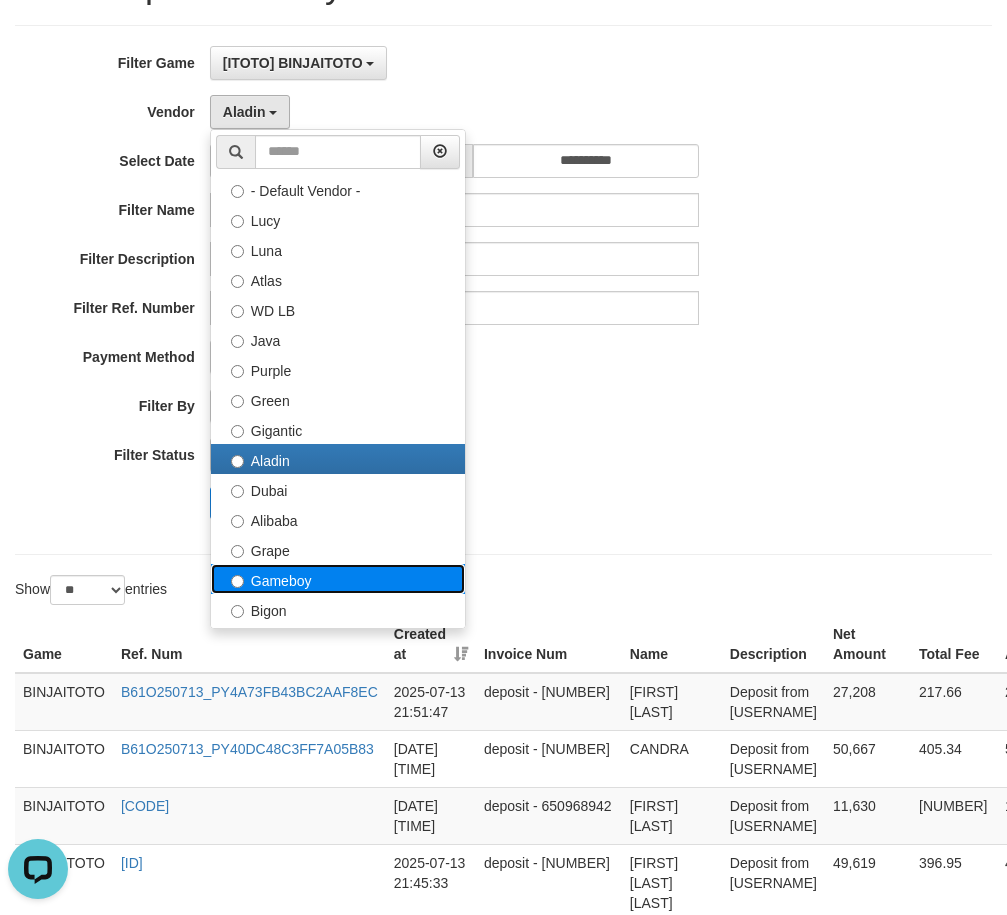 click on "Gameboy" at bounding box center [338, 579] 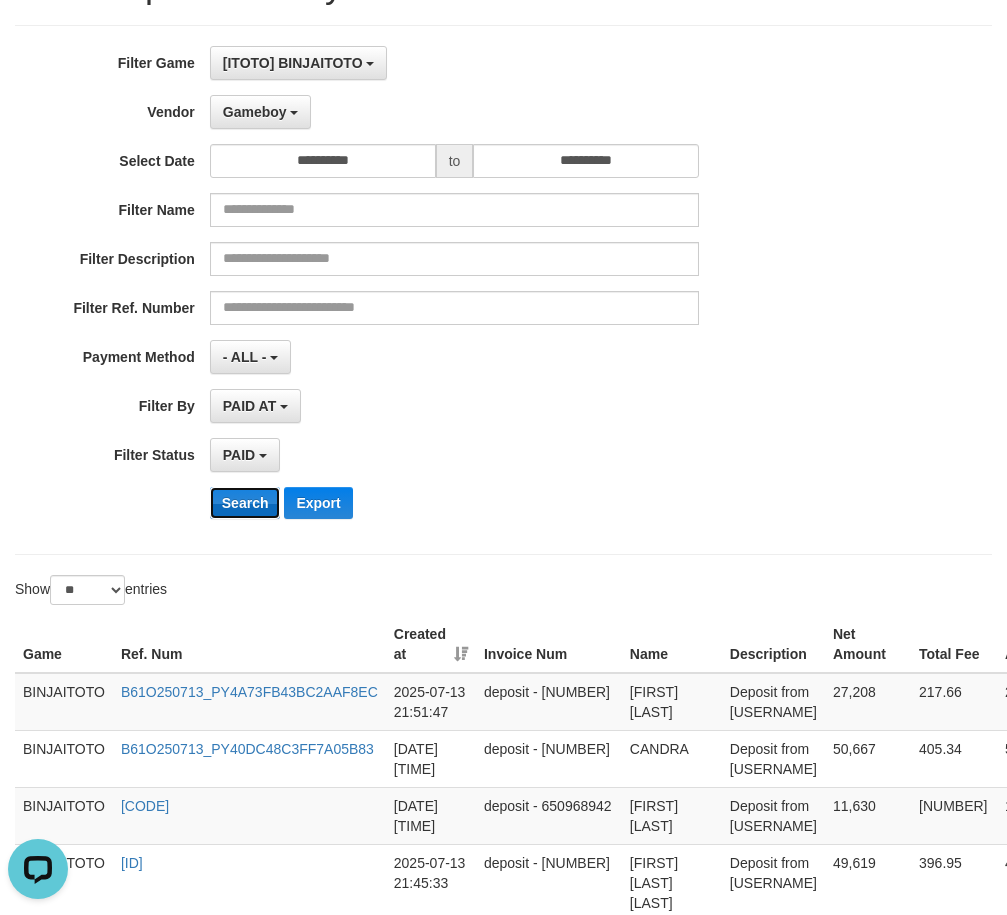 click on "Search" at bounding box center [245, 503] 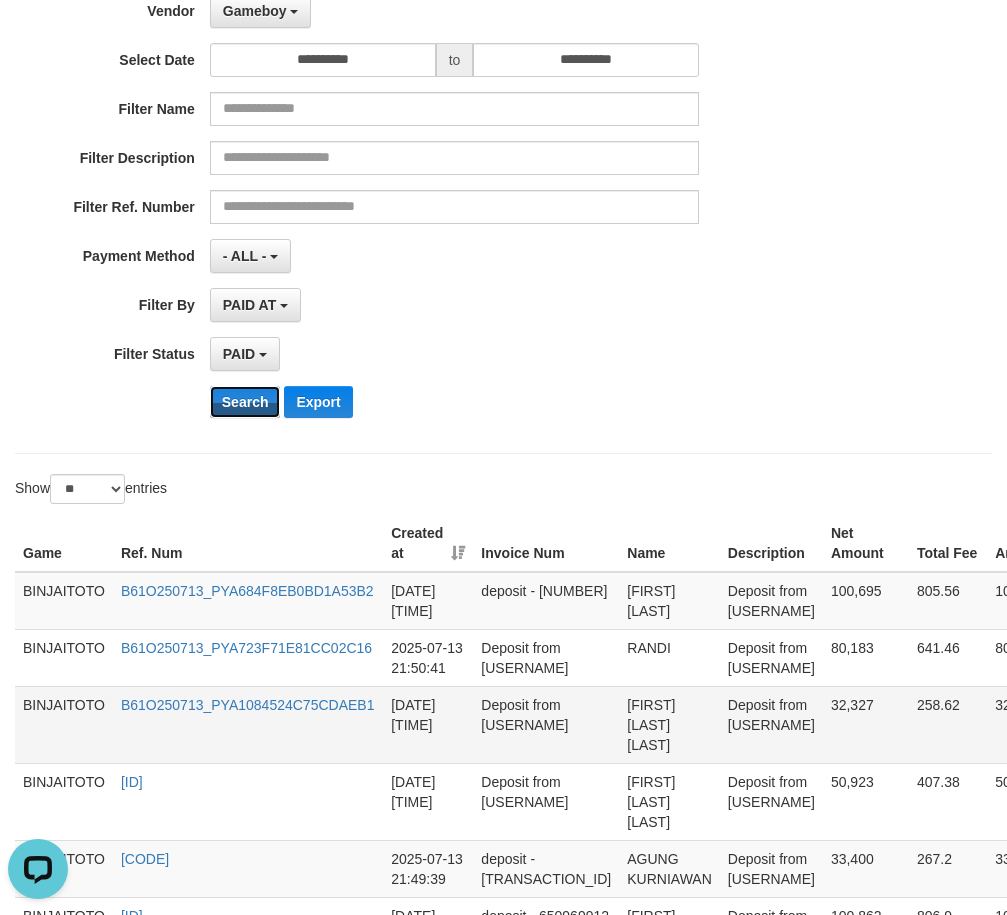 scroll, scrollTop: 457, scrollLeft: 0, axis: vertical 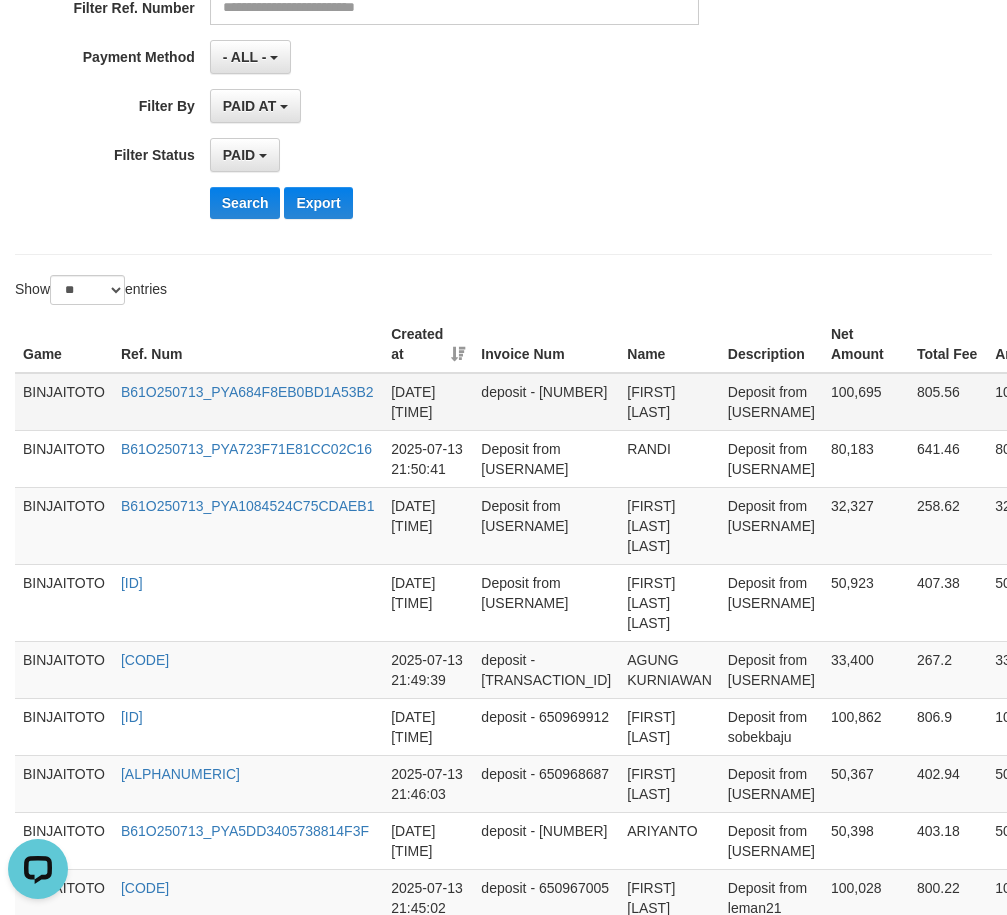 click on "[FIRST] [LAST]" at bounding box center (669, 402) 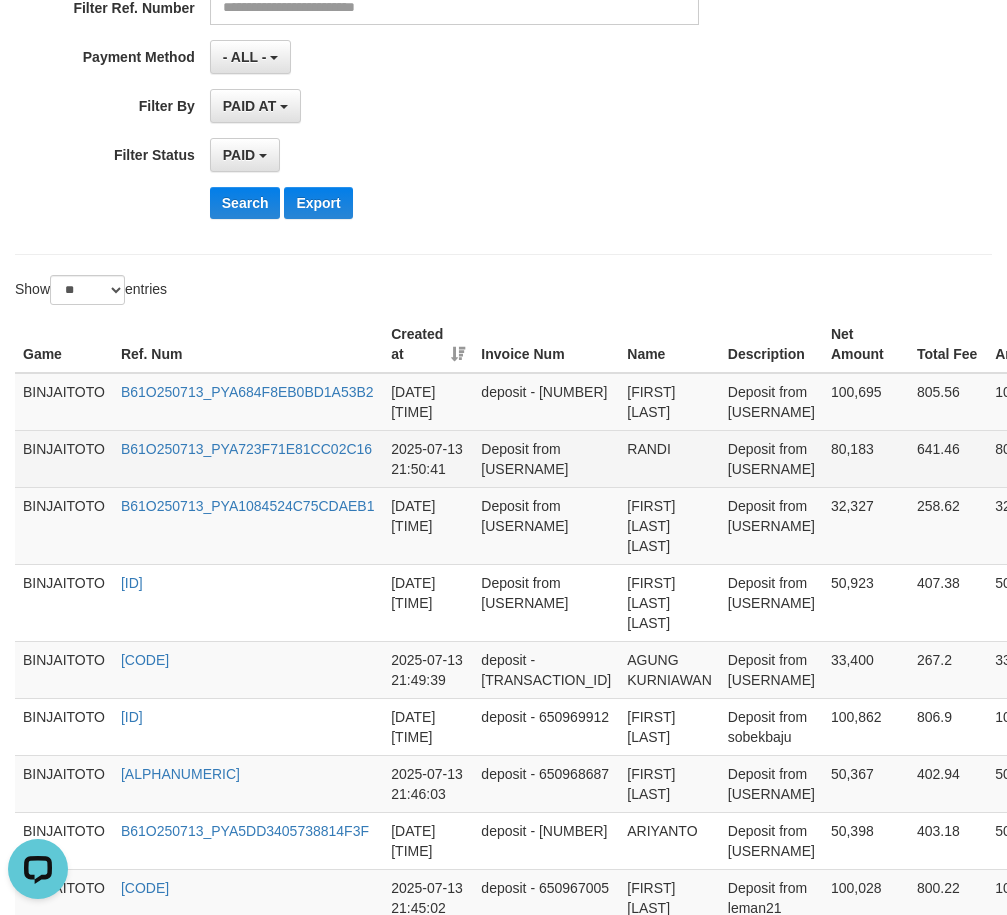 click on "RANDI" at bounding box center (669, 458) 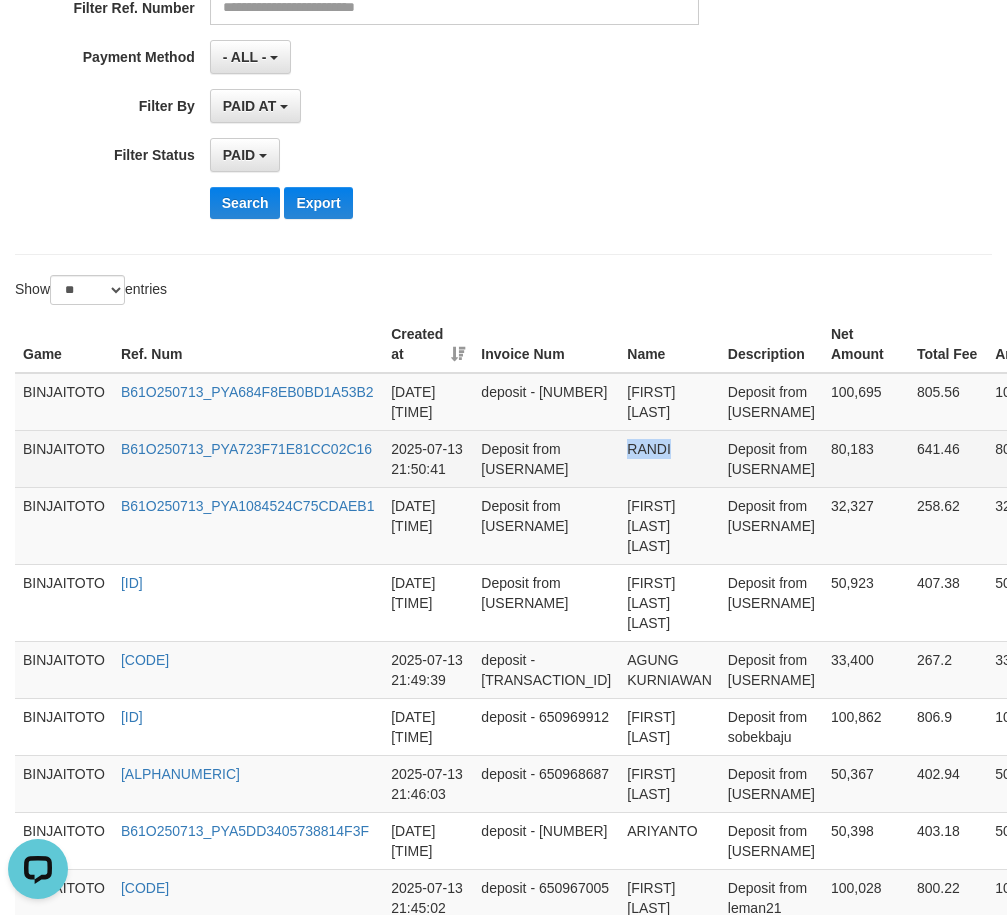 click on "RANDI" at bounding box center (669, 458) 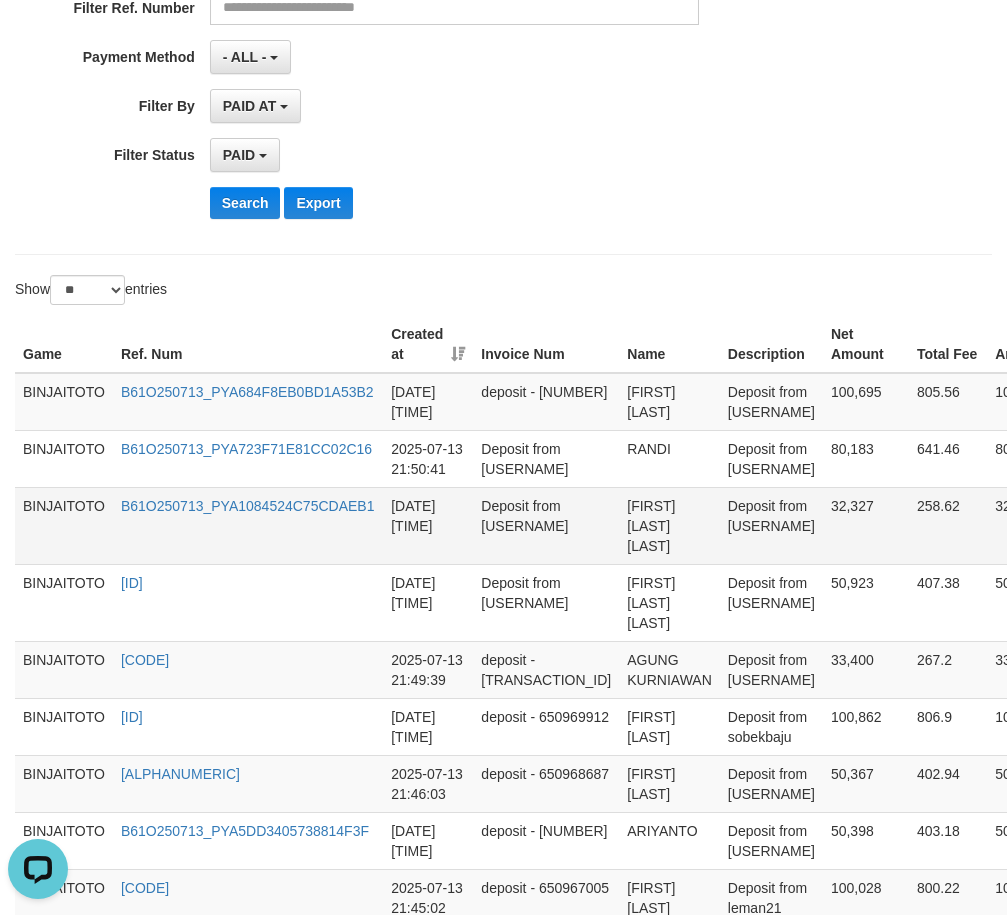 click on "[FIRST] [LAST] [LAST]" at bounding box center [669, 525] 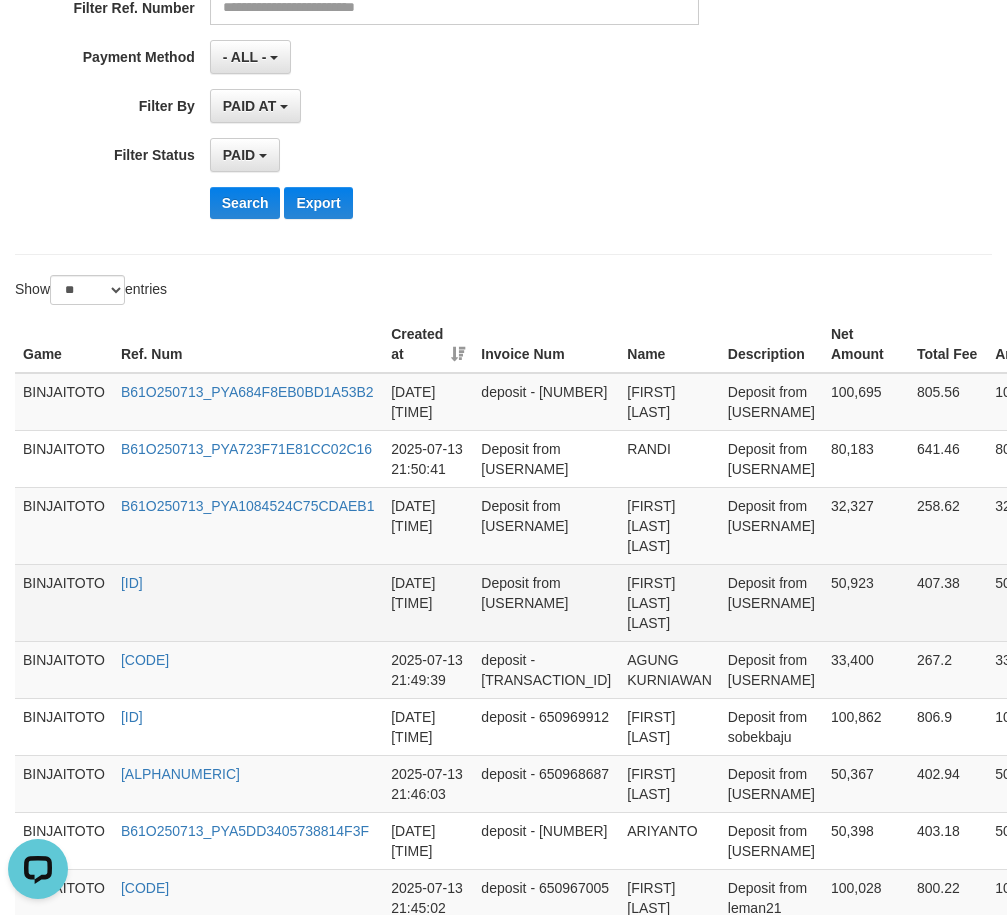click on "[FIRST] [LAST] [LAST]" at bounding box center (669, 602) 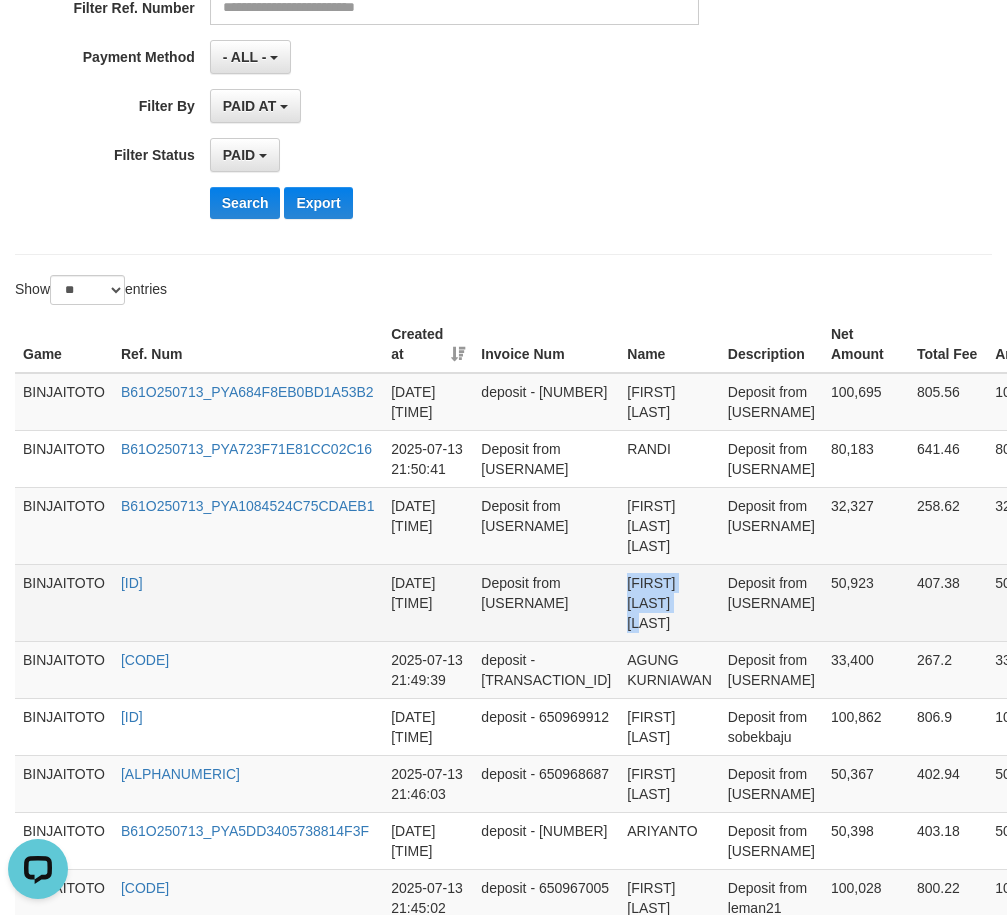 drag, startPoint x: 597, startPoint y: 566, endPoint x: 678, endPoint y: 562, distance: 81.09871 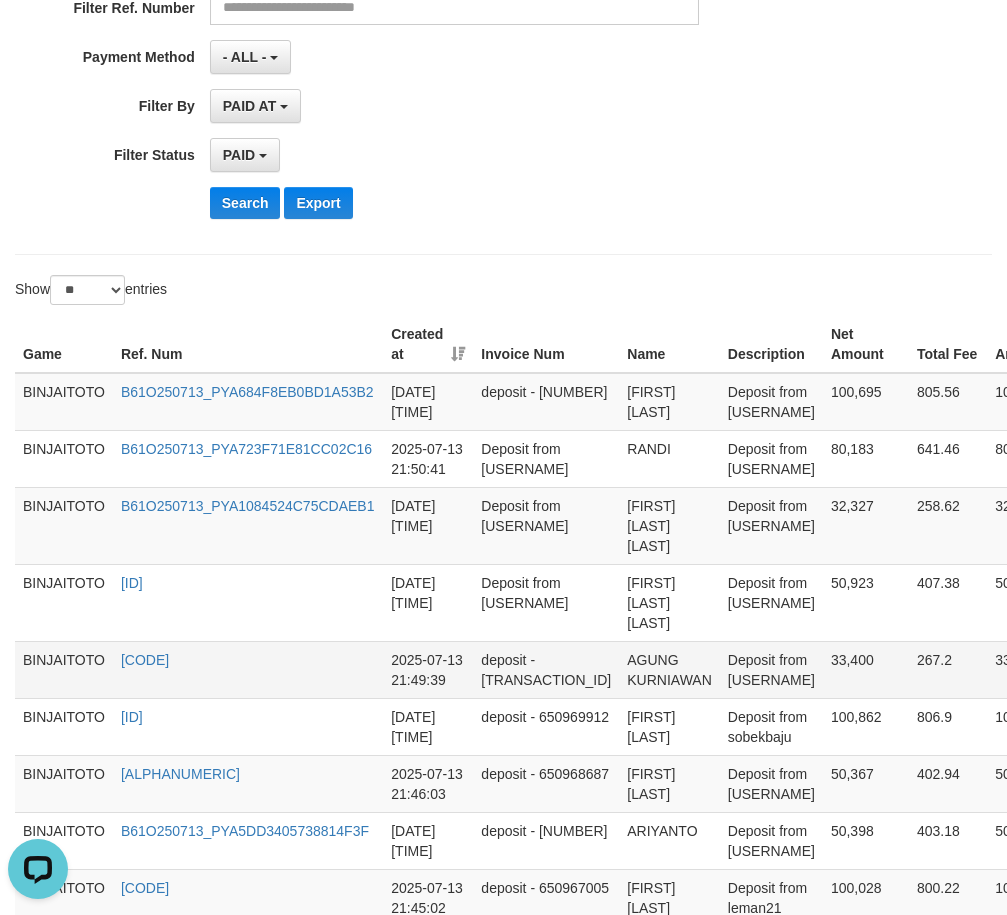 click on "AGUNG KURNIAWAN" at bounding box center [669, 669] 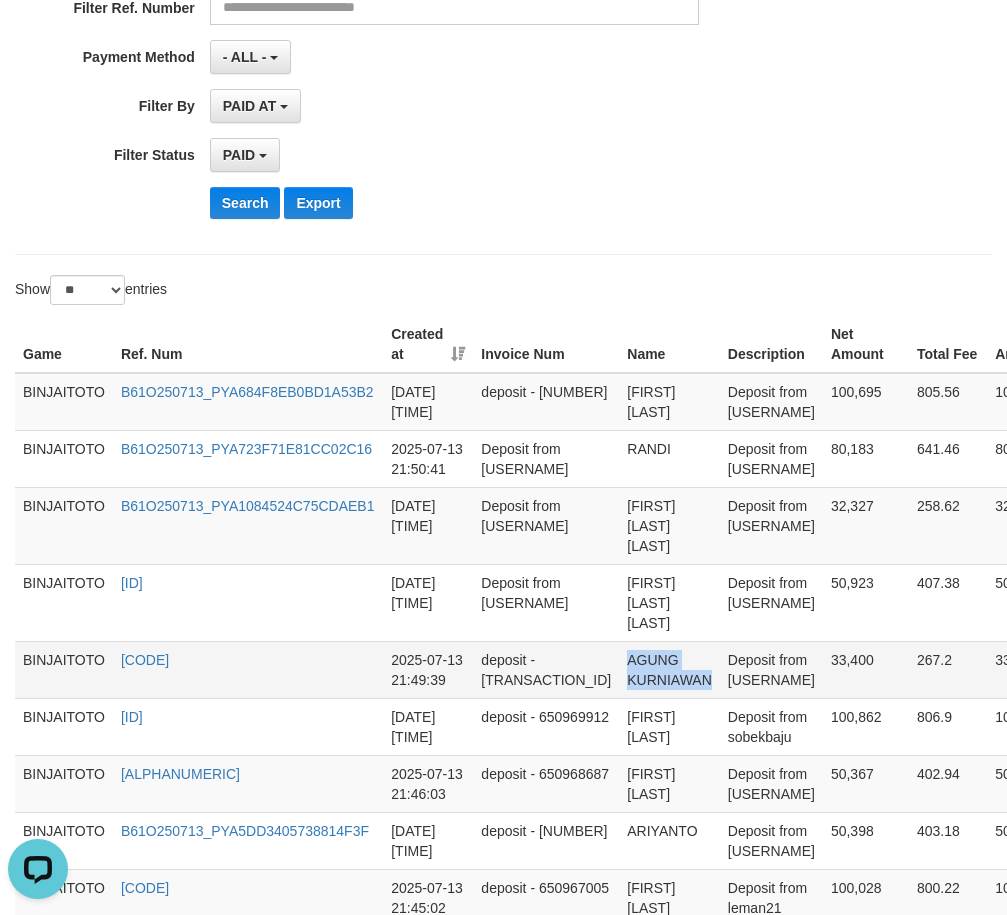 drag, startPoint x: 598, startPoint y: 618, endPoint x: 680, endPoint y: 612, distance: 82.219215 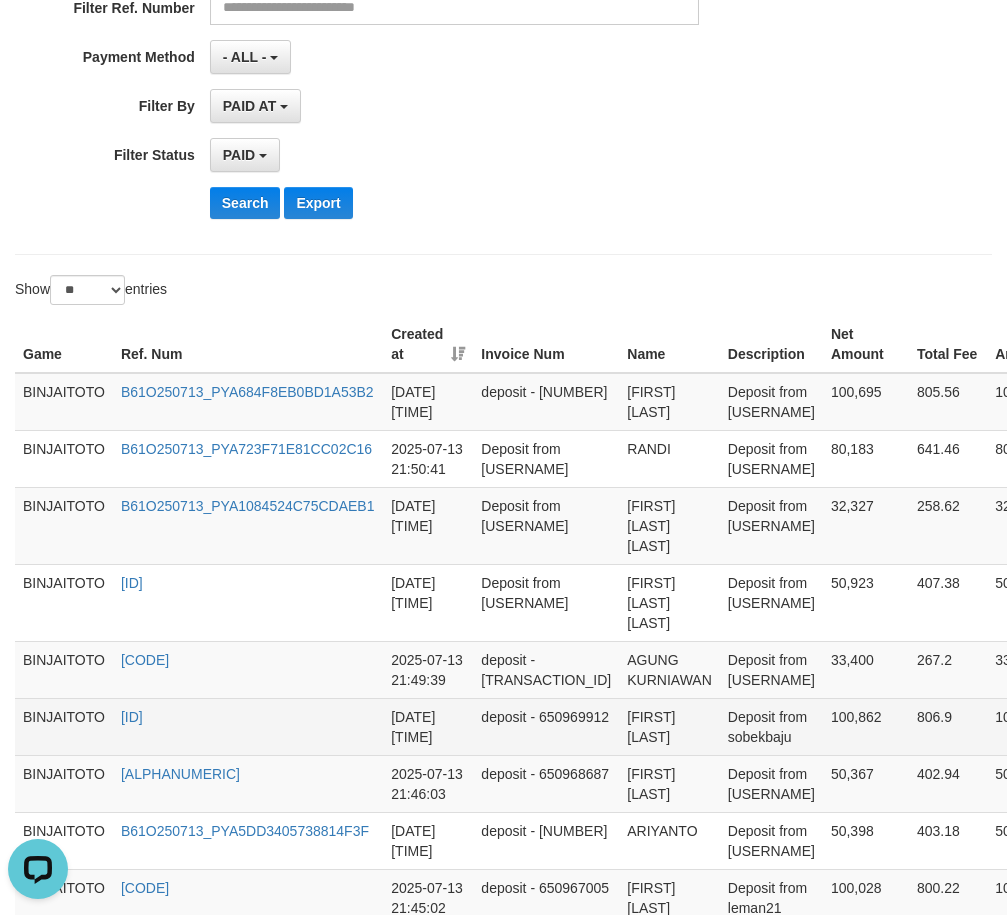 click on "[FIRST] [LAST]" at bounding box center (669, 726) 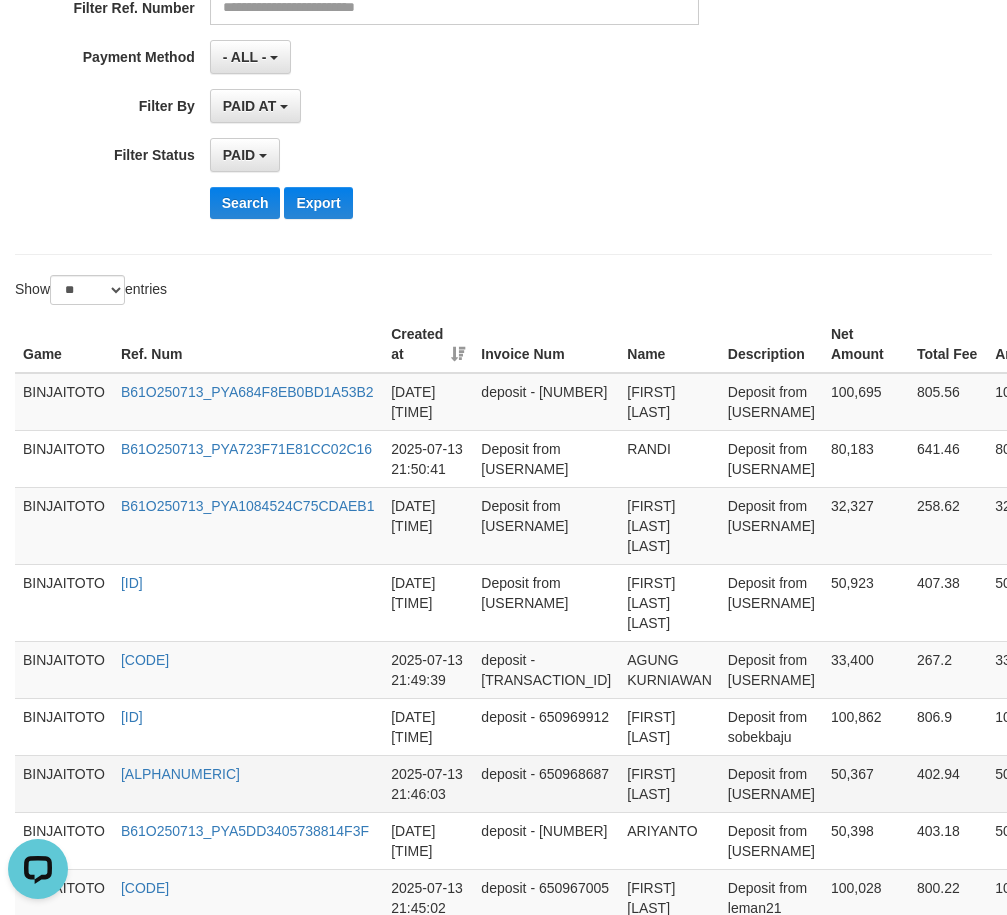 click on "[FIRST] [LAST]" at bounding box center [669, 783] 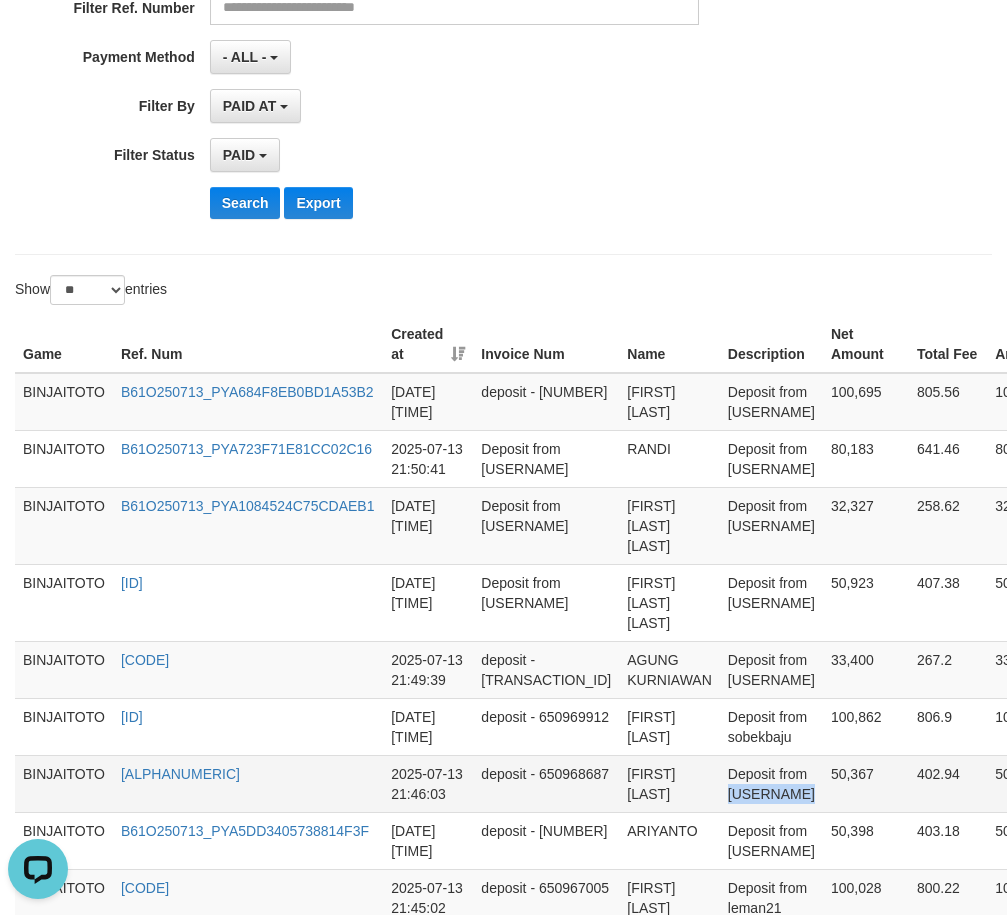 click on "Deposit from [USERNAME]" at bounding box center (771, 783) 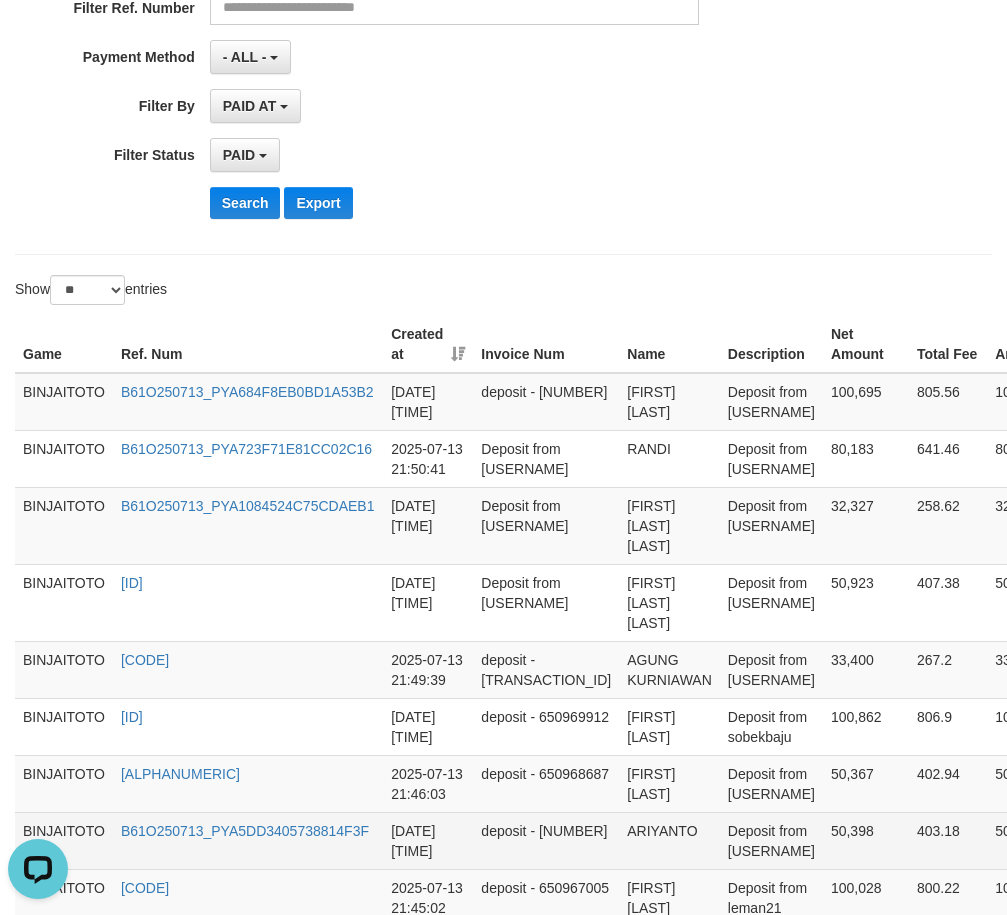 click on "ARIYANTO" at bounding box center [669, 840] 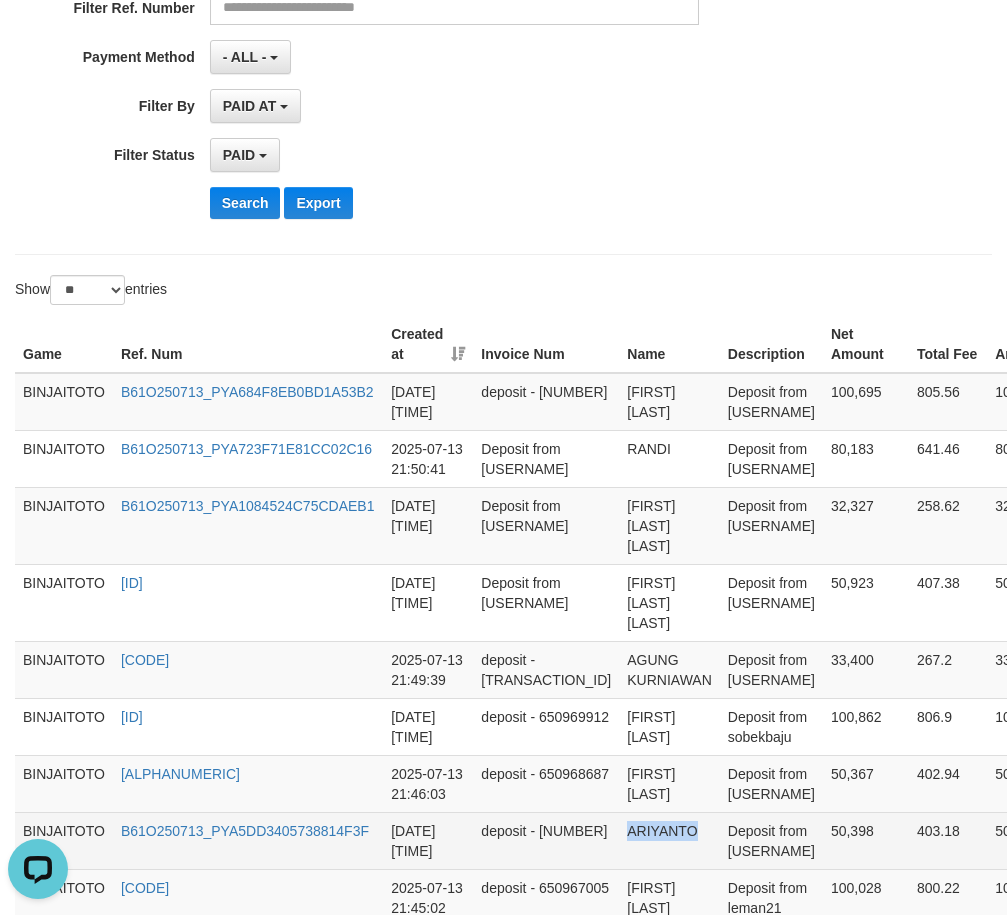 click on "ARIYANTO" at bounding box center [669, 840] 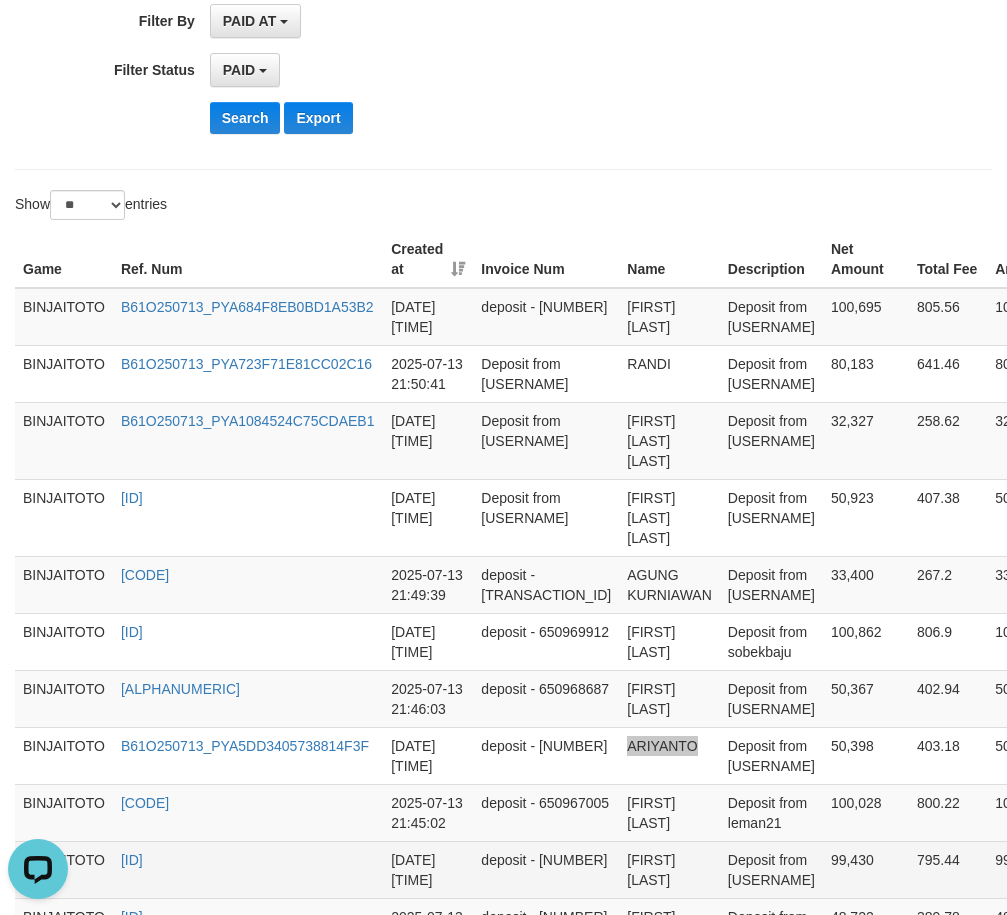 scroll, scrollTop: 657, scrollLeft: 0, axis: vertical 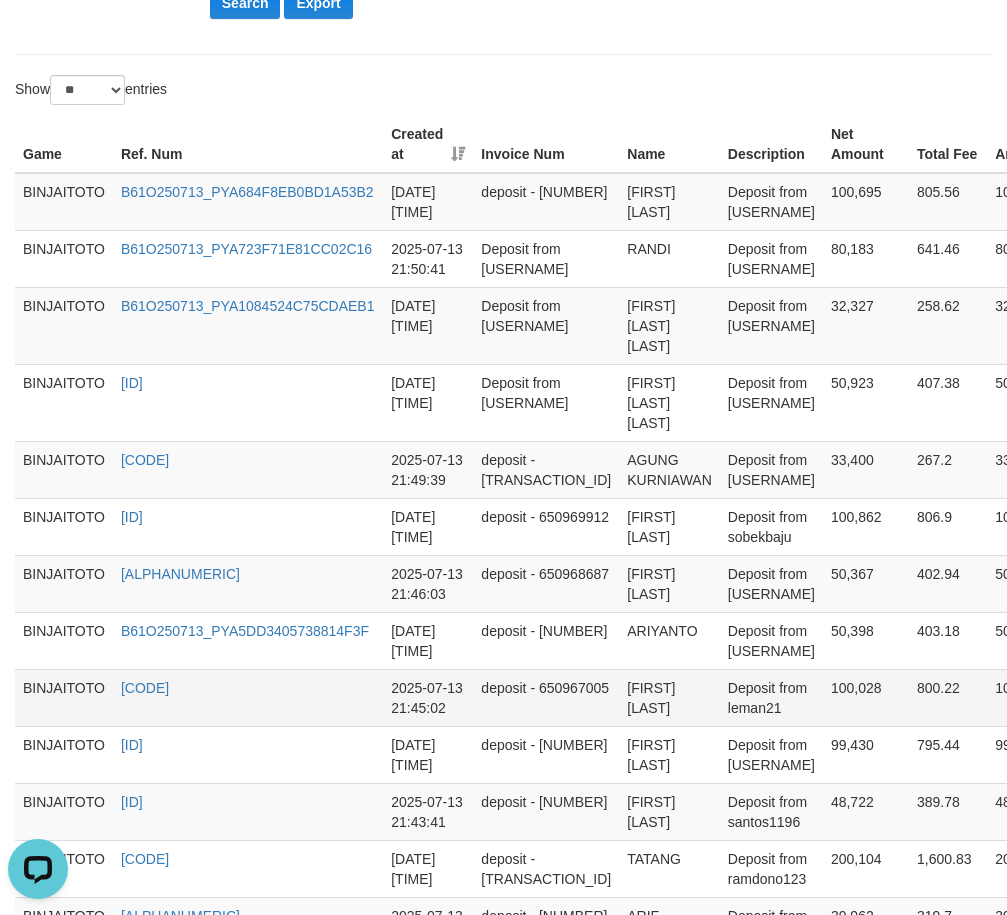 click on "[FIRST] [LAST]" at bounding box center [669, 697] 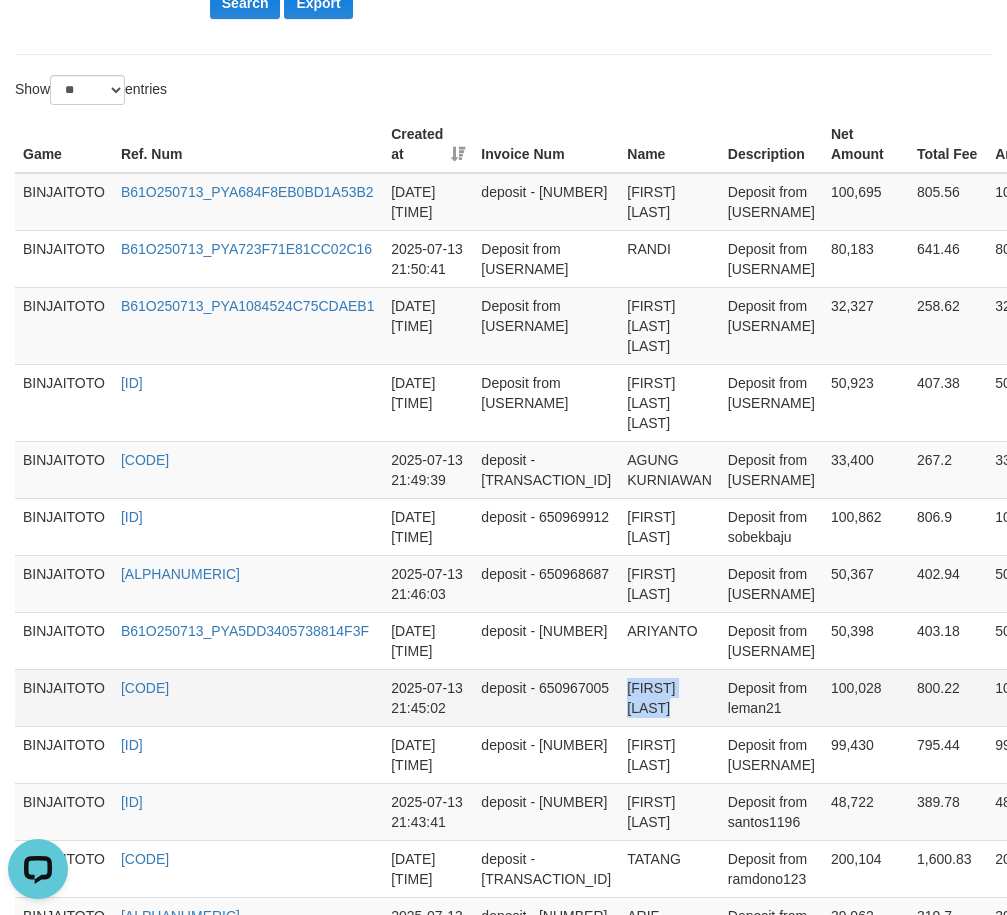 drag, startPoint x: 601, startPoint y: 654, endPoint x: 652, endPoint y: 654, distance: 51 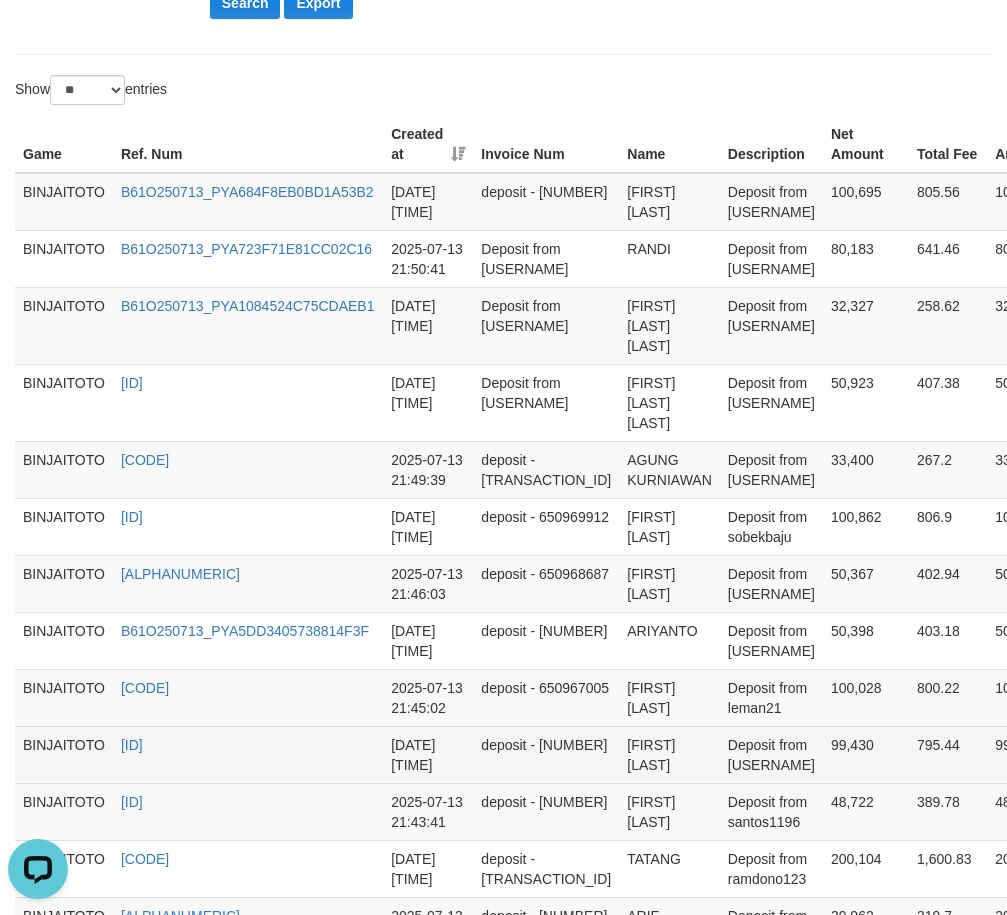 click on "[FIRST] [LAST]" at bounding box center [669, 754] 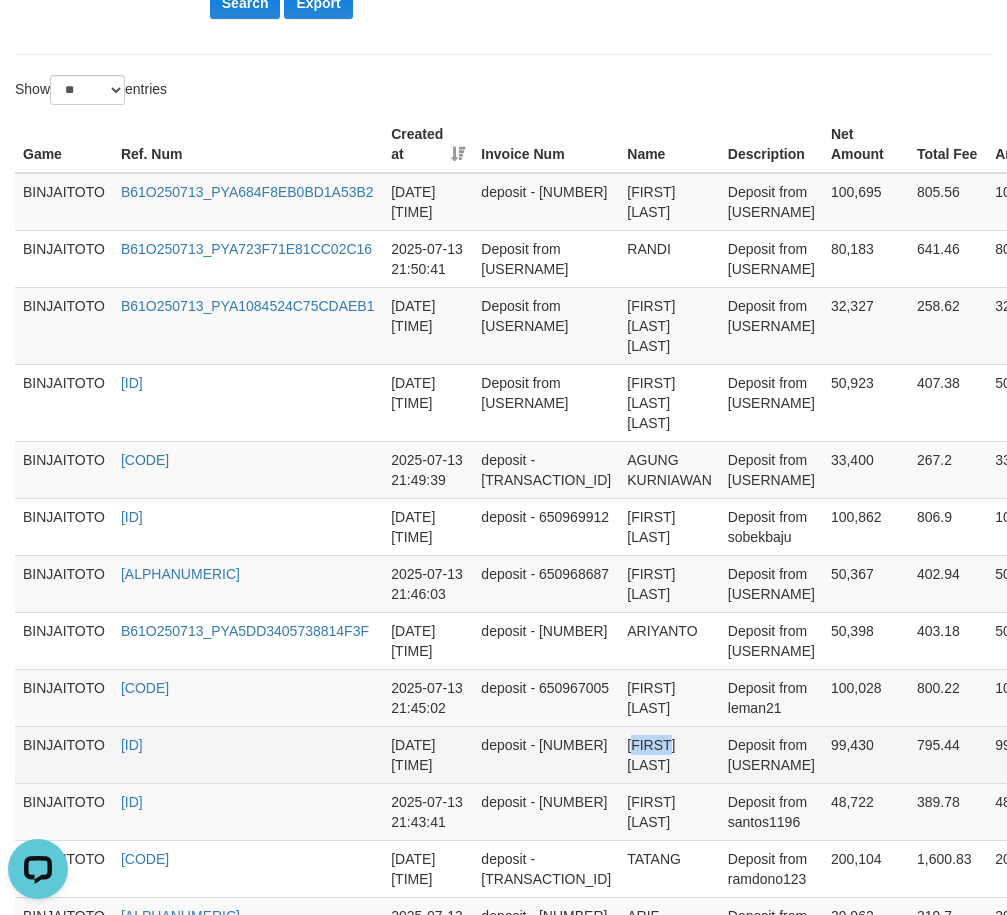 drag, startPoint x: 581, startPoint y: 699, endPoint x: 617, endPoint y: 695, distance: 36.221542 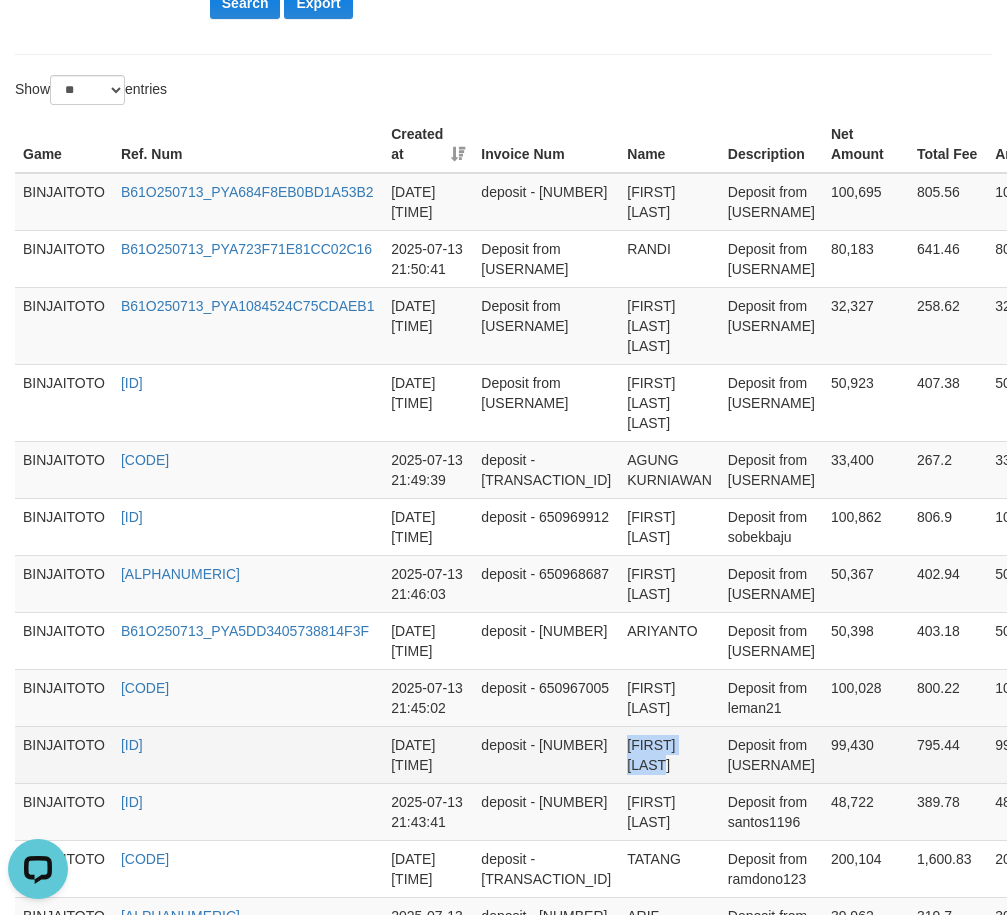 drag, startPoint x: 589, startPoint y: 696, endPoint x: 612, endPoint y: 689, distance: 24.04163 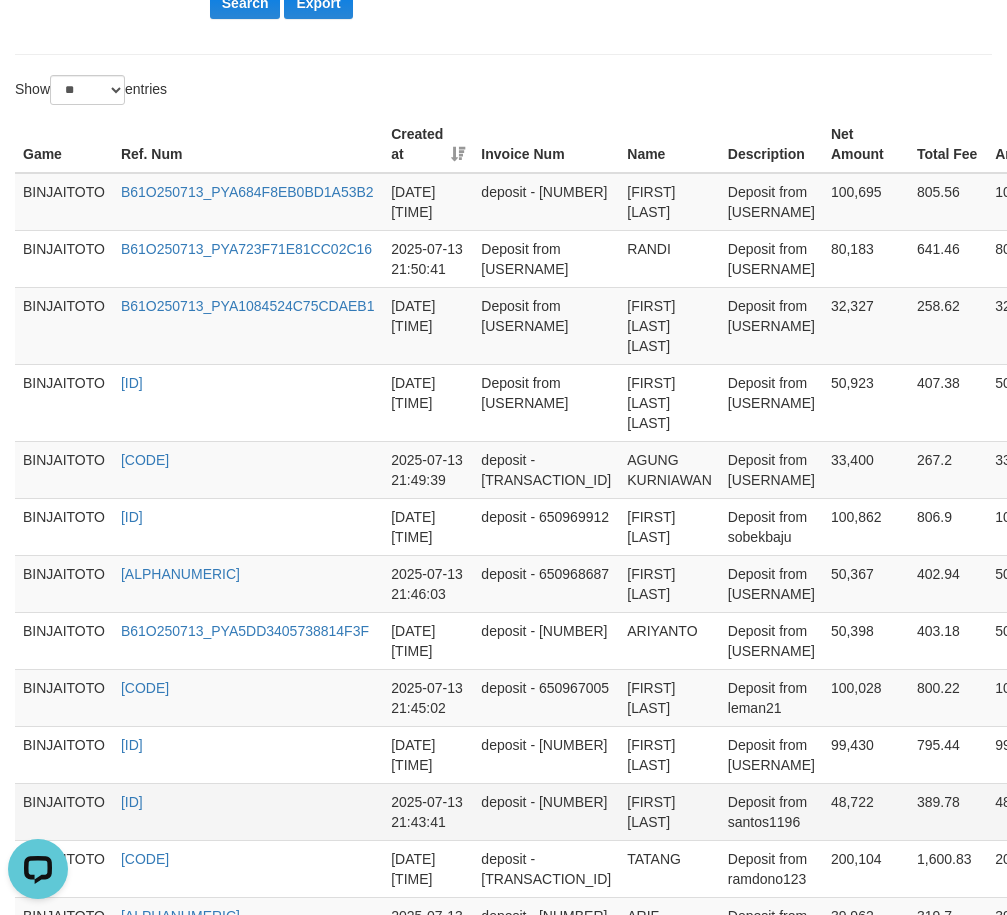 click on "[FIRST] [LAST]" at bounding box center [669, 811] 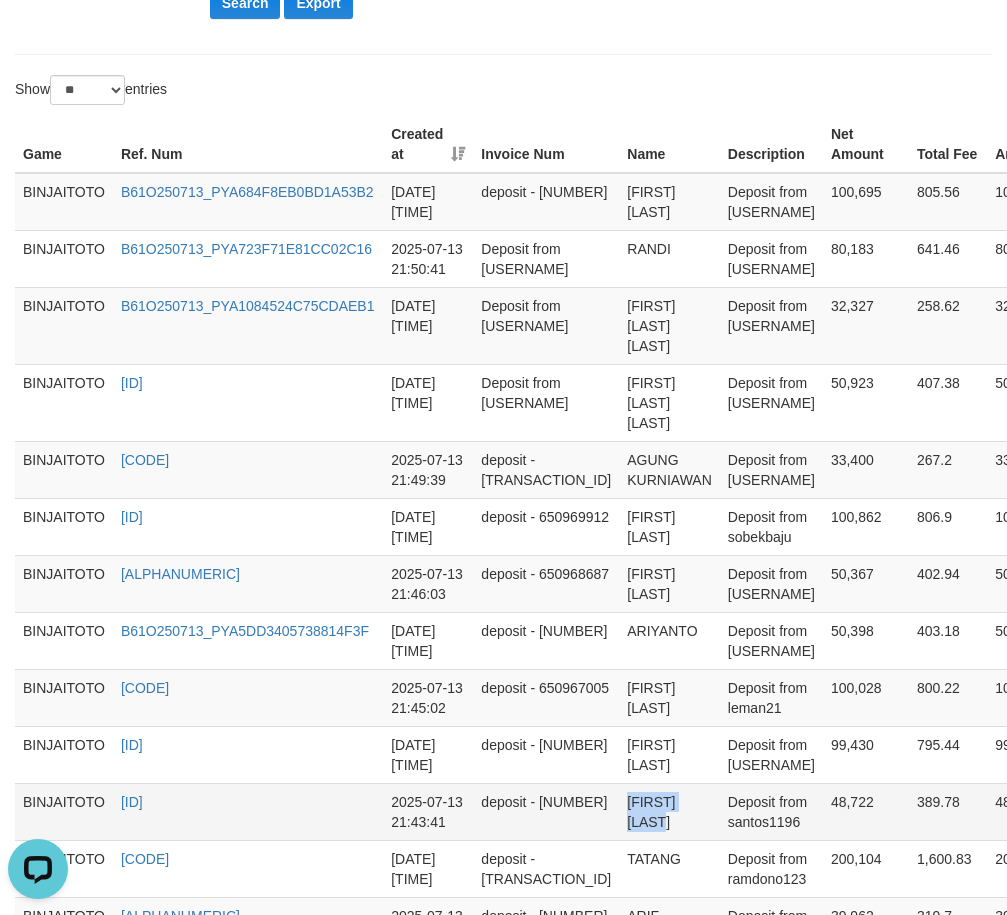 drag, startPoint x: 605, startPoint y: 766, endPoint x: 654, endPoint y: 758, distance: 49.648766 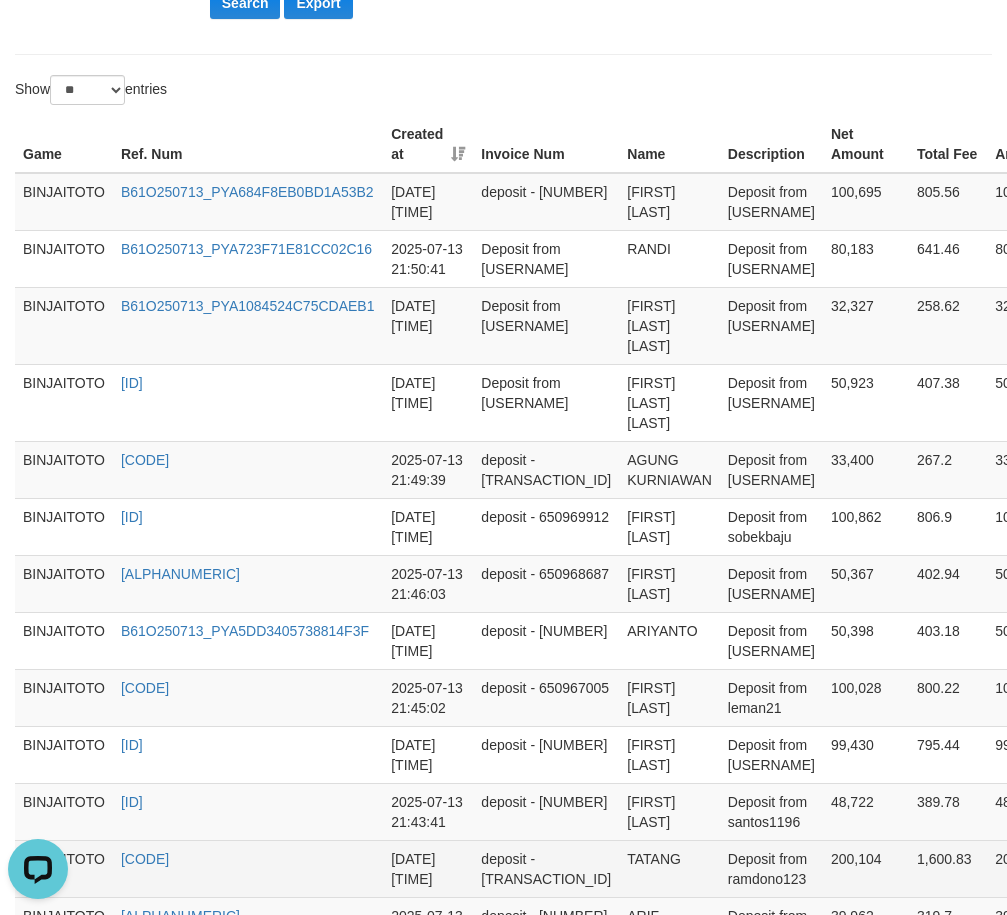 click on "TATANG" at bounding box center (669, 868) 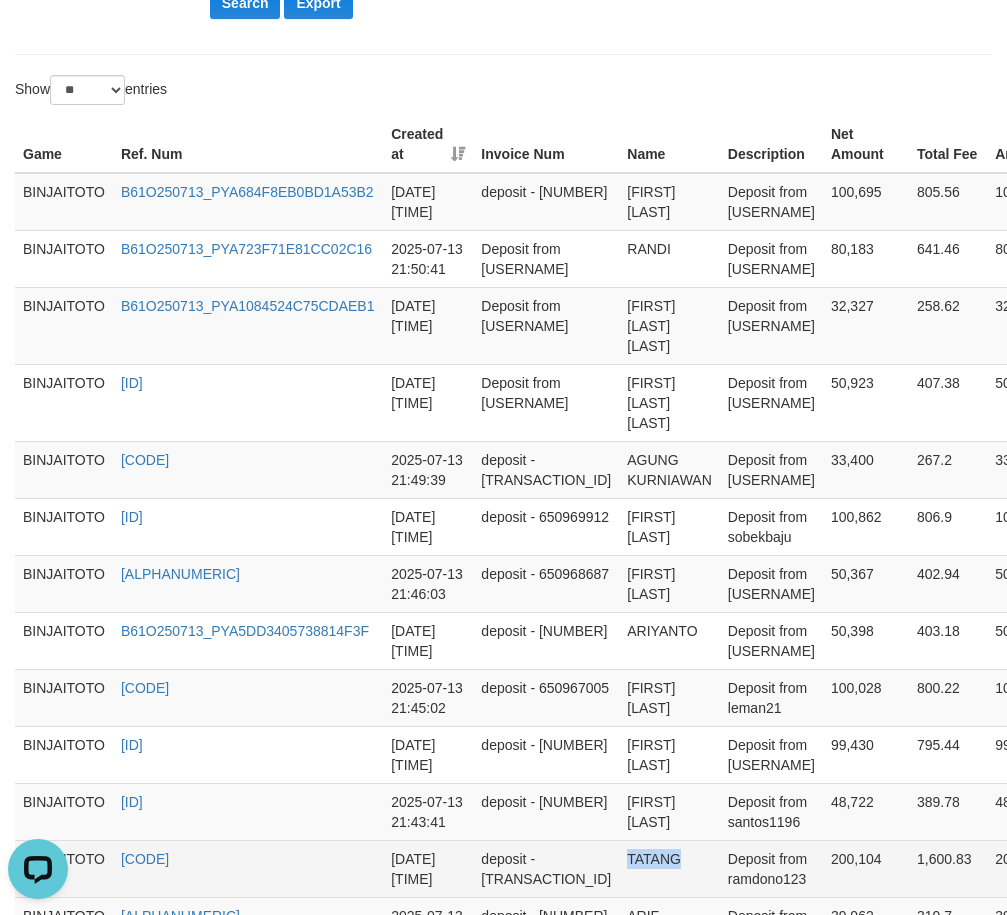 click on "TATANG" at bounding box center [669, 868] 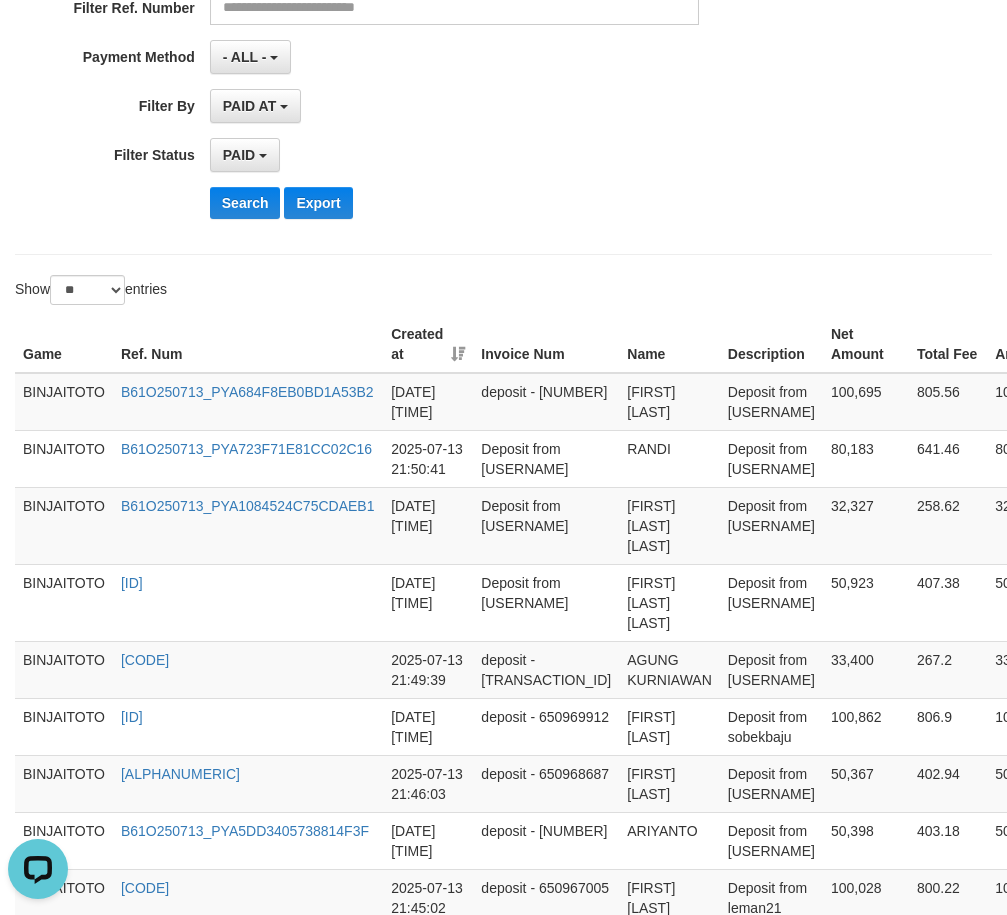 scroll, scrollTop: 157, scrollLeft: 0, axis: vertical 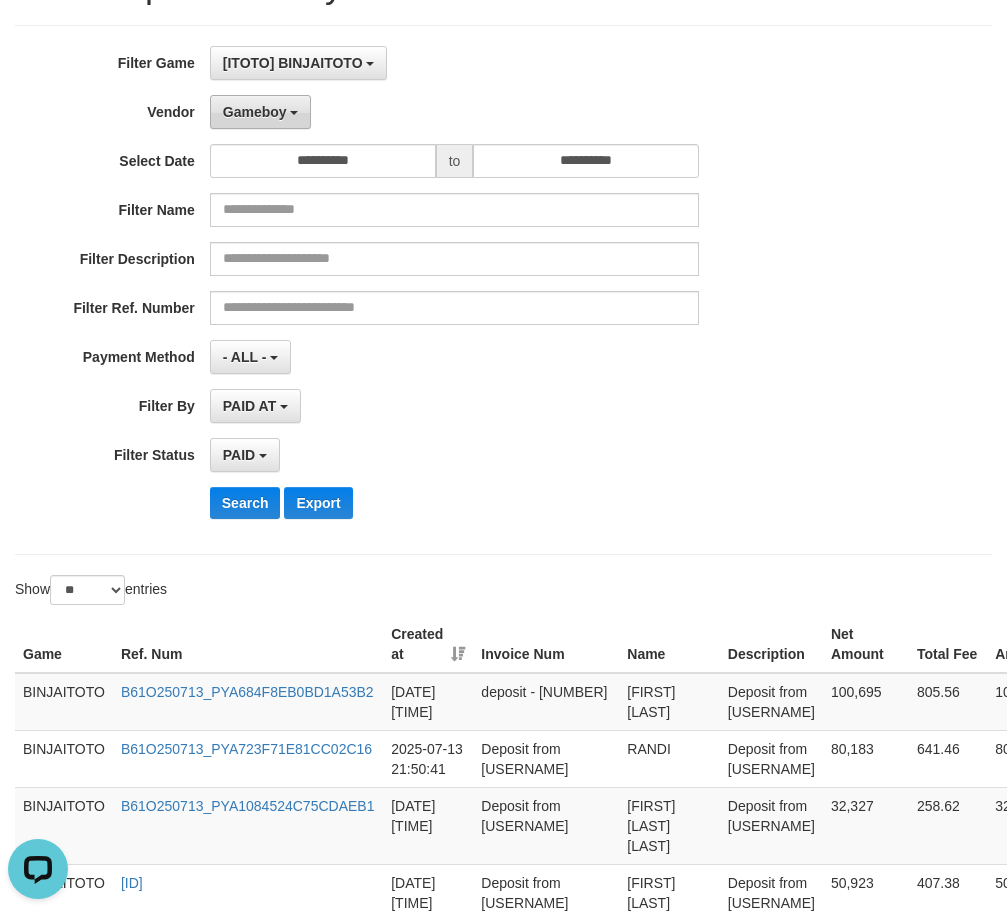 click on "Gameboy" at bounding box center (255, 112) 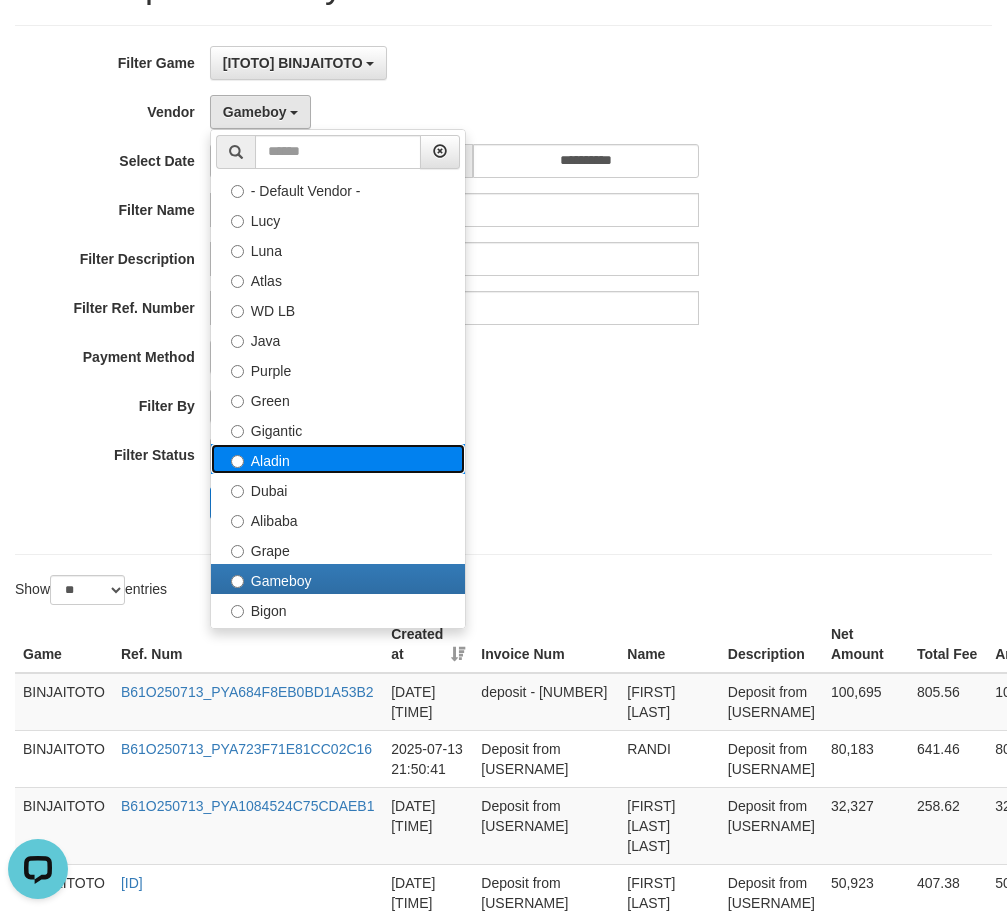 click on "Aladin" at bounding box center [338, 459] 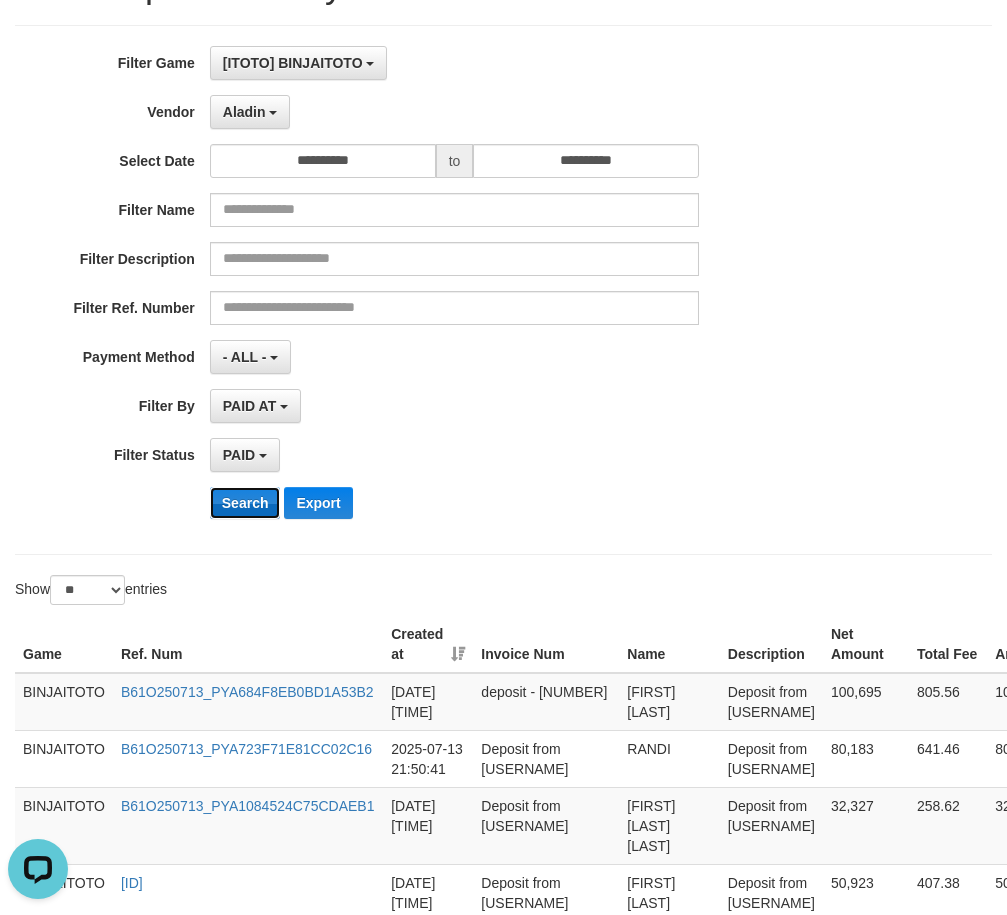 click on "Search" at bounding box center (245, 503) 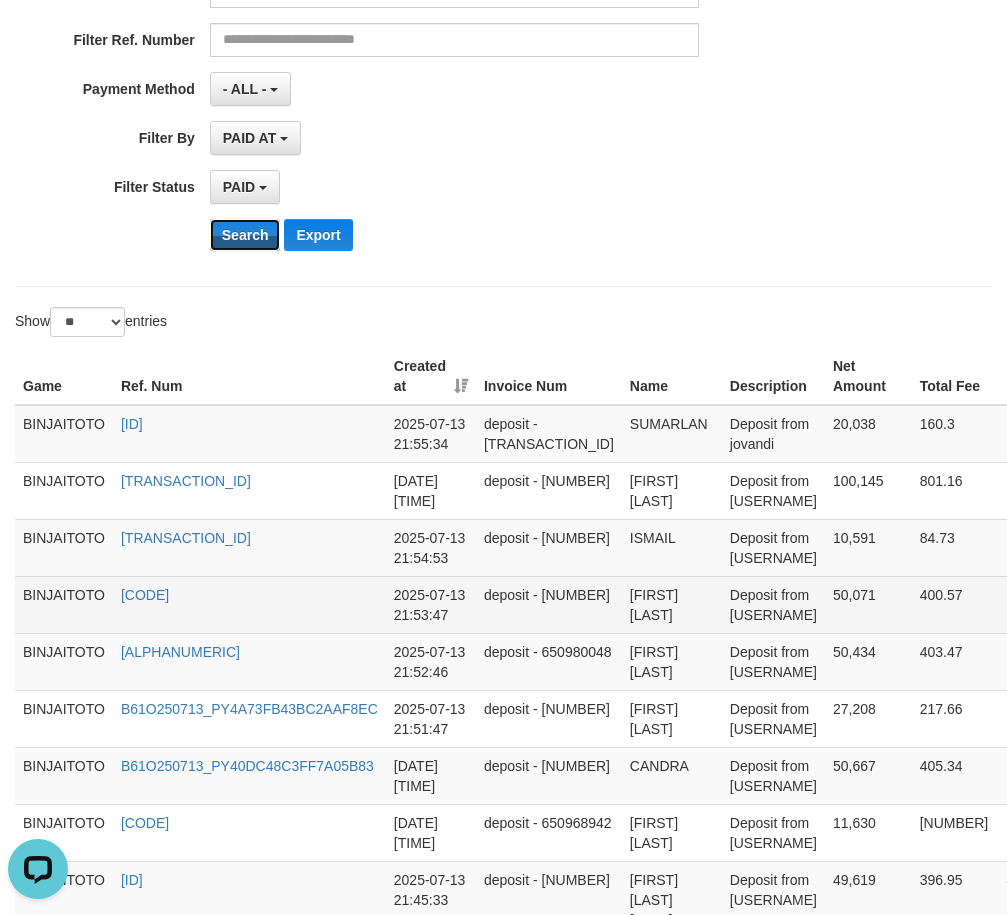 scroll, scrollTop: 557, scrollLeft: 0, axis: vertical 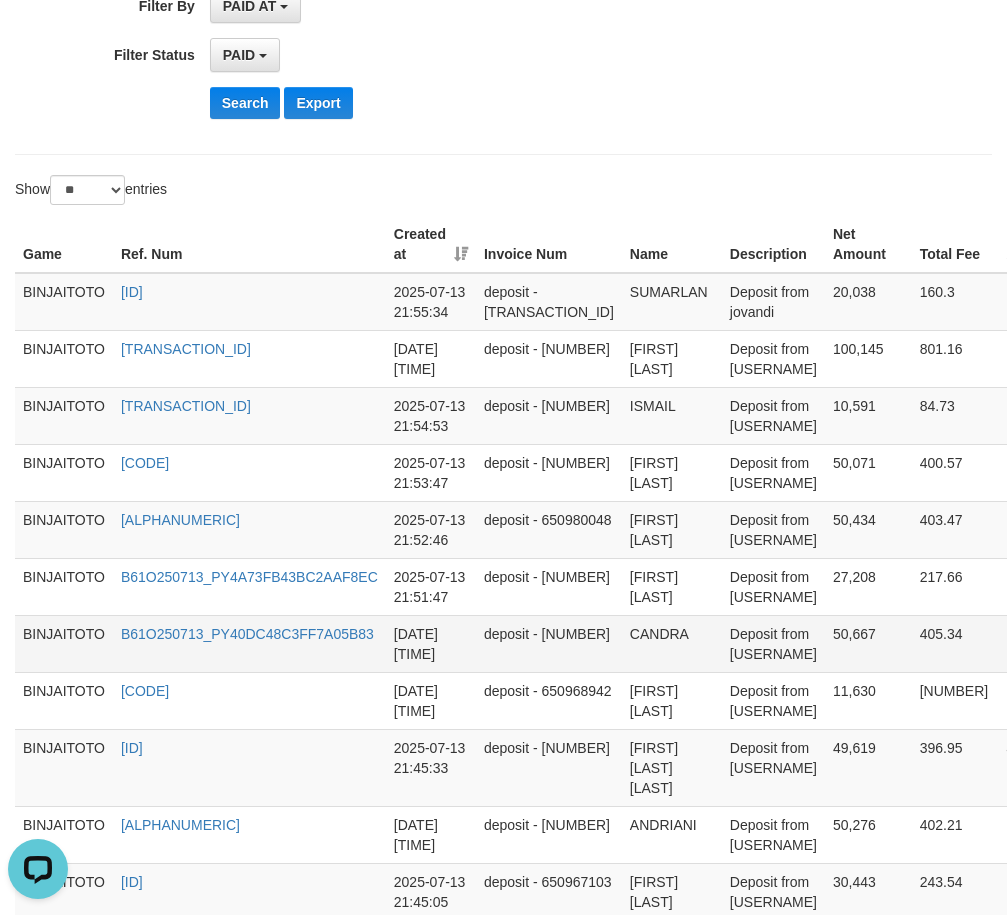 click on "CANDRA" at bounding box center [672, 643] 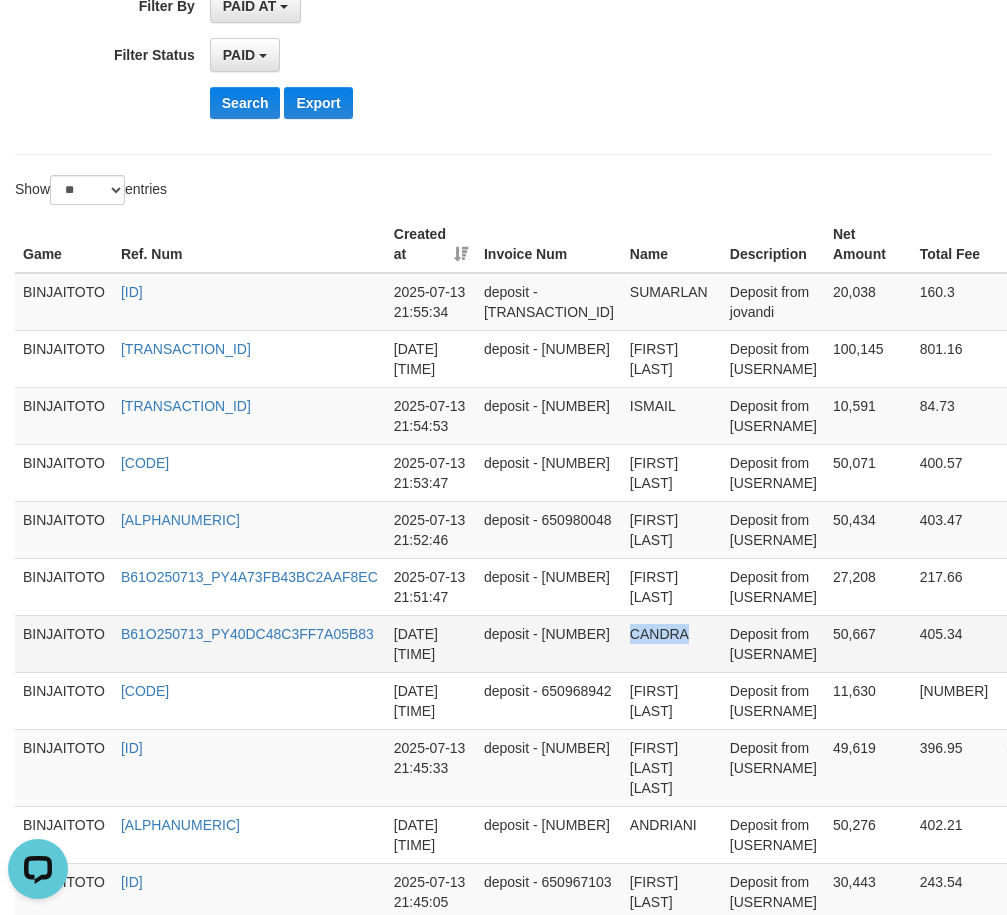 click on "CANDRA" at bounding box center [672, 643] 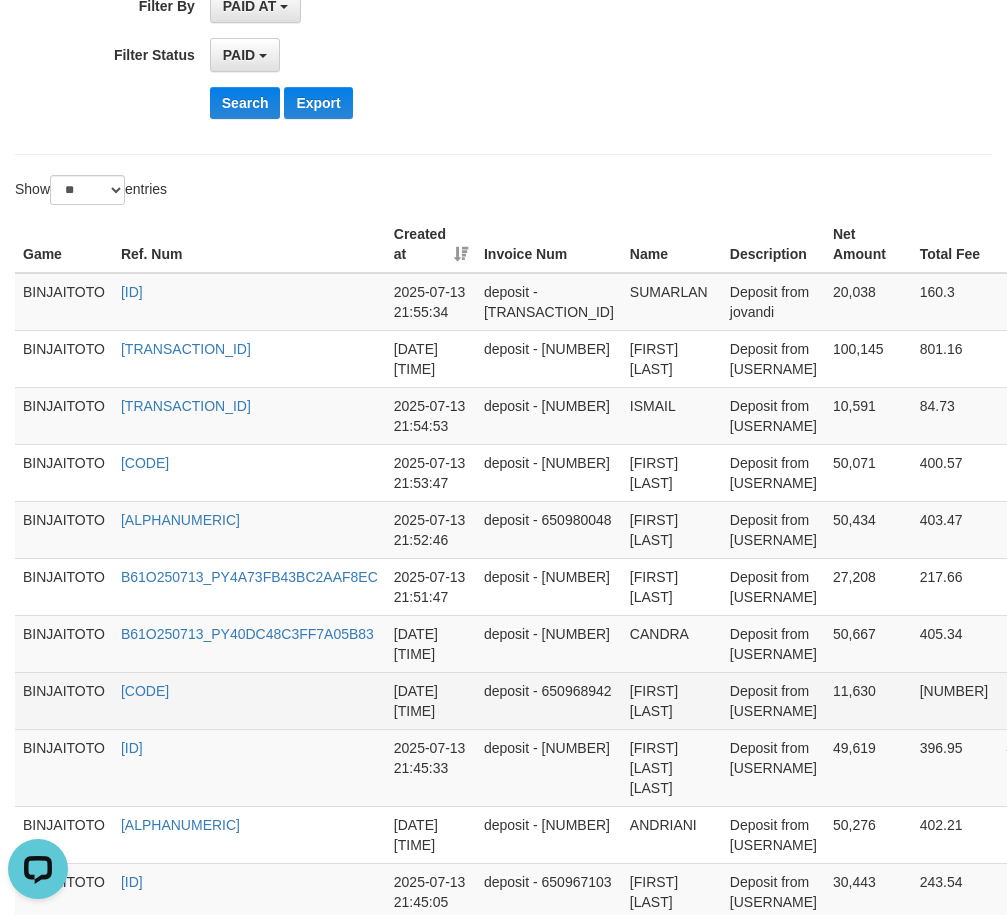 click on "[FIRST] [LAST]" at bounding box center (672, 700) 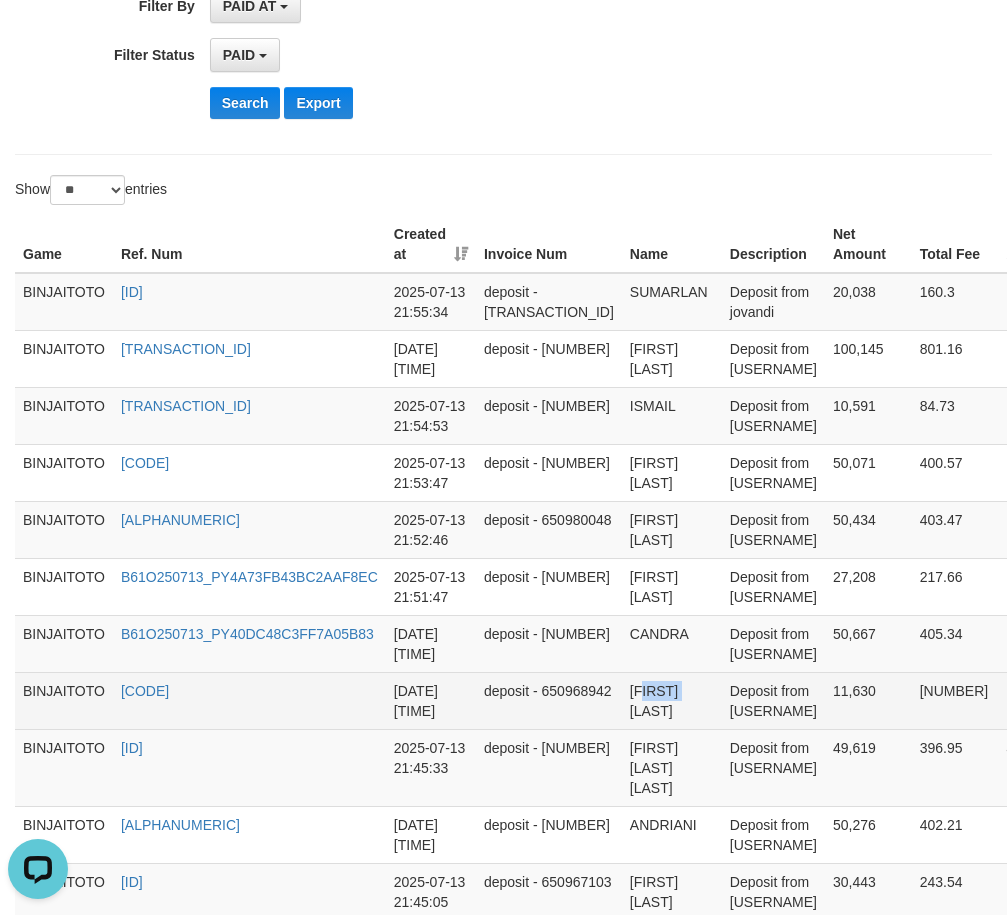 drag, startPoint x: 588, startPoint y: 684, endPoint x: 631, endPoint y: 678, distance: 43.416588 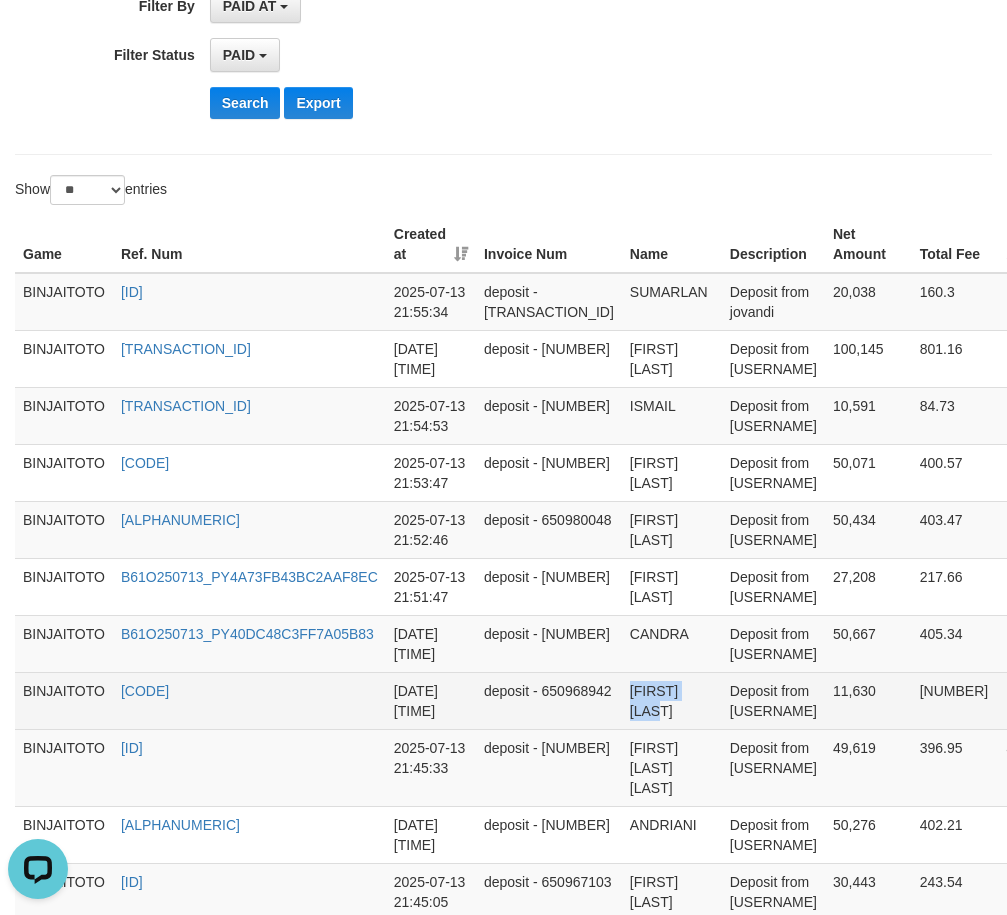 drag, startPoint x: 586, startPoint y: 689, endPoint x: 652, endPoint y: 689, distance: 66 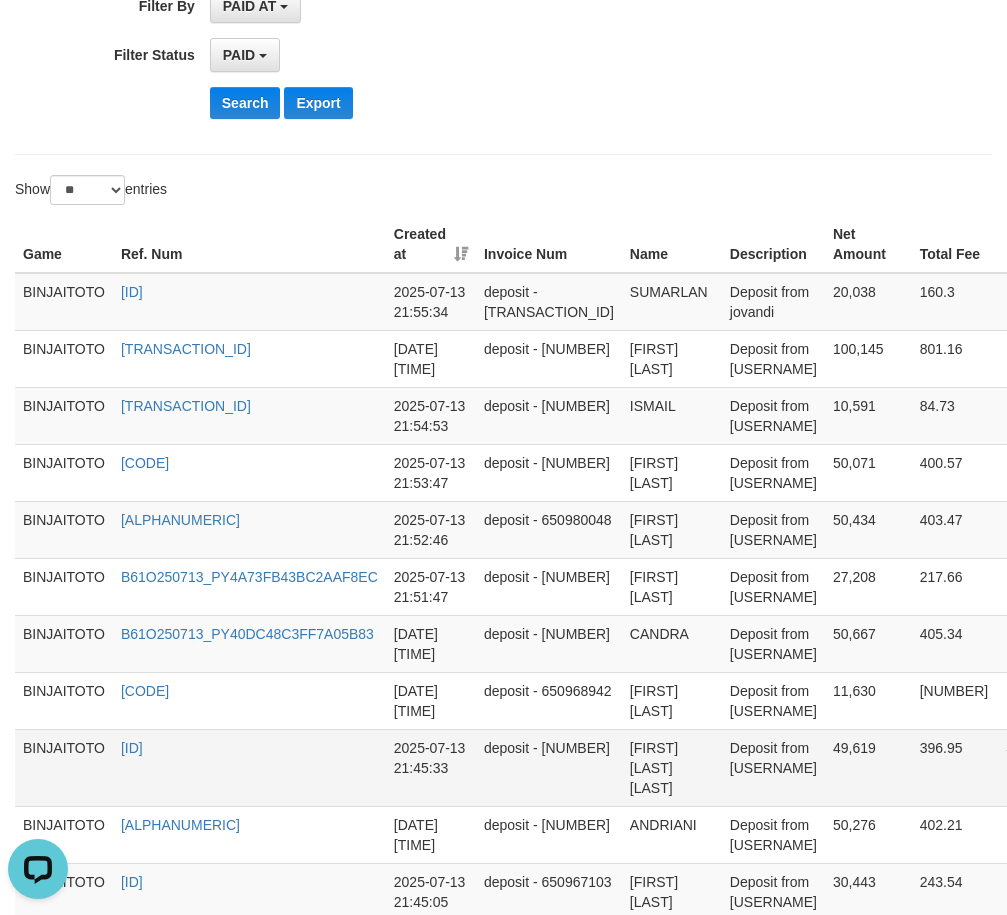 click on "[FIRST] [LAST] [LAST]" at bounding box center (672, 767) 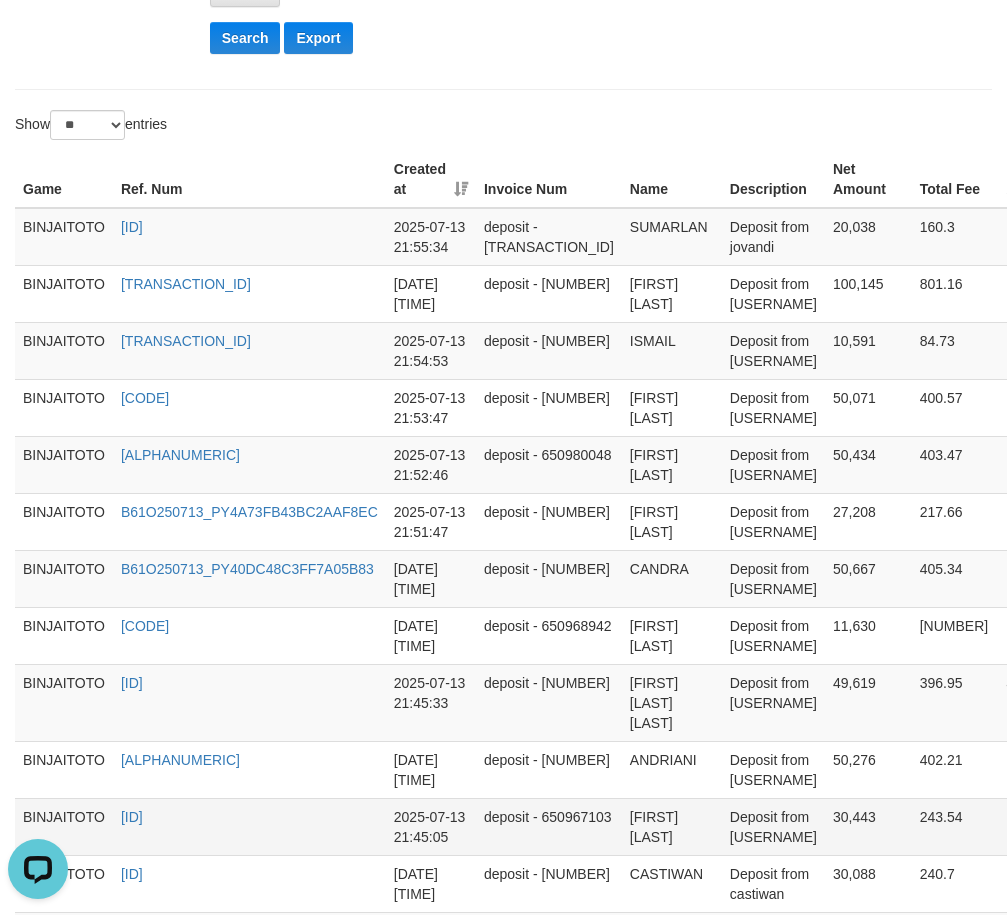 scroll, scrollTop: 657, scrollLeft: 0, axis: vertical 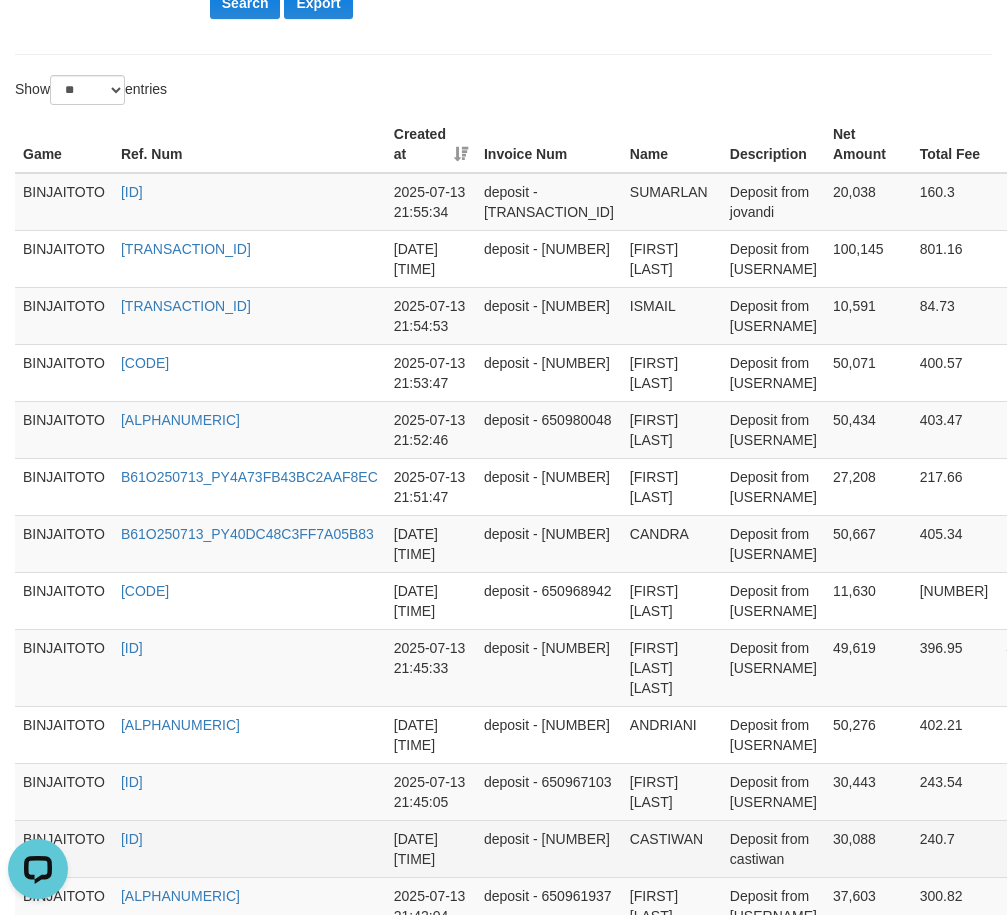 click on "CASTIWAN" at bounding box center [672, 848] 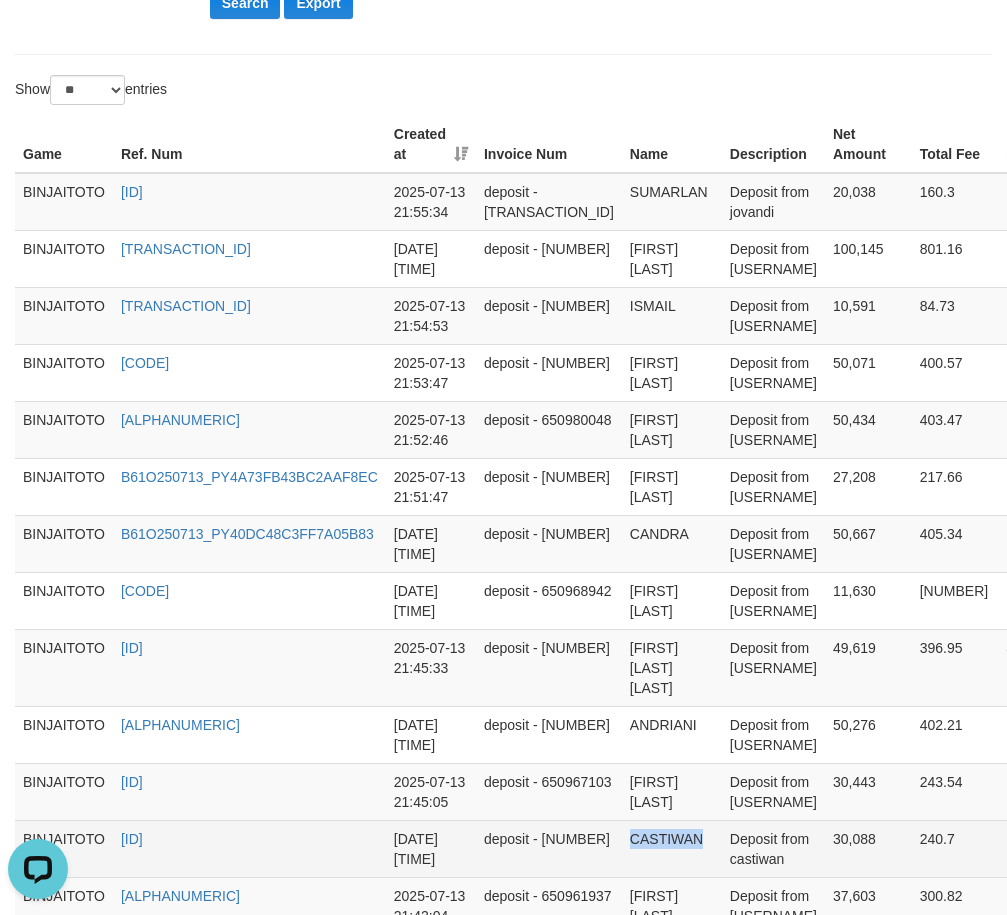 click on "CASTIWAN" at bounding box center (672, 848) 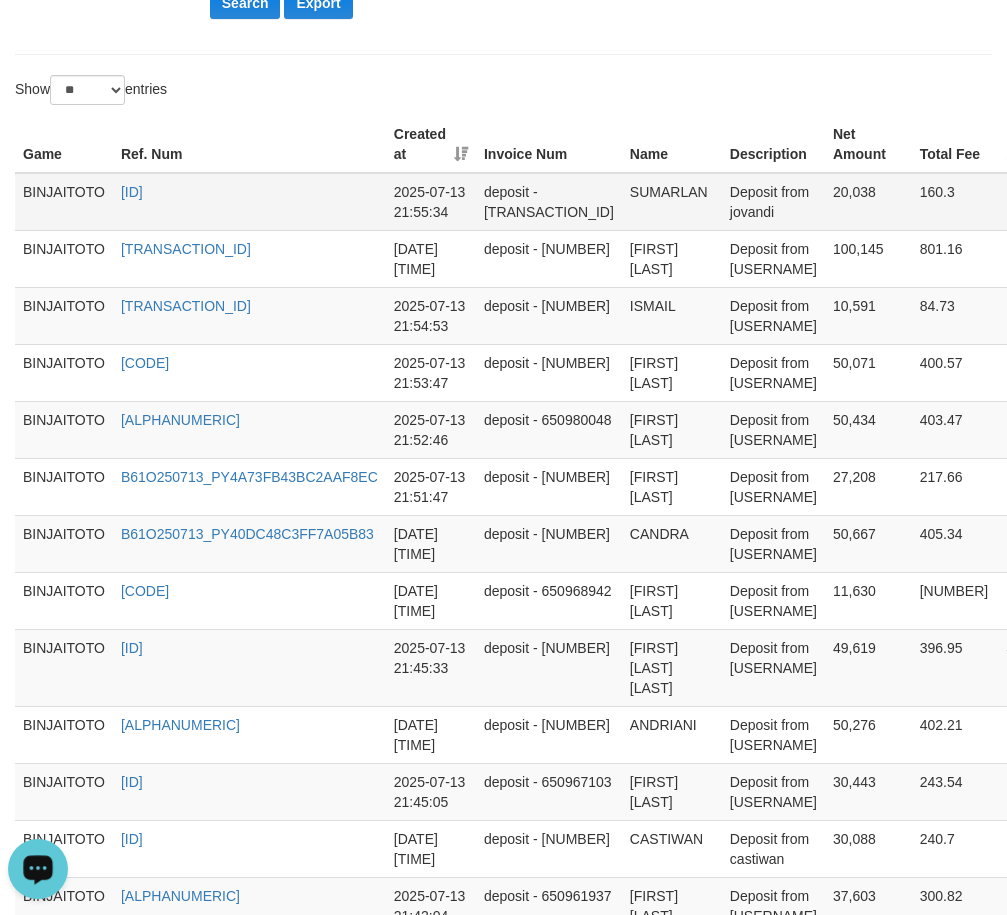 click on "SUMARLAN" at bounding box center (672, 202) 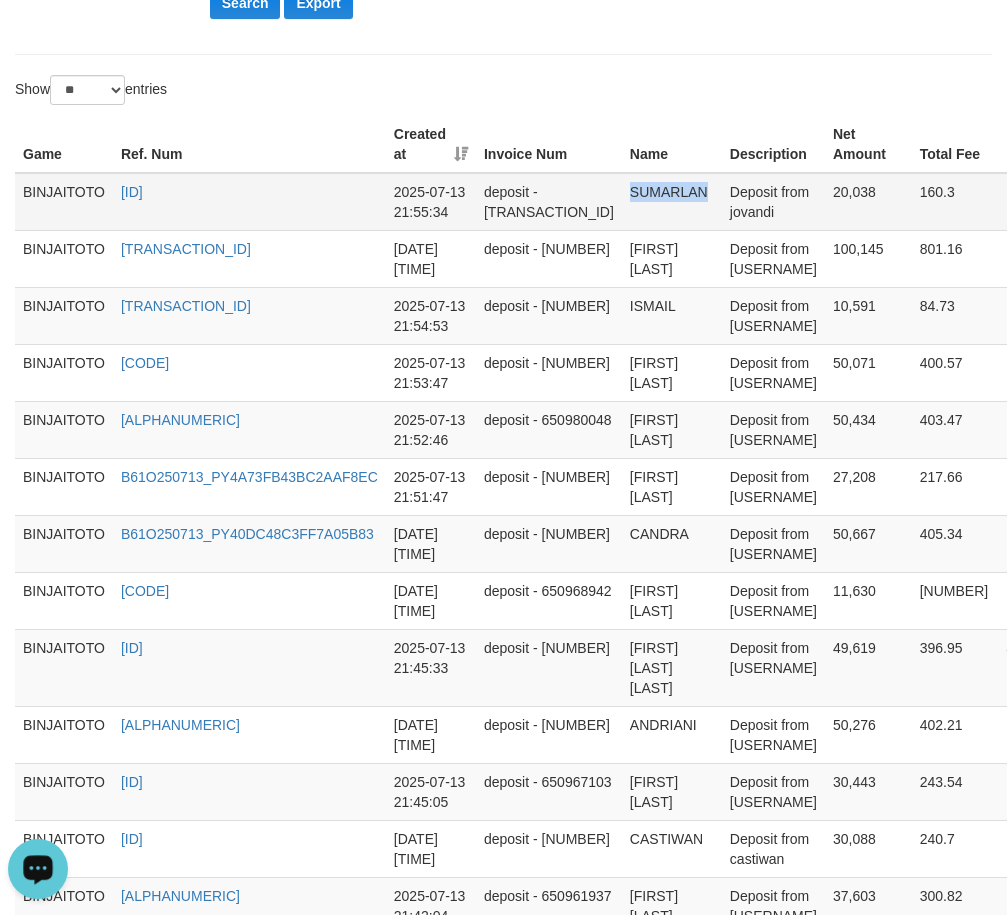 click on "SUMARLAN" at bounding box center [672, 202] 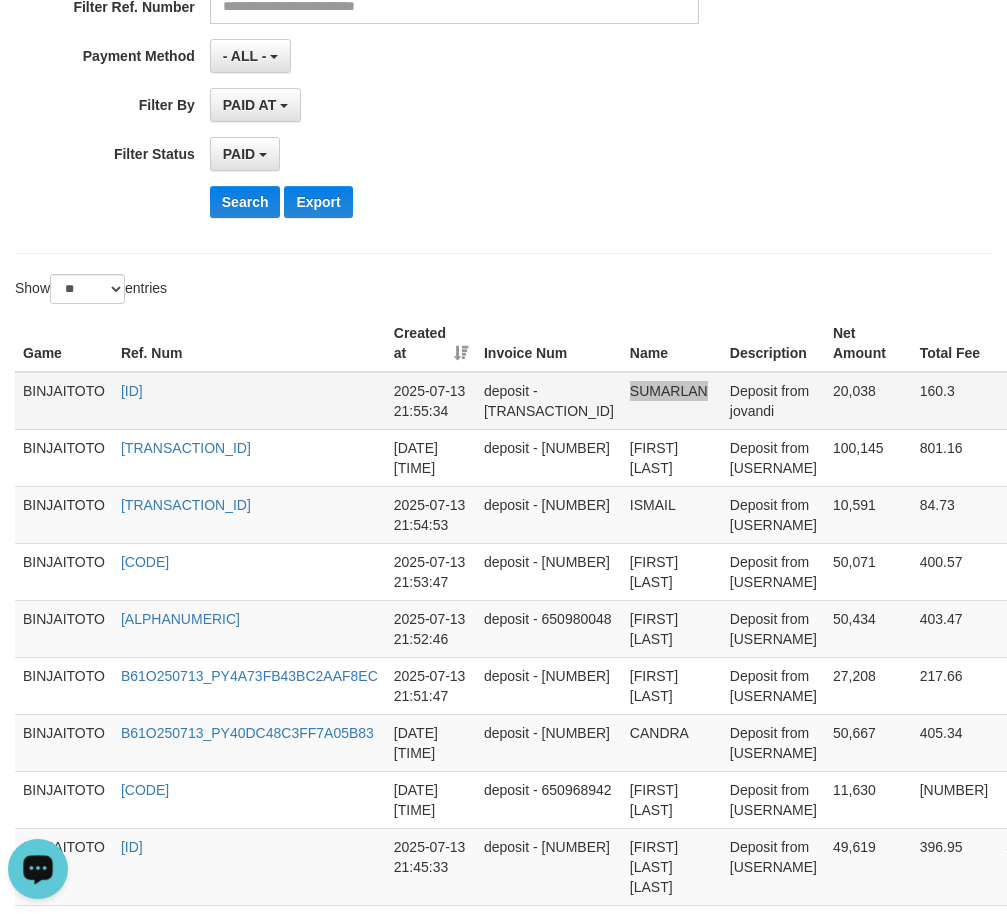 scroll, scrollTop: 457, scrollLeft: 0, axis: vertical 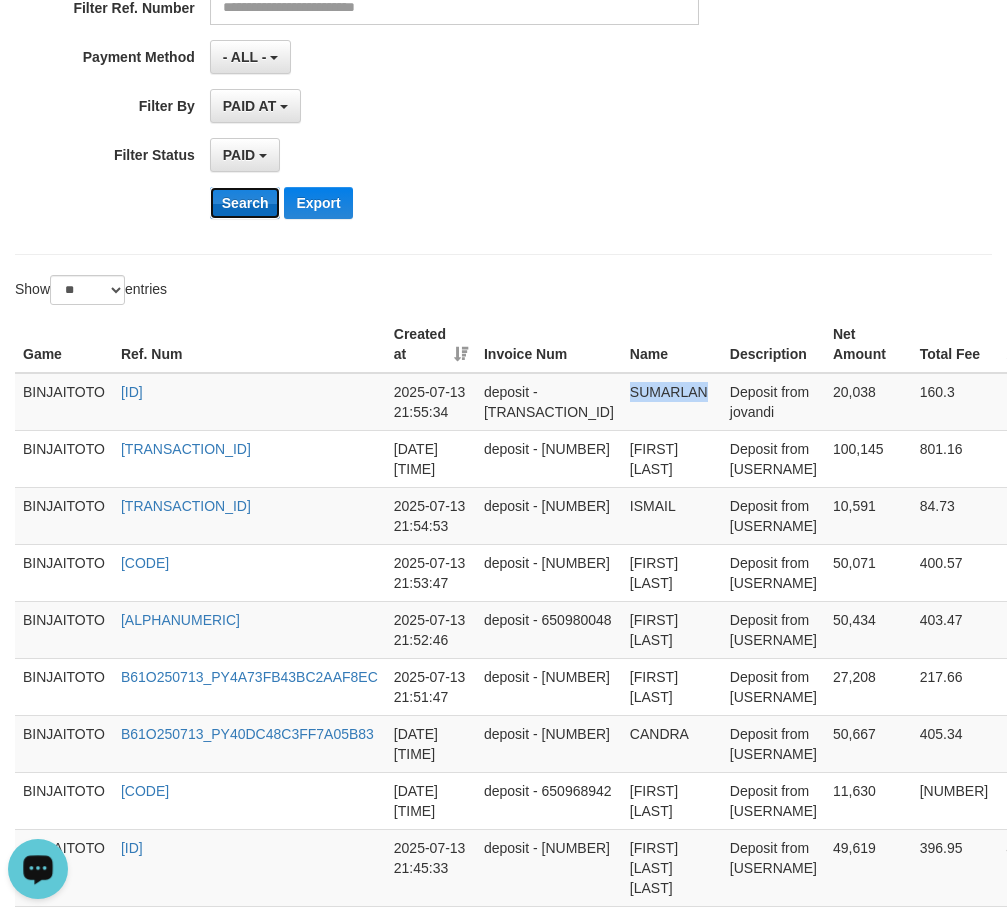 click on "Search" at bounding box center [245, 203] 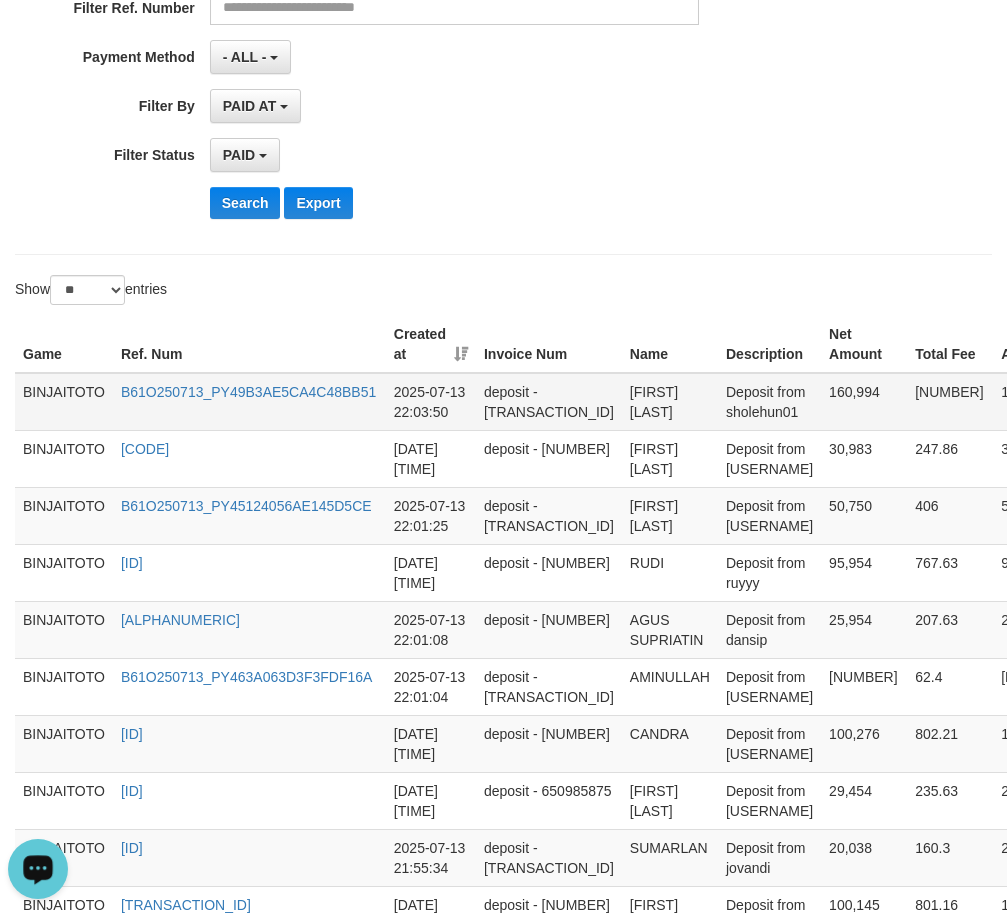 click on "[FIRST] [LAST]" at bounding box center [670, 402] 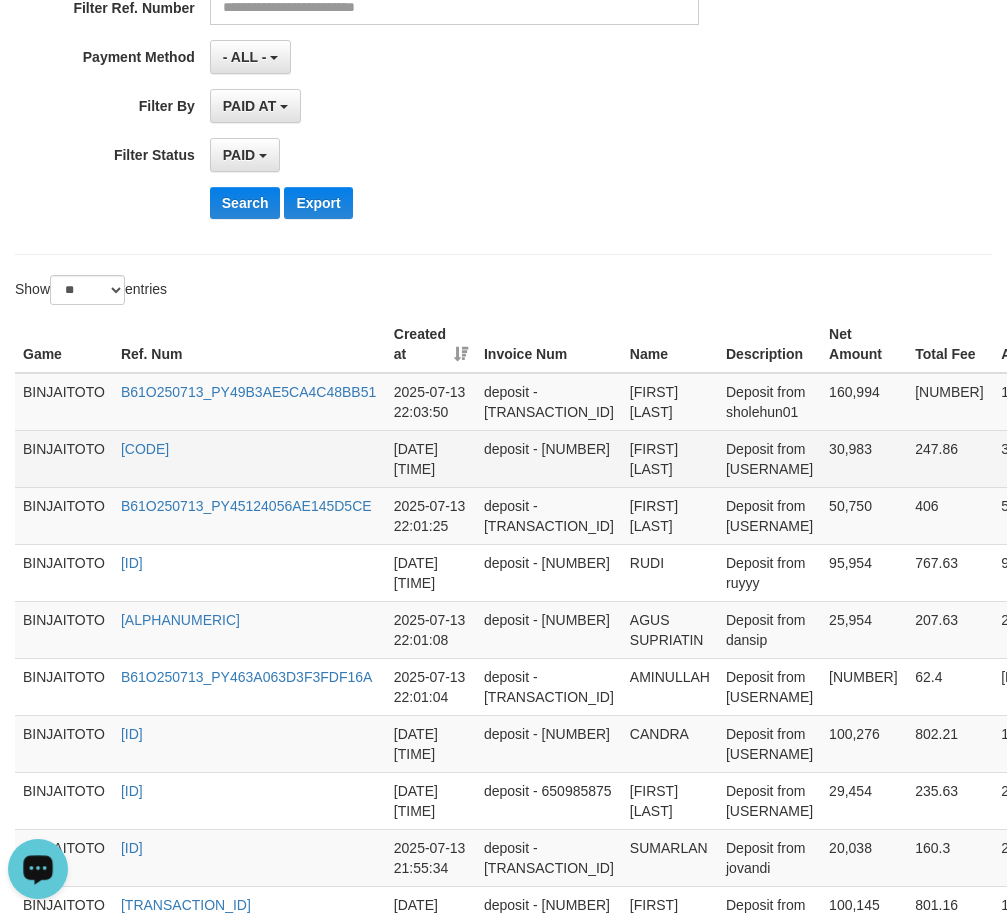 click on "[FIRST] [LAST]" at bounding box center [670, 458] 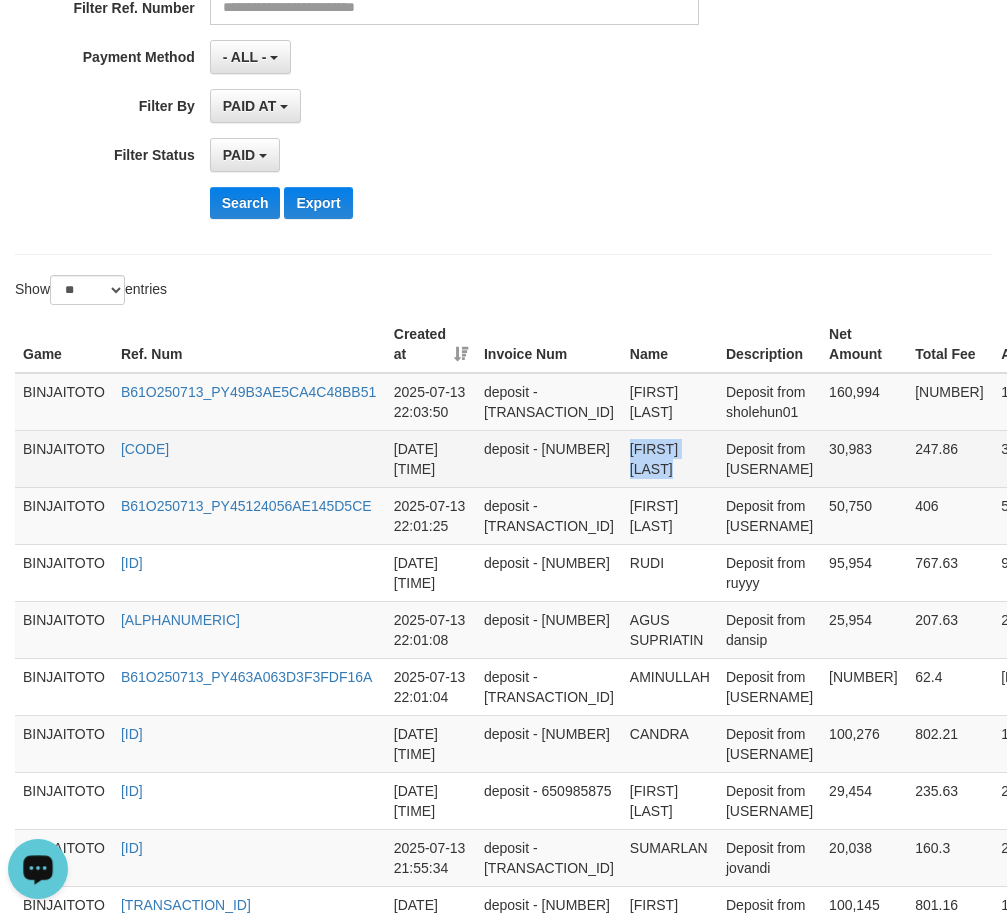 drag, startPoint x: 586, startPoint y: 445, endPoint x: 641, endPoint y: 445, distance: 55 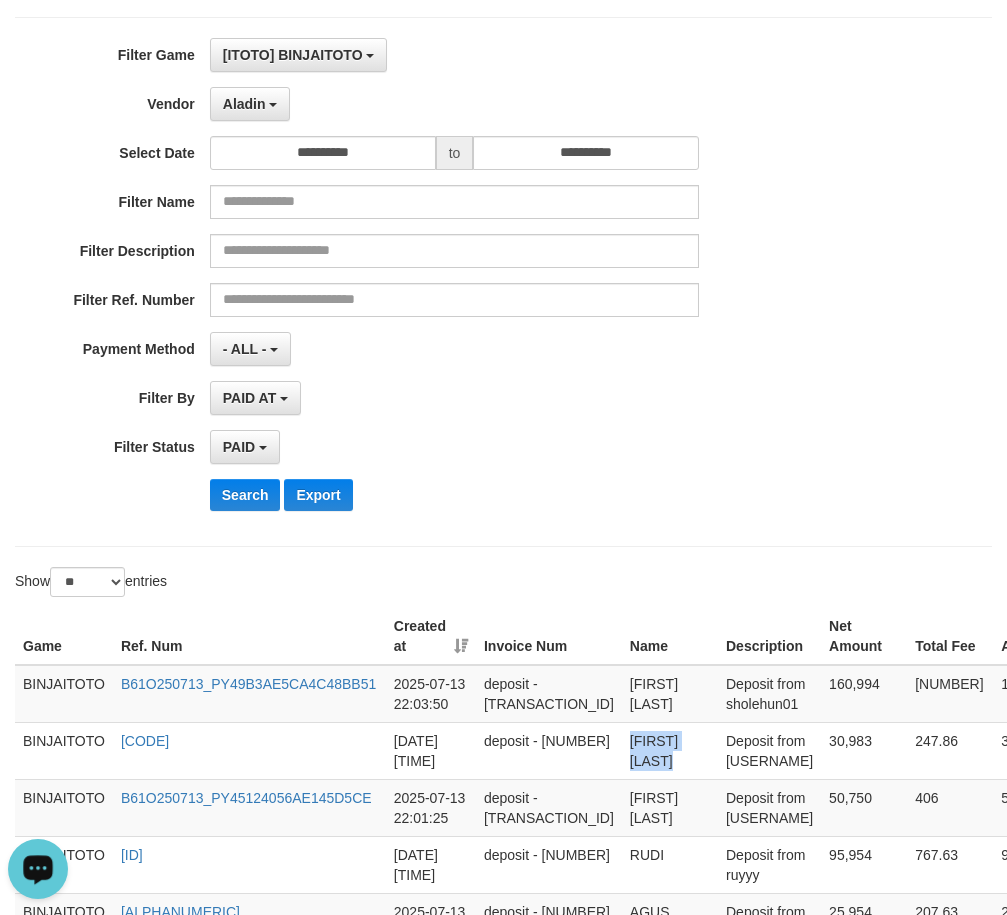 scroll, scrollTop: 157, scrollLeft: 0, axis: vertical 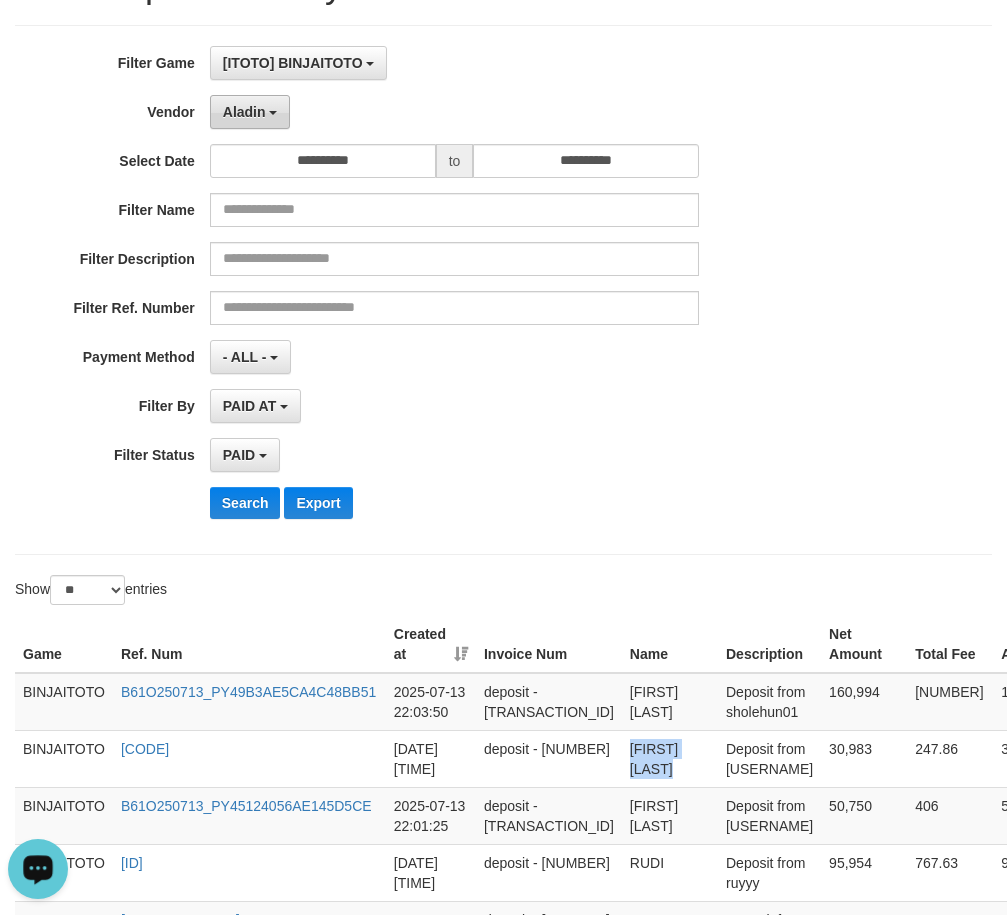 click on "Aladin" at bounding box center (244, 112) 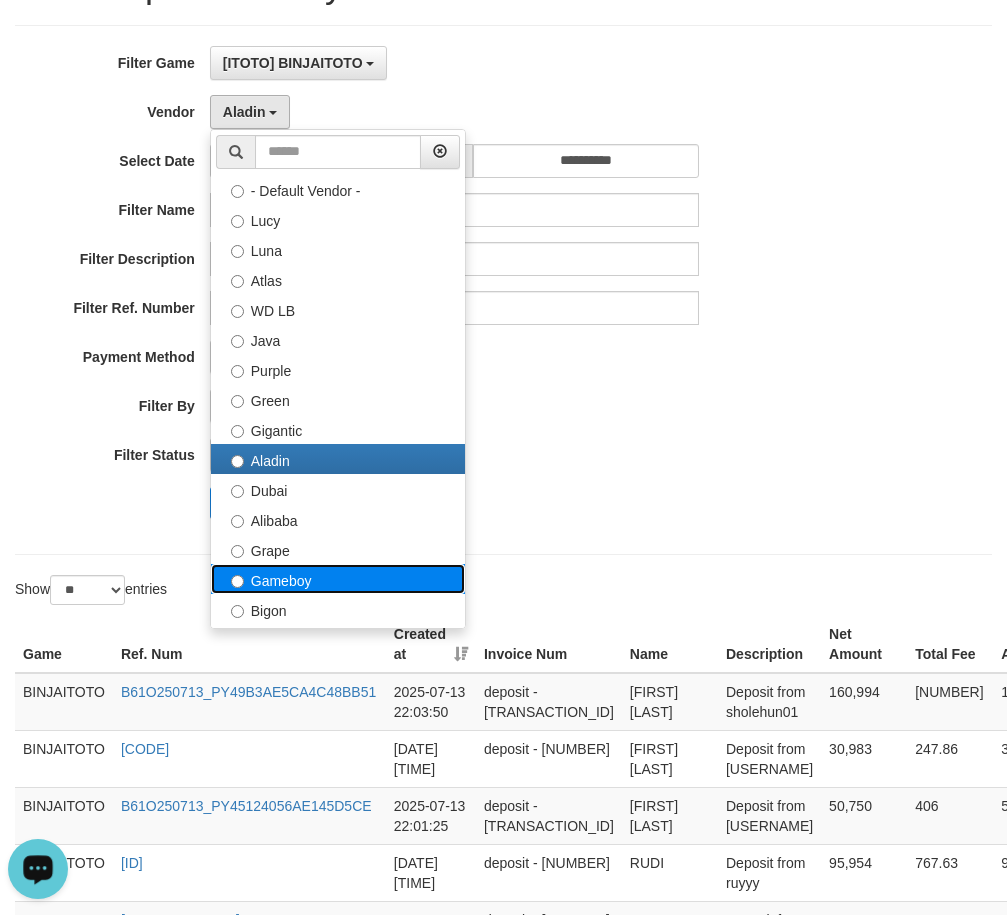 click on "Gameboy" at bounding box center (338, 579) 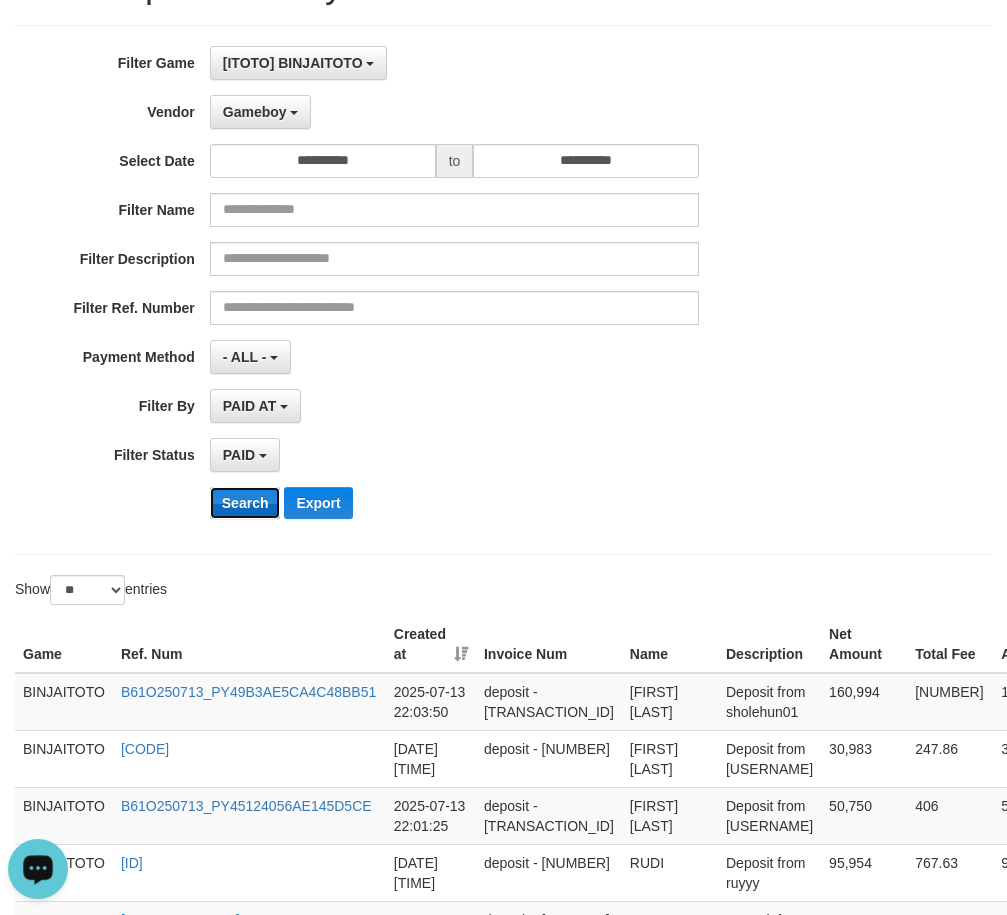 click on "Search" at bounding box center (245, 503) 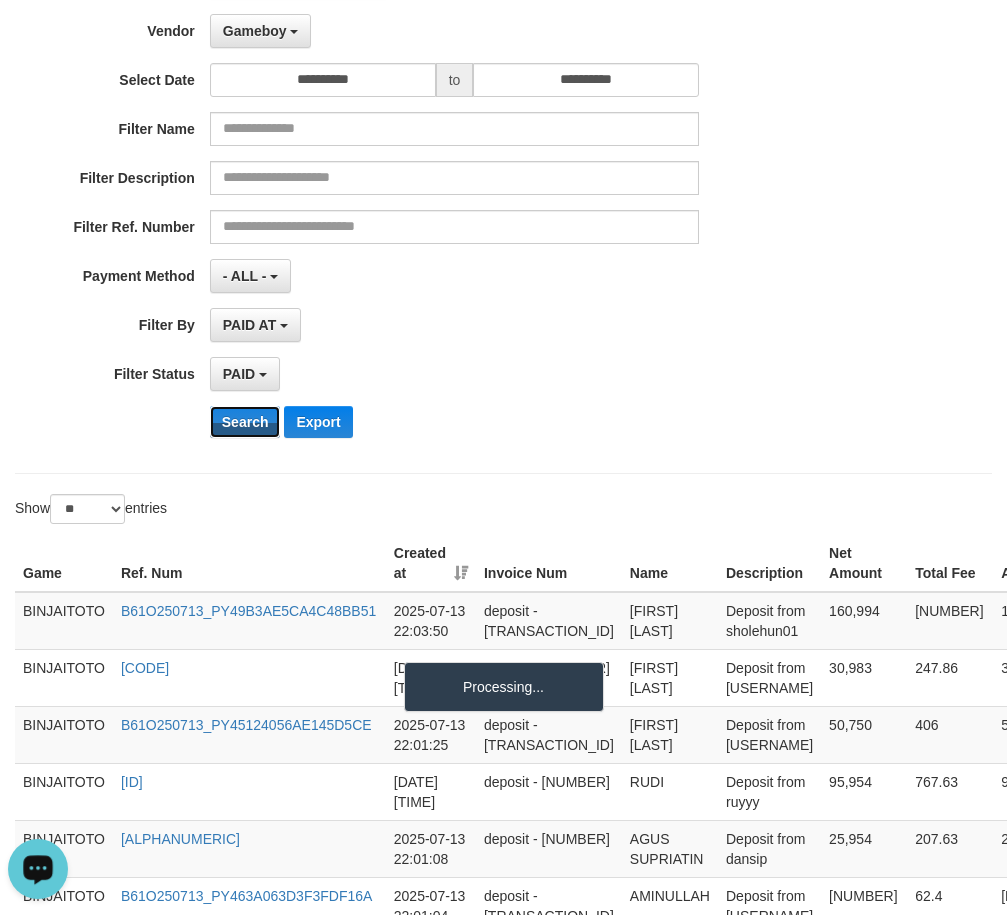 scroll, scrollTop: 357, scrollLeft: 0, axis: vertical 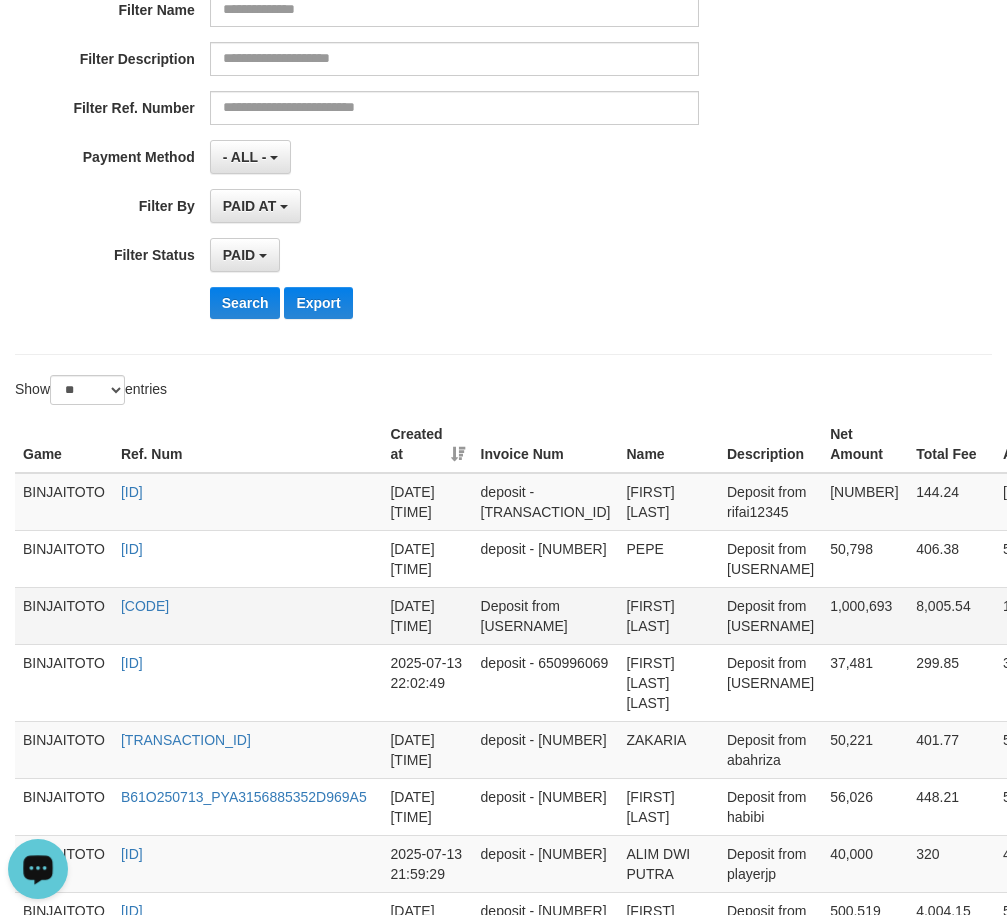 click on "[FIRST] [LAST]" at bounding box center [668, 615] 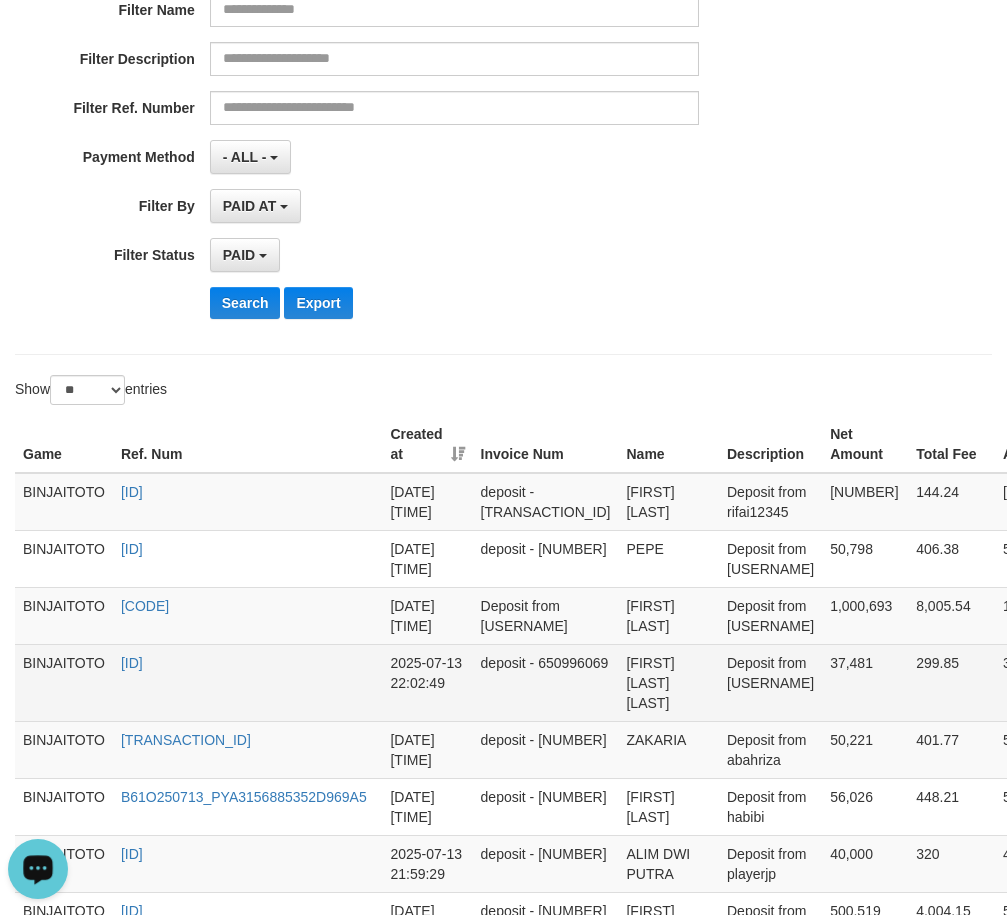 click on "[FIRST] [LAST] [LAST]" at bounding box center [668, 682] 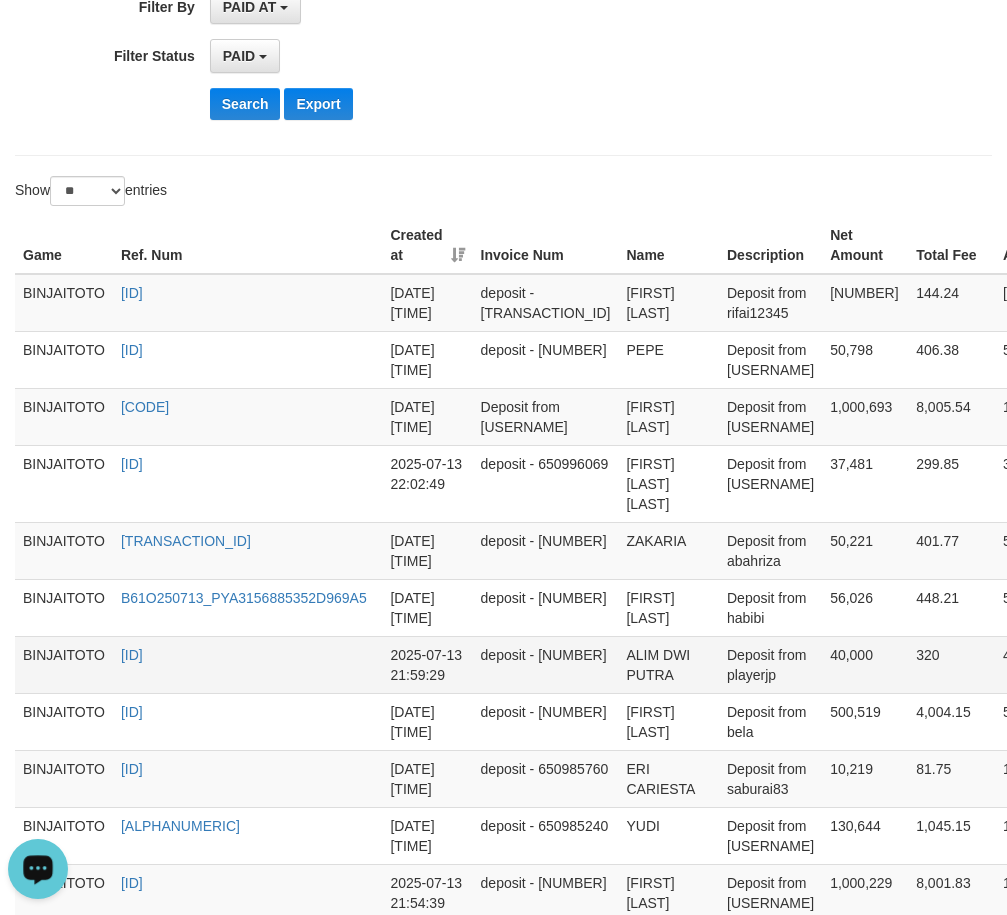 scroll, scrollTop: 557, scrollLeft: 0, axis: vertical 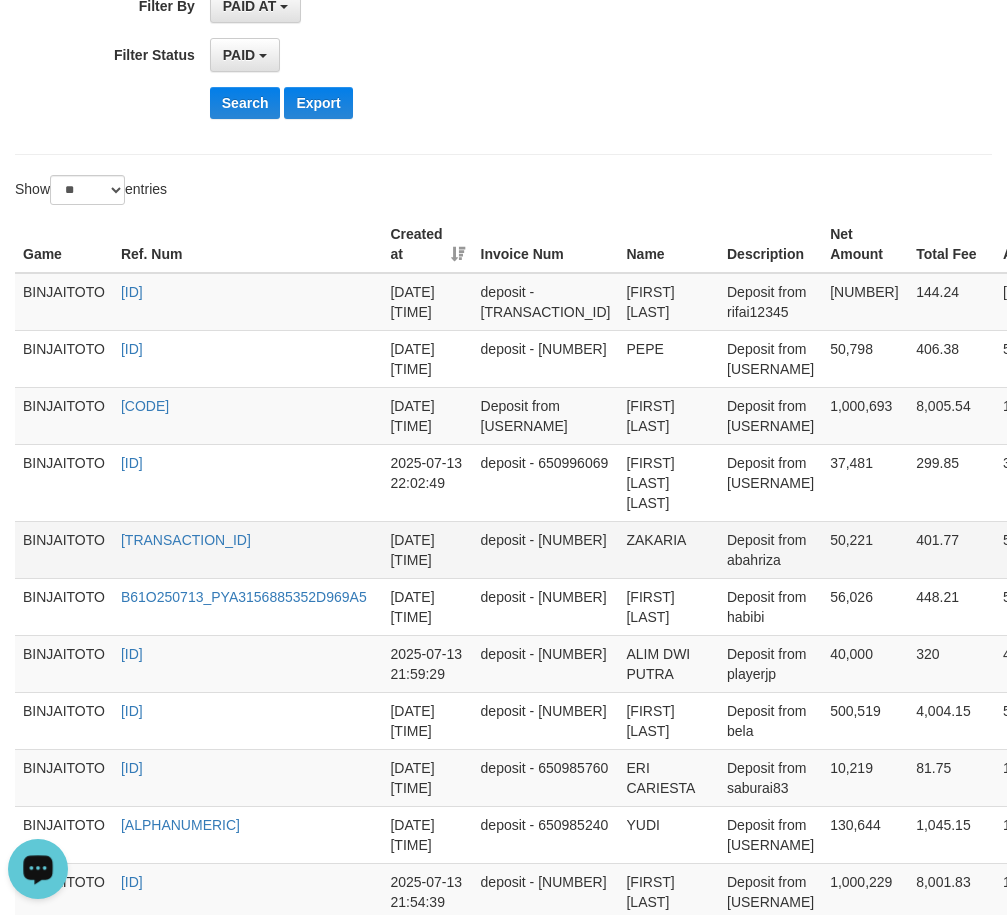 click on "ZAKARIA" at bounding box center (668, 549) 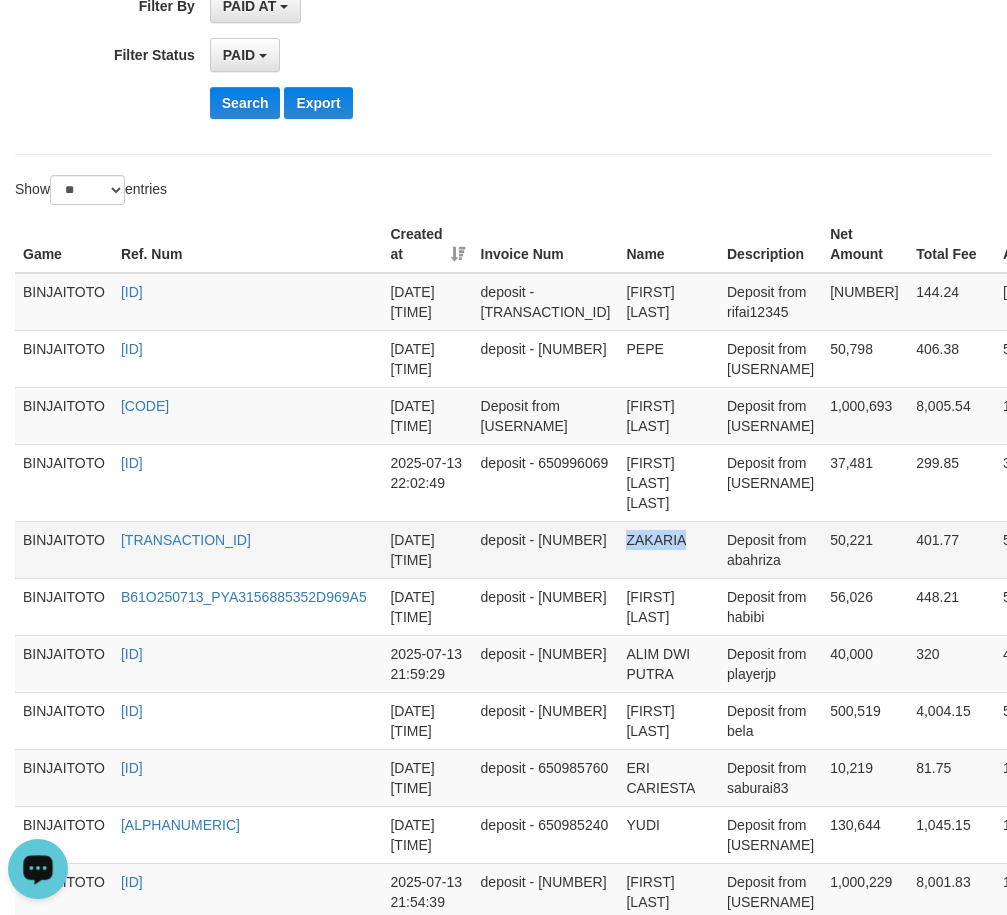 click on "ZAKARIA" at bounding box center [668, 549] 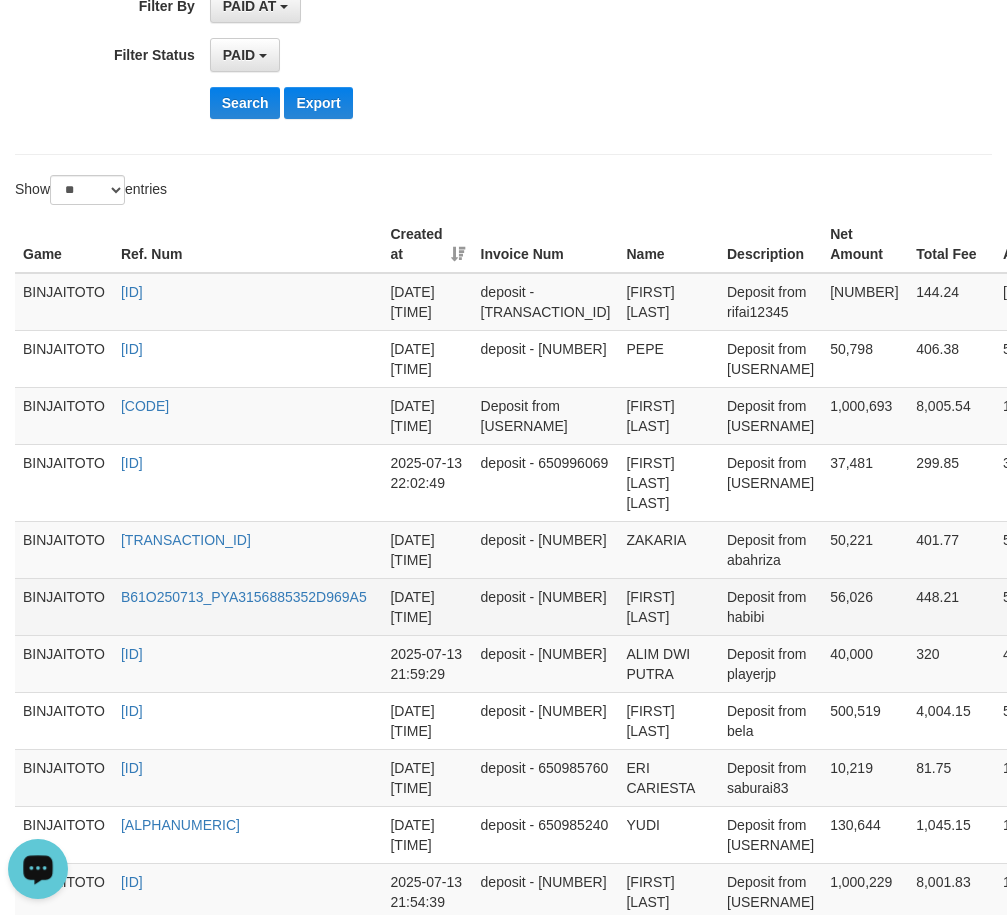 click on "[FIRST] [LAST]" at bounding box center [668, 606] 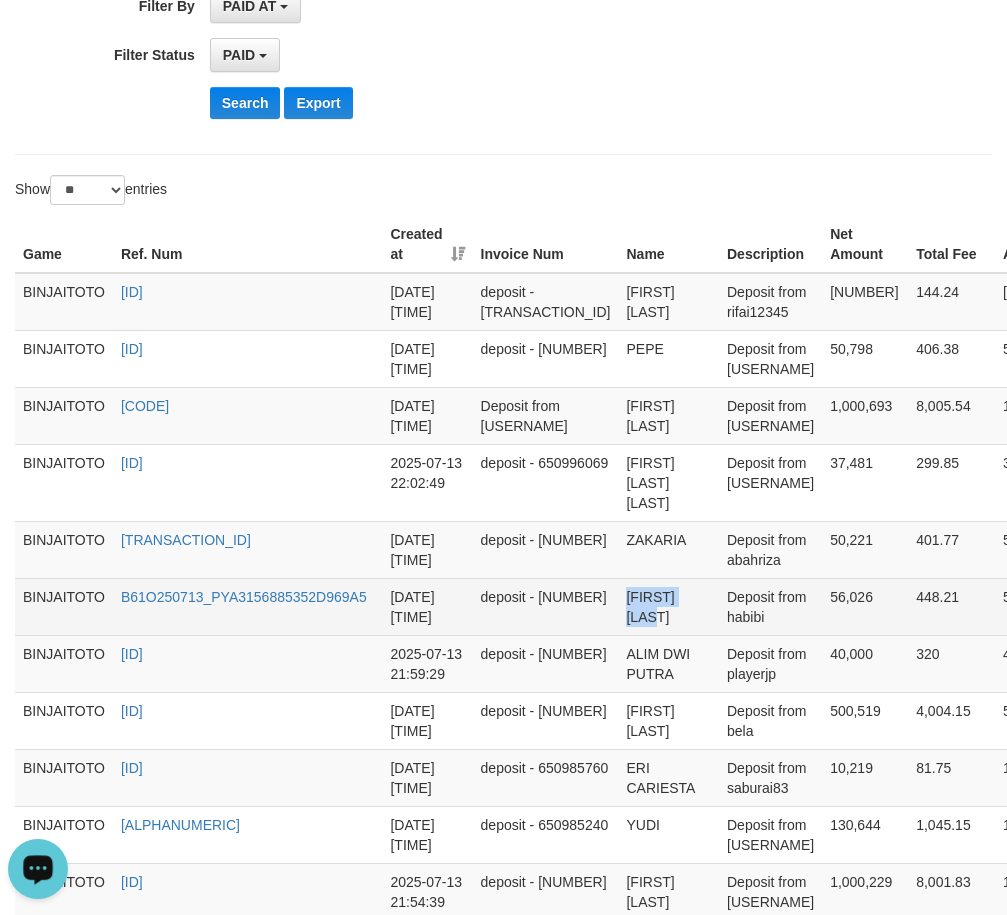 drag, startPoint x: 596, startPoint y: 589, endPoint x: 672, endPoint y: 590, distance: 76.00658 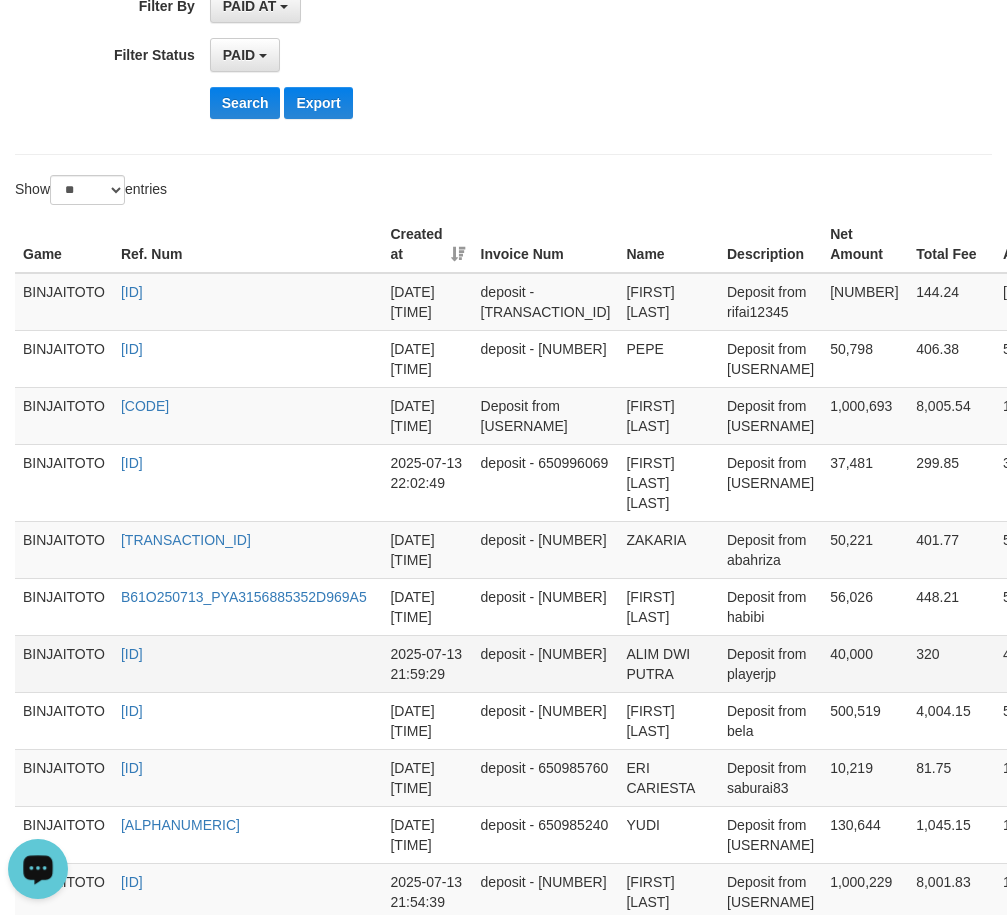 click on "ALIM DWI PUTRA" at bounding box center [668, 663] 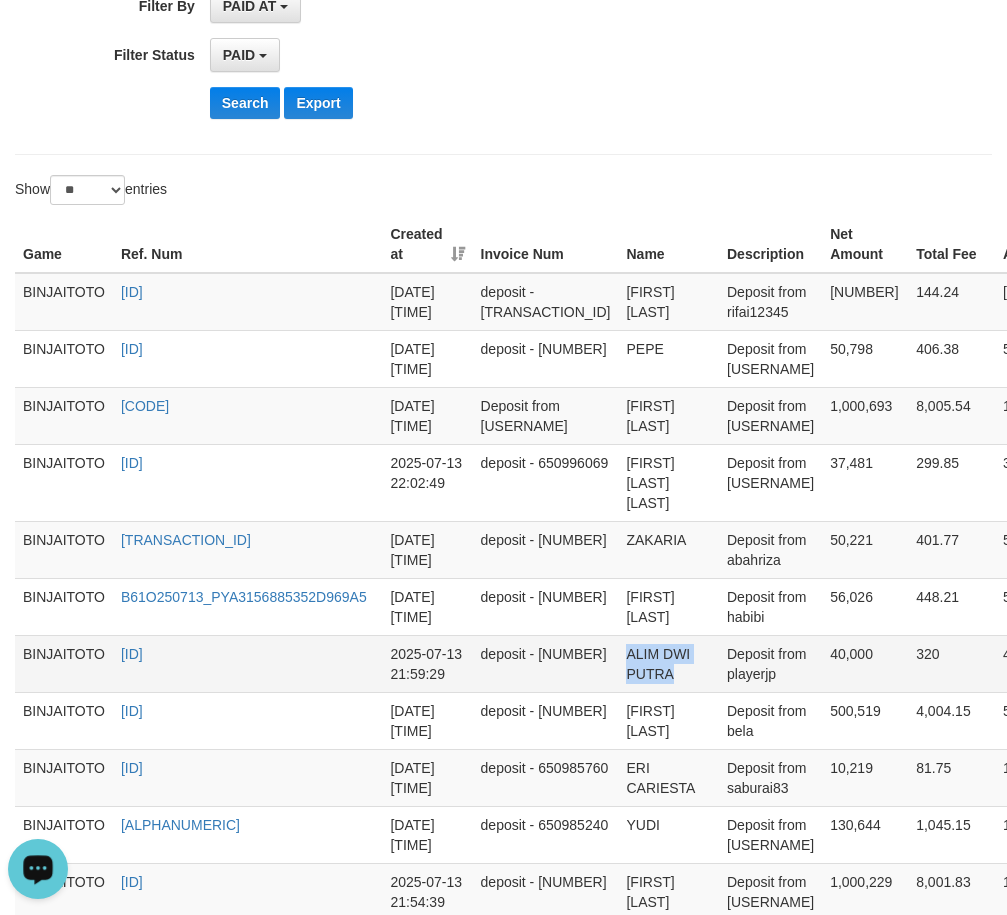 drag, startPoint x: 583, startPoint y: 650, endPoint x: 681, endPoint y: 653, distance: 98.045906 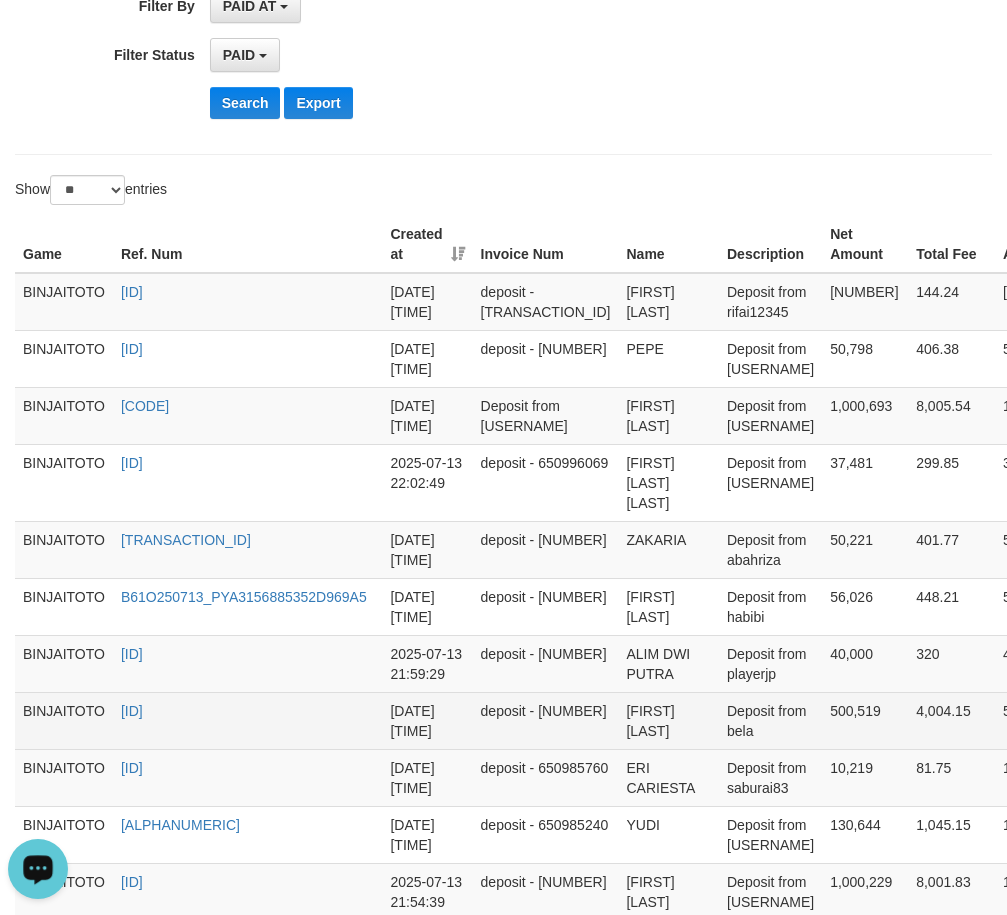 click on "[FIRST] [LAST]" at bounding box center (668, 720) 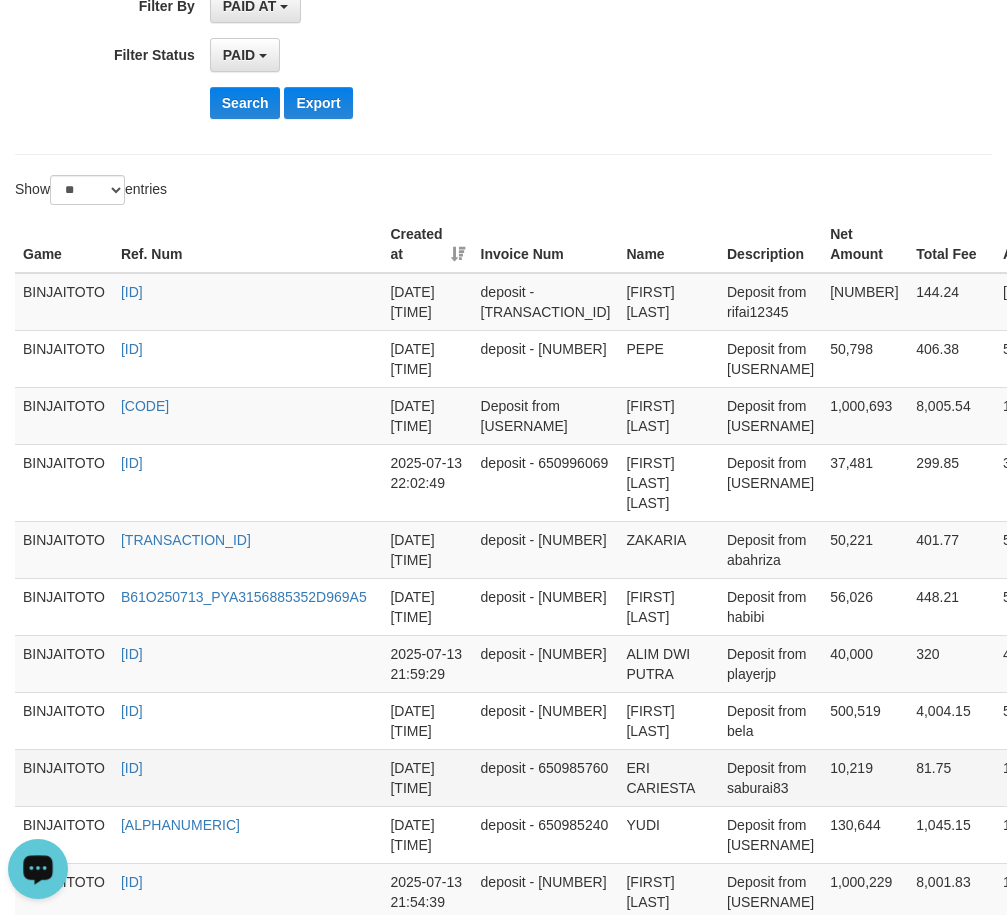 click on "ERI CARIESTA" at bounding box center [668, 777] 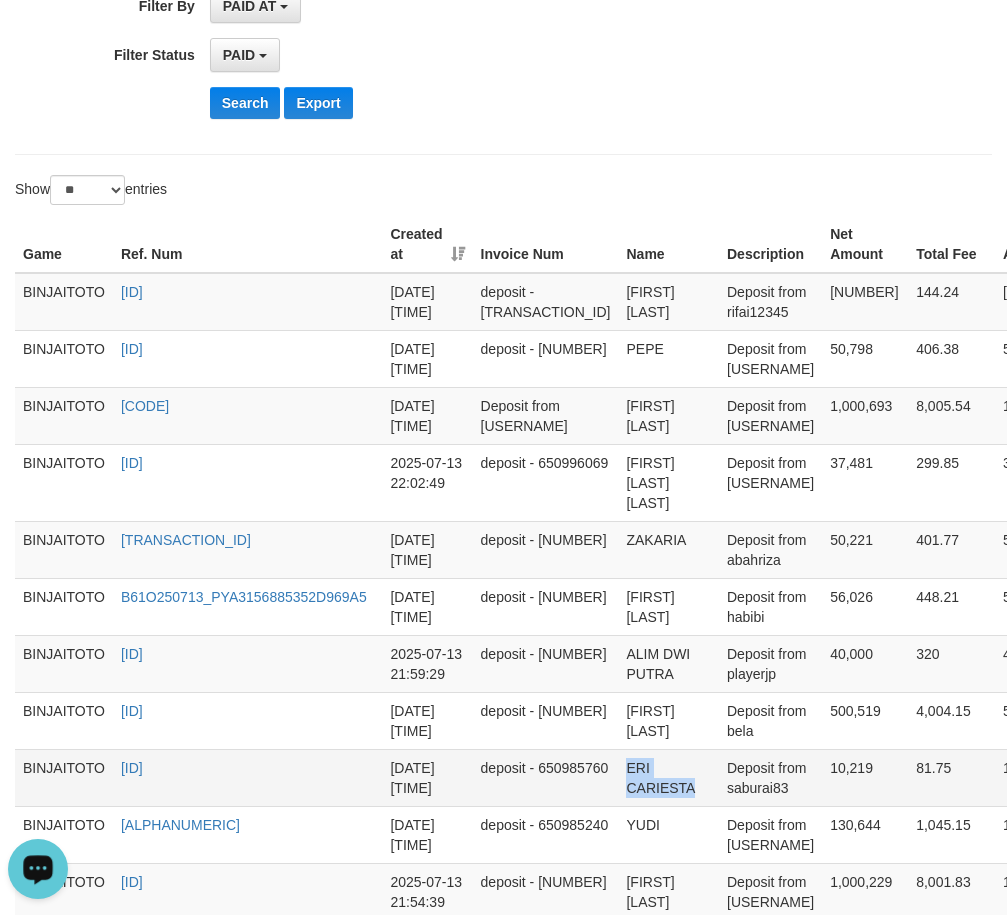 drag, startPoint x: 591, startPoint y: 769, endPoint x: 631, endPoint y: 764, distance: 40.311287 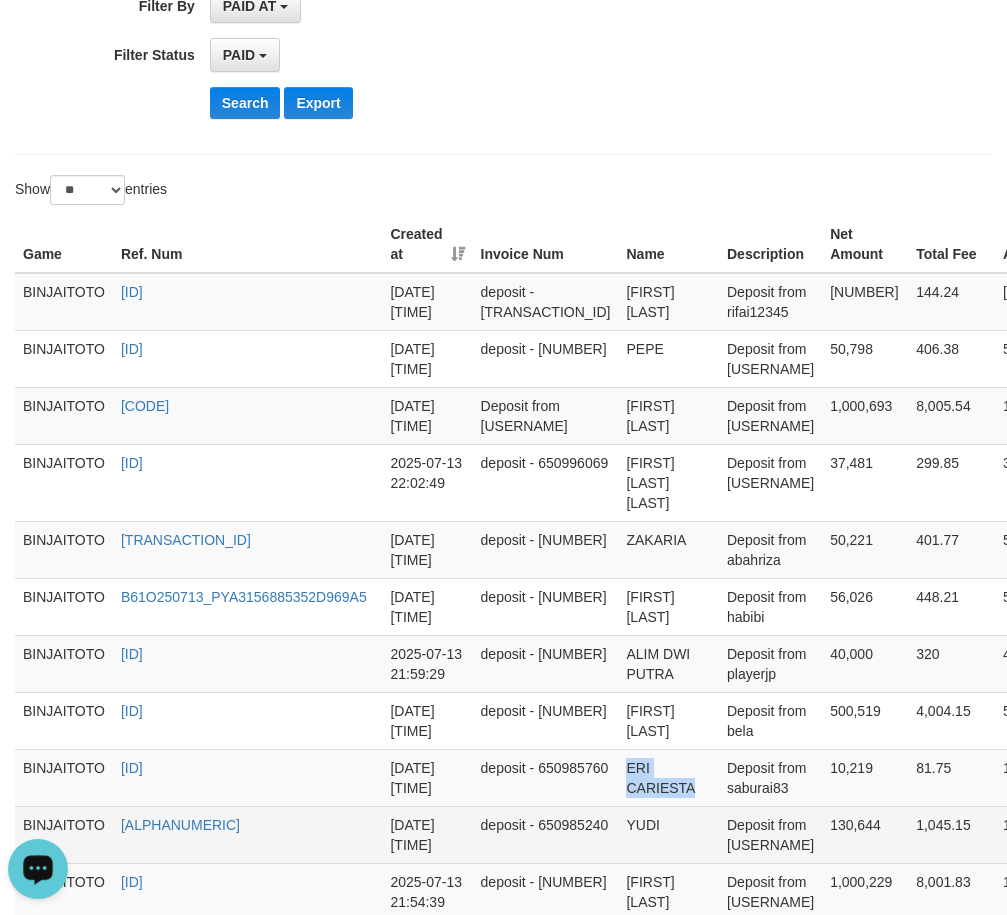 click on "YUDI" at bounding box center (668, 834) 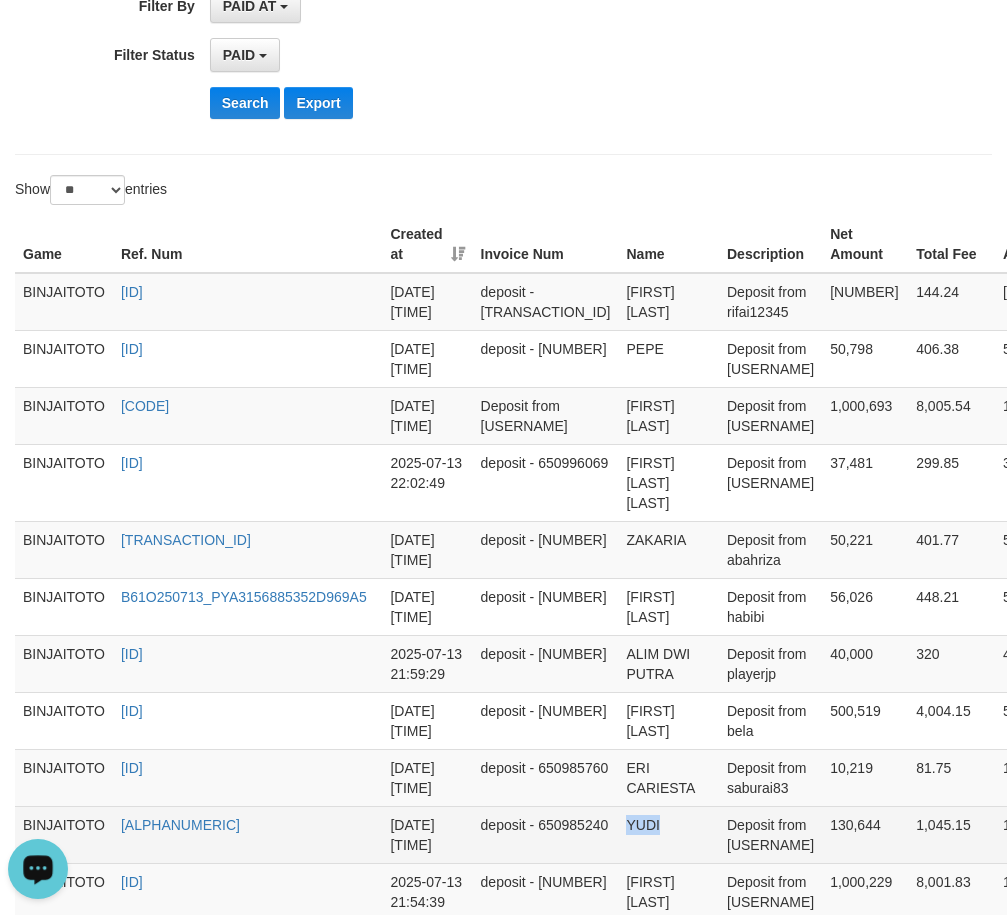 click on "YUDI" at bounding box center [668, 834] 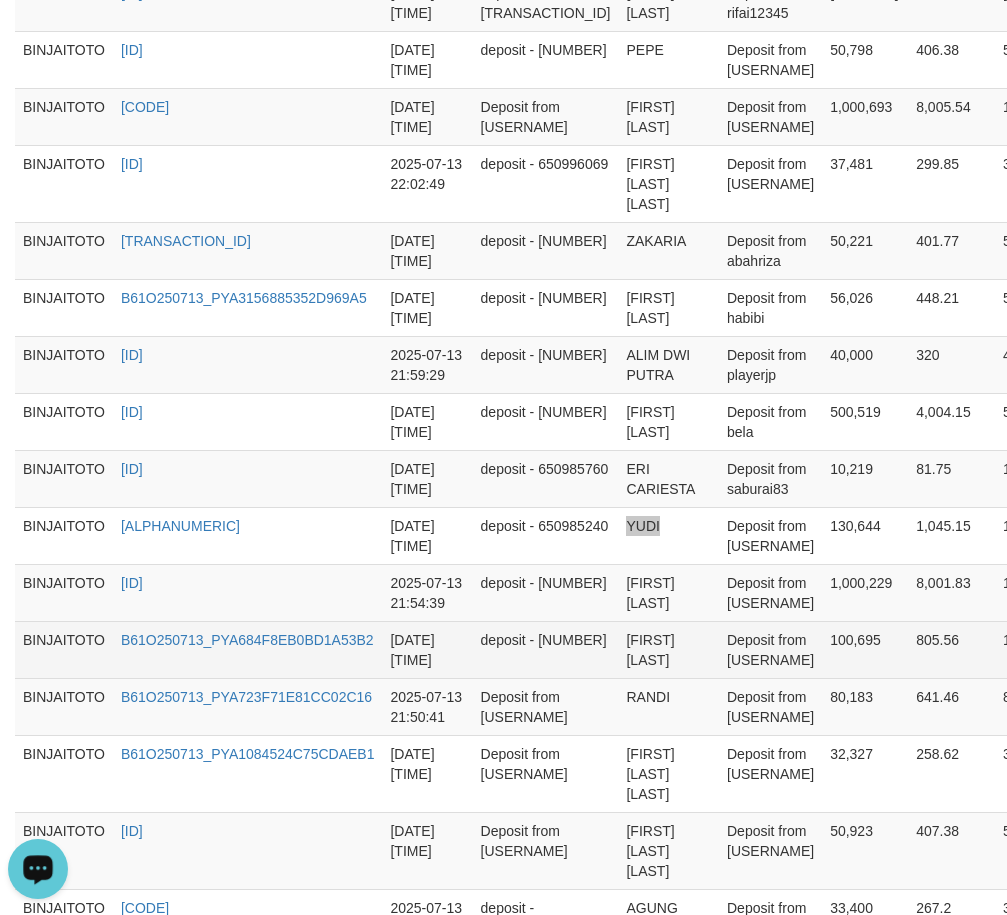 scroll, scrollTop: 857, scrollLeft: 0, axis: vertical 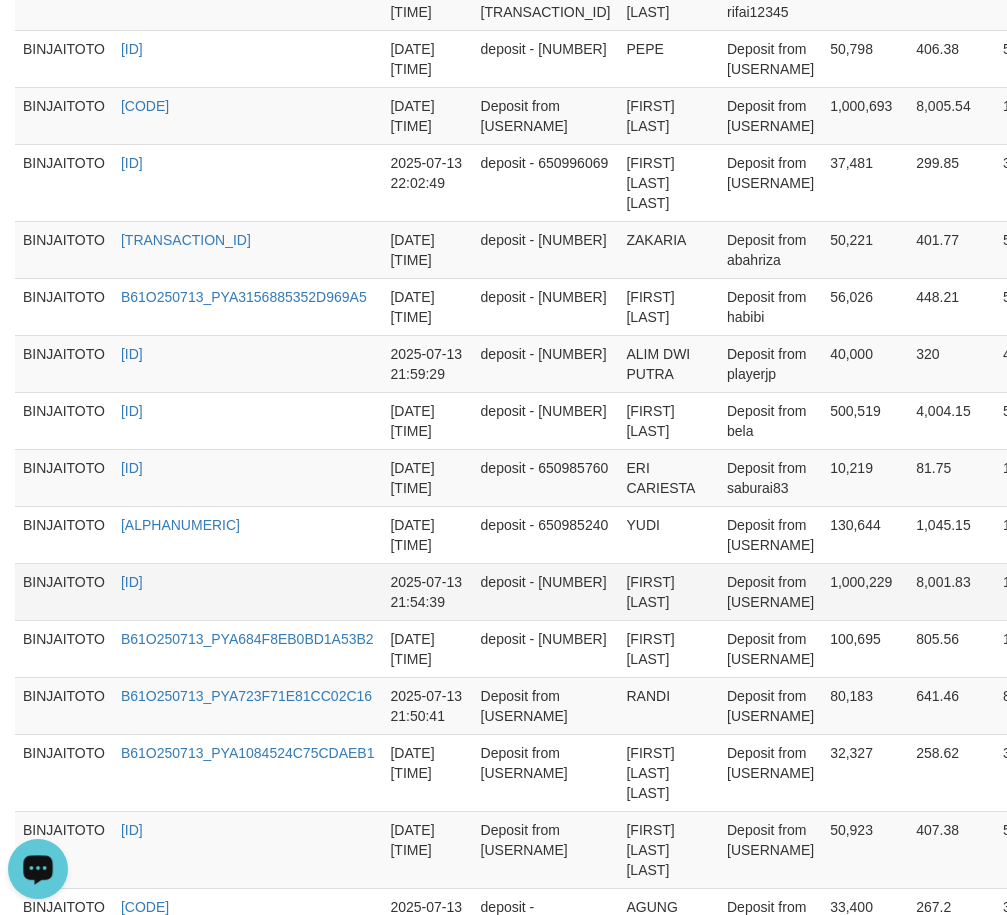 click on "[FIRST] [LAST]" at bounding box center [668, 591] 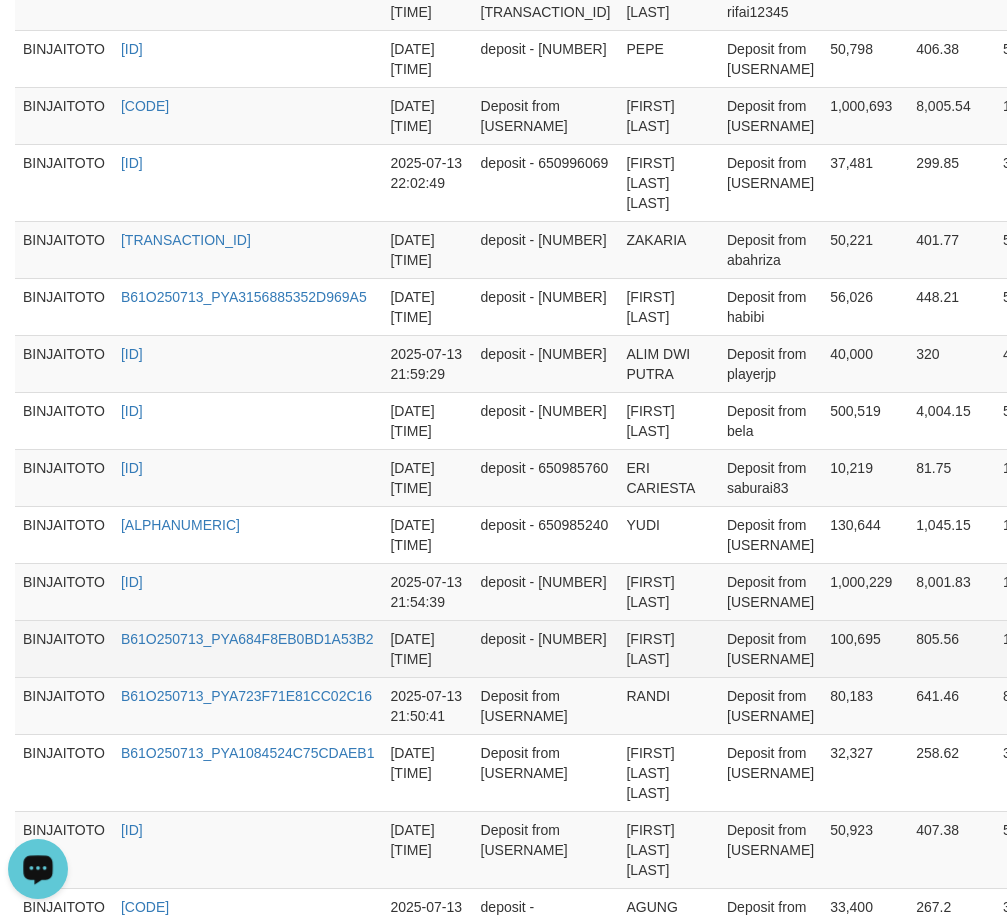 click on "[FIRST] [LAST]" at bounding box center [668, 648] 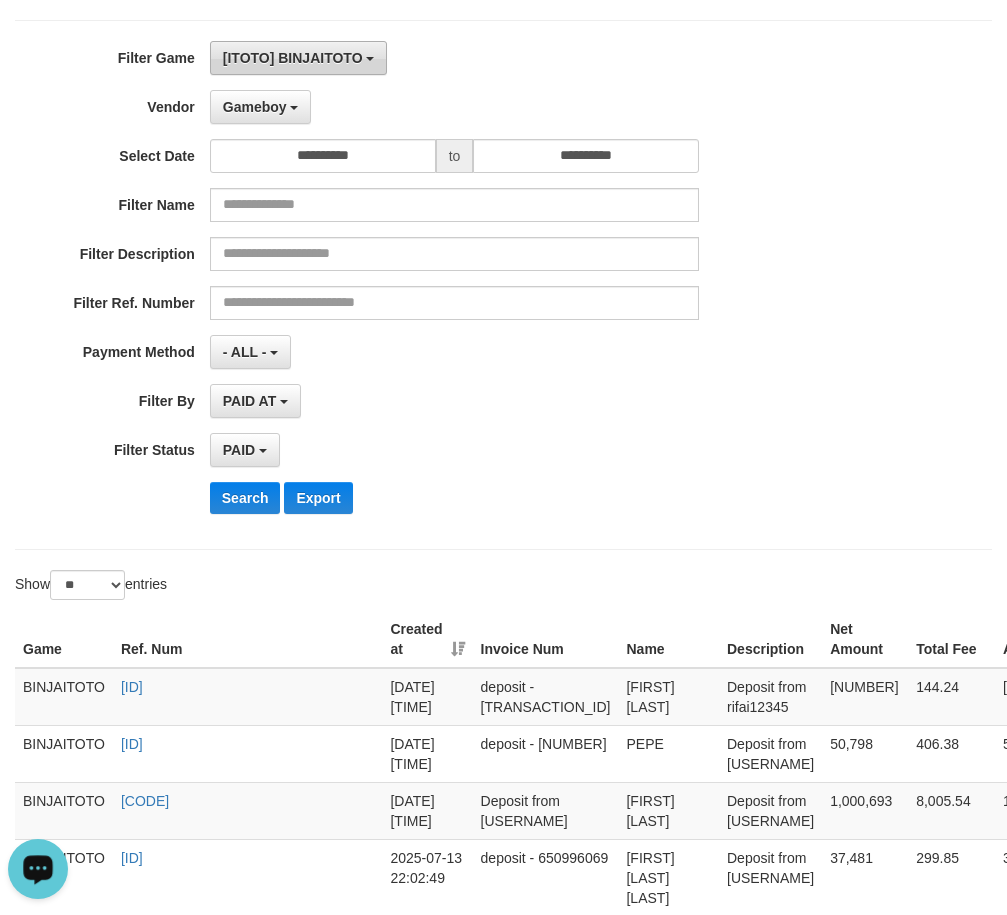 scroll, scrollTop: 57, scrollLeft: 0, axis: vertical 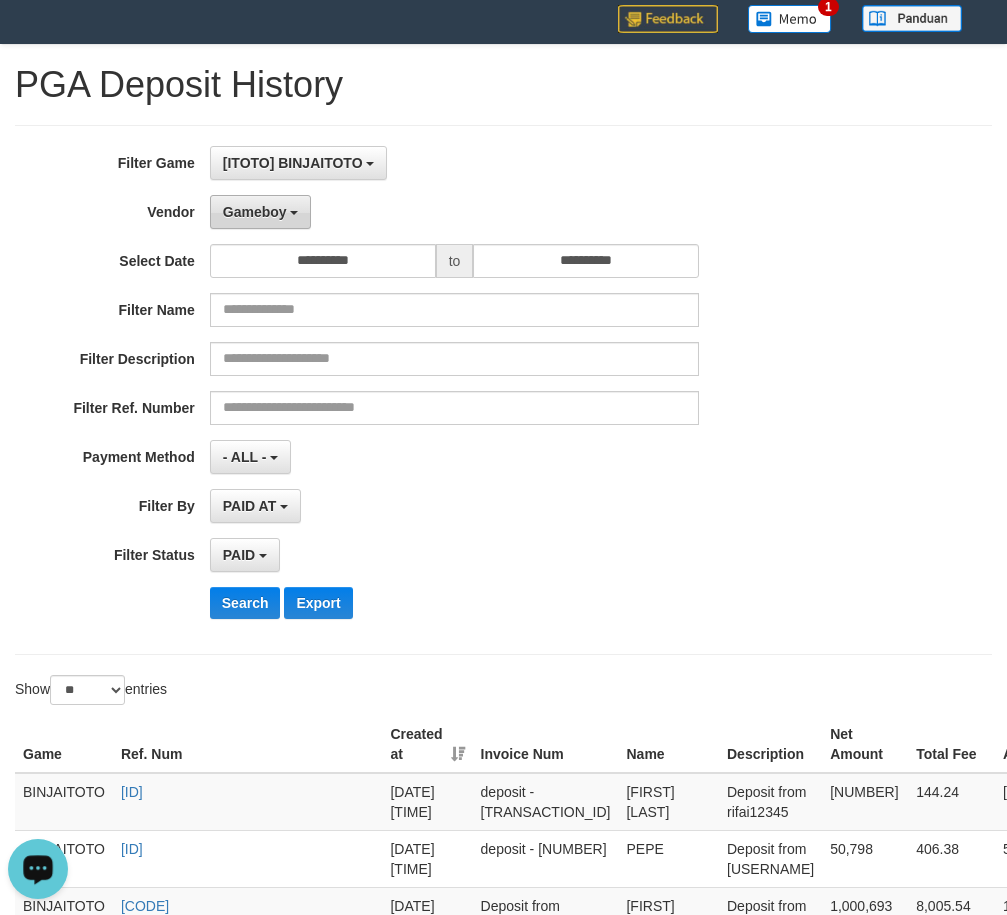 click at bounding box center [294, 213] 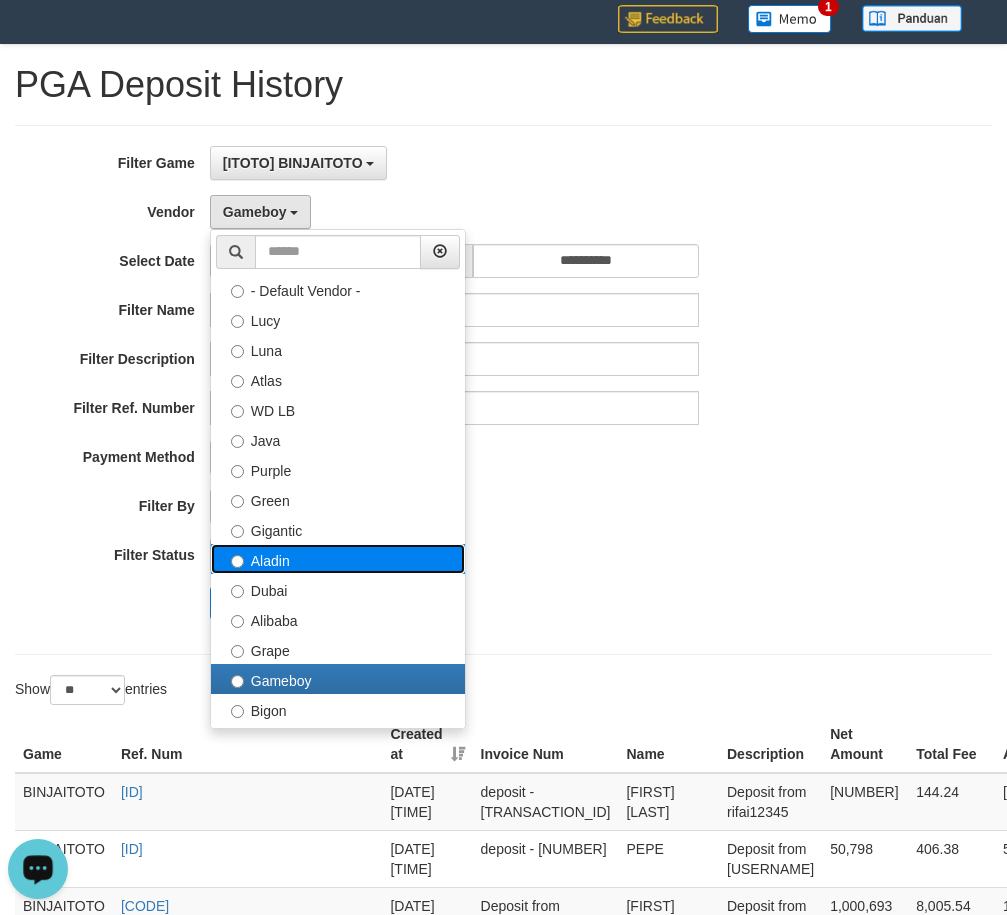 click on "Aladin" at bounding box center [338, 559] 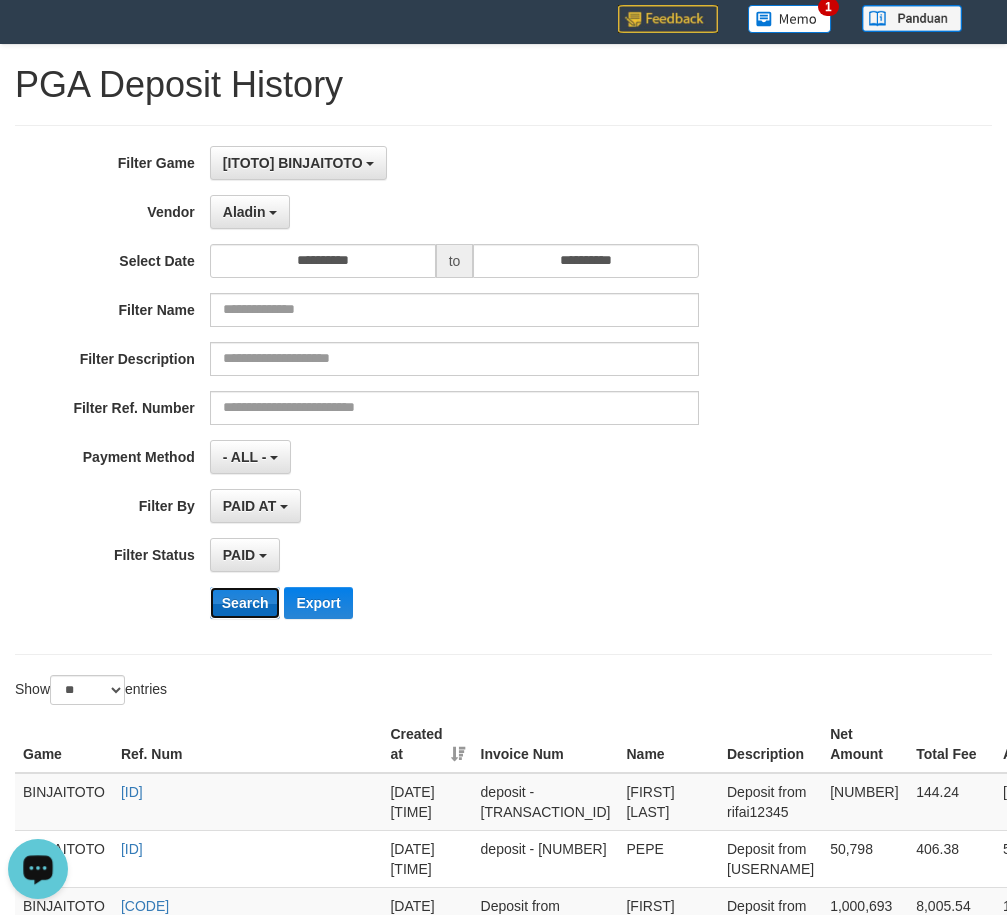 click on "Search" at bounding box center (245, 603) 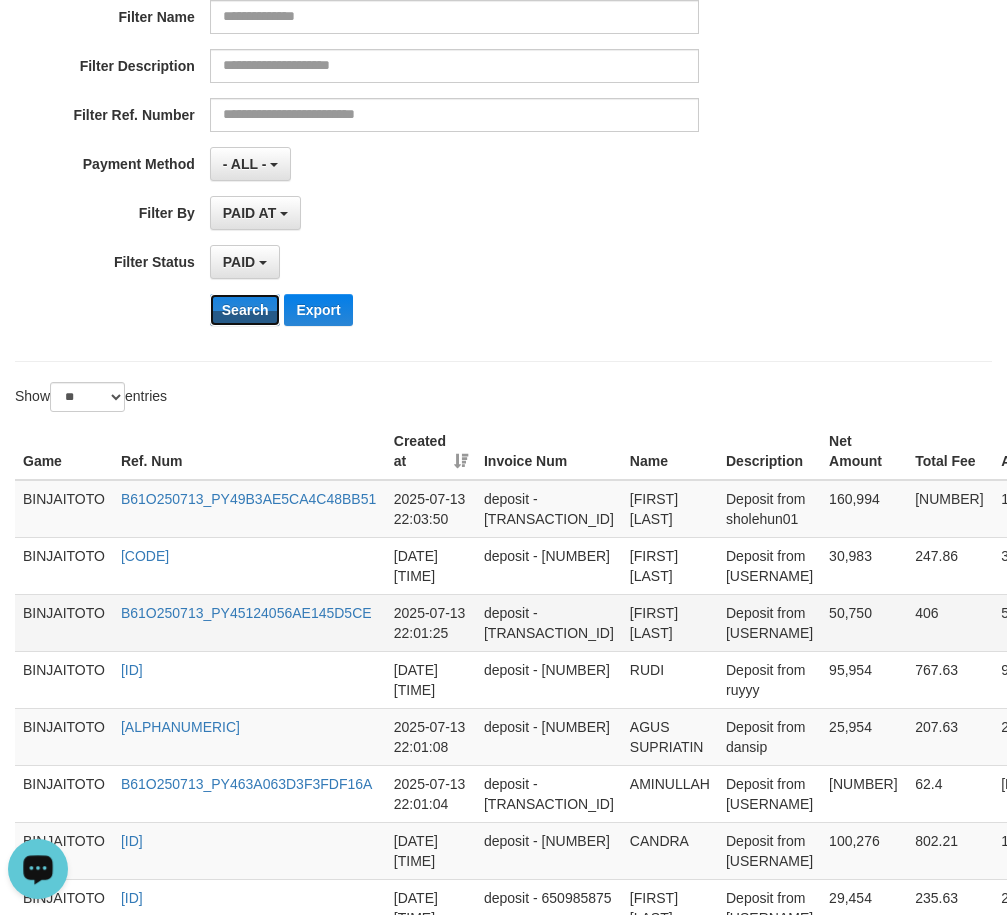 scroll, scrollTop: 357, scrollLeft: 0, axis: vertical 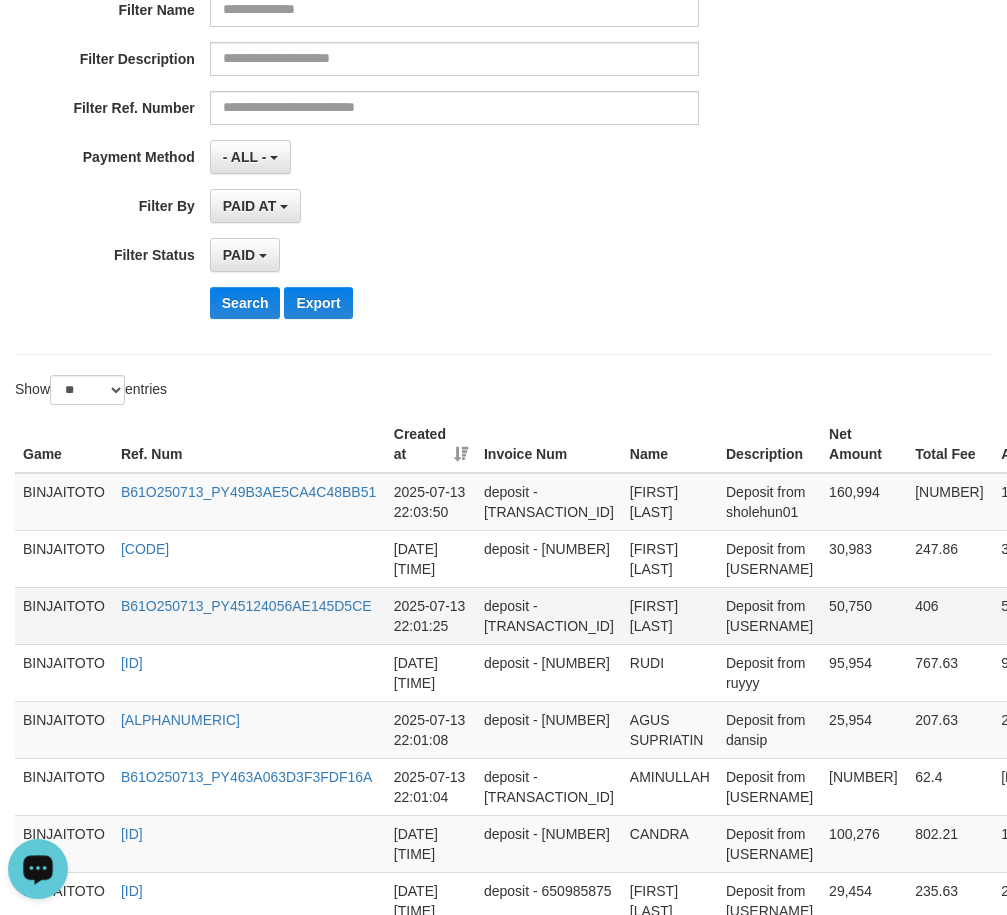 click on "[FIRST] [LAST]" at bounding box center [670, 615] 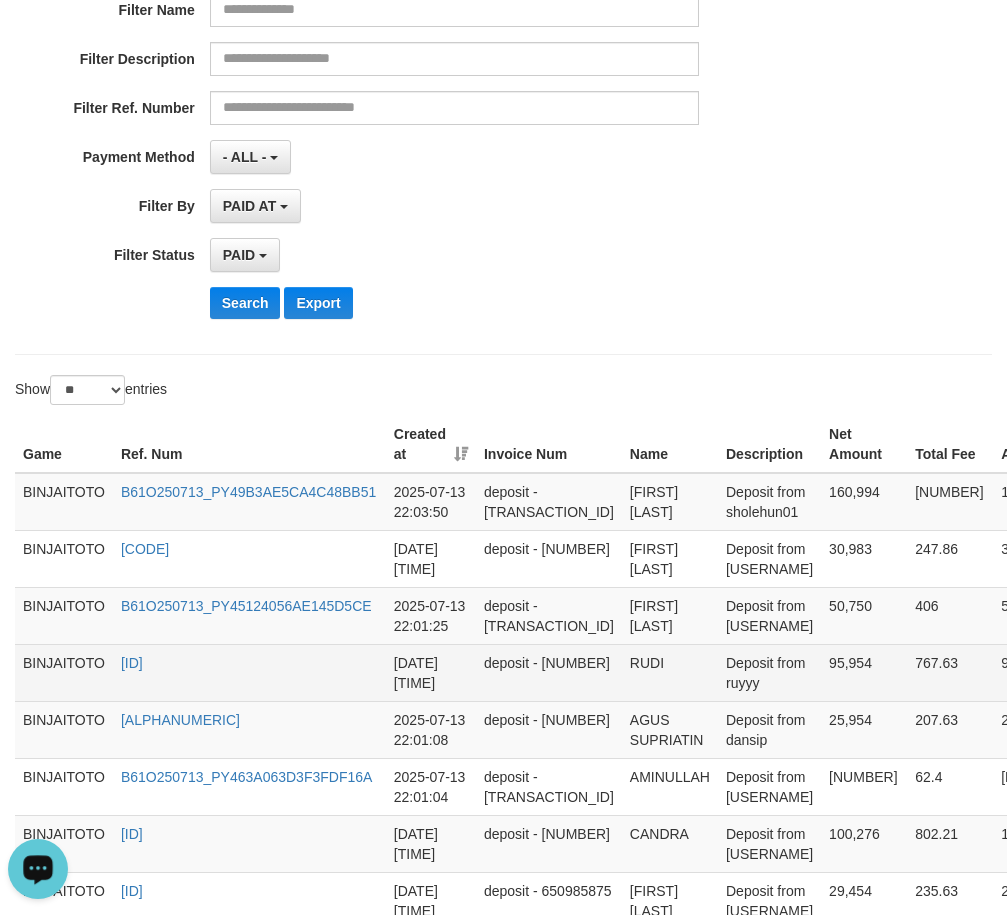click on "RUDI" at bounding box center (670, 672) 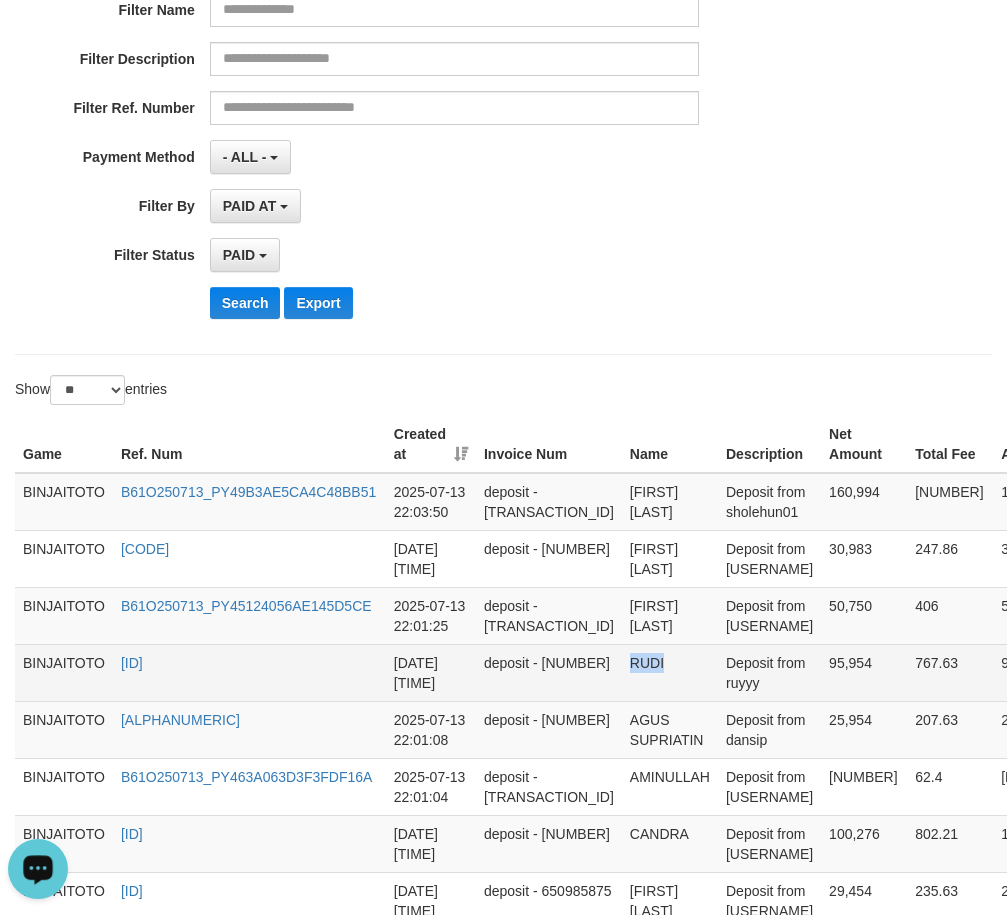 click on "RUDI" at bounding box center [670, 672] 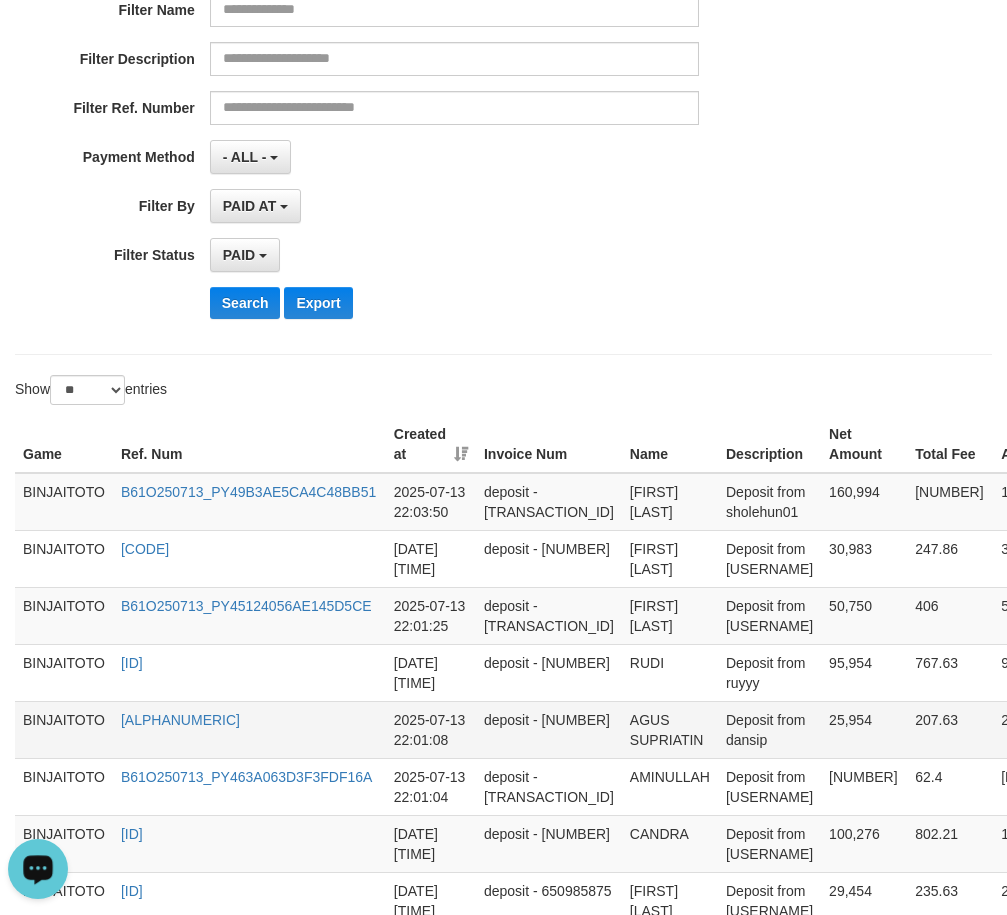 click on "AGUS SUPRIATIN" at bounding box center [670, 729] 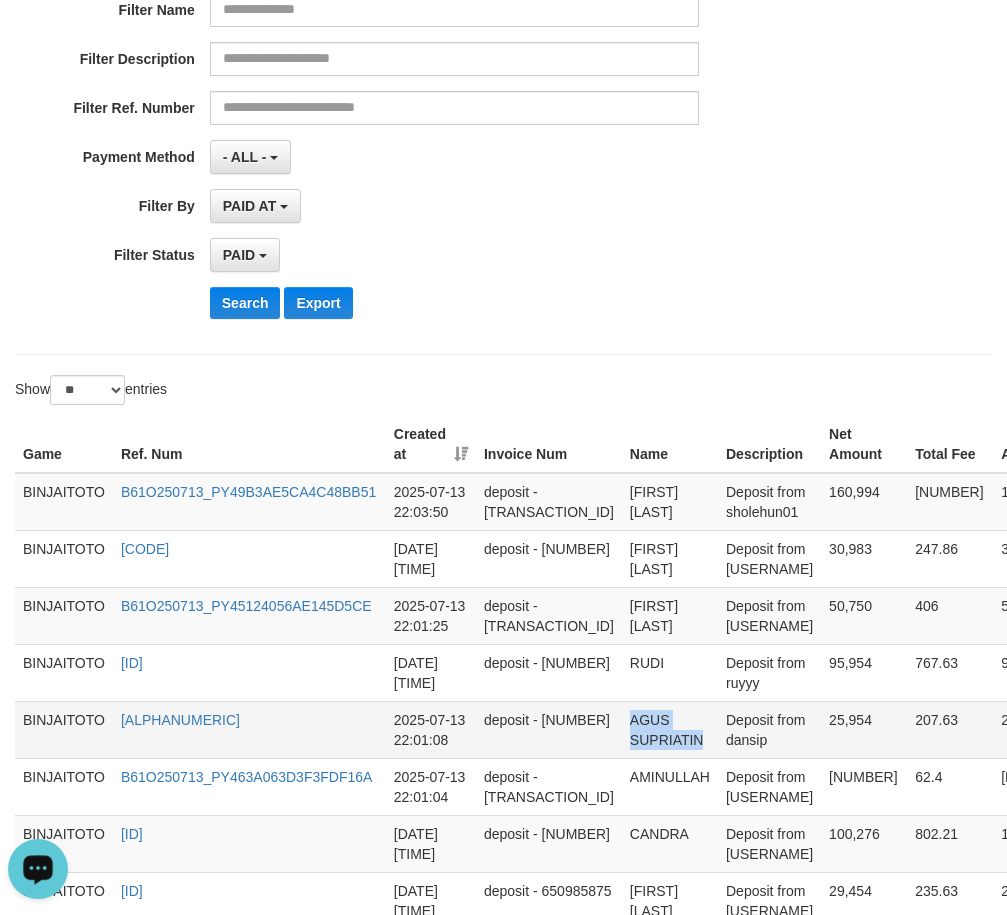drag, startPoint x: 592, startPoint y: 718, endPoint x: 653, endPoint y: 718, distance: 61 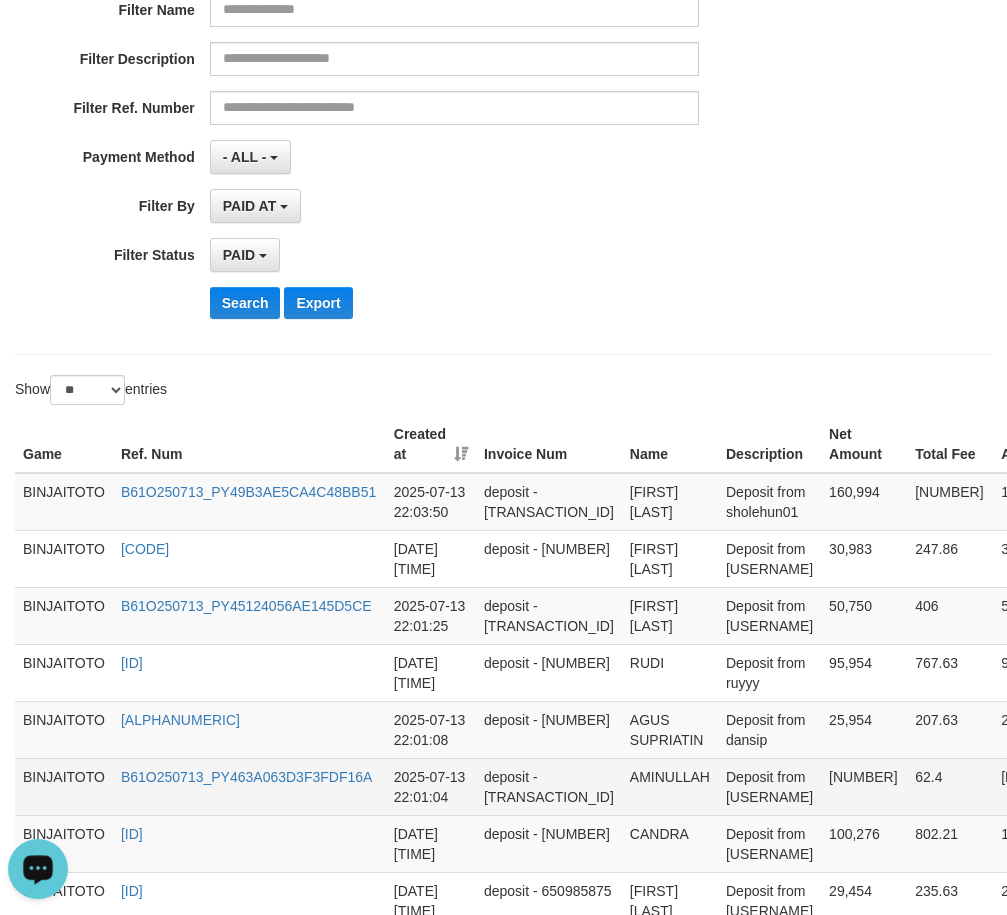 click on "AMINULLAH" at bounding box center (670, 786) 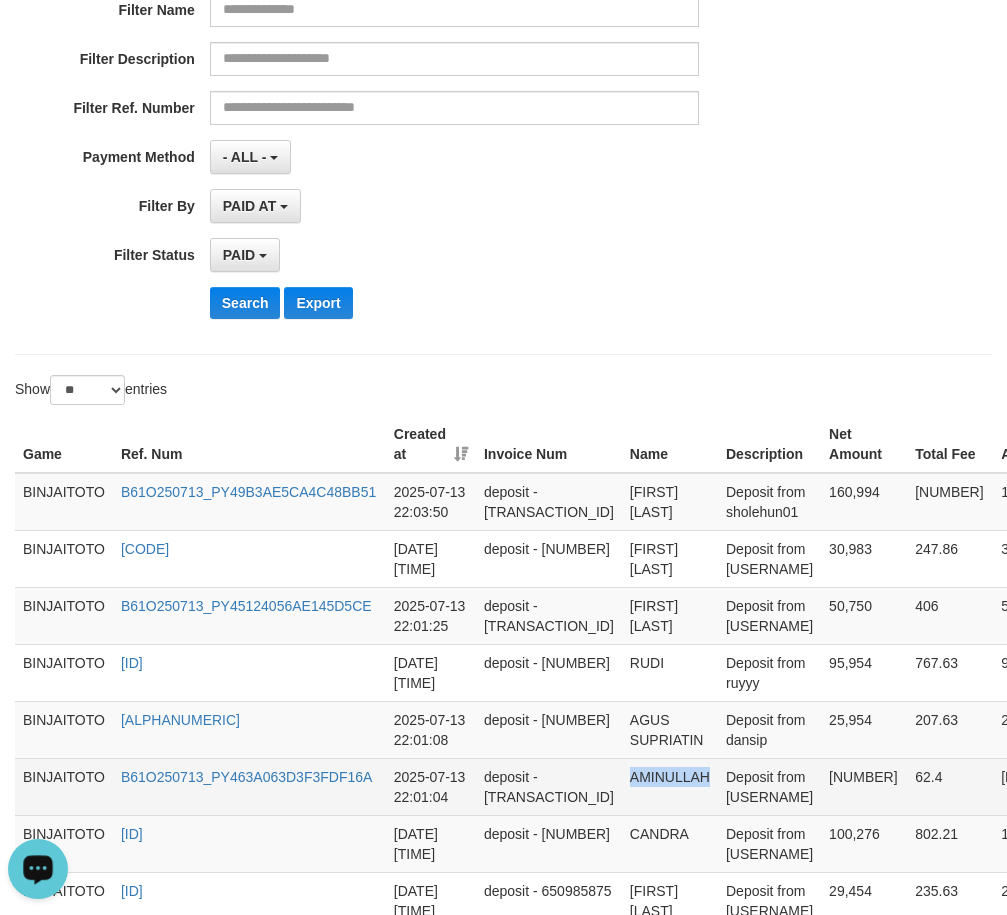 click on "AMINULLAH" at bounding box center [670, 786] 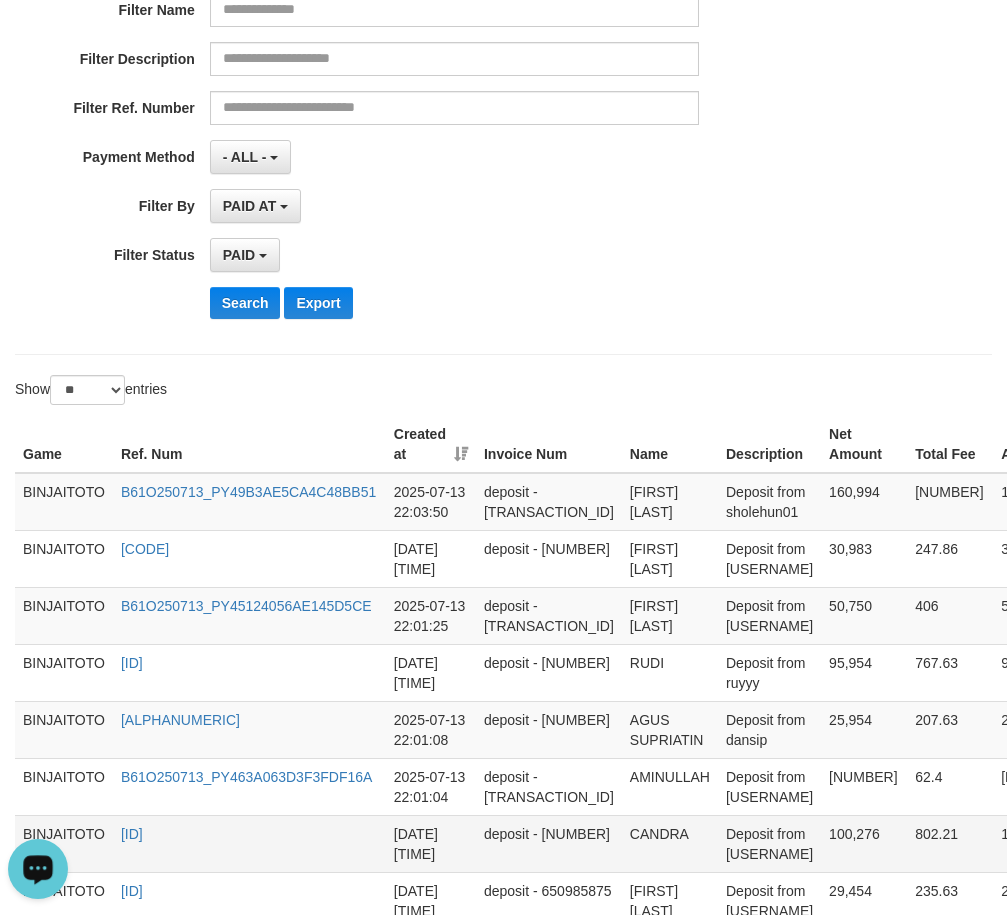 click on "CANDRA" at bounding box center [670, 843] 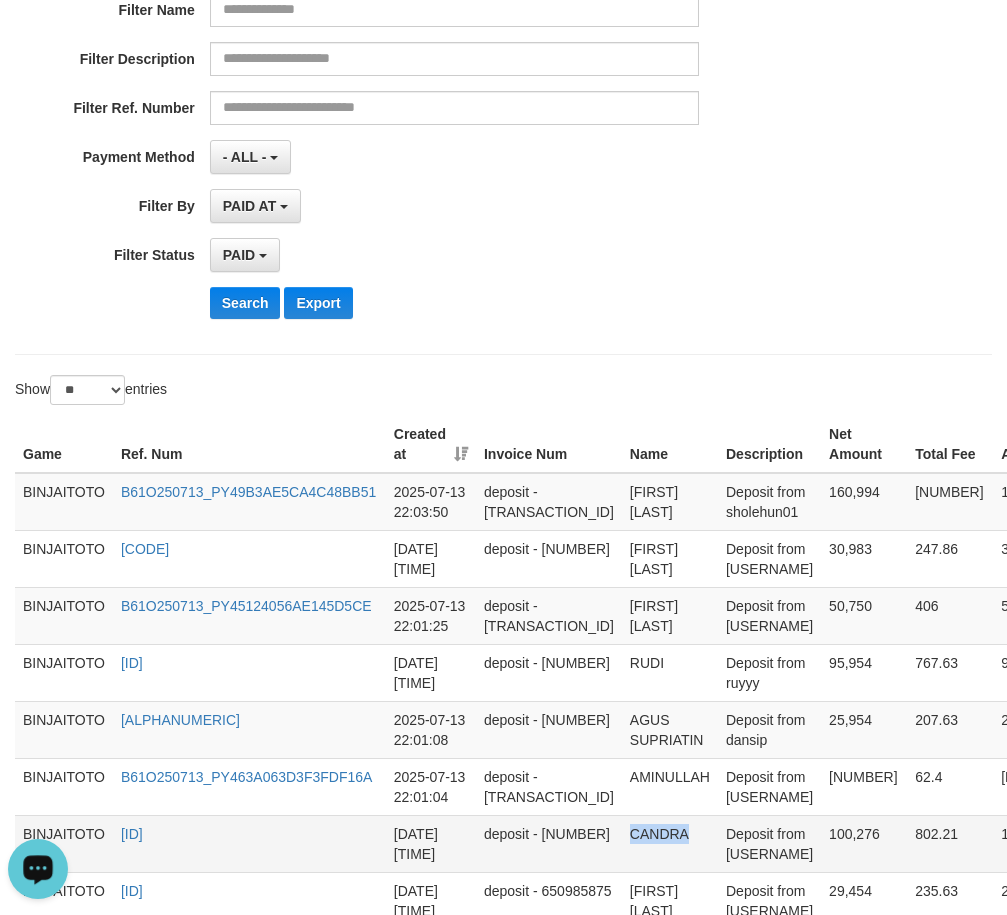 click on "CANDRA" at bounding box center [670, 843] 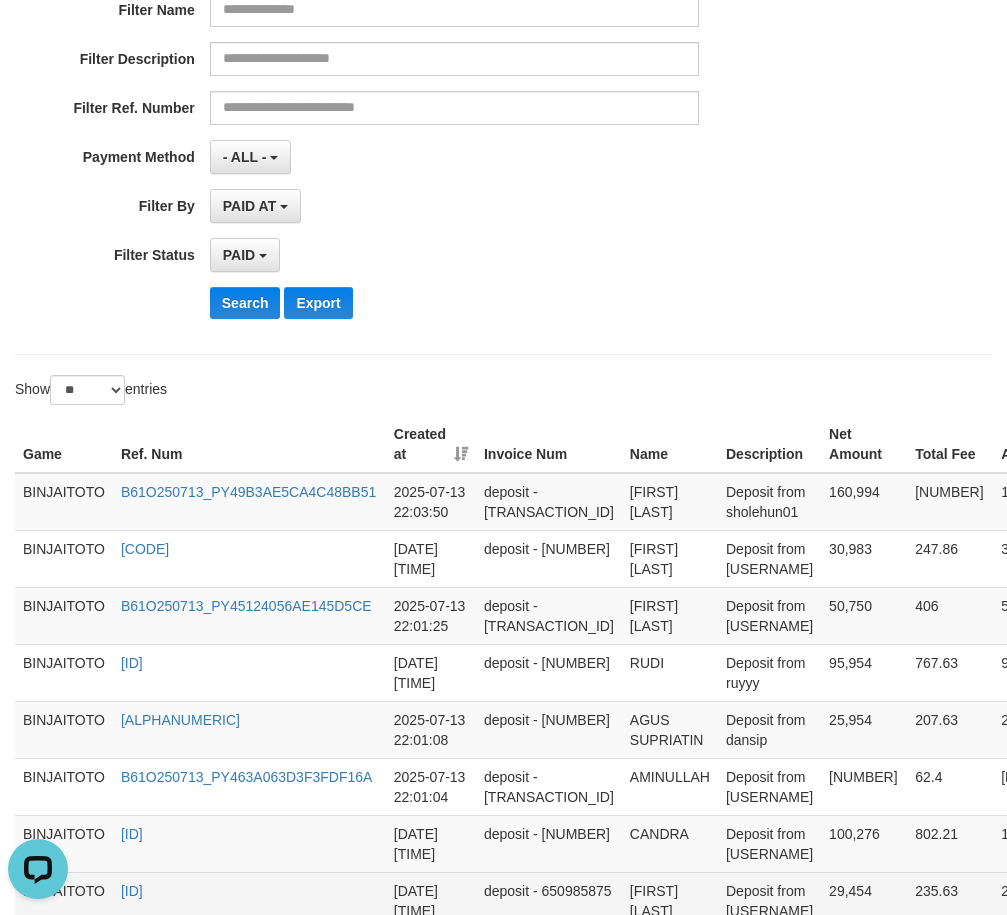 click on "[FIRST] [LAST]" at bounding box center [670, 900] 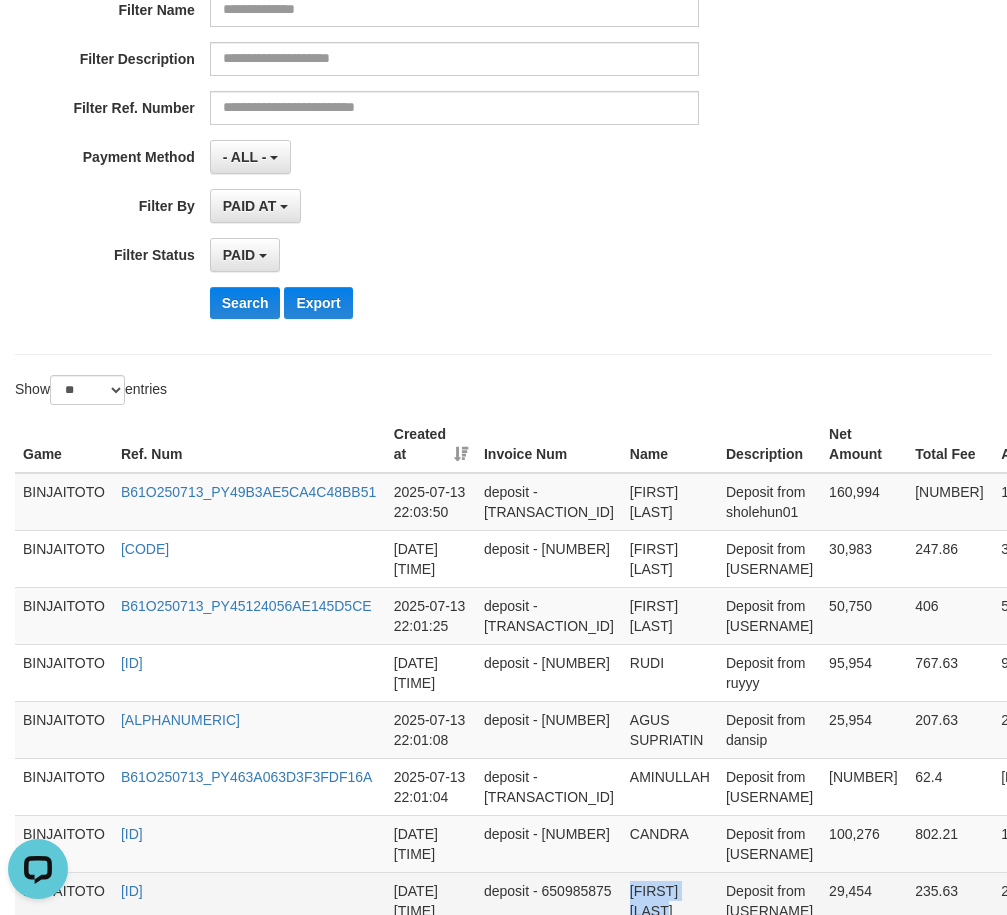 drag, startPoint x: 587, startPoint y: 886, endPoint x: 629, endPoint y: 886, distance: 42 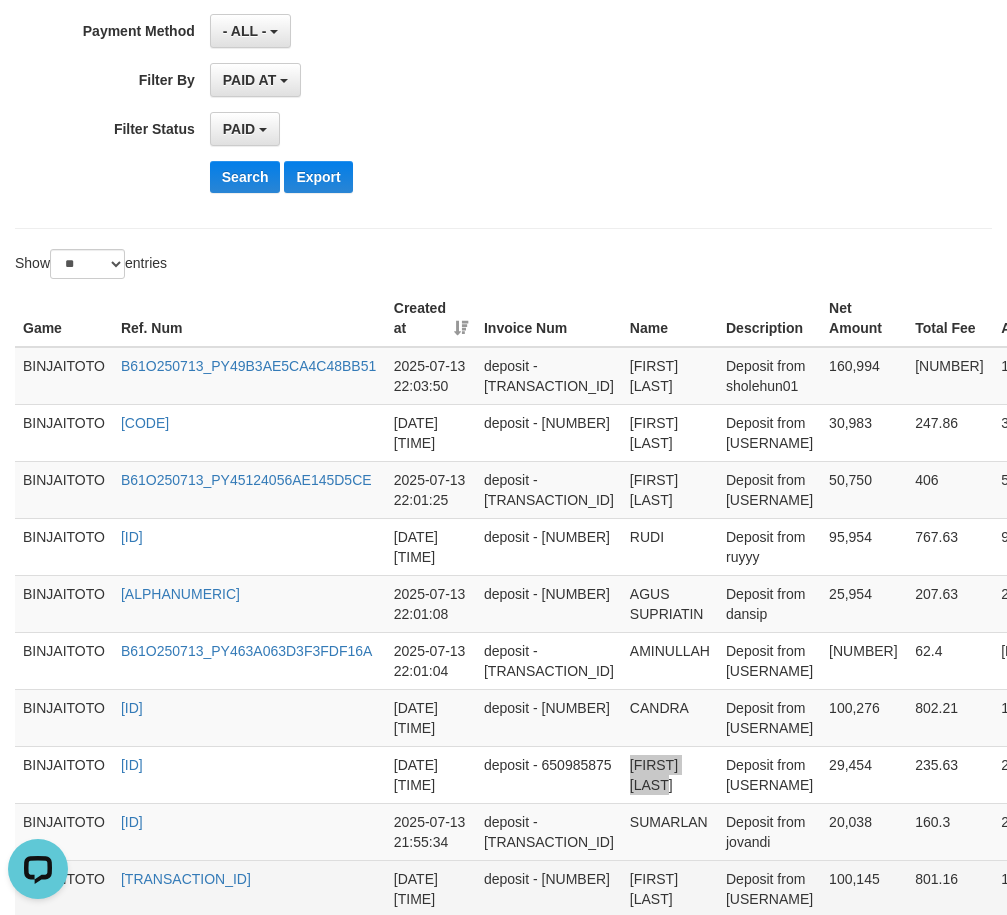 scroll, scrollTop: 657, scrollLeft: 0, axis: vertical 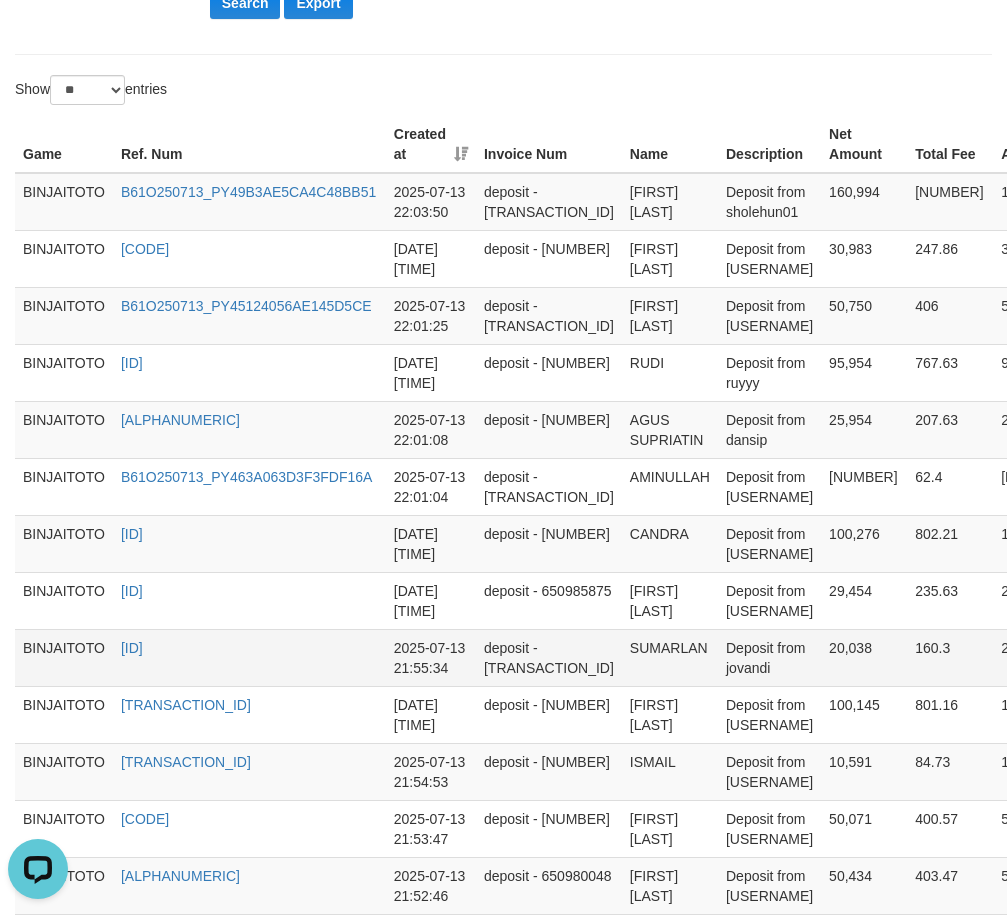 click on "SUMARLAN" at bounding box center [670, 657] 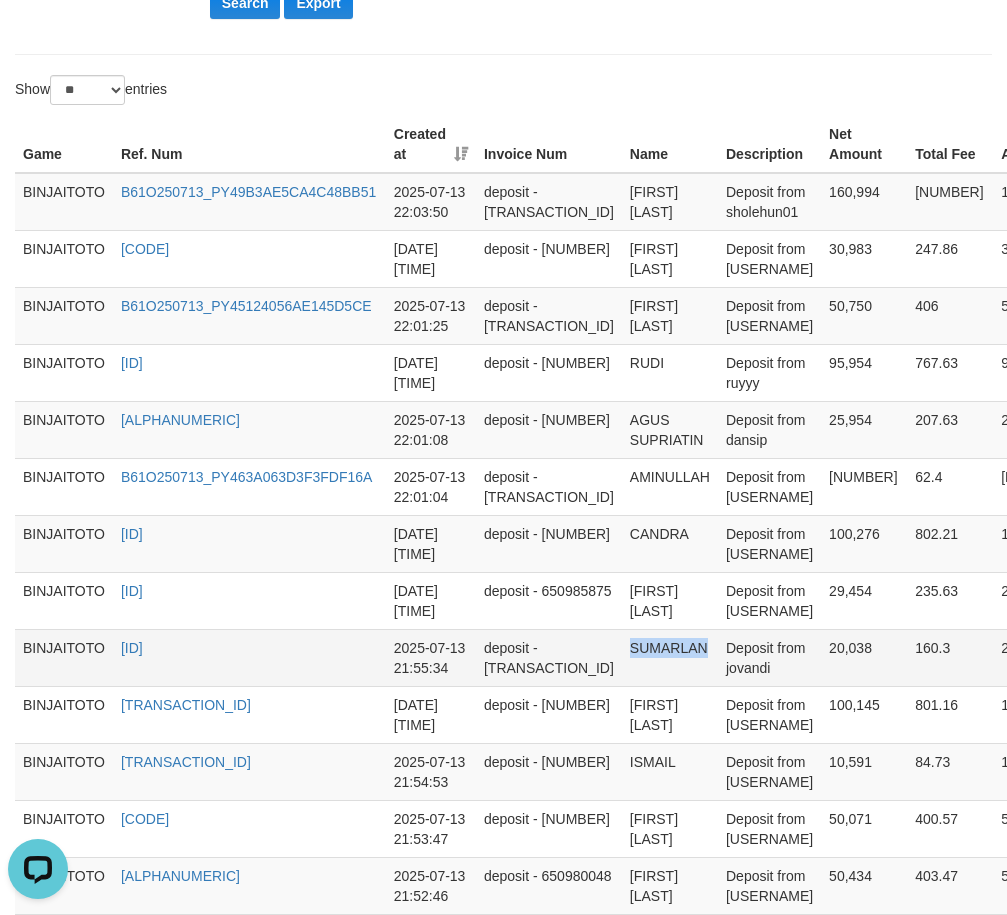 click on "SUMARLAN" at bounding box center [670, 657] 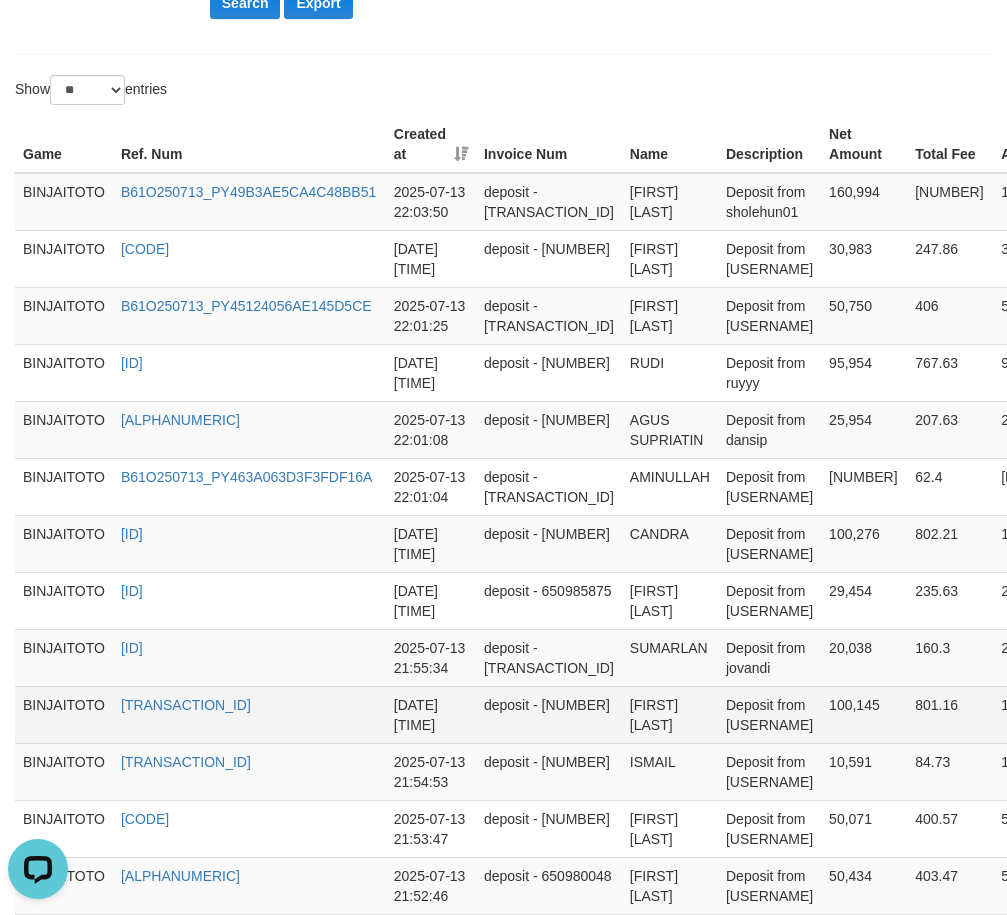 click on "[FIRST] [LAST]" at bounding box center (670, 714) 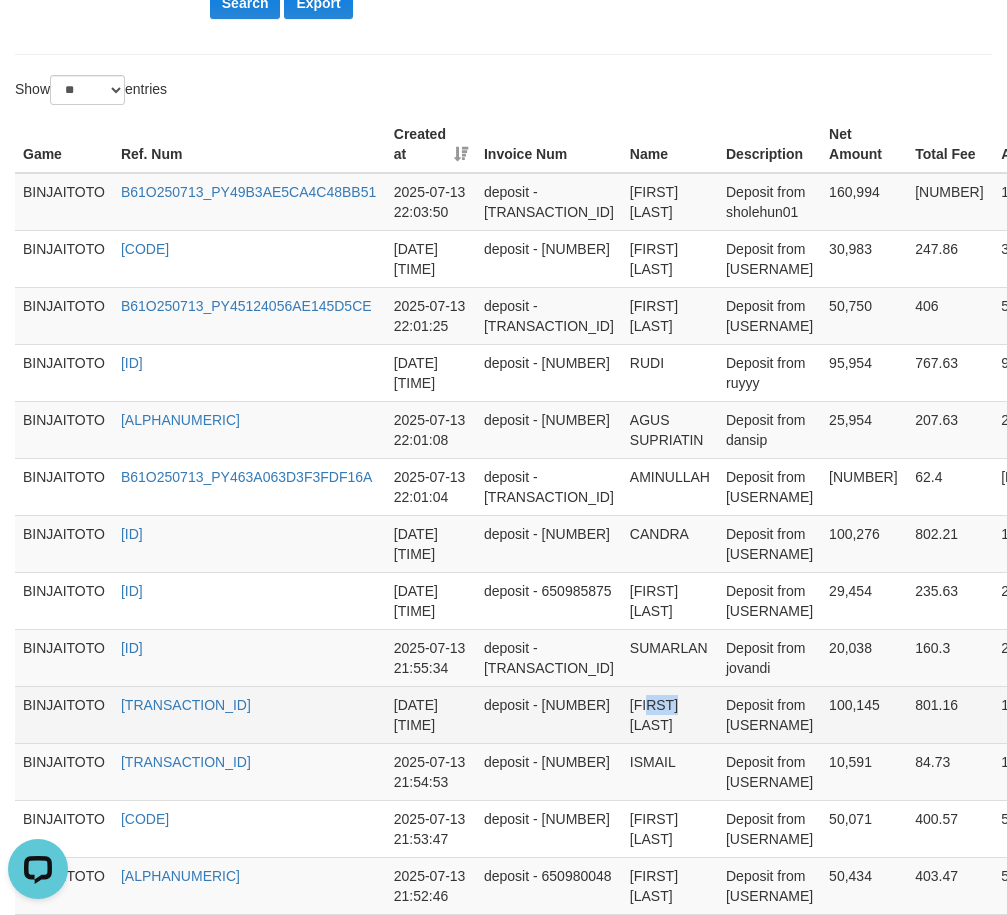 drag, startPoint x: 609, startPoint y: 704, endPoint x: 631, endPoint y: 701, distance: 22.203604 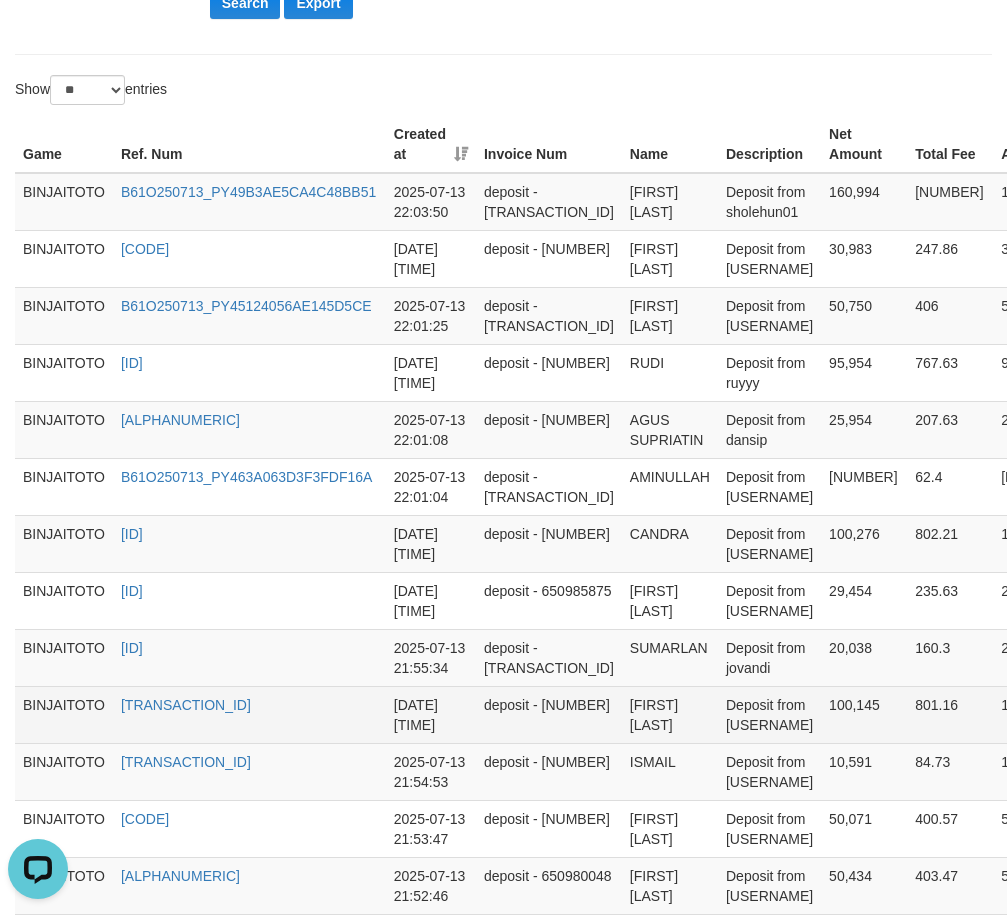click on "[FIRST] [LAST]" at bounding box center (670, 714) 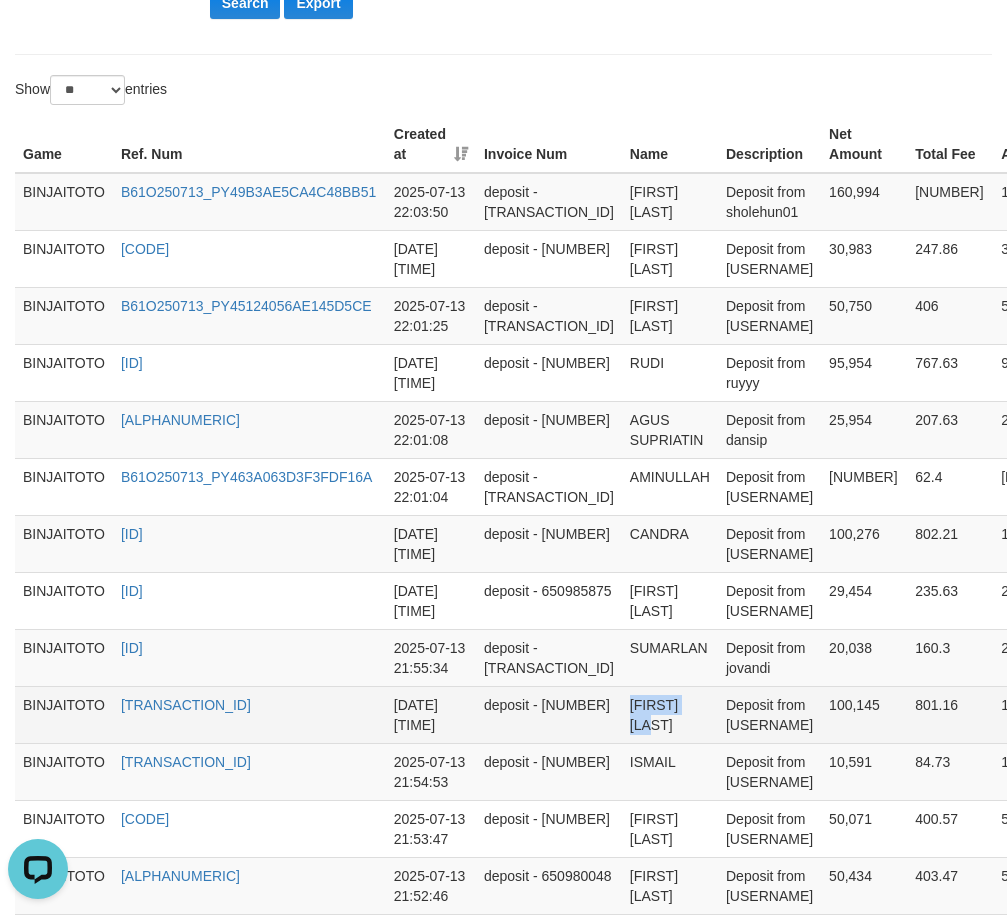 drag, startPoint x: 583, startPoint y: 702, endPoint x: 656, endPoint y: 697, distance: 73.171036 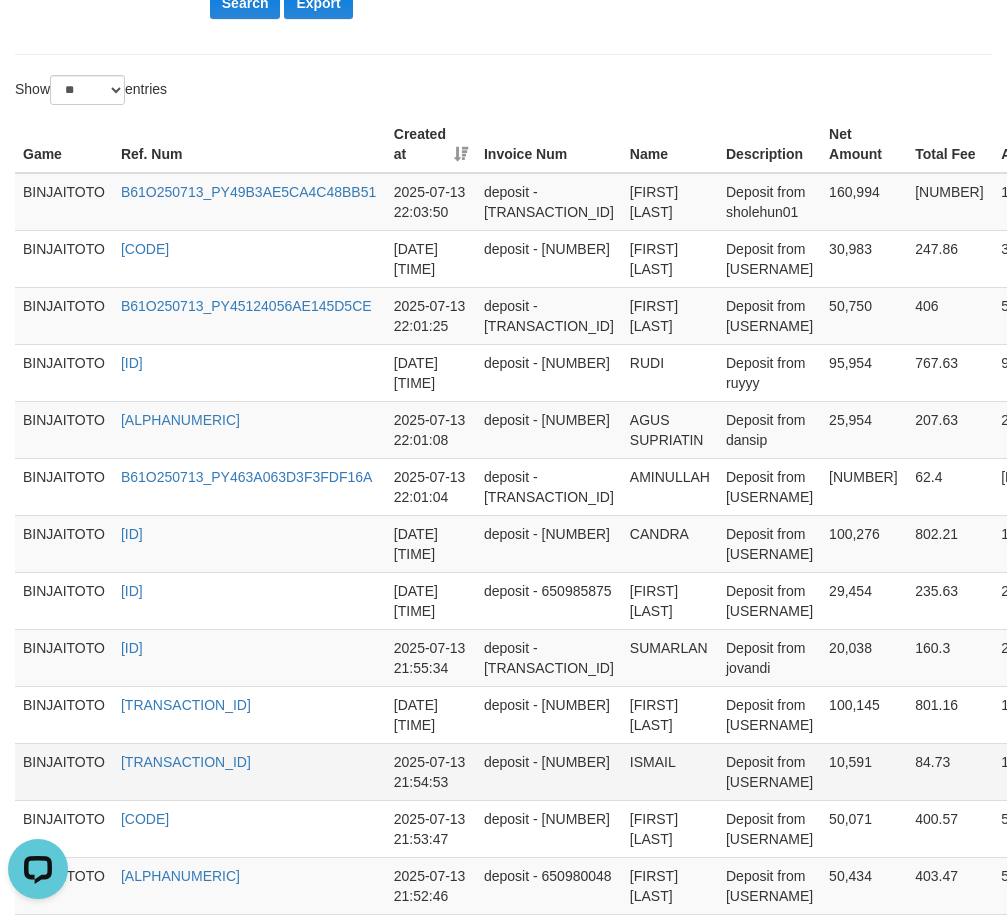 click on "ISMAIL" at bounding box center (670, 771) 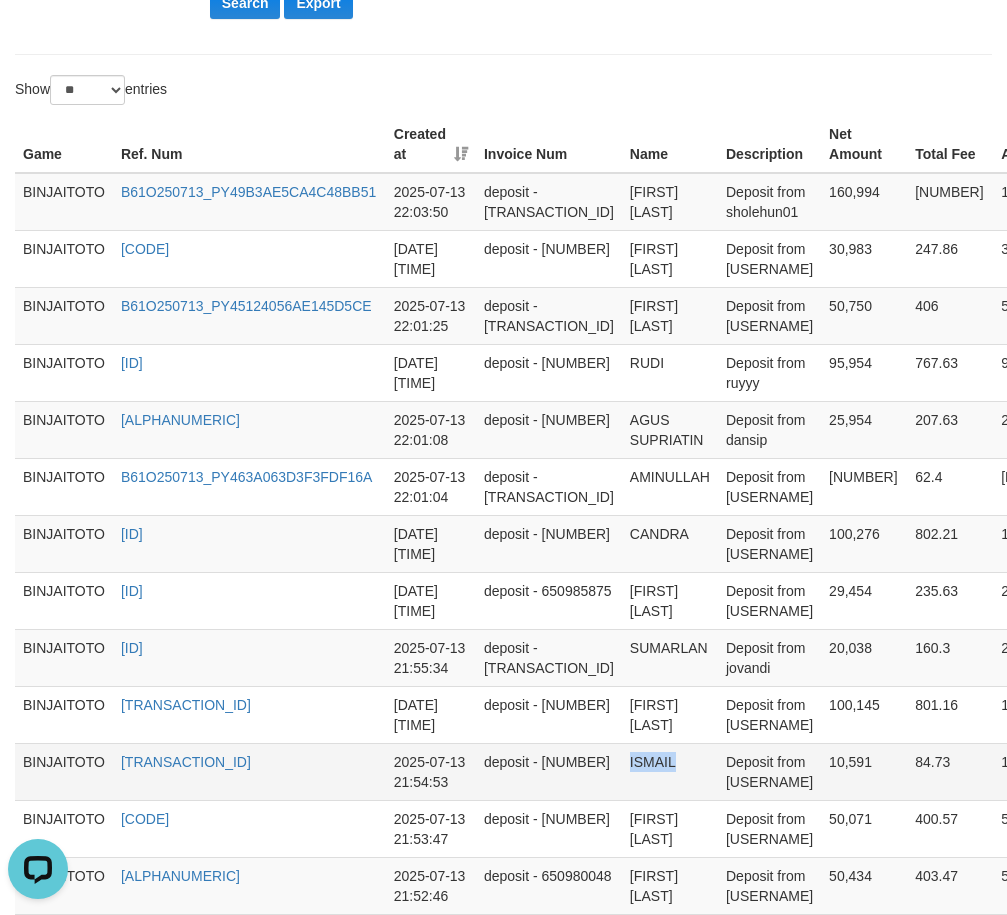 click on "ISMAIL" at bounding box center [670, 771] 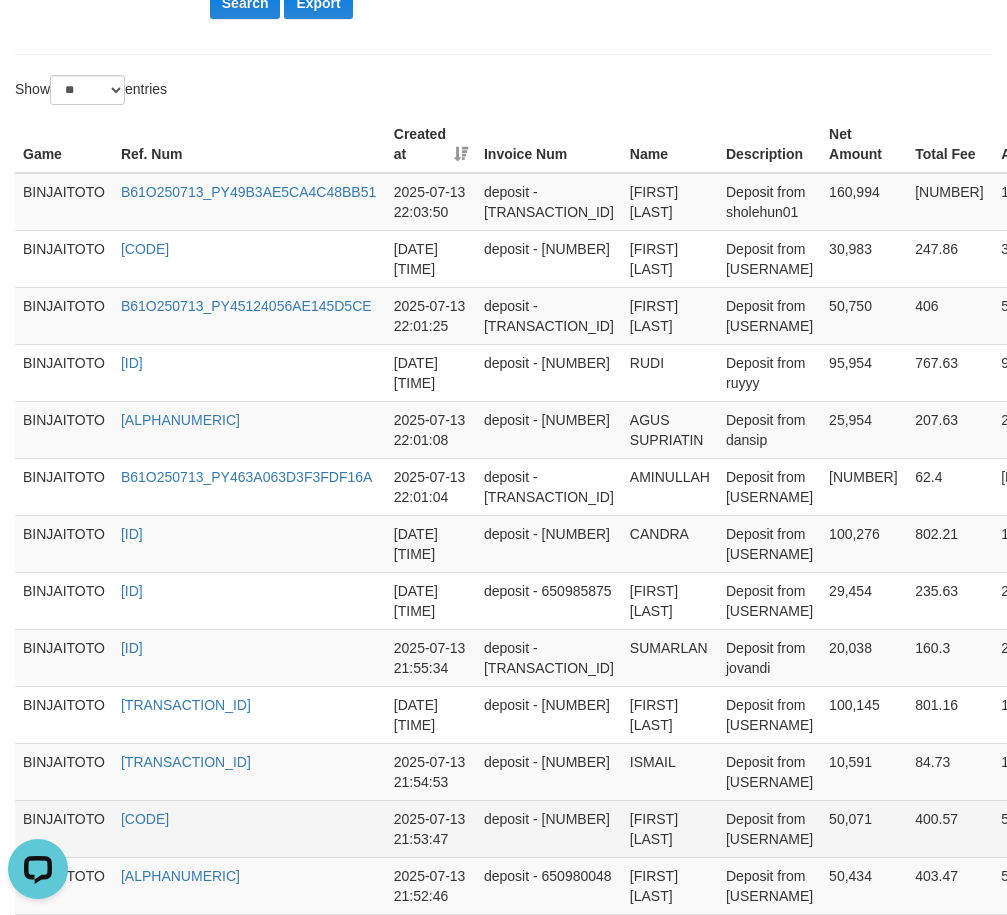 click on "[FIRST] [LAST]" at bounding box center (670, 828) 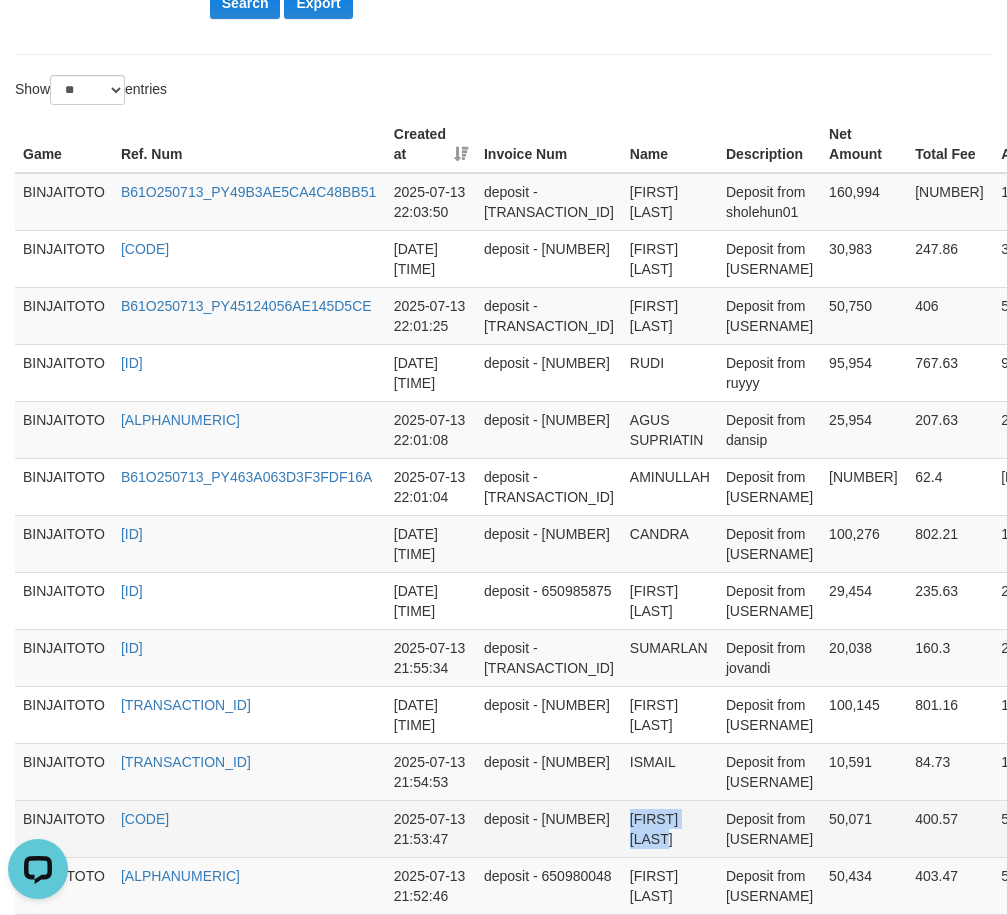 drag, startPoint x: 588, startPoint y: 817, endPoint x: 635, endPoint y: 807, distance: 48.052055 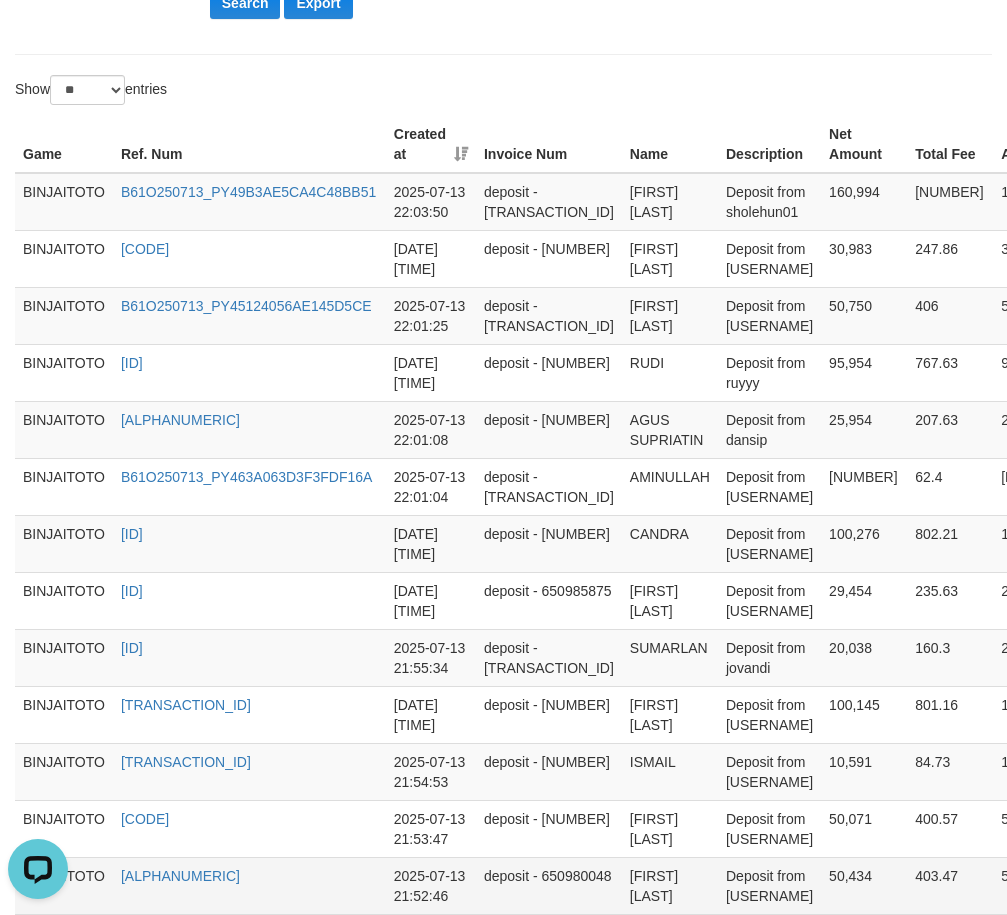 click on "[FIRST] [LAST]" at bounding box center (670, 885) 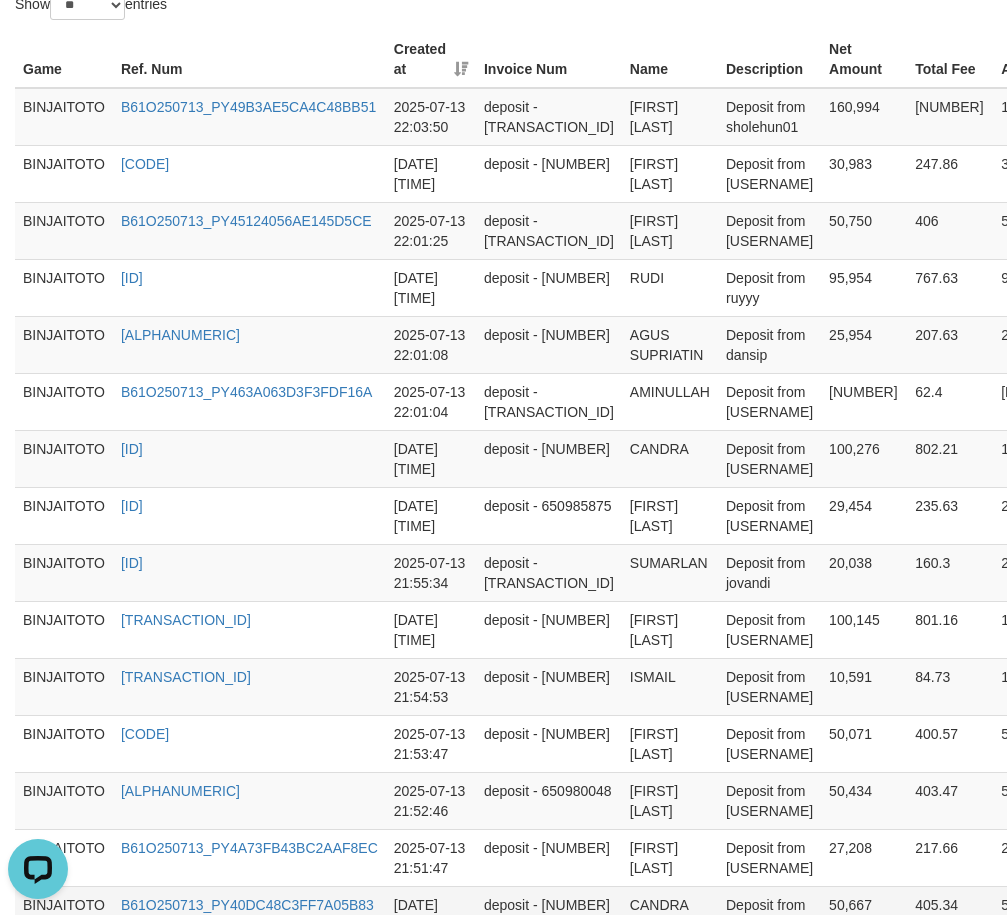 scroll, scrollTop: 857, scrollLeft: 0, axis: vertical 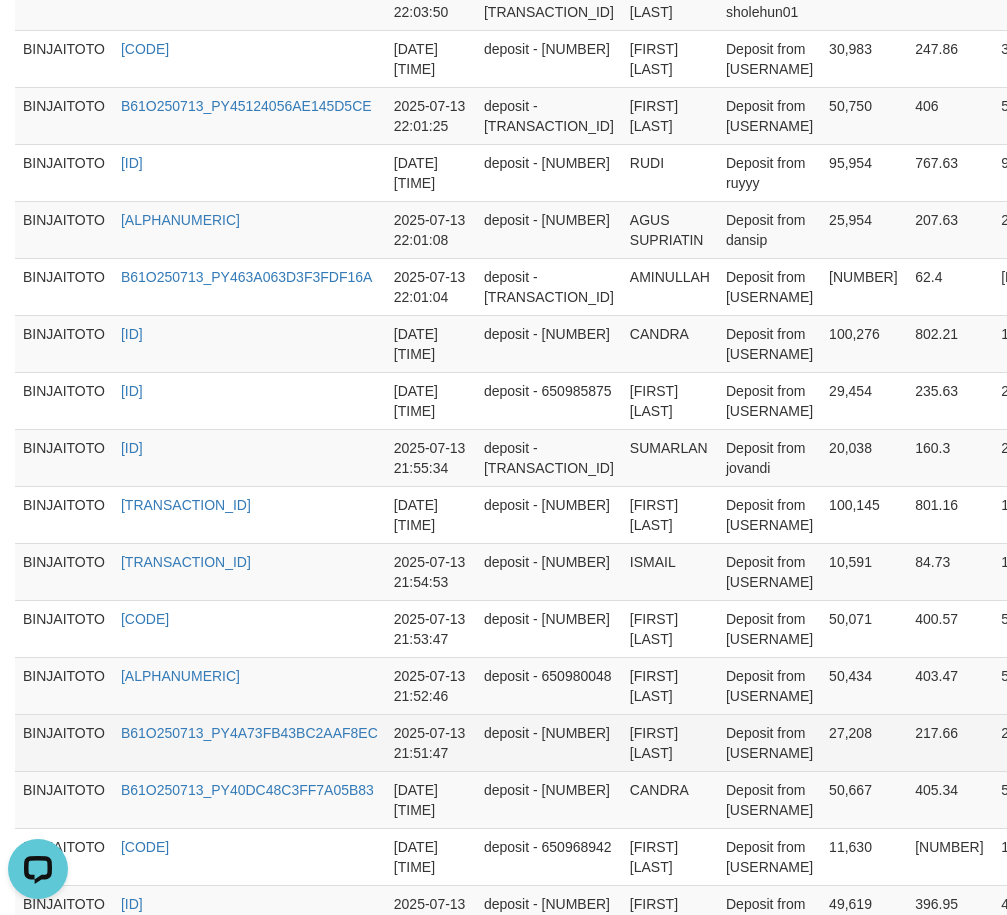 click on "[FIRST] [LAST]" at bounding box center [670, 742] 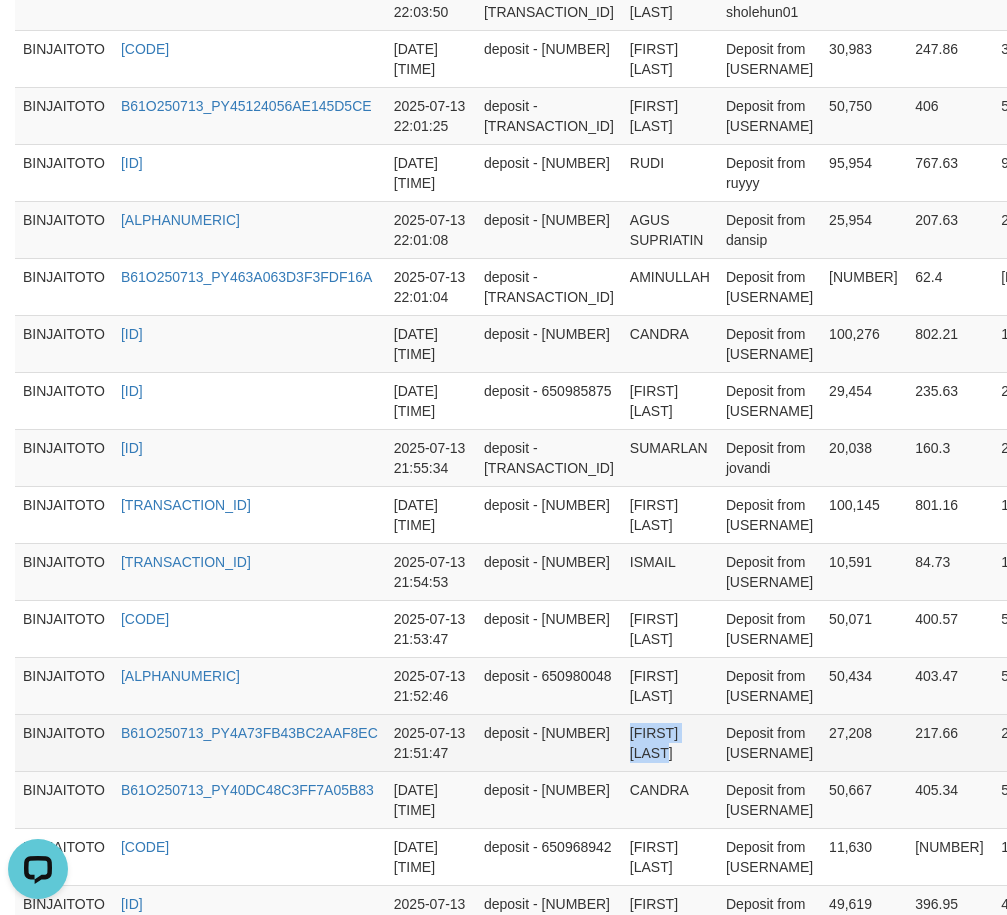 drag, startPoint x: 595, startPoint y: 732, endPoint x: 640, endPoint y: 736, distance: 45.17743 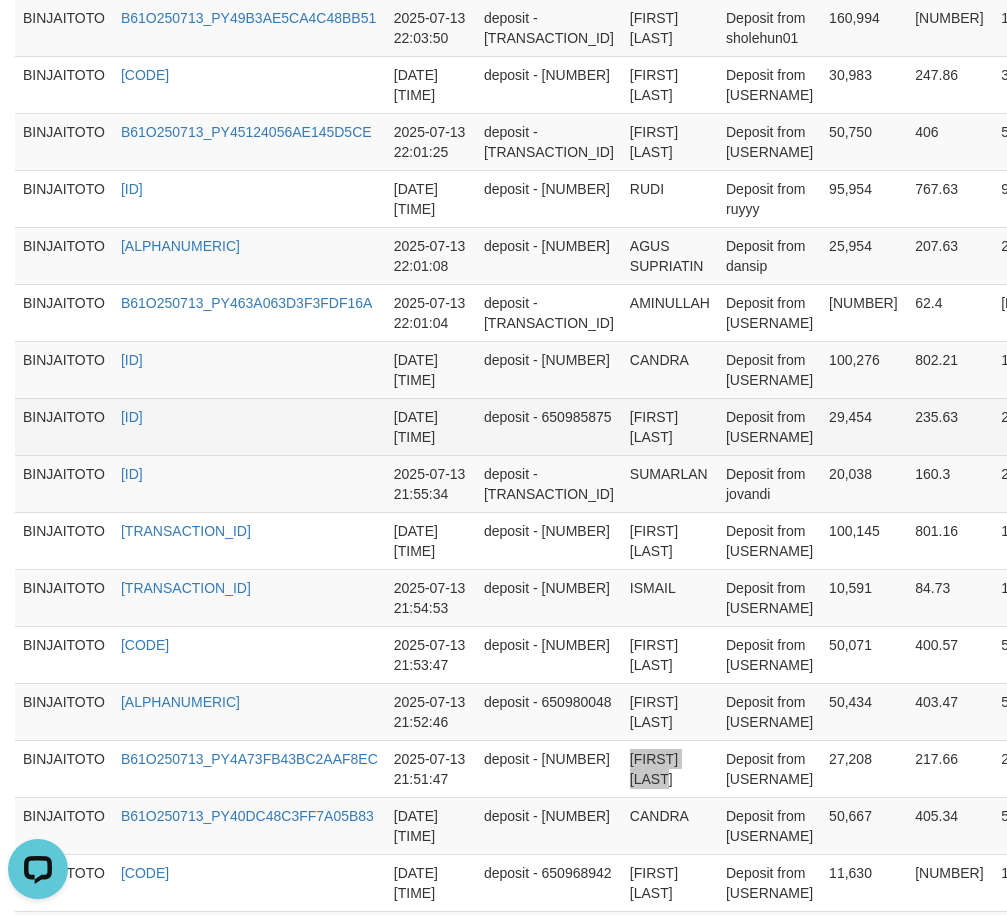 scroll, scrollTop: 657, scrollLeft: 0, axis: vertical 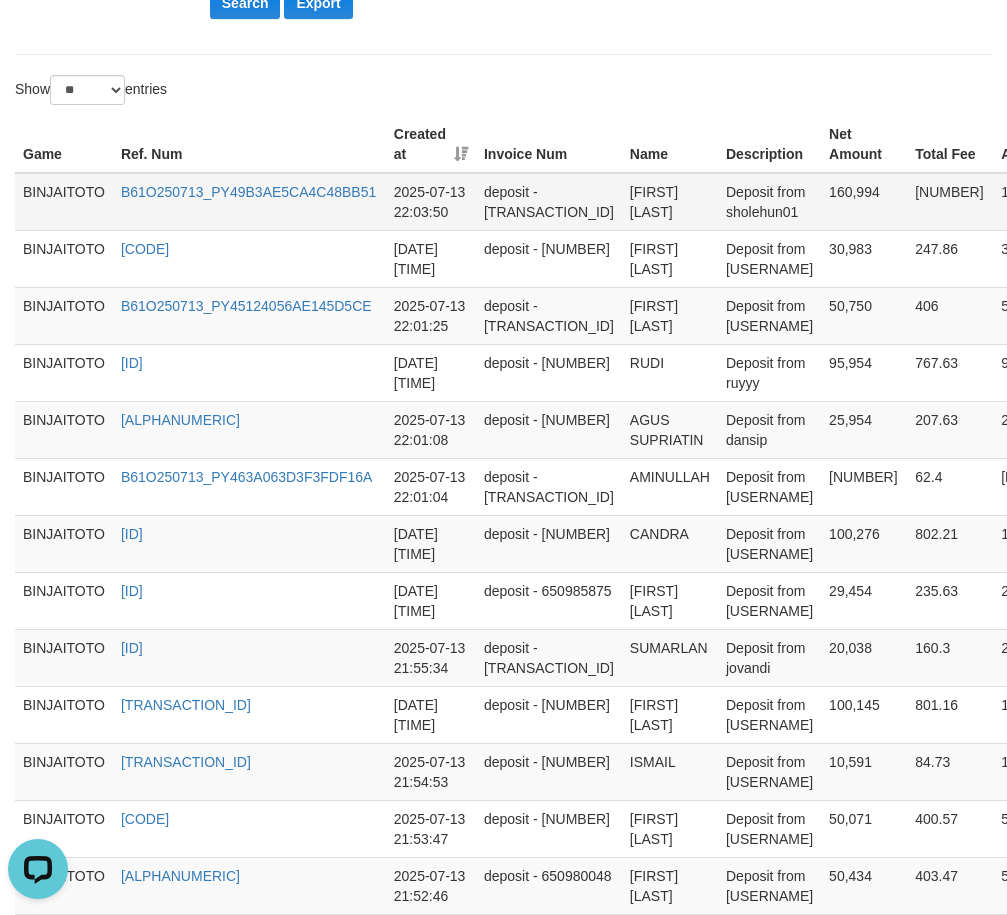 click on "Deposit from sholehun01" at bounding box center [769, 202] 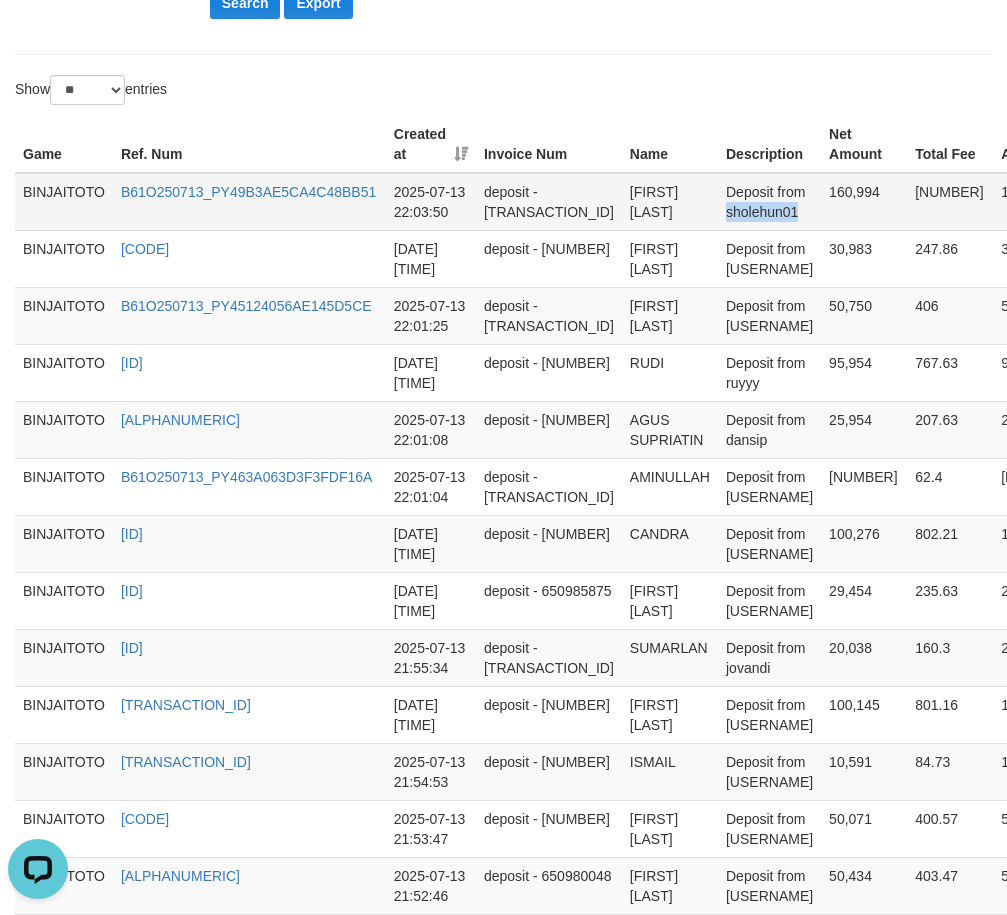 click on "Deposit from sholehun01" at bounding box center [769, 202] 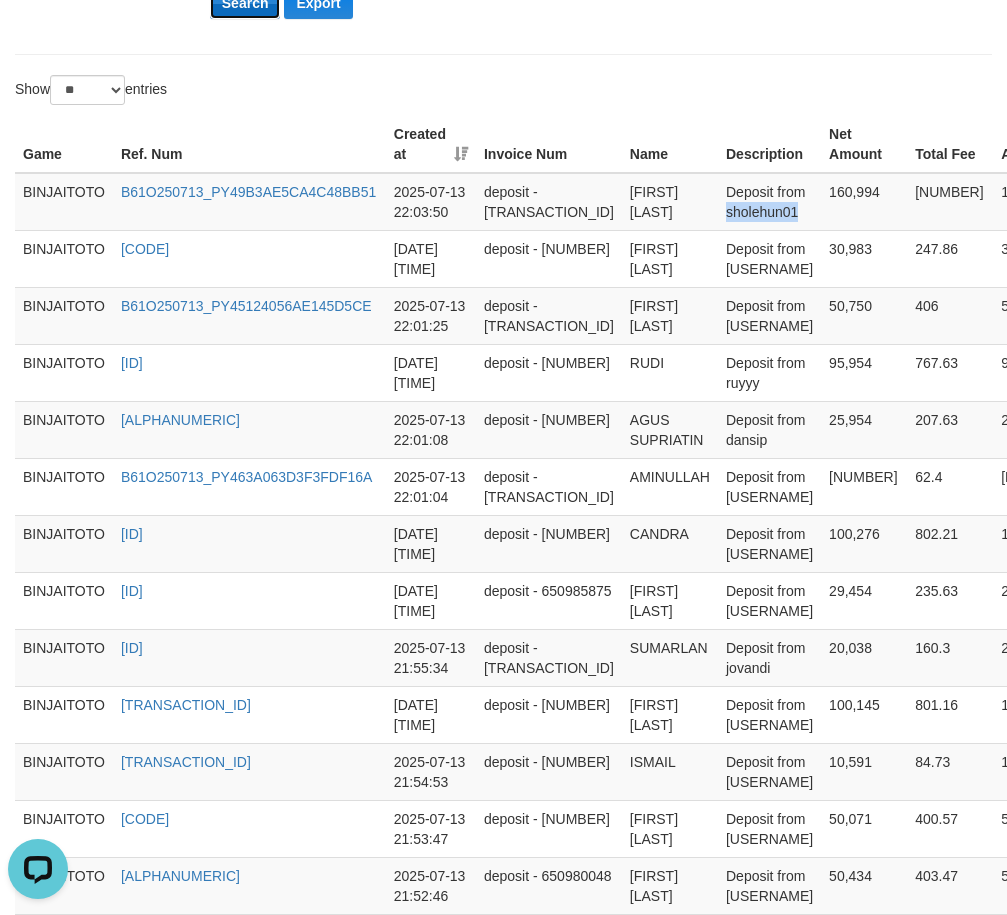 click on "Search" at bounding box center [245, 3] 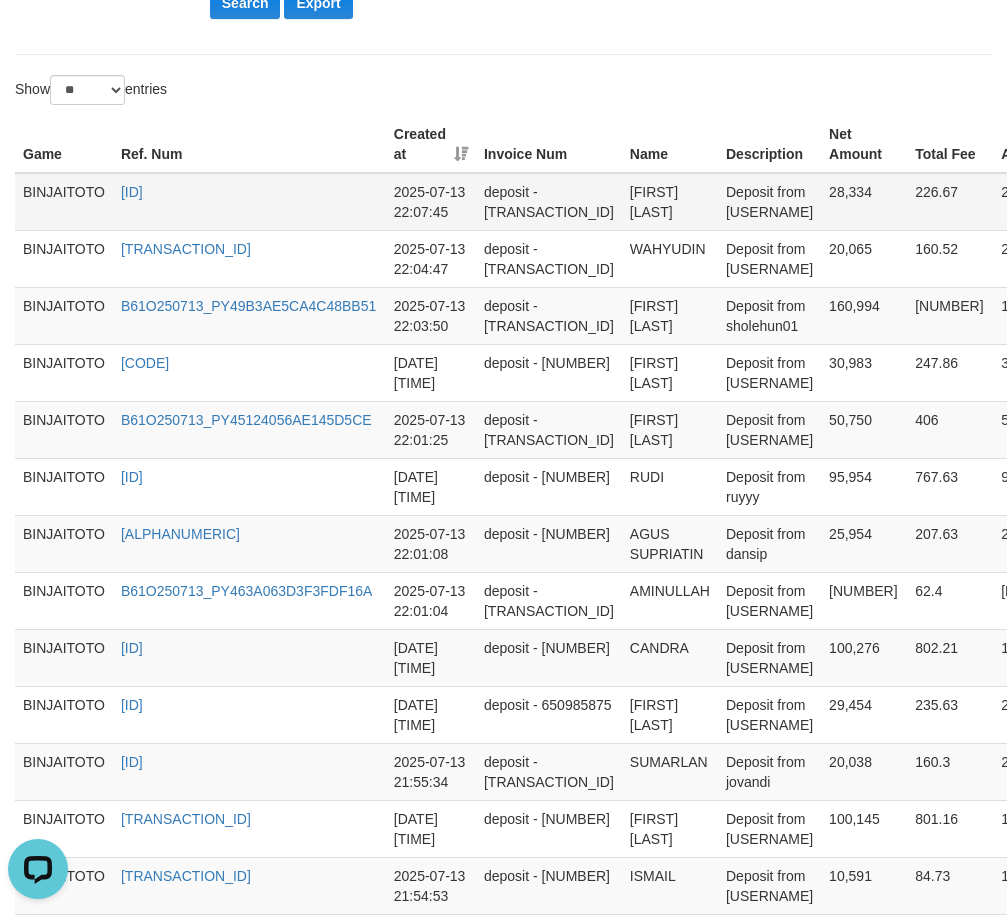 click on "[FIRST] [LAST]" at bounding box center [670, 202] 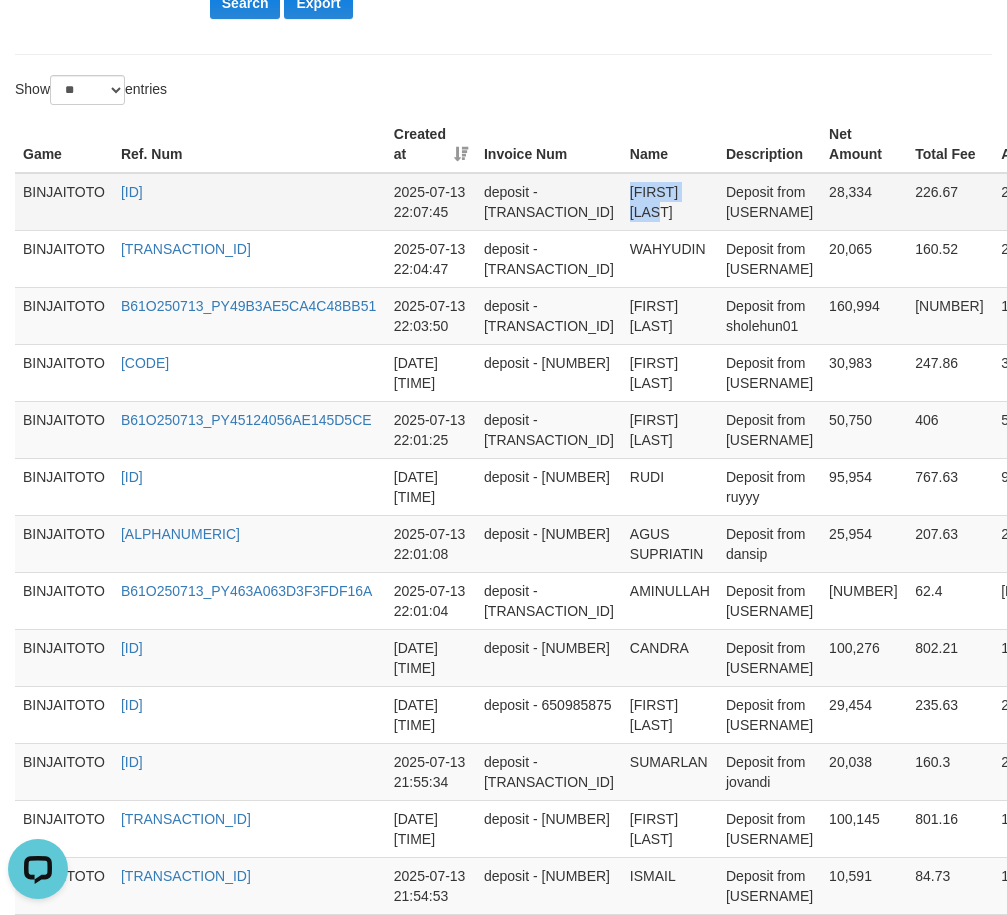 click on "[FIRST] [LAST]" at bounding box center [670, 202] 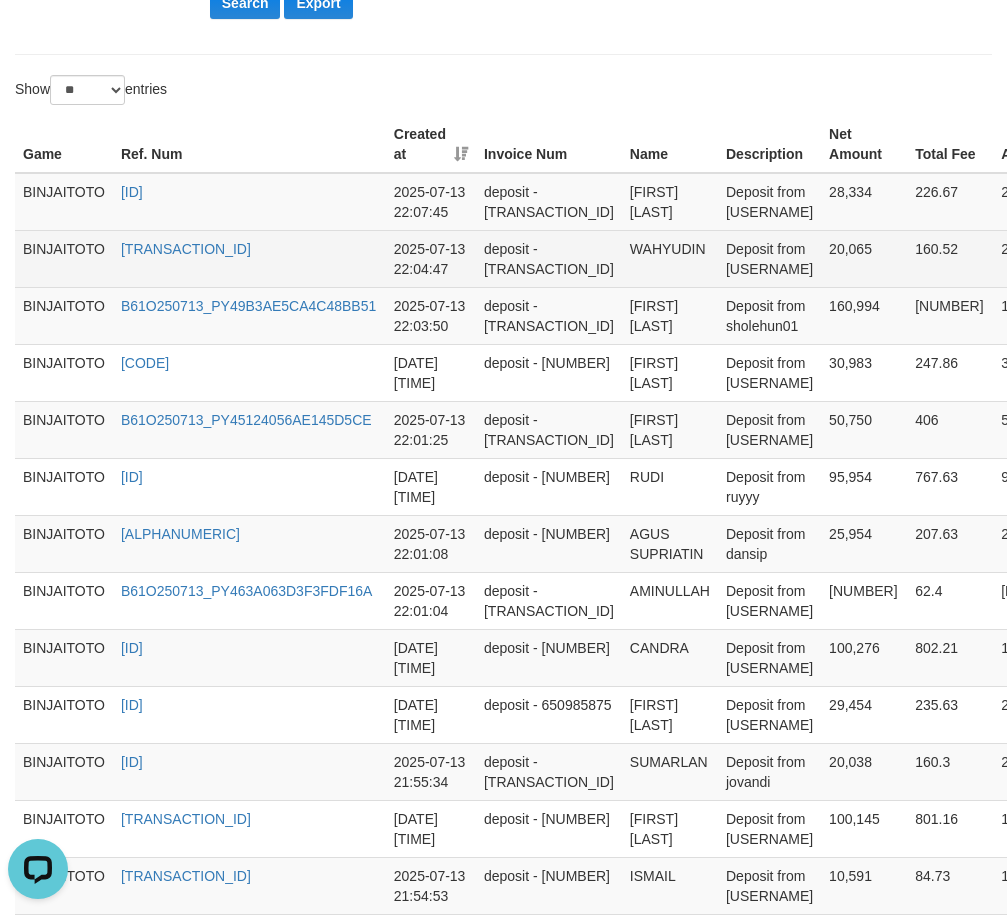 click on "WAHYUDIN" at bounding box center [670, 258] 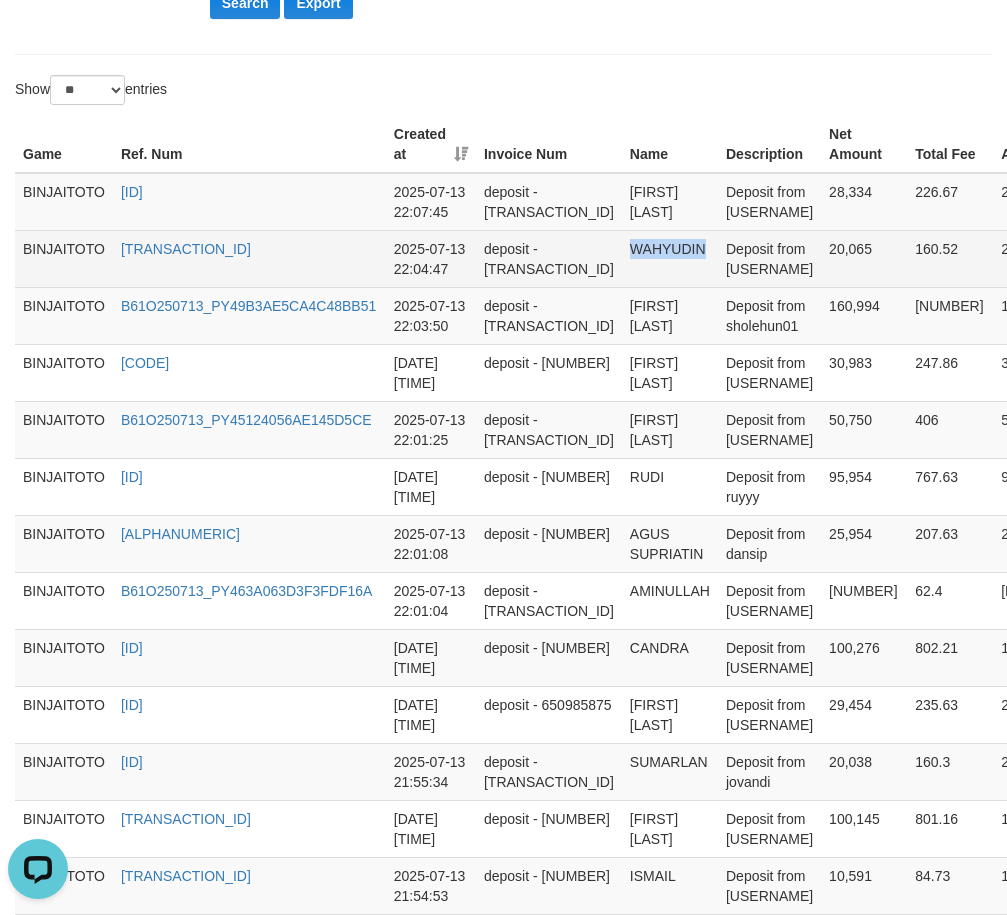 click on "WAHYUDIN" at bounding box center [670, 258] 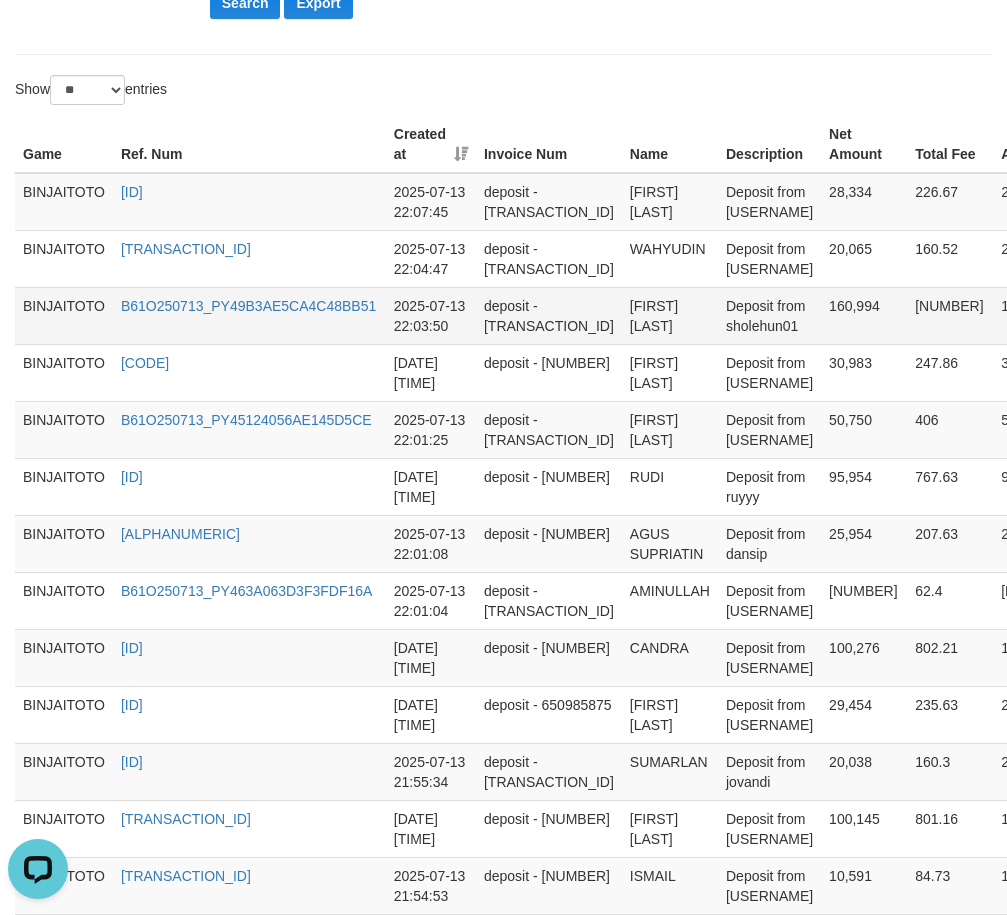 click on "[FIRST] [LAST]" at bounding box center (670, 315) 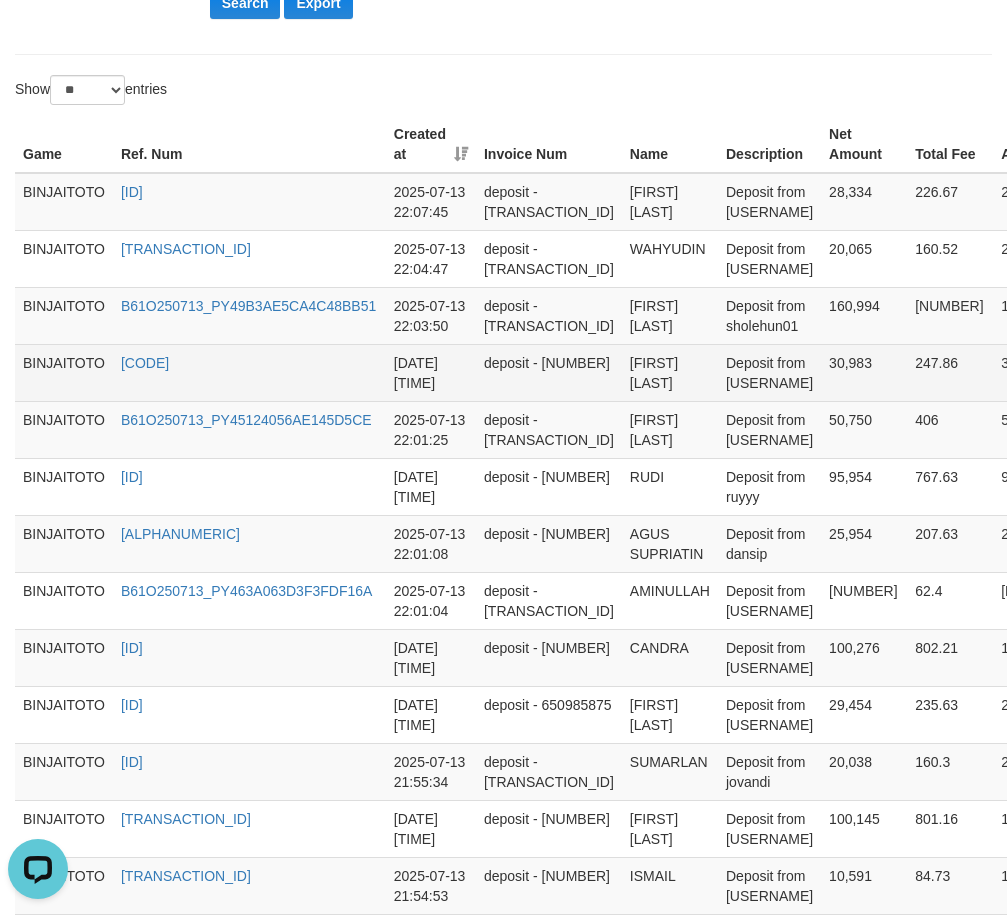 click on "[FIRST] [LAST]" at bounding box center [670, 372] 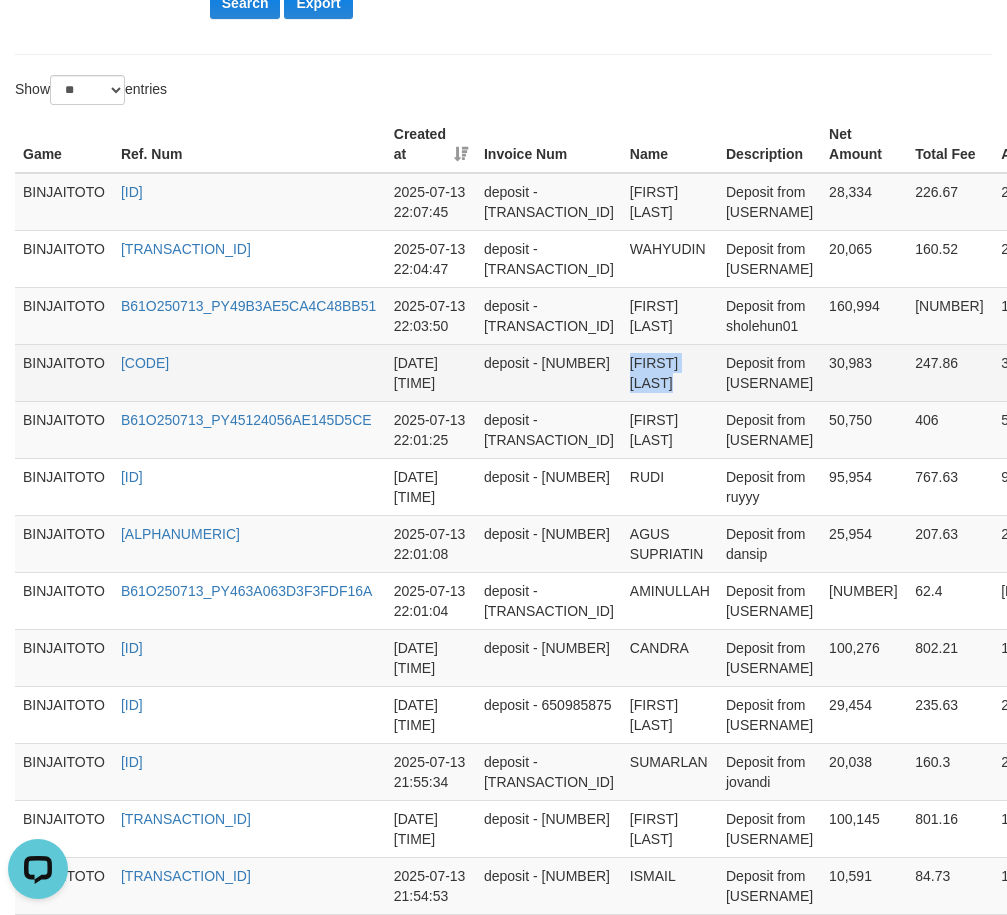 drag, startPoint x: 588, startPoint y: 361, endPoint x: 650, endPoint y: 359, distance: 62.03225 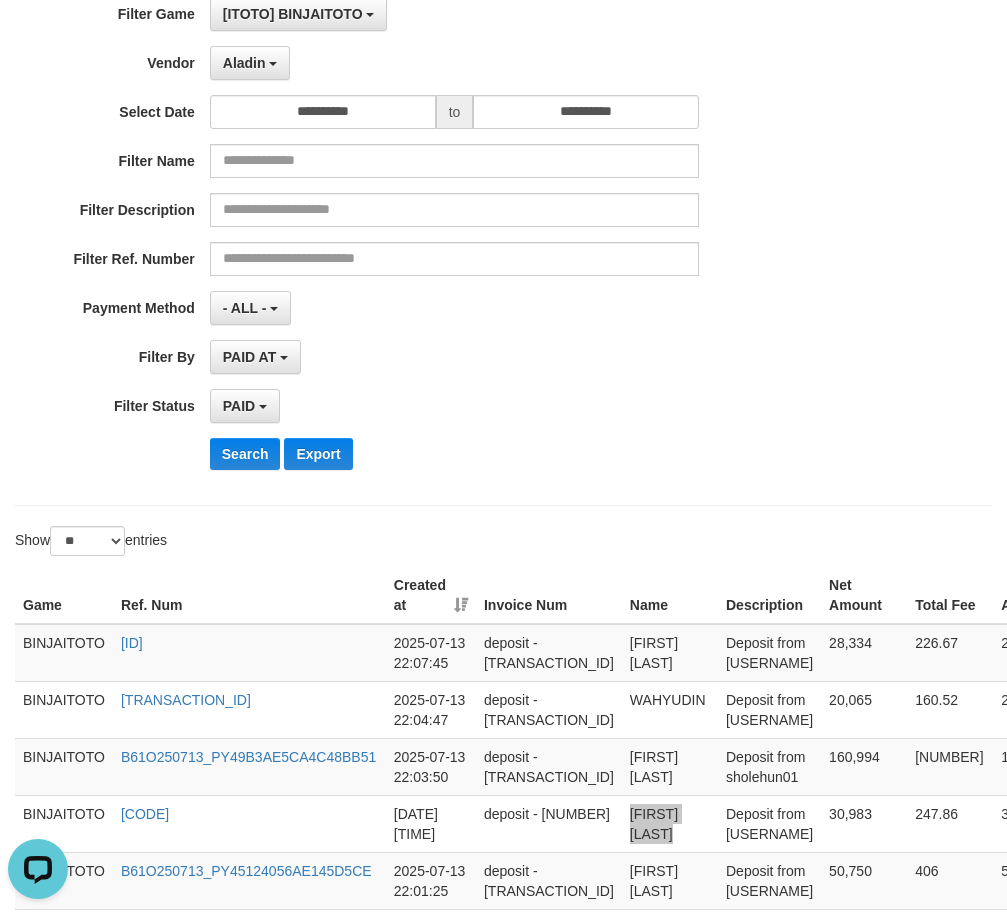 scroll, scrollTop: 57, scrollLeft: 0, axis: vertical 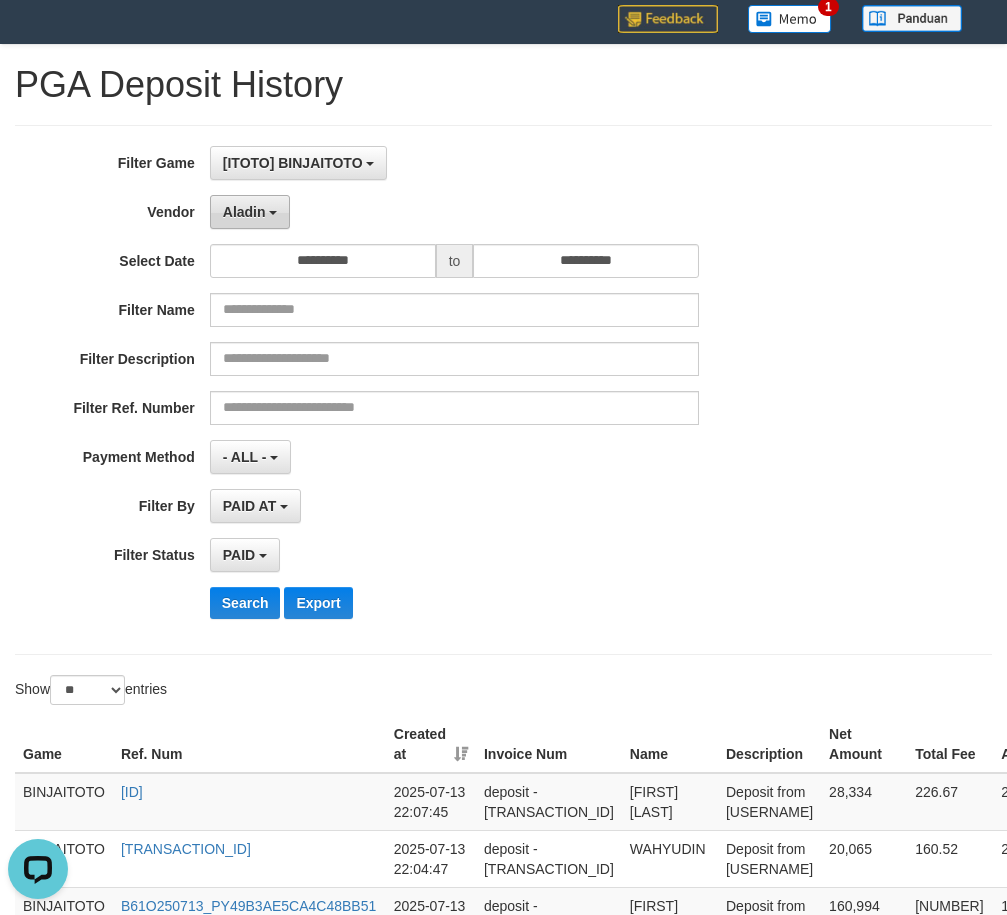 click on "Aladin" at bounding box center [250, 212] 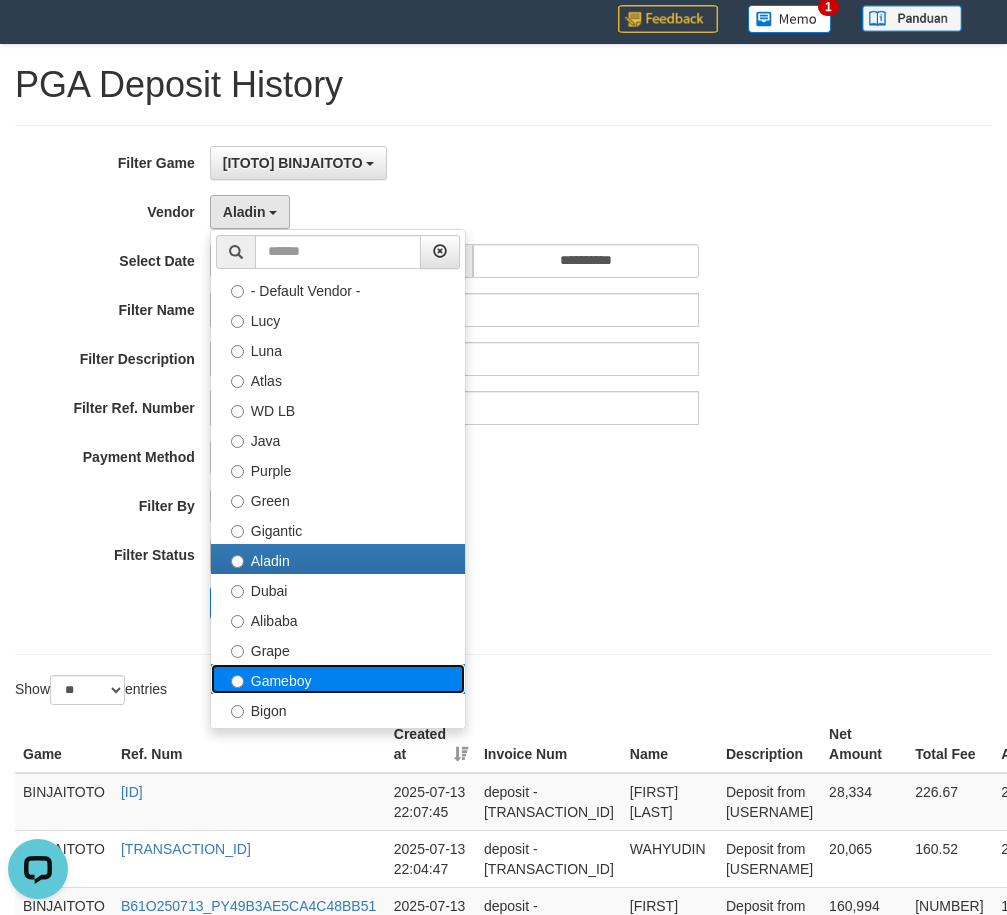 click on "Gameboy" at bounding box center (338, 679) 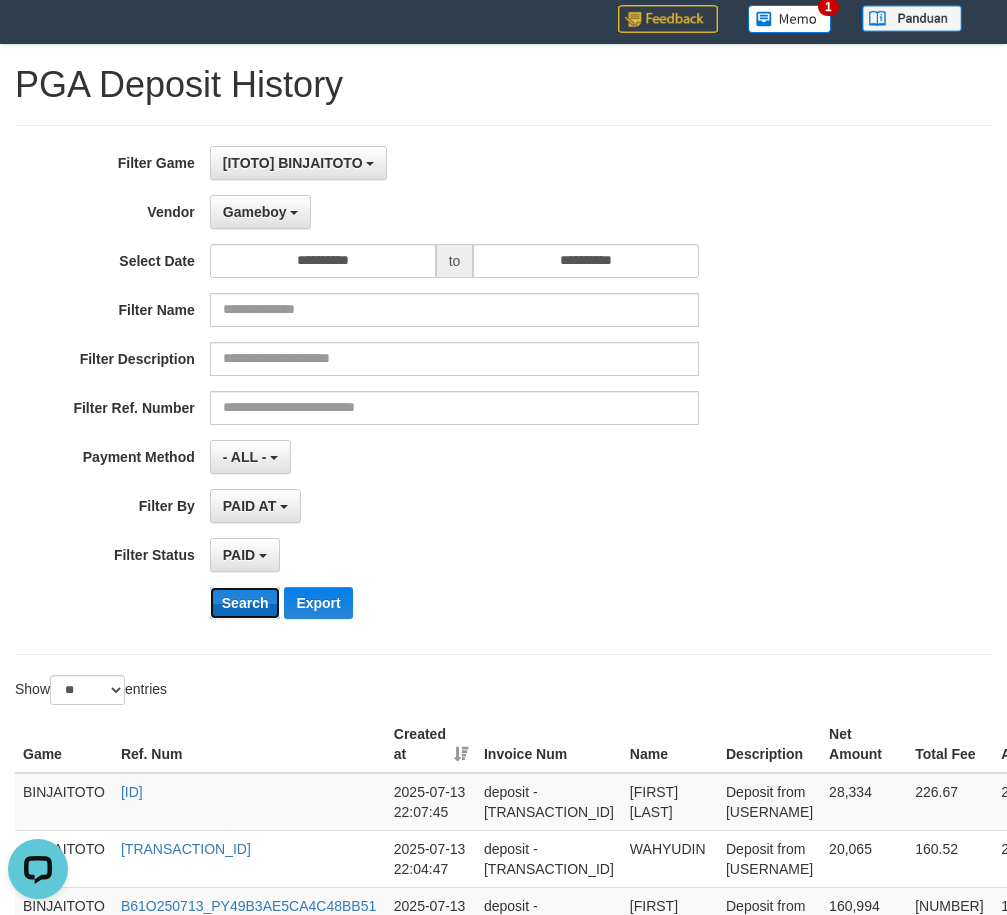 click on "Search" at bounding box center (245, 603) 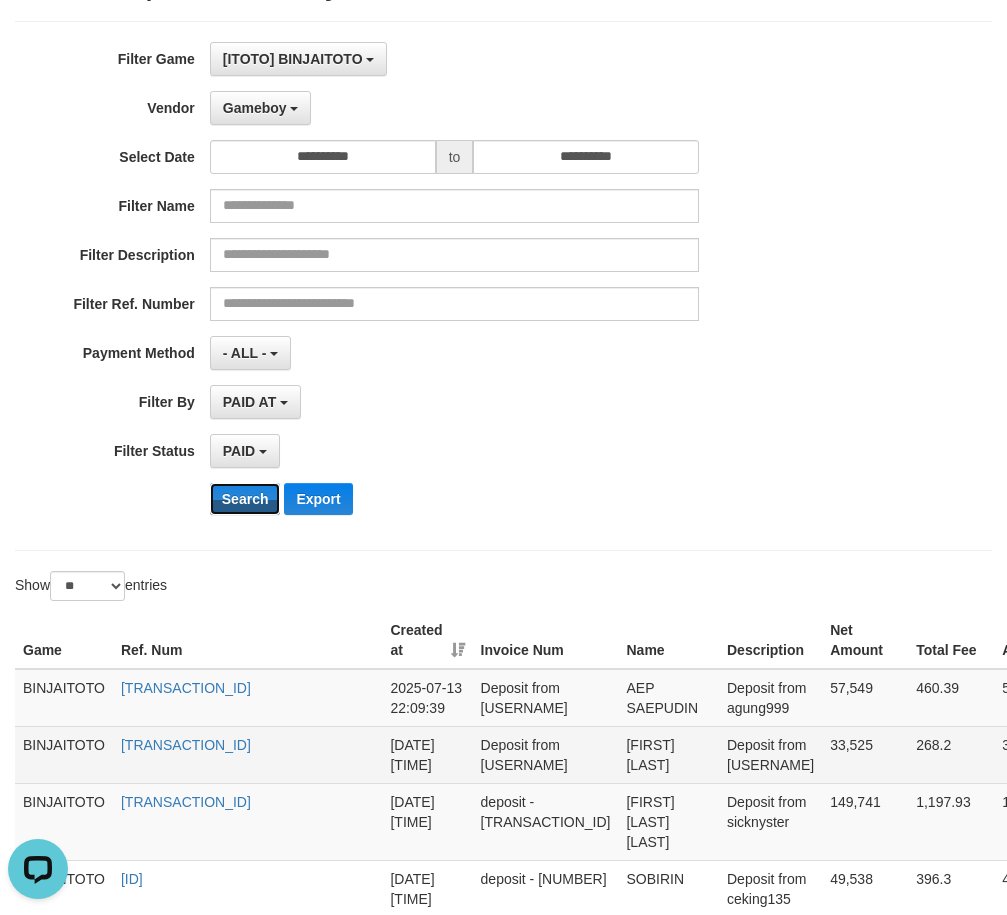 scroll, scrollTop: 257, scrollLeft: 0, axis: vertical 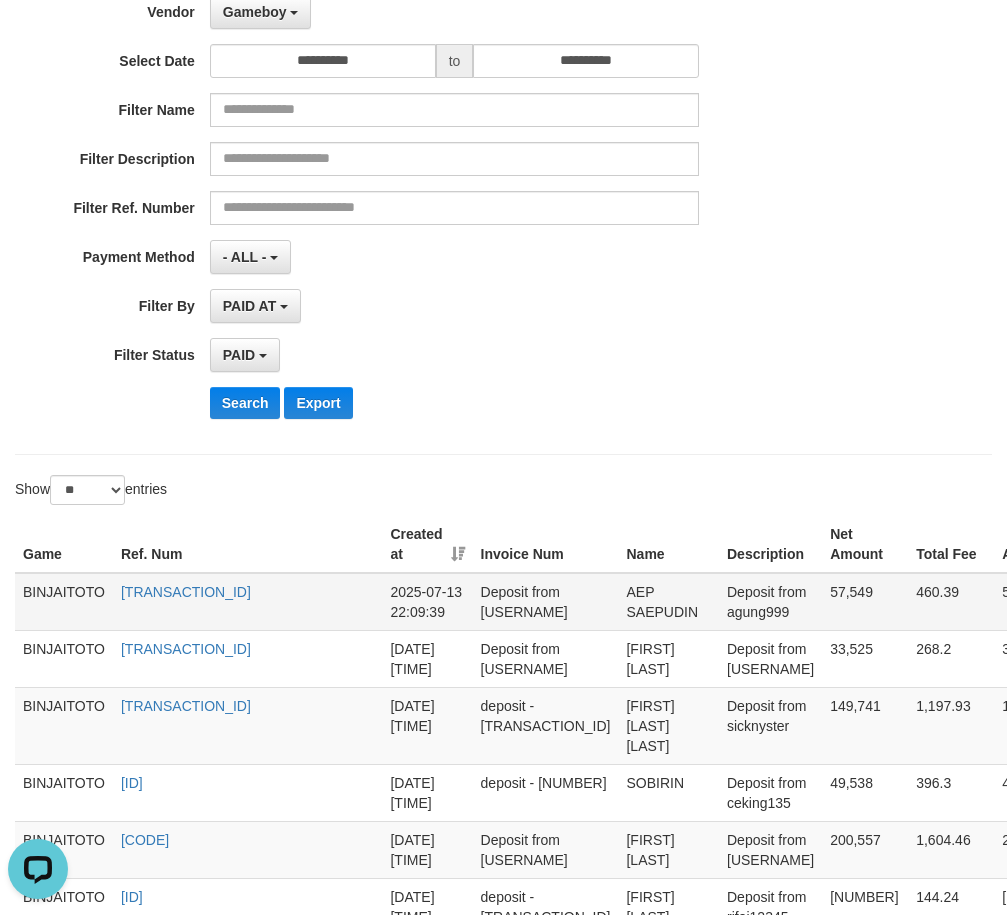 click on "AEP SAEPUDIN" at bounding box center [668, 602] 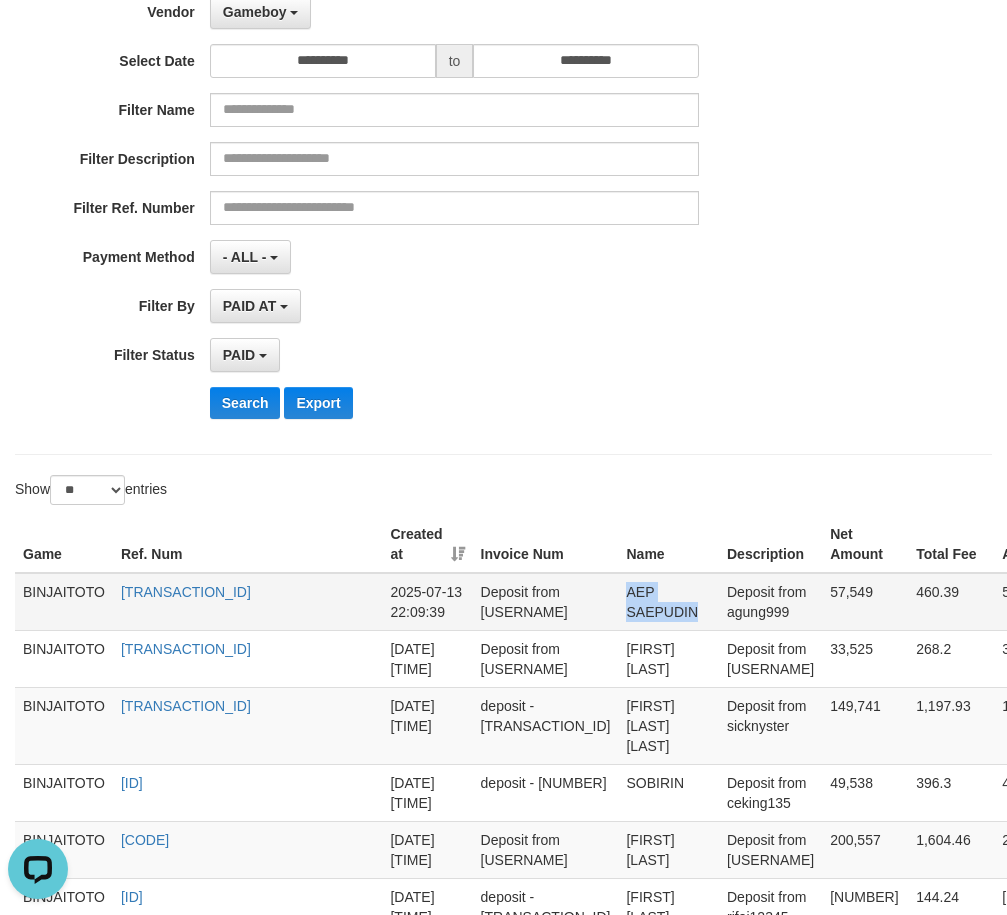 drag, startPoint x: 589, startPoint y: 588, endPoint x: 626, endPoint y: 588, distance: 37 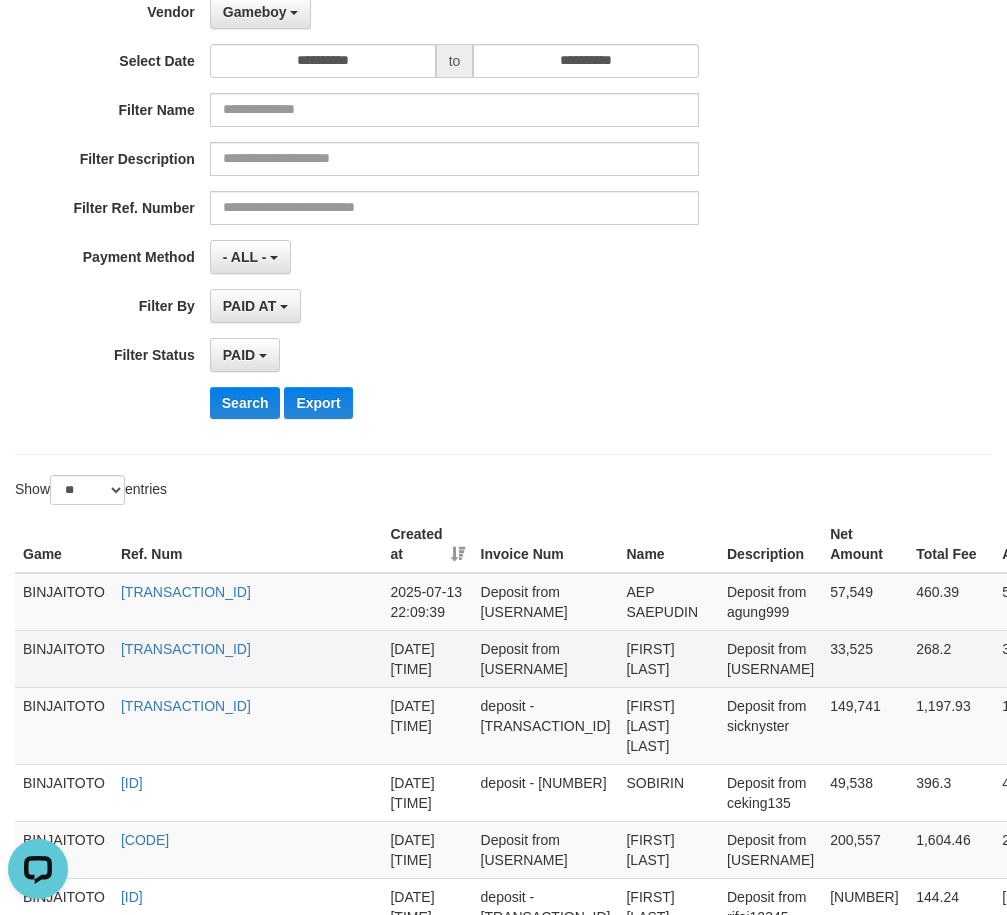 click on "[FIRST] [LAST]" at bounding box center (668, 658) 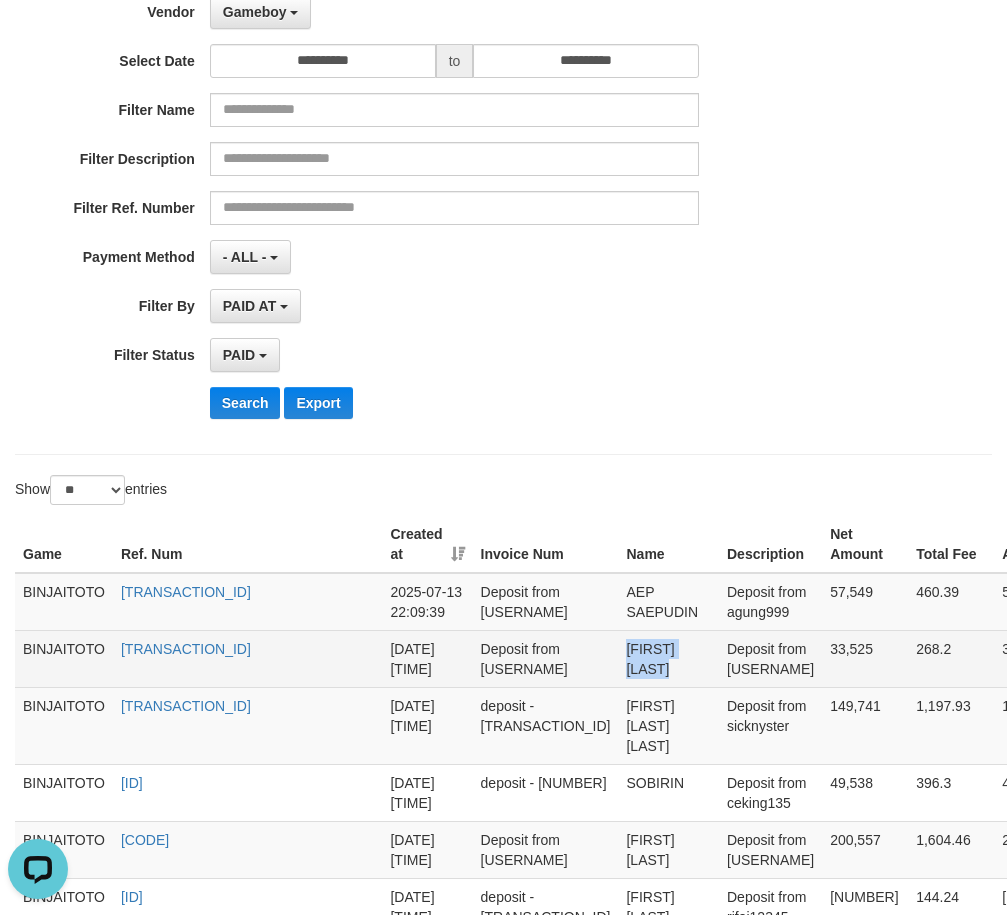 drag, startPoint x: 595, startPoint y: 649, endPoint x: 665, endPoint y: 643, distance: 70.256676 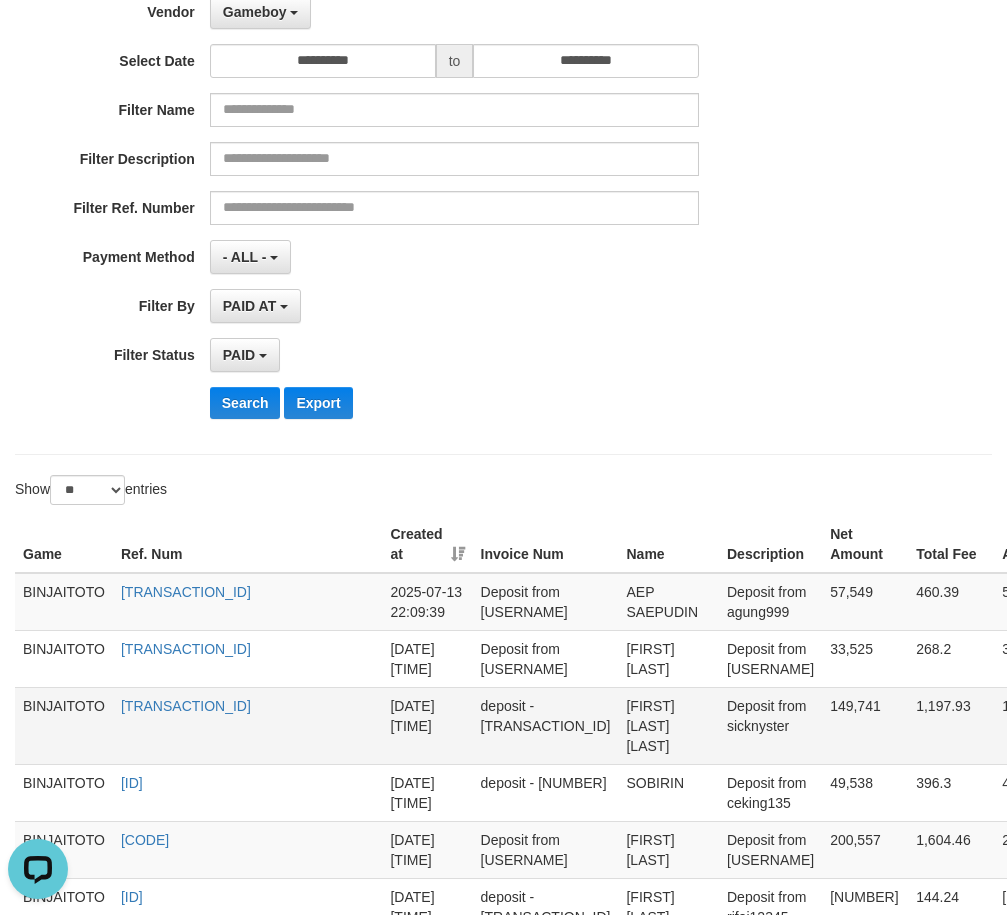 click on "[FIRST] [LAST] [LAST]" at bounding box center [668, 725] 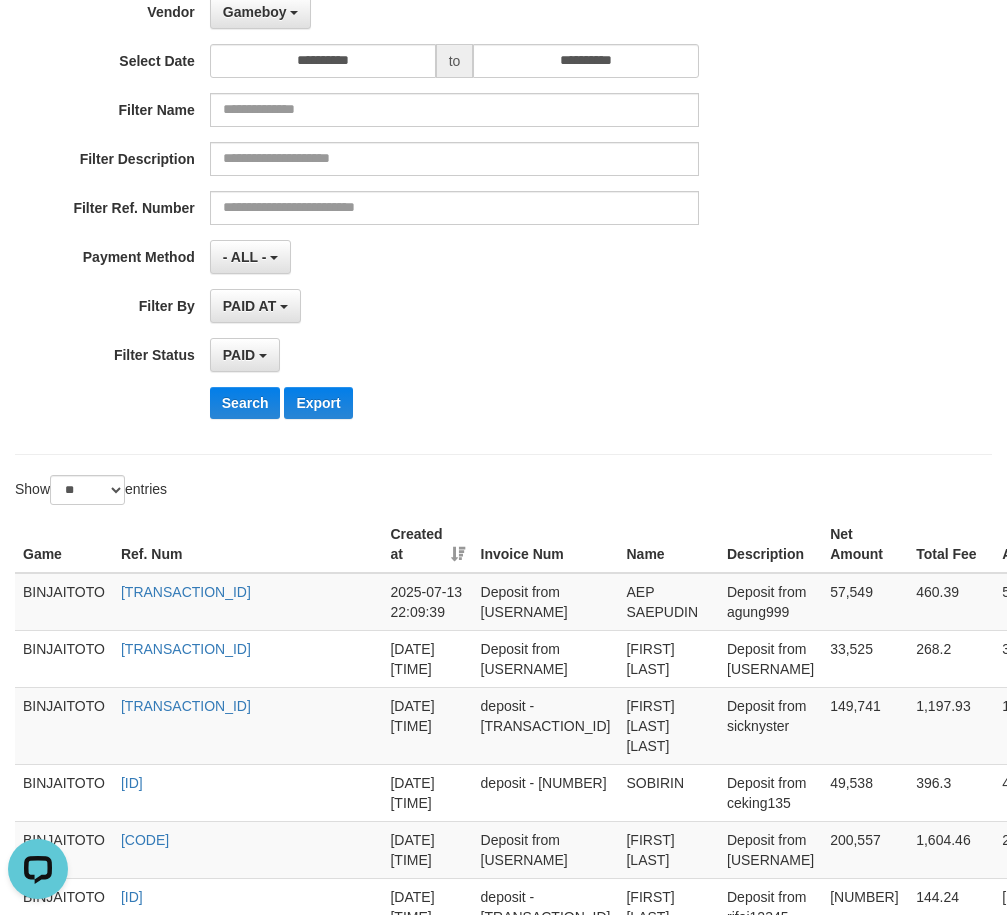 scroll, scrollTop: 557, scrollLeft: 0, axis: vertical 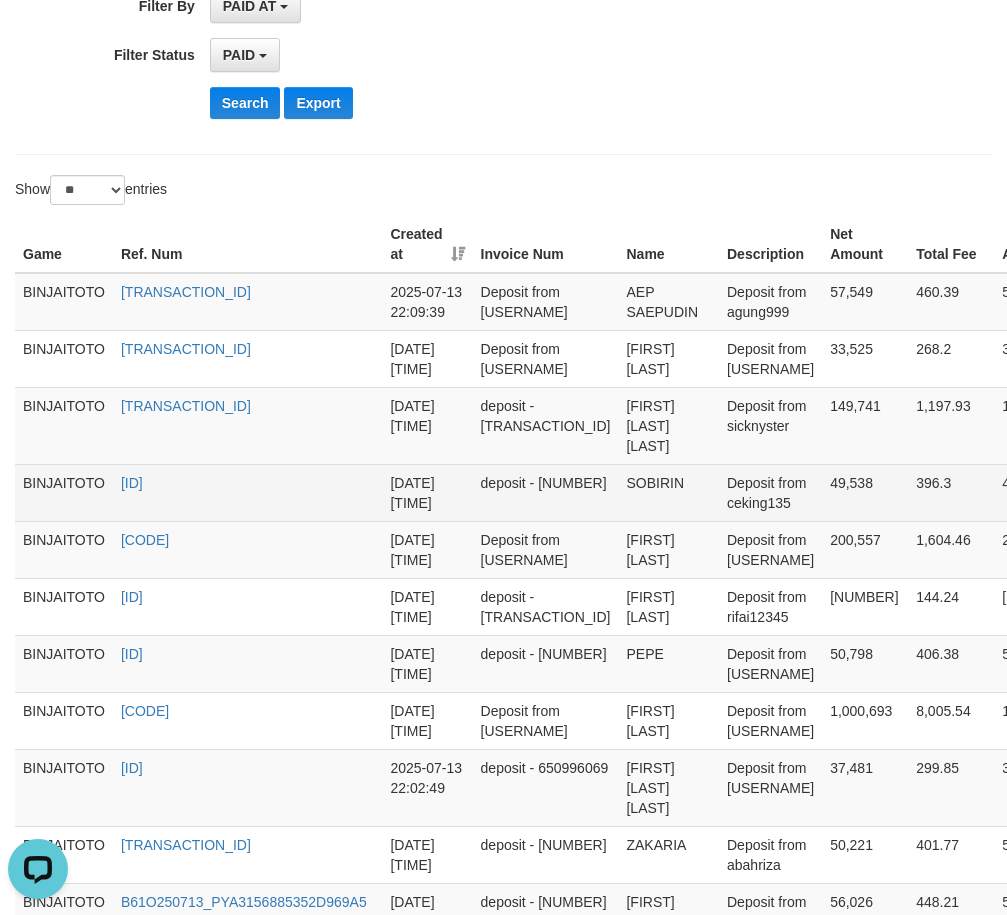 click on "SOBIRIN" at bounding box center (668, 492) 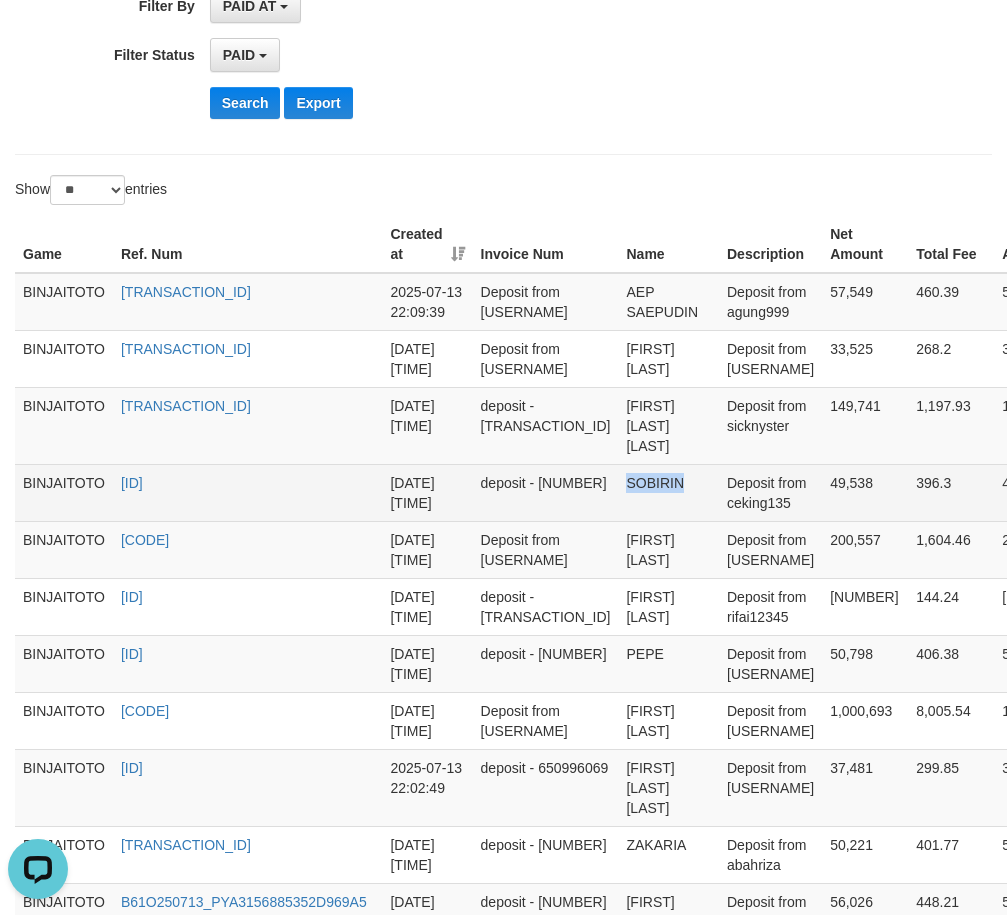 click on "SOBIRIN" at bounding box center [668, 492] 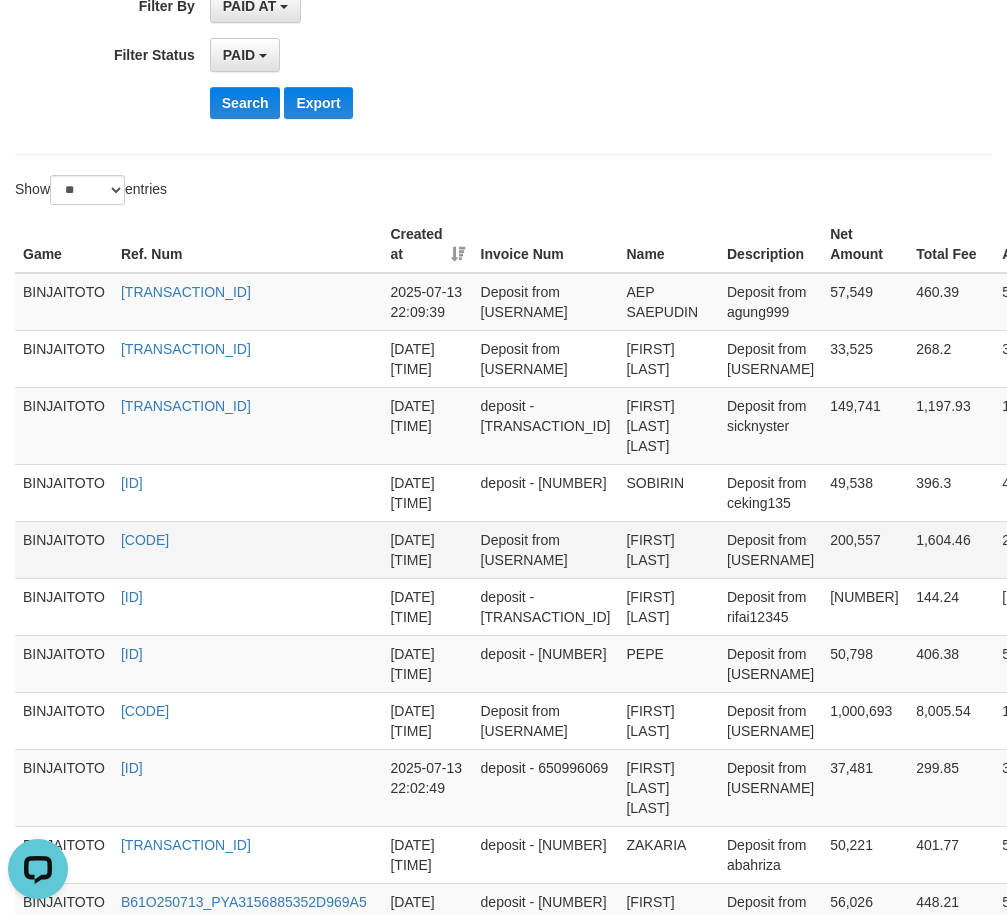 click on "[FIRST] [LAST]" at bounding box center [668, 549] 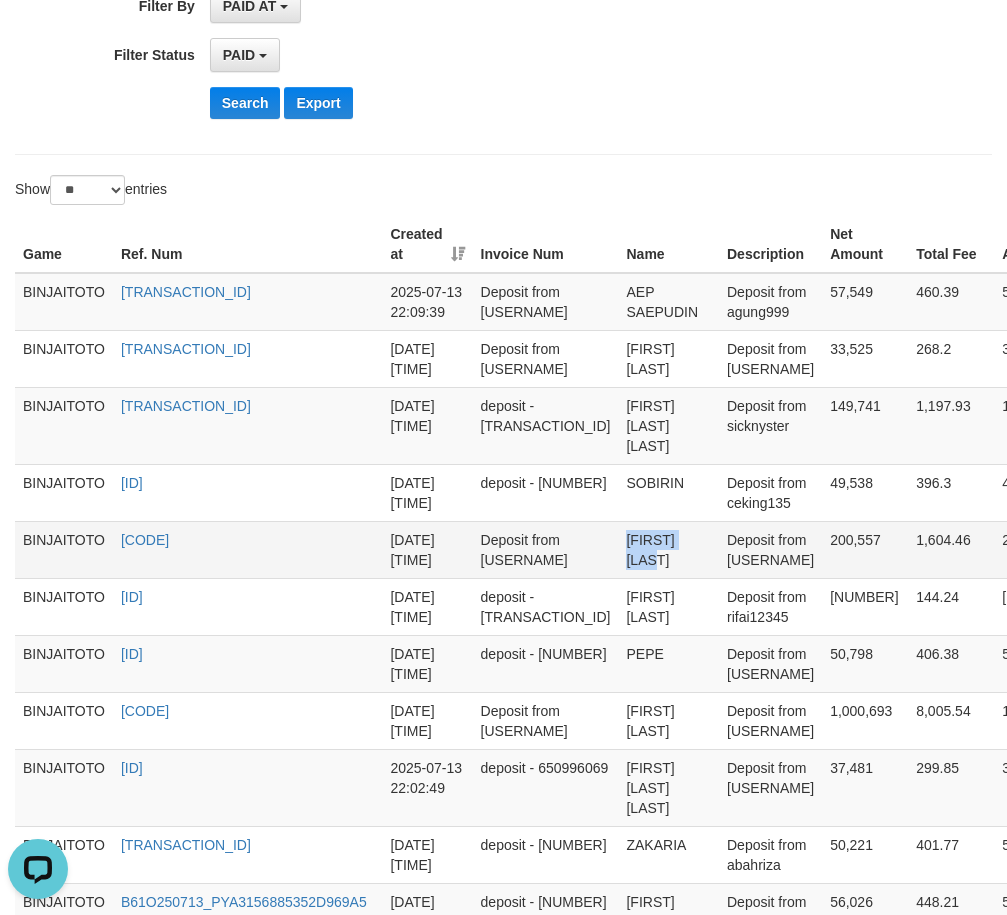 drag, startPoint x: 598, startPoint y: 522, endPoint x: 633, endPoint y: 518, distance: 35.22783 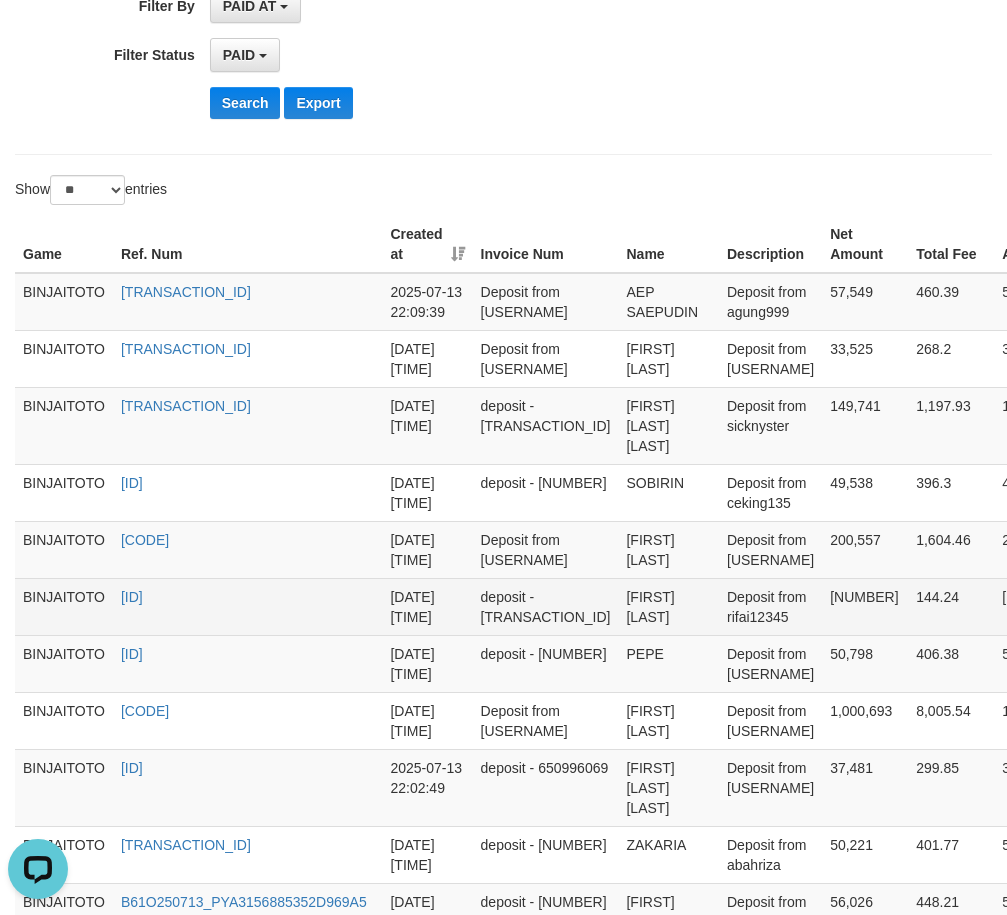 click on "[FIRST] [LAST]" at bounding box center [668, 606] 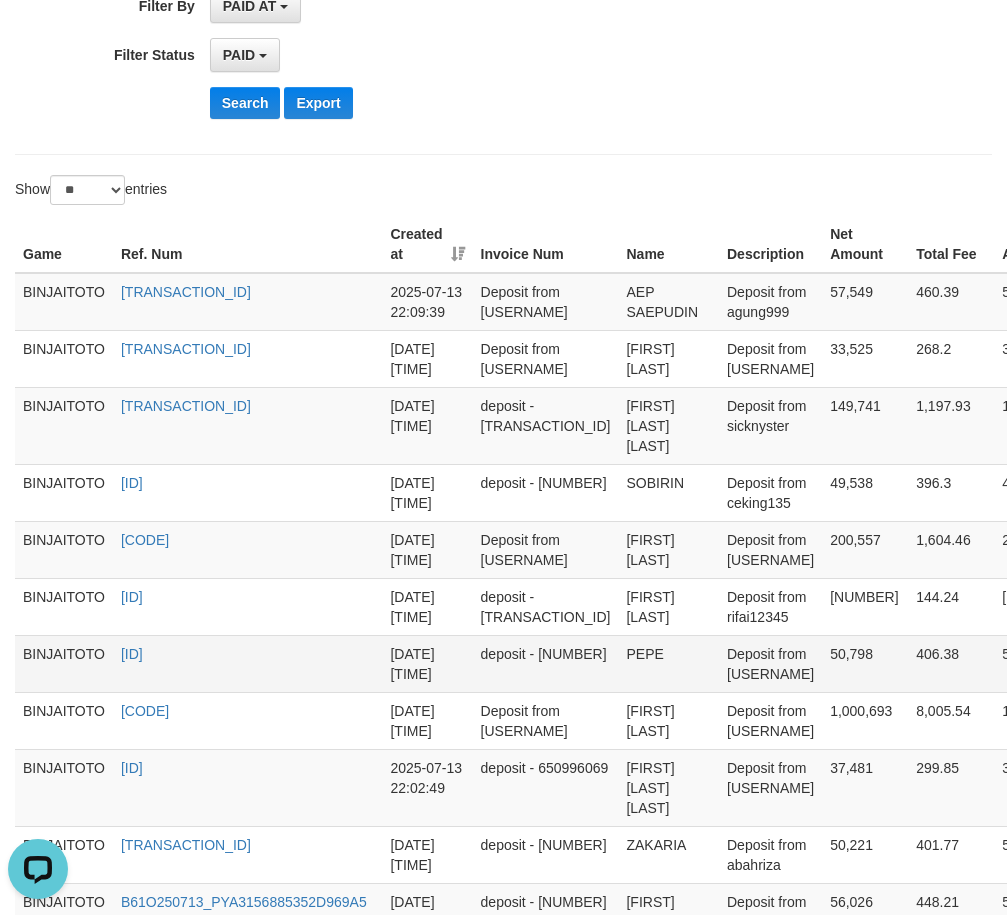 click on "PEPE" at bounding box center [668, 663] 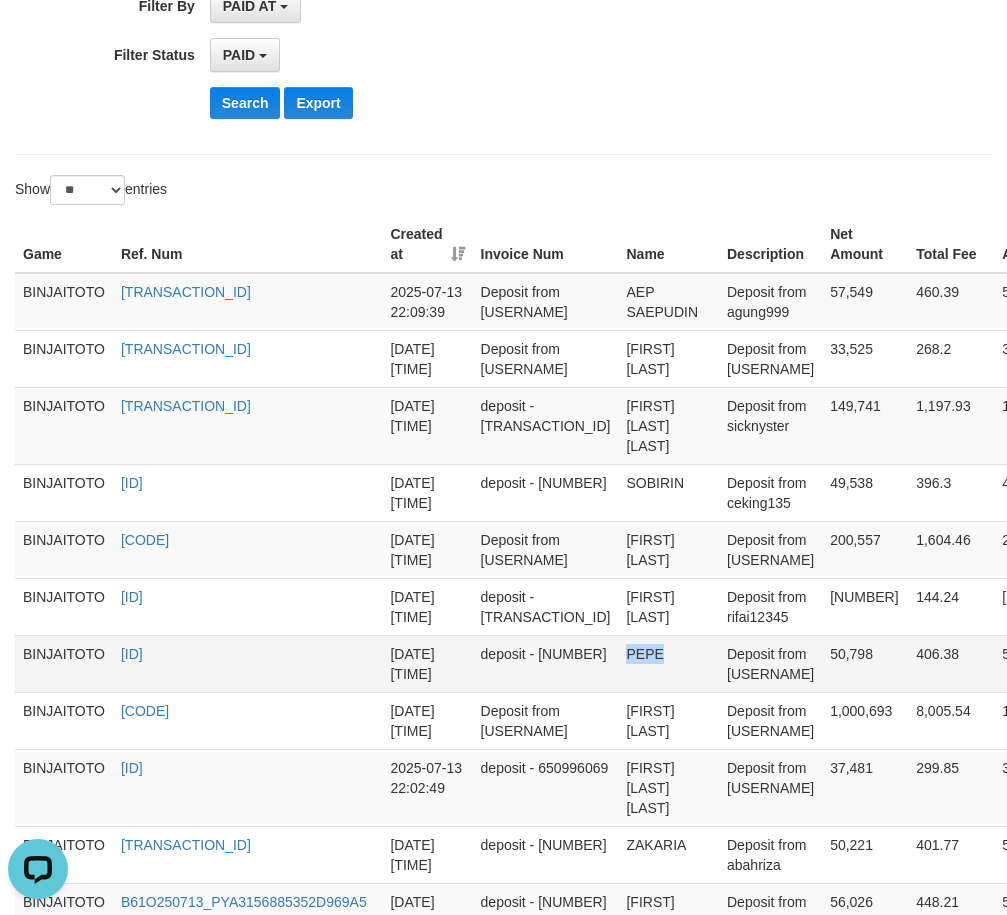 click on "PEPE" at bounding box center [668, 663] 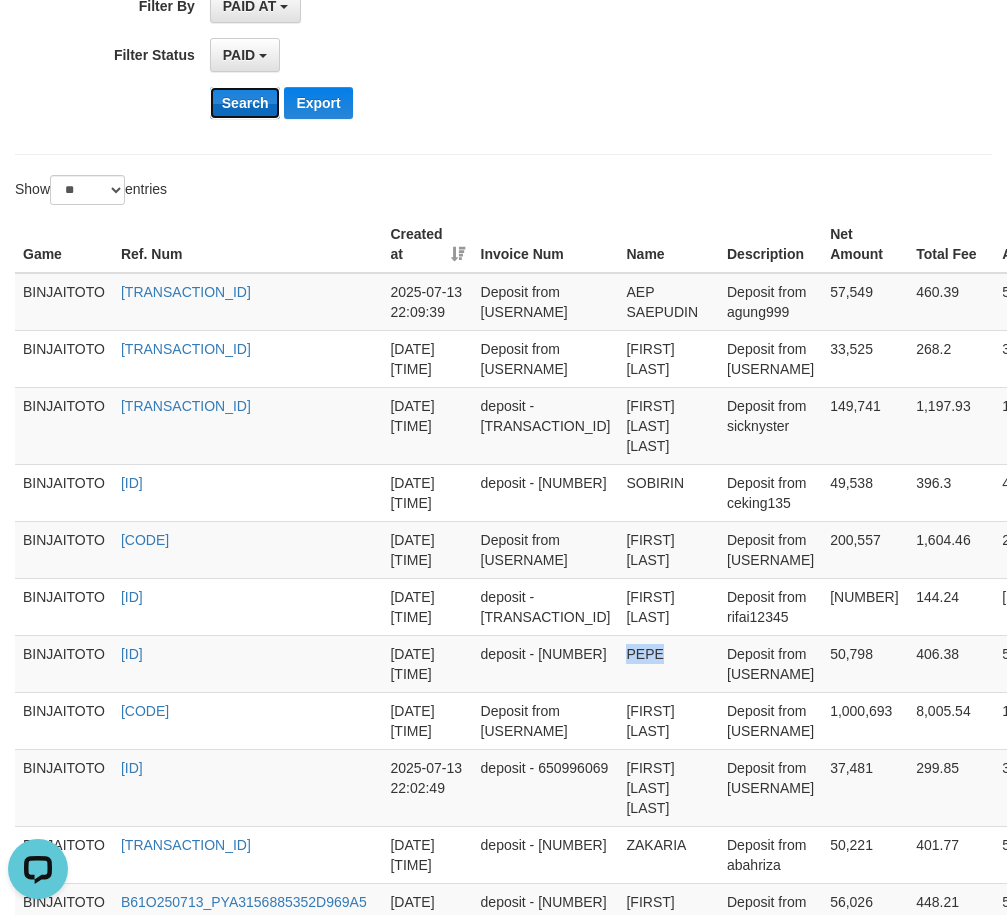 click on "Search" at bounding box center [245, 103] 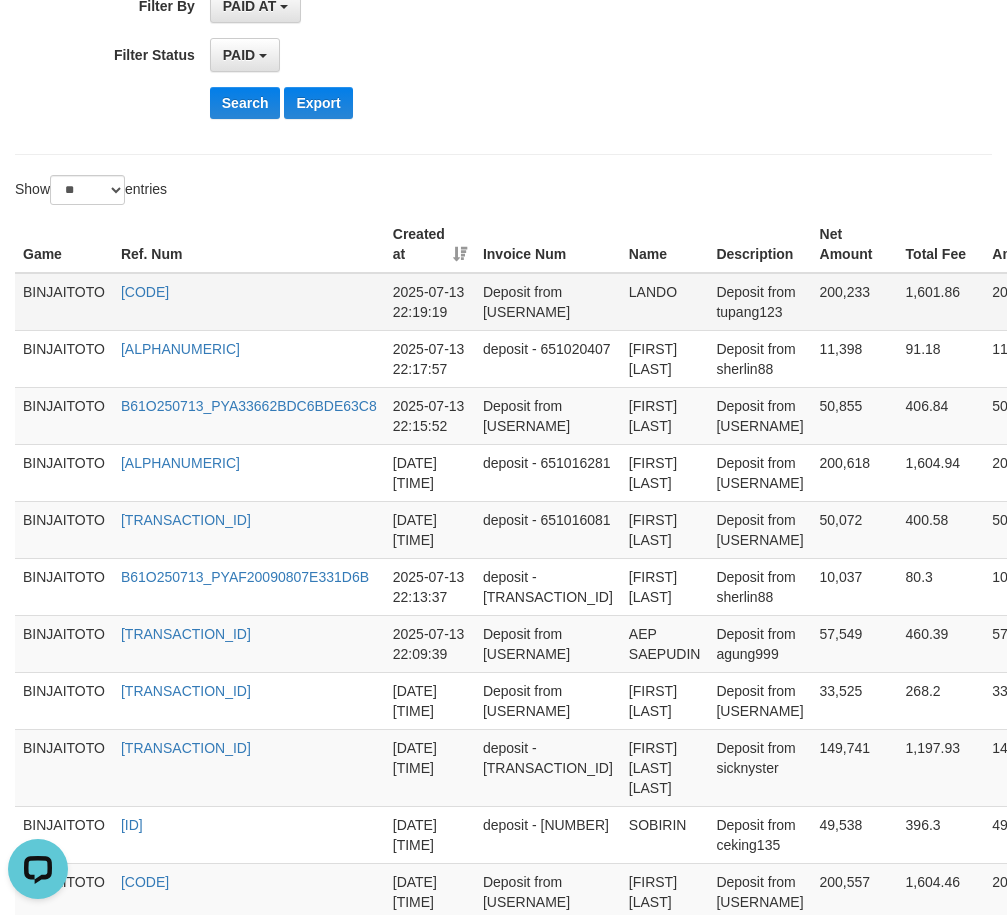 click on "LANDO" at bounding box center [665, 302] 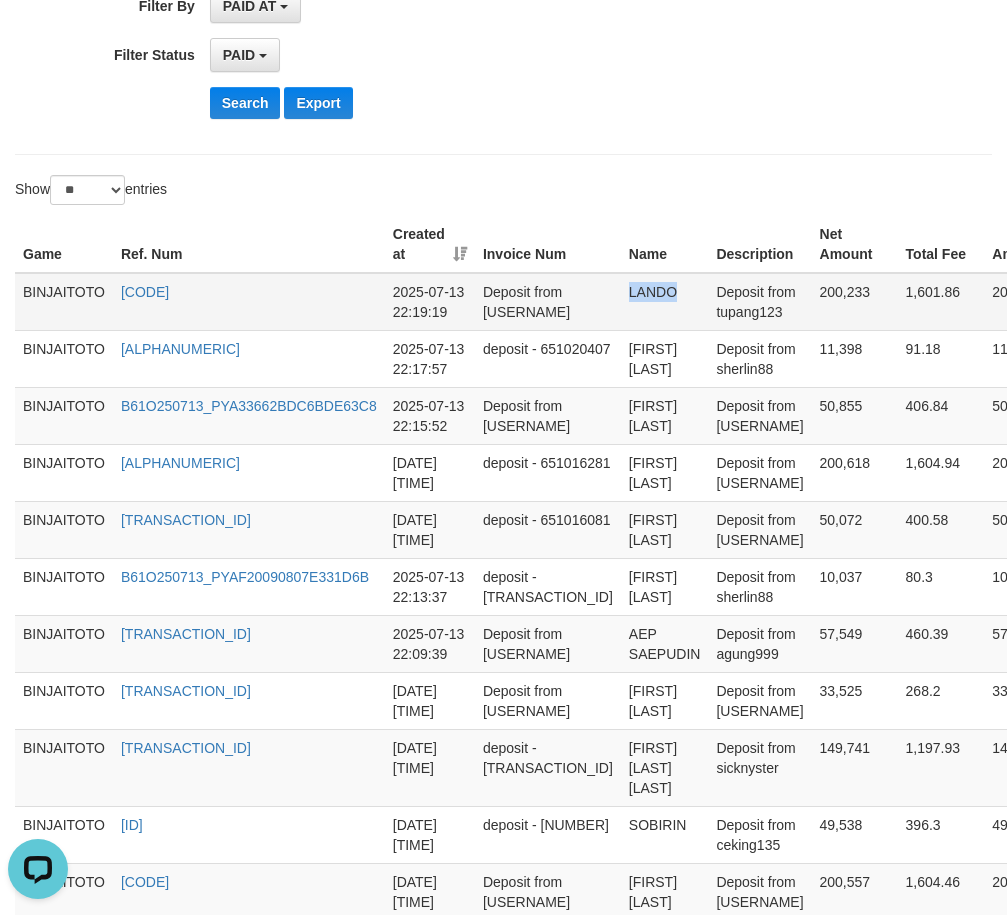 click on "LANDO" at bounding box center [665, 302] 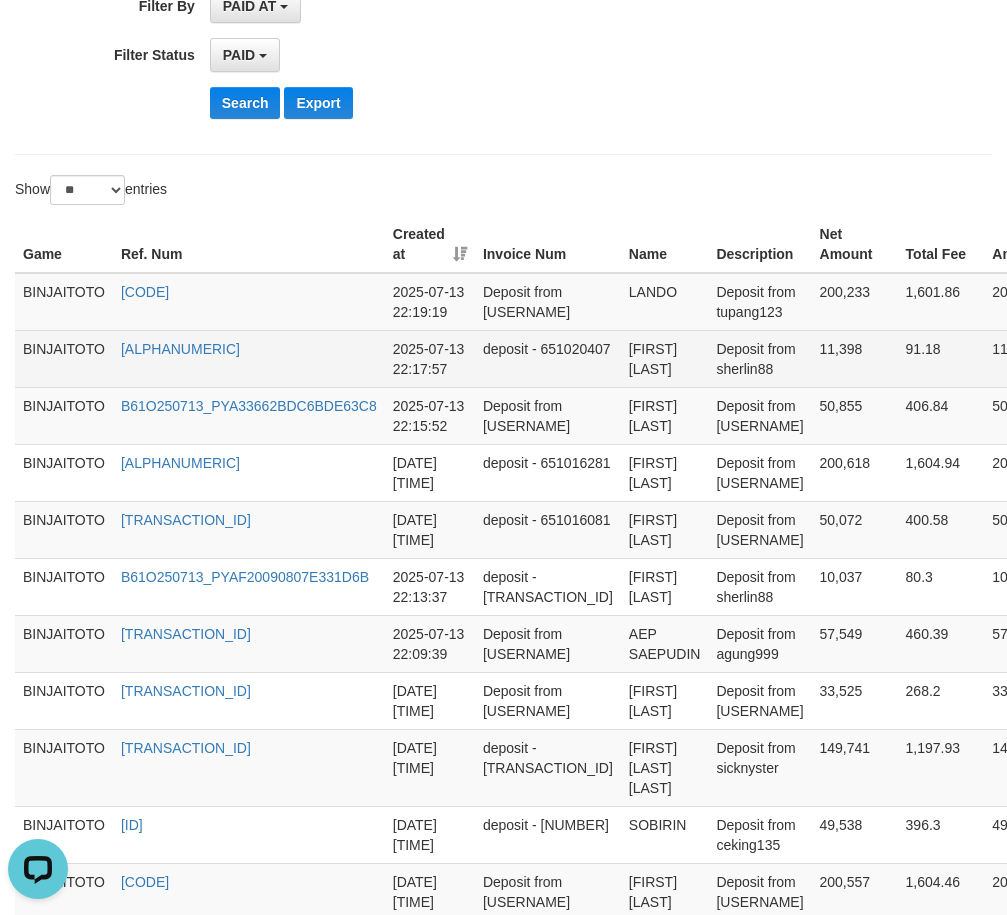 click on "[FIRST] [LAST]" at bounding box center (665, 358) 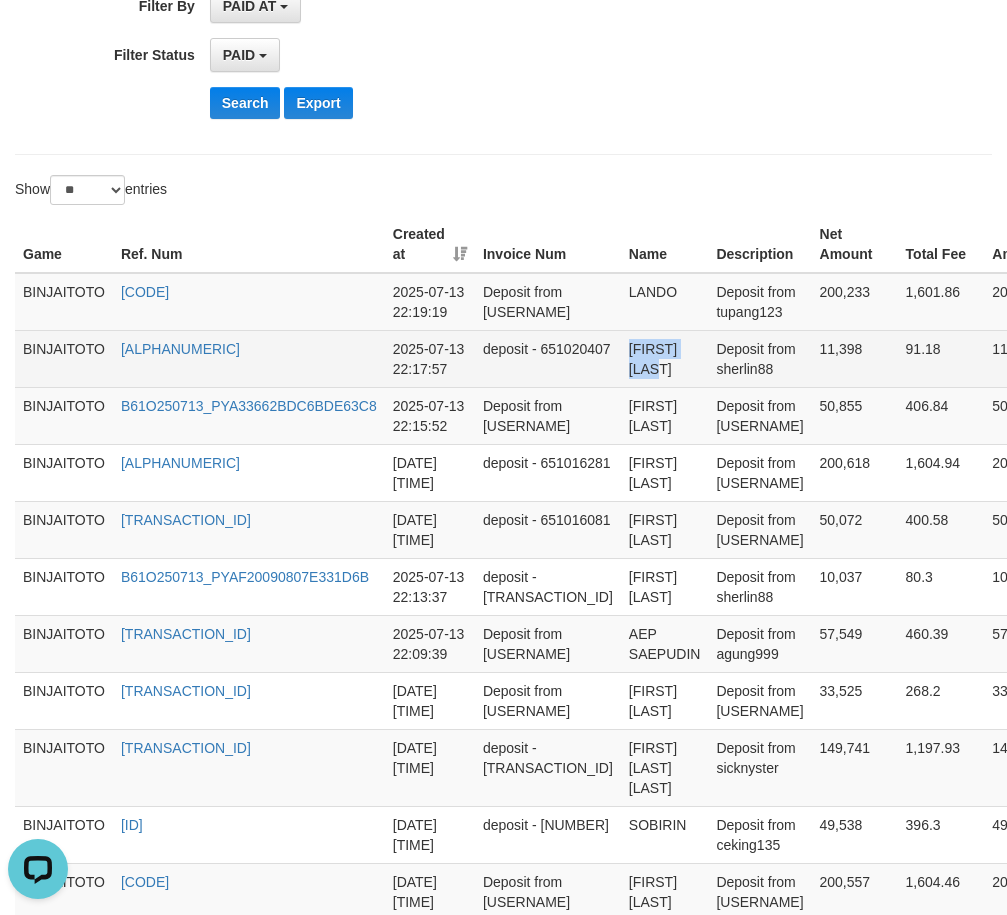 drag, startPoint x: 582, startPoint y: 350, endPoint x: 641, endPoint y: 351, distance: 59.008472 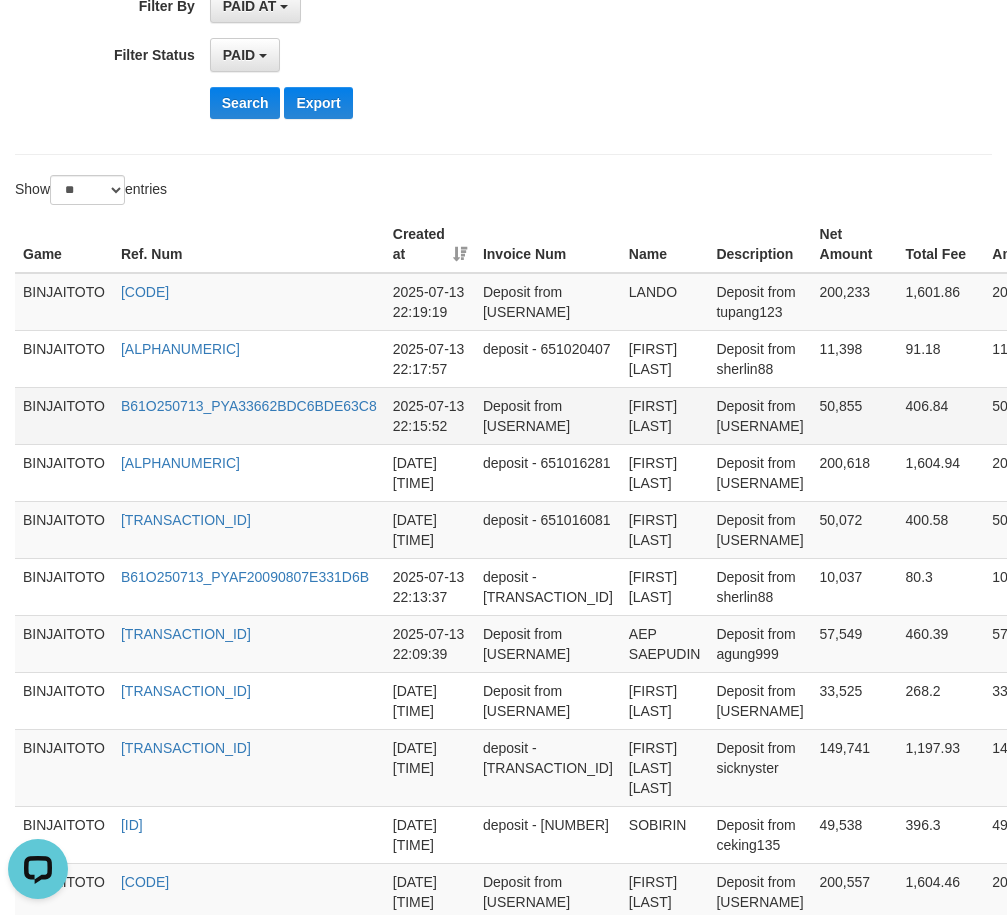 click on "[FIRST] [LAST]" at bounding box center [665, 415] 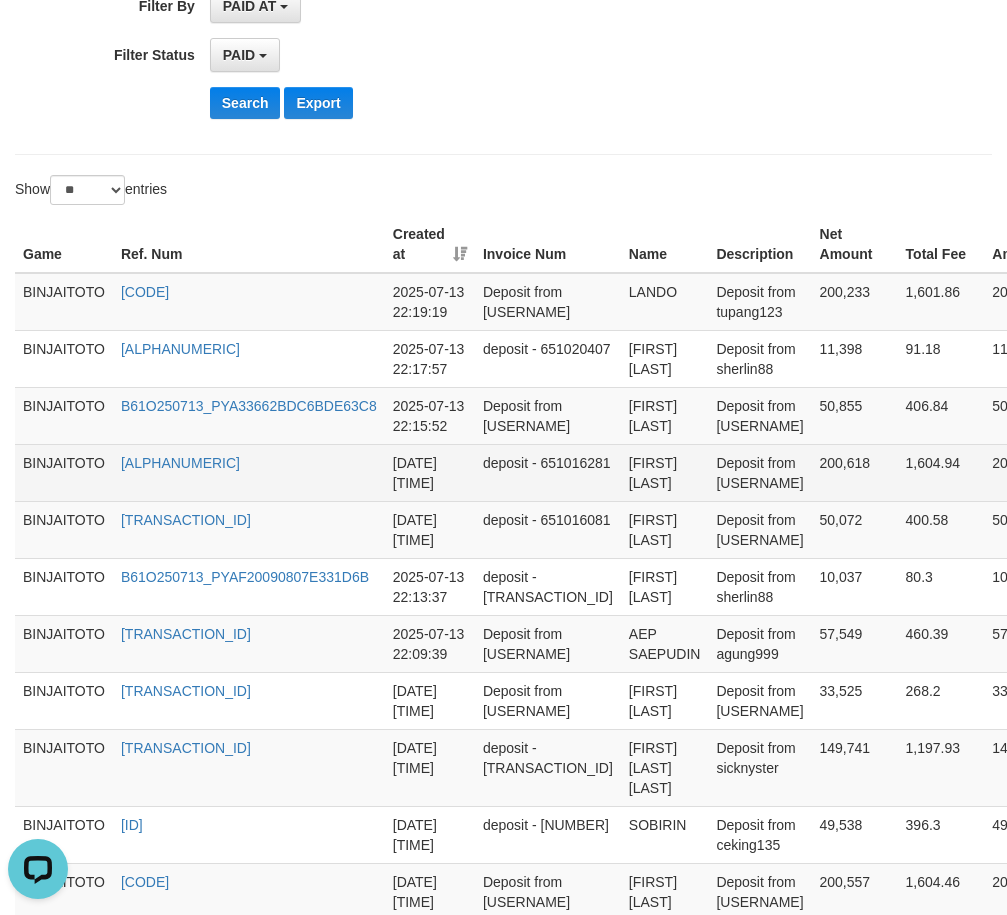 click on "[FIRST] [LAST]" at bounding box center (665, 472) 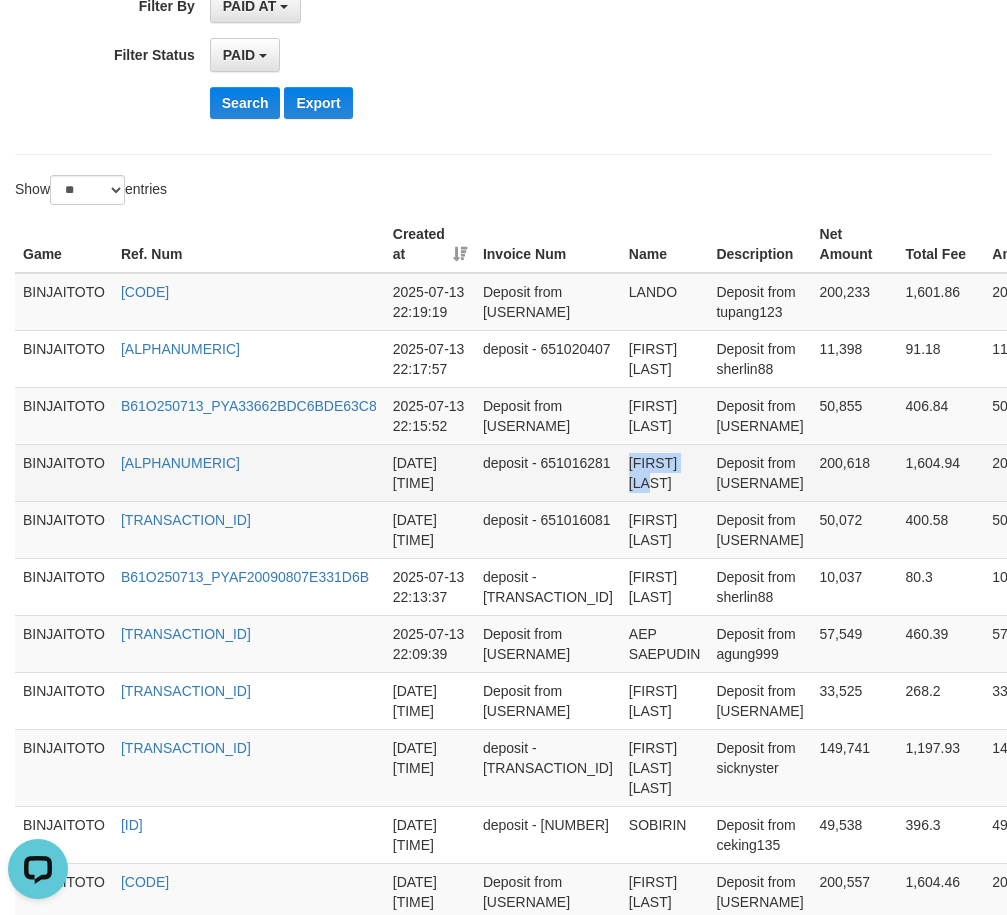 drag, startPoint x: 597, startPoint y: 487, endPoint x: 632, endPoint y: 487, distance: 35 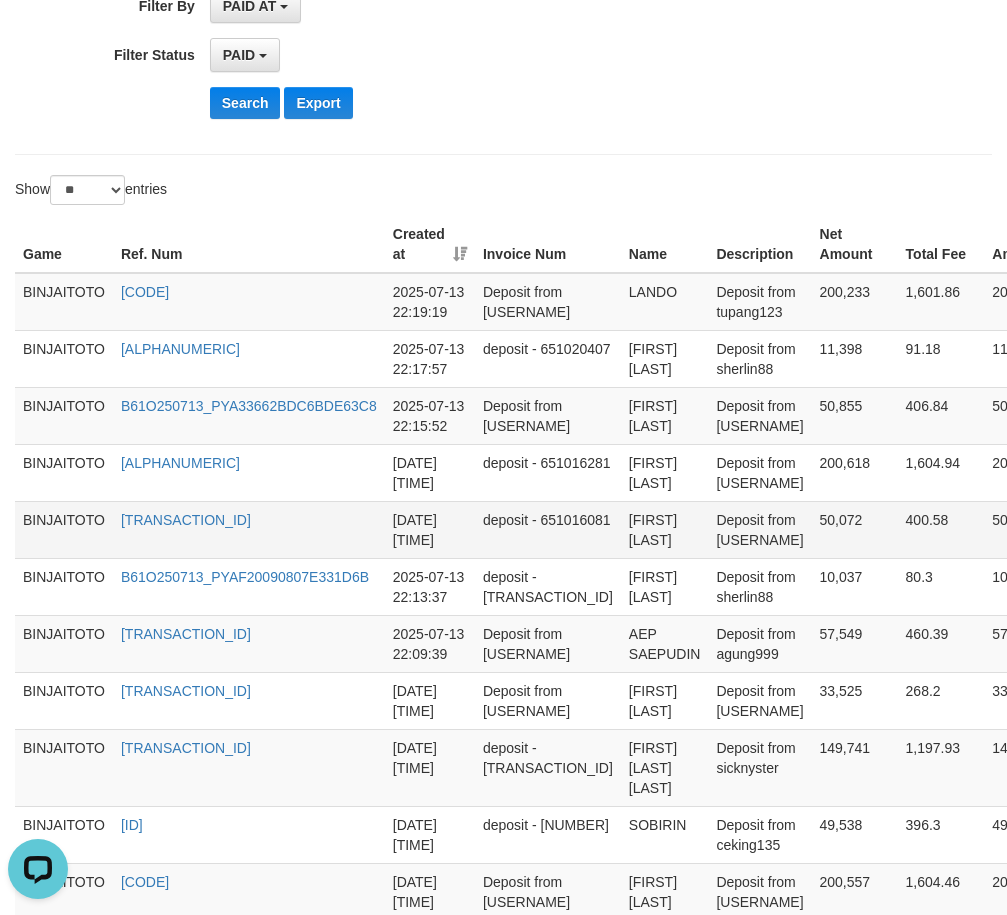 click on "[FIRST] [LAST]" at bounding box center (665, 529) 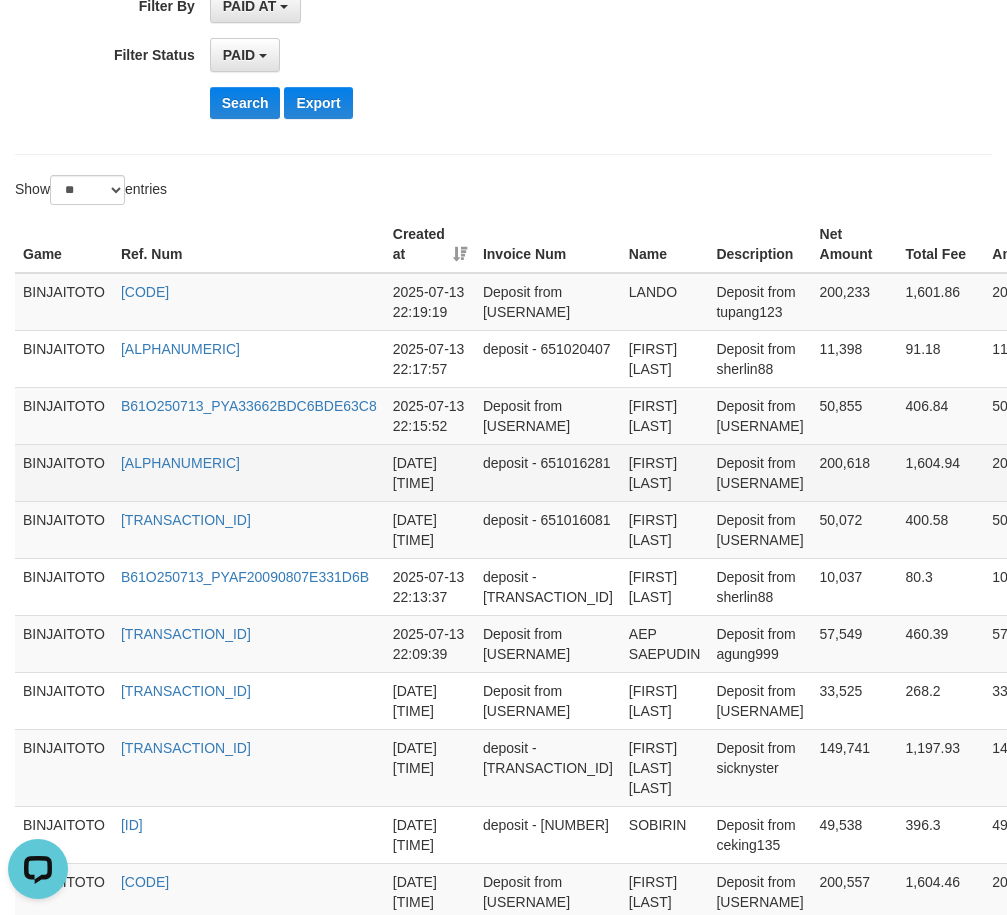 click on "[FIRST] [LAST]" at bounding box center [665, 472] 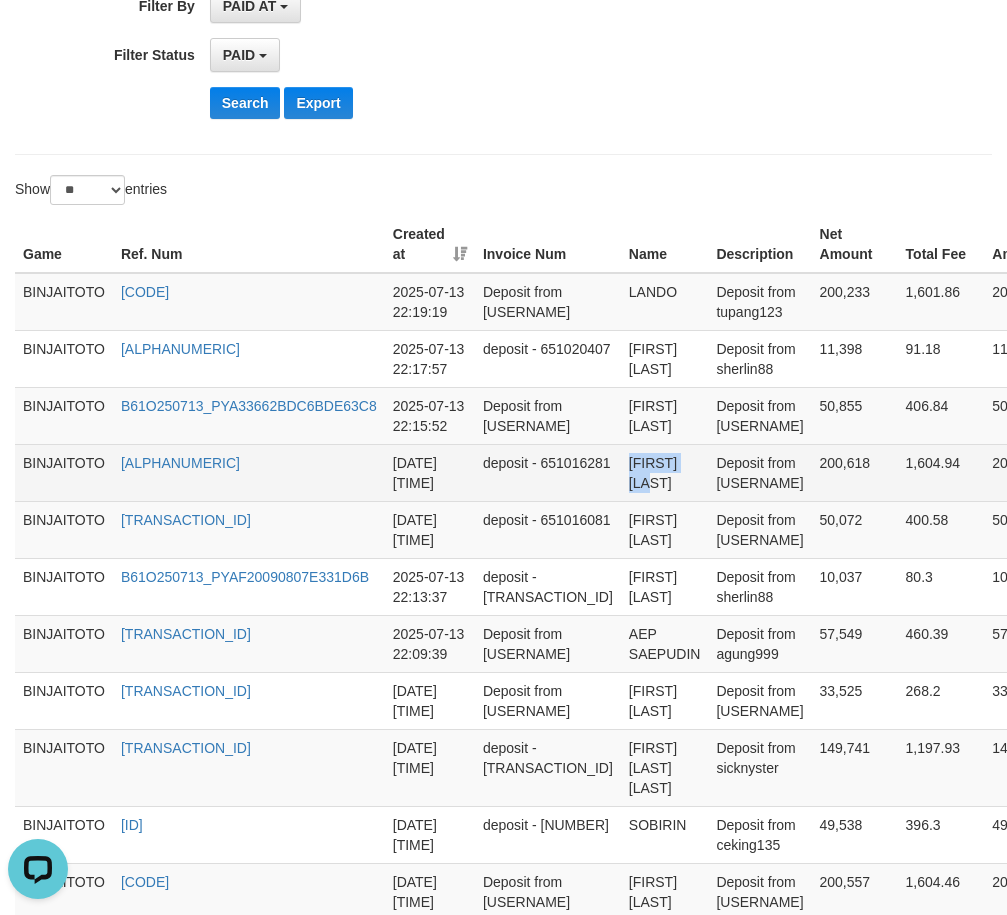 drag, startPoint x: 602, startPoint y: 480, endPoint x: 663, endPoint y: 480, distance: 61 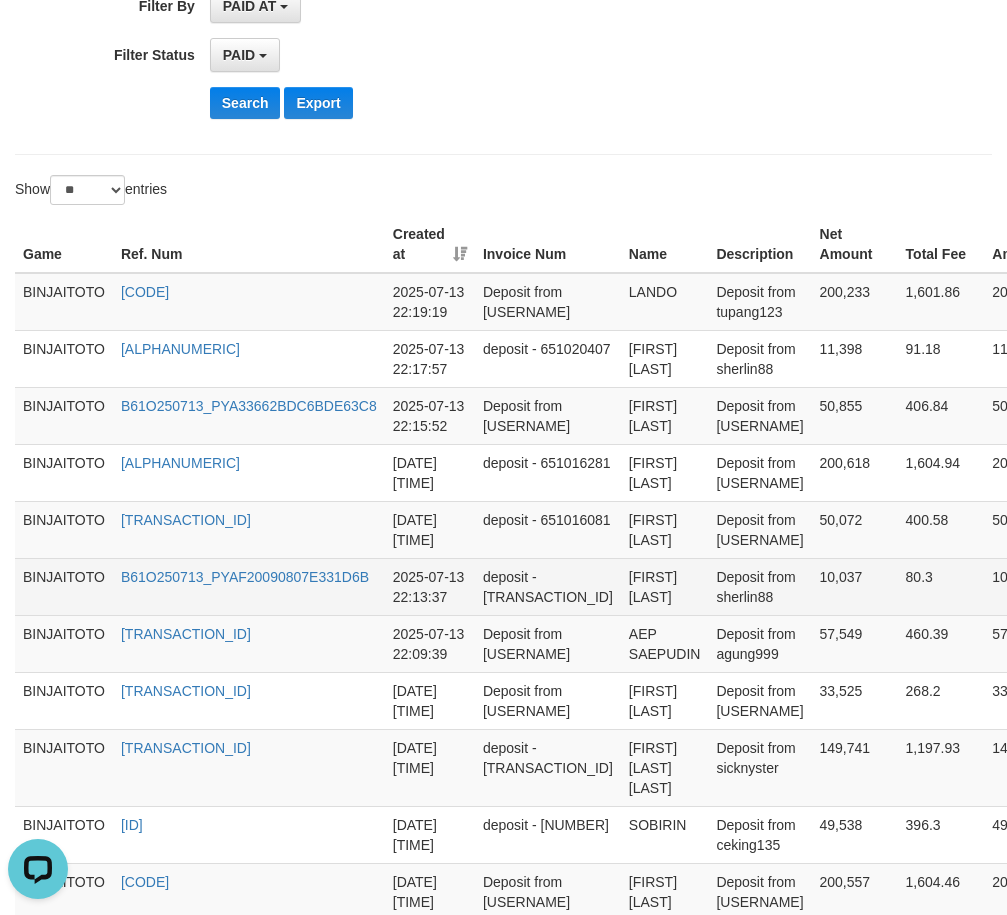 click on "[FIRST] [LAST]" at bounding box center [665, 586] 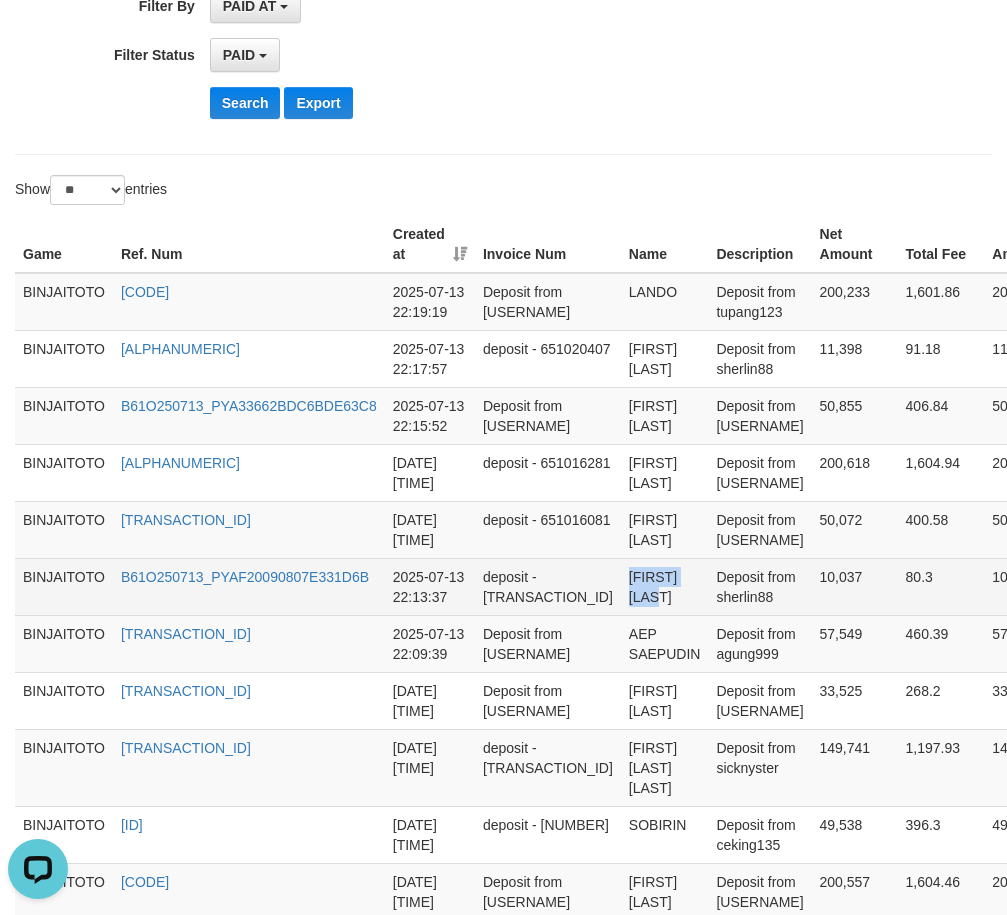 drag, startPoint x: 596, startPoint y: 593, endPoint x: 652, endPoint y: 588, distance: 56.22277 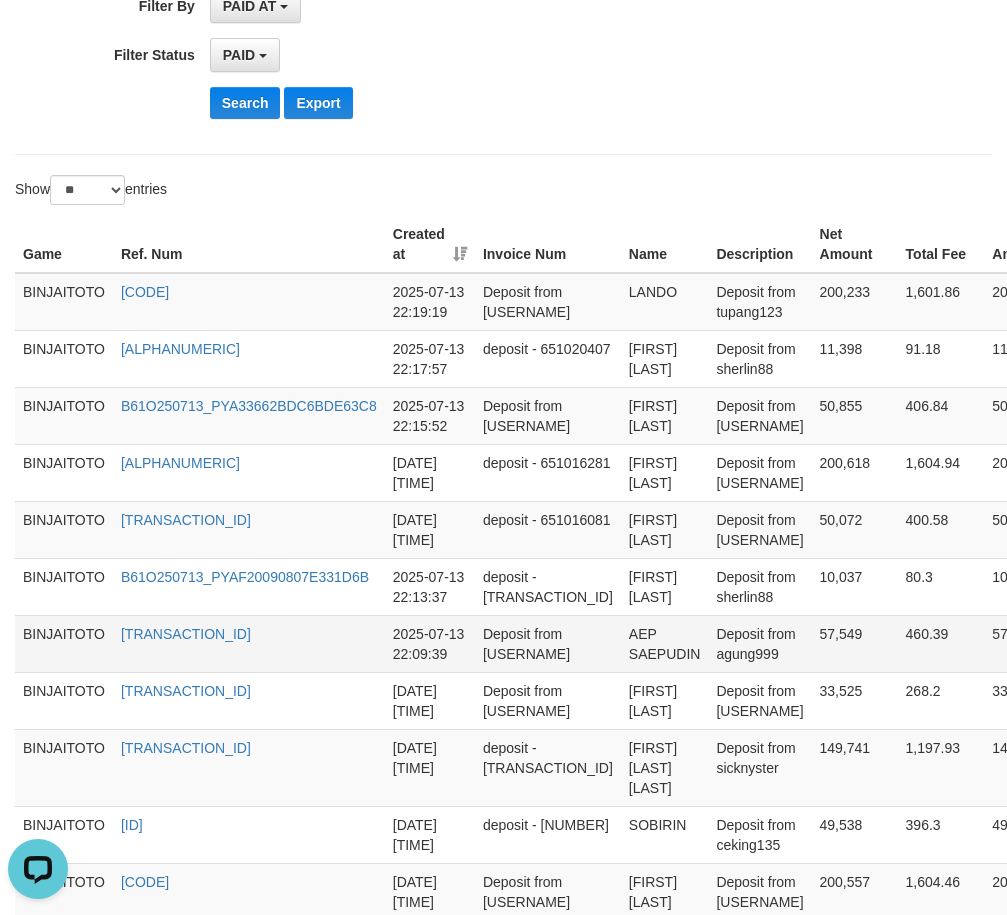 click on "AEP SAEPUDIN" at bounding box center [665, 643] 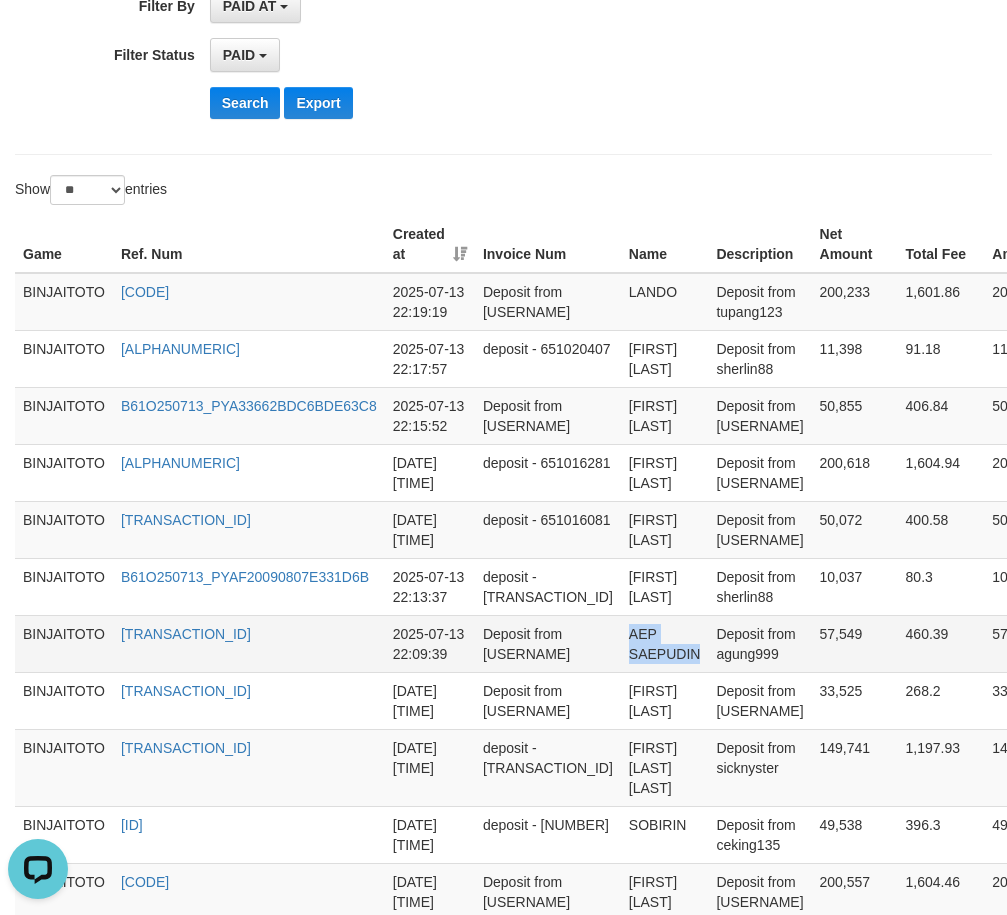 drag, startPoint x: 594, startPoint y: 656, endPoint x: 647, endPoint y: 652, distance: 53.15073 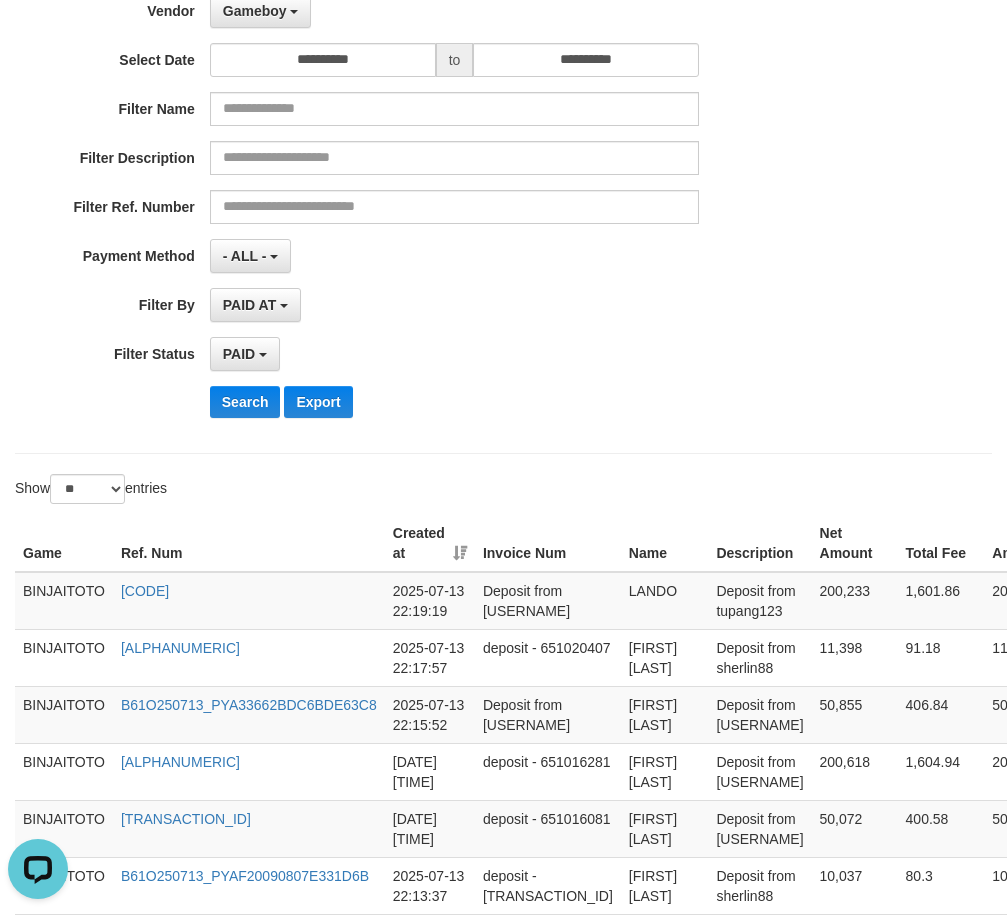 scroll, scrollTop: 257, scrollLeft: 0, axis: vertical 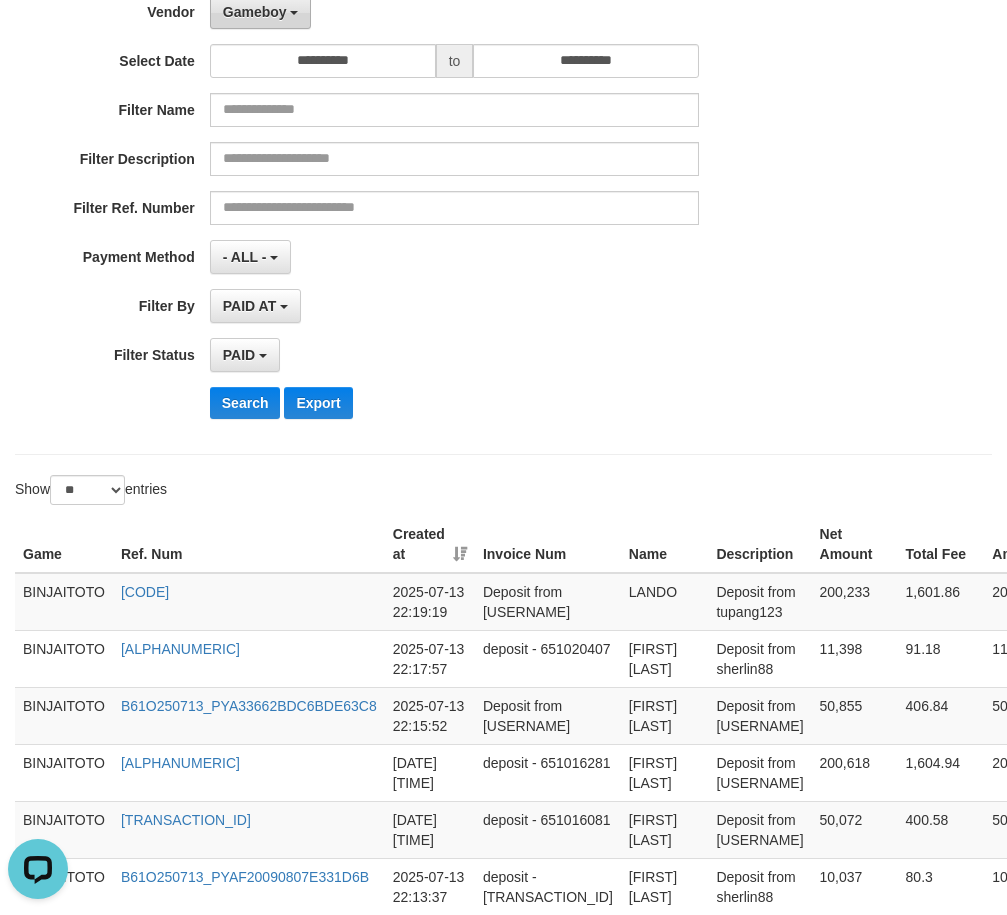 click on "Gameboy" at bounding box center [255, 12] 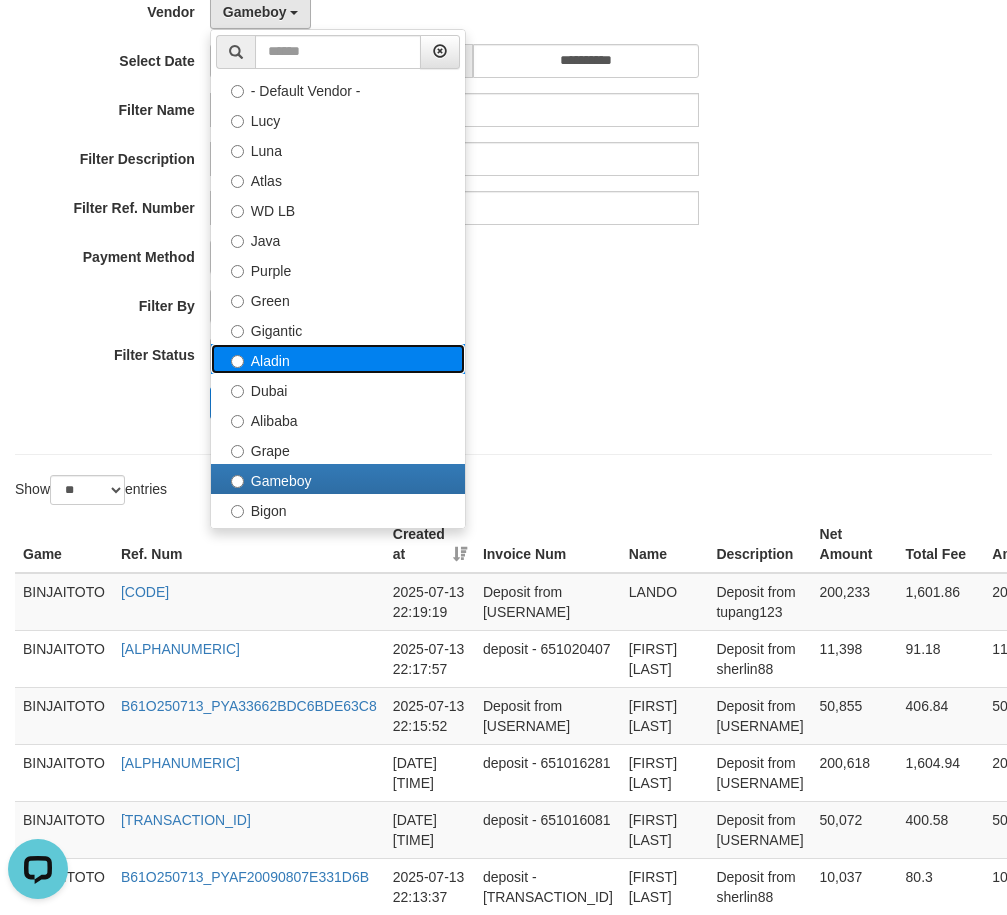 click on "Aladin" at bounding box center [338, 359] 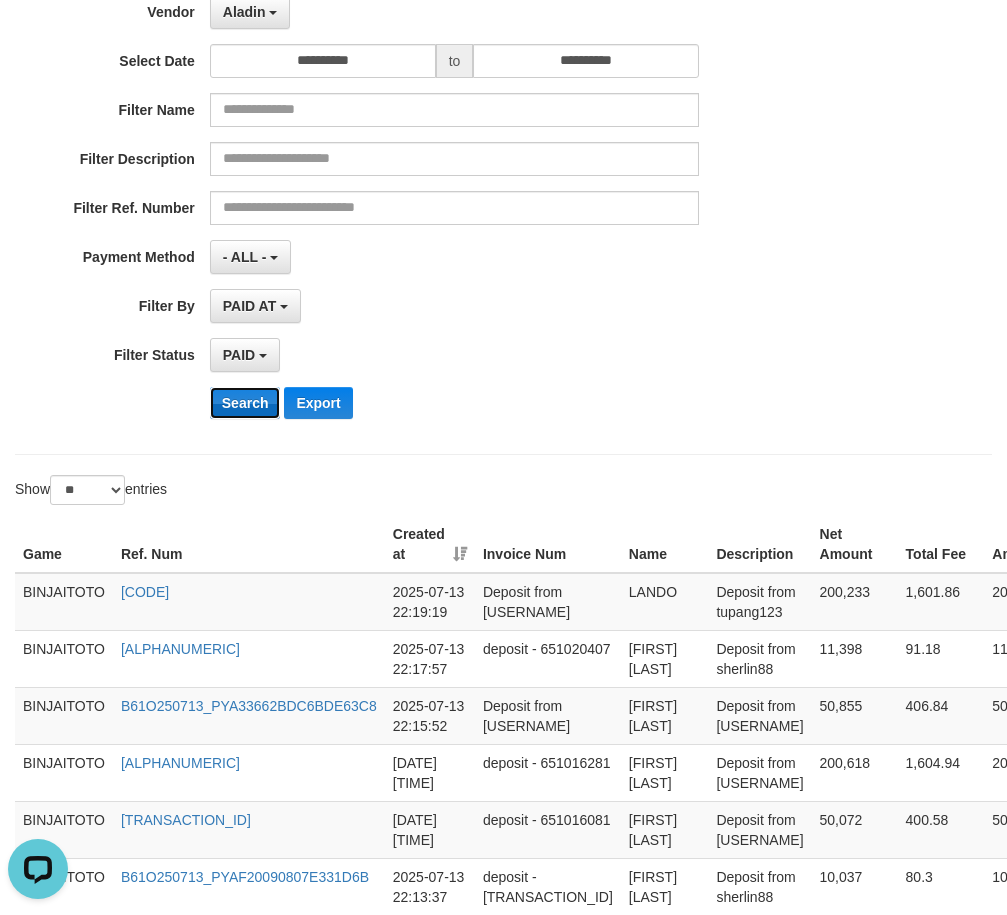 click on "Search" at bounding box center [245, 403] 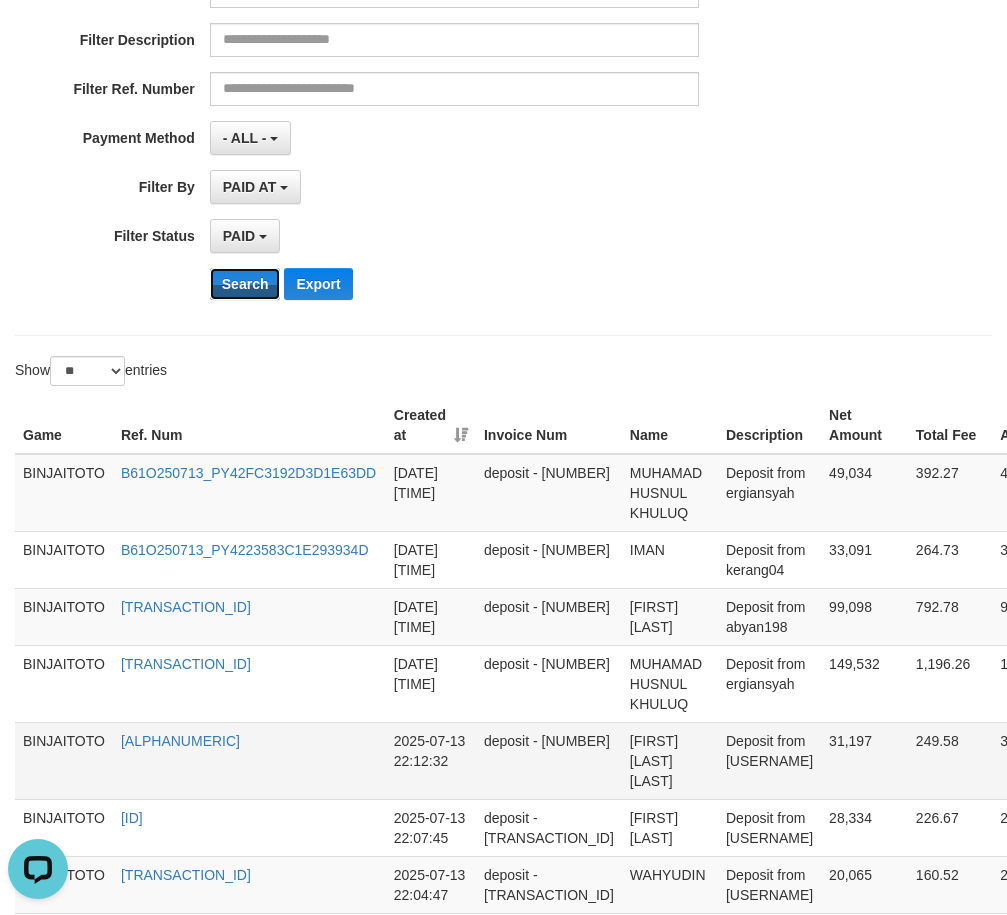 scroll, scrollTop: 557, scrollLeft: 0, axis: vertical 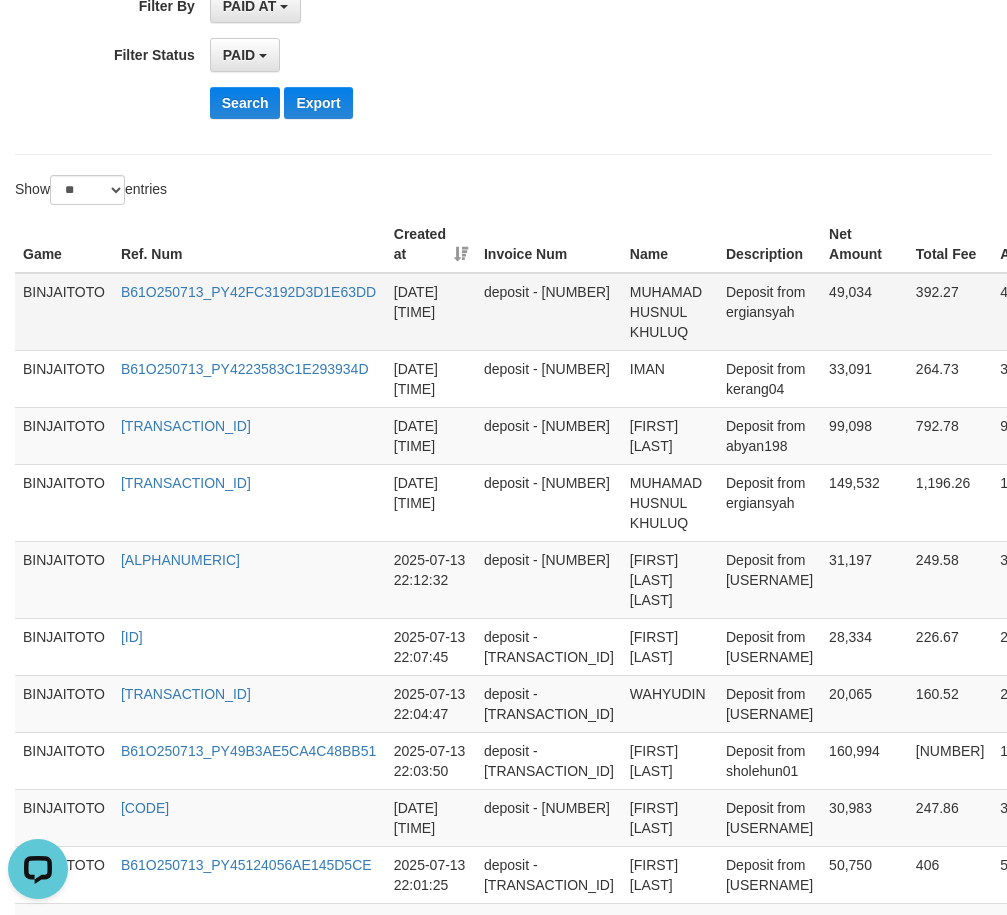 click on "MUHAMAD HUSNUL KHULUQ" at bounding box center [670, 312] 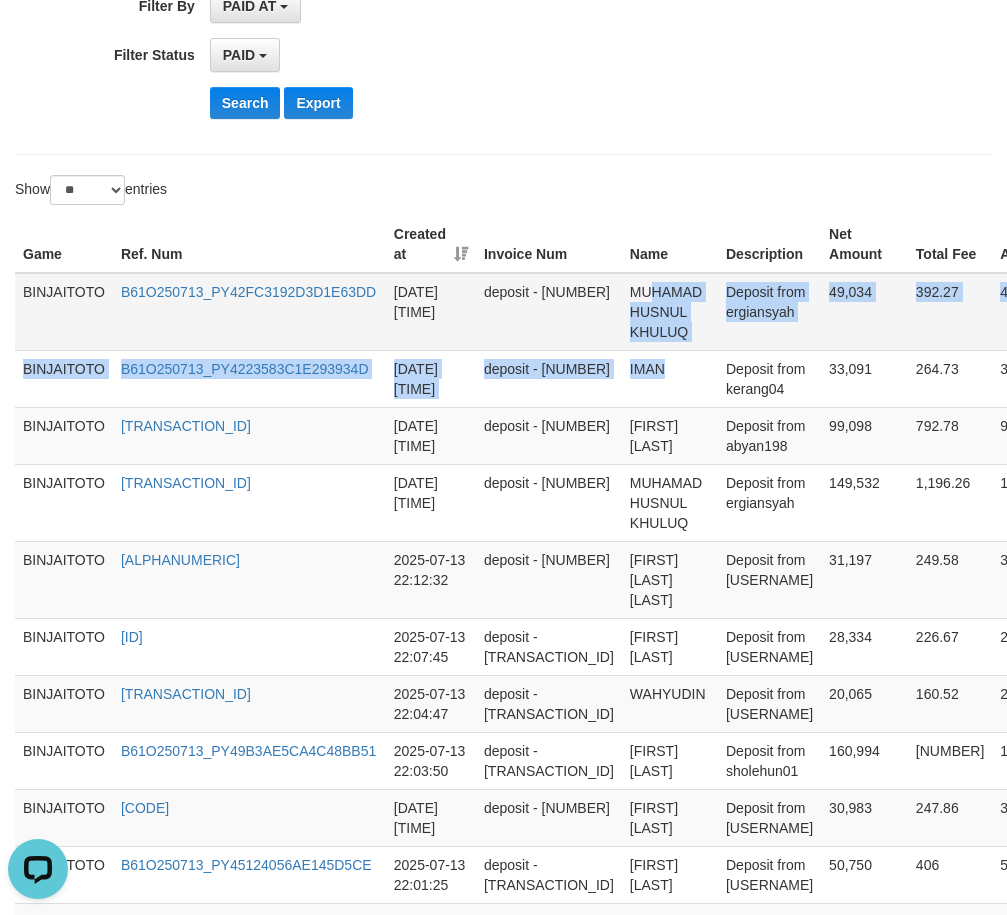 drag, startPoint x: 598, startPoint y: 311, endPoint x: 614, endPoint y: 309, distance: 16.124516 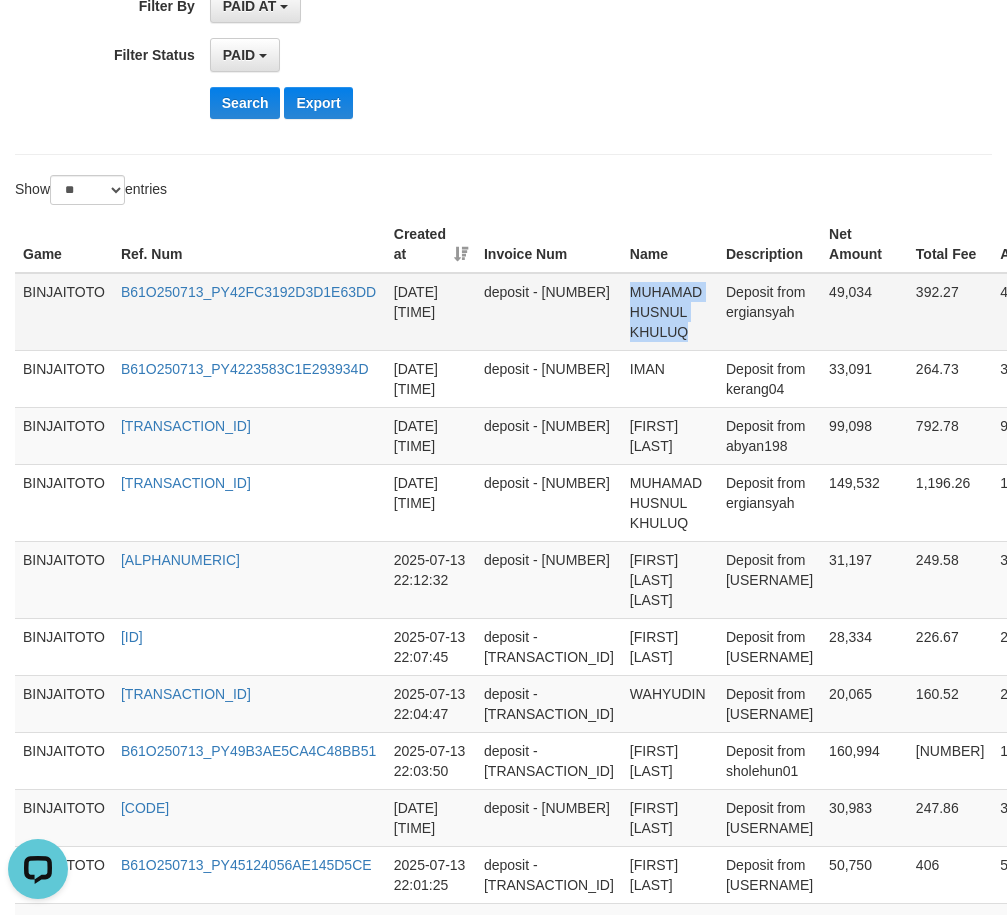 drag, startPoint x: 604, startPoint y: 294, endPoint x: 616, endPoint y: 316, distance: 25.059929 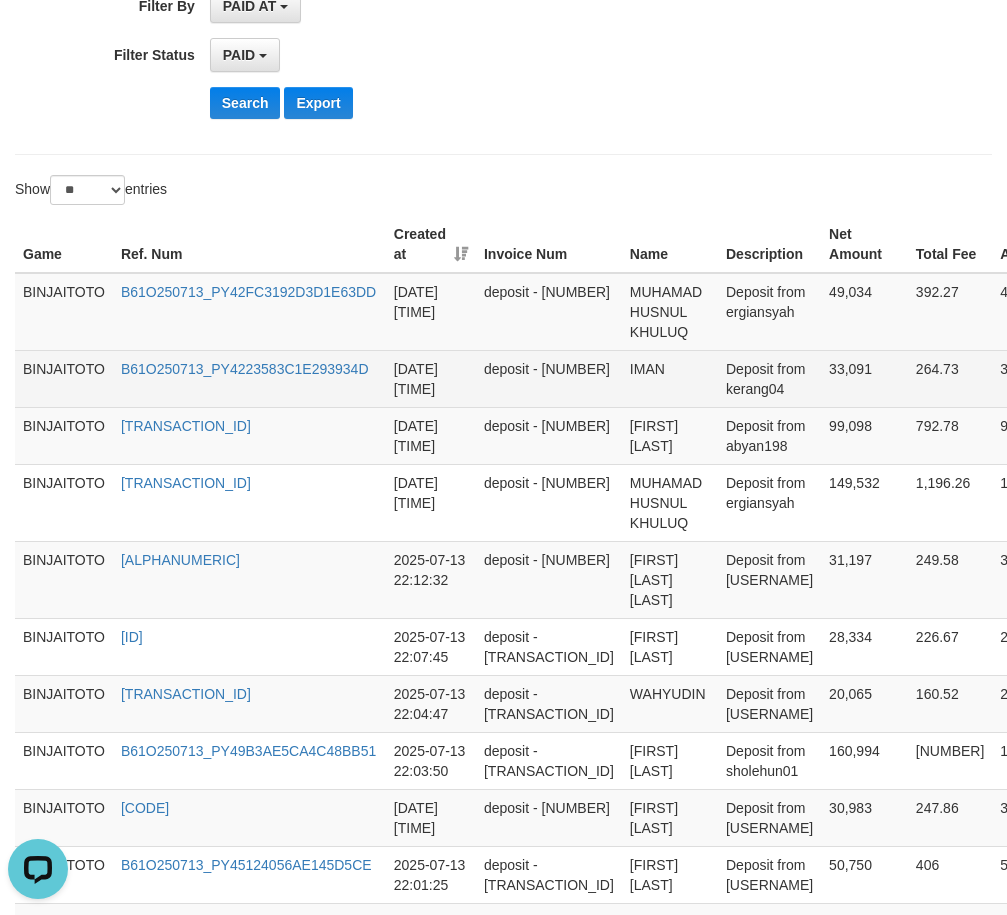 click on "IMAN" at bounding box center (670, 378) 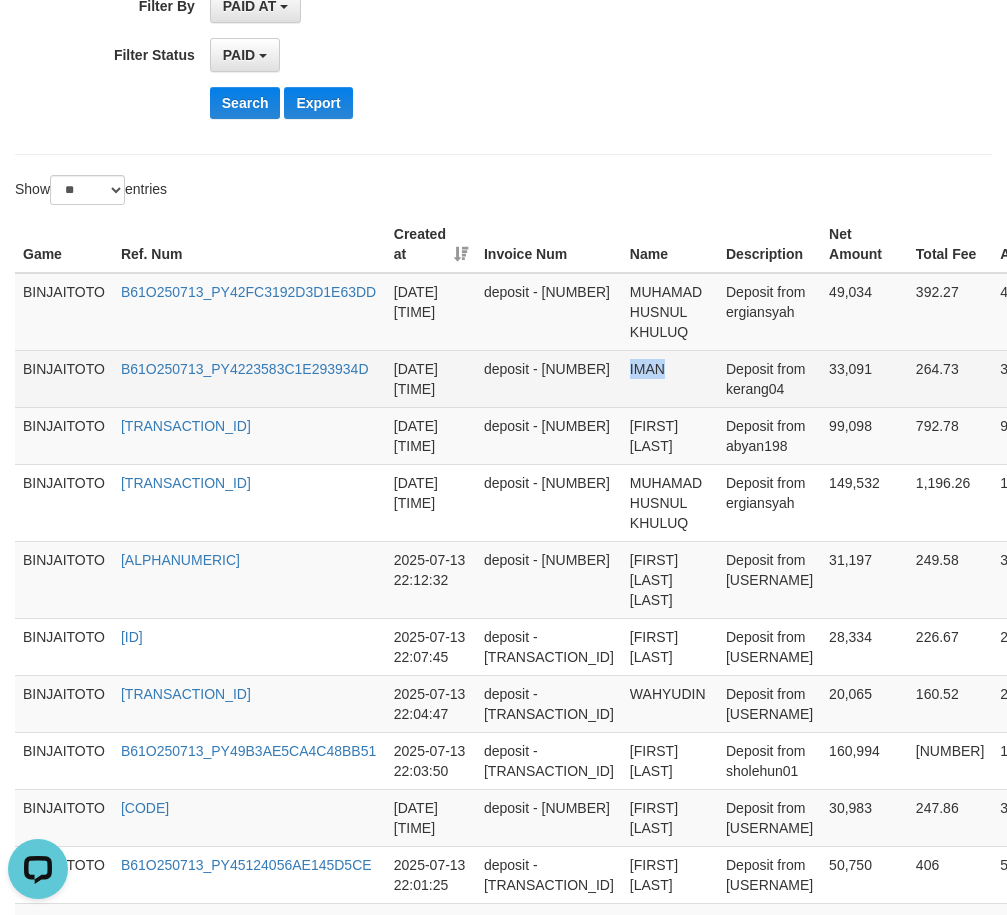 click on "IMAN" at bounding box center (670, 378) 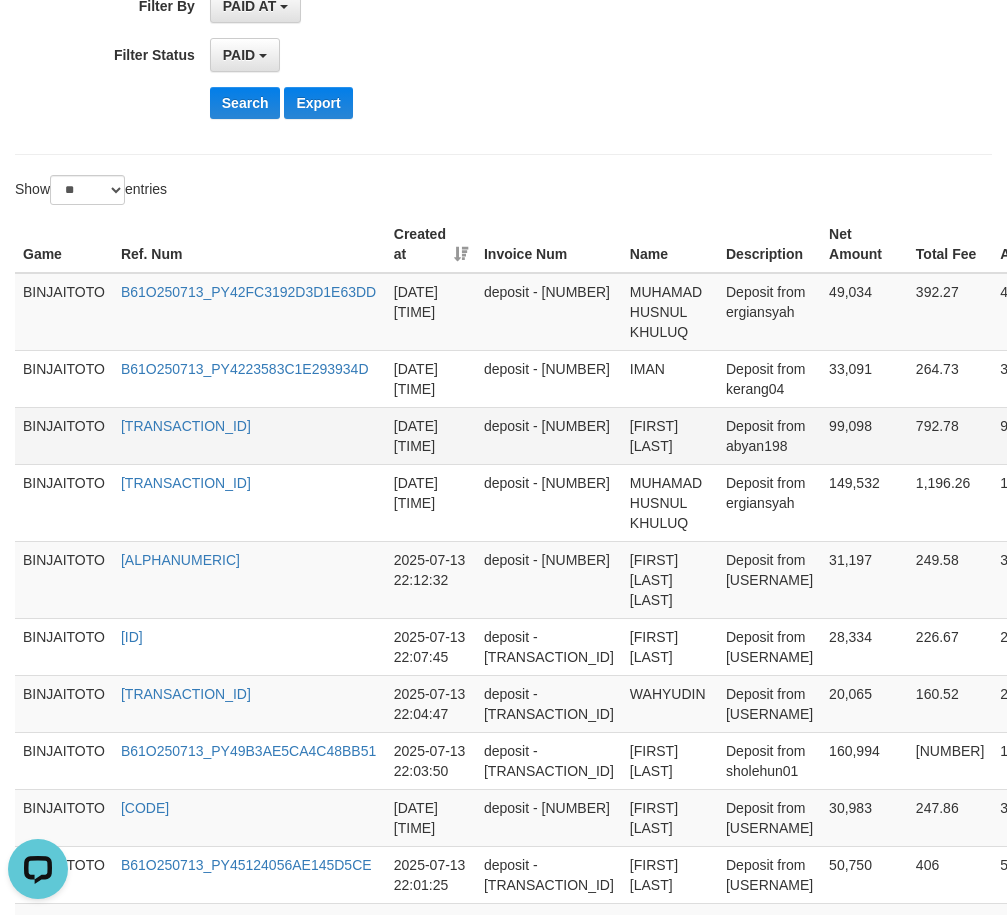 click on "[FIRST] [LAST]" at bounding box center [670, 435] 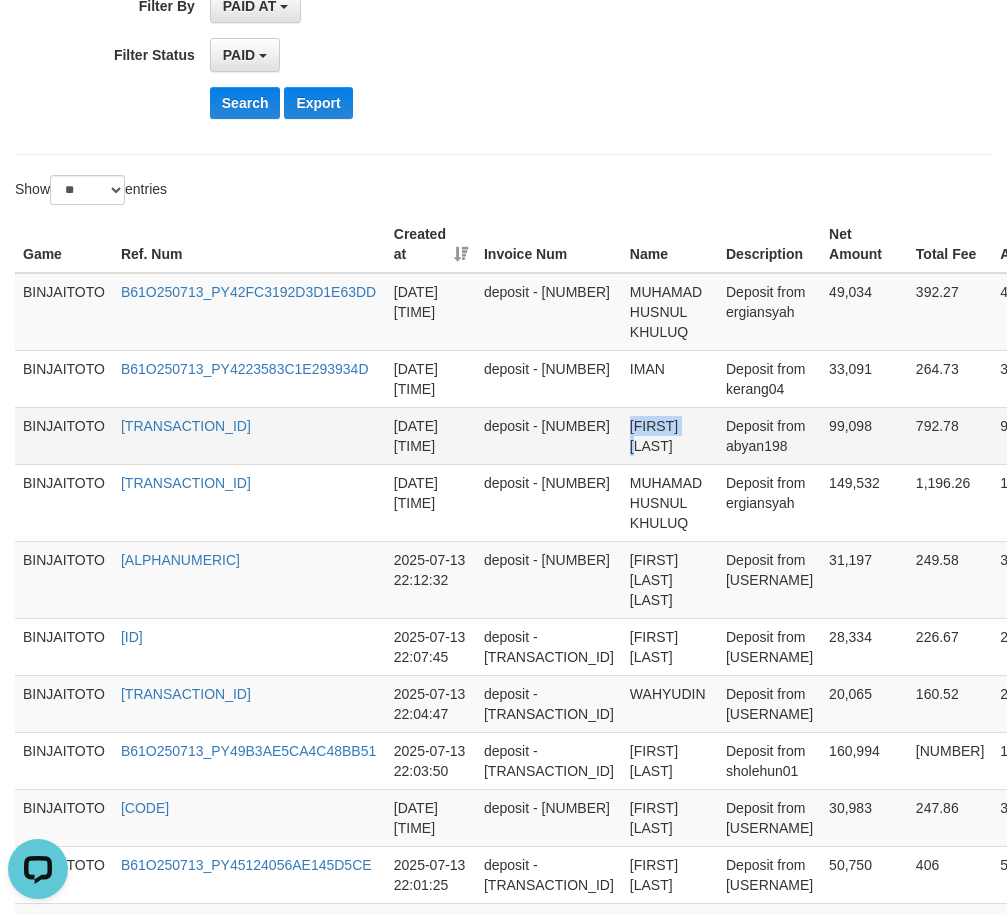 drag, startPoint x: 590, startPoint y: 407, endPoint x: 644, endPoint y: 407, distance: 54 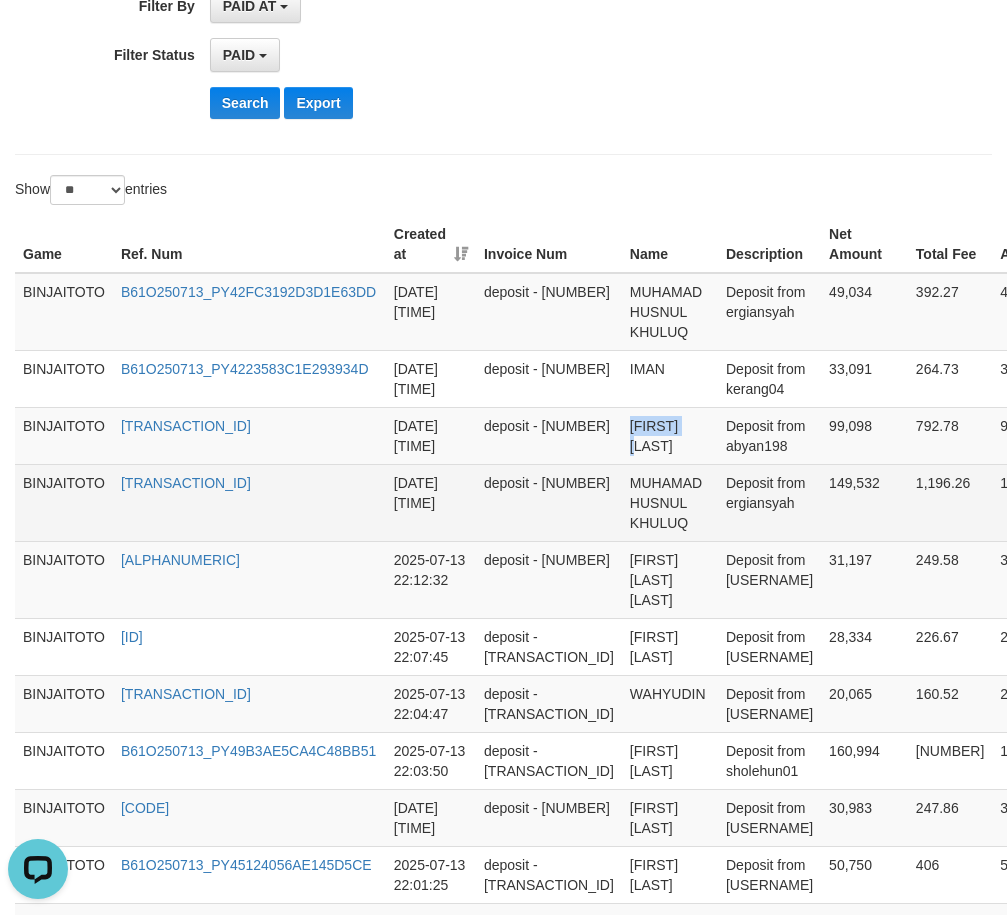 click on "MUHAMAD HUSNUL KHULUQ" at bounding box center (670, 502) 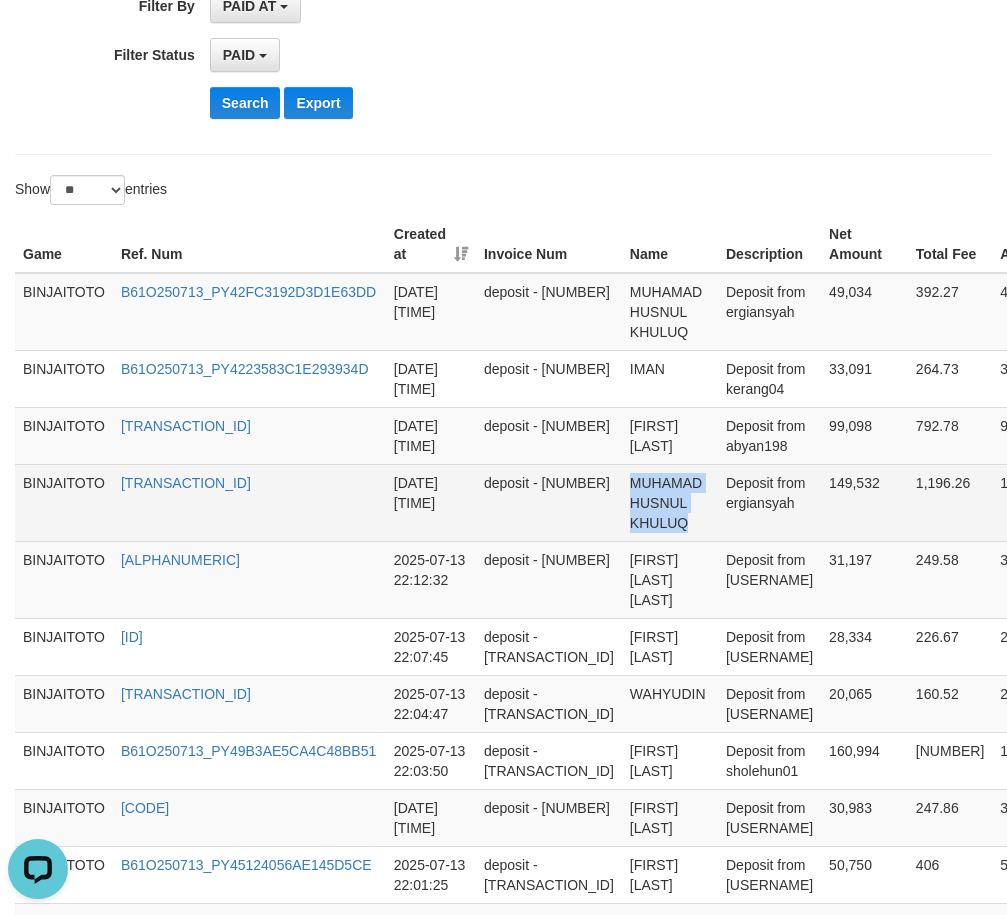 drag, startPoint x: 611, startPoint y: 465, endPoint x: 621, endPoint y: 482, distance: 19.723083 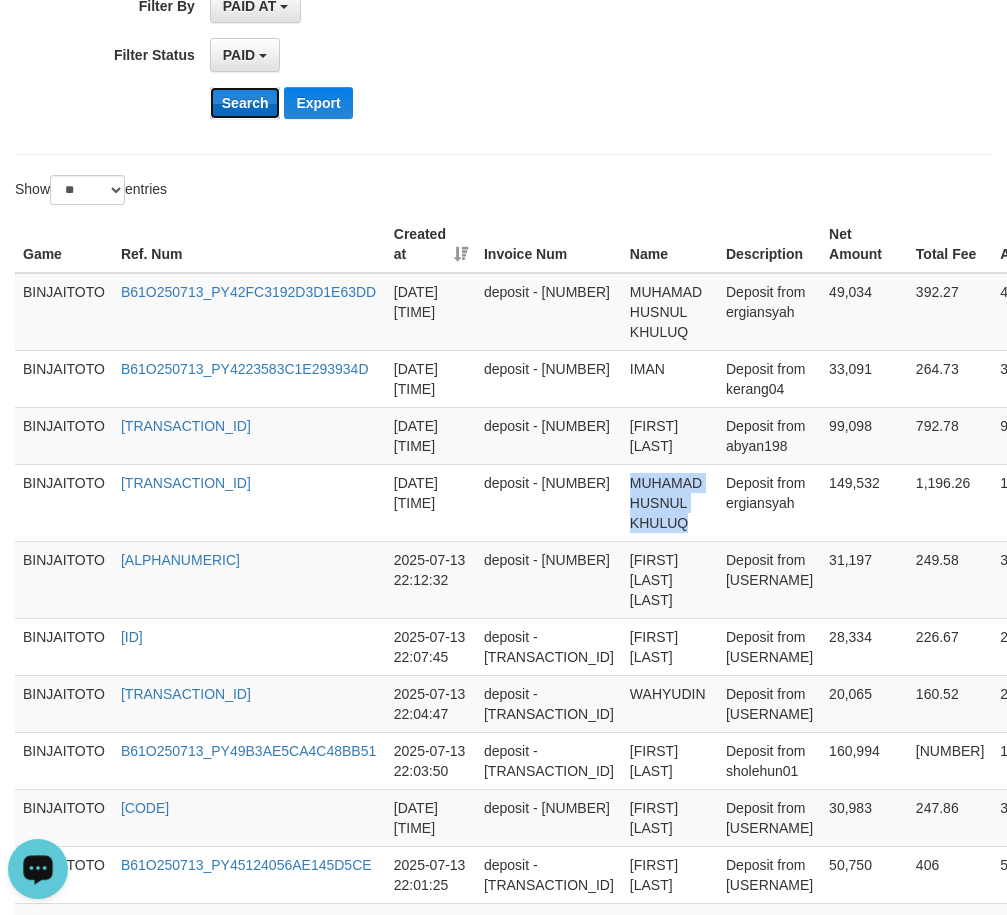click on "Search" at bounding box center (245, 103) 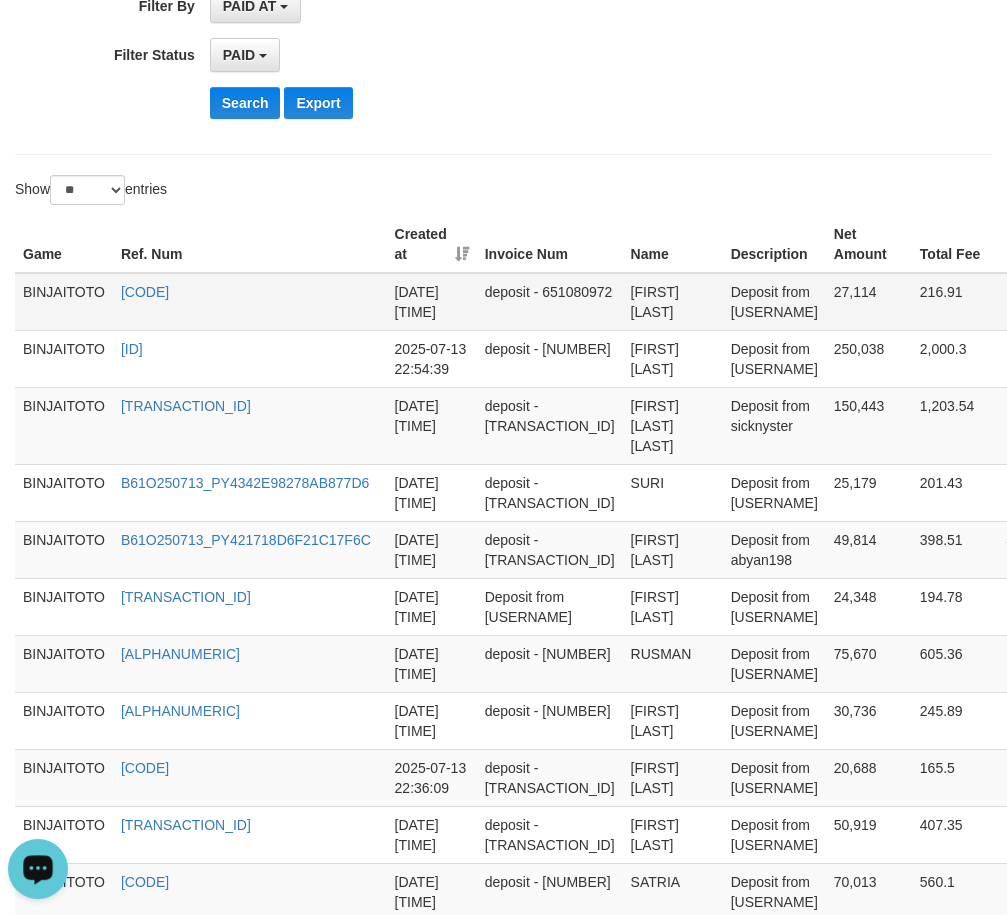 click on "[FIRST] [LAST]" at bounding box center (673, 302) 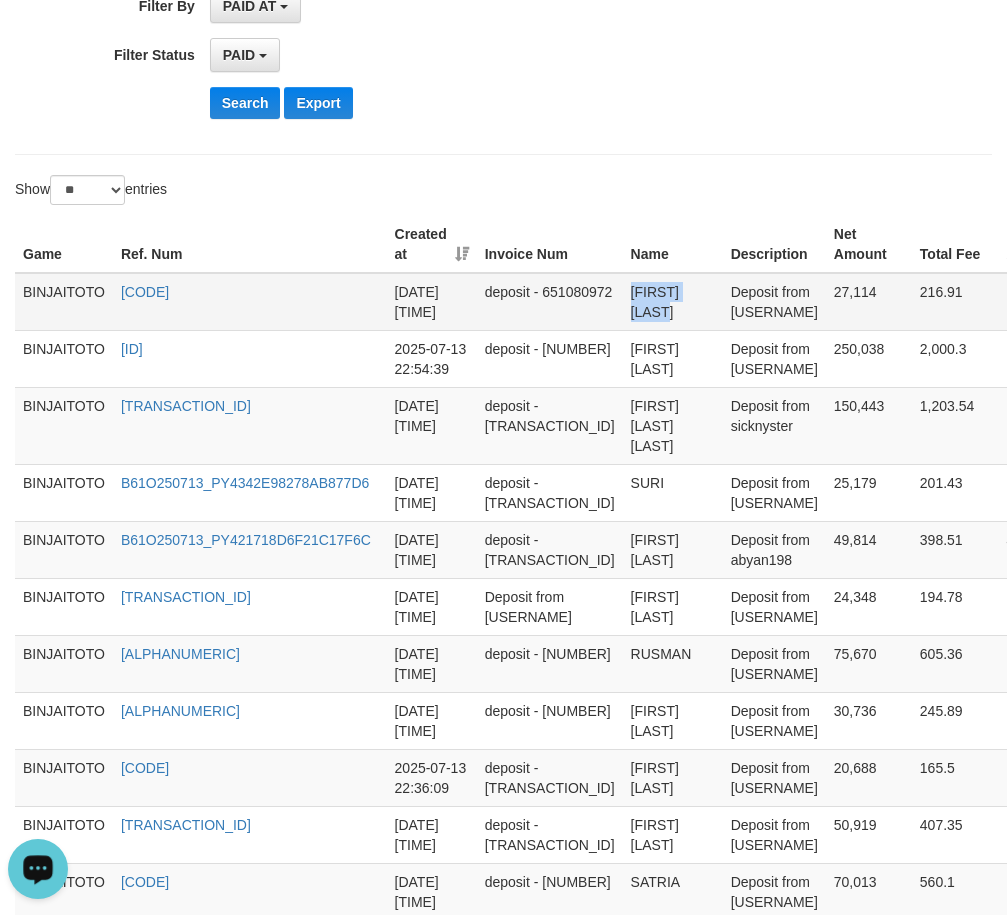 drag, startPoint x: 597, startPoint y: 291, endPoint x: 622, endPoint y: 306, distance: 29.15476 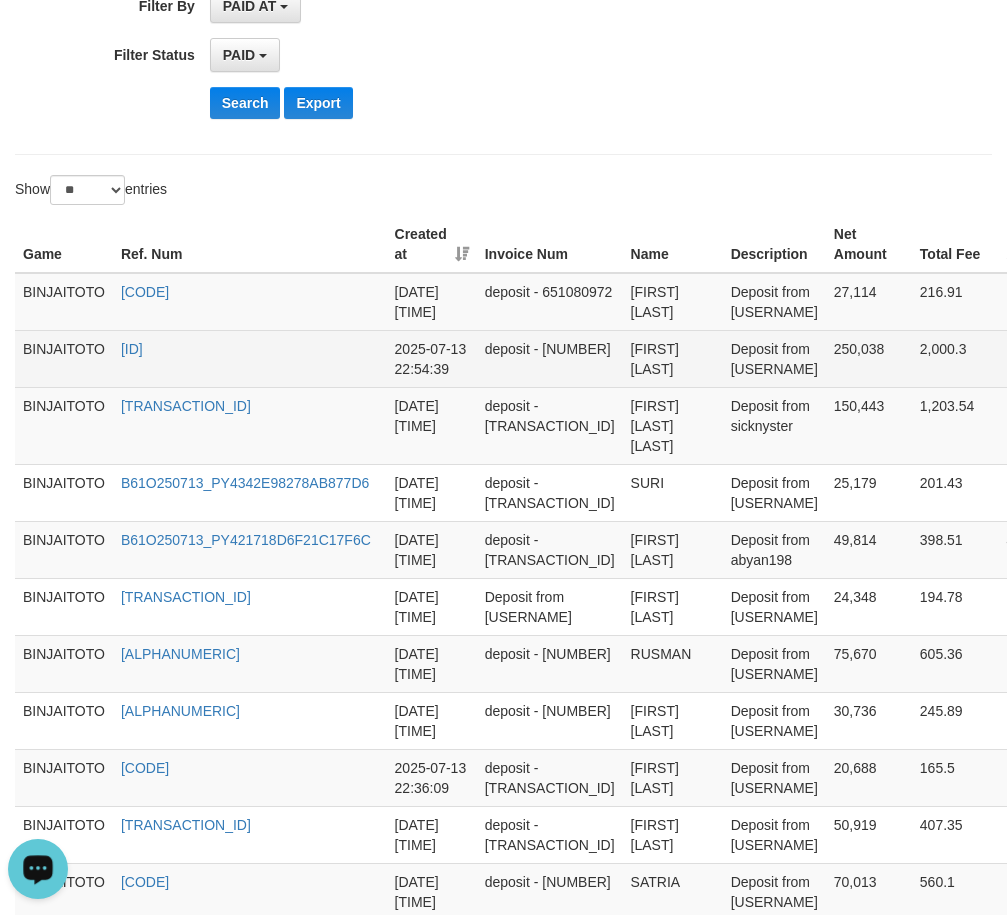 click on "[FIRST] [LAST]" at bounding box center [673, 358] 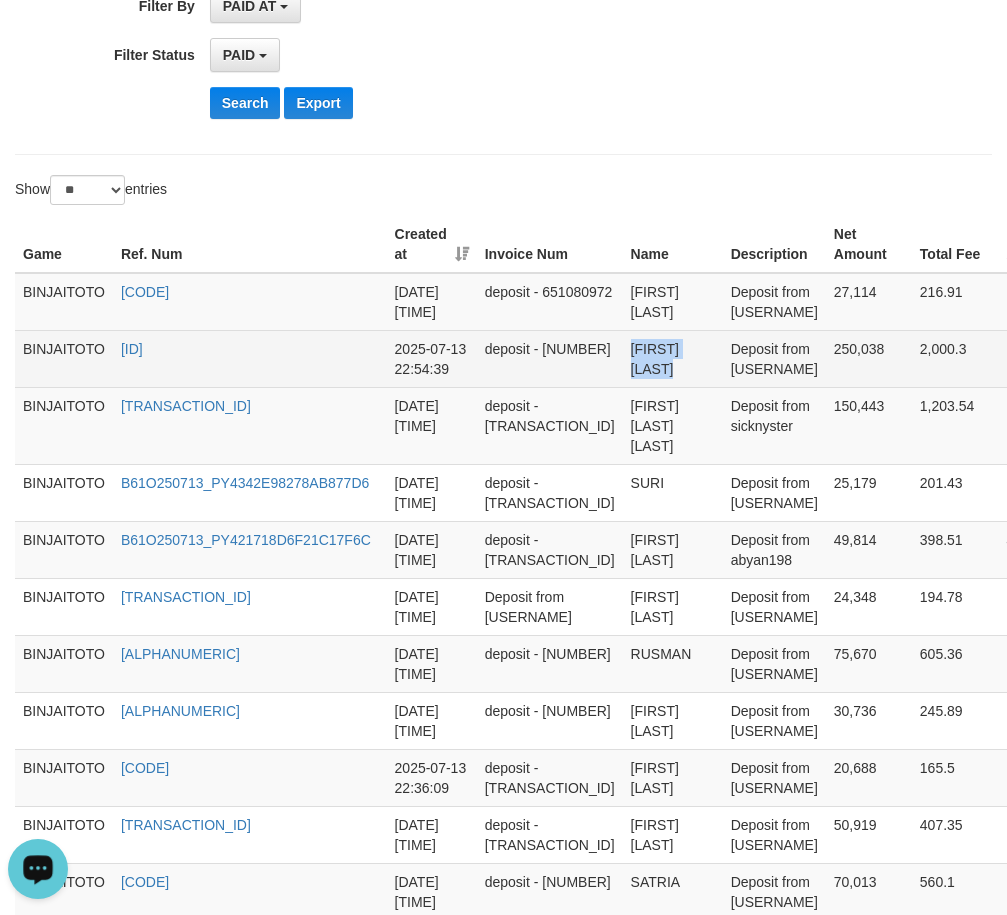 drag, startPoint x: 593, startPoint y: 349, endPoint x: 604, endPoint y: 364, distance: 18.601076 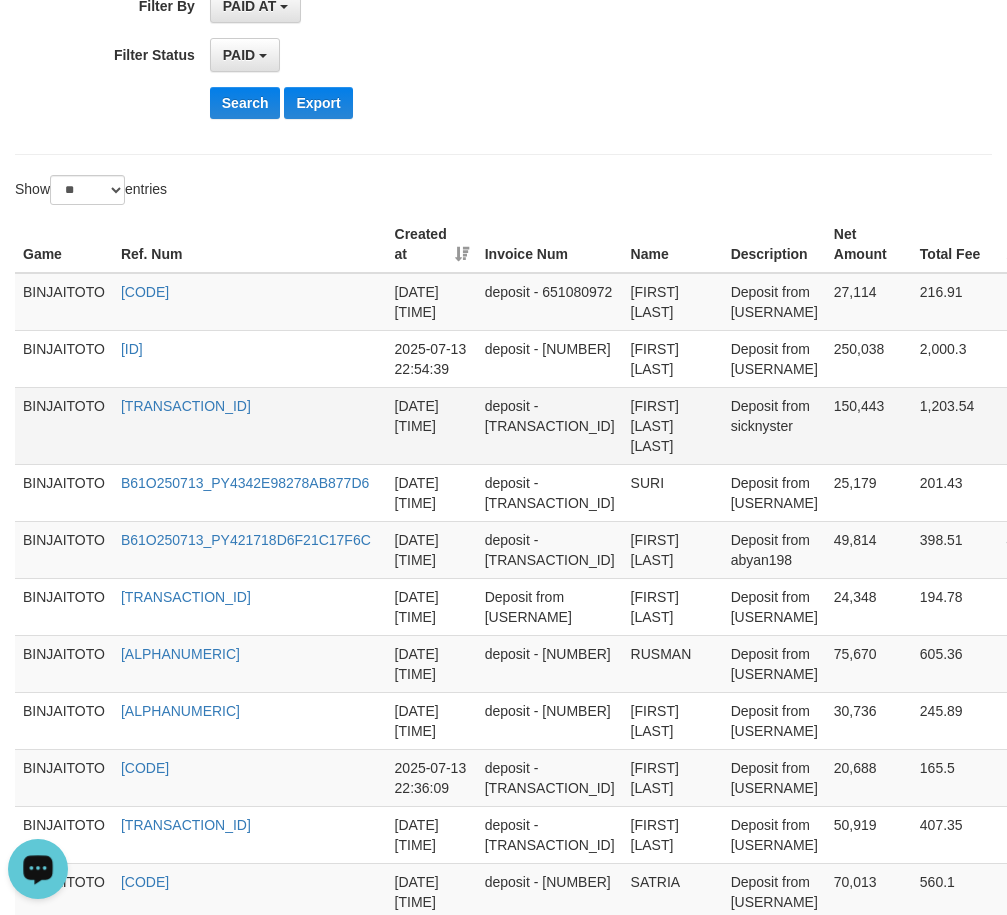 click on "[FIRST] [LAST] [LAST]" at bounding box center [673, 425] 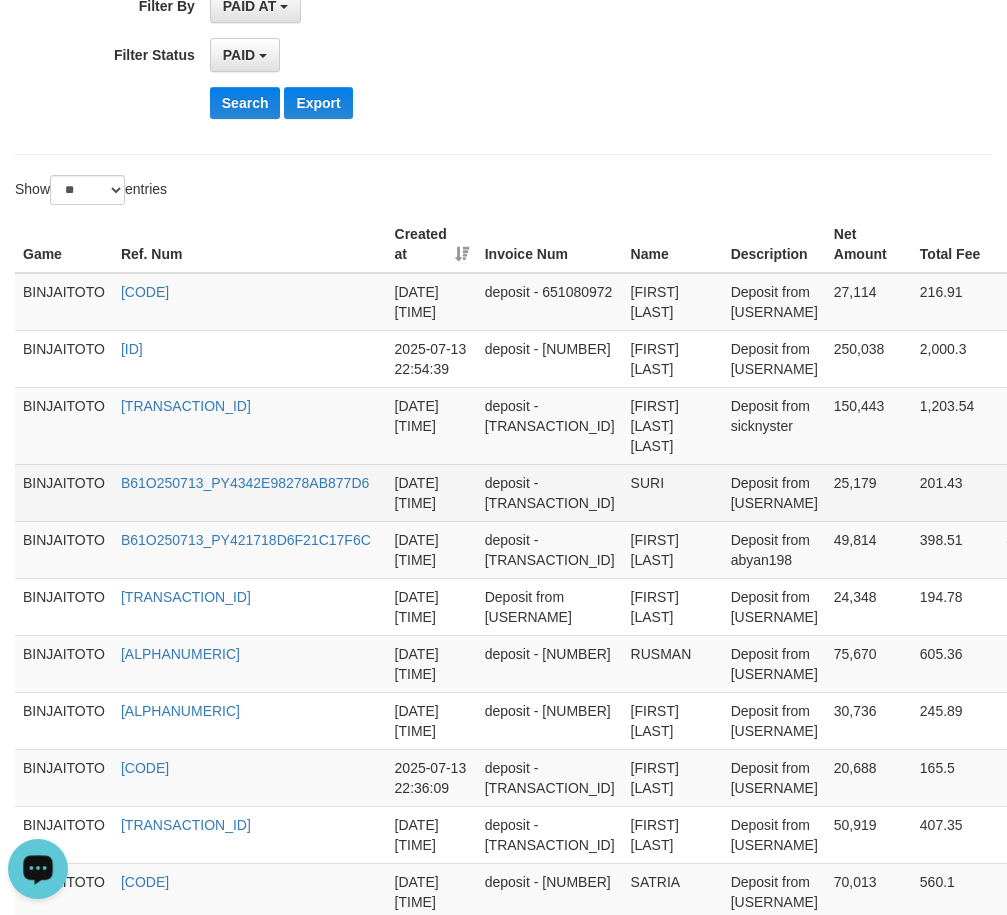 click on "SURI" at bounding box center (673, 492) 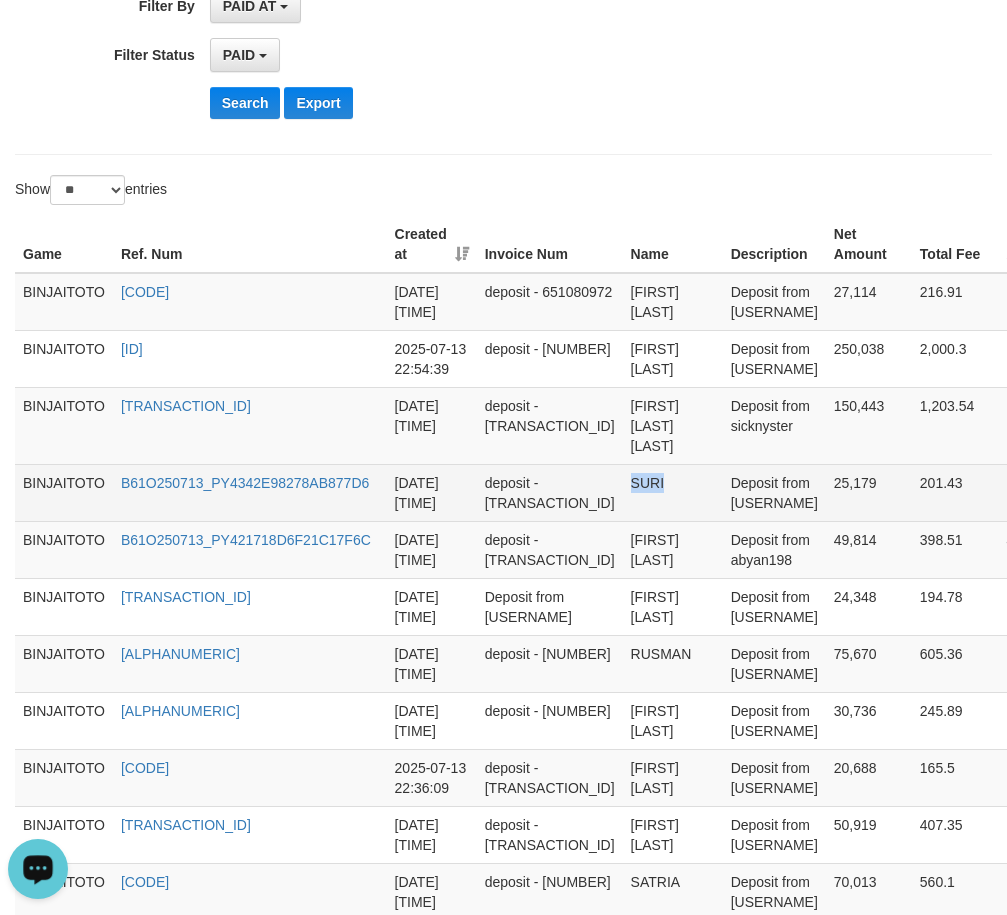 click on "SURI" at bounding box center (673, 492) 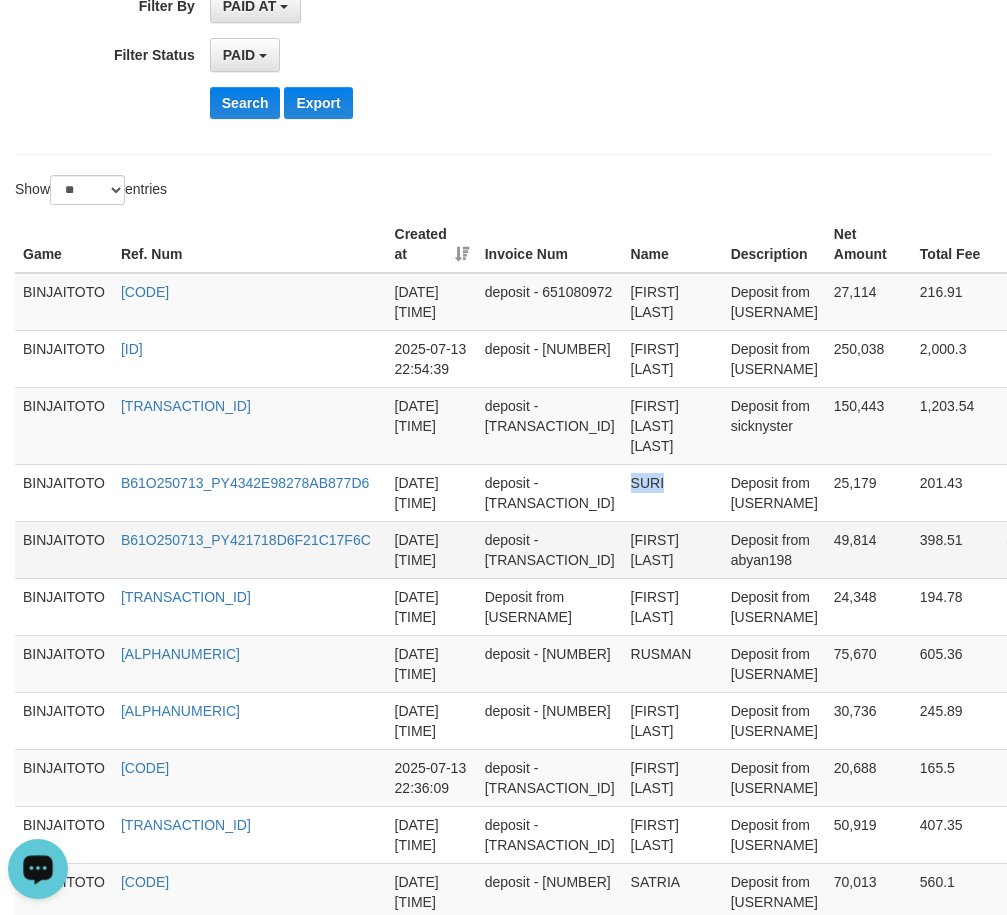 click on "[FIRST] [LAST]" at bounding box center (673, 549) 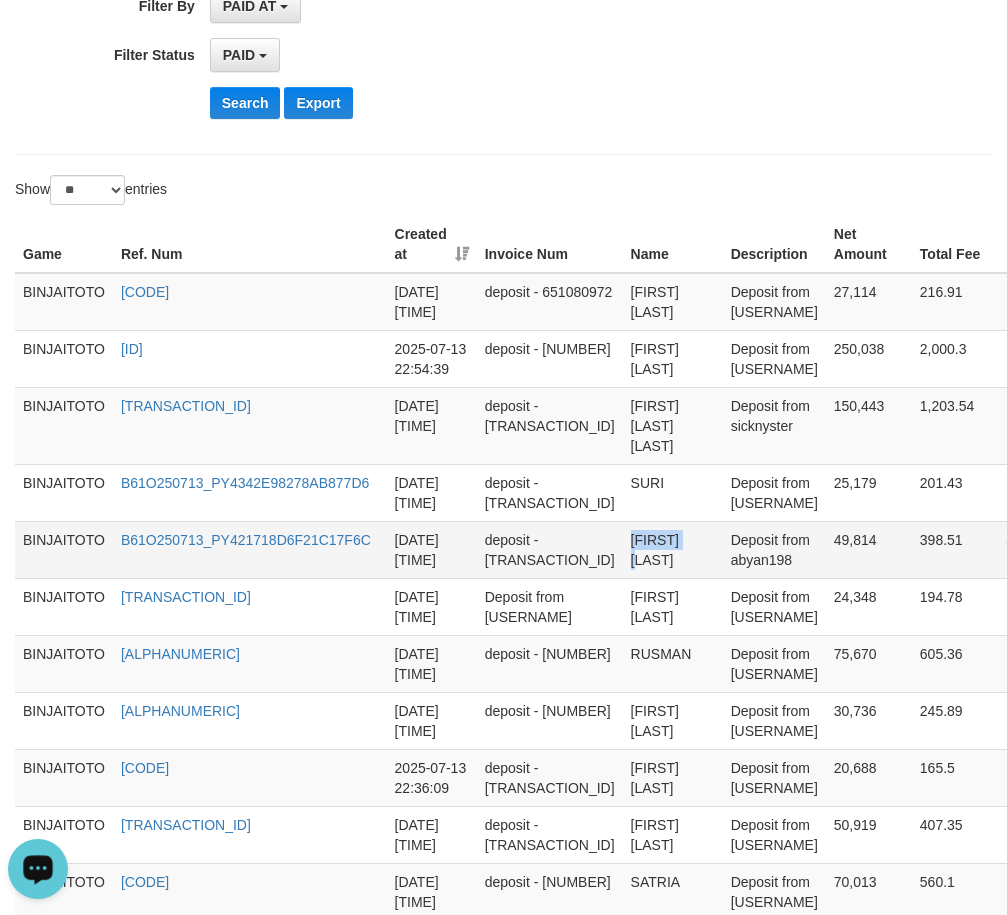 drag, startPoint x: 598, startPoint y: 543, endPoint x: 625, endPoint y: 540, distance: 27.166155 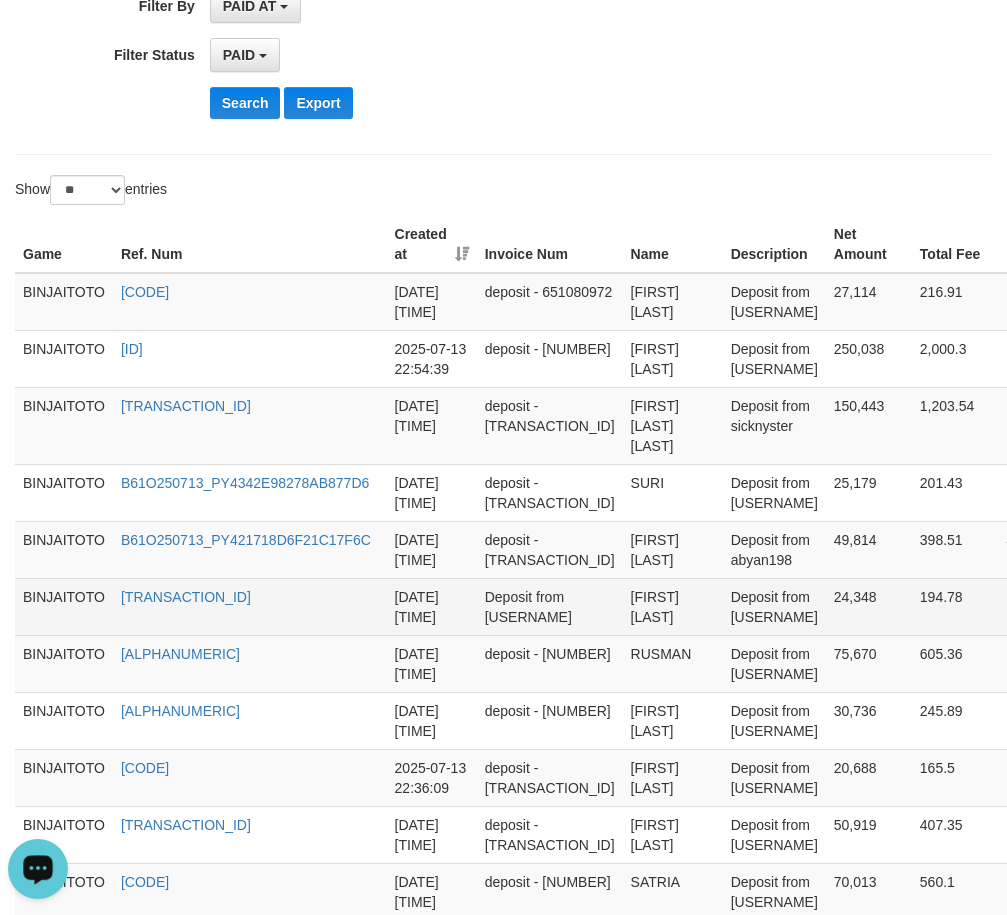 click on "[FIRST] [LAST]" at bounding box center (673, 606) 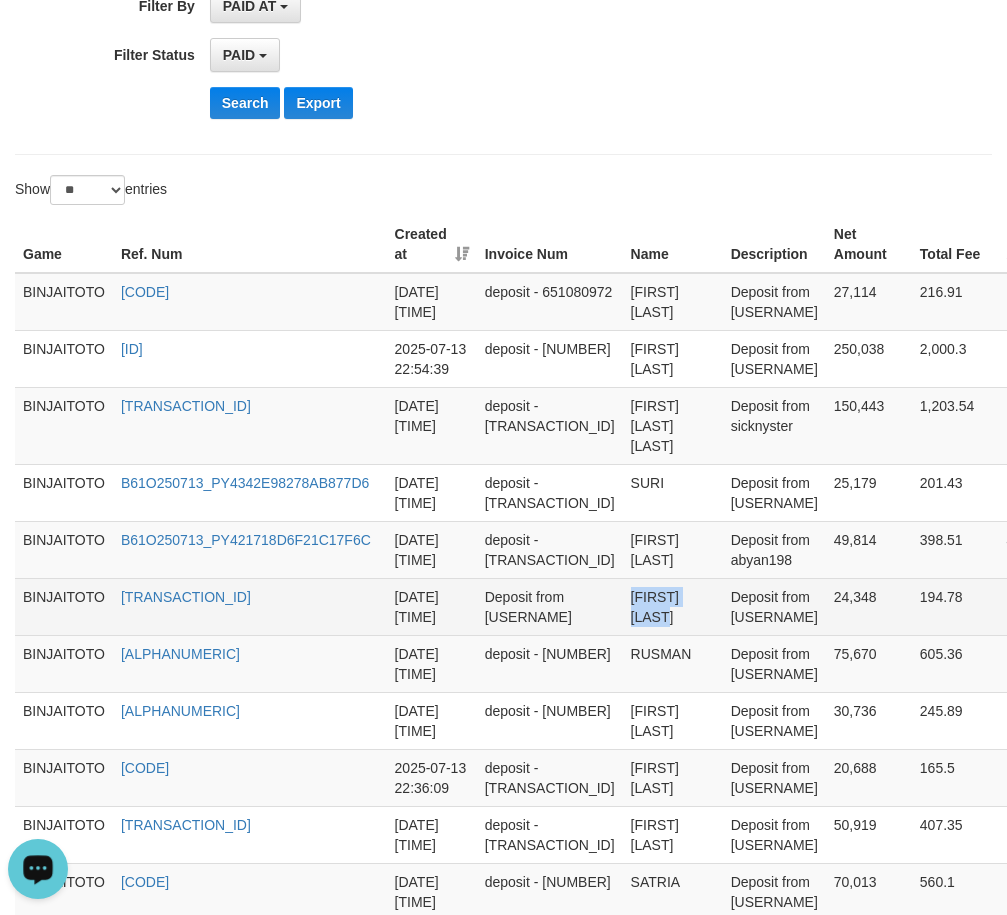 drag, startPoint x: 592, startPoint y: 600, endPoint x: 611, endPoint y: 616, distance: 24.839485 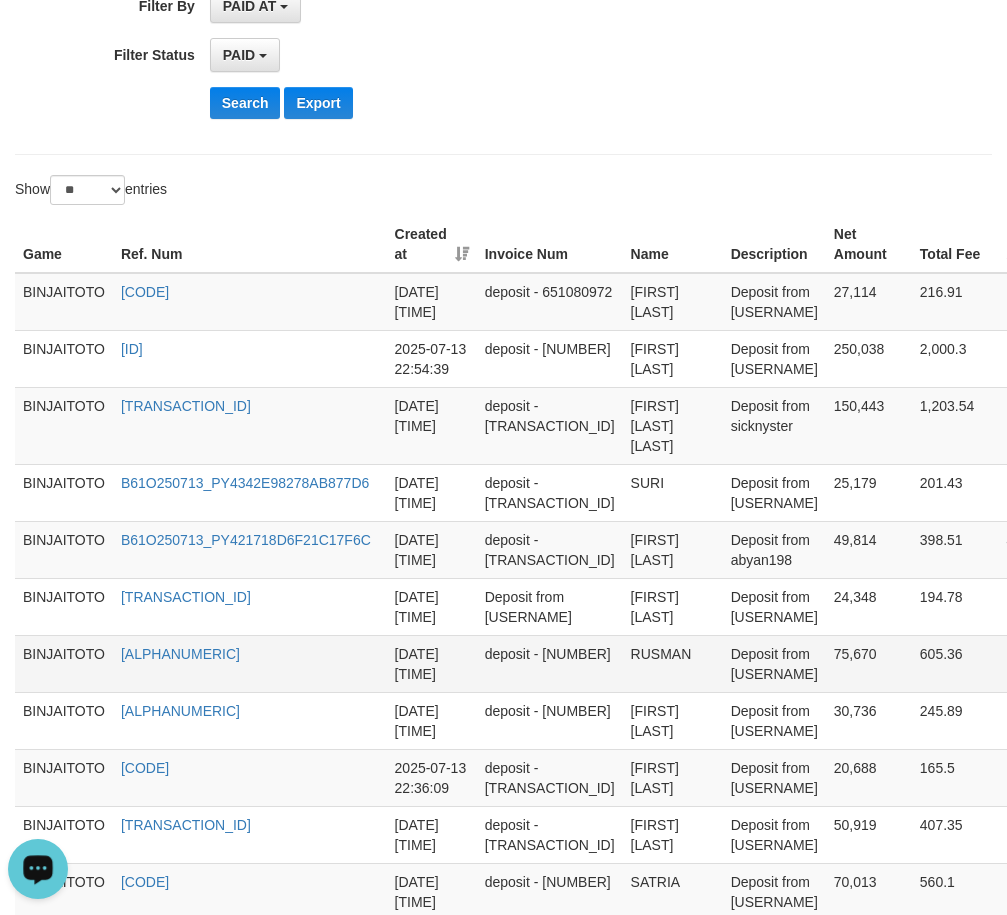 click on "RUSMAN" at bounding box center [673, 663] 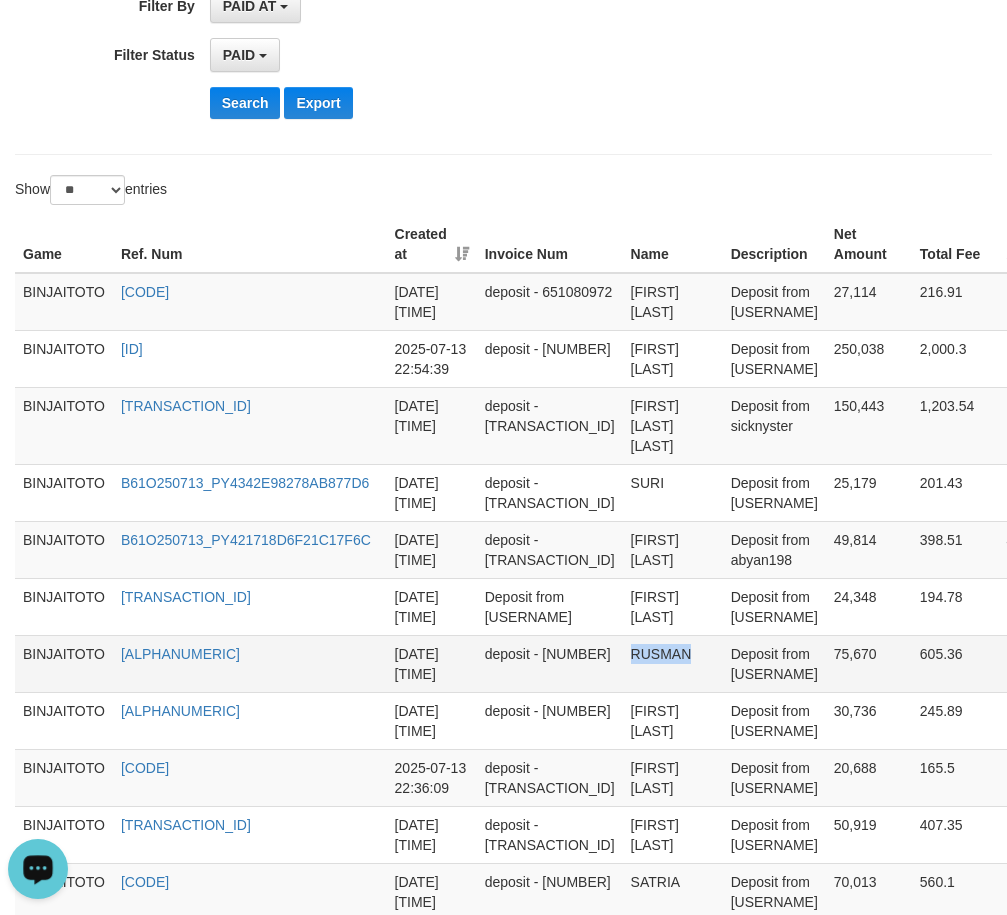 click on "RUSMAN" at bounding box center [673, 663] 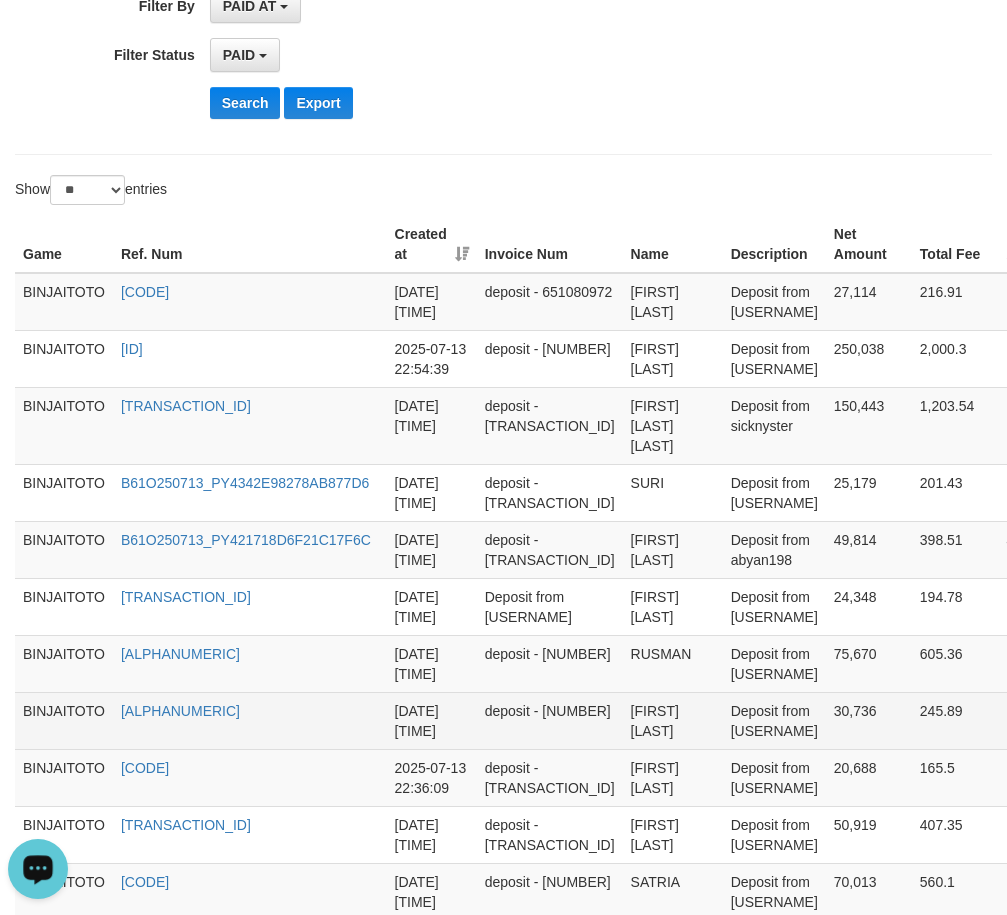 click on "[FIRST] [LAST]" at bounding box center [673, 720] 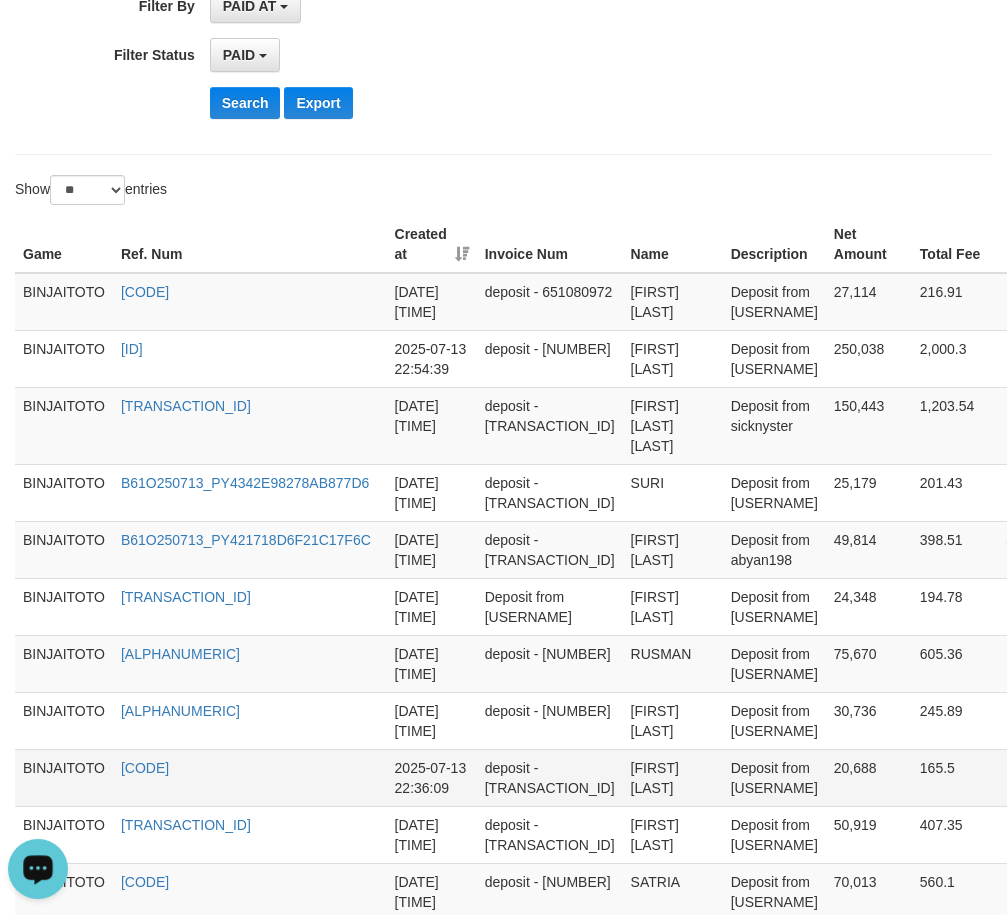drag, startPoint x: 606, startPoint y: 792, endPoint x: 588, endPoint y: 792, distance: 18 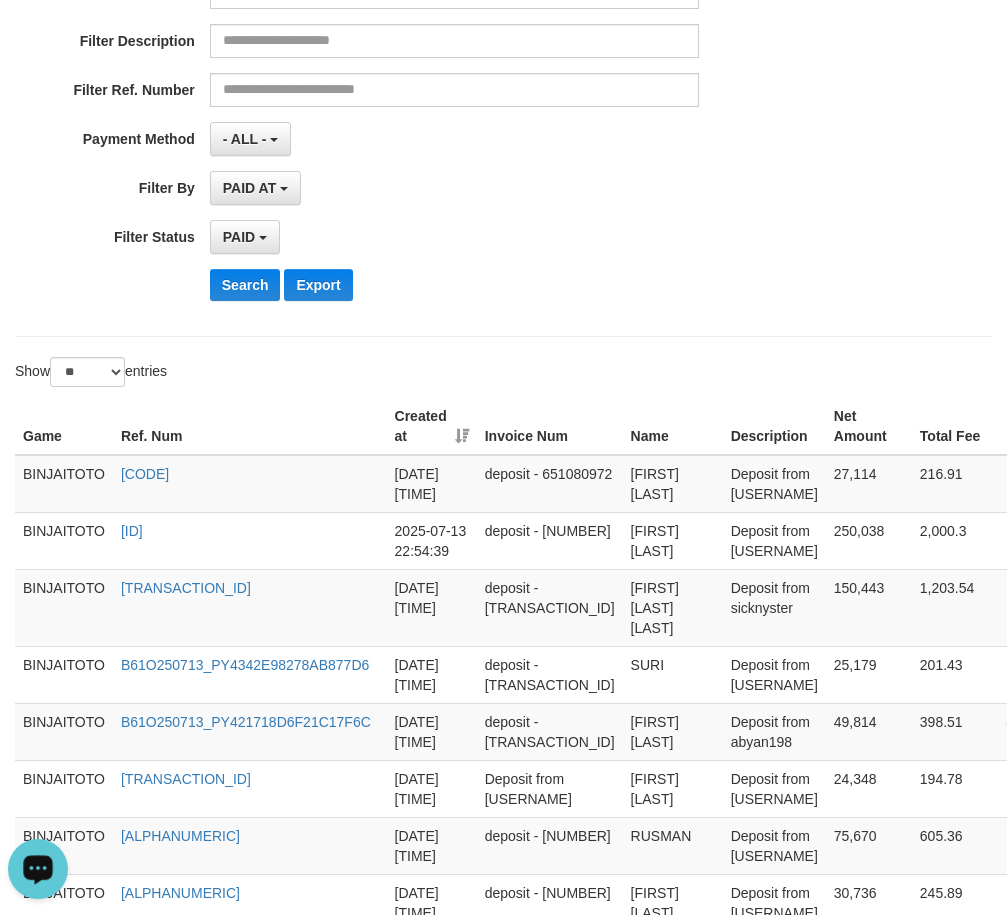 scroll, scrollTop: 157, scrollLeft: 0, axis: vertical 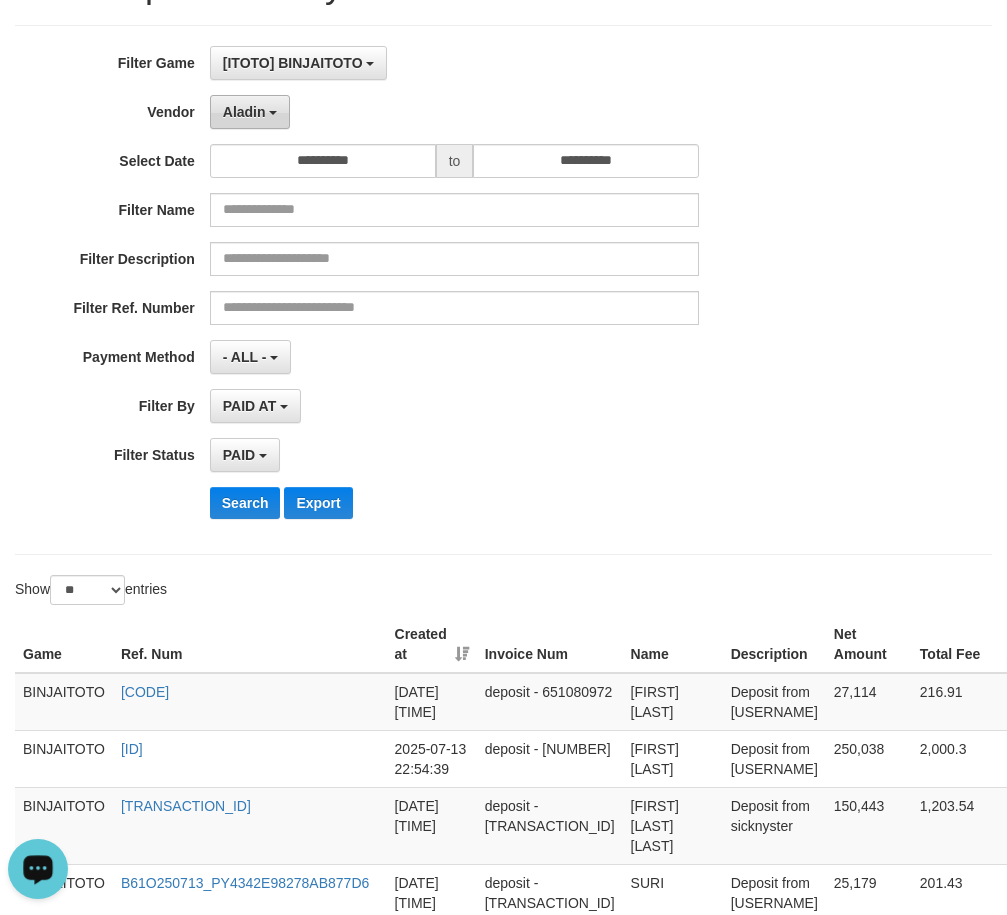 click on "Aladin" at bounding box center [250, 112] 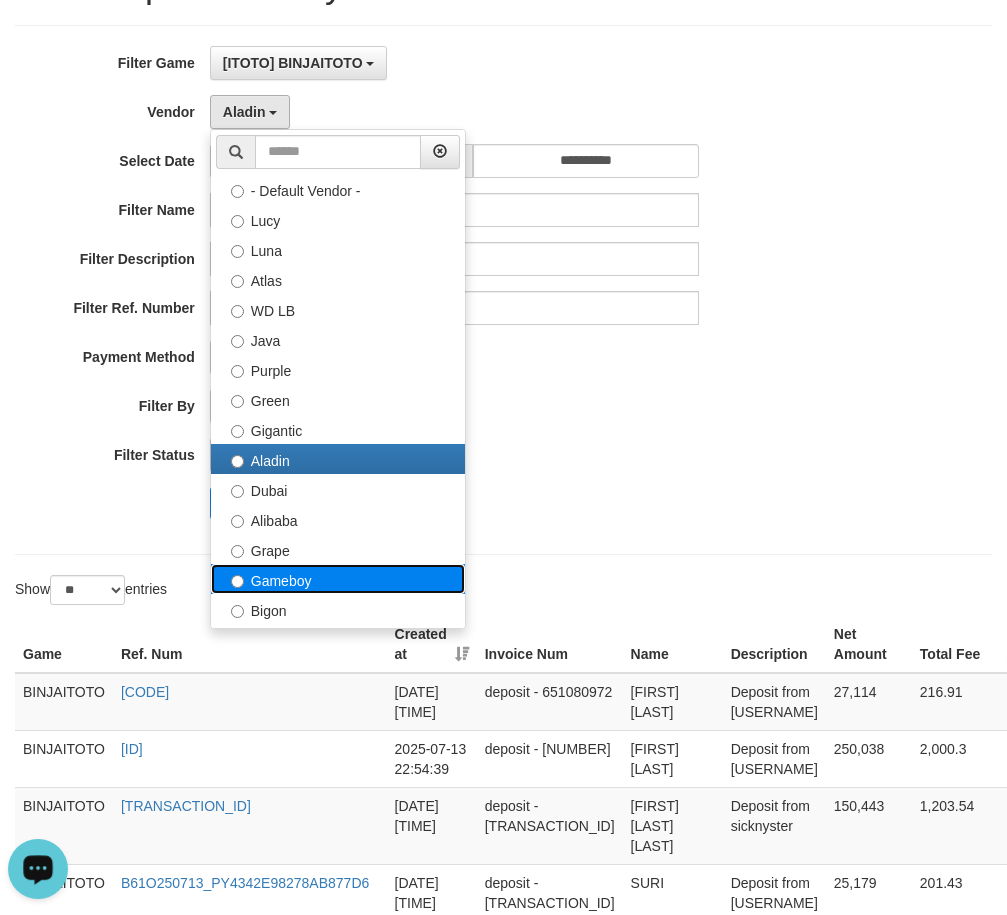 click on "Gameboy" at bounding box center [338, 579] 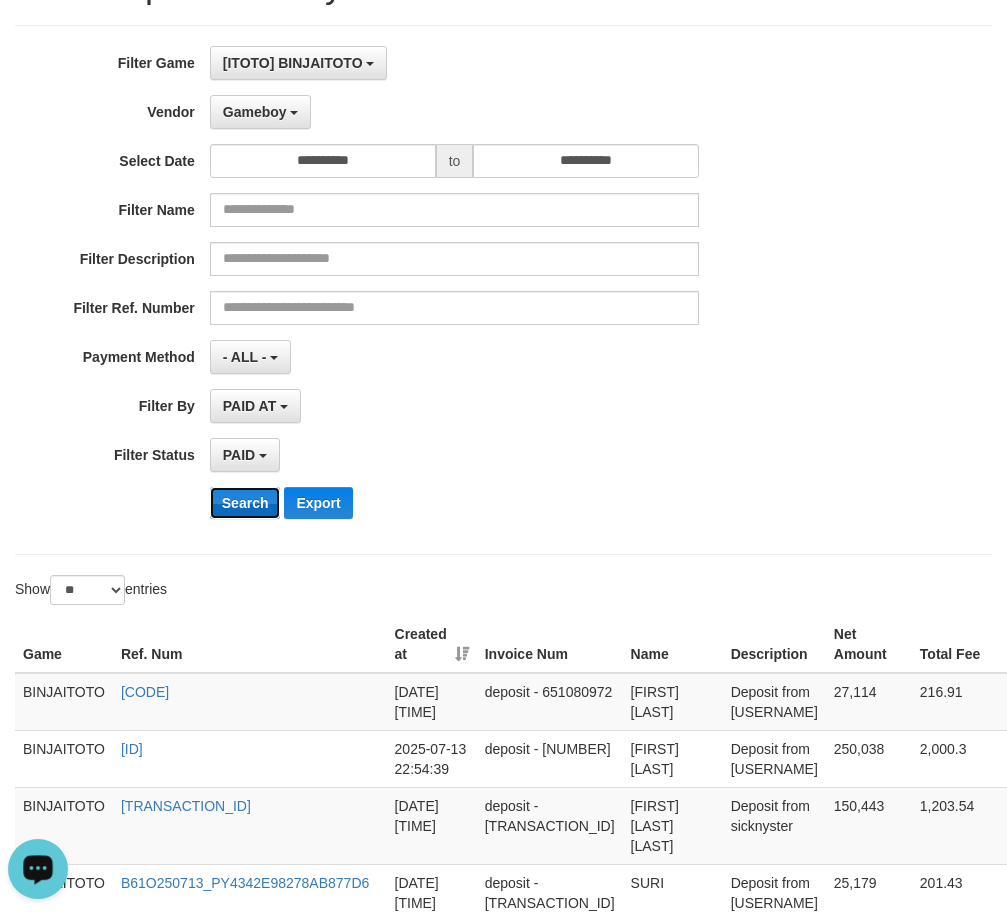 click on "Search" at bounding box center [245, 503] 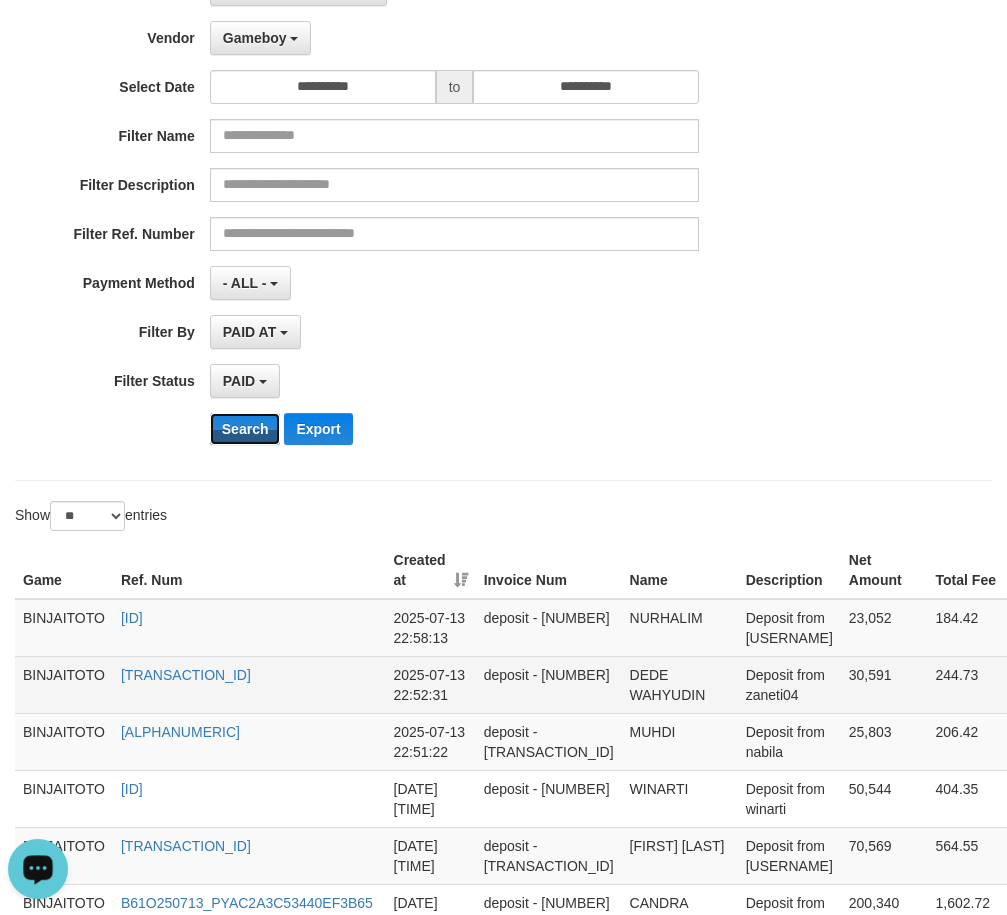 scroll, scrollTop: 357, scrollLeft: 0, axis: vertical 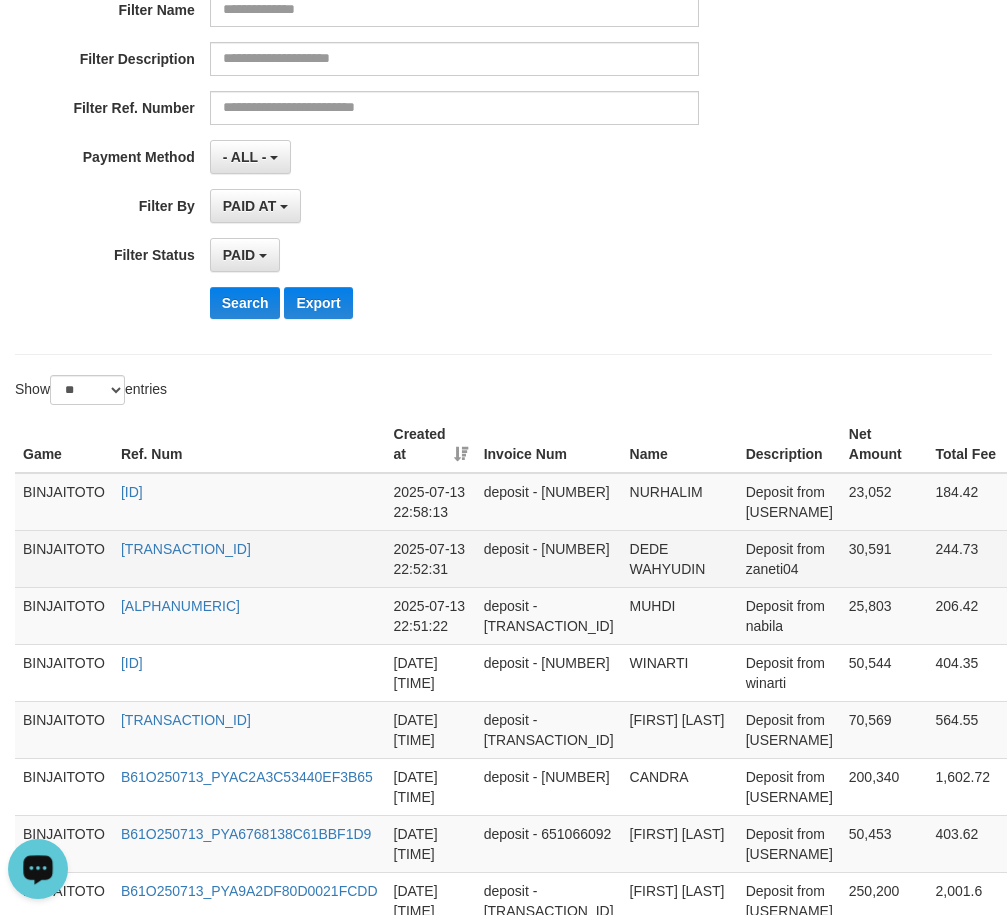 click on "DEDE WAHYUDIN" at bounding box center [680, 558] 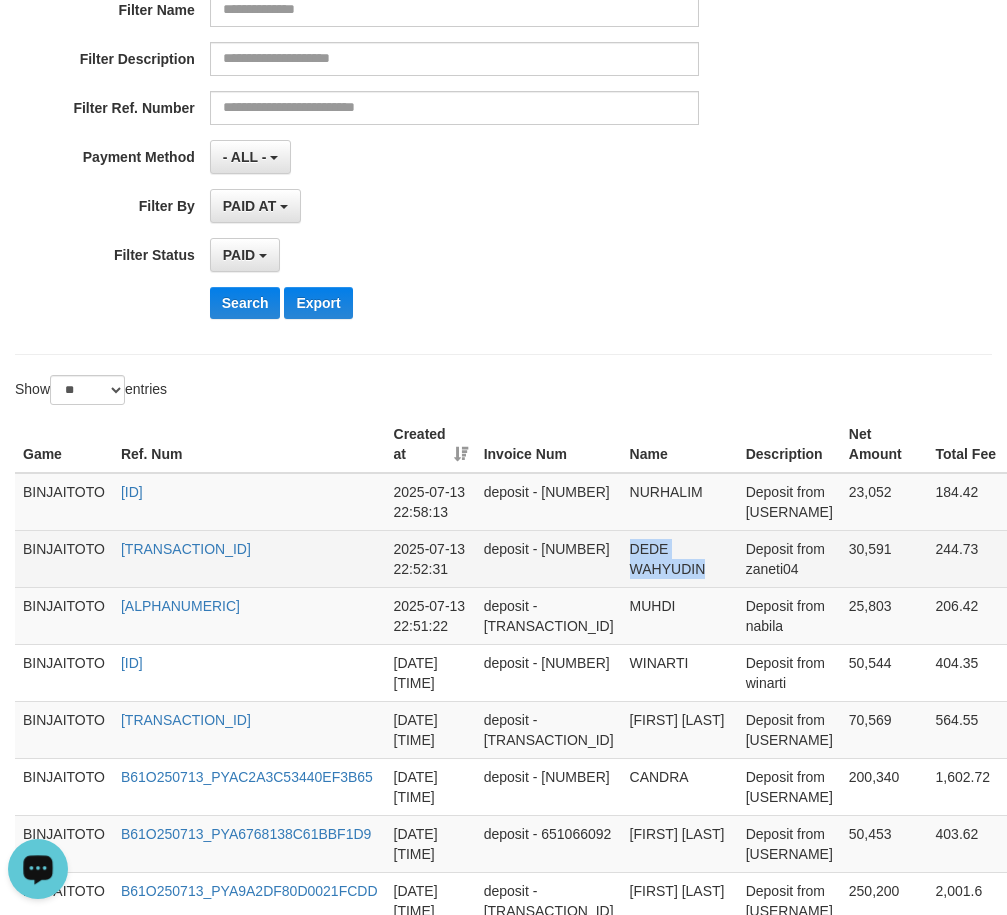 drag, startPoint x: 592, startPoint y: 573, endPoint x: 614, endPoint y: 592, distance: 29.068884 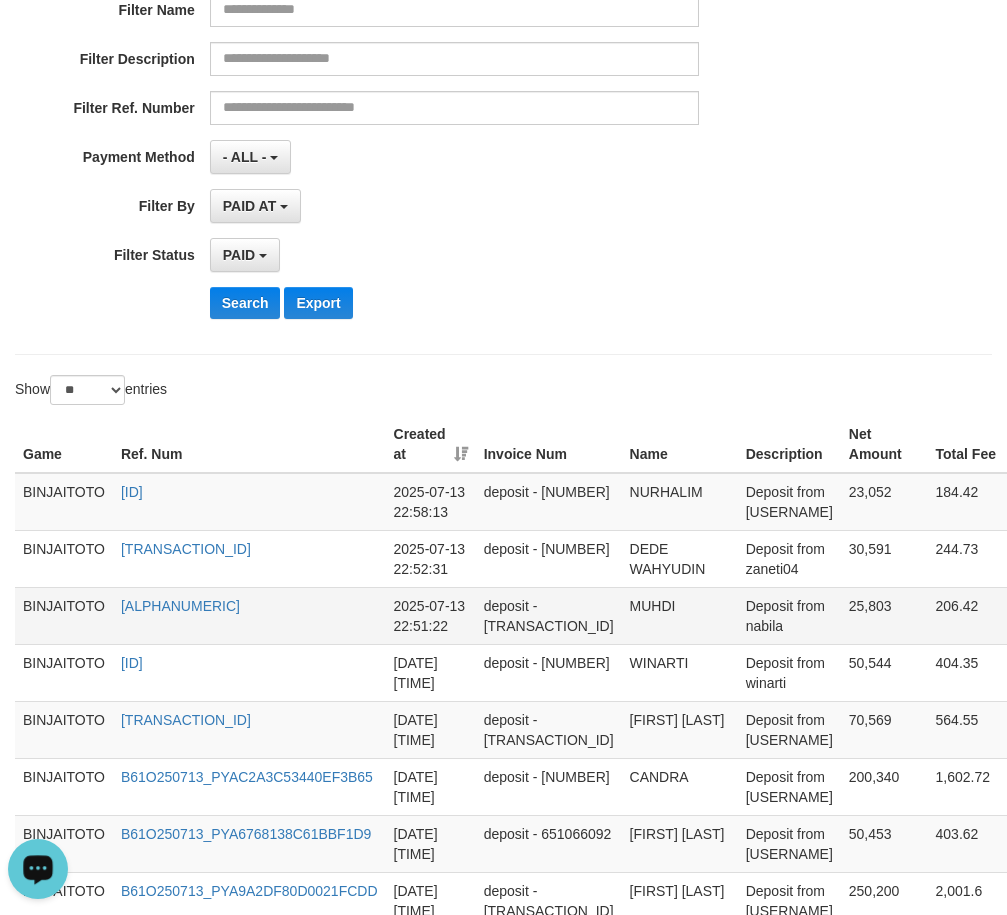 click on "MUHDI" at bounding box center (680, 615) 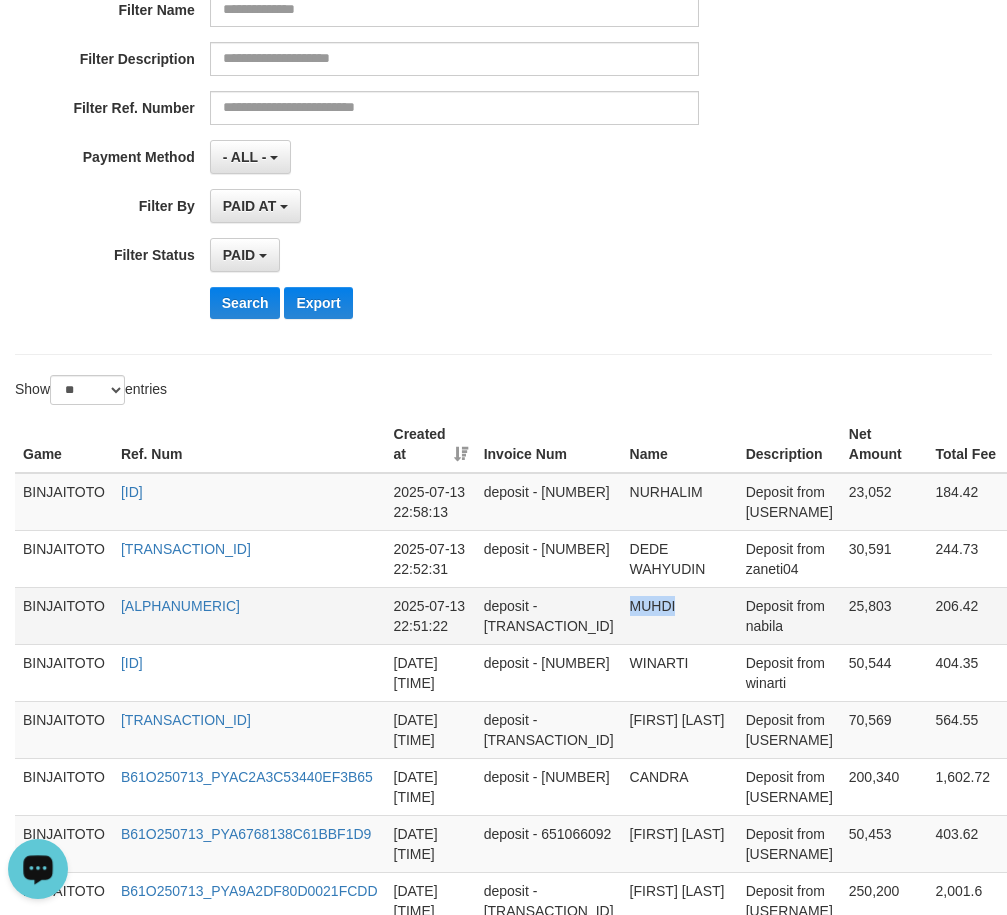 click on "MUHDI" at bounding box center (680, 615) 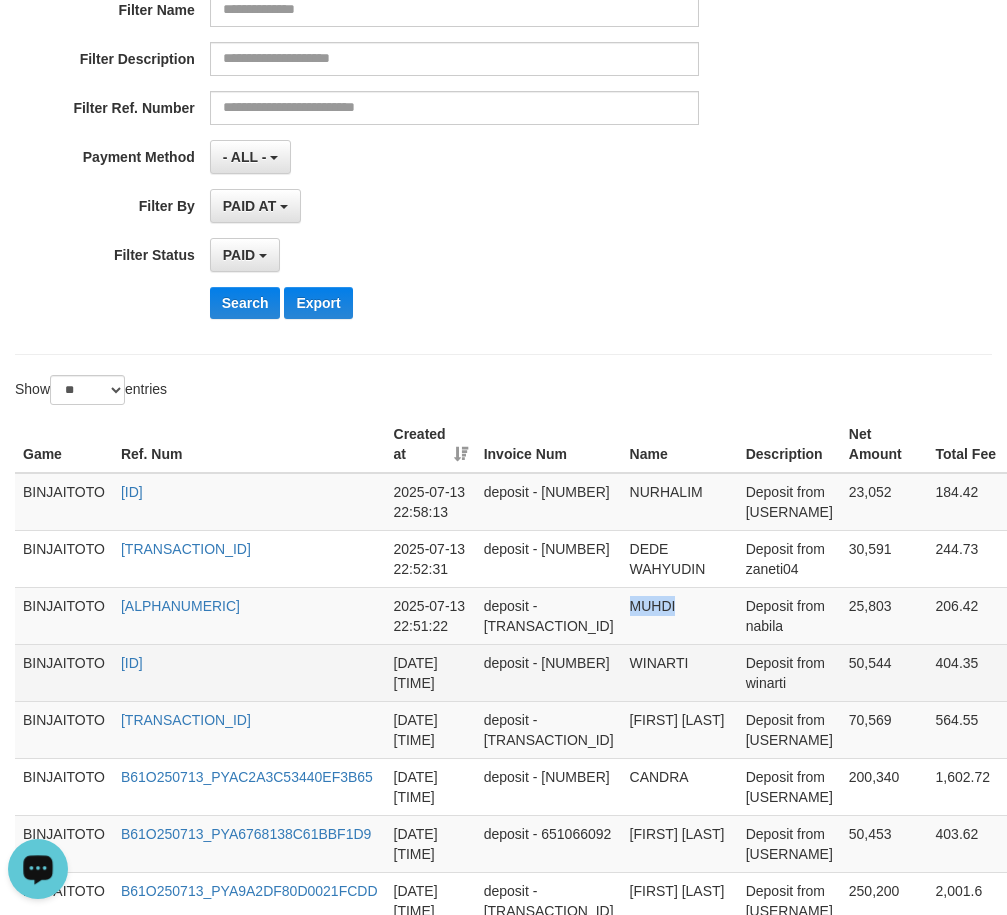 click on "WINARTI" at bounding box center (680, 672) 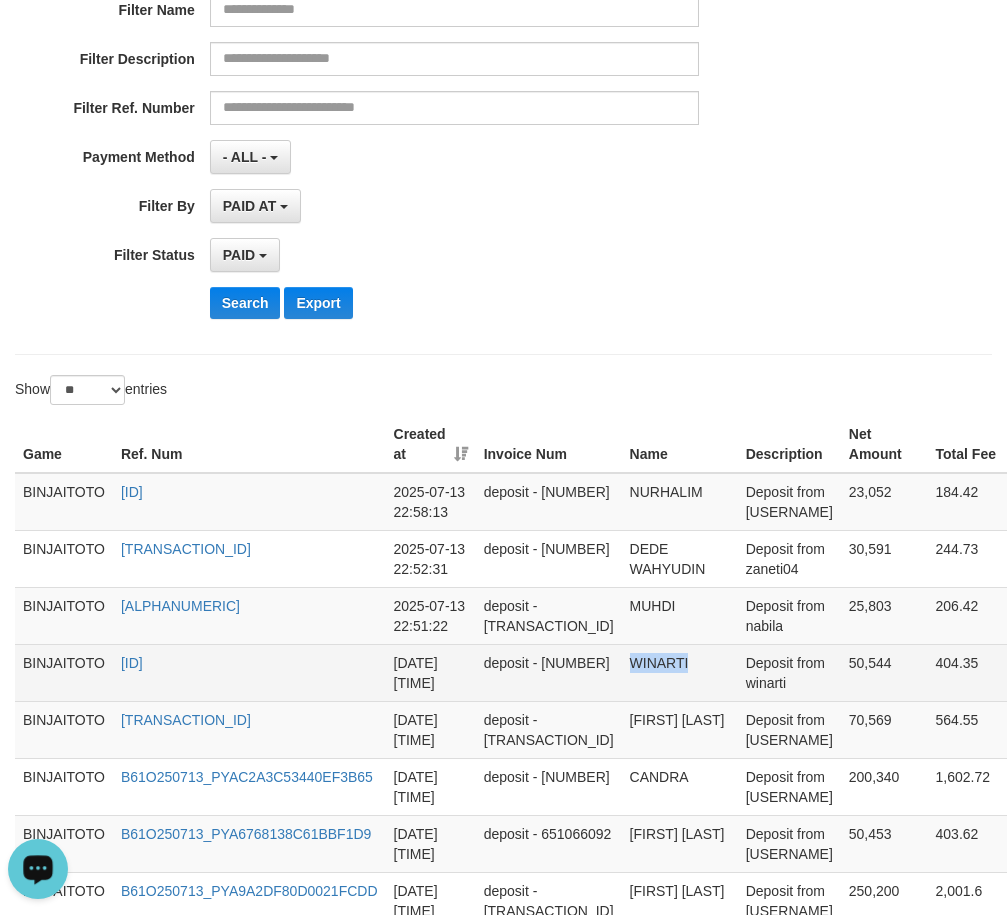 click on "WINARTI" at bounding box center [680, 672] 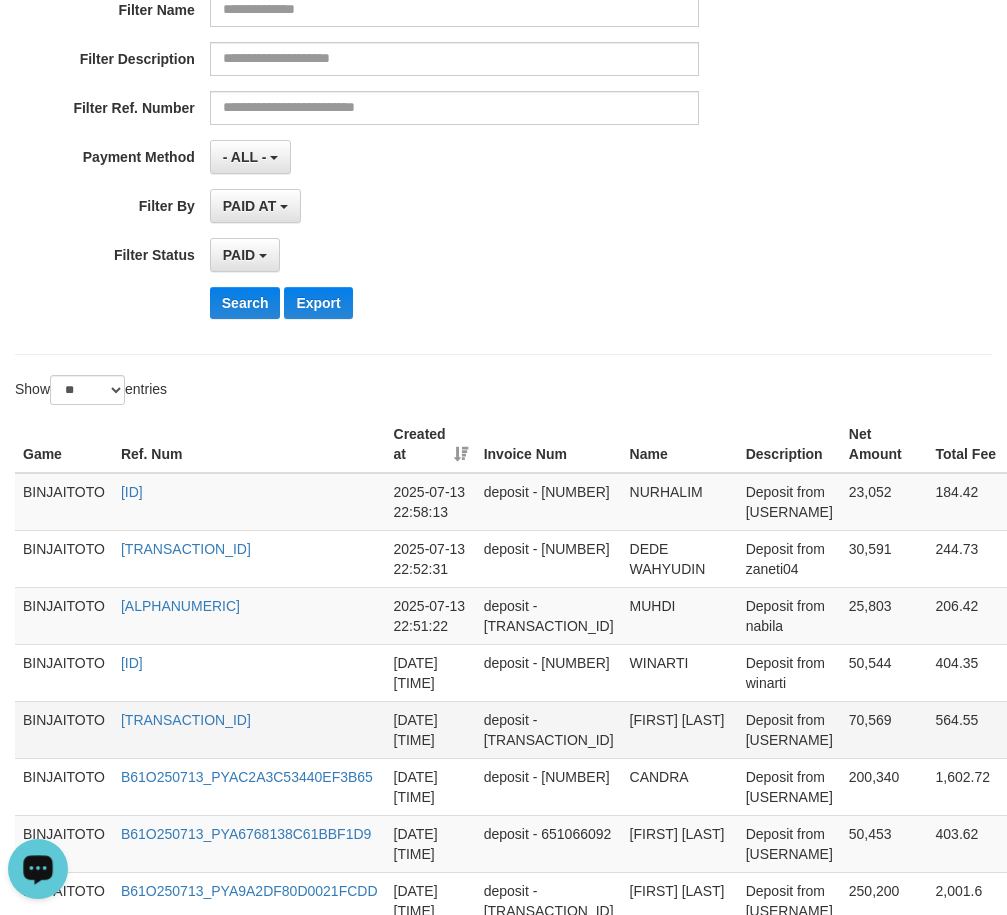 click on "[FIRST] [LAST]" at bounding box center (680, 729) 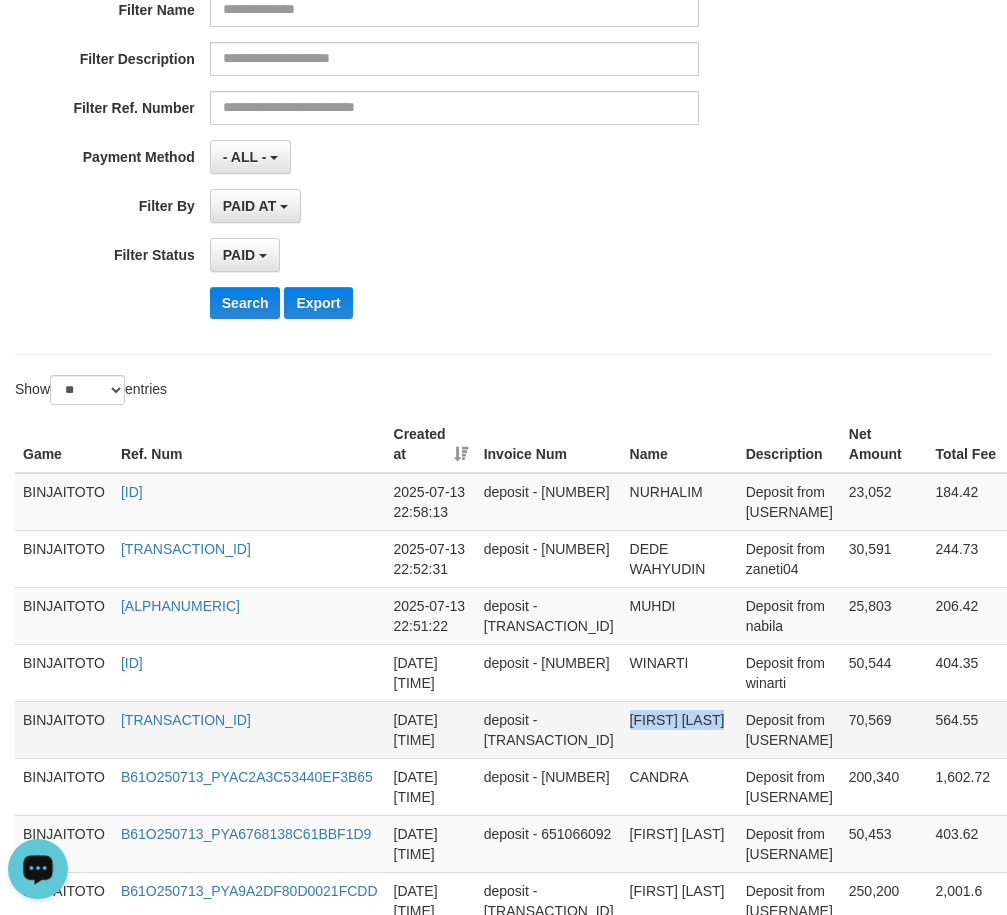 drag, startPoint x: 599, startPoint y: 759, endPoint x: 604, endPoint y: 777, distance: 18.681541 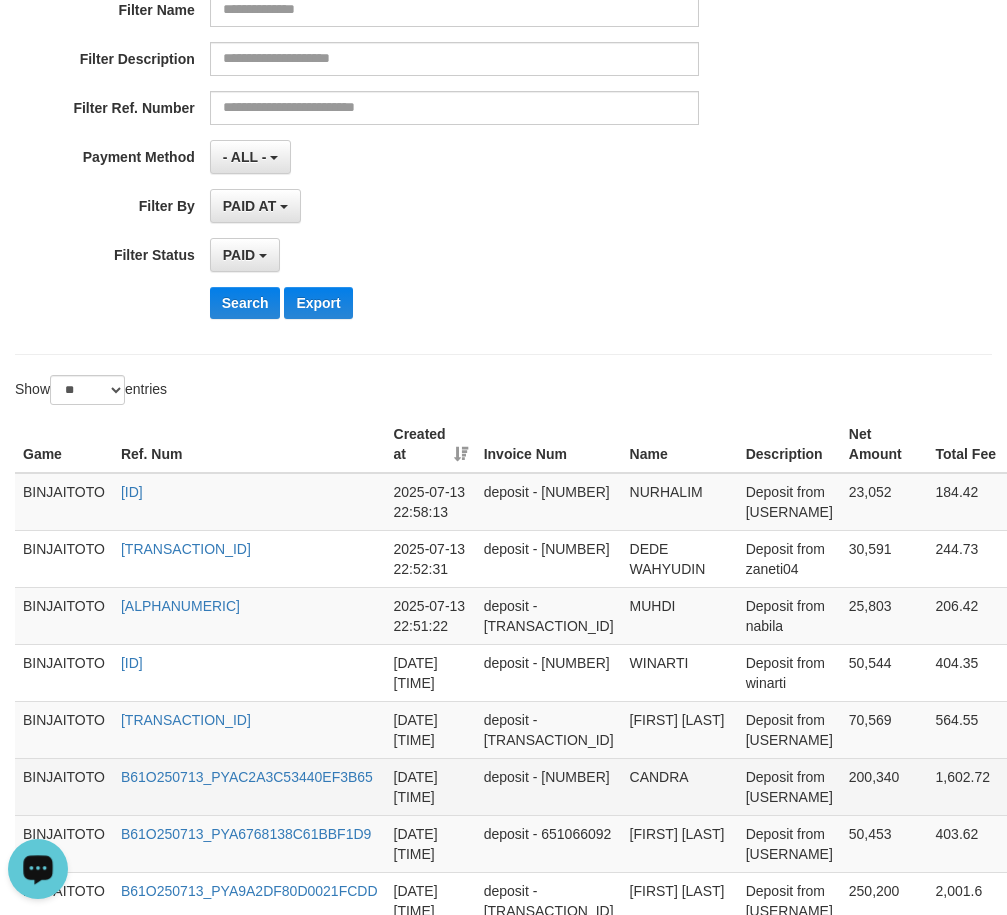 click on "CANDRA" at bounding box center (680, 786) 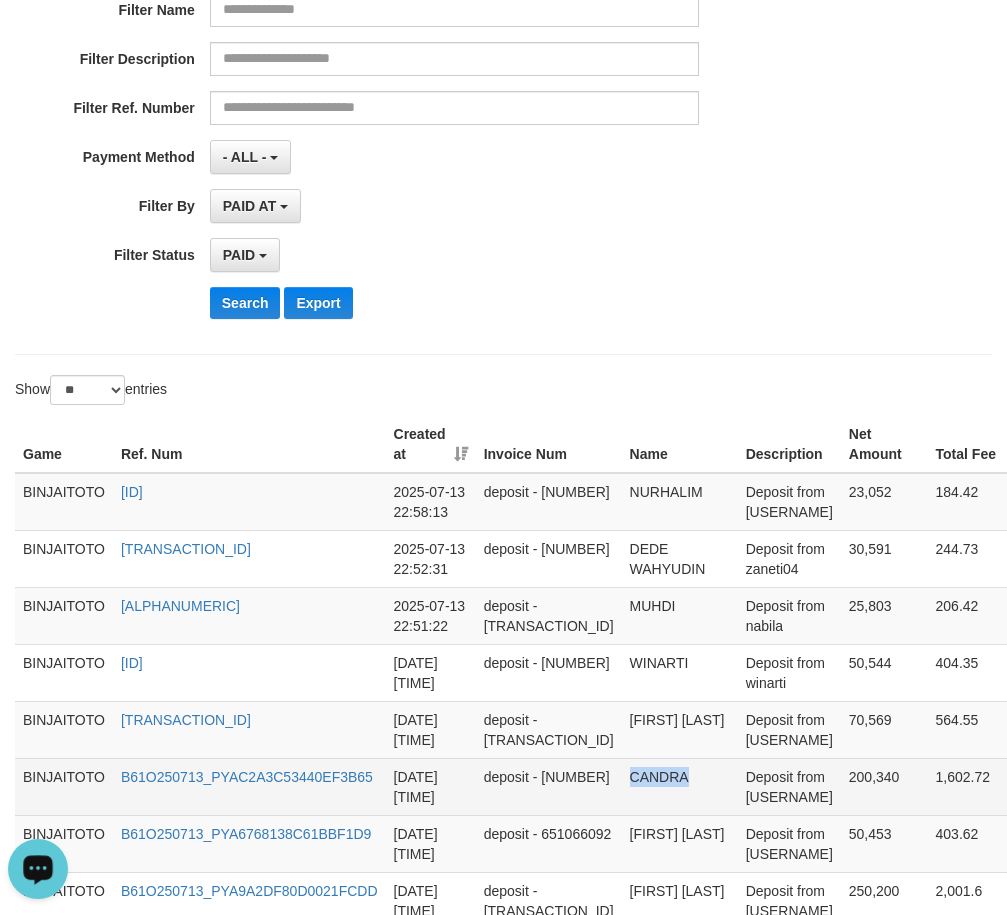 click on "CANDRA" at bounding box center (680, 786) 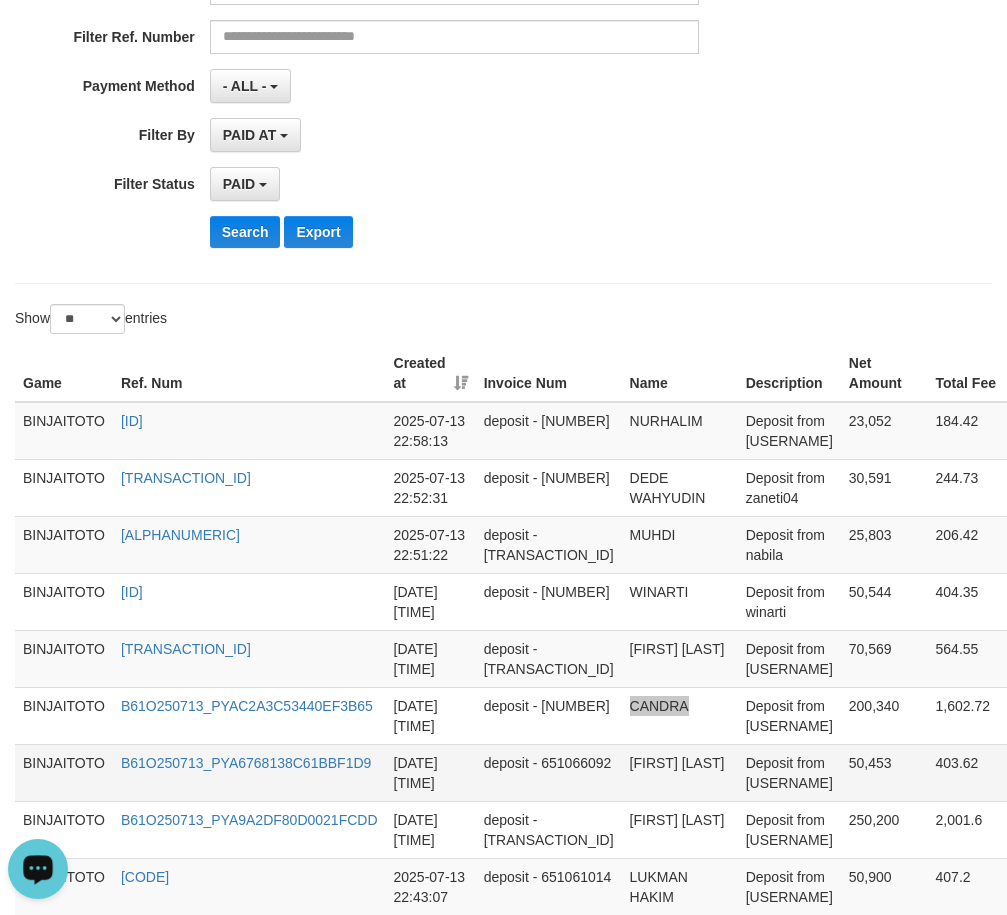 scroll, scrollTop: 557, scrollLeft: 0, axis: vertical 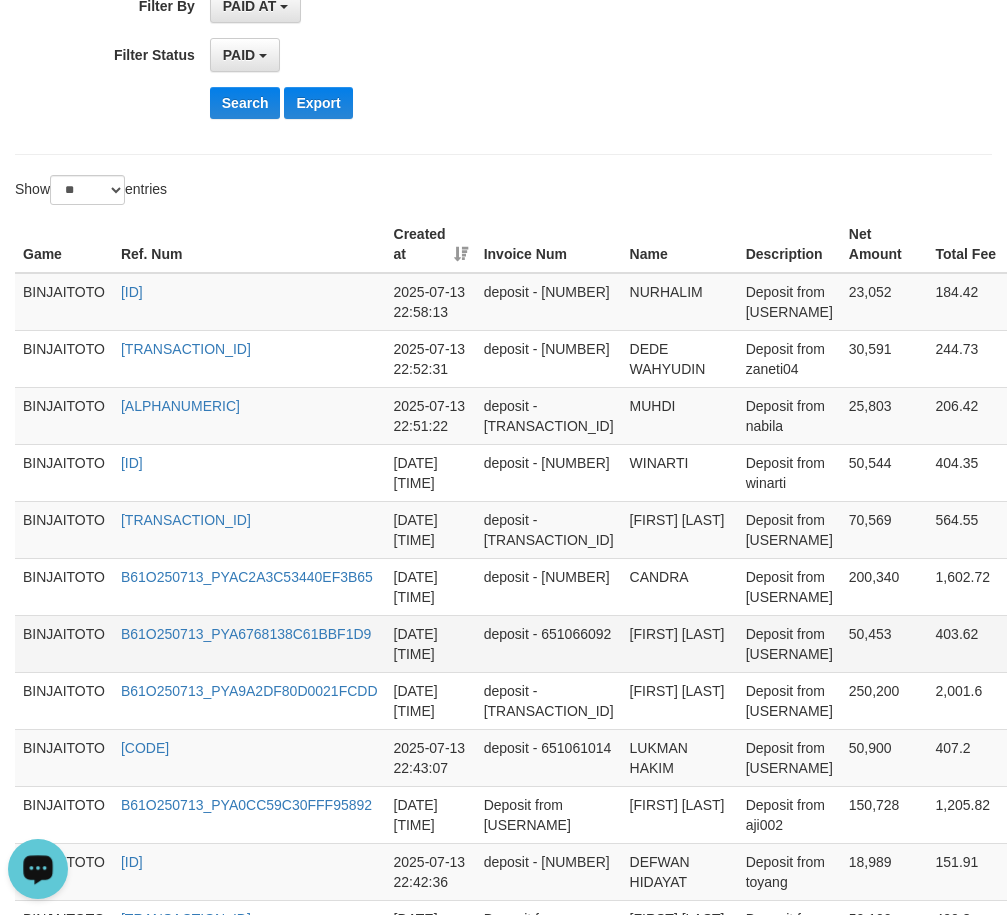 click on "[FIRST] [LAST]" at bounding box center (680, 643) 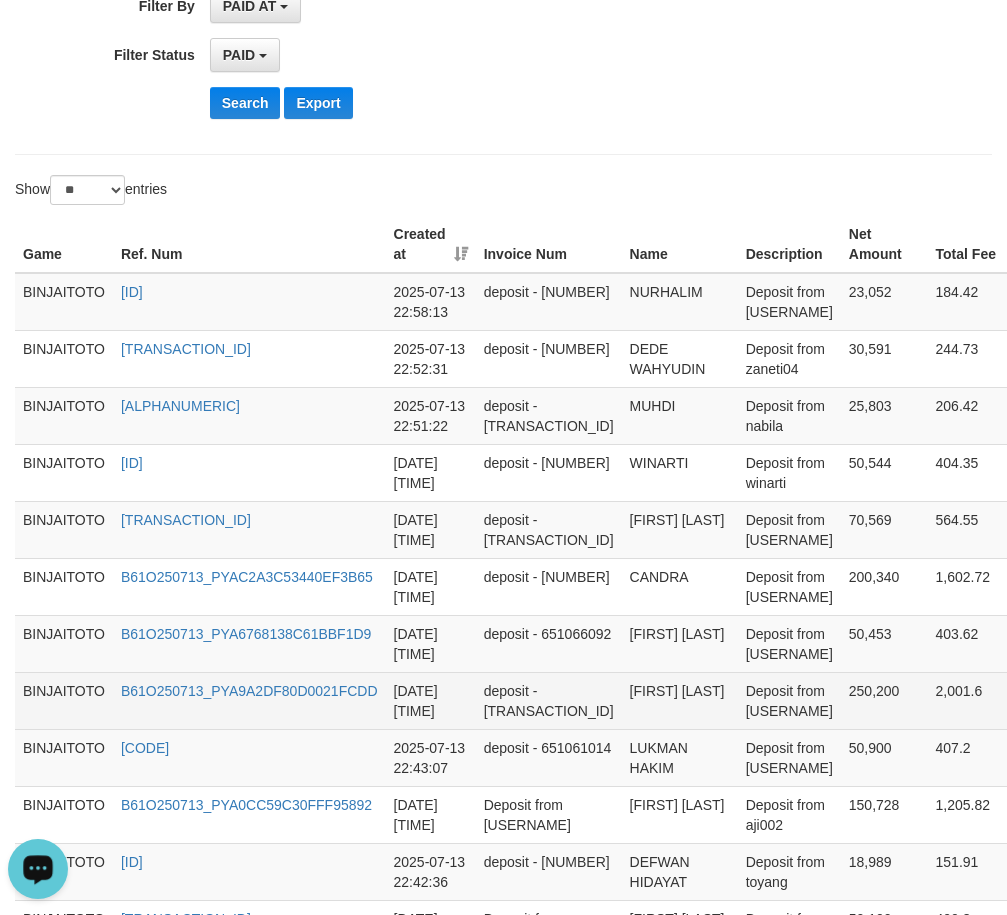 click on "[FIRST] [LAST]" at bounding box center [680, 700] 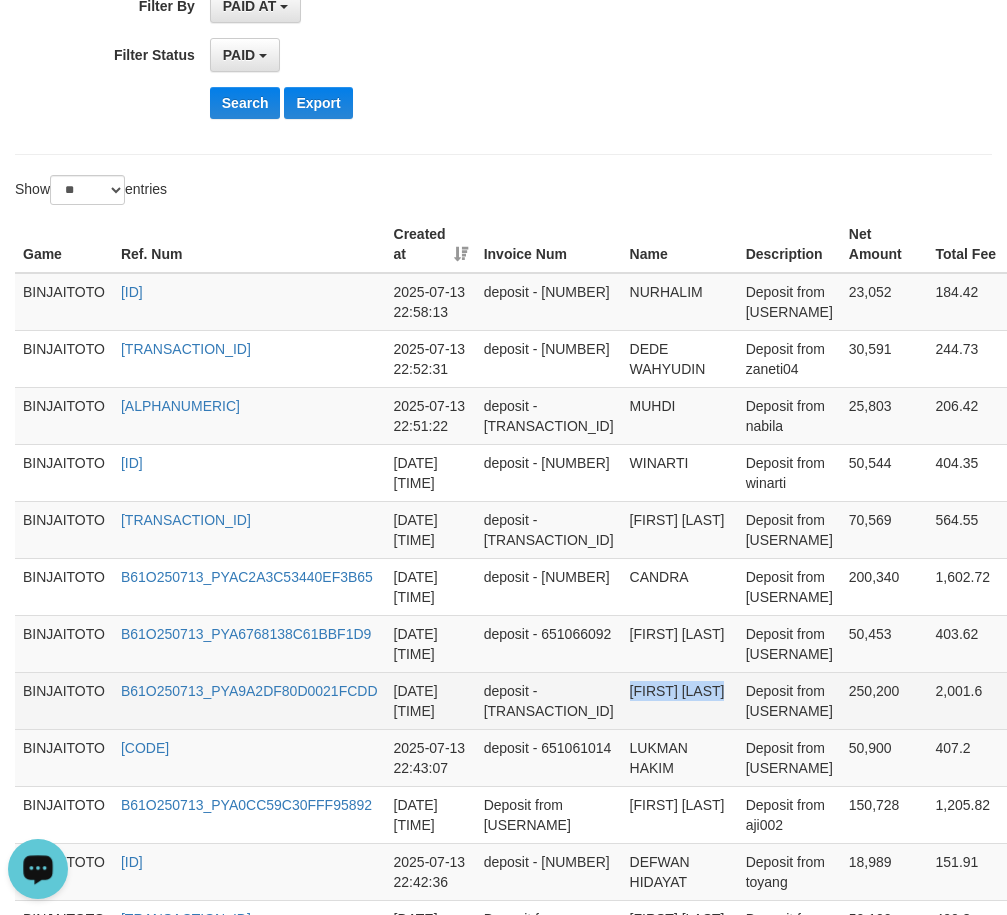 drag, startPoint x: 594, startPoint y: 797, endPoint x: 602, endPoint y: 807, distance: 12.806249 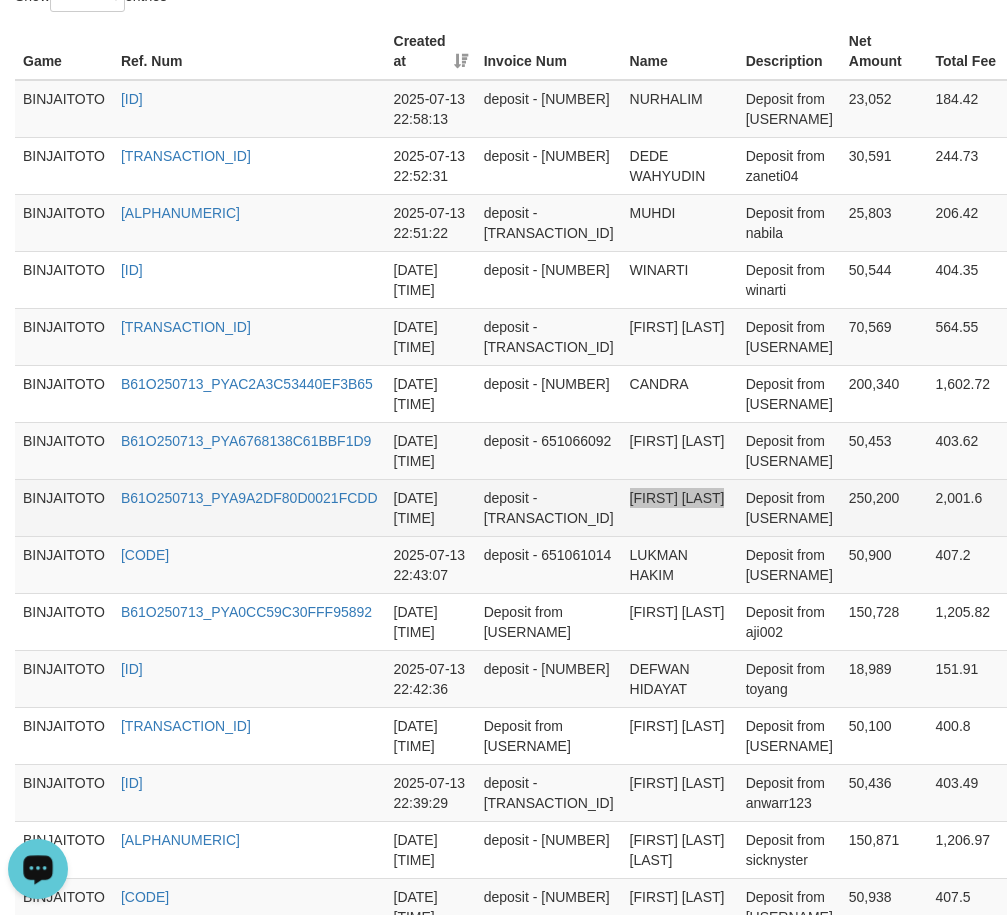 scroll, scrollTop: 757, scrollLeft: 0, axis: vertical 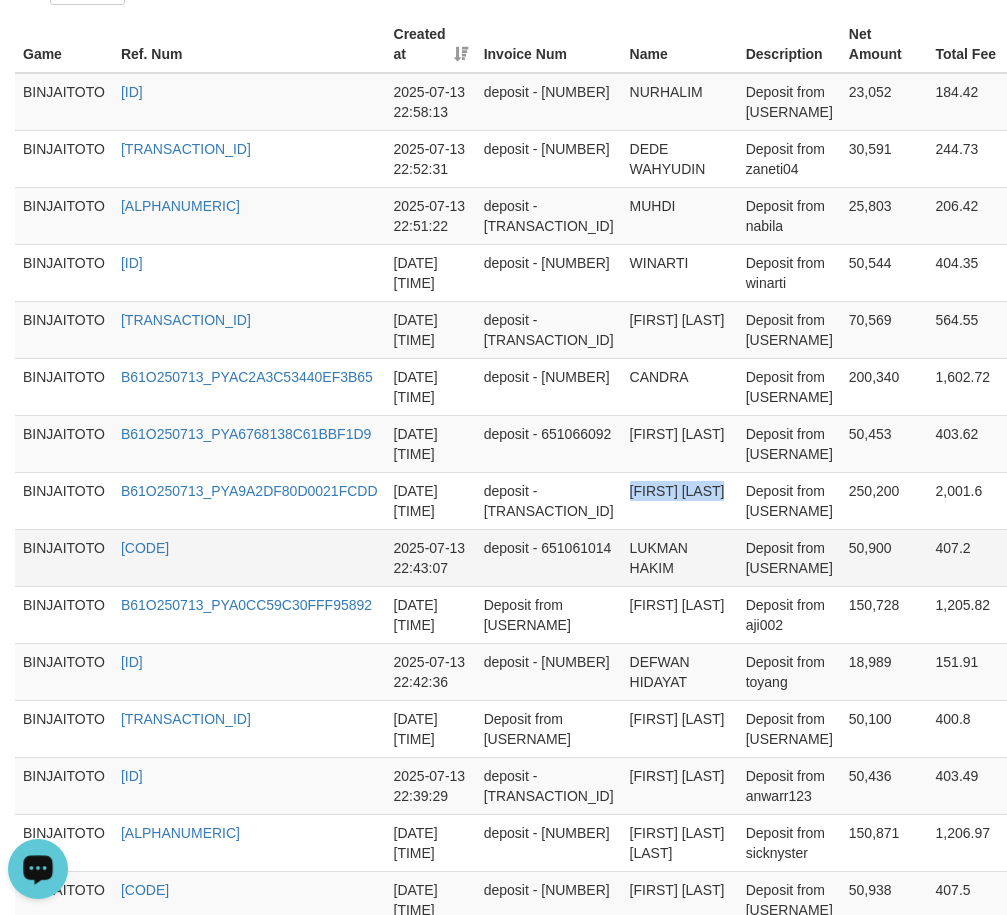 click on "LUKMAN HAKIM" at bounding box center (680, 557) 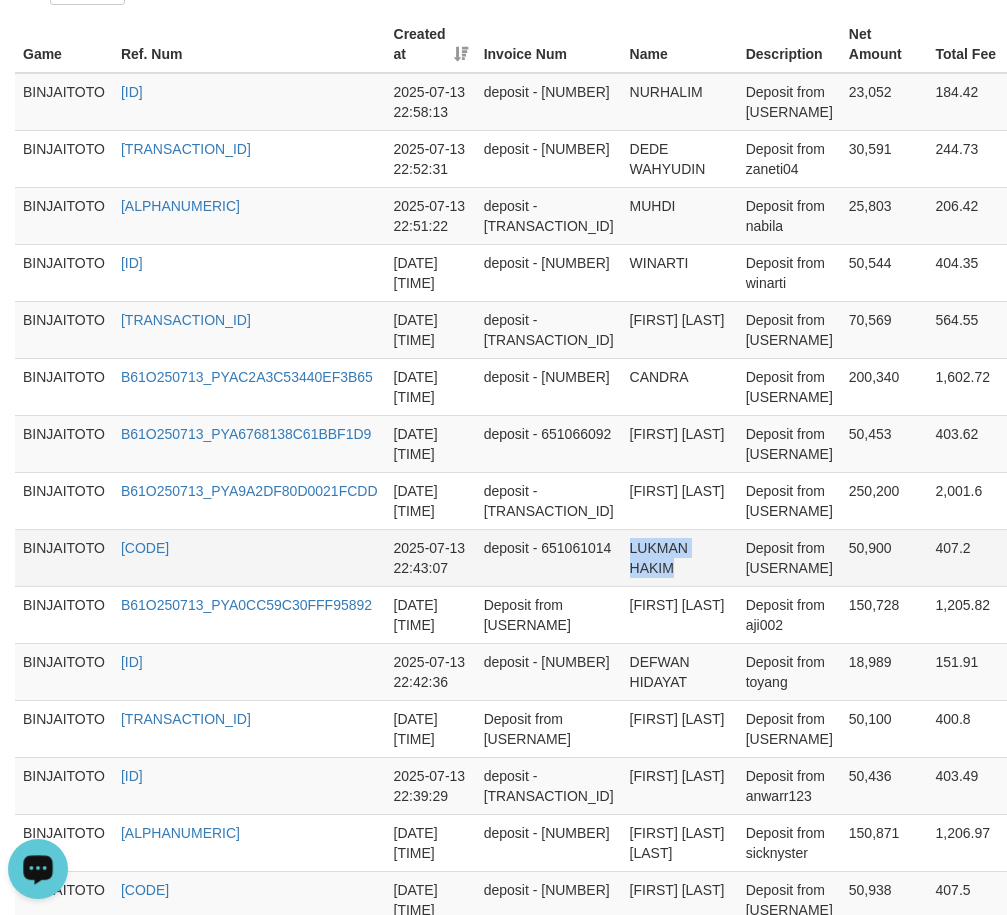 drag, startPoint x: 590, startPoint y: 675, endPoint x: 603, endPoint y: 689, distance: 19.104973 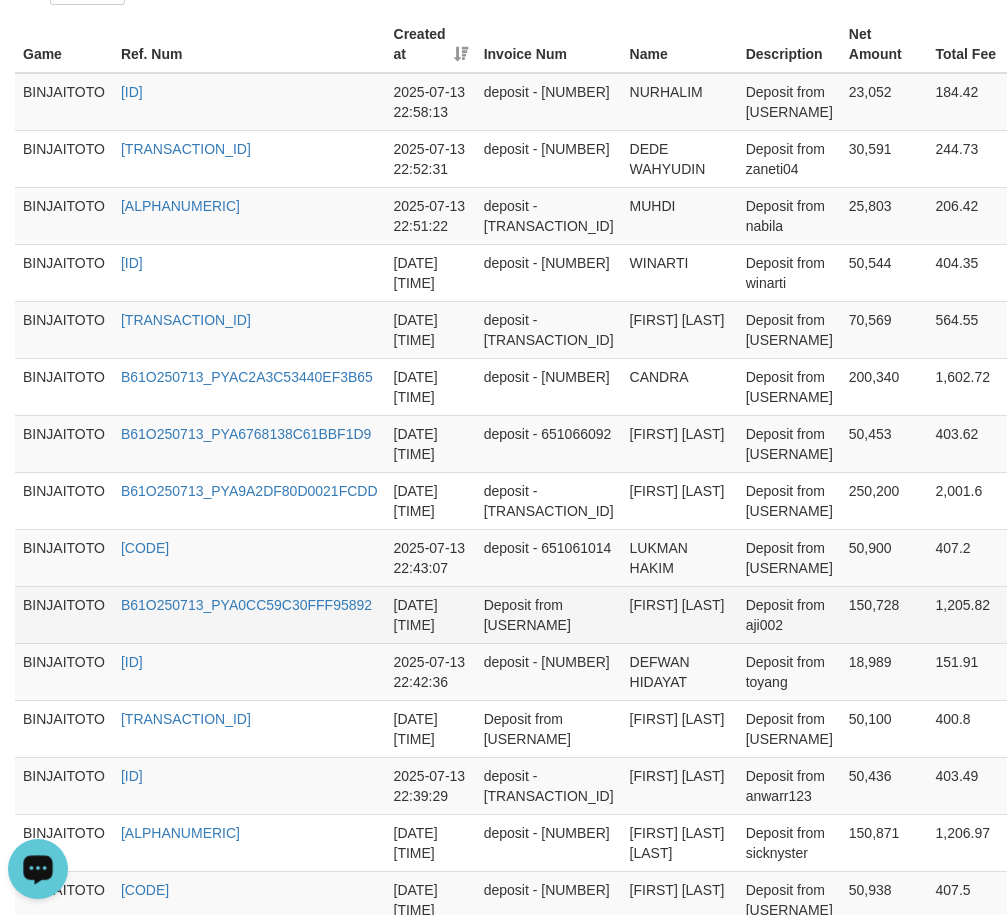 click on "[FIRST] [LAST]" at bounding box center [680, 614] 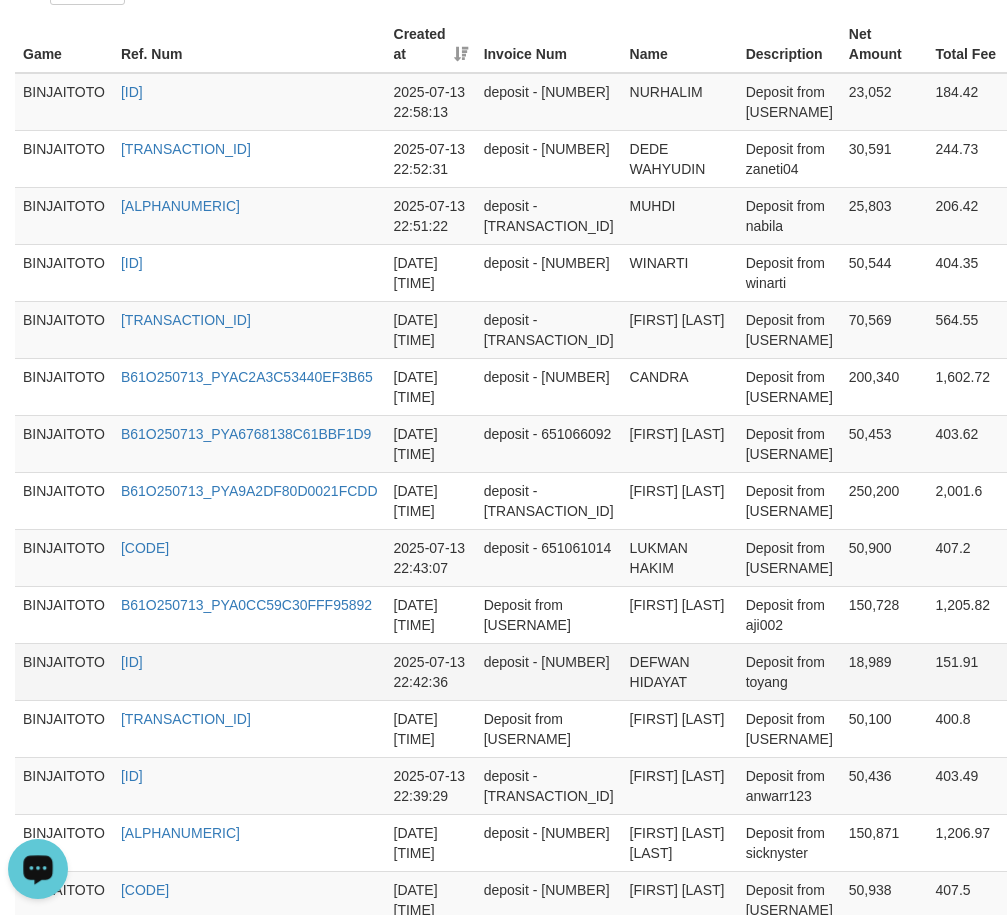 click on "DEFWAN HIDAYAT" at bounding box center (680, 671) 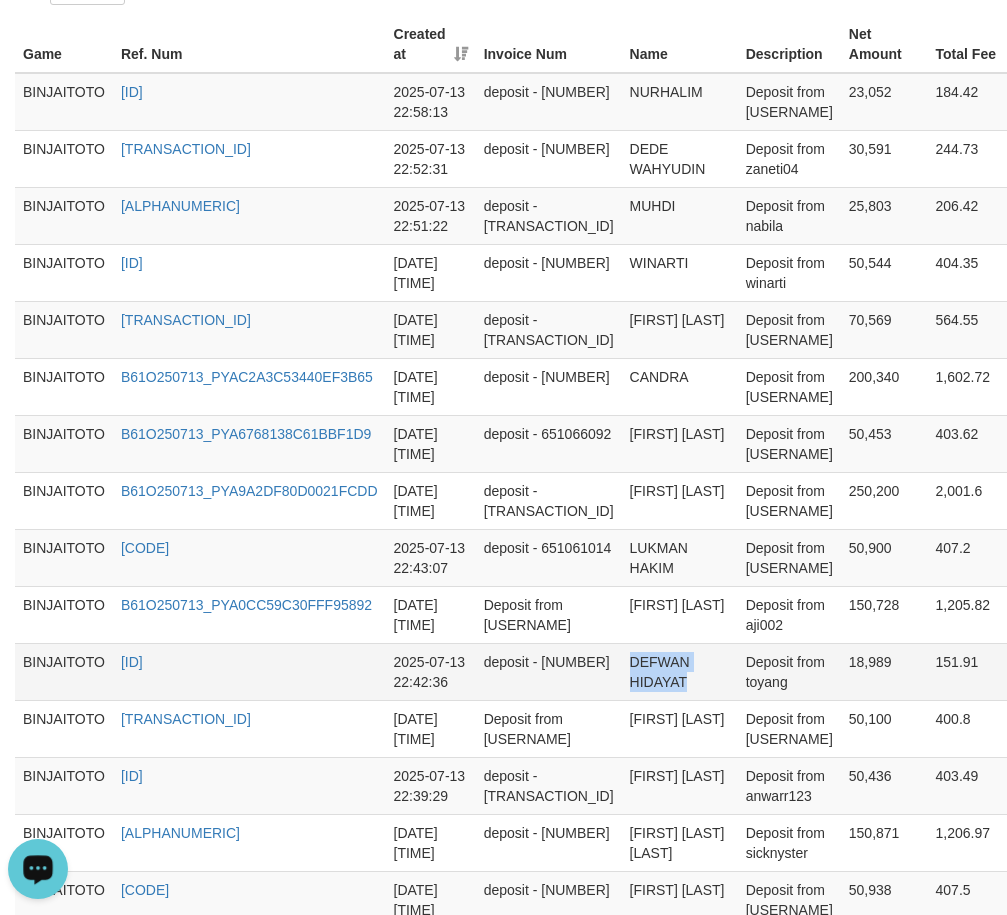 drag, startPoint x: 600, startPoint y: 785, endPoint x: 609, endPoint y: 792, distance: 11.401754 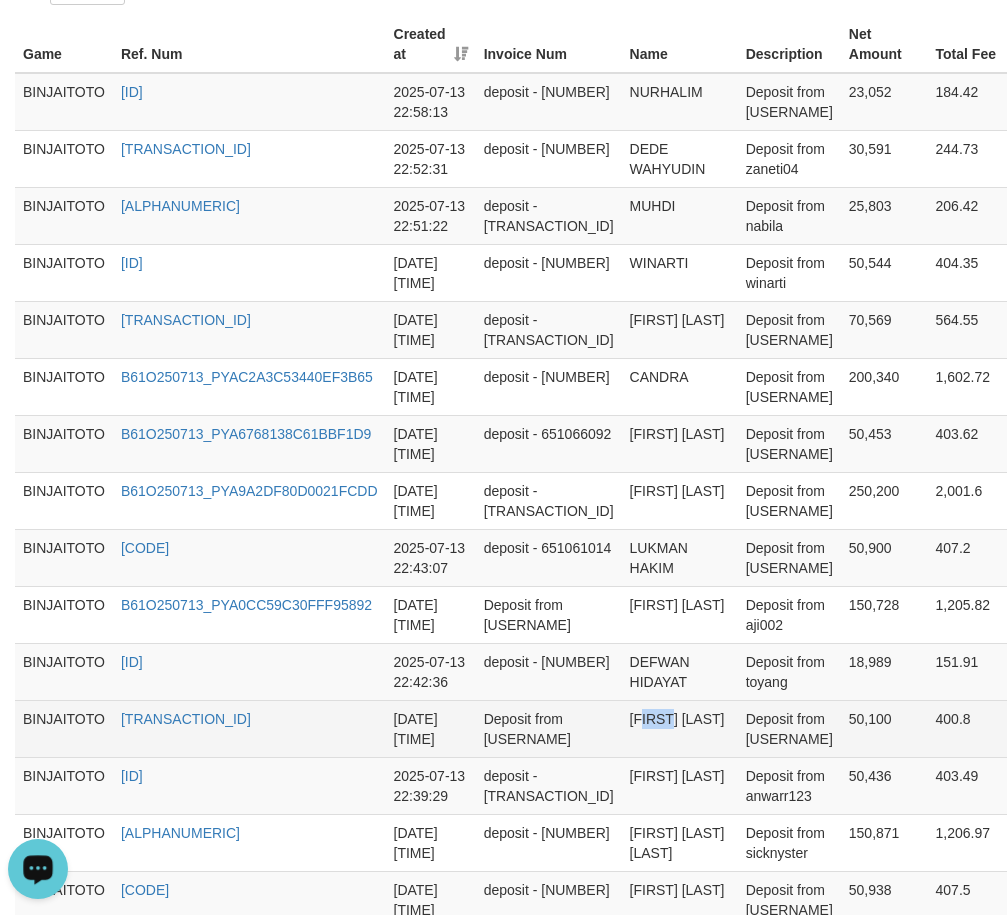 drag, startPoint x: 592, startPoint y: 842, endPoint x: 621, endPoint y: 840, distance: 29.068884 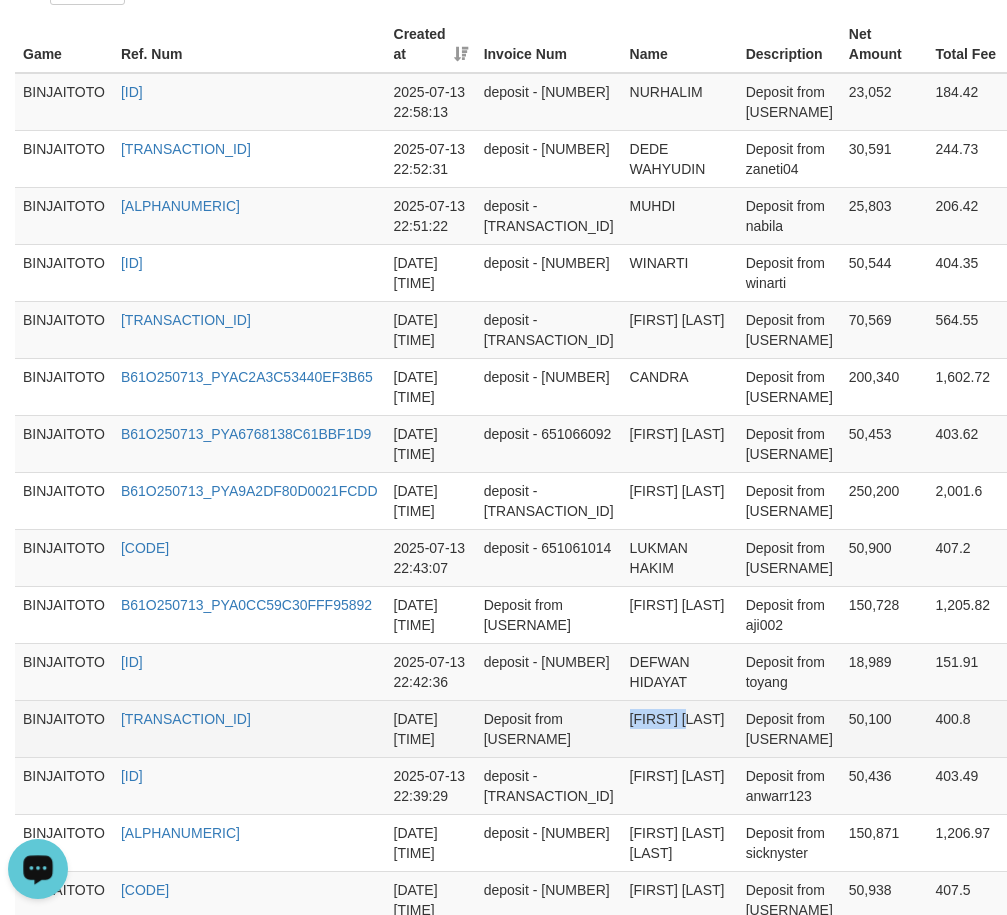 drag, startPoint x: 579, startPoint y: 833, endPoint x: 626, endPoint y: 833, distance: 47 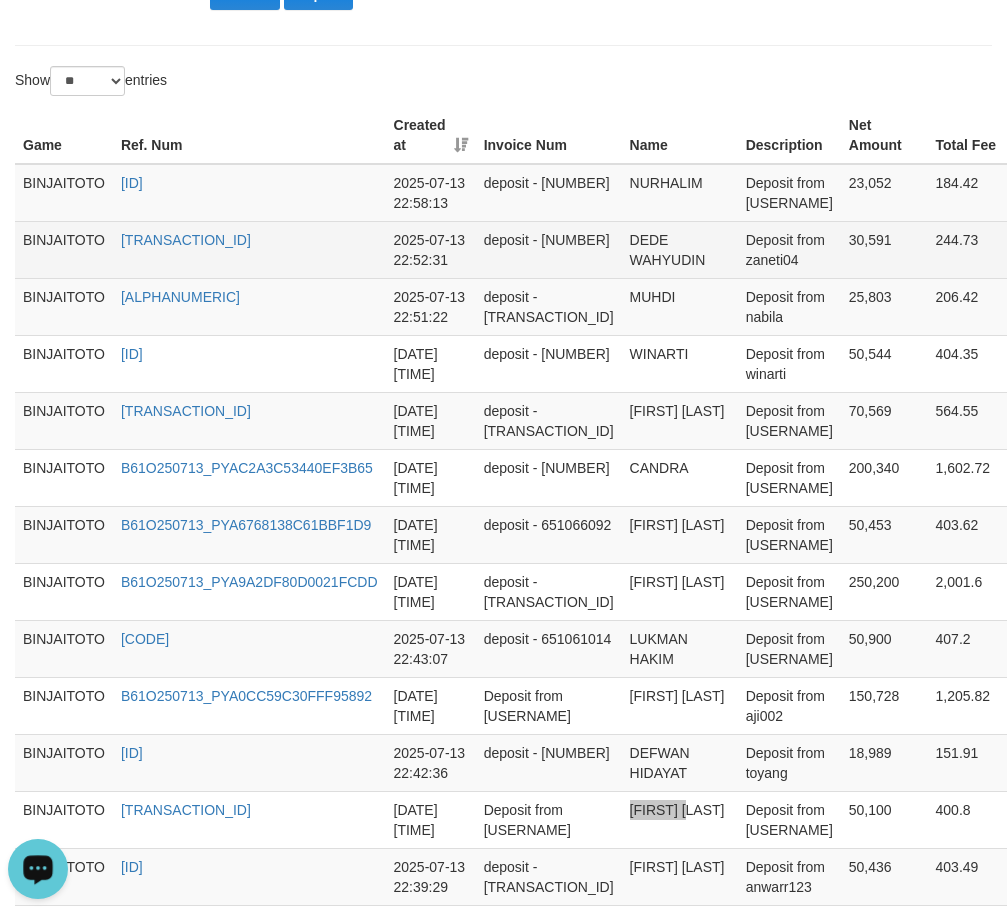 scroll, scrollTop: 457, scrollLeft: 0, axis: vertical 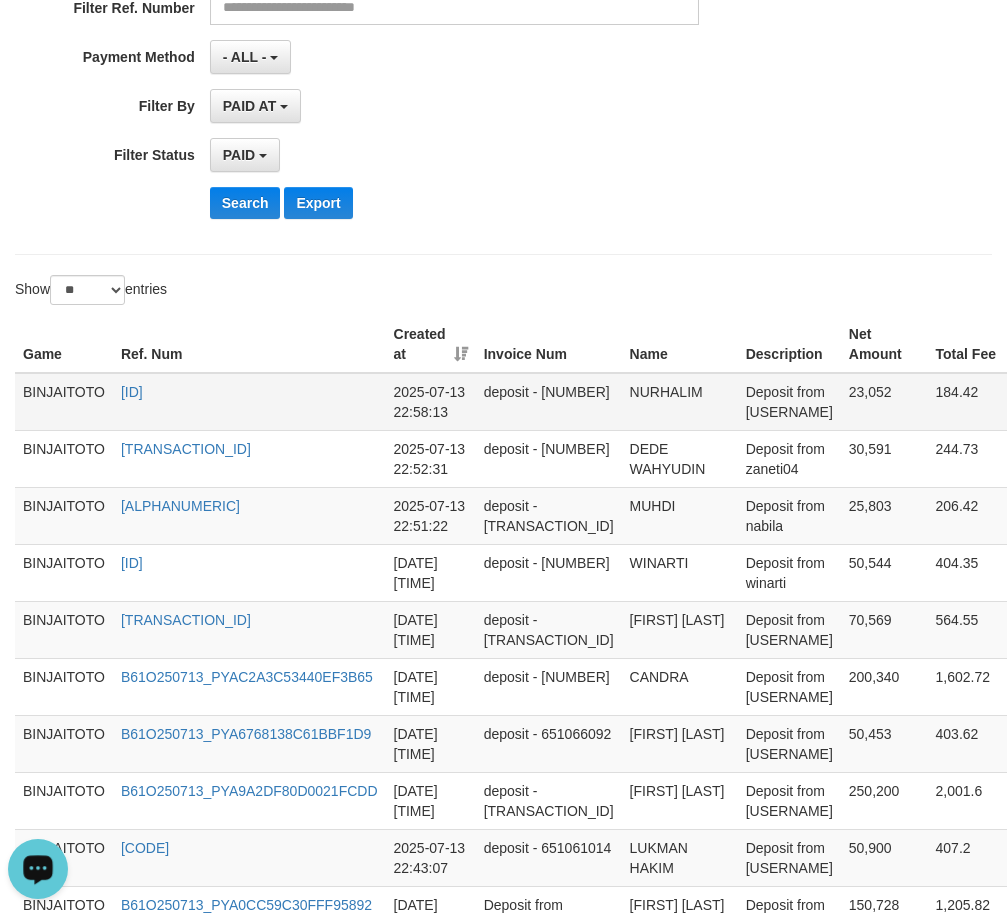 click on "NURHALIM" at bounding box center (680, 402) 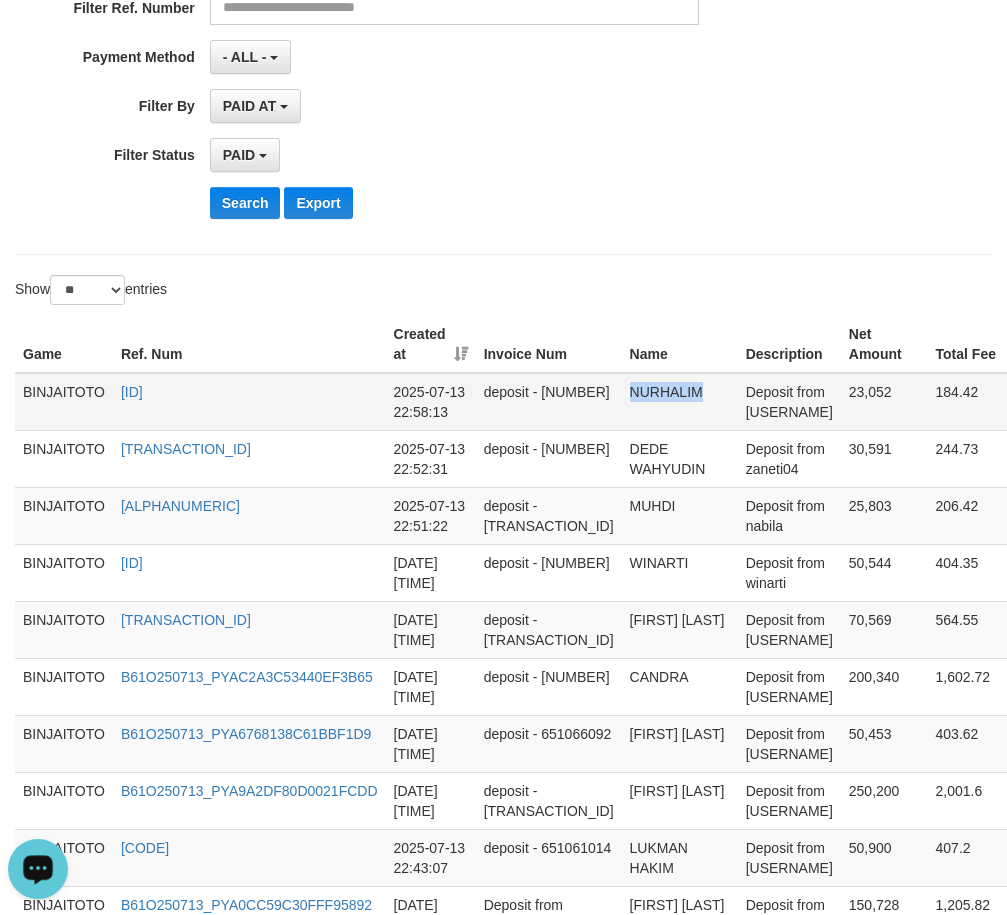click on "NURHALIM" at bounding box center (680, 402) 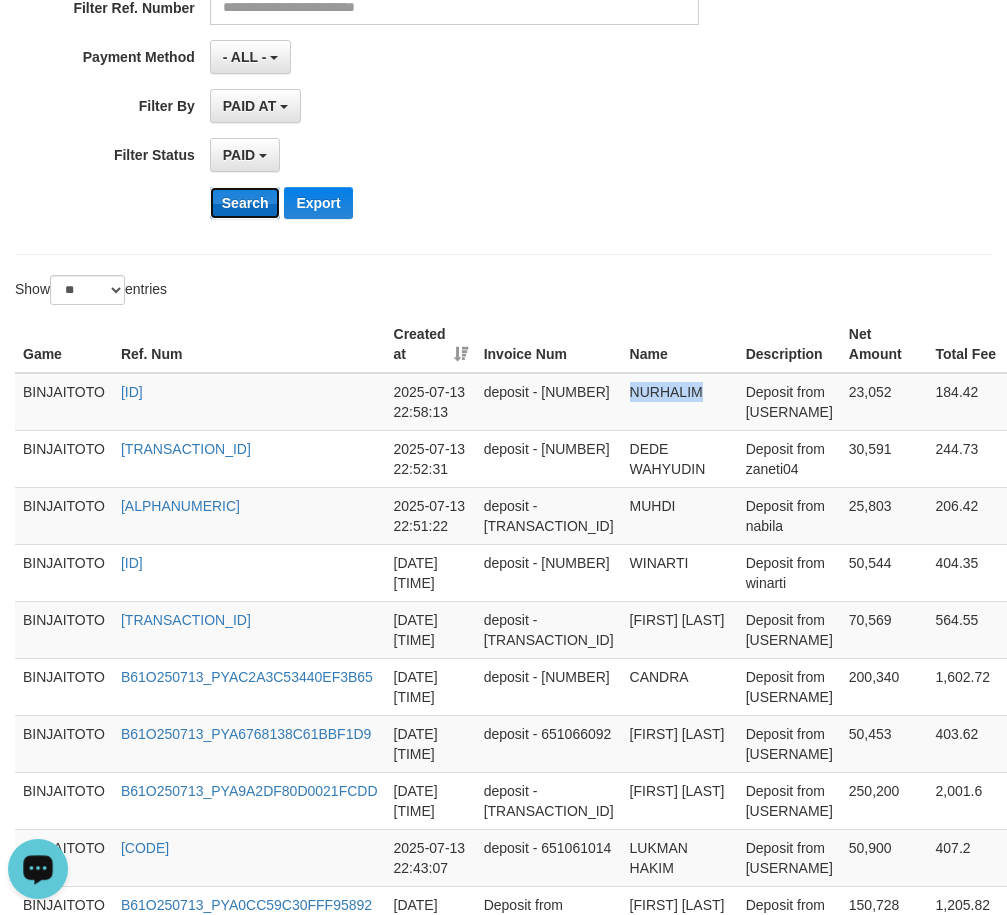 click on "Search" at bounding box center (245, 203) 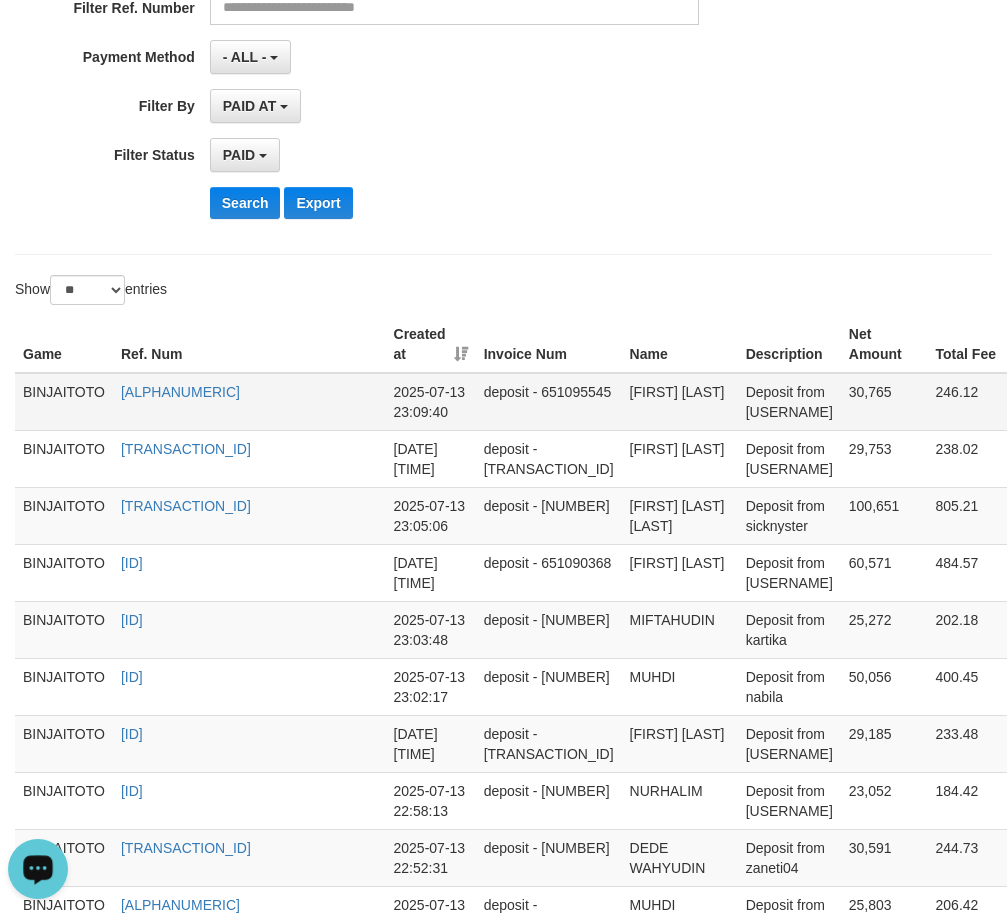 click on "[FIRST] [LAST]" at bounding box center [680, 402] 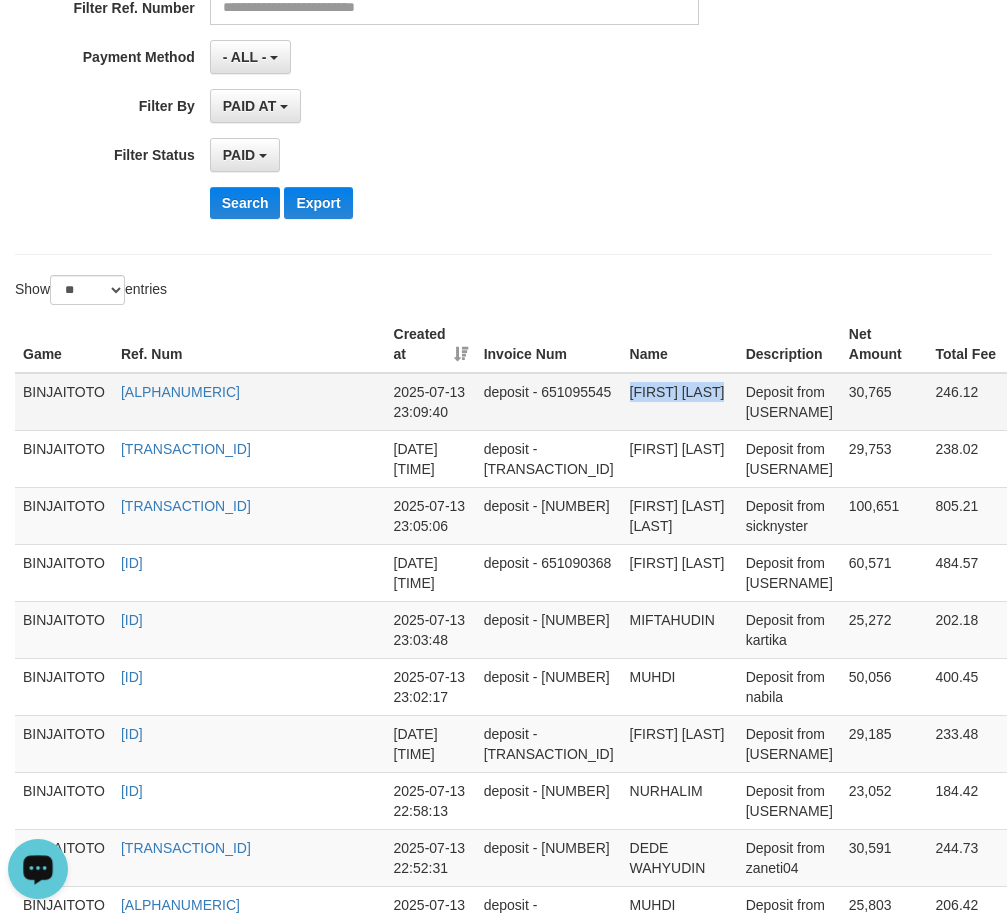 drag, startPoint x: 598, startPoint y: 391, endPoint x: 617, endPoint y: 424, distance: 38.078865 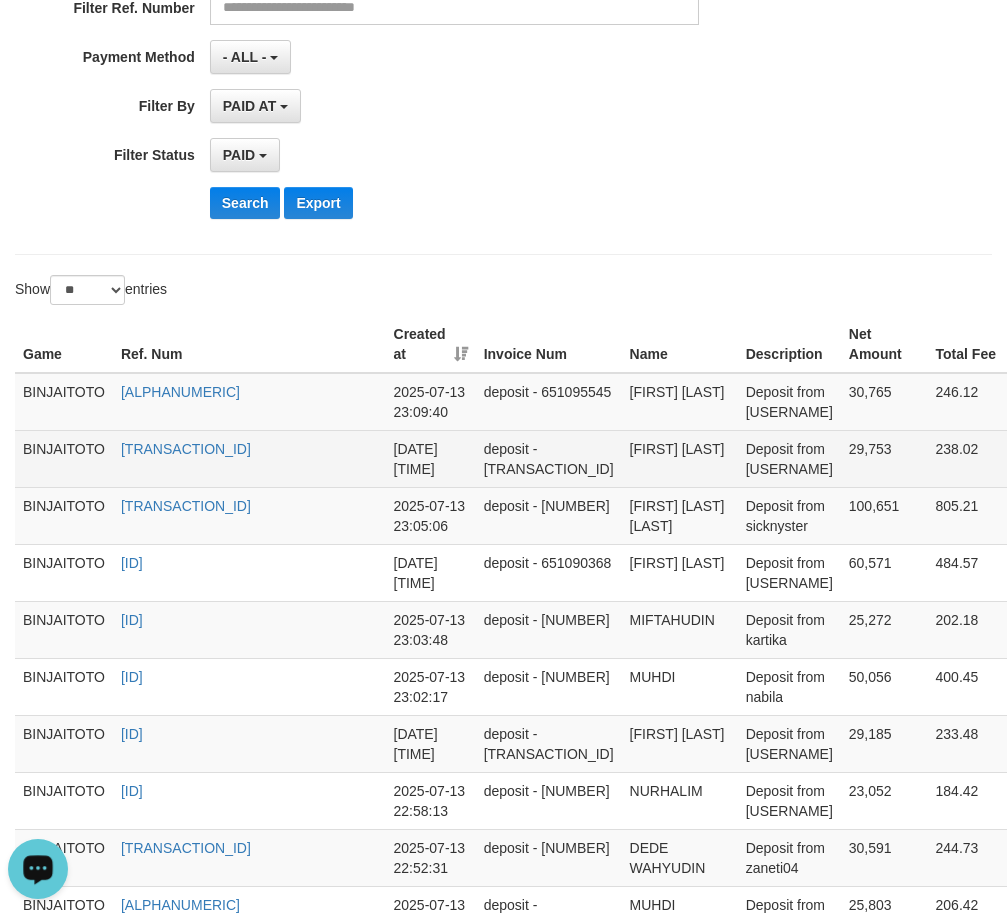 click on "[FIRST] [LAST]" at bounding box center [680, 458] 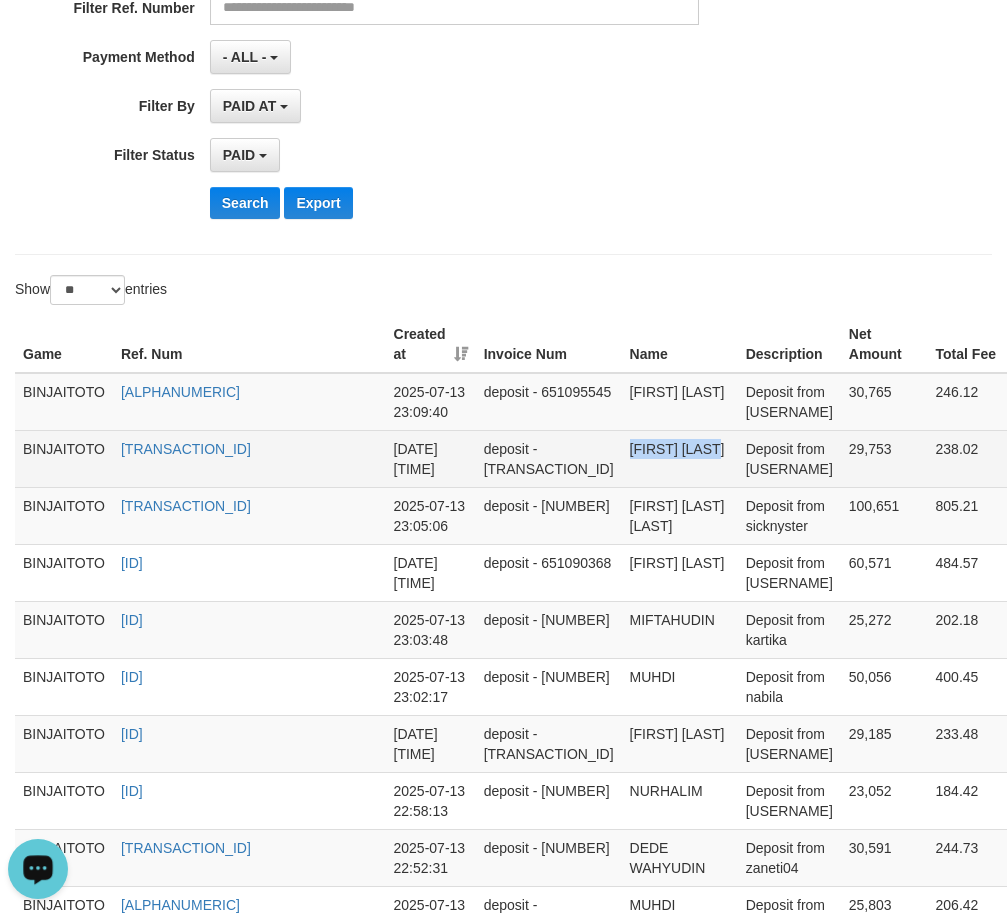 drag, startPoint x: 590, startPoint y: 467, endPoint x: 605, endPoint y: 489, distance: 26.627054 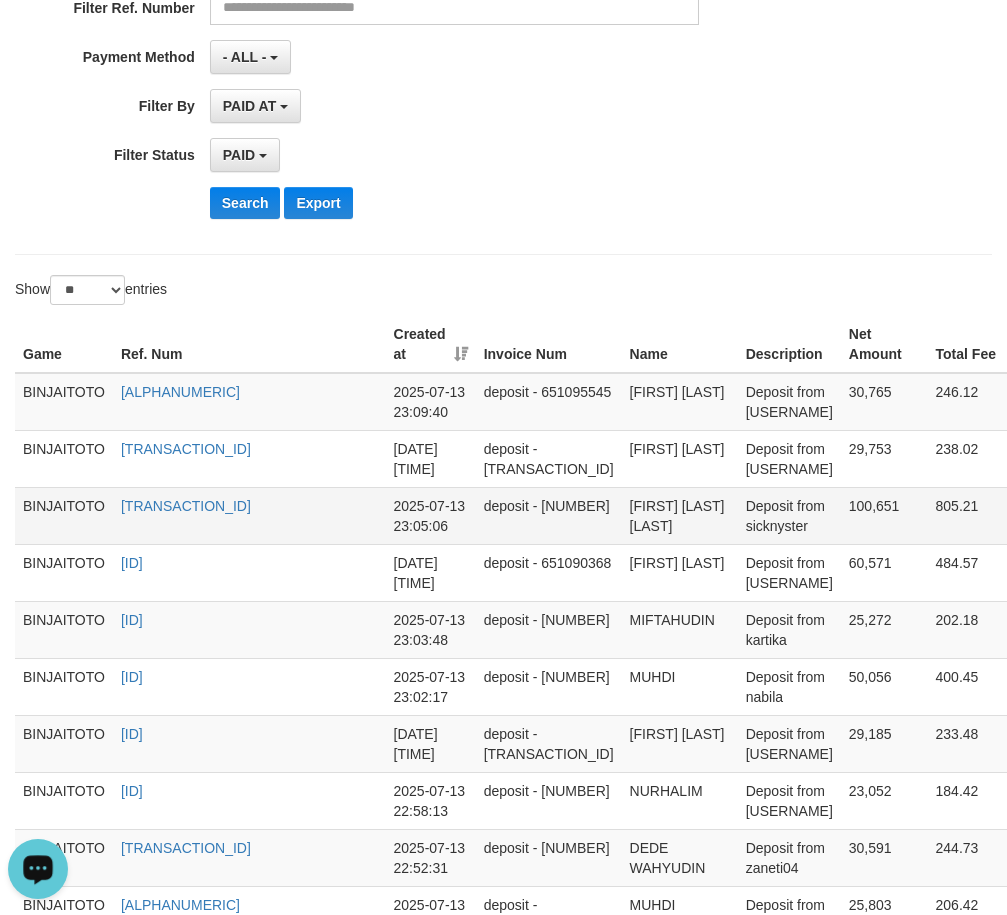 click on "[FIRST] [LAST] [LAST]" at bounding box center (680, 515) 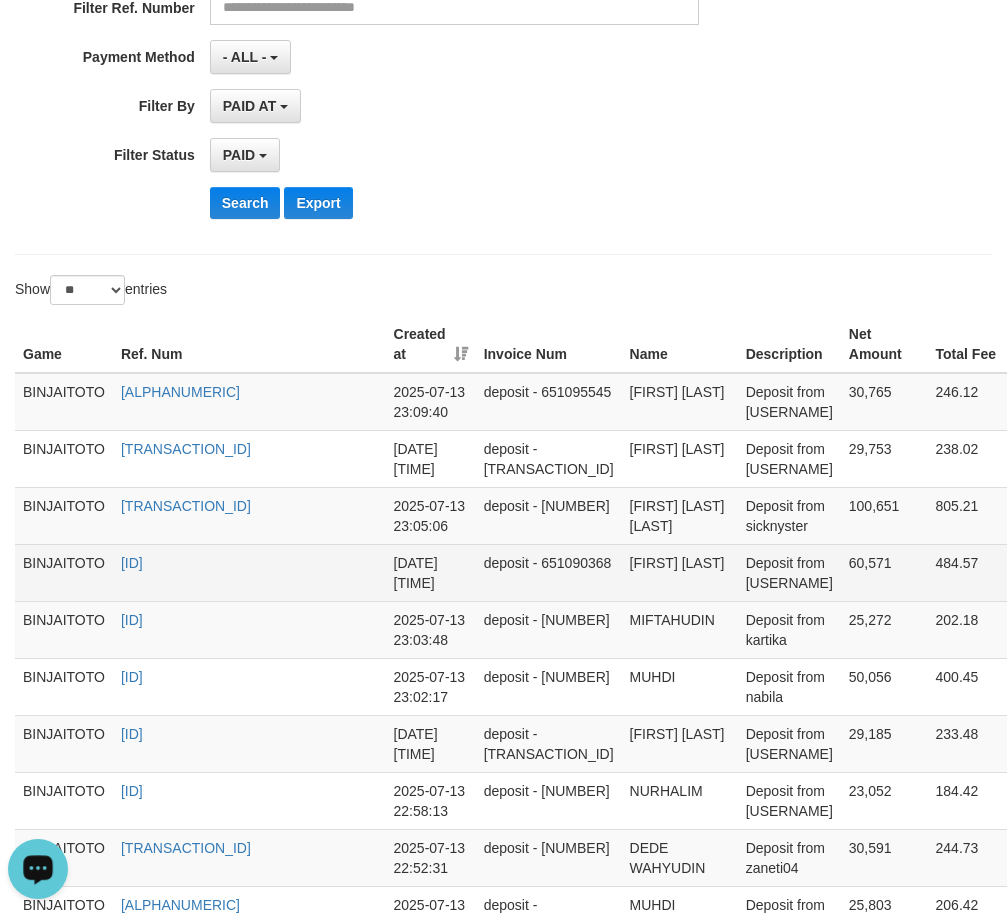 click on "[FIRST] [LAST]" at bounding box center [680, 572] 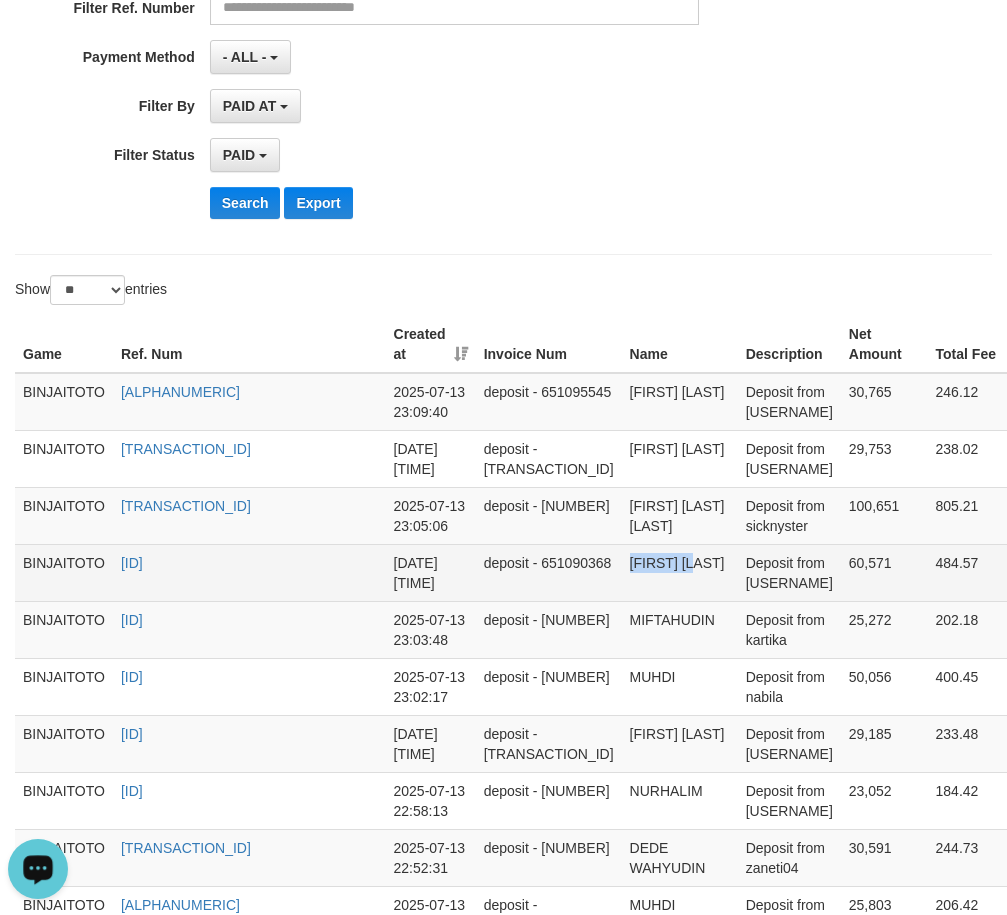 drag, startPoint x: 608, startPoint y: 604, endPoint x: 638, endPoint y: 604, distance: 30 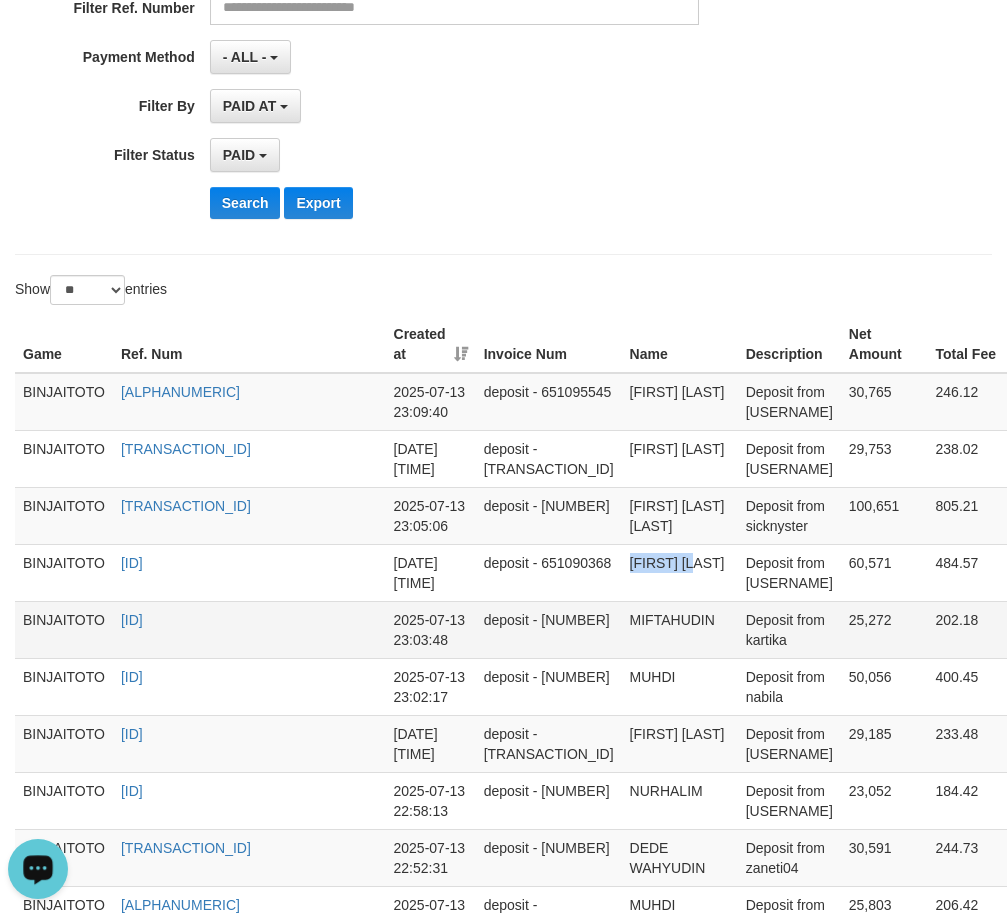 click on "MIFTAHUDIN" at bounding box center [680, 629] 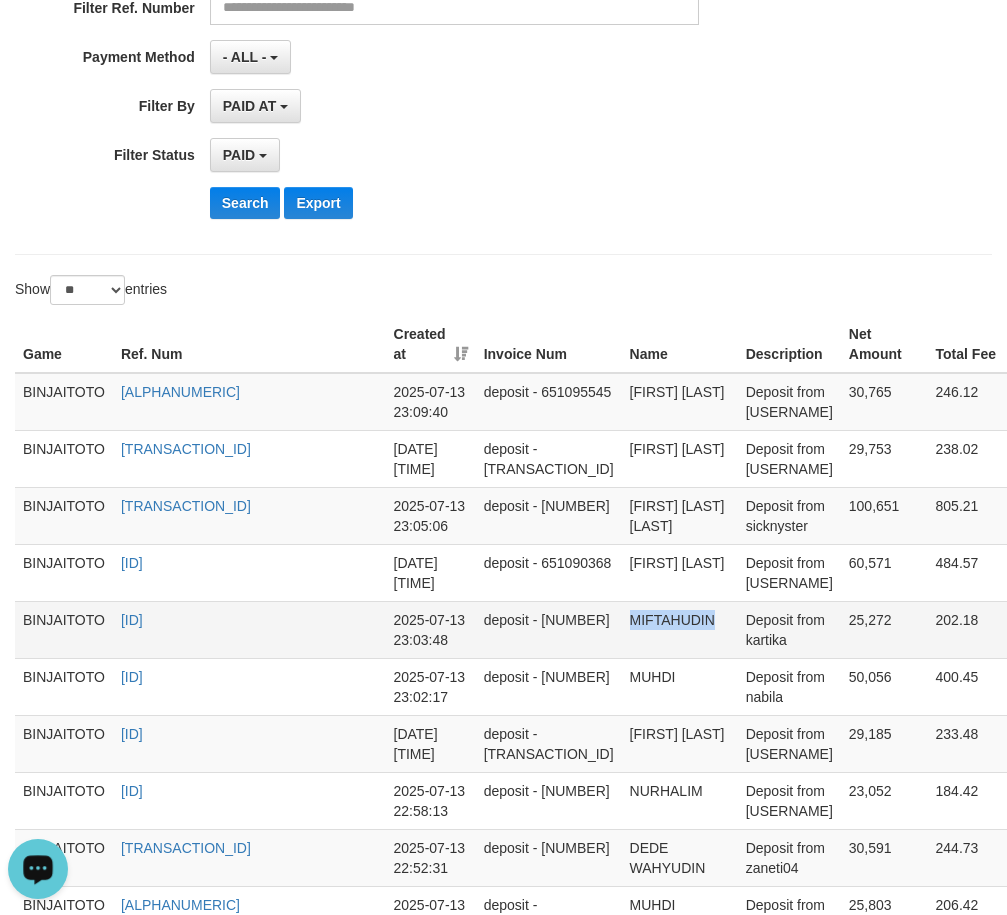 click on "MIFTAHUDIN" at bounding box center [680, 629] 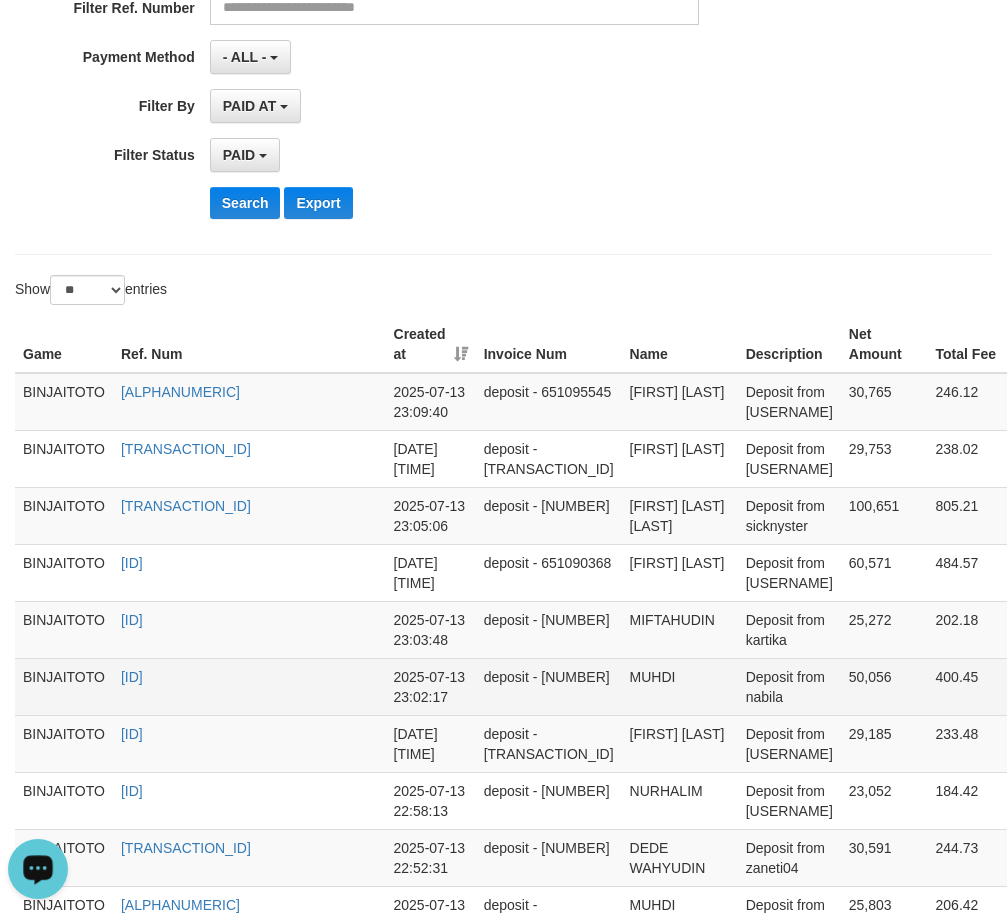 click on "MUHDI" at bounding box center [680, 686] 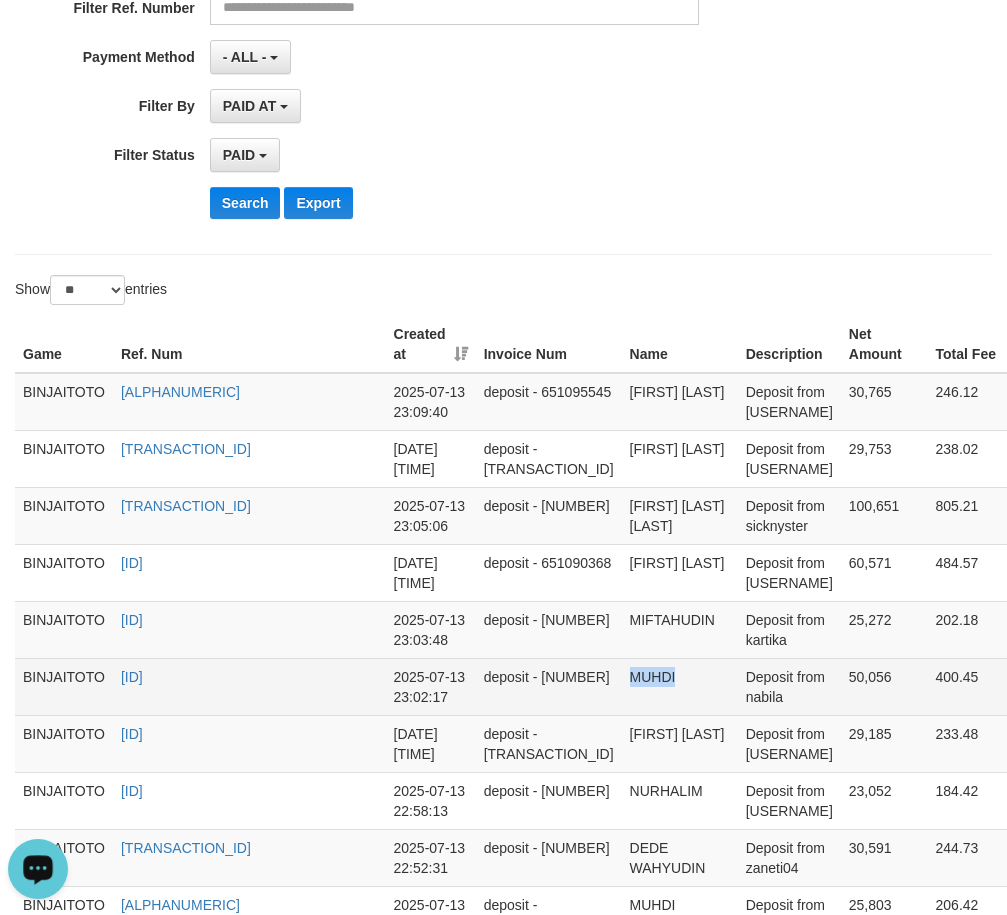 click on "MUHDI" at bounding box center [680, 686] 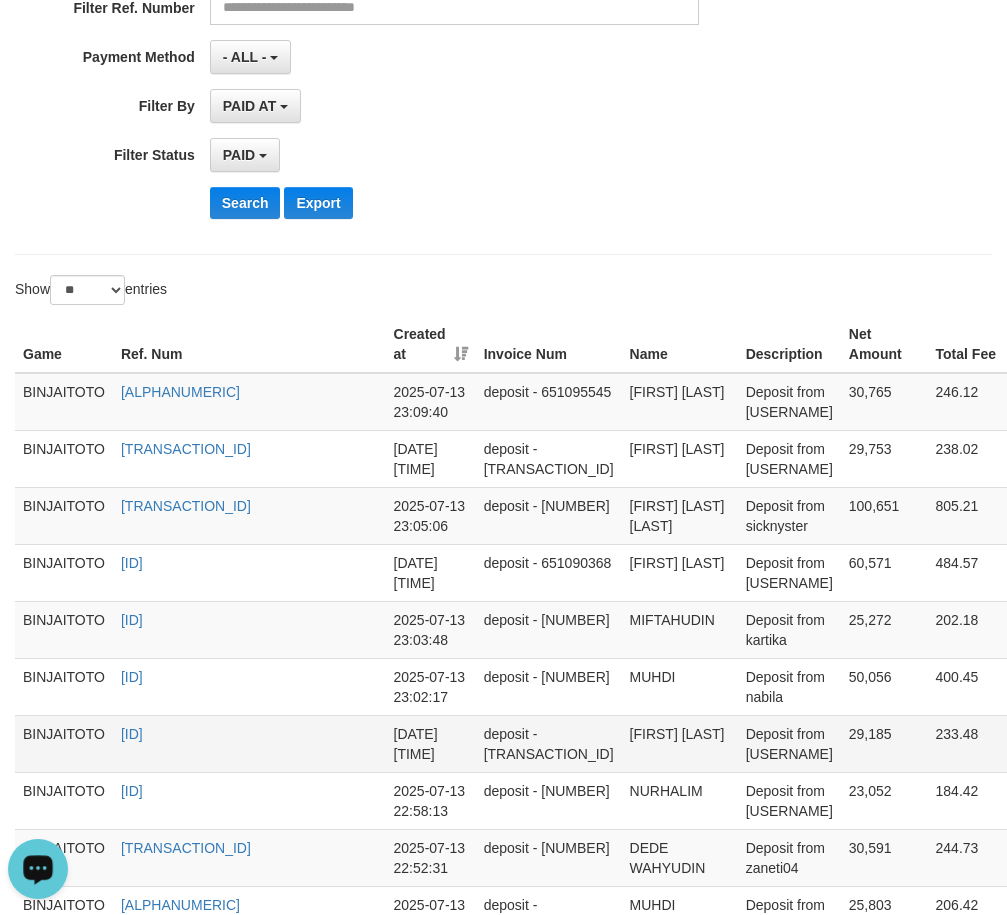 click on "[FIRST] [LAST]" at bounding box center (680, 743) 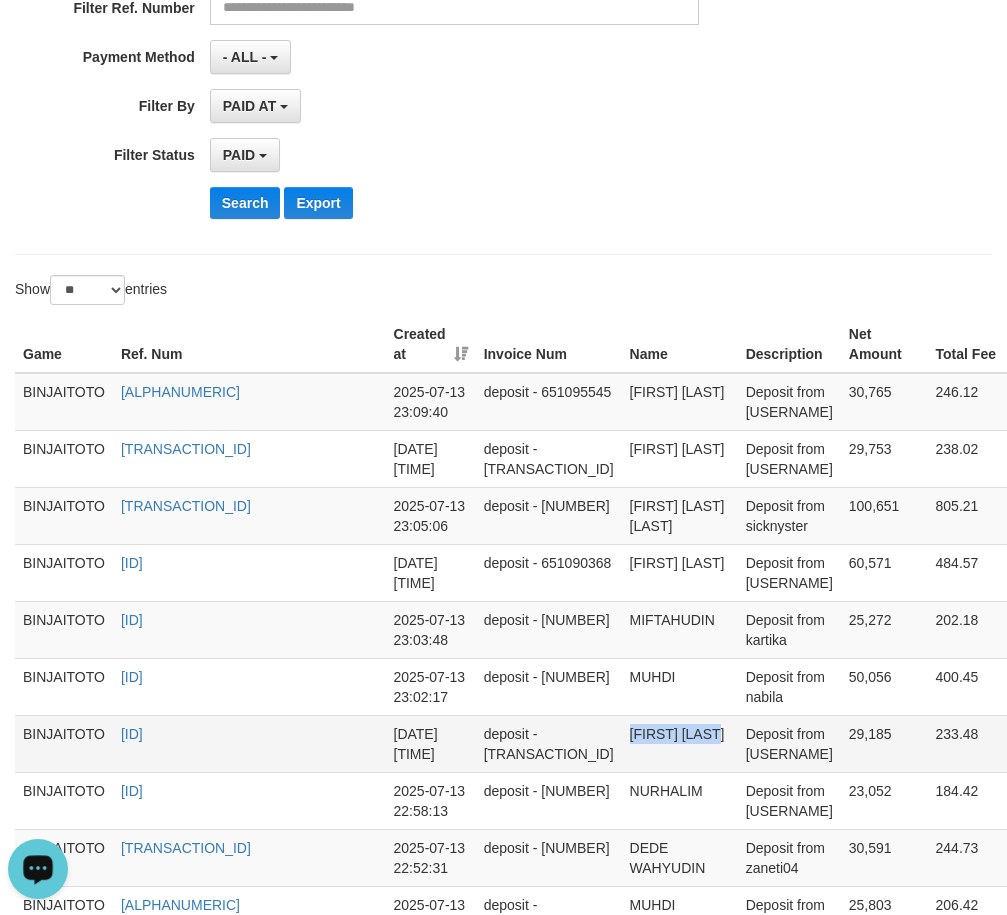 drag, startPoint x: 586, startPoint y: 793, endPoint x: 604, endPoint y: 818, distance: 30.805843 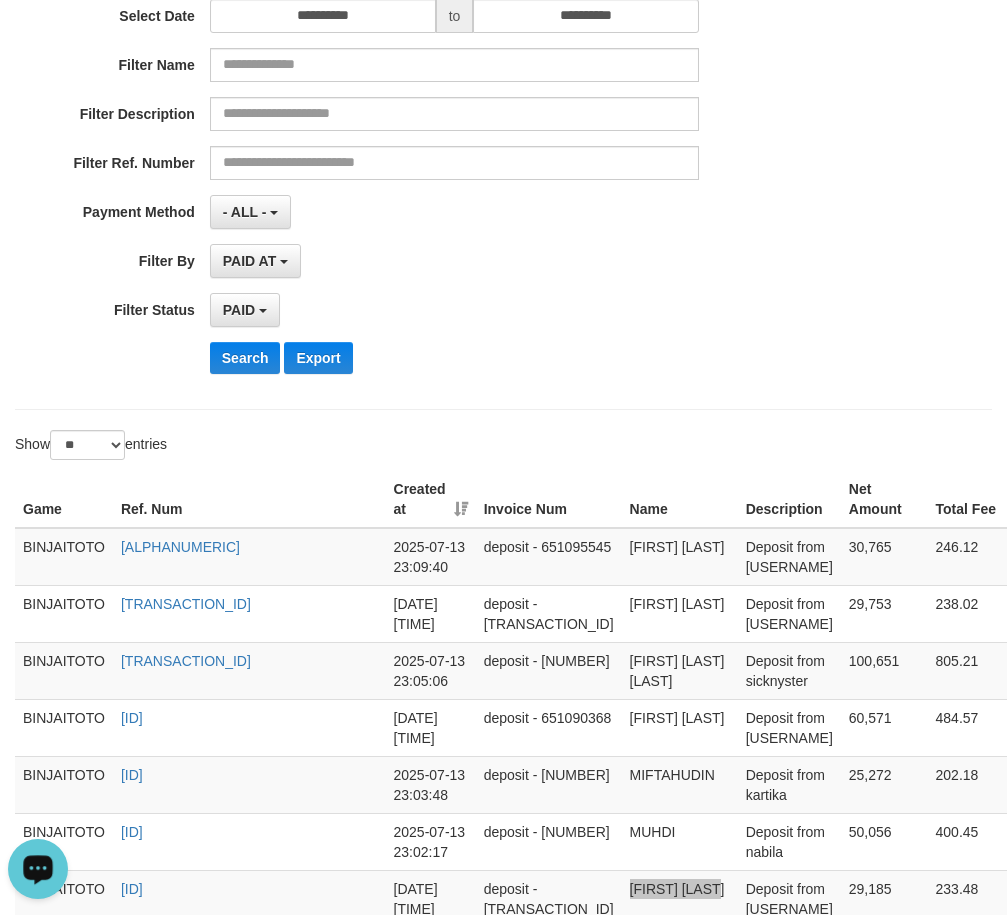 scroll, scrollTop: 157, scrollLeft: 0, axis: vertical 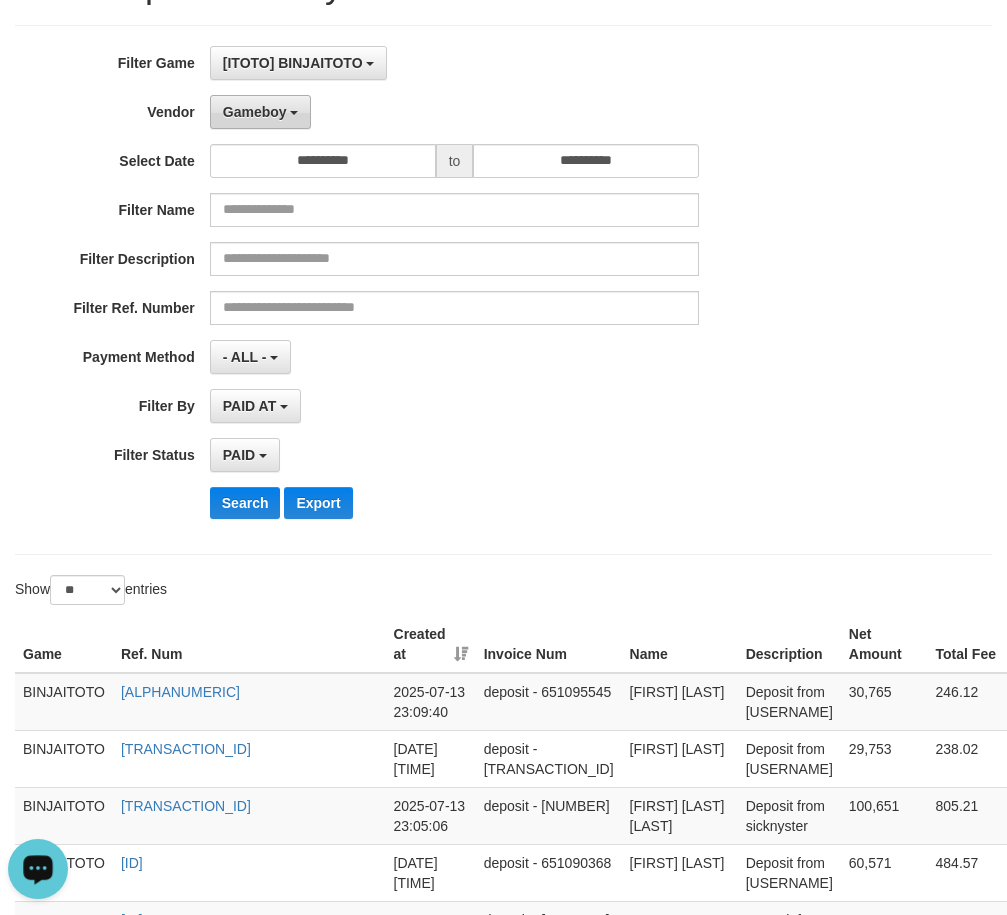 click on "Gameboy" at bounding box center [261, 112] 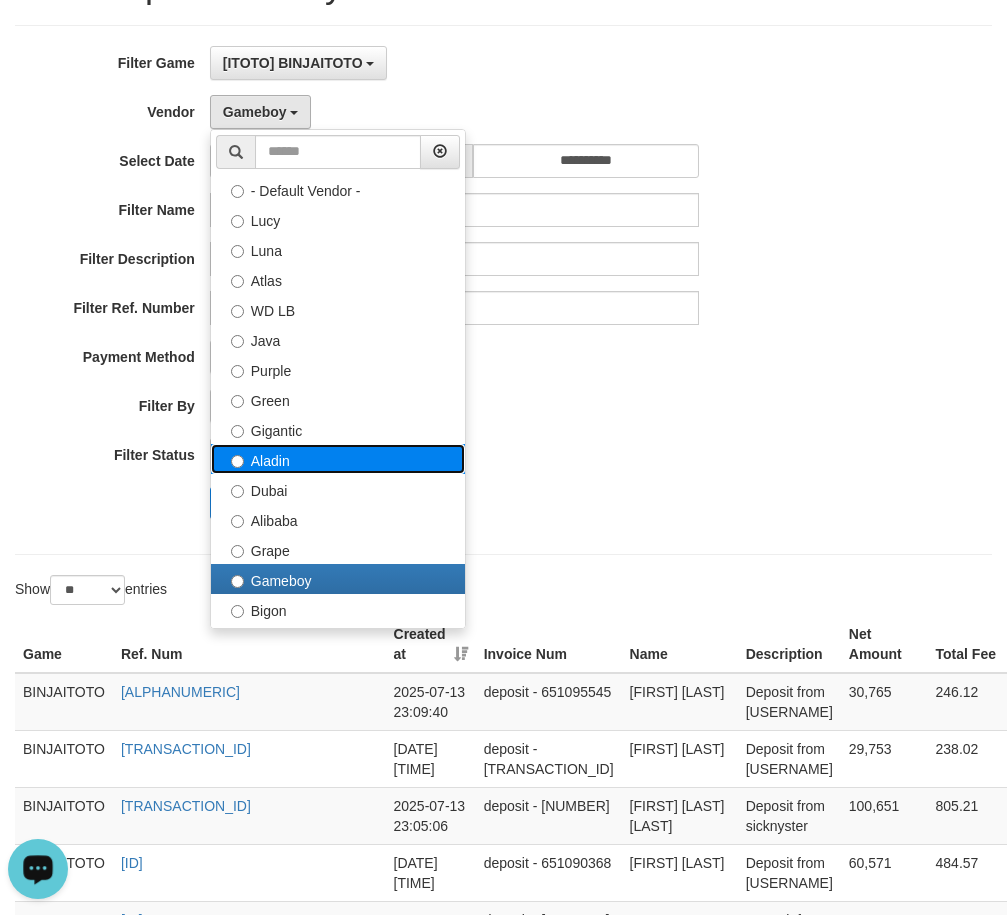click on "Aladin" at bounding box center [338, 459] 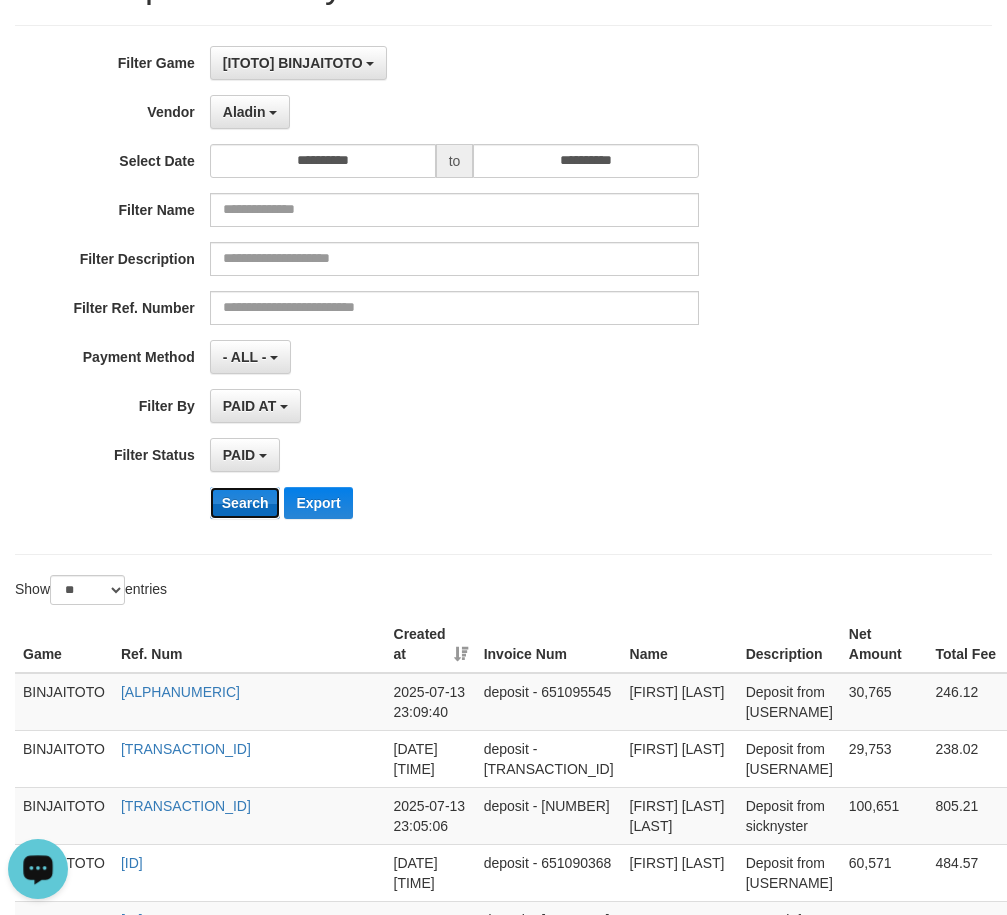 click on "Search" at bounding box center [245, 503] 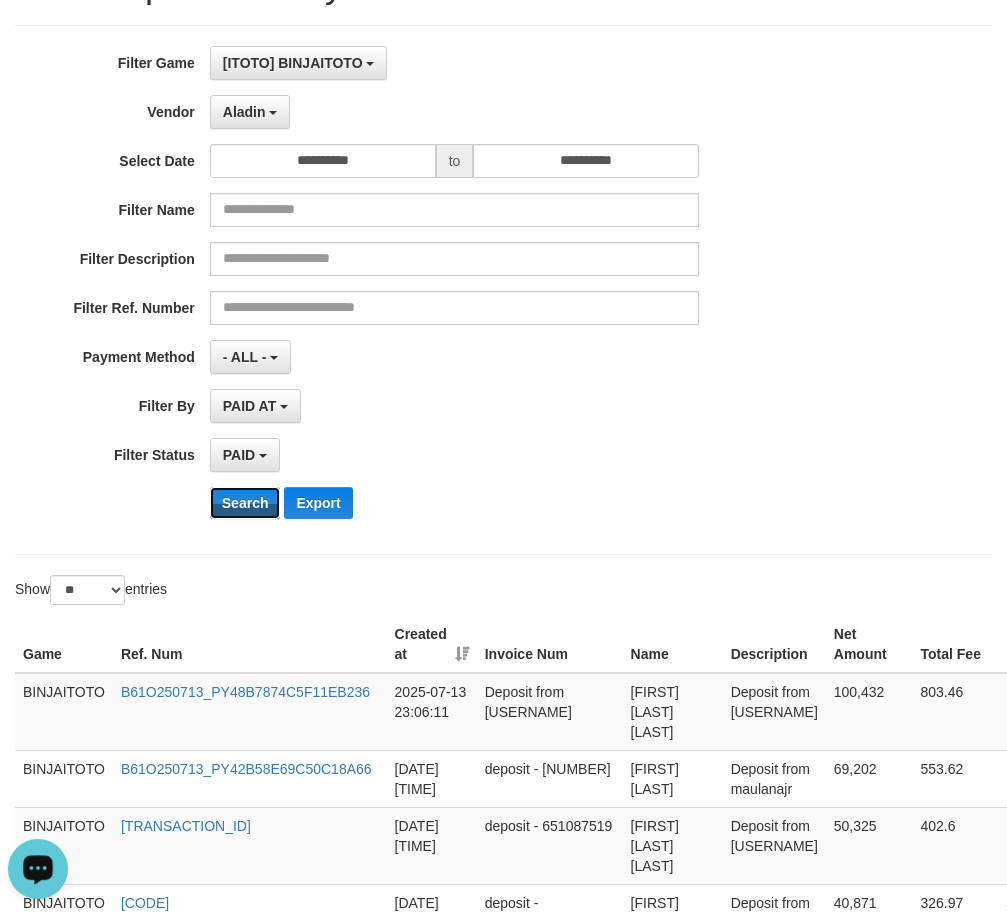 scroll, scrollTop: 457, scrollLeft: 0, axis: vertical 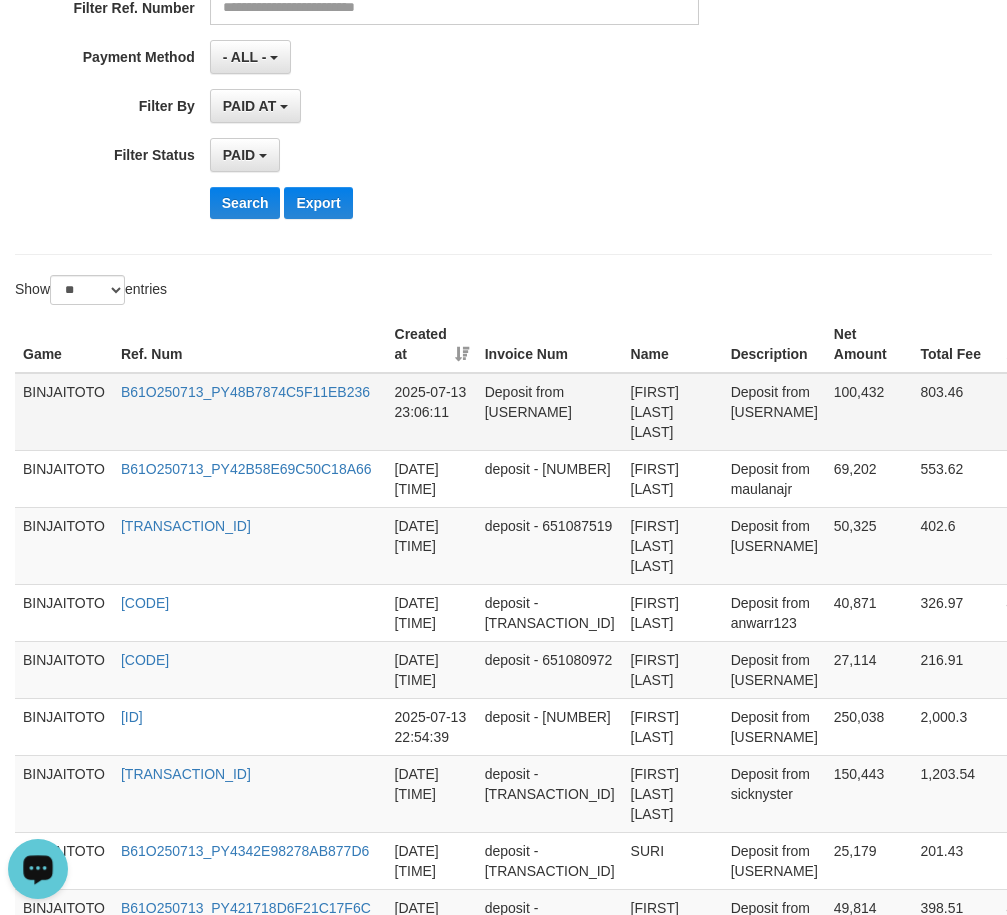 click on "[FIRST] [LAST] [LAST]" at bounding box center [673, 412] 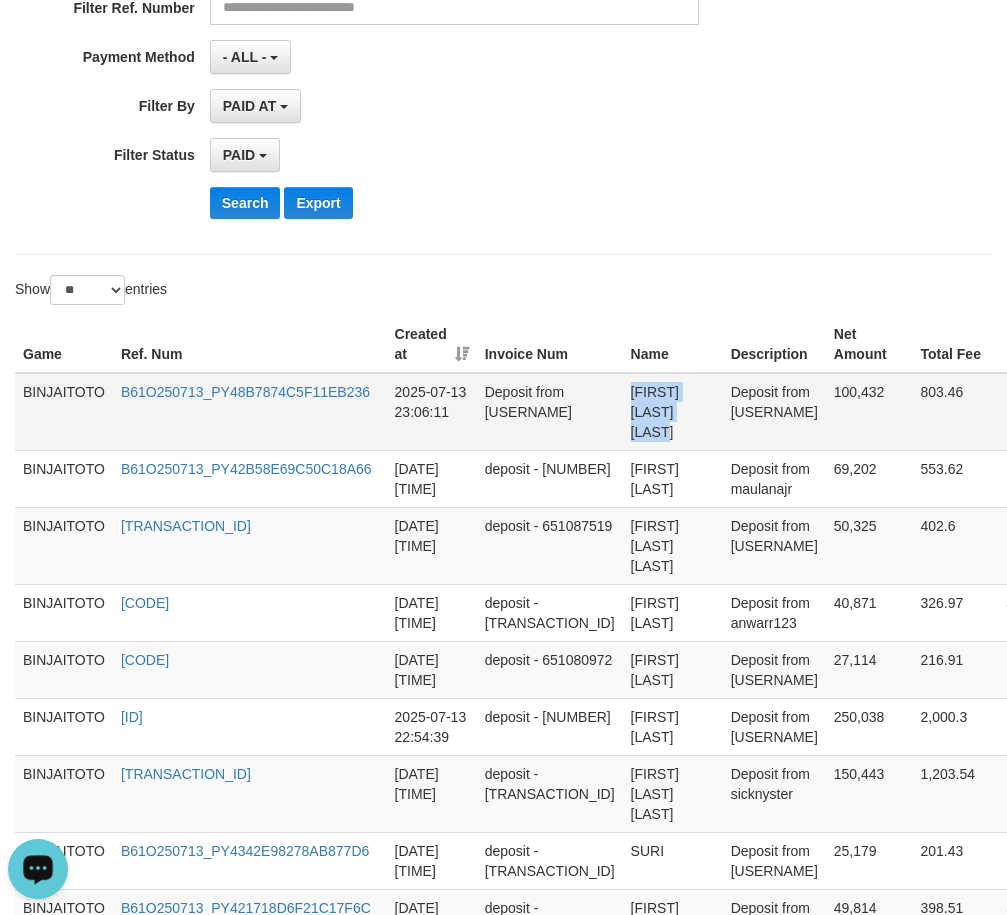 drag, startPoint x: 590, startPoint y: 398, endPoint x: 597, endPoint y: 428, distance: 30.805843 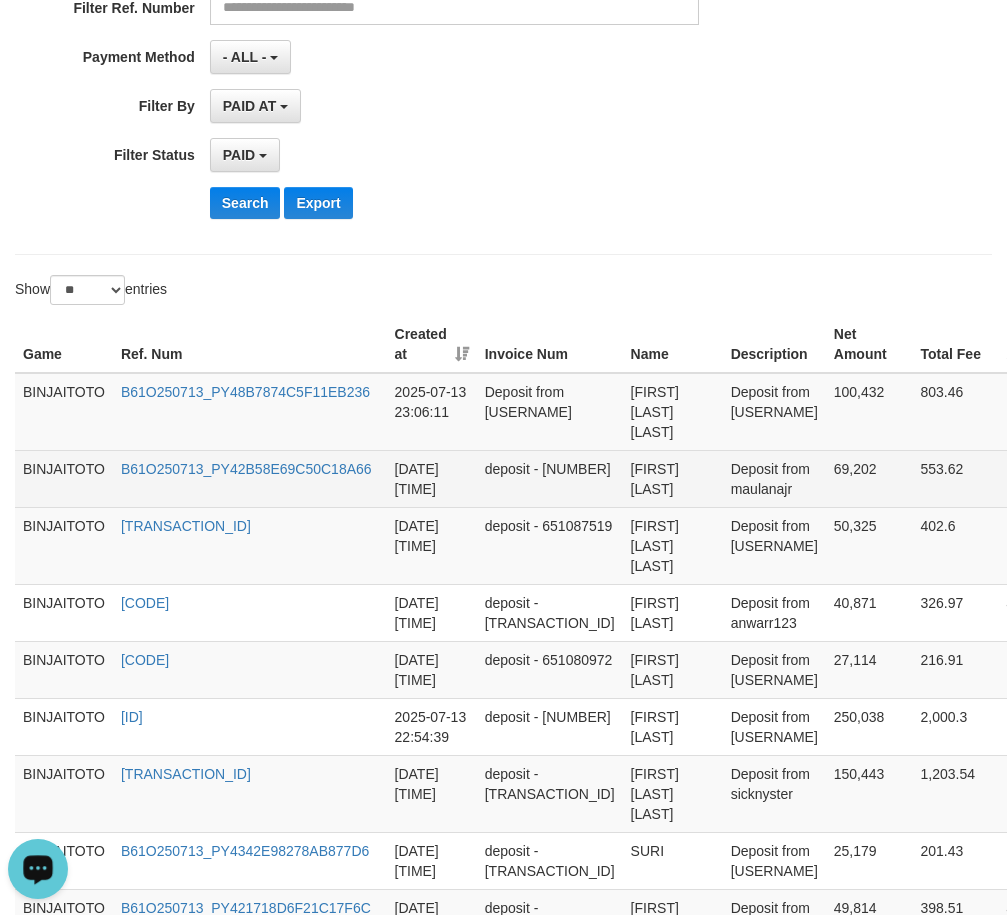 click on "[FIRST] [LAST]" at bounding box center (673, 478) 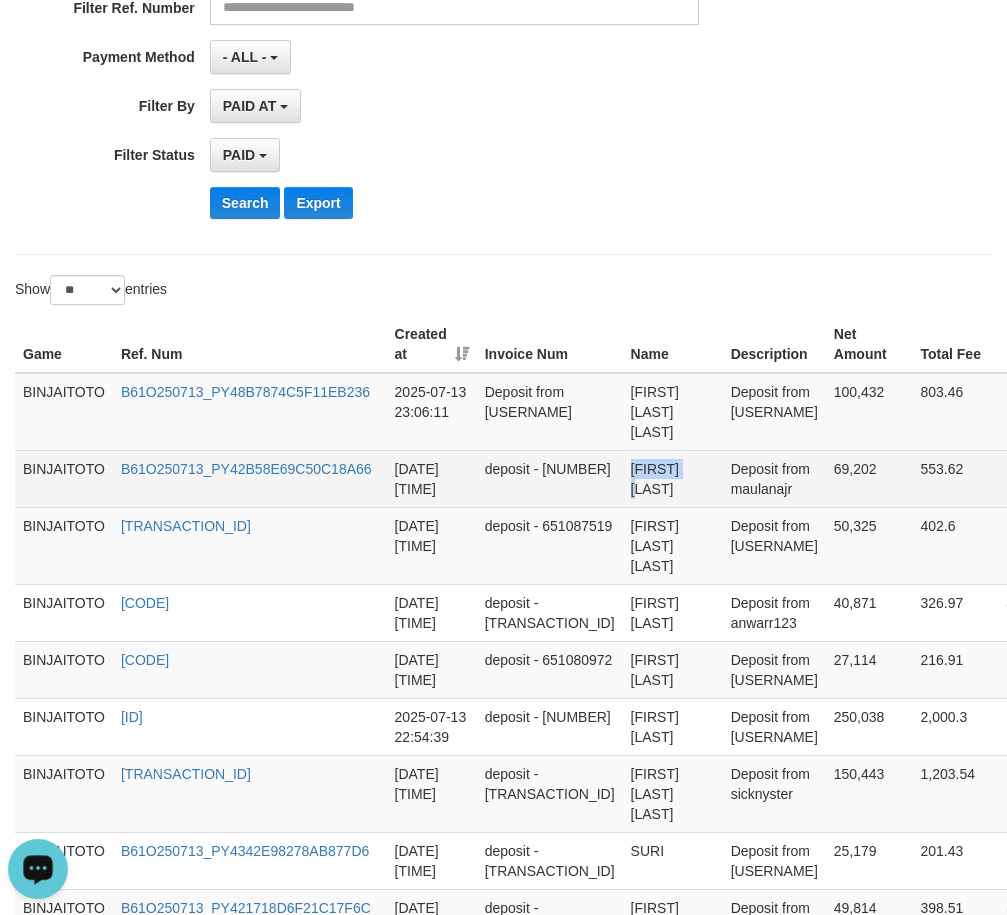 drag, startPoint x: 576, startPoint y: 464, endPoint x: 628, endPoint y: 468, distance: 52.153618 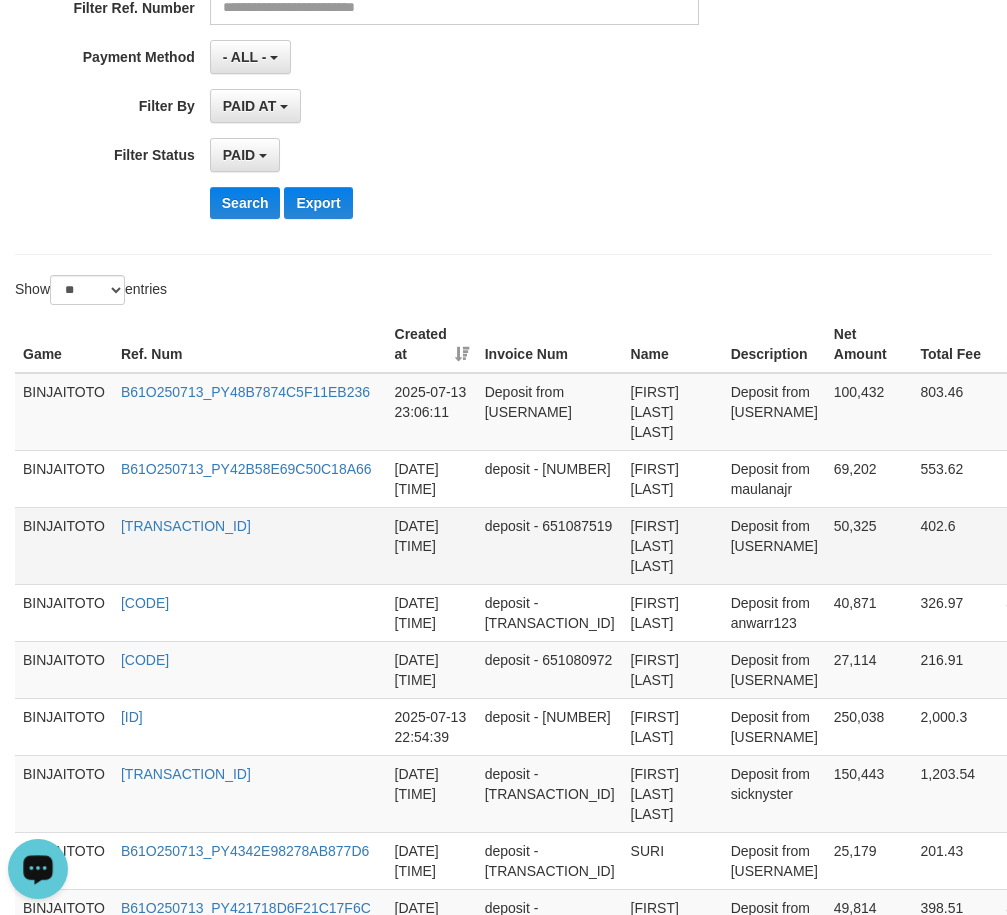 drag, startPoint x: 580, startPoint y: 527, endPoint x: 586, endPoint y: 538, distance: 12.529964 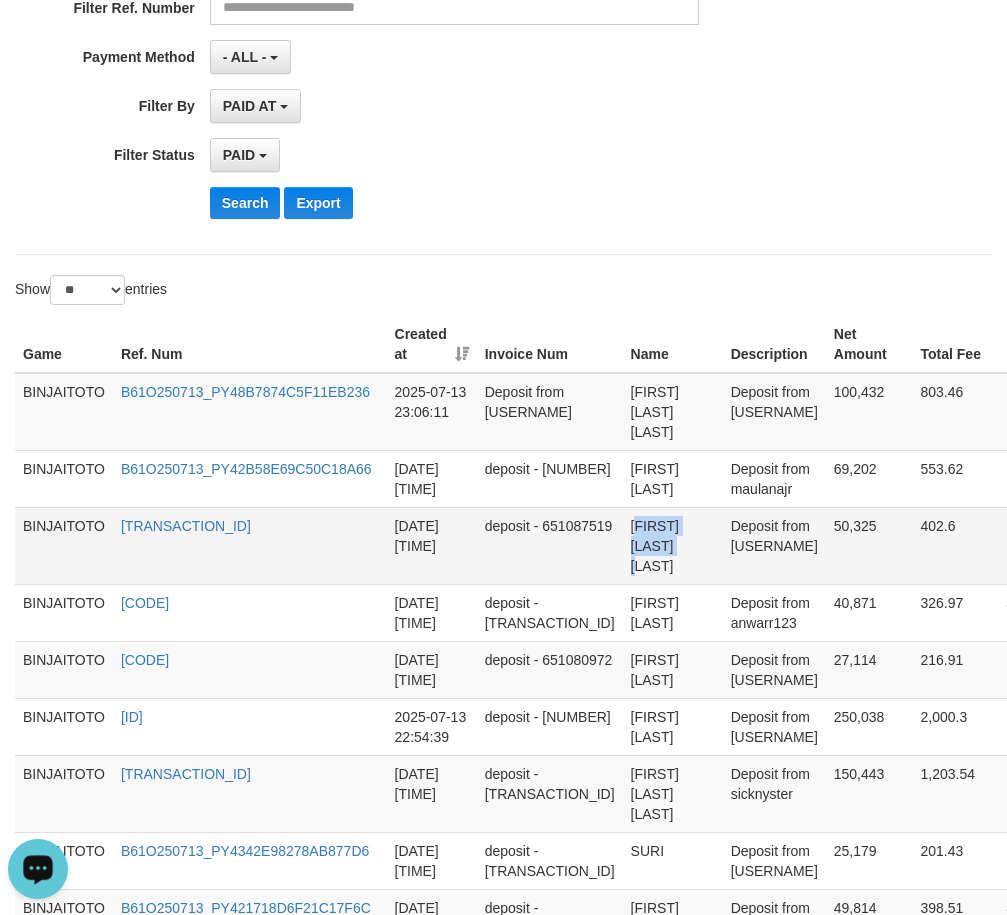 drag, startPoint x: 586, startPoint y: 538, endPoint x: 599, endPoint y: 566, distance: 30.870699 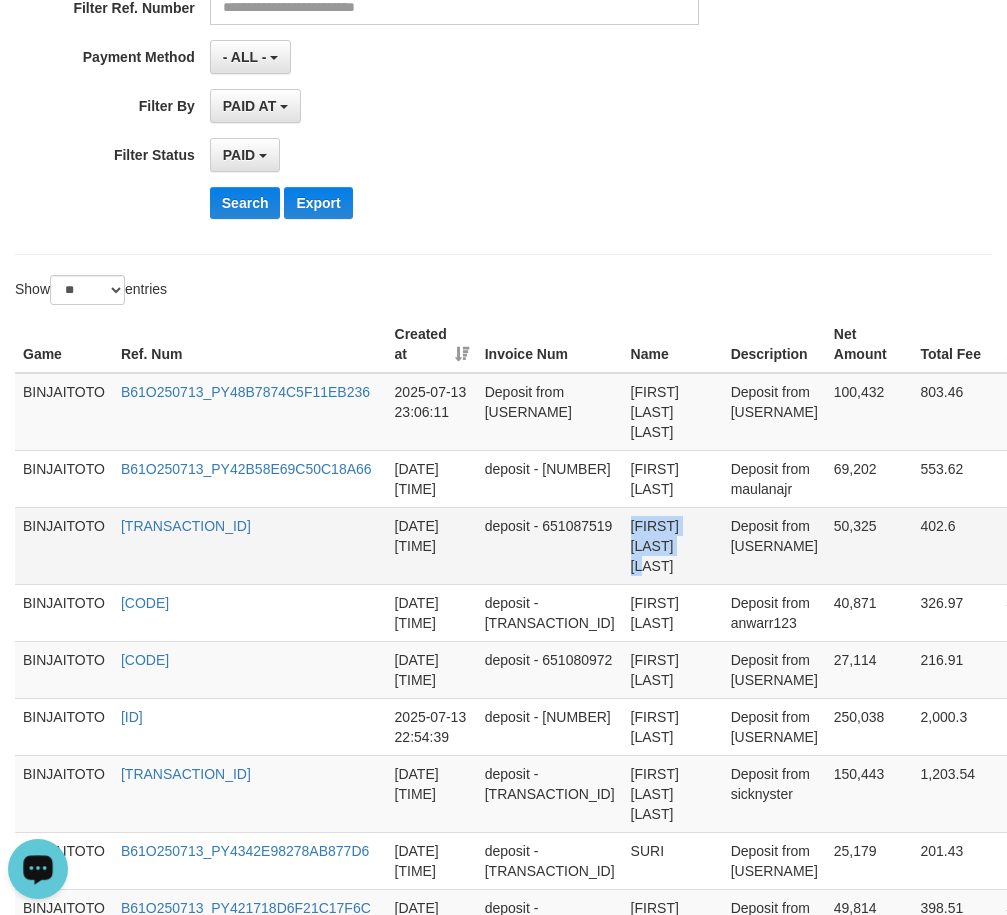 drag, startPoint x: 600, startPoint y: 551, endPoint x: 606, endPoint y: 562, distance: 12.529964 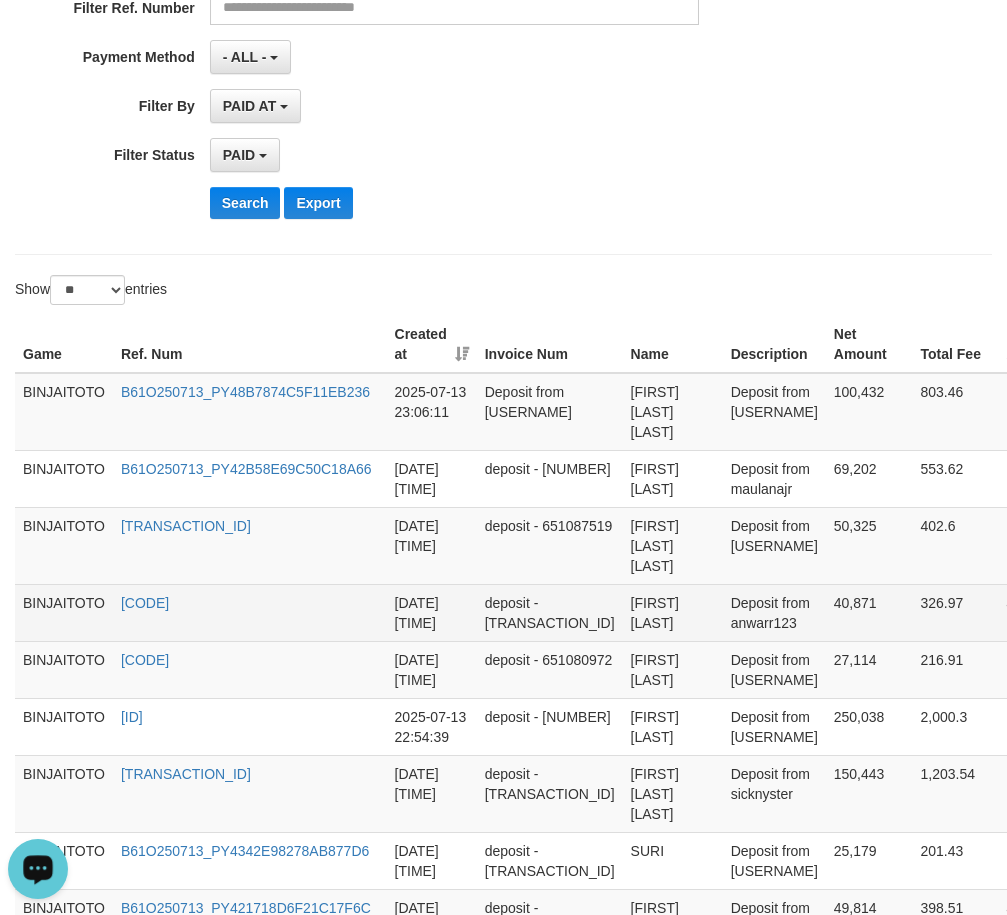 click on "[FIRST] [LAST]" at bounding box center (673, 612) 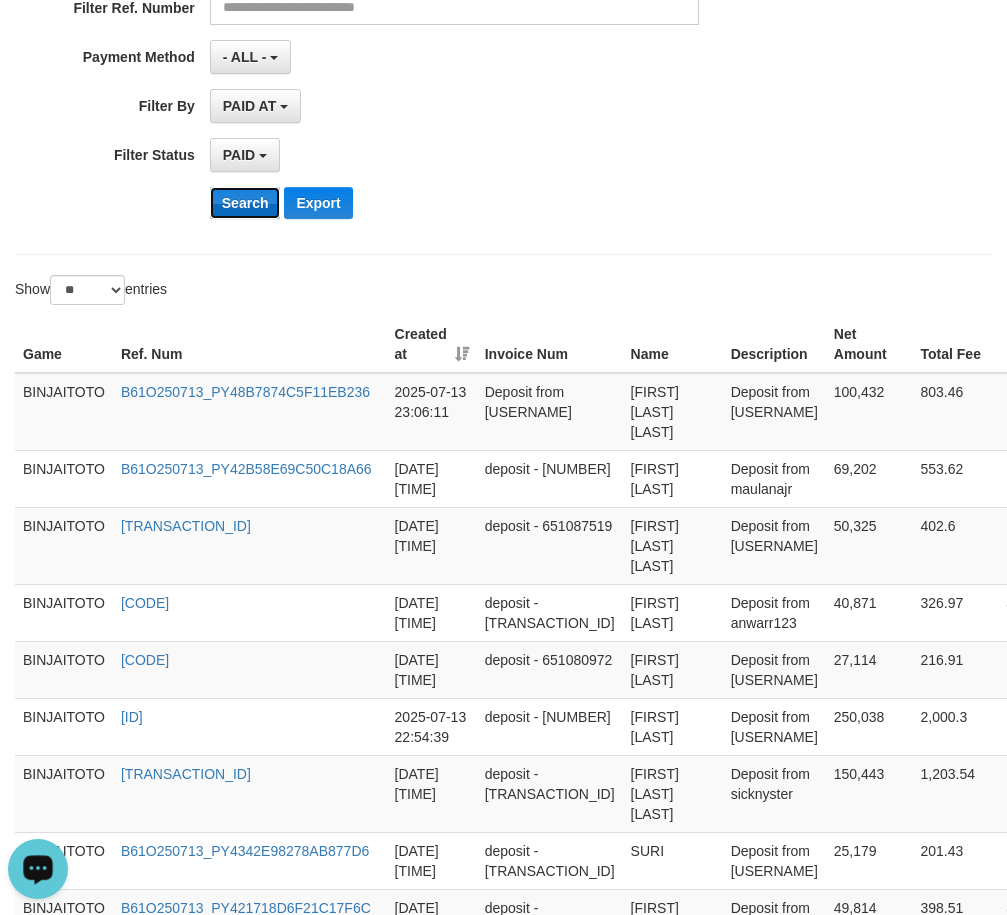 click on "Search" at bounding box center [245, 203] 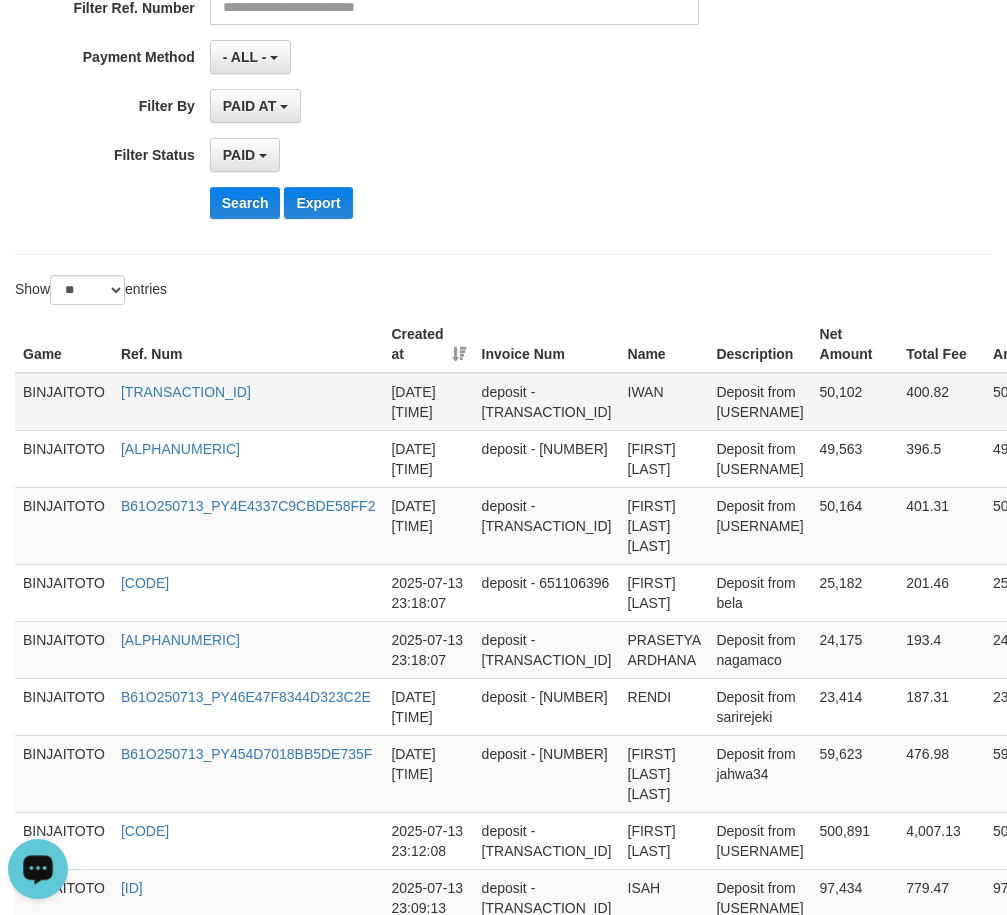 click on "IWAN" at bounding box center [664, 402] 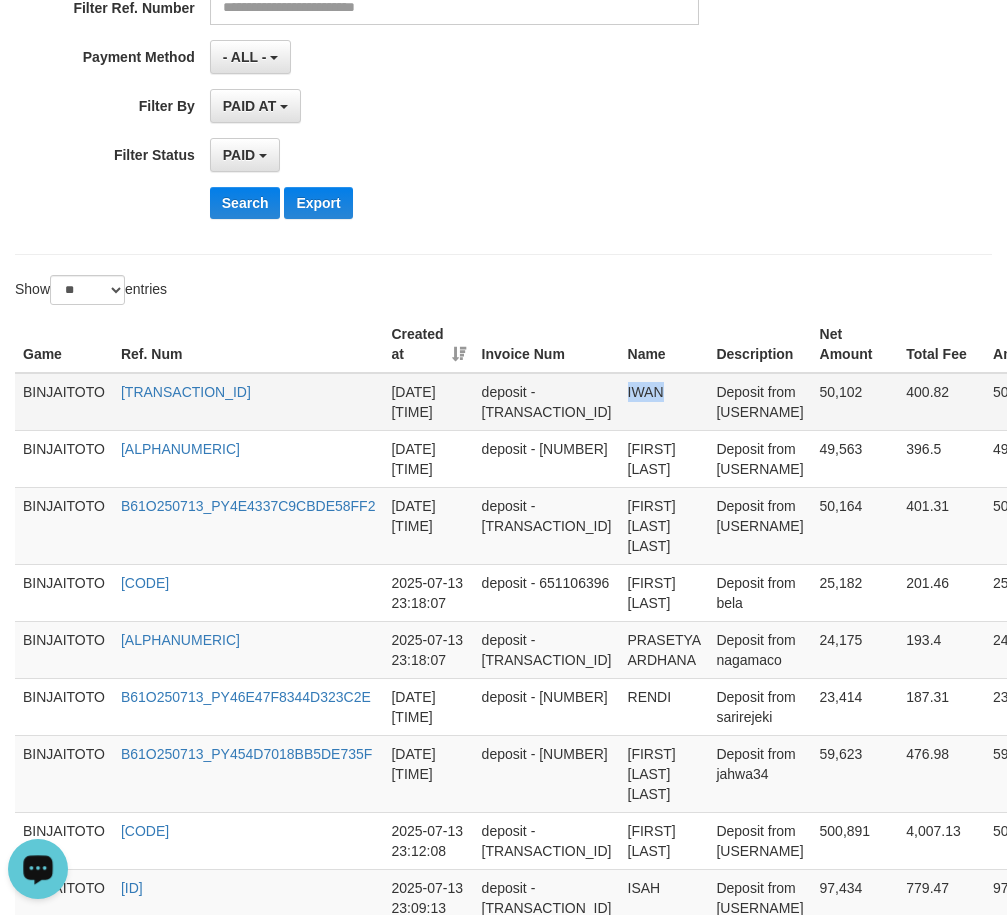 click on "IWAN" at bounding box center [664, 402] 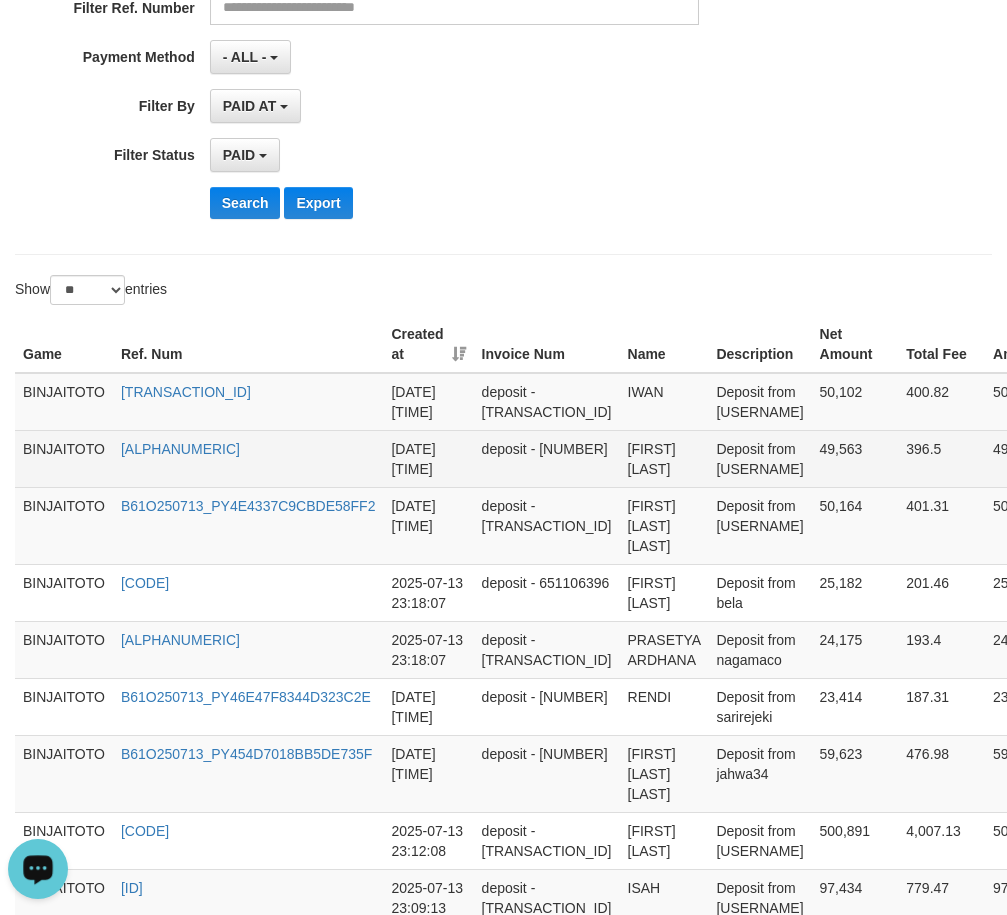 click on "[FIRST] [LAST]" at bounding box center (664, 458) 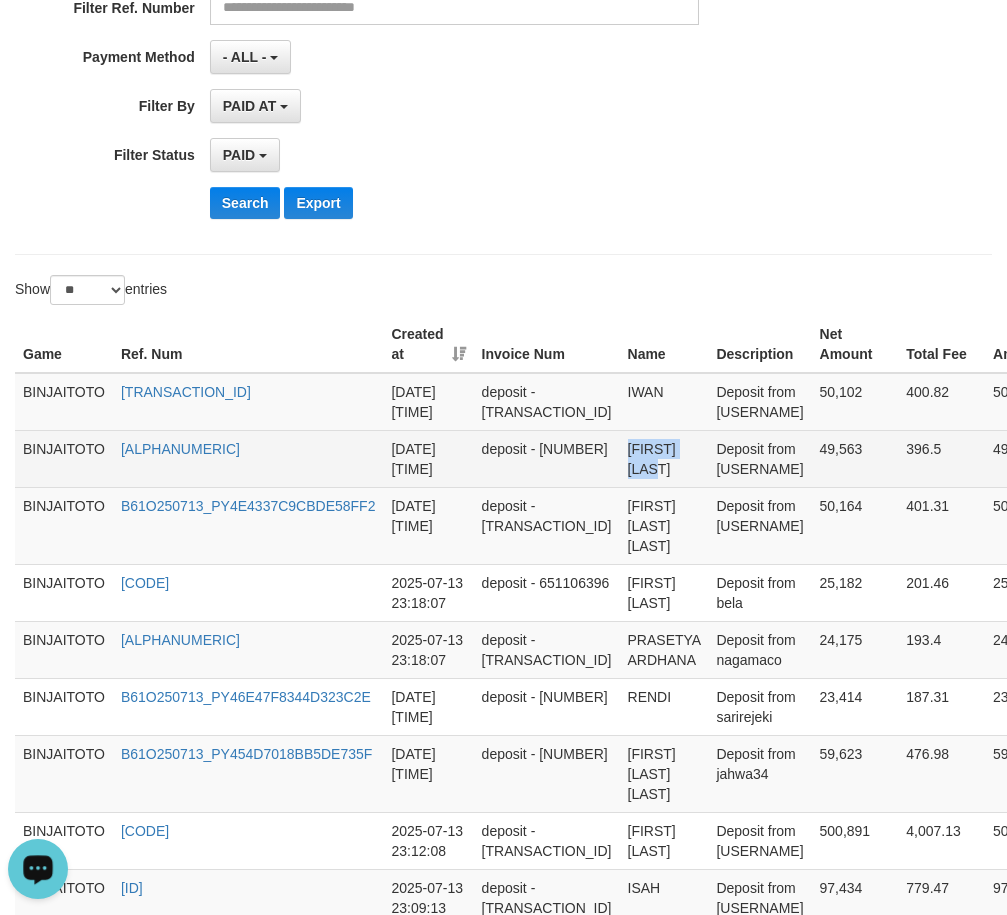 drag, startPoint x: 582, startPoint y: 445, endPoint x: 594, endPoint y: 477, distance: 34.176014 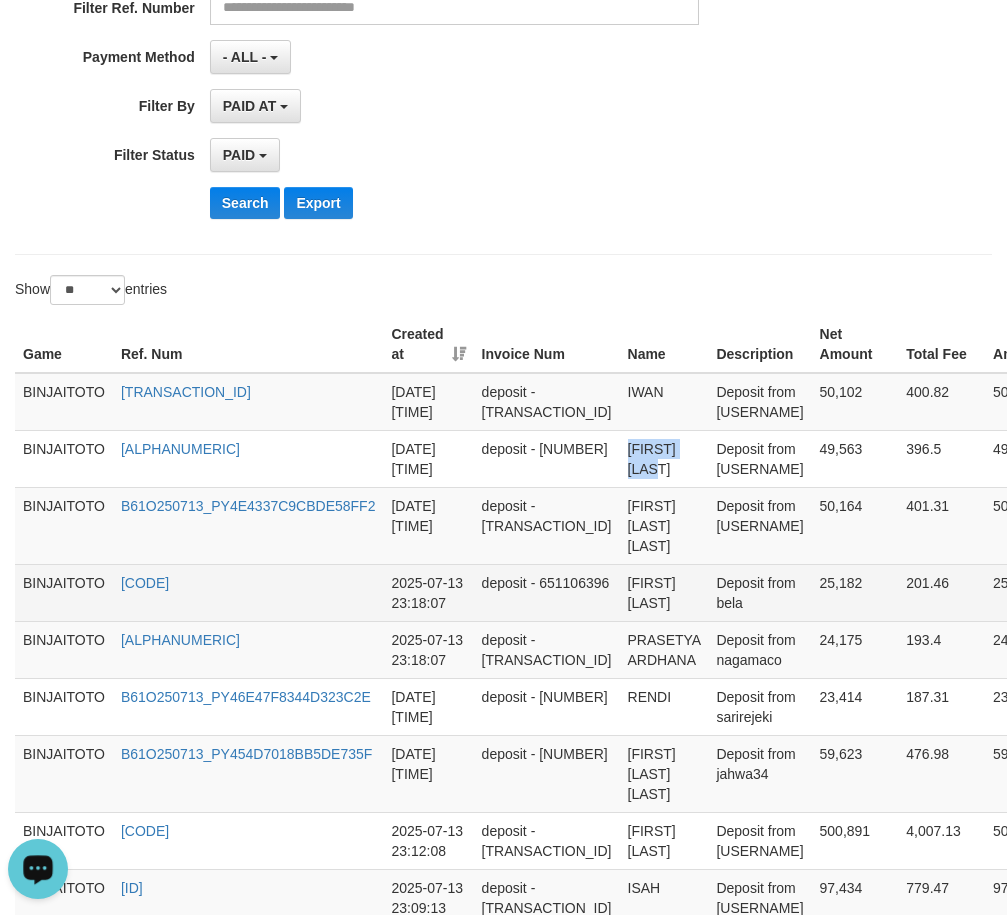 drag, startPoint x: 591, startPoint y: 585, endPoint x: 601, endPoint y: 596, distance: 14.866069 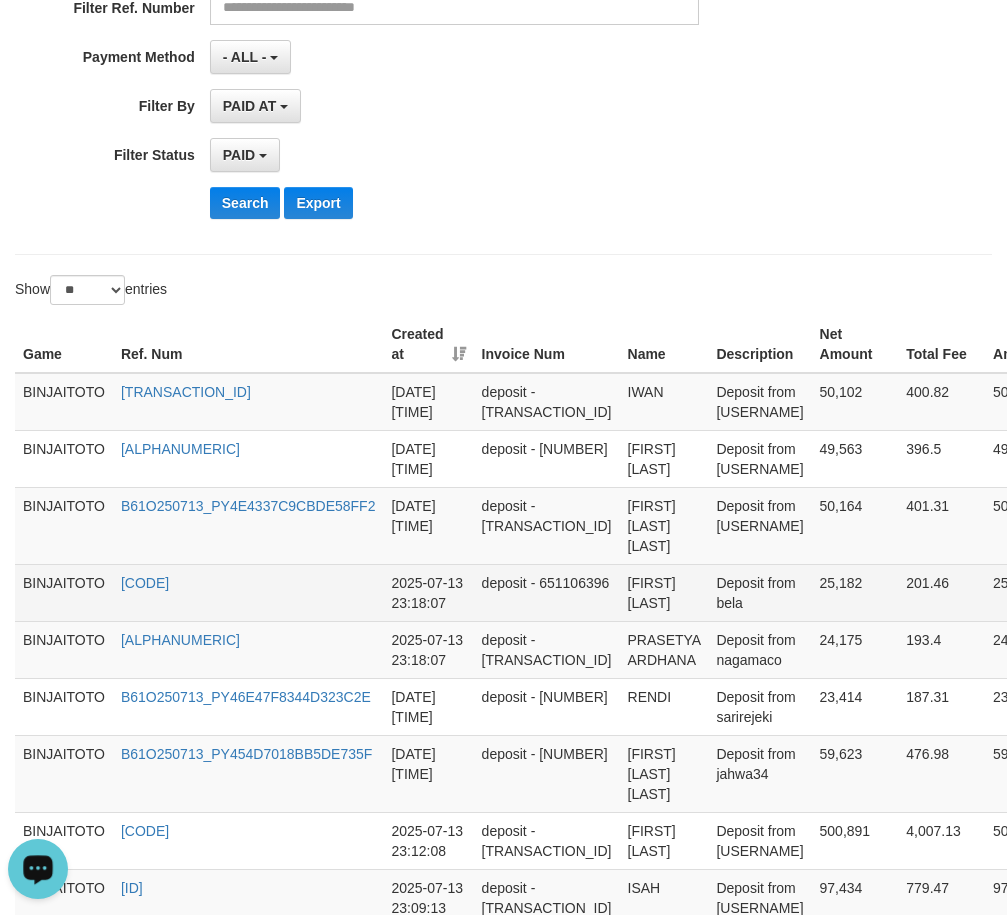 click on "[FIRST] [LAST]" at bounding box center (664, 592) 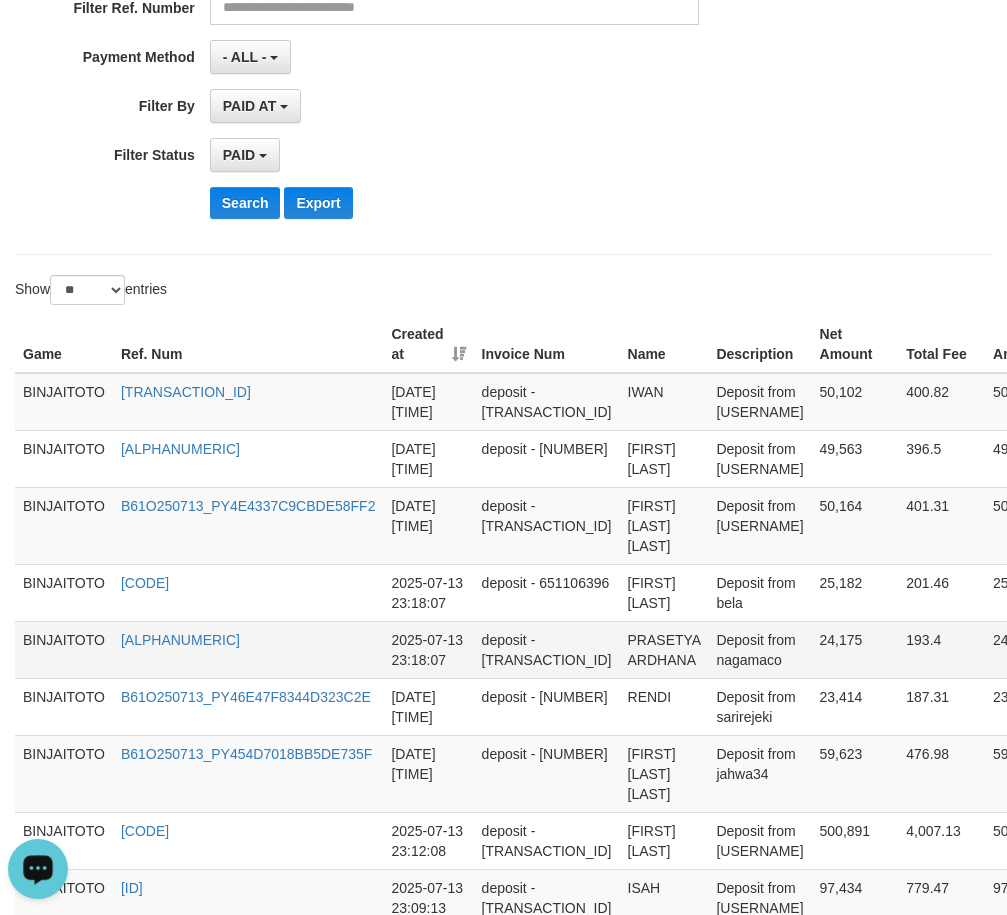 click on "PRASETYA ARDHANA" at bounding box center [664, 649] 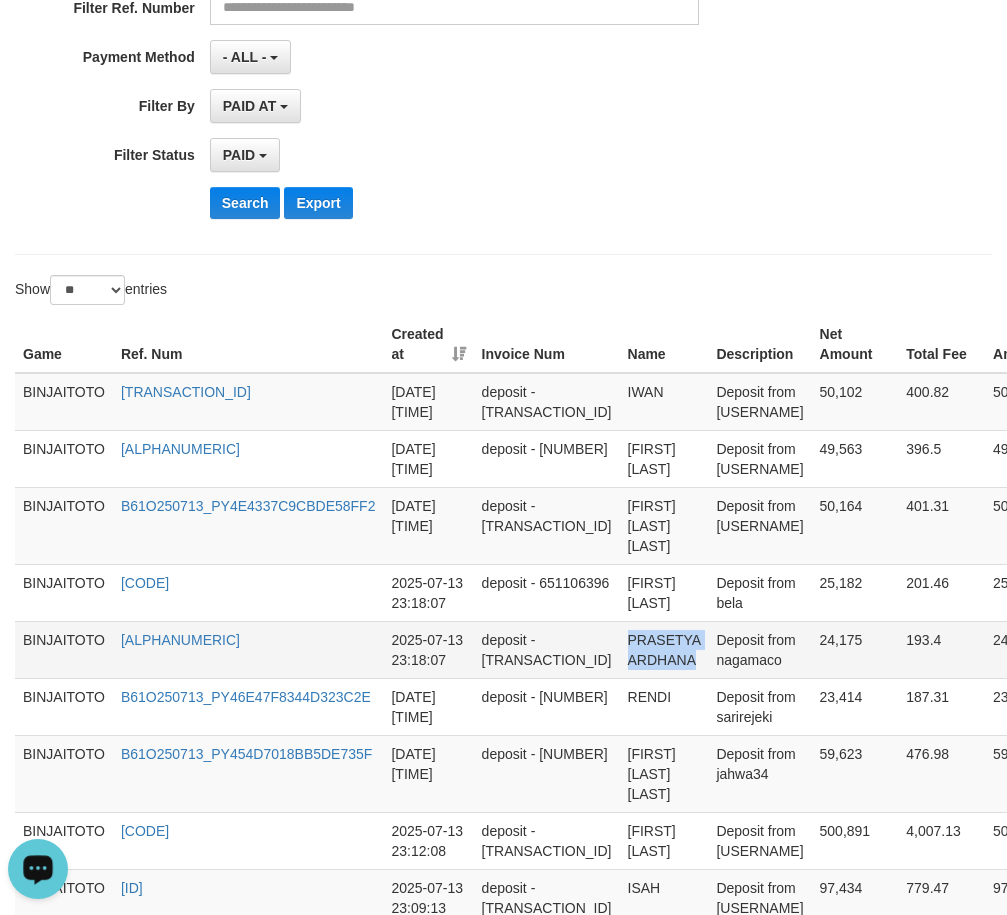 drag, startPoint x: 597, startPoint y: 643, endPoint x: 608, endPoint y: 661, distance: 21.095022 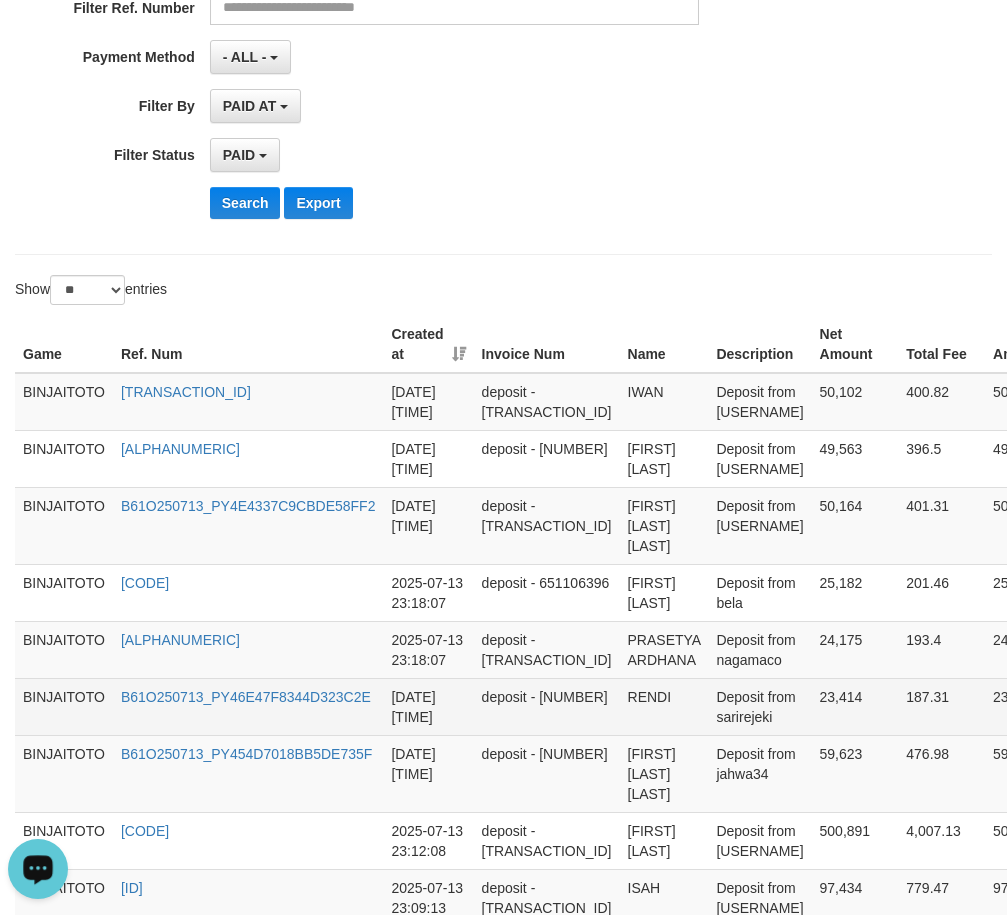 click on "RENDI" at bounding box center (664, 706) 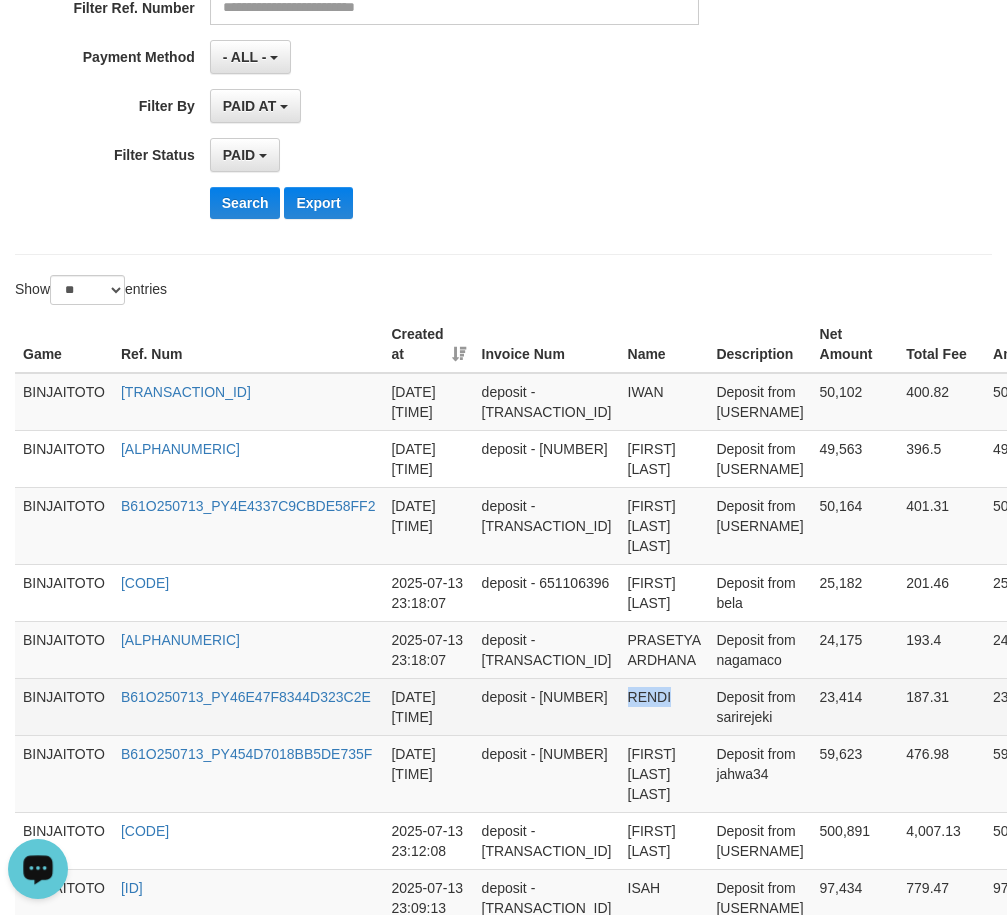 click on "RENDI" at bounding box center [664, 706] 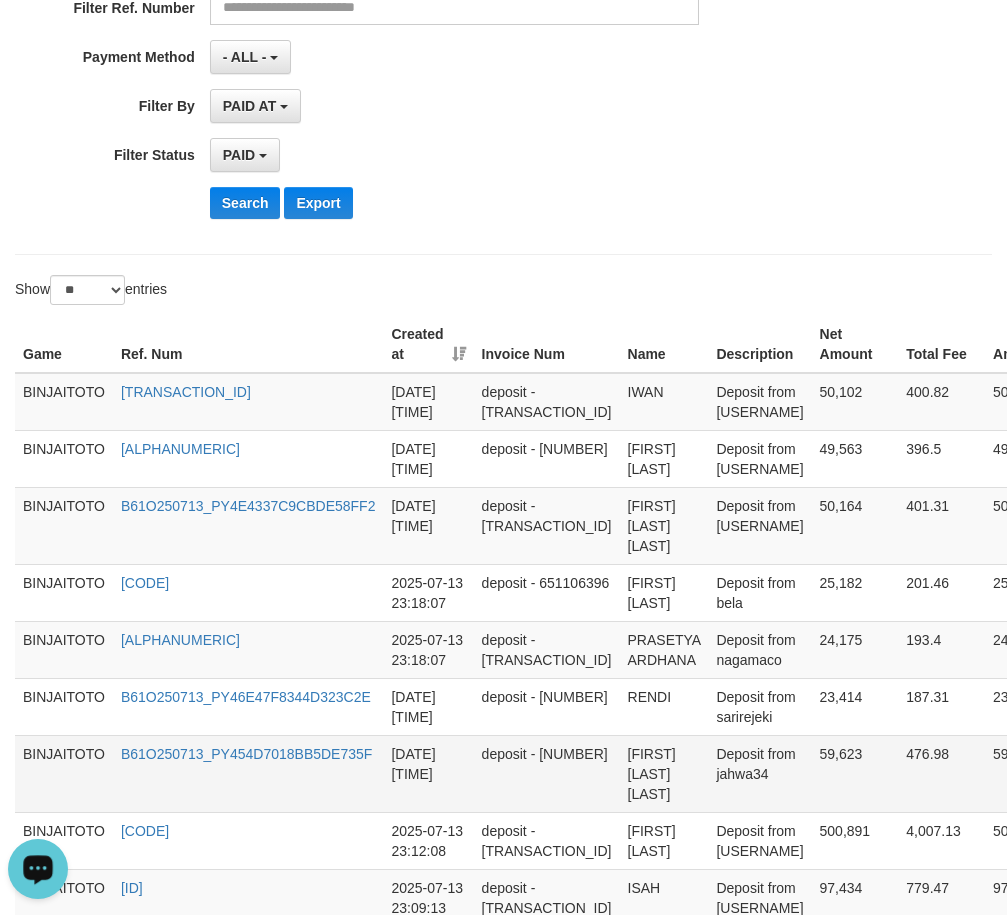 click on "[FIRST] [LAST] [LAST]" at bounding box center (664, 773) 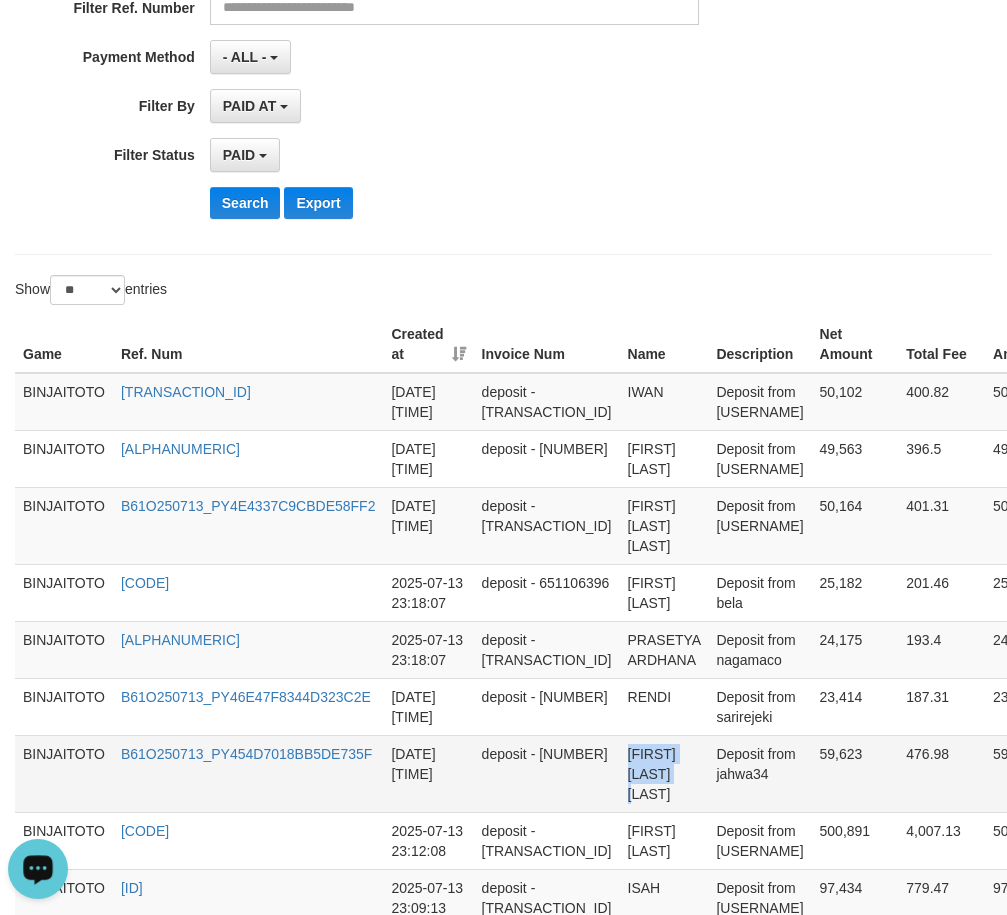 drag, startPoint x: 586, startPoint y: 758, endPoint x: 598, endPoint y: 781, distance: 25.942244 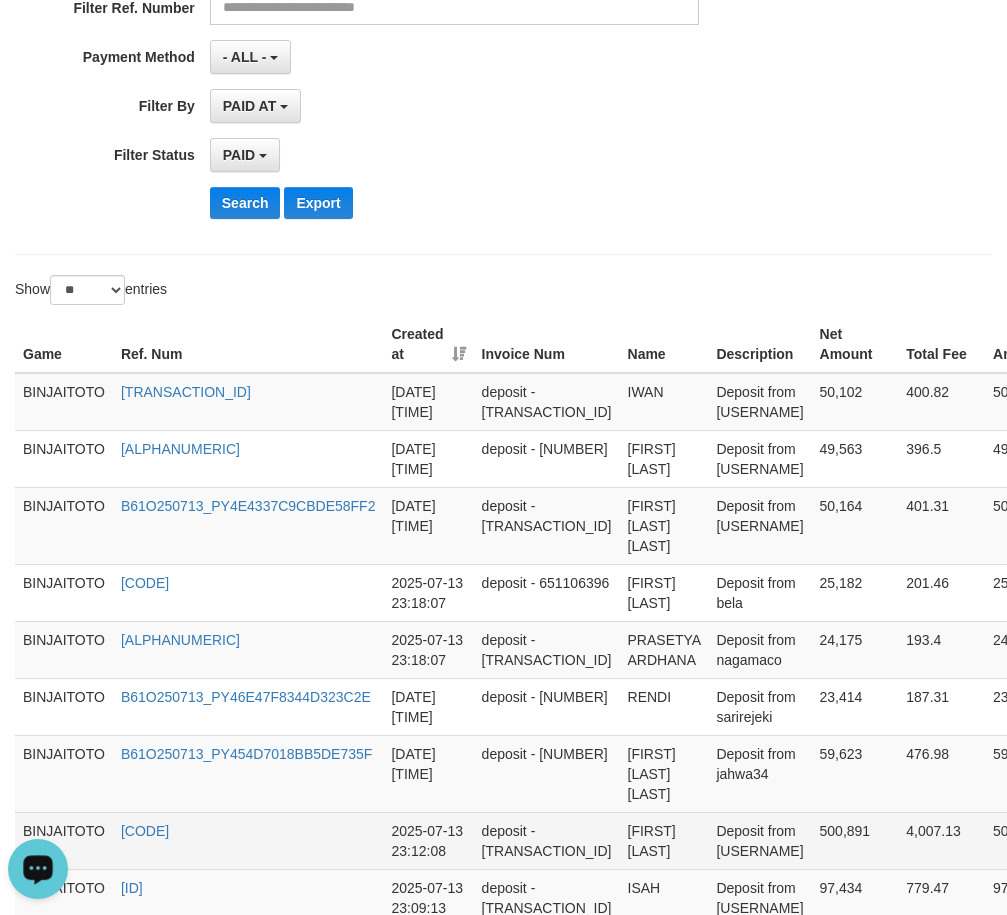 click on "[FIRST] [LAST]" at bounding box center (664, 840) 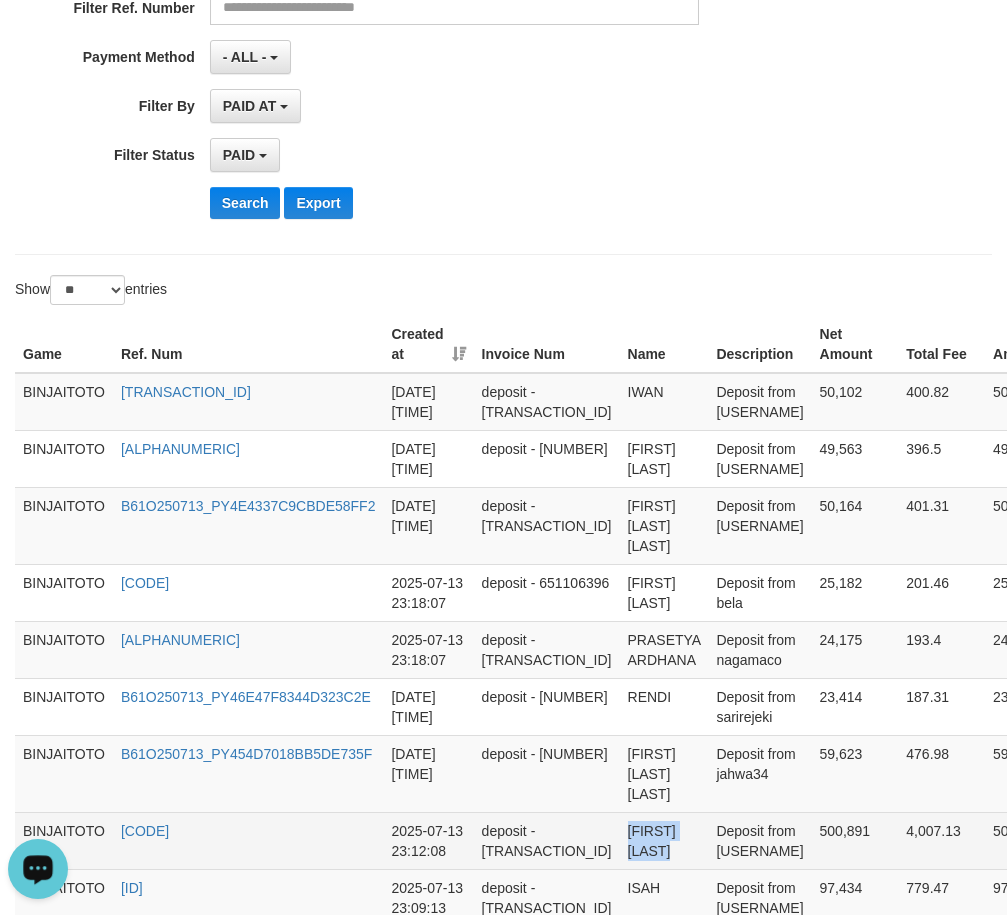 drag, startPoint x: 576, startPoint y: 806, endPoint x: 599, endPoint y: 826, distance: 30.479502 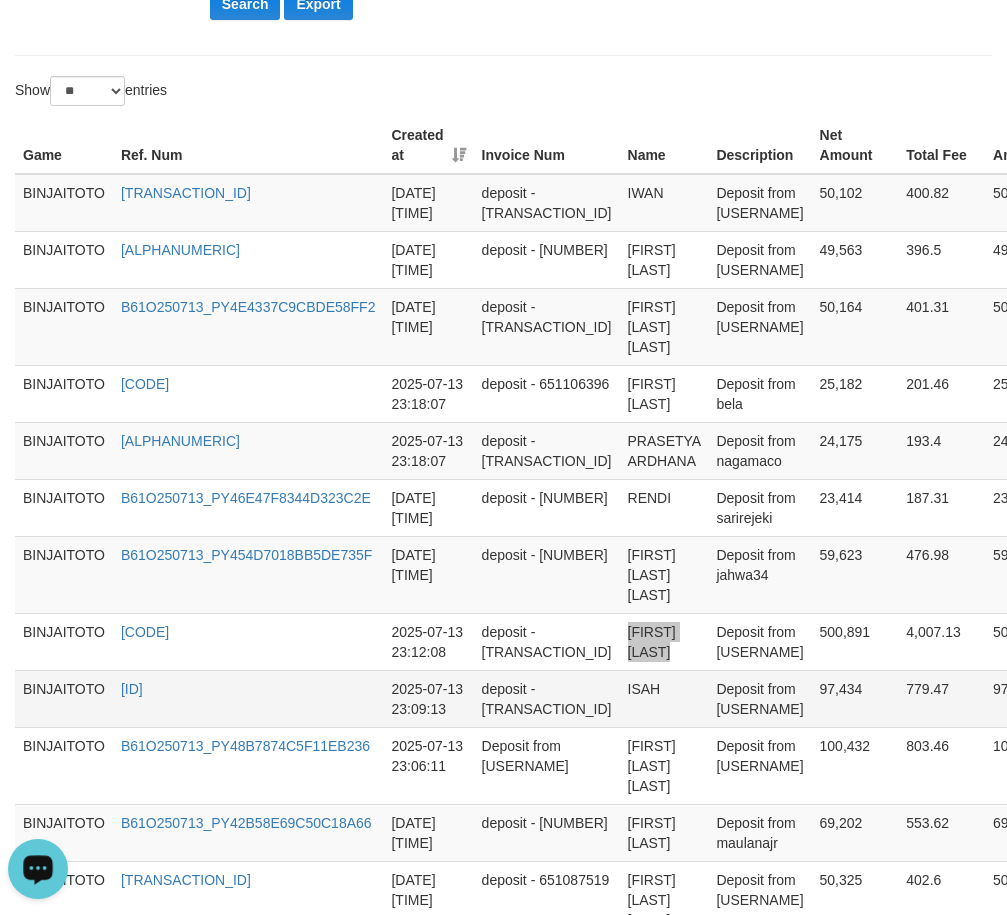 scroll, scrollTop: 657, scrollLeft: 0, axis: vertical 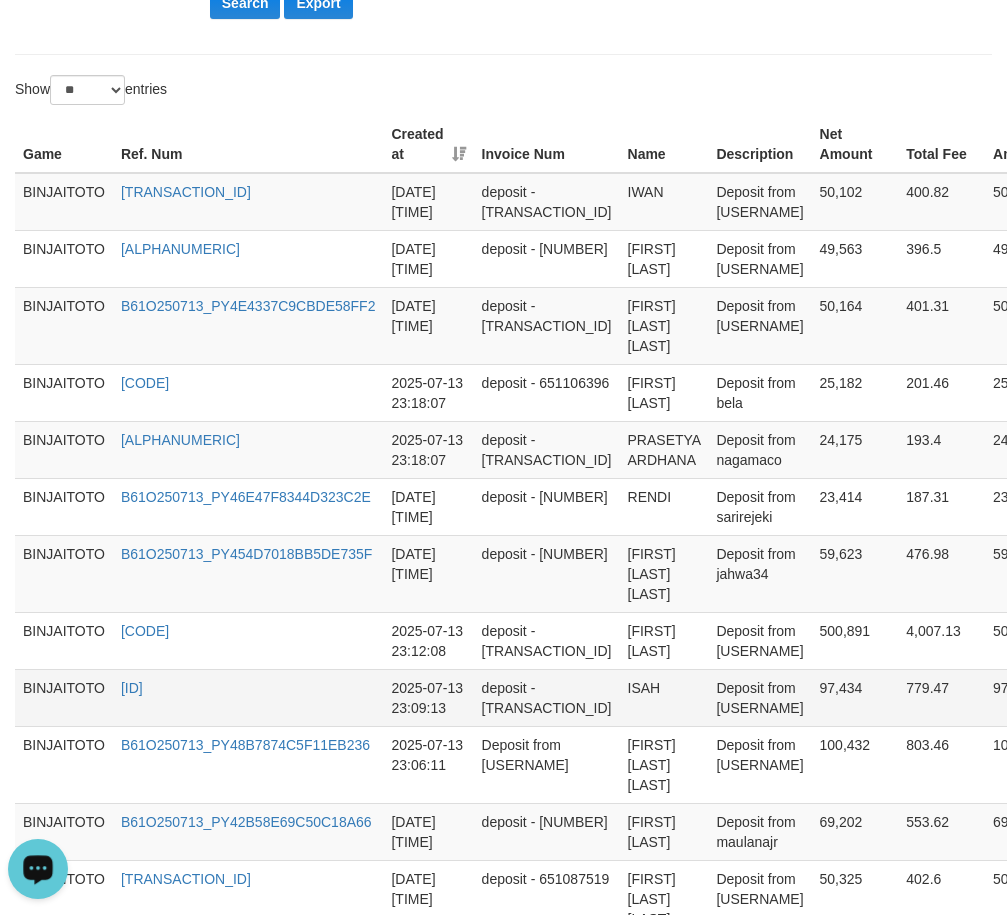 click on "ISAH" at bounding box center (664, 697) 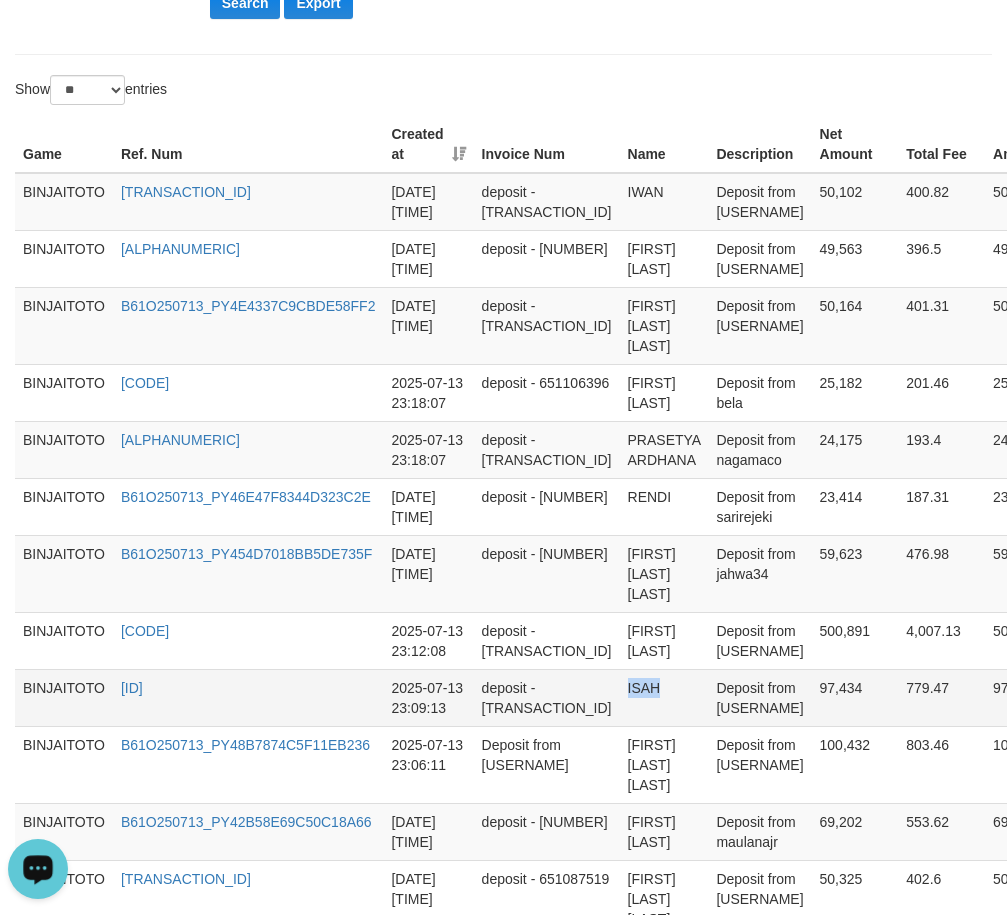 click on "ISAH" at bounding box center [664, 697] 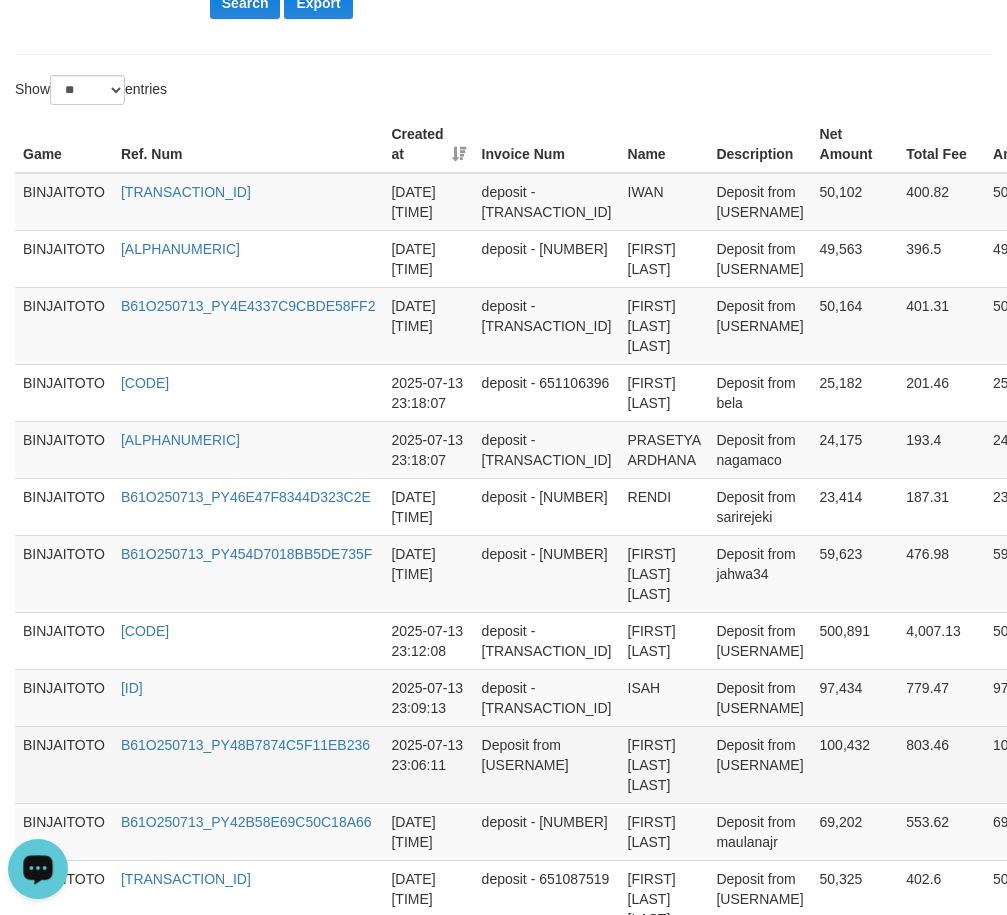 click on "[FIRST] [LAST] [LAST]" at bounding box center [664, 764] 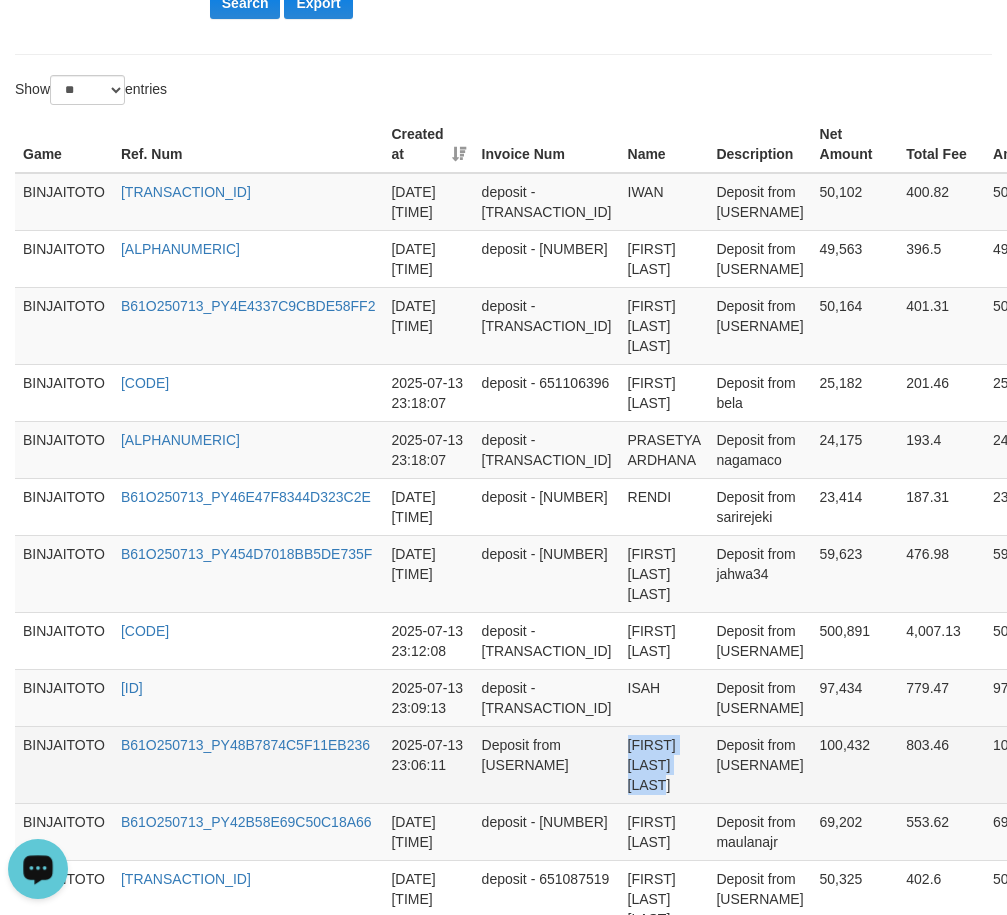 drag, startPoint x: 587, startPoint y: 727, endPoint x: 606, endPoint y: 758, distance: 36.359318 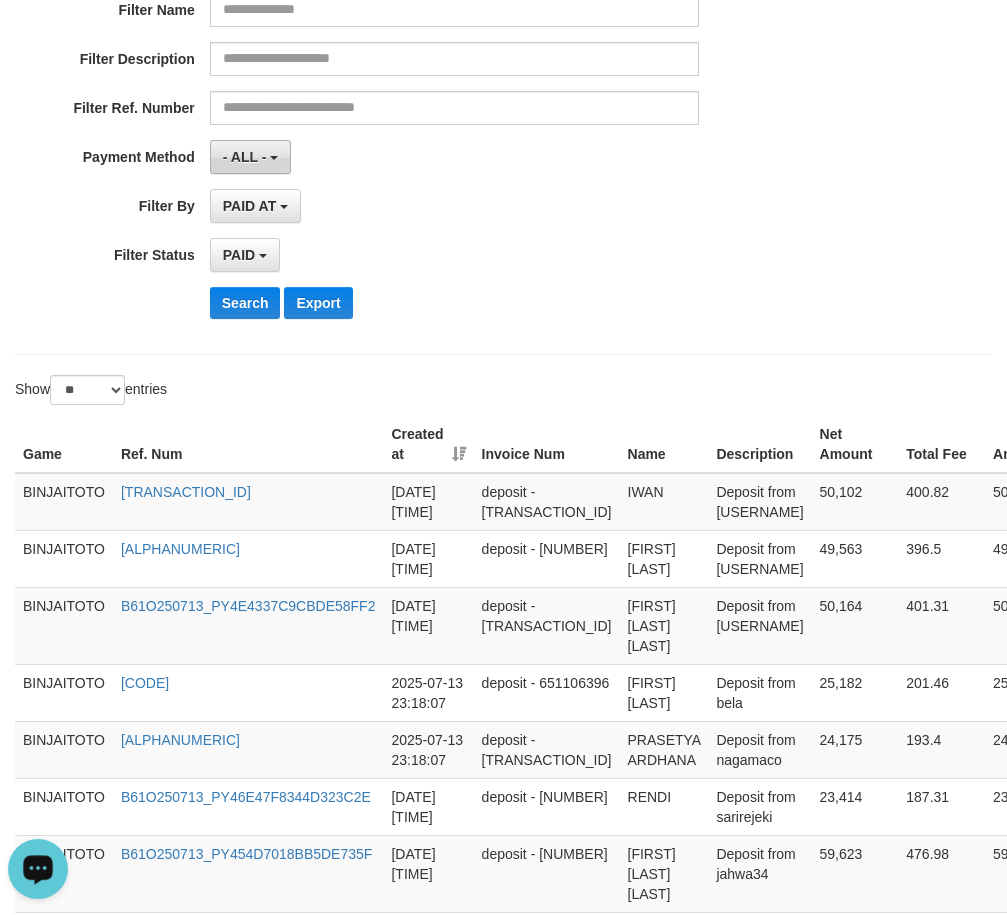 scroll, scrollTop: 57, scrollLeft: 0, axis: vertical 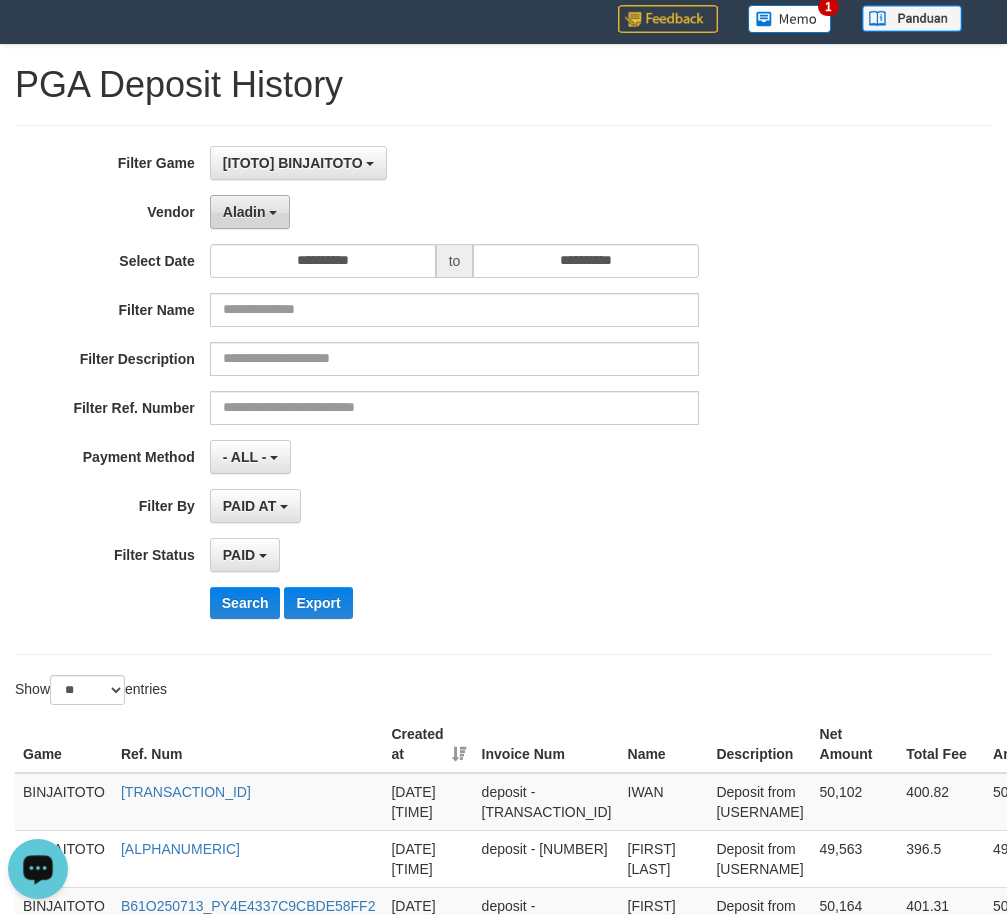 click on "Aladin" at bounding box center [244, 212] 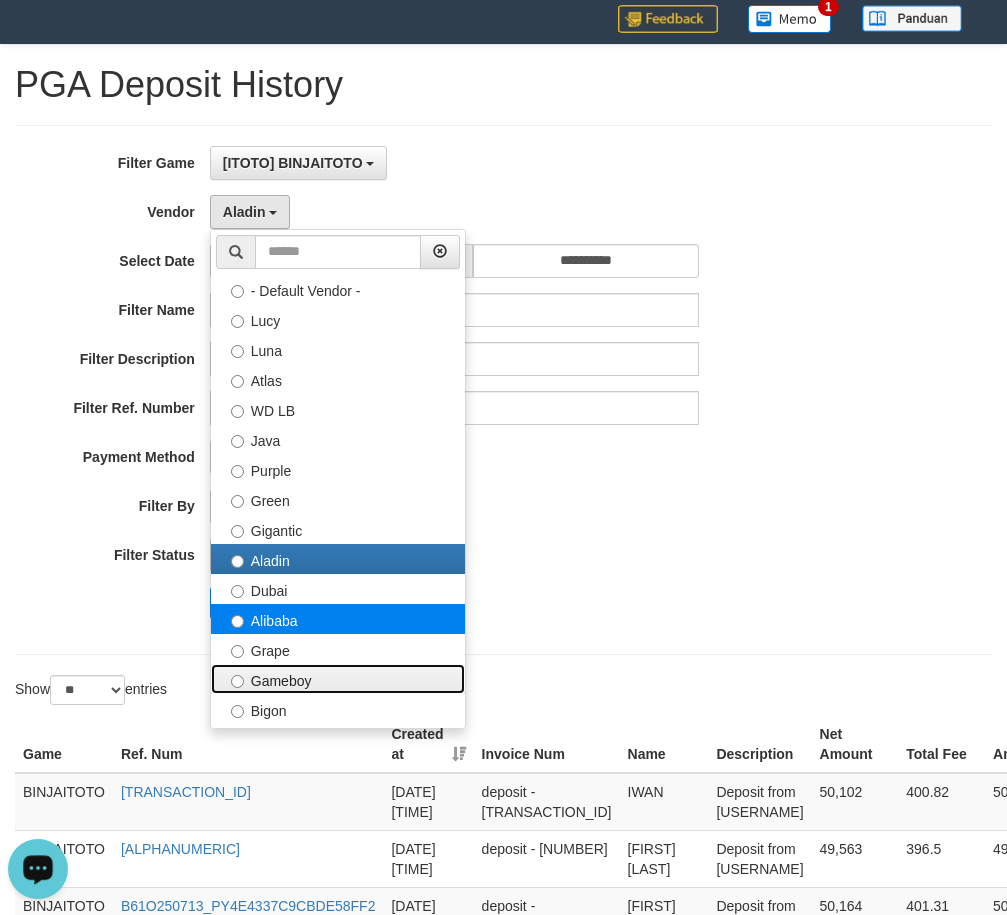 drag, startPoint x: 276, startPoint y: 678, endPoint x: 243, endPoint y: 612, distance: 73.790245 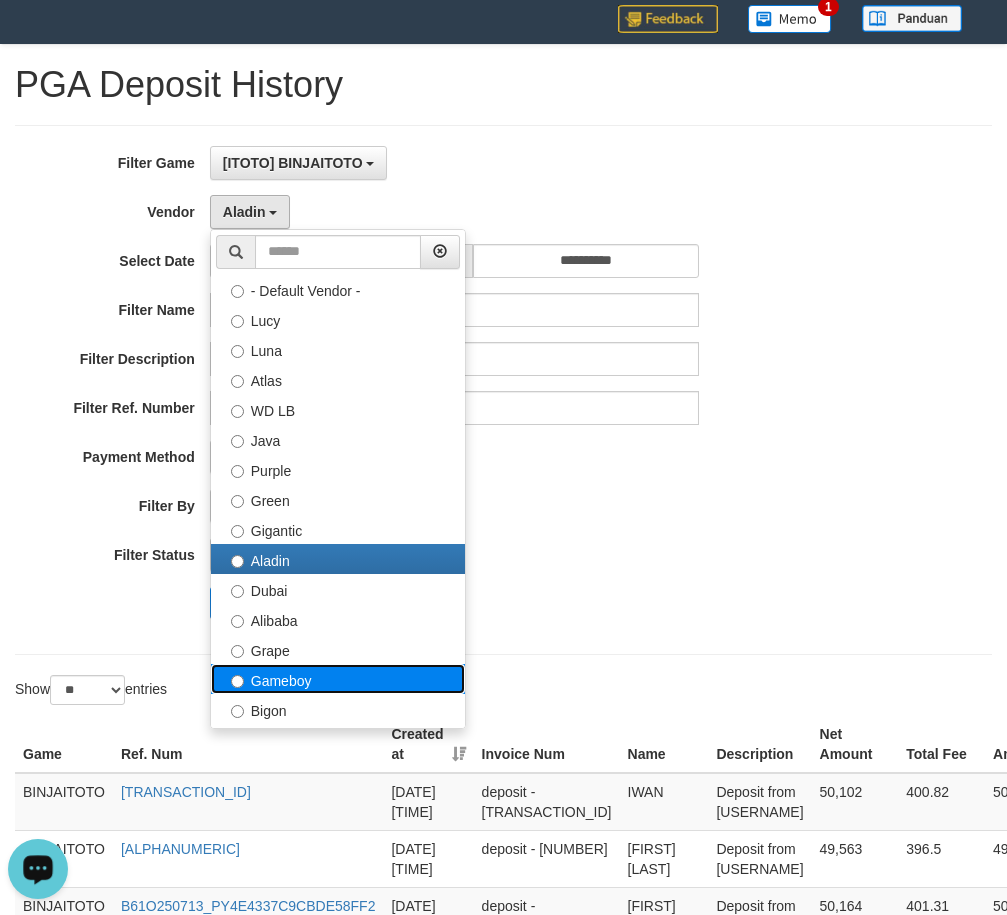 click on "Gameboy" at bounding box center [338, 679] 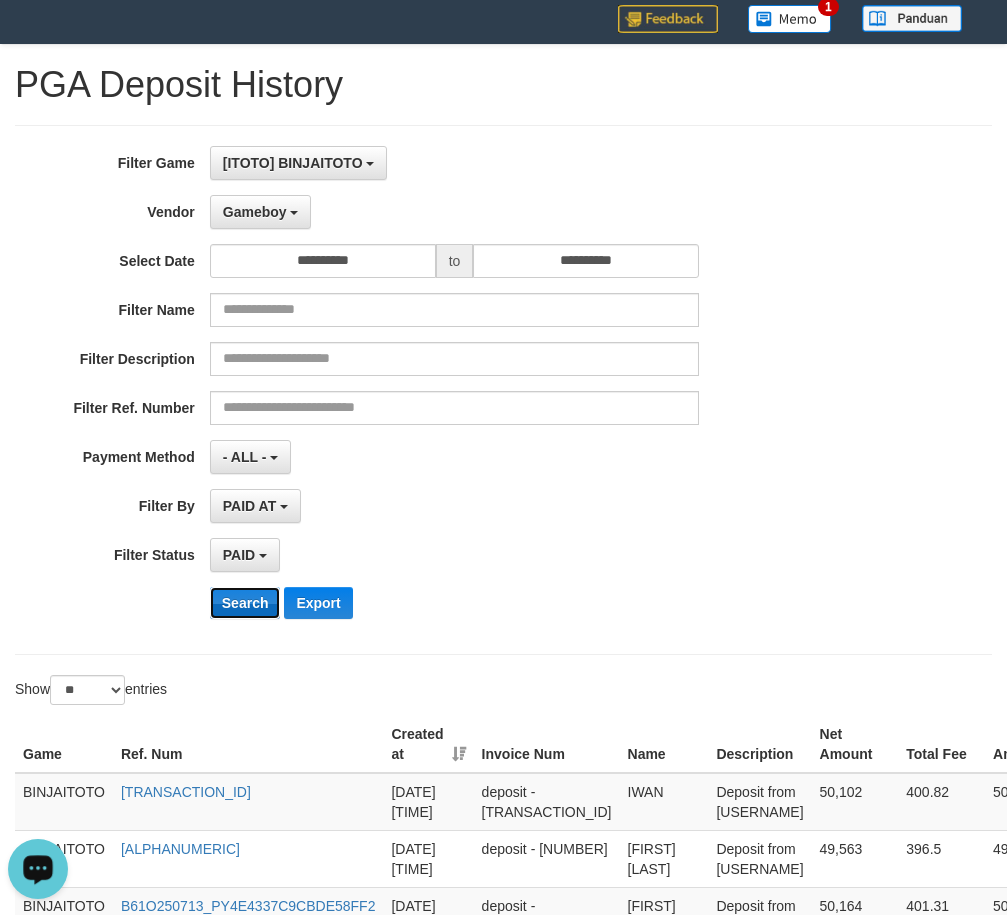 click on "Search" at bounding box center [245, 603] 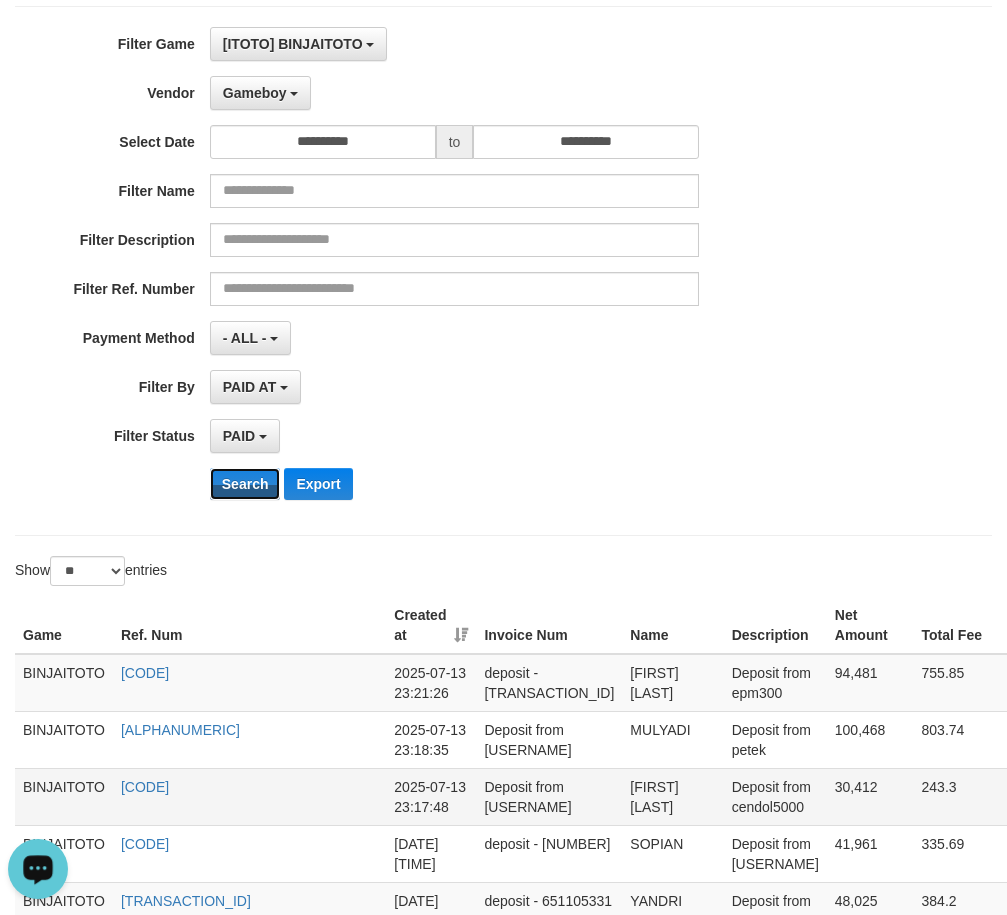 scroll, scrollTop: 357, scrollLeft: 0, axis: vertical 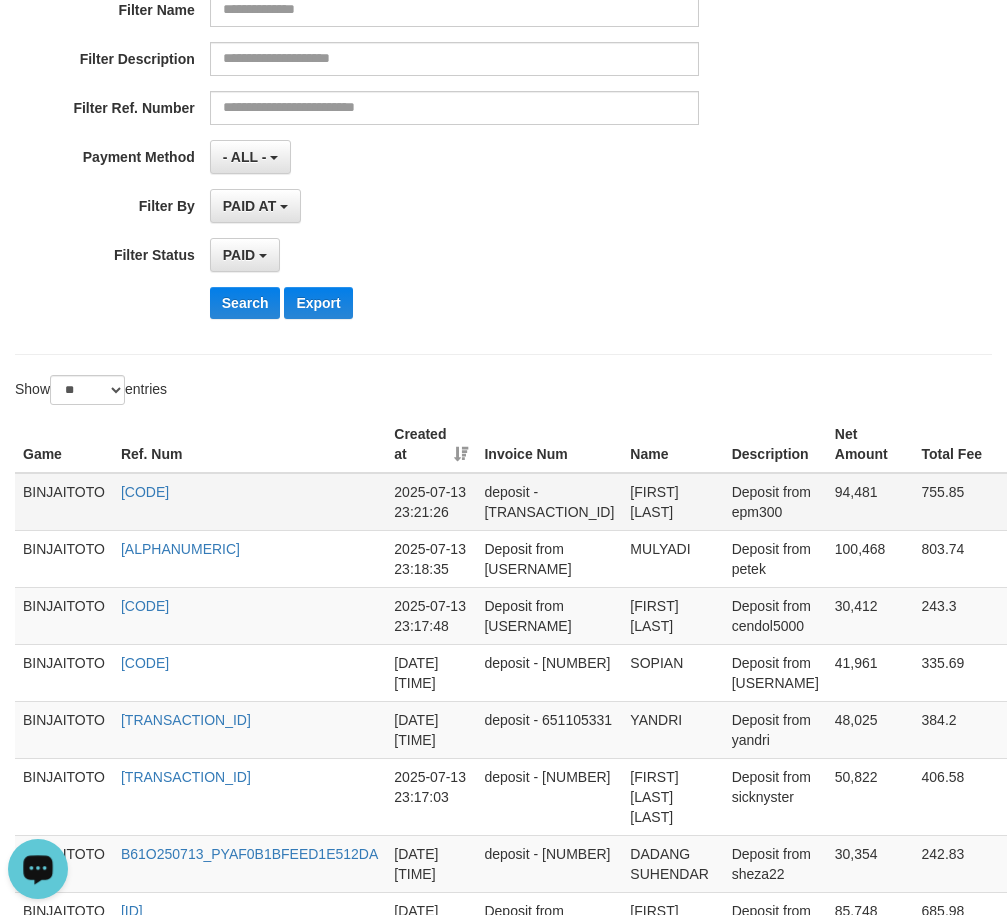 click on "[FIRST] [LAST]" at bounding box center (672, 502) 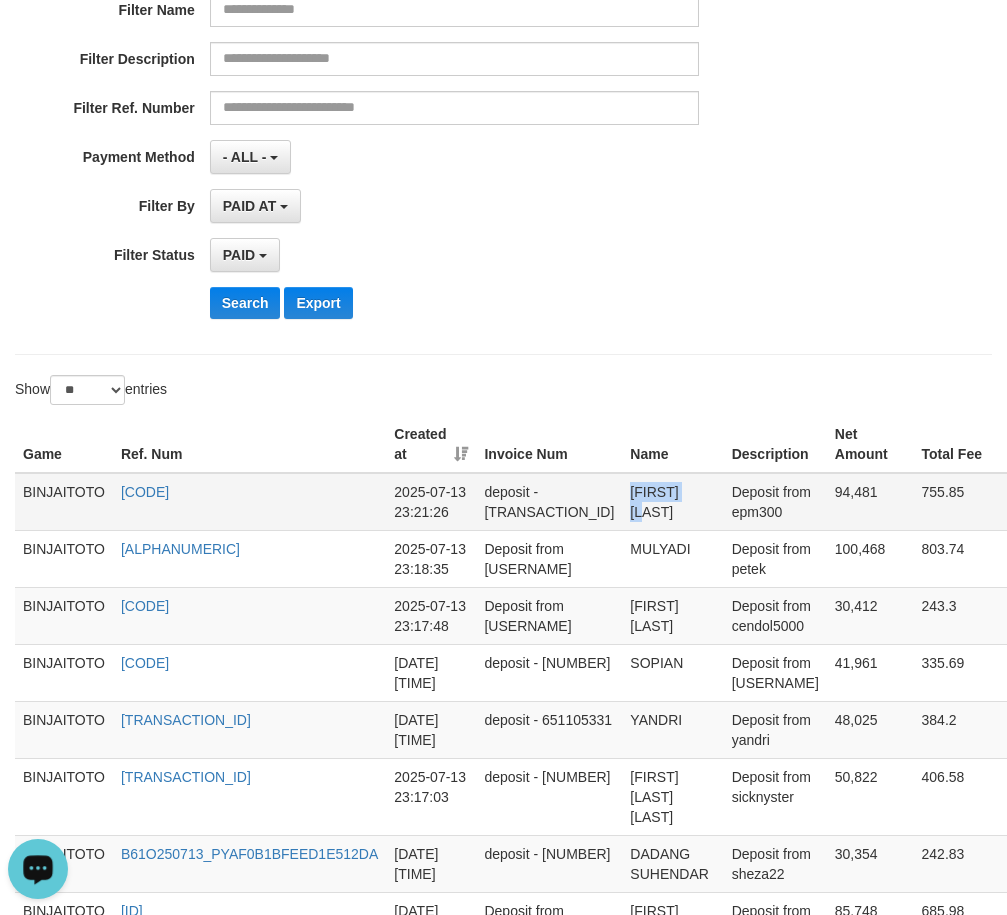 drag, startPoint x: 582, startPoint y: 495, endPoint x: 612, endPoint y: 495, distance: 30 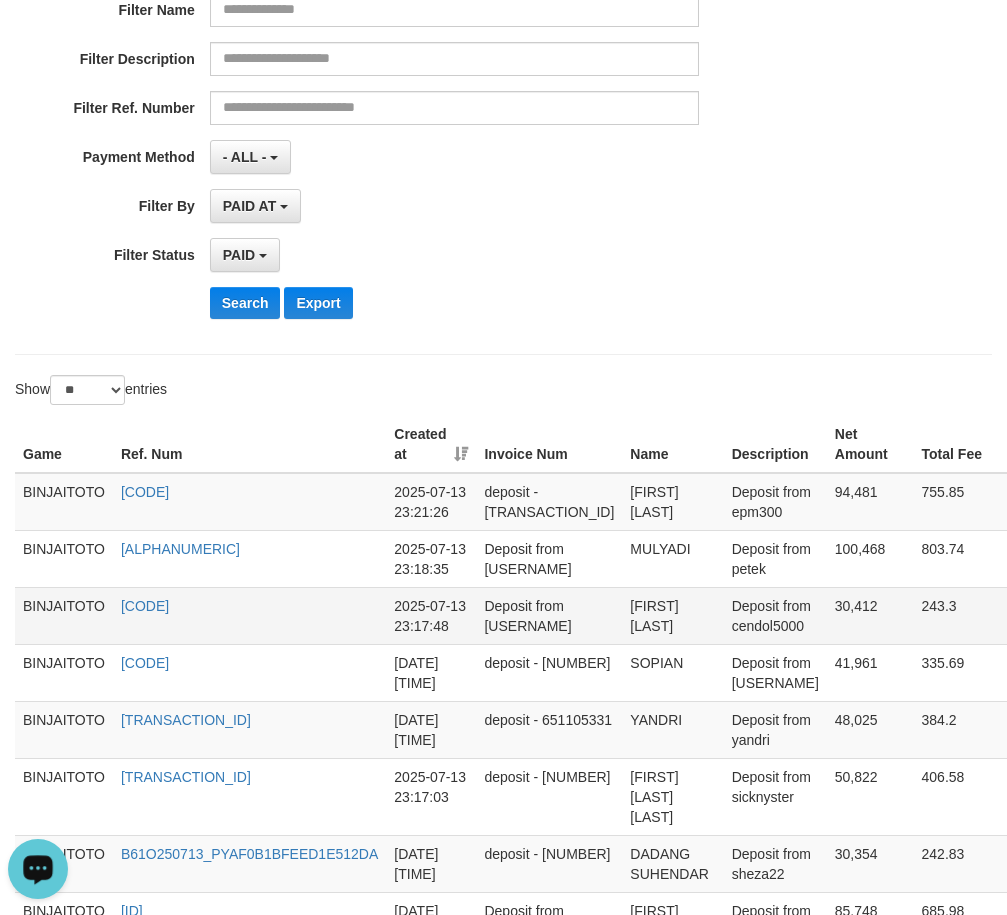 click on "[FIRST] [LAST]" at bounding box center [672, 615] 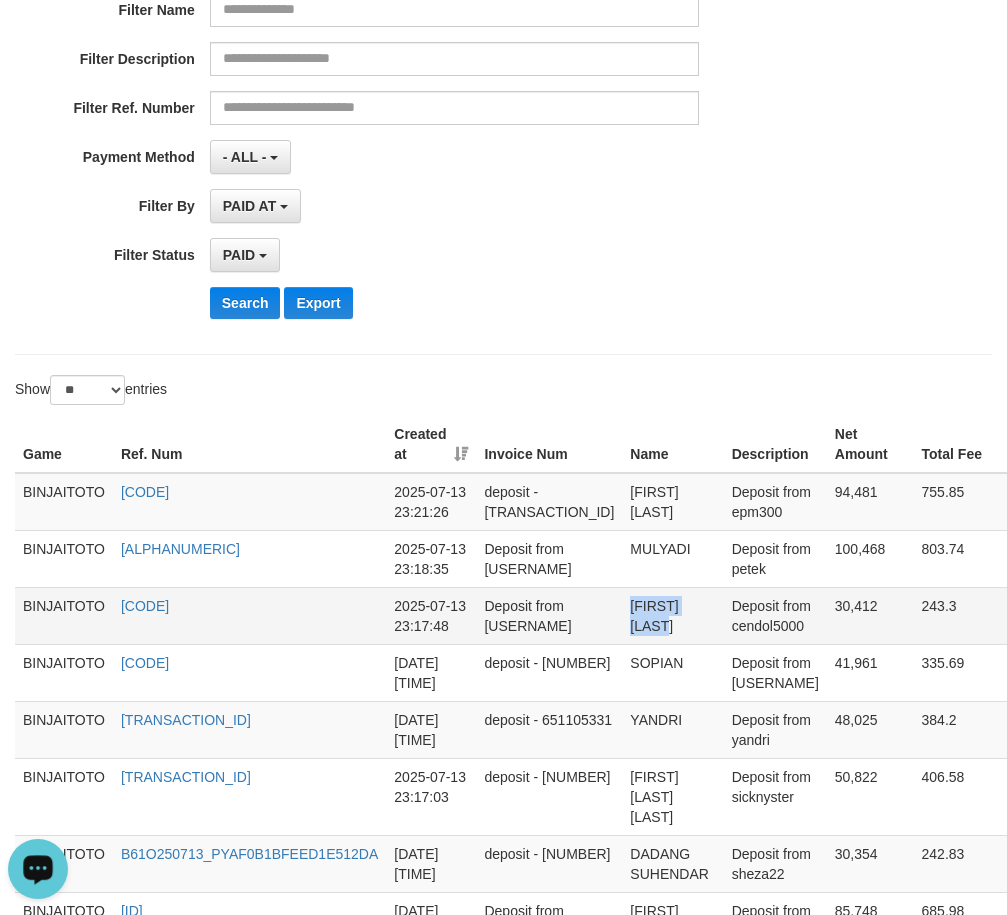 drag, startPoint x: 583, startPoint y: 630, endPoint x: 609, endPoint y: 644, distance: 29.529646 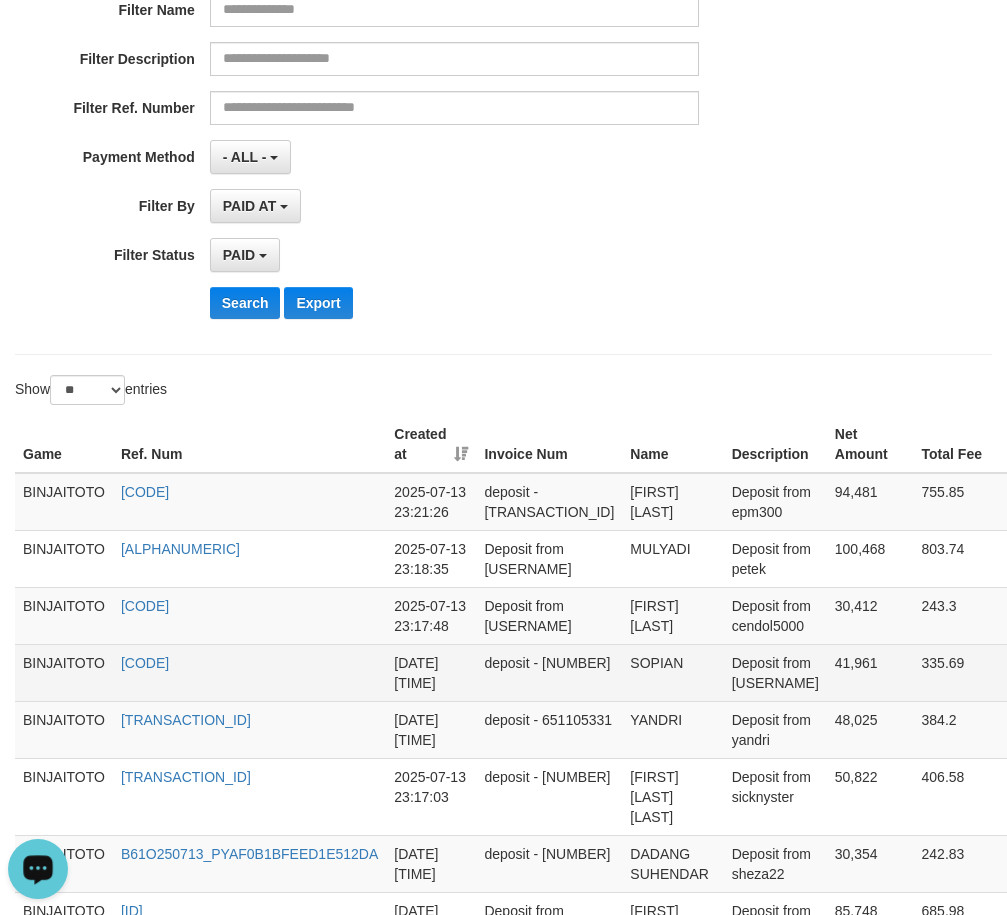 click on "SOPIAN" at bounding box center (672, 672) 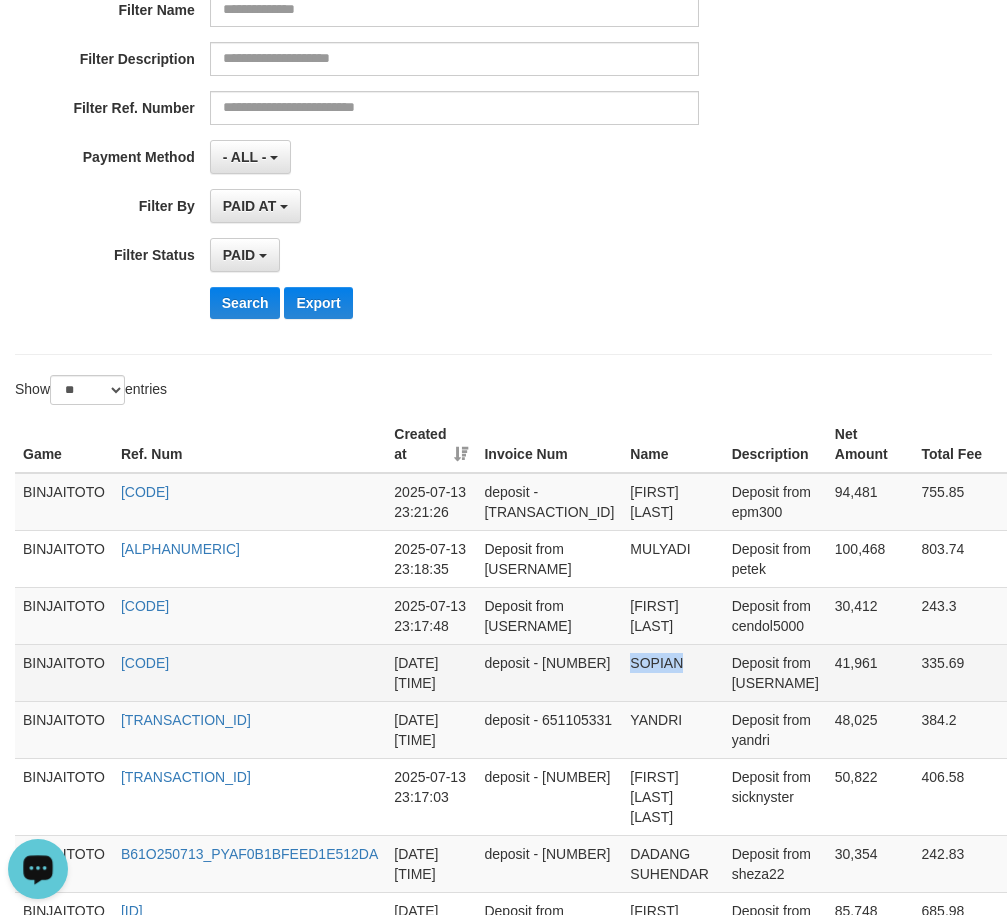 click on "SOPIAN" at bounding box center (672, 672) 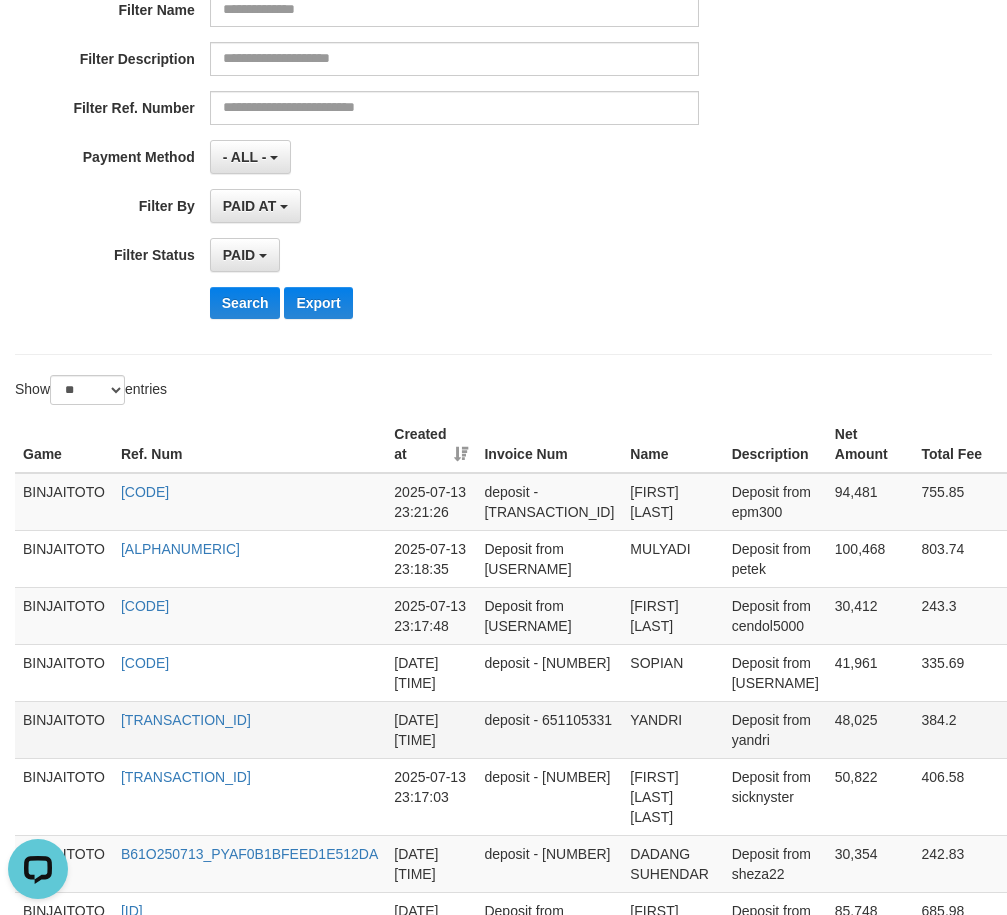 click on "YANDRI" at bounding box center [672, 729] 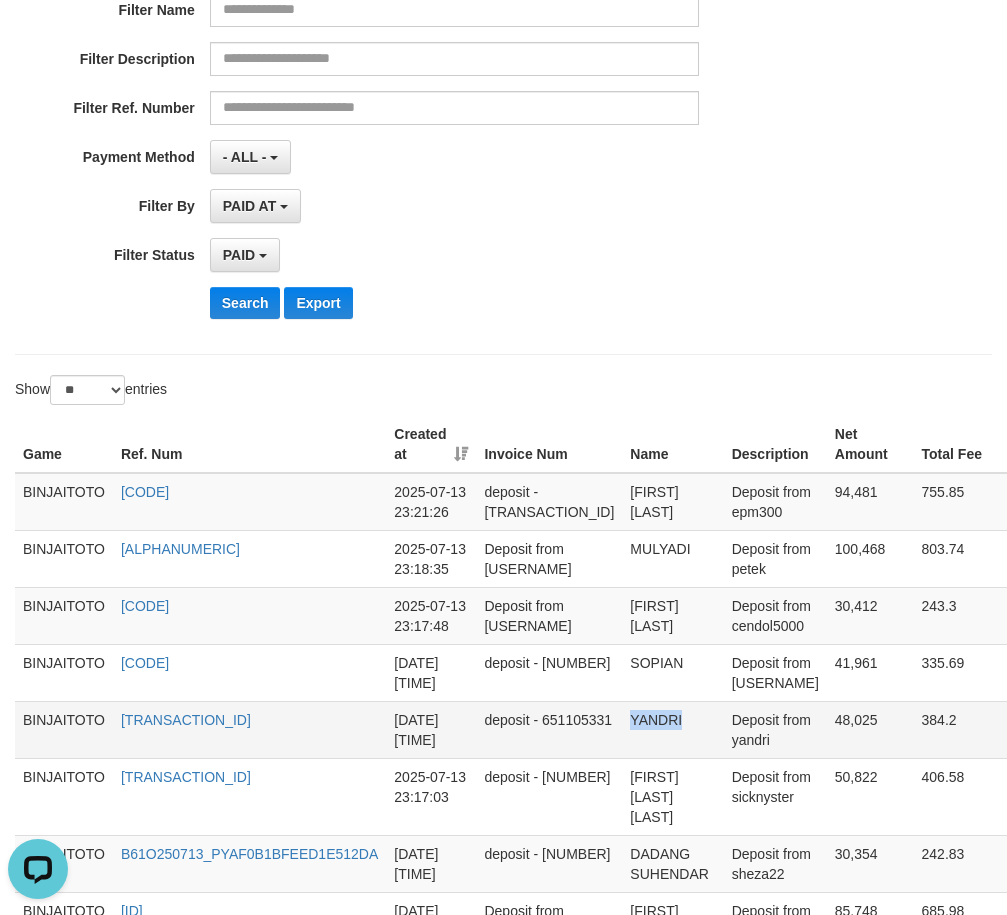 click on "YANDRI" at bounding box center (672, 729) 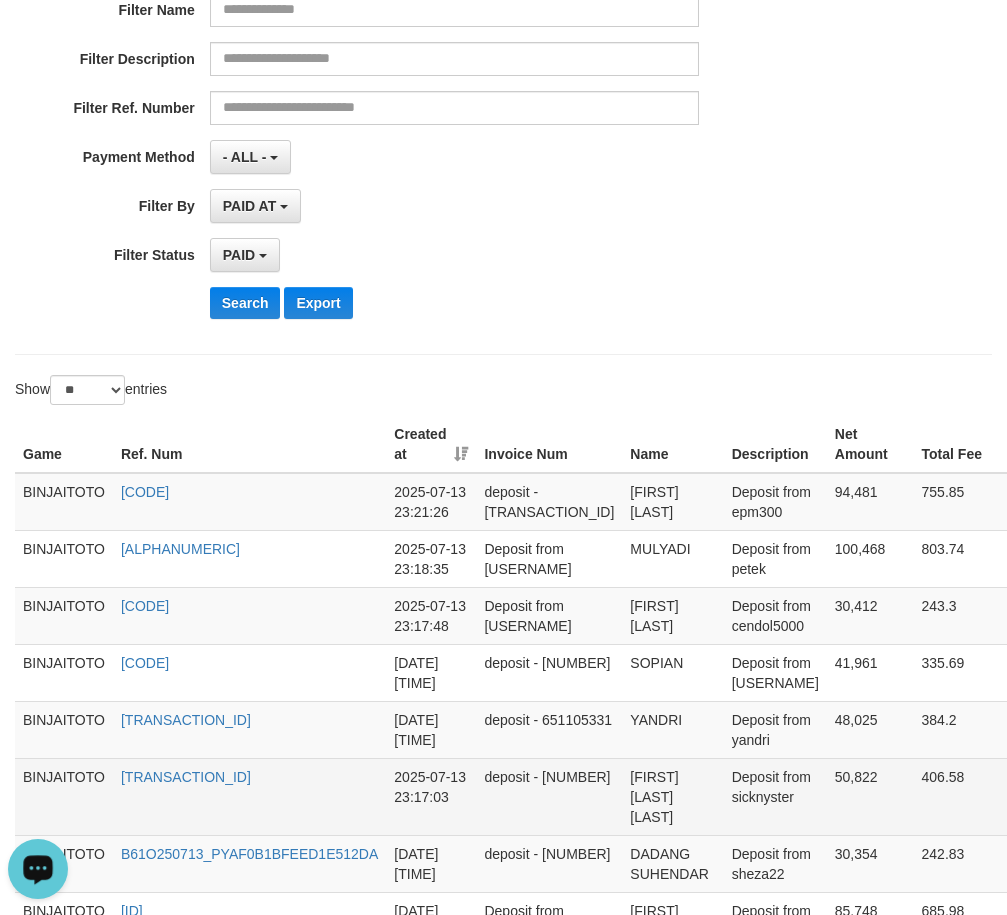 click on "[FIRST] [LAST] [LAST]" at bounding box center (672, 796) 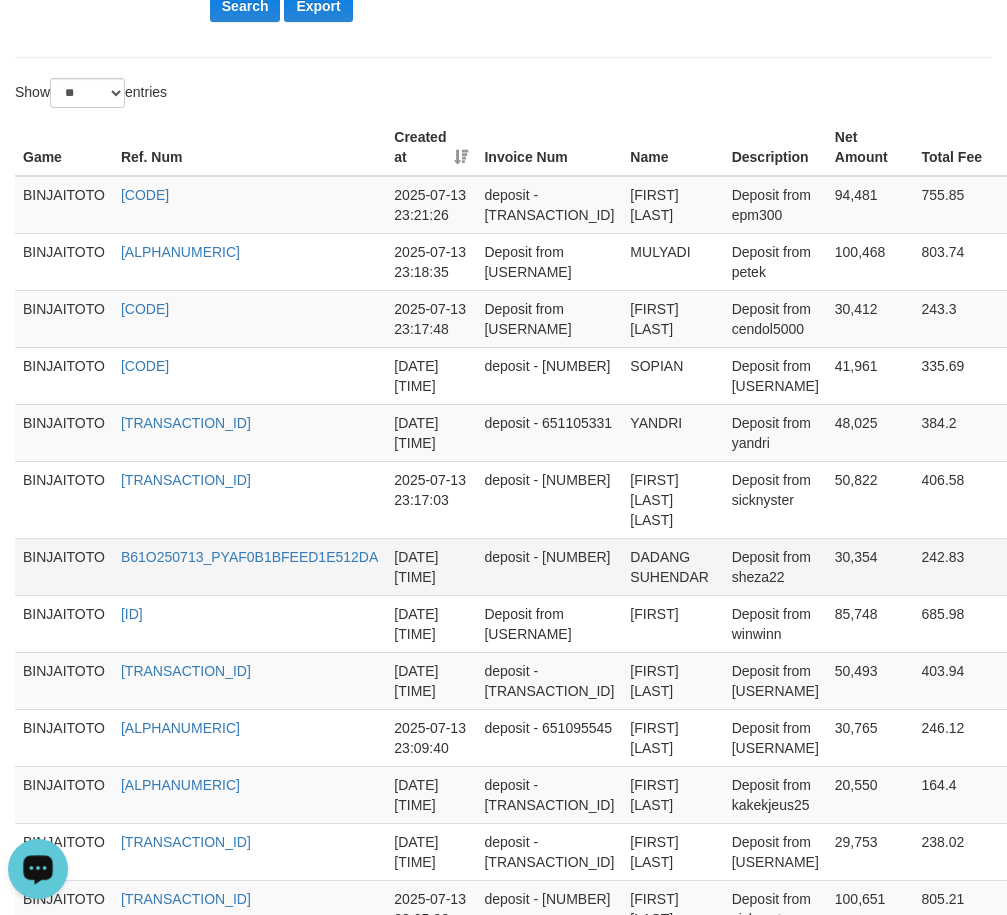 scroll, scrollTop: 657, scrollLeft: 0, axis: vertical 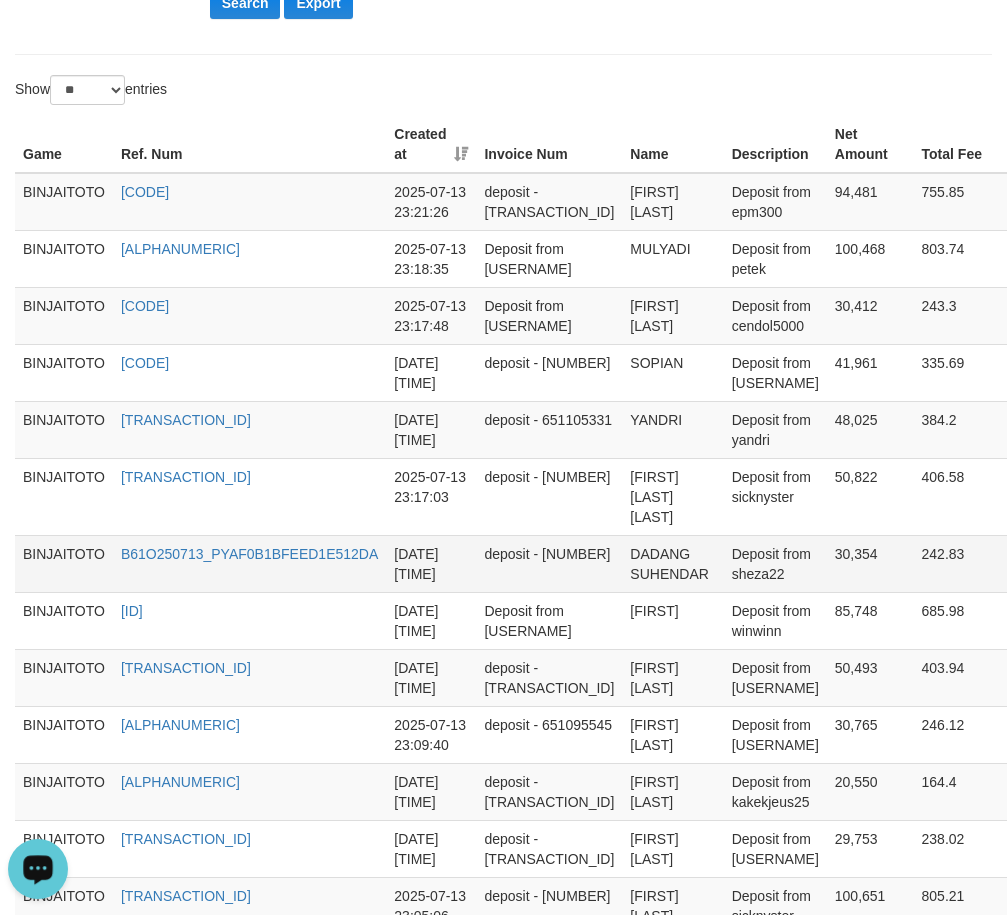 click on "DADANG SUHENDAR" at bounding box center (672, 563) 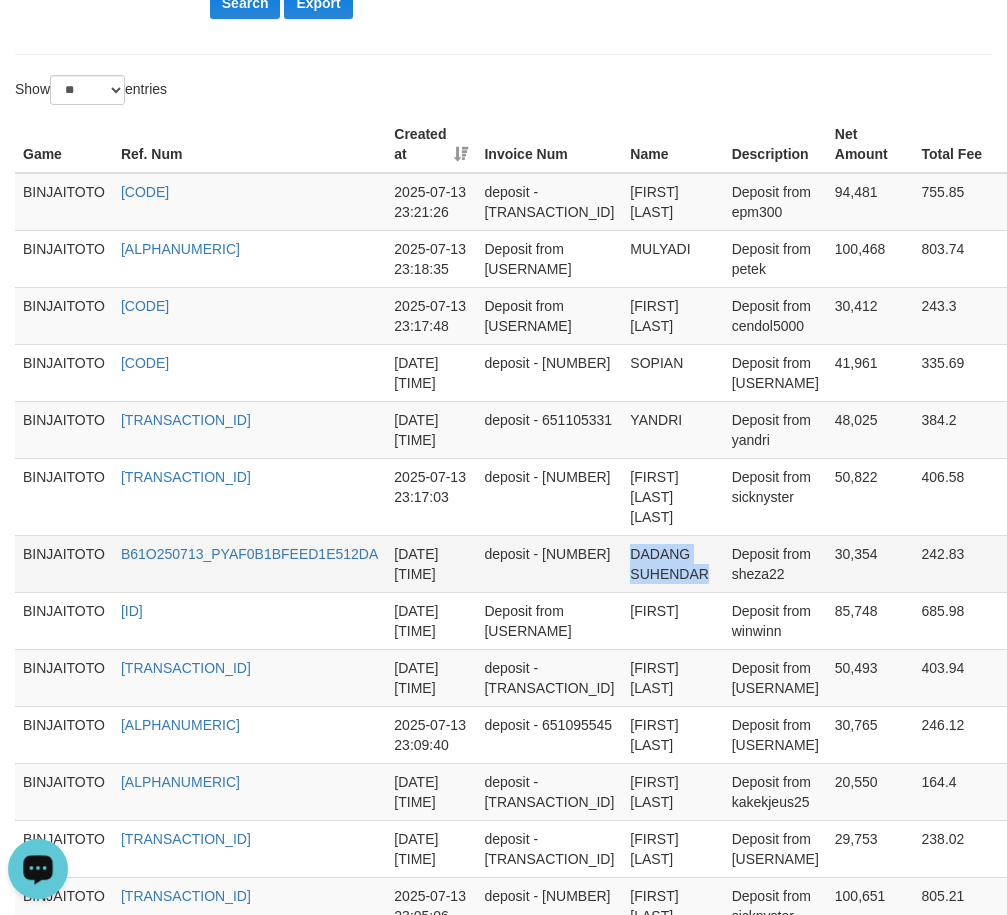 drag, startPoint x: 596, startPoint y: 599, endPoint x: 620, endPoint y: 619, distance: 31.241 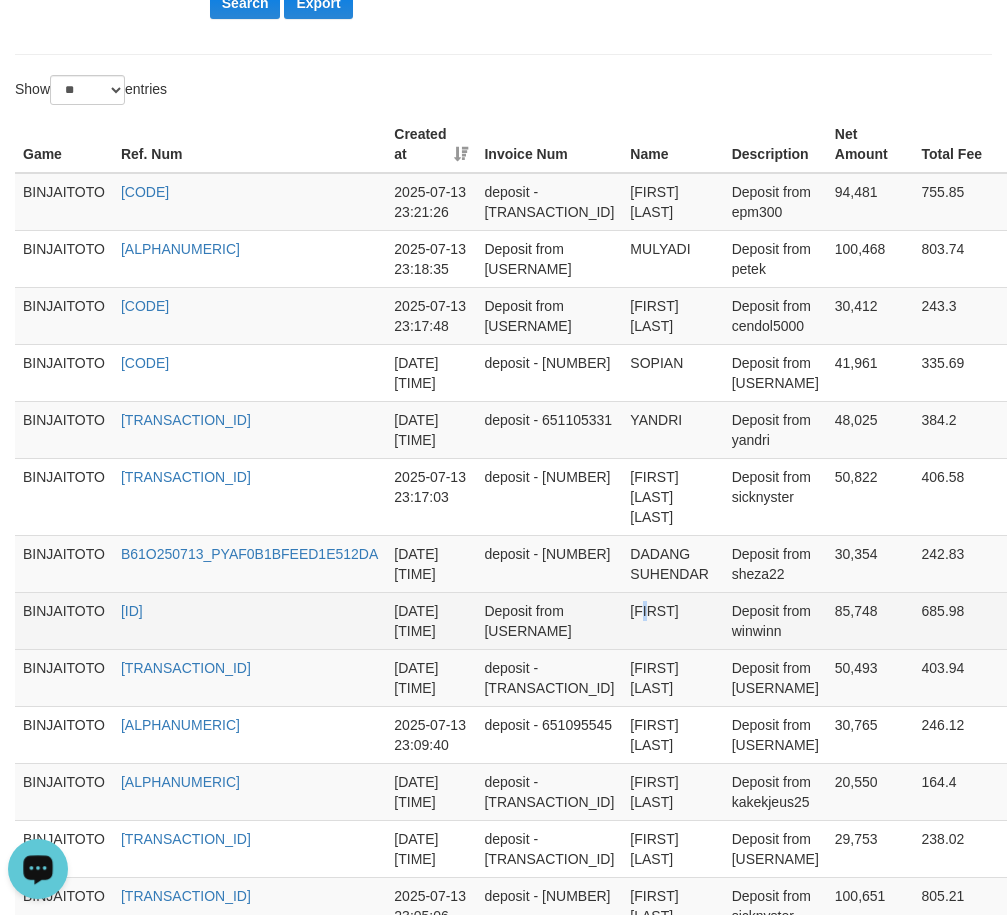 click on "[FIRST]" at bounding box center (672, 620) 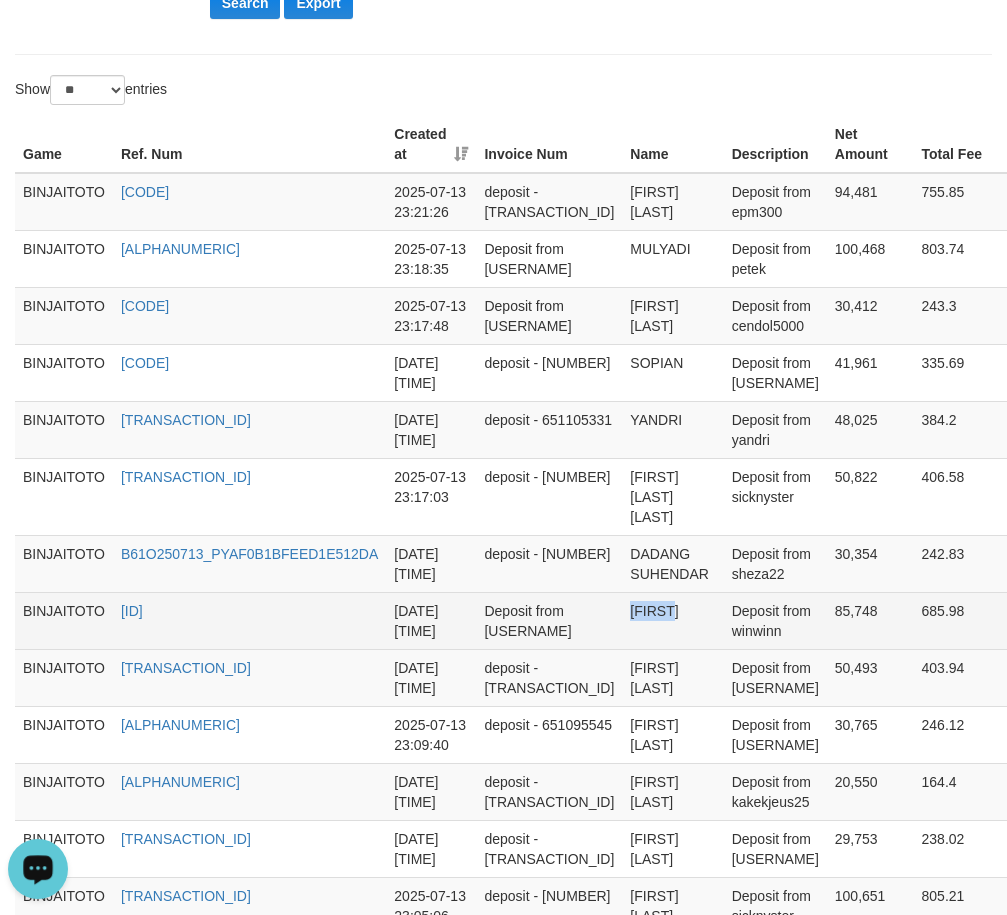 click on "[FIRST]" at bounding box center [672, 620] 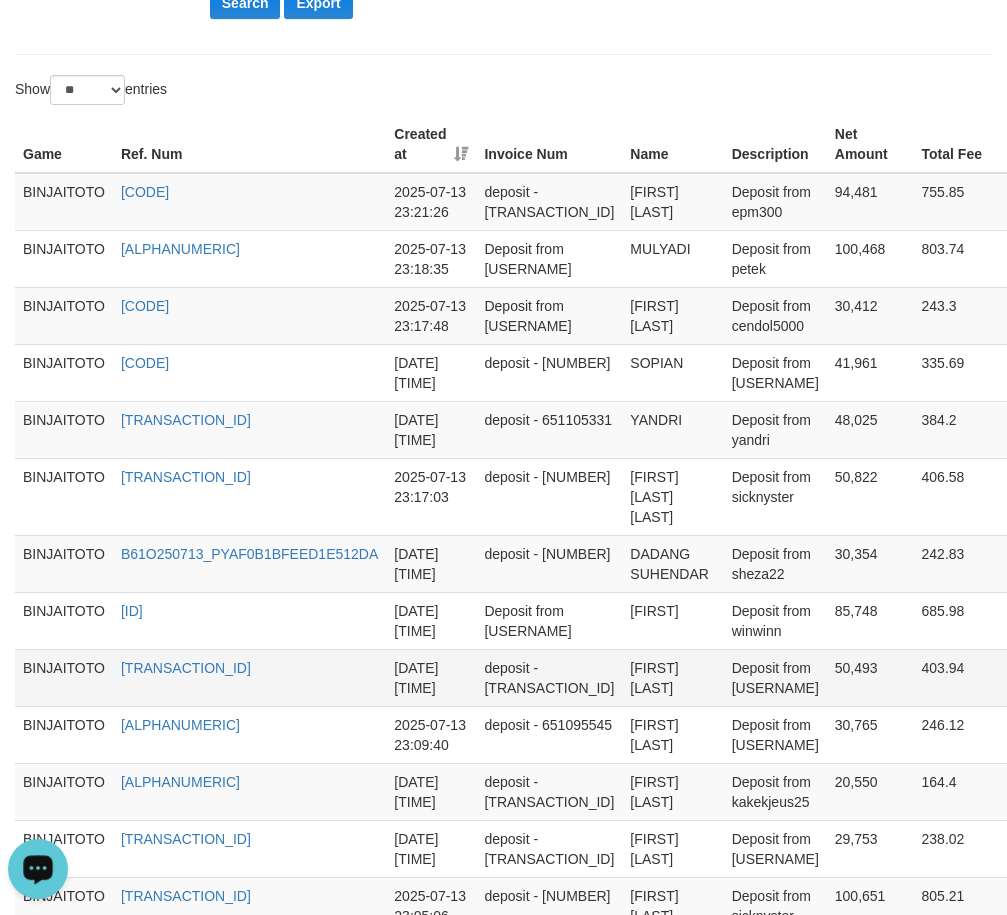 click on "[FIRST] [LAST]" at bounding box center [672, 677] 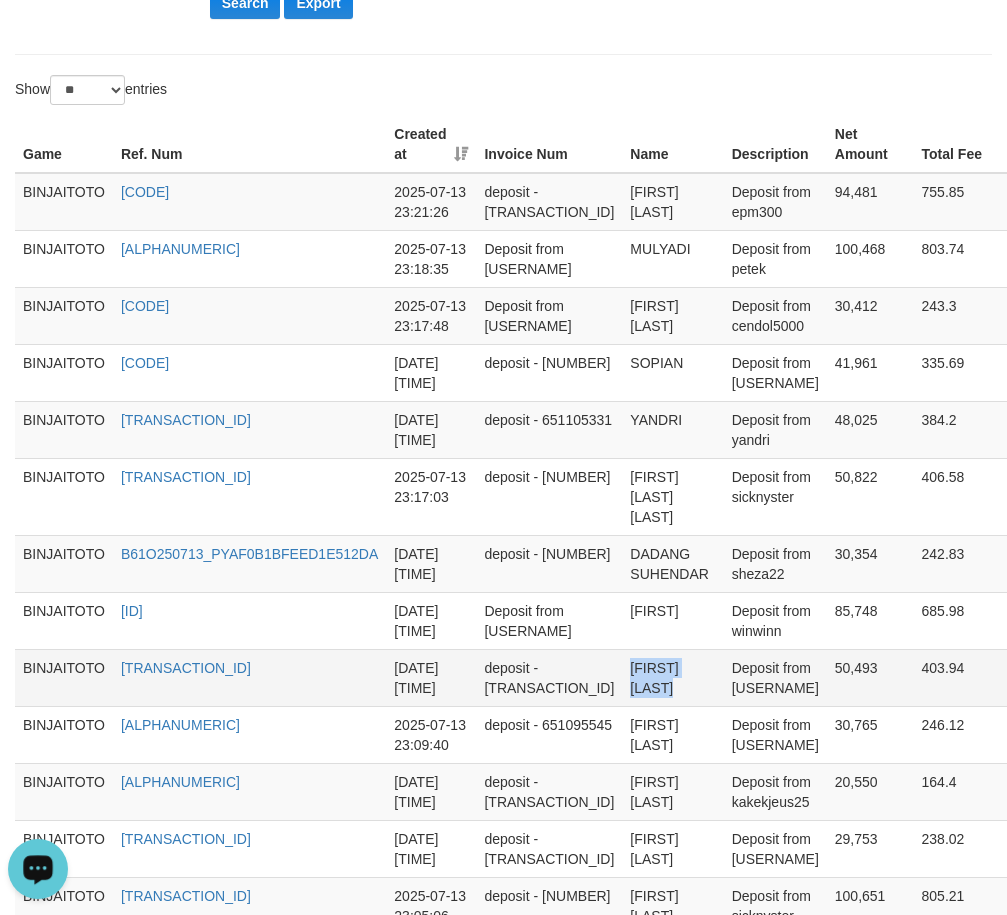 drag, startPoint x: 587, startPoint y: 746, endPoint x: 596, endPoint y: 765, distance: 21.023796 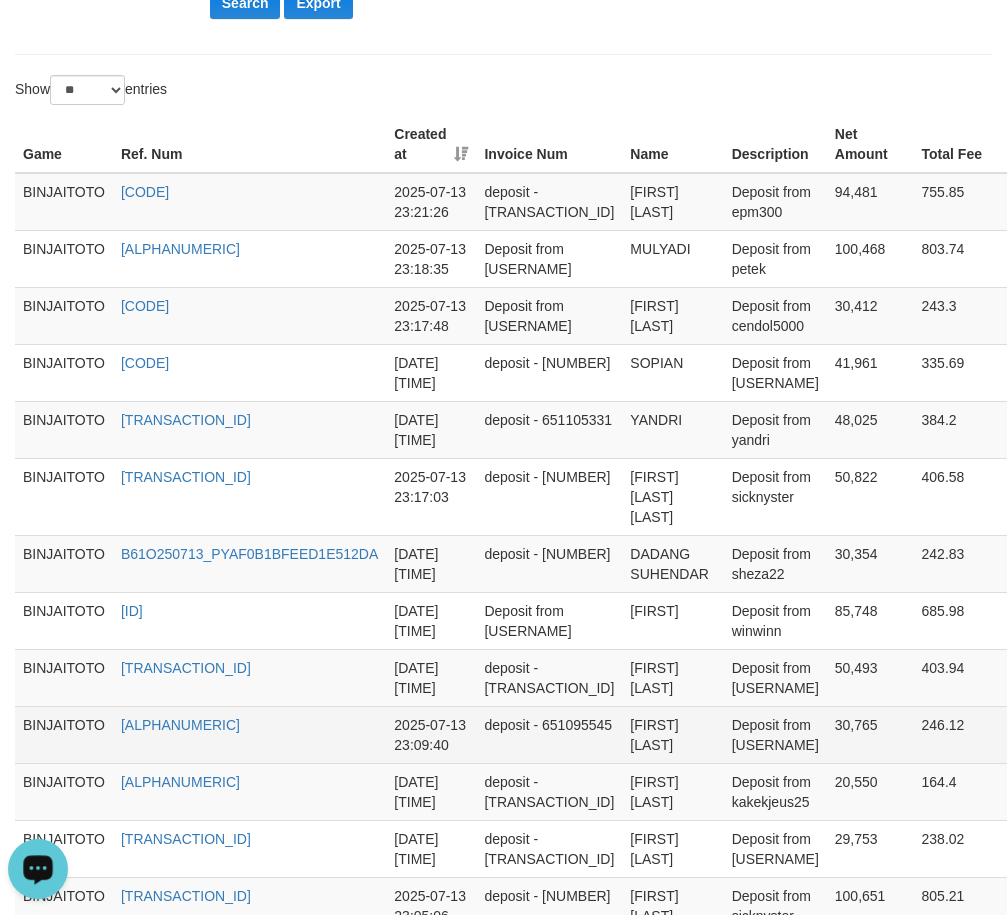click on "[FIRST] [LAST]" at bounding box center (672, 734) 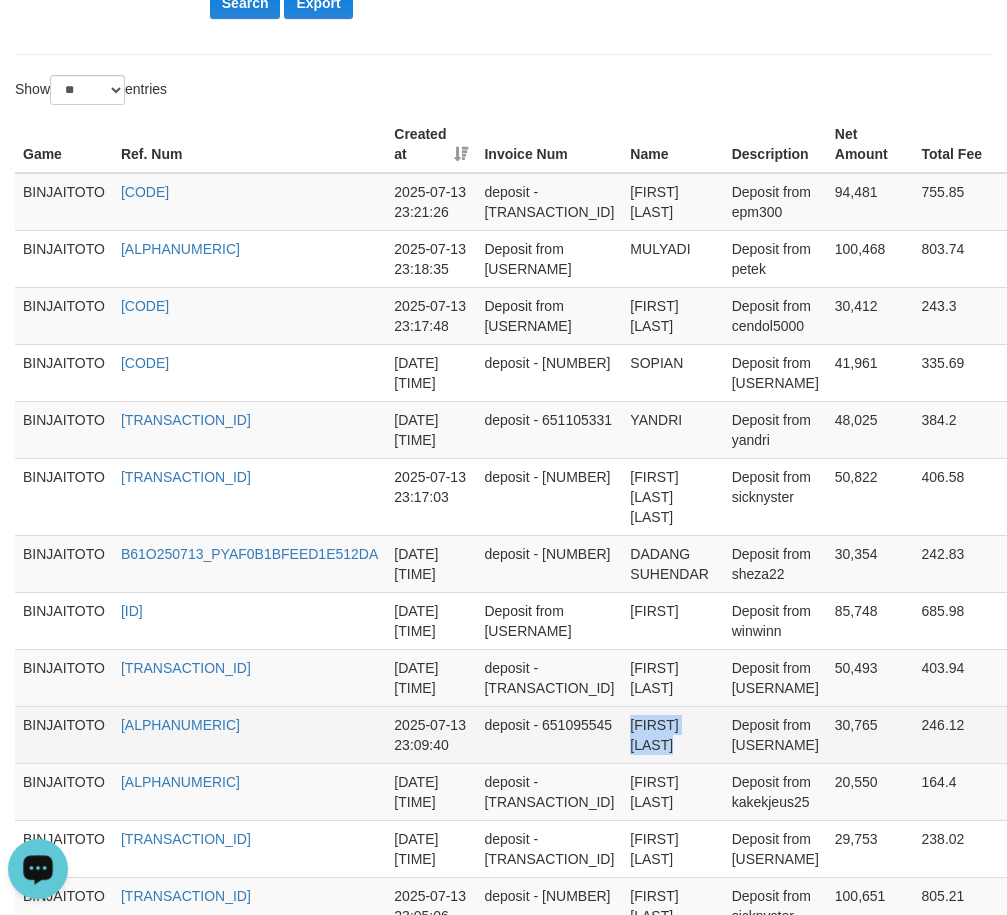 drag, startPoint x: 579, startPoint y: 828, endPoint x: 592, endPoint y: 844, distance: 20.615528 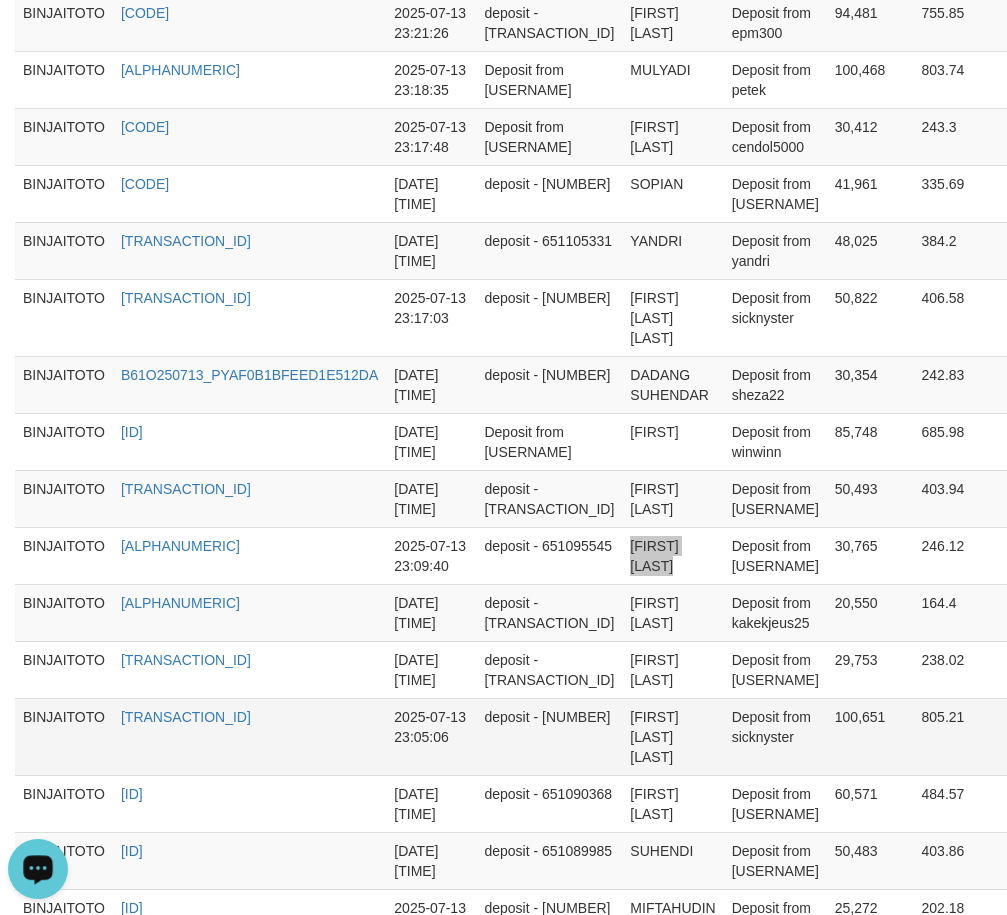 scroll, scrollTop: 857, scrollLeft: 0, axis: vertical 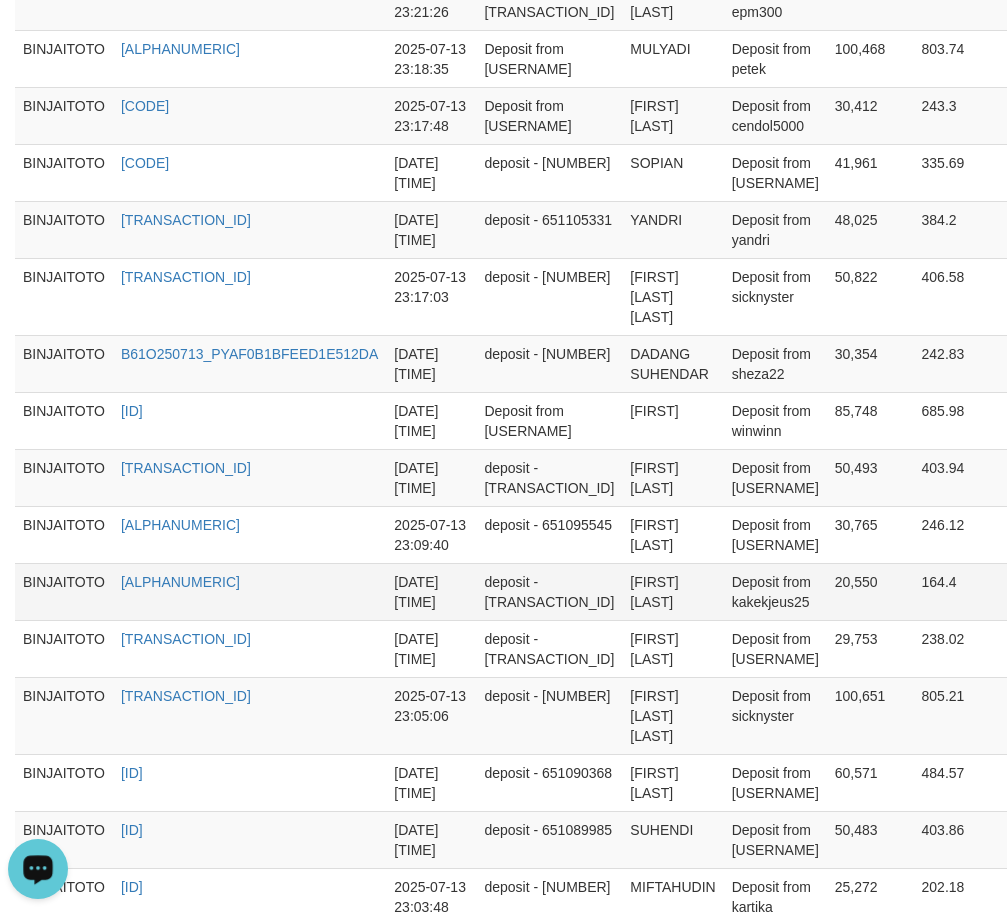 click on "[FIRST] [LAST]" at bounding box center [672, 591] 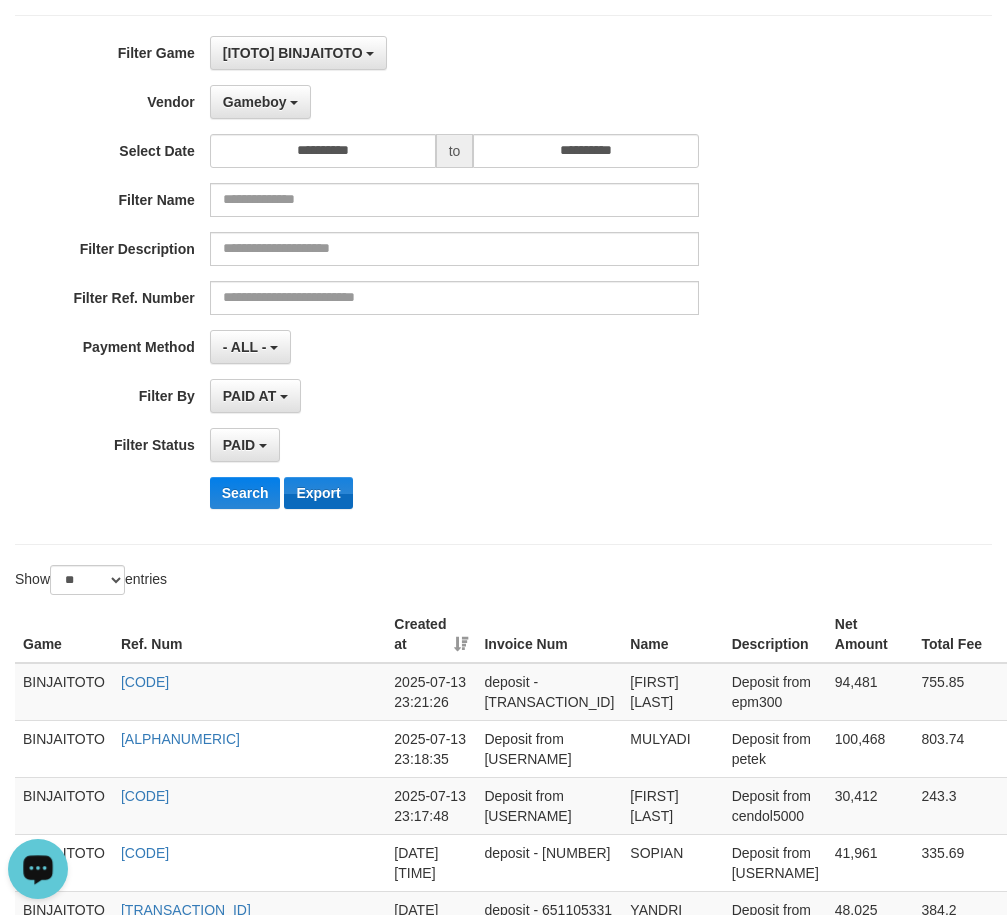 scroll, scrollTop: 300, scrollLeft: 0, axis: vertical 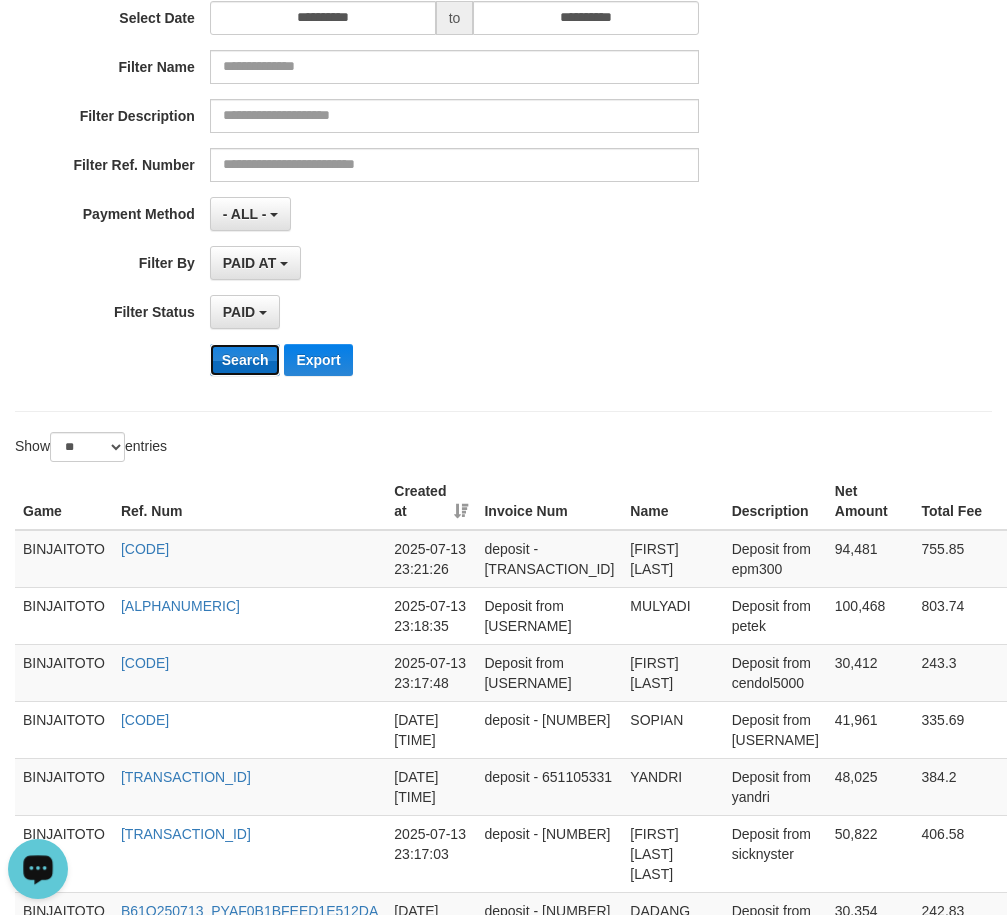 click on "Search" at bounding box center (245, 360) 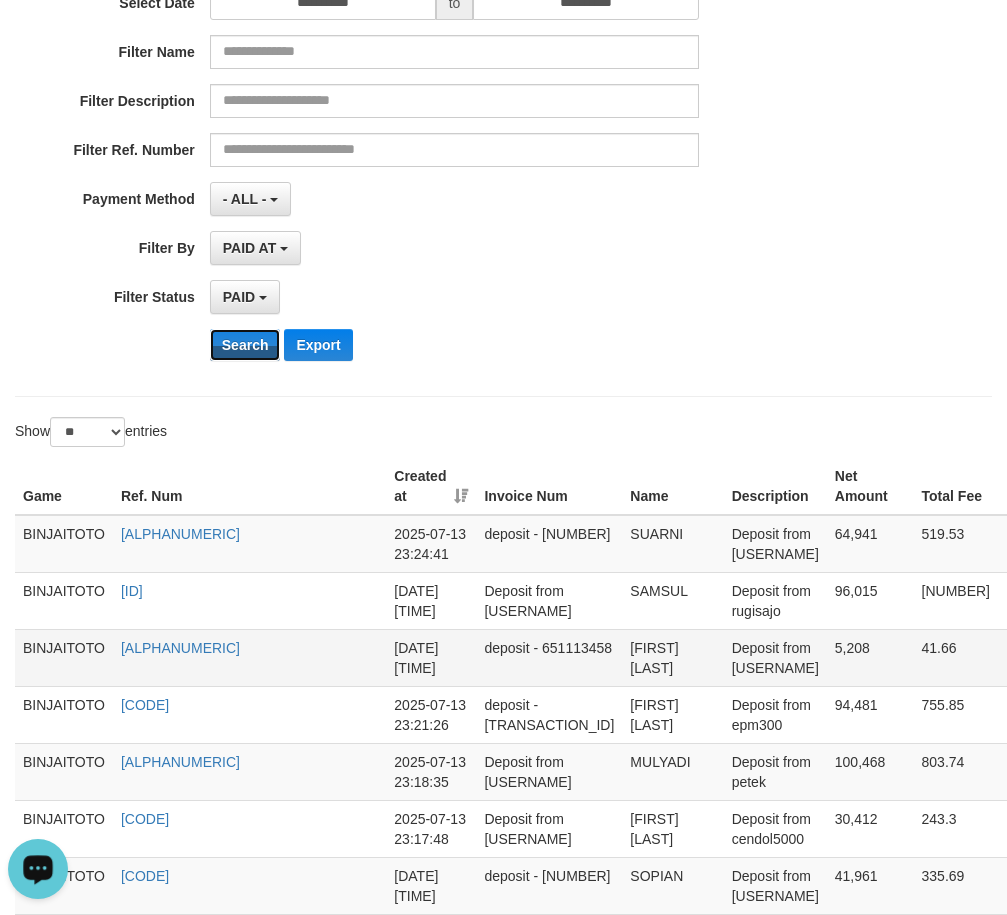 scroll, scrollTop: 600, scrollLeft: 0, axis: vertical 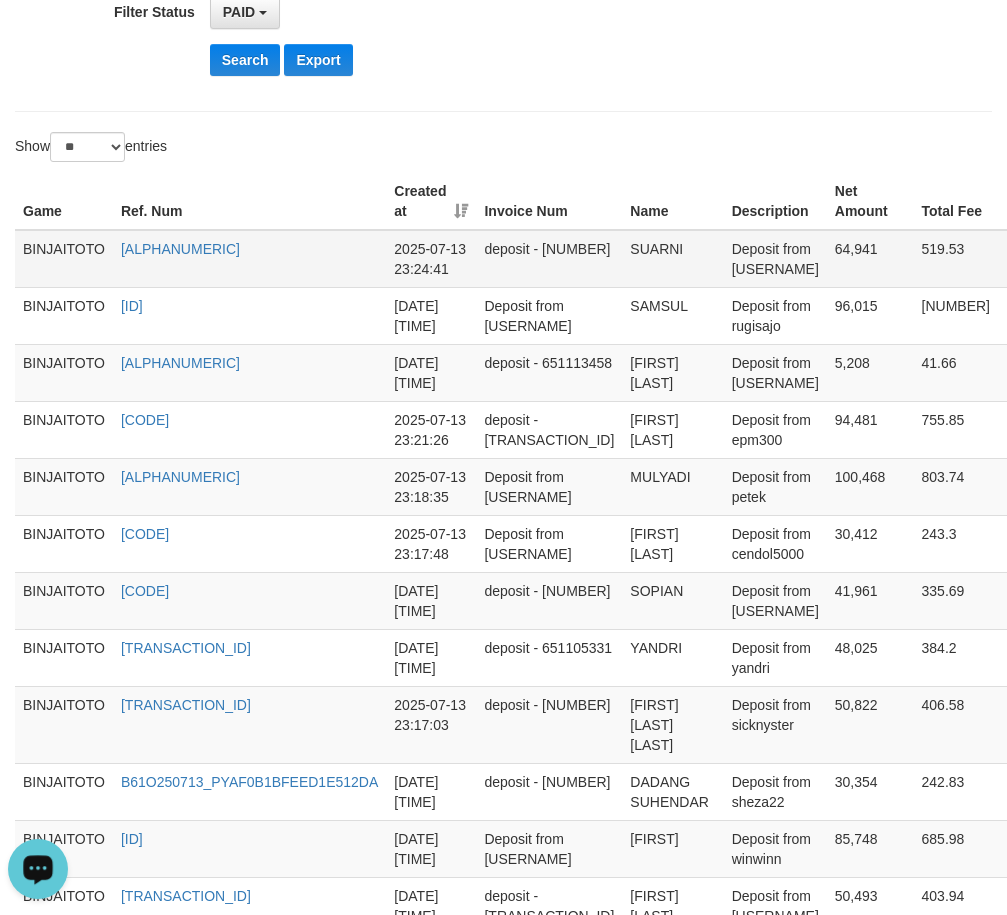 click on "SUARNI" at bounding box center [672, 259] 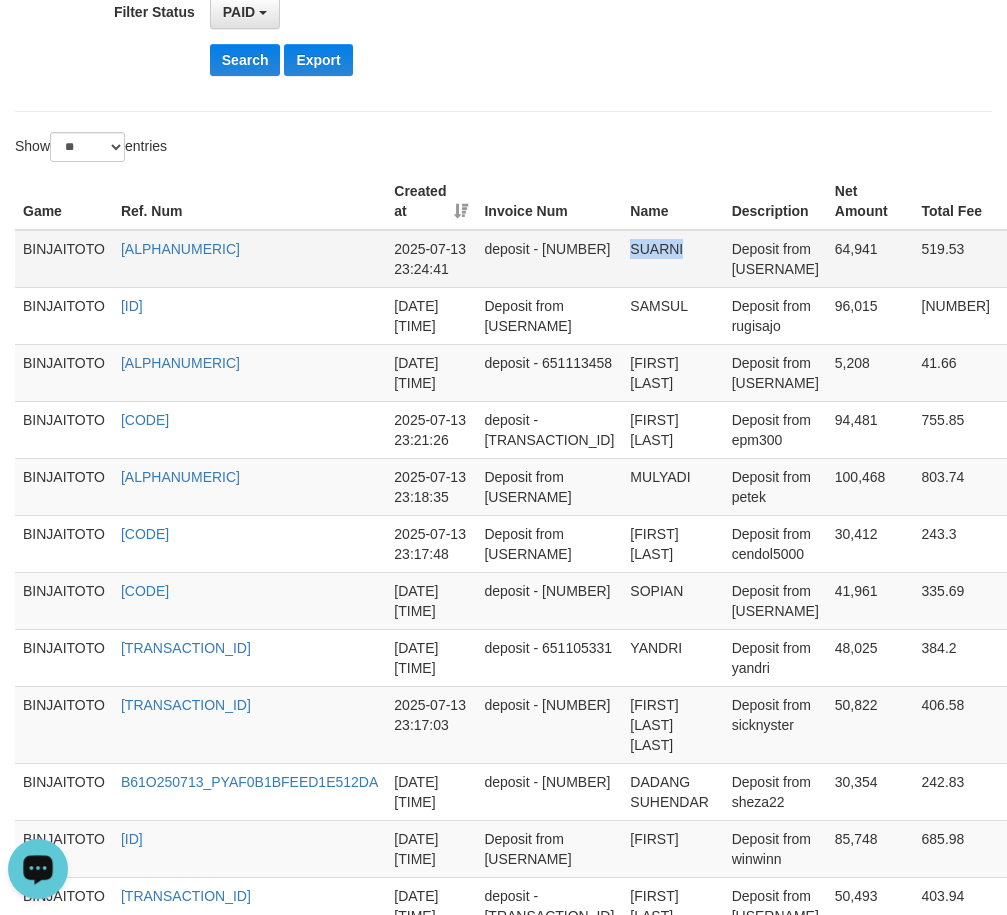 click on "SUARNI" at bounding box center (672, 259) 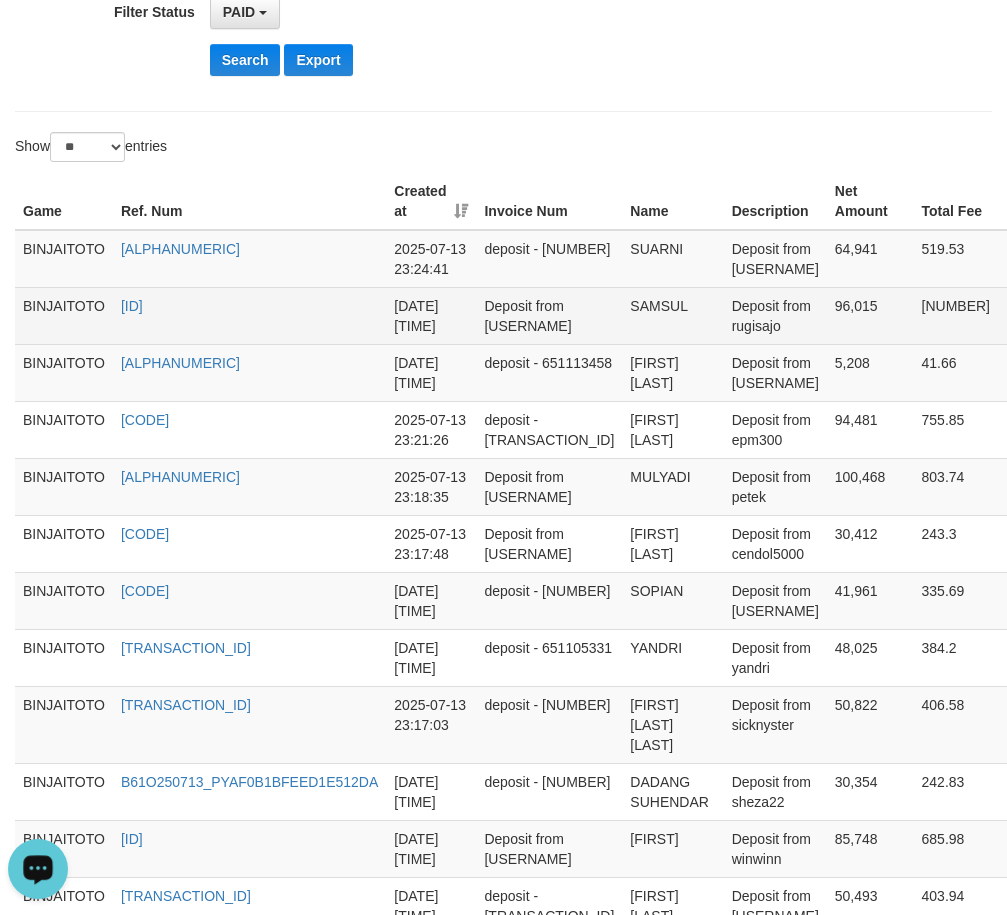 click on "SAMSUL" at bounding box center (672, 315) 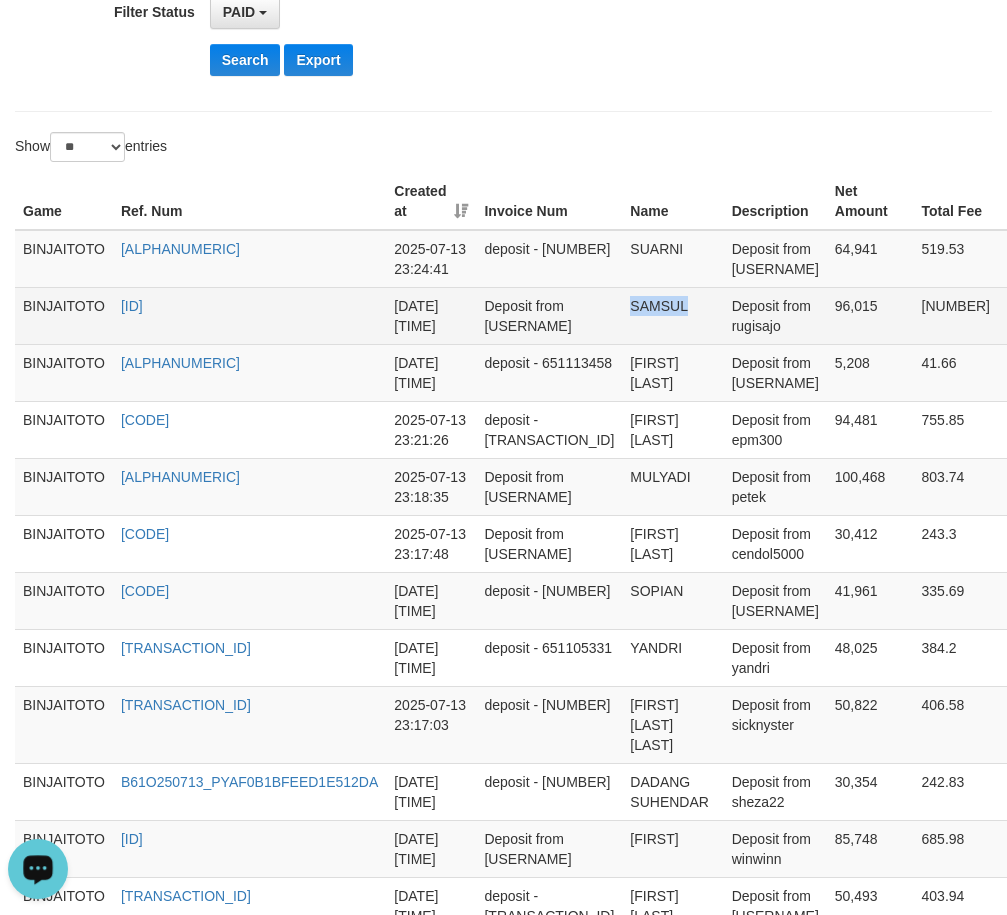 click on "SAMSUL" at bounding box center (672, 315) 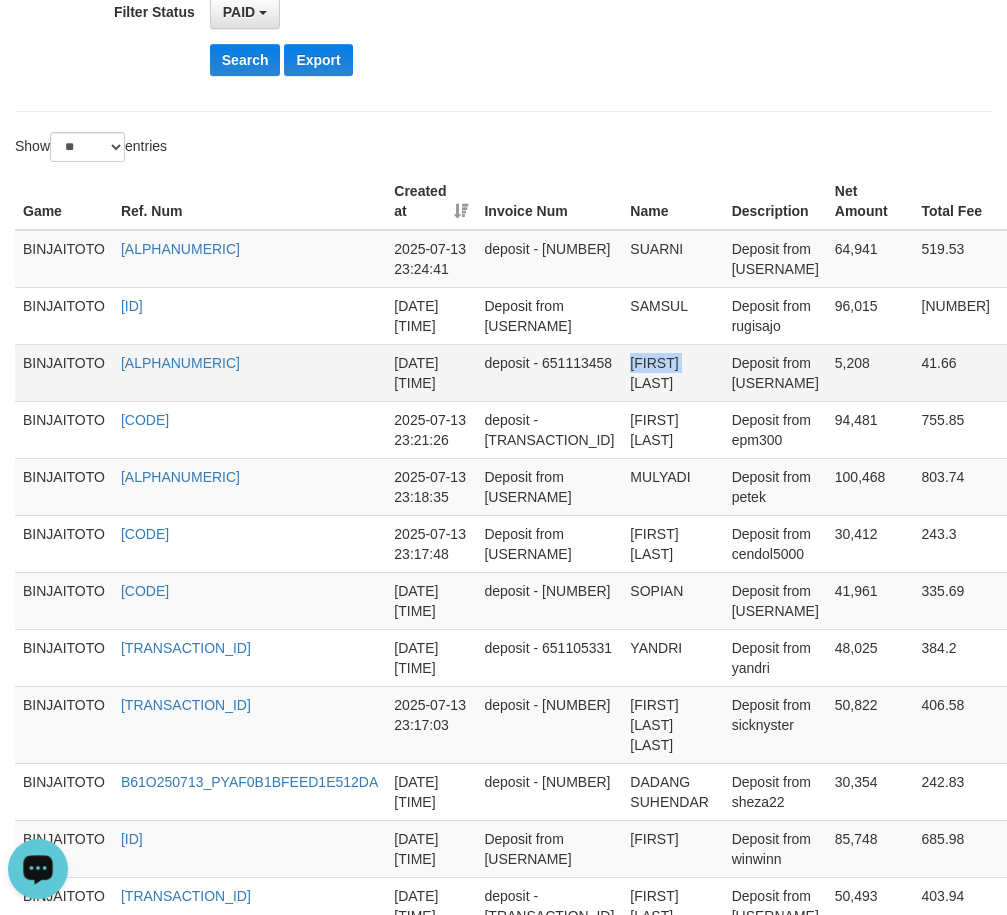 drag, startPoint x: 568, startPoint y: 404, endPoint x: 642, endPoint y: 404, distance: 74 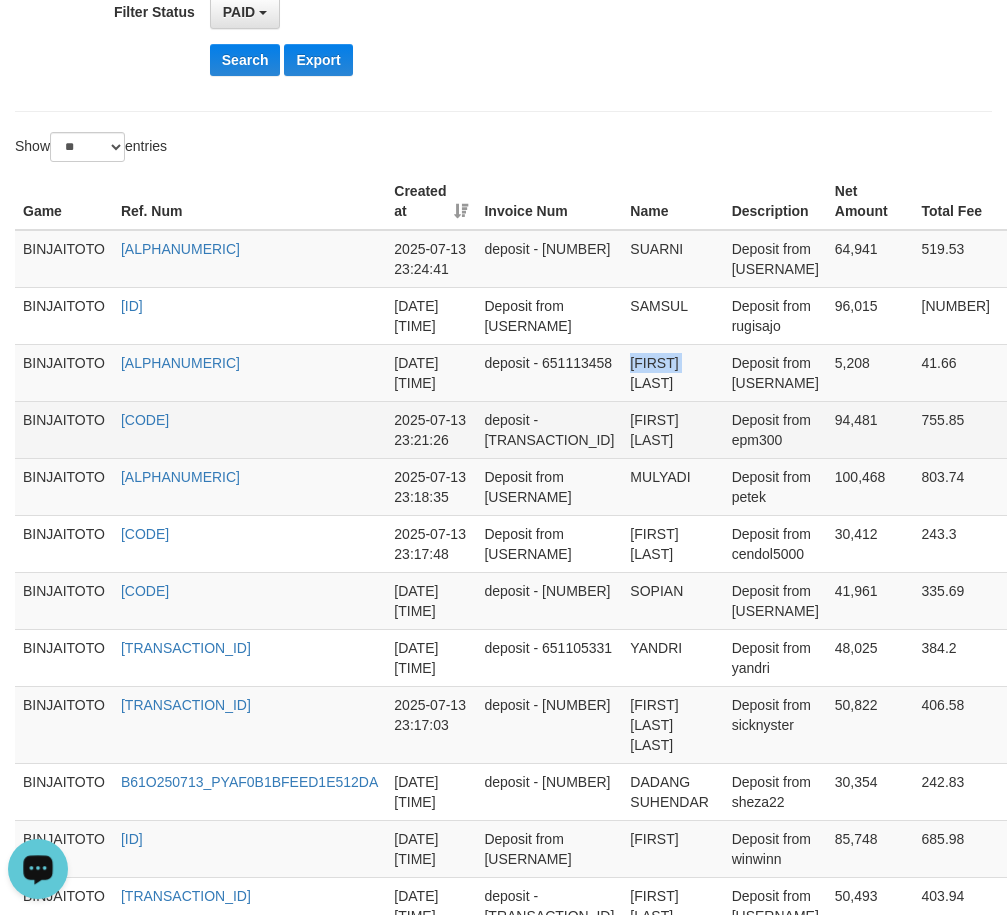 click on "[FIRST] [LAST]" at bounding box center [672, 429] 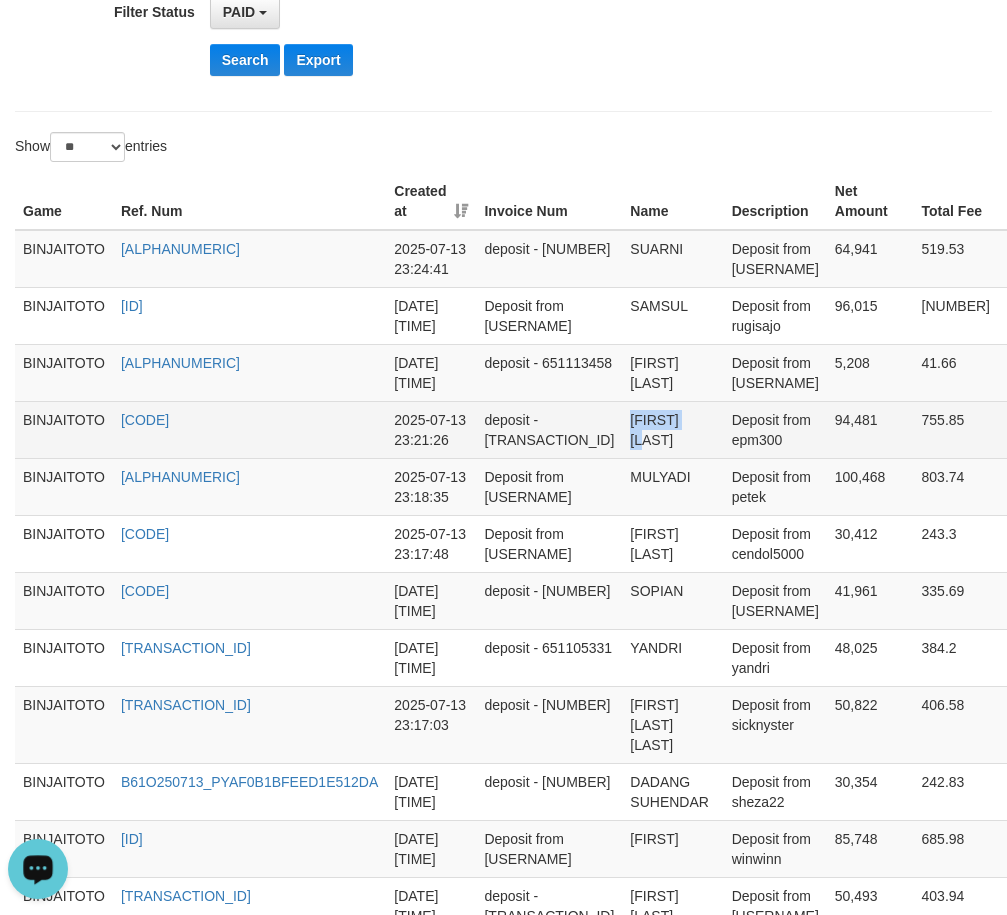 drag, startPoint x: 579, startPoint y: 461, endPoint x: 616, endPoint y: 457, distance: 37.215588 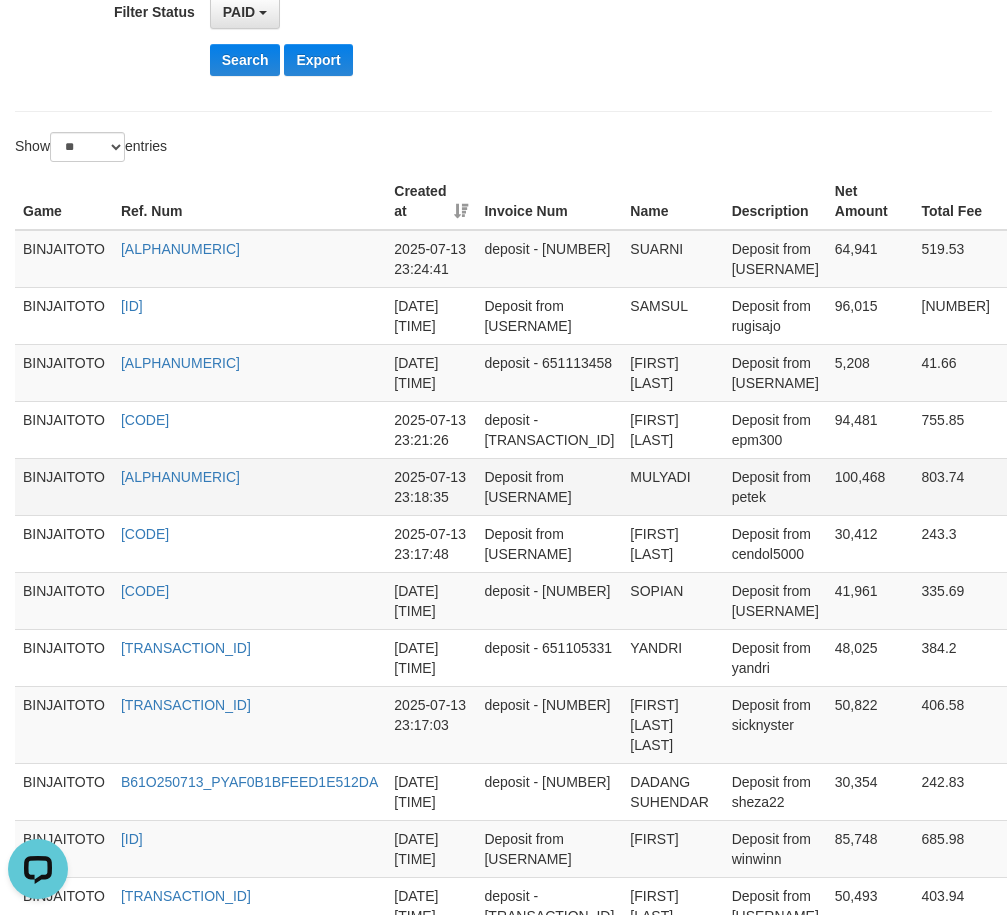 click on "MULYADI" at bounding box center (672, 486) 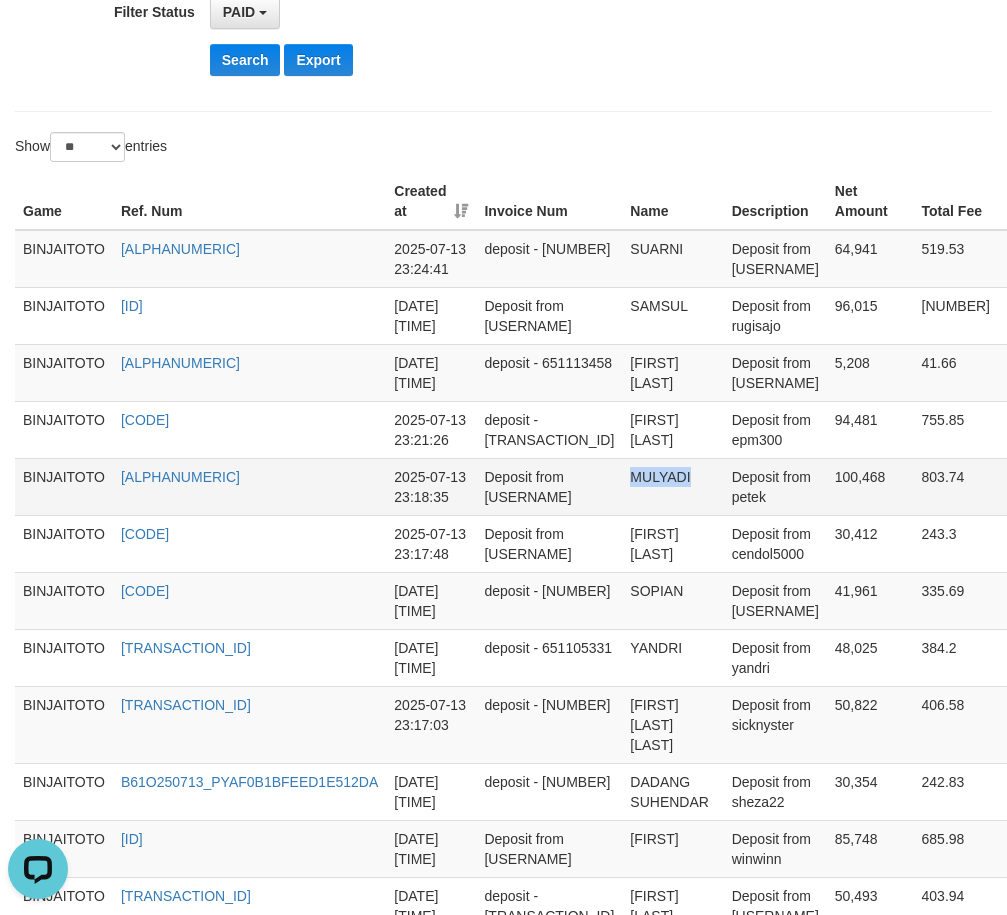 click on "MULYADI" at bounding box center [672, 486] 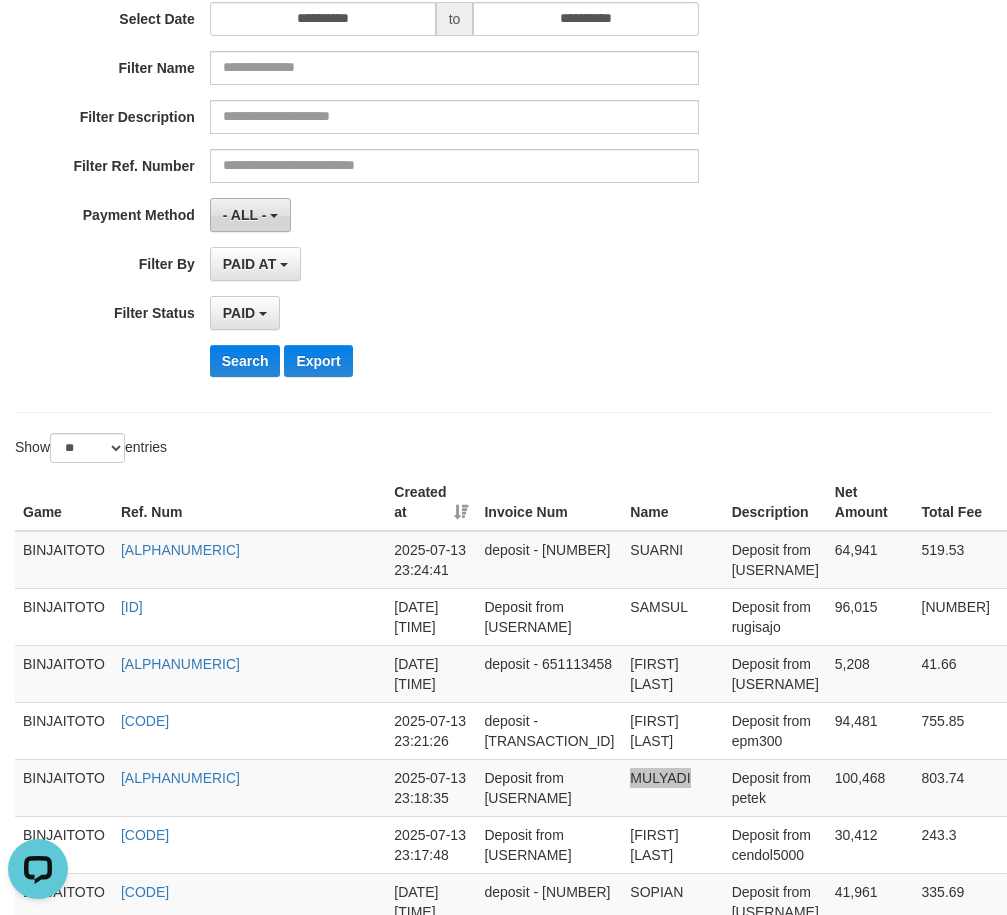 scroll, scrollTop: 0, scrollLeft: 0, axis: both 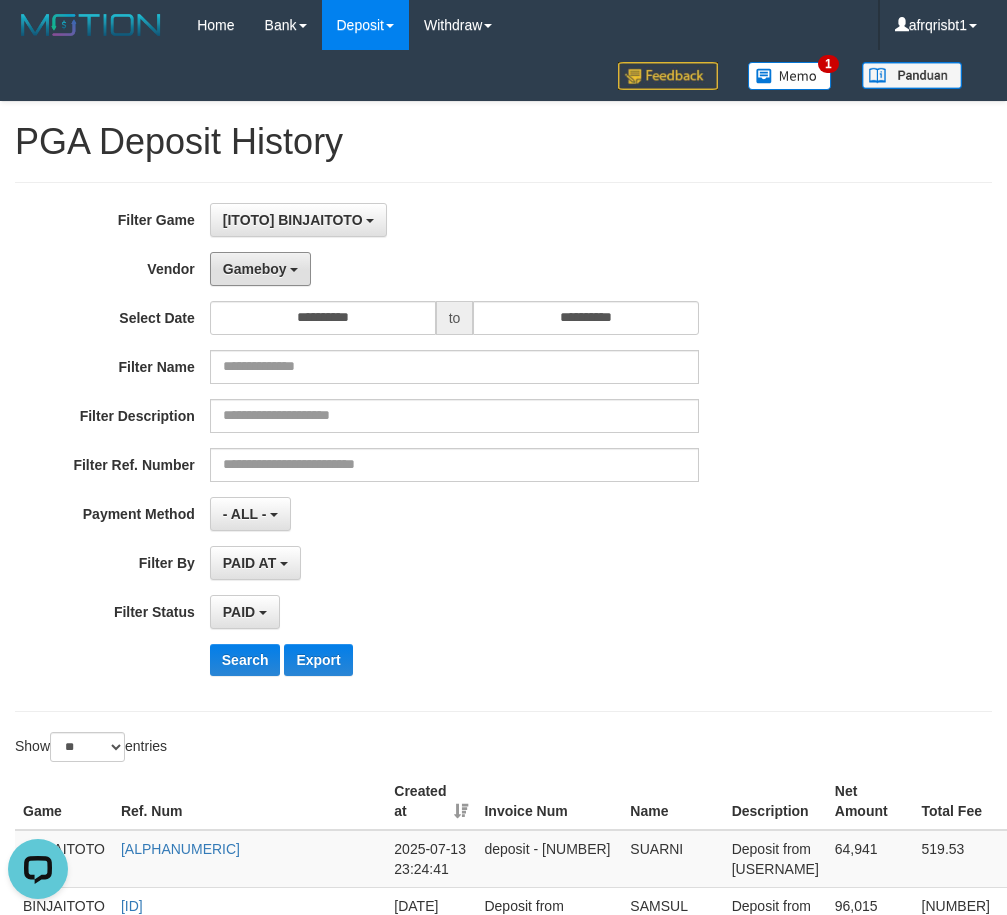 drag, startPoint x: 297, startPoint y: 271, endPoint x: 278, endPoint y: 339, distance: 70.60453 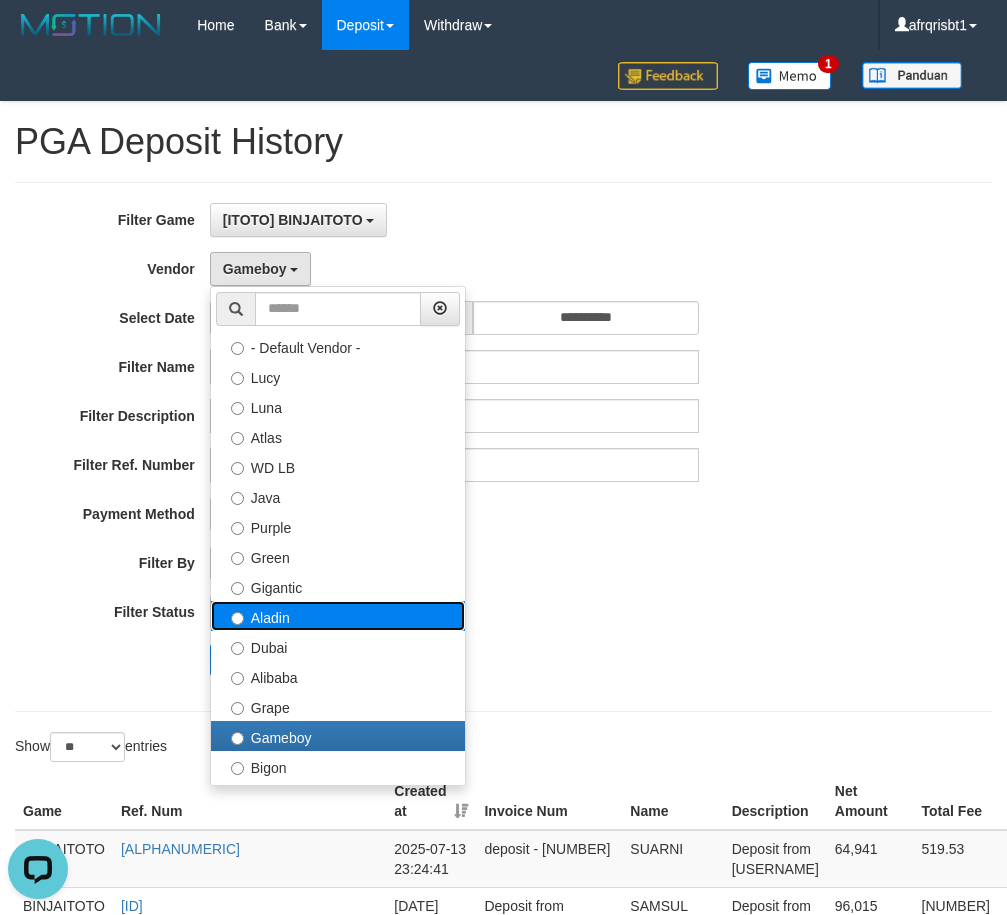 click on "Aladin" at bounding box center [338, 616] 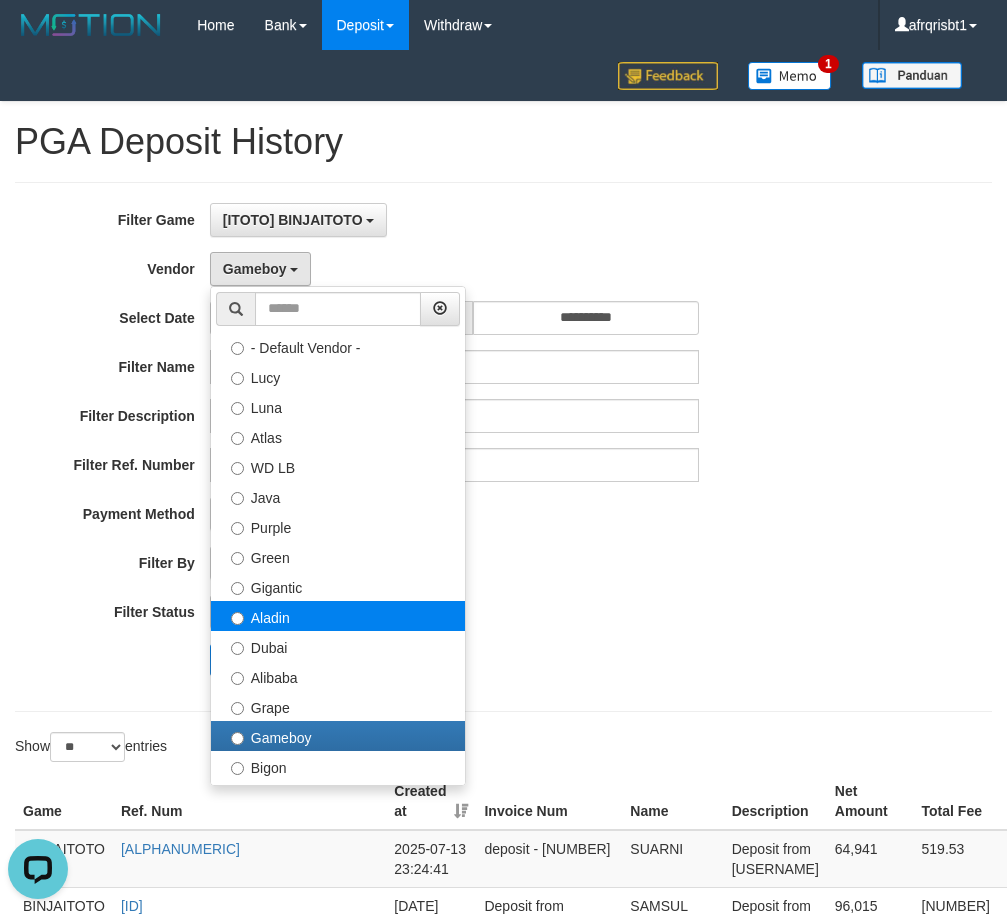 select on "**********" 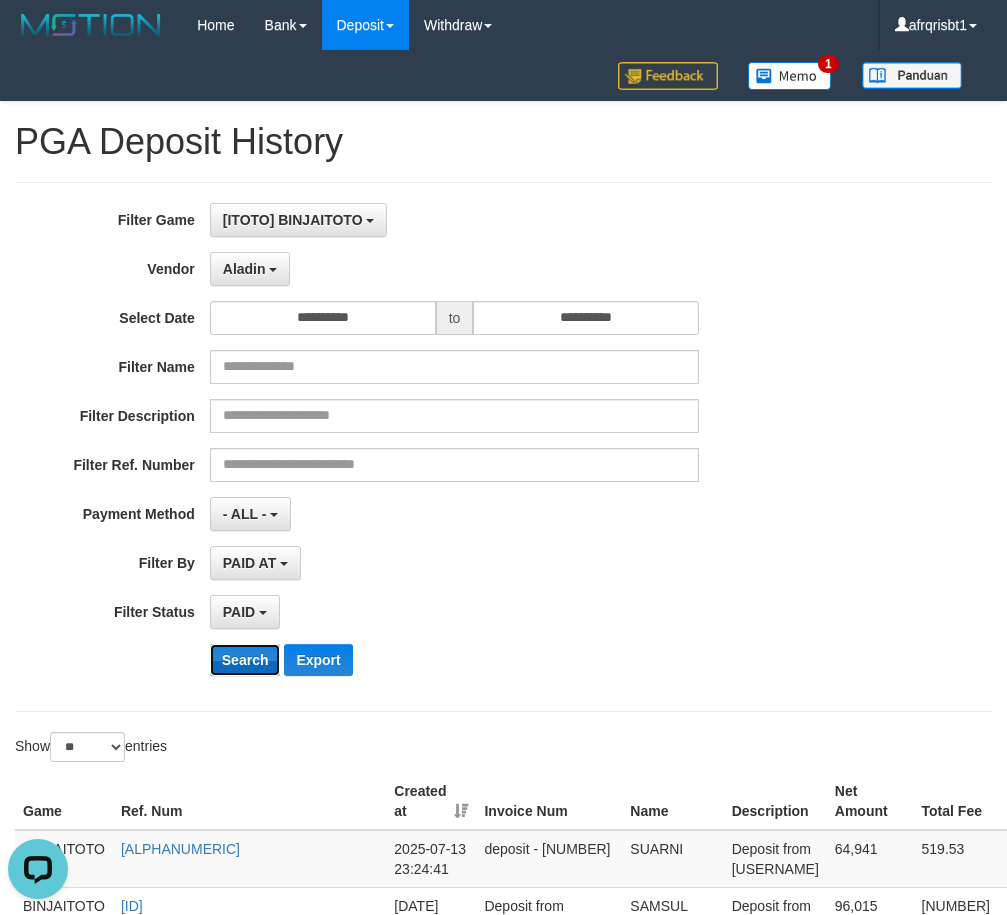 click on "Search" at bounding box center (245, 660) 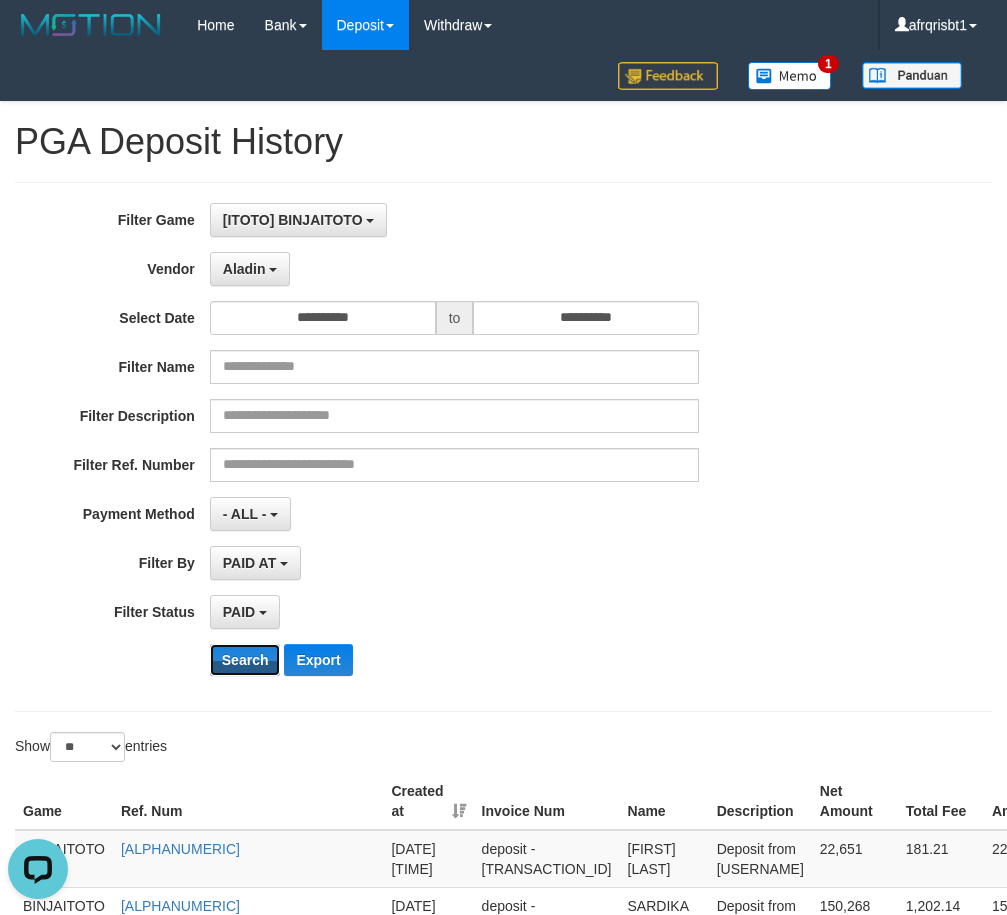 scroll, scrollTop: 200, scrollLeft: 0, axis: vertical 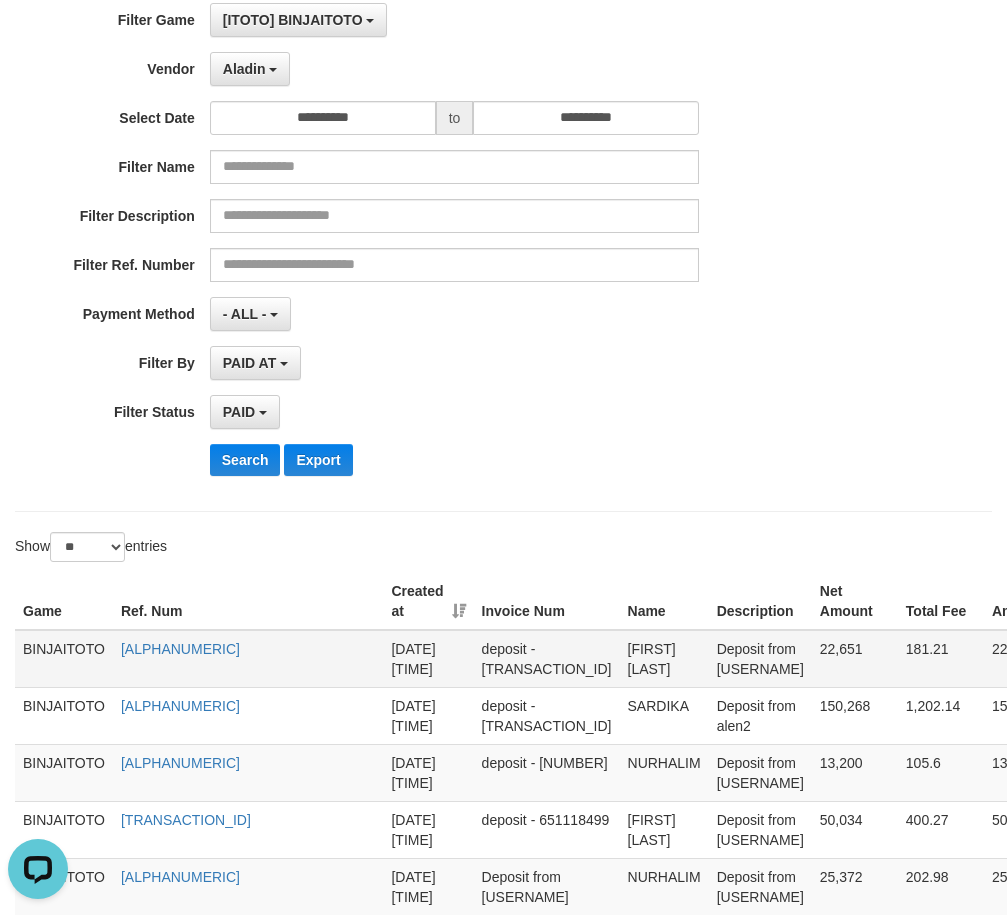 click on "[FIRST] [LAST]" at bounding box center (664, 659) 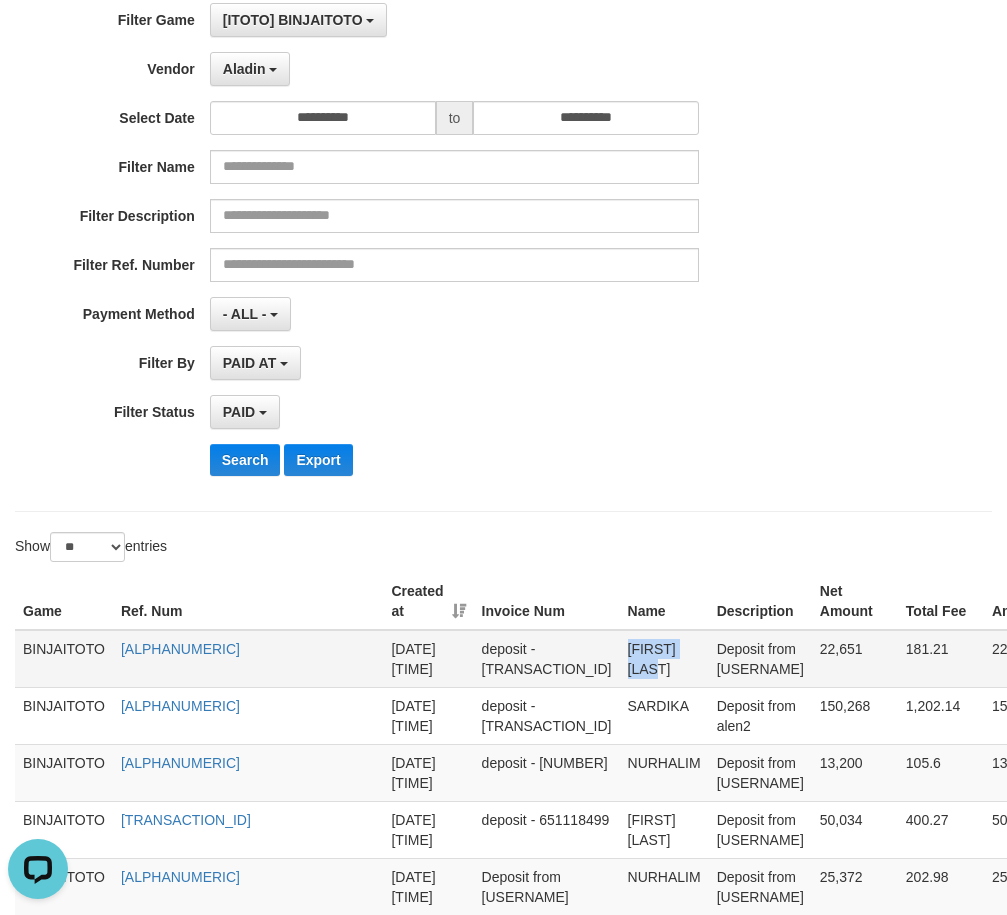drag, startPoint x: 583, startPoint y: 649, endPoint x: 599, endPoint y: 674, distance: 29.681644 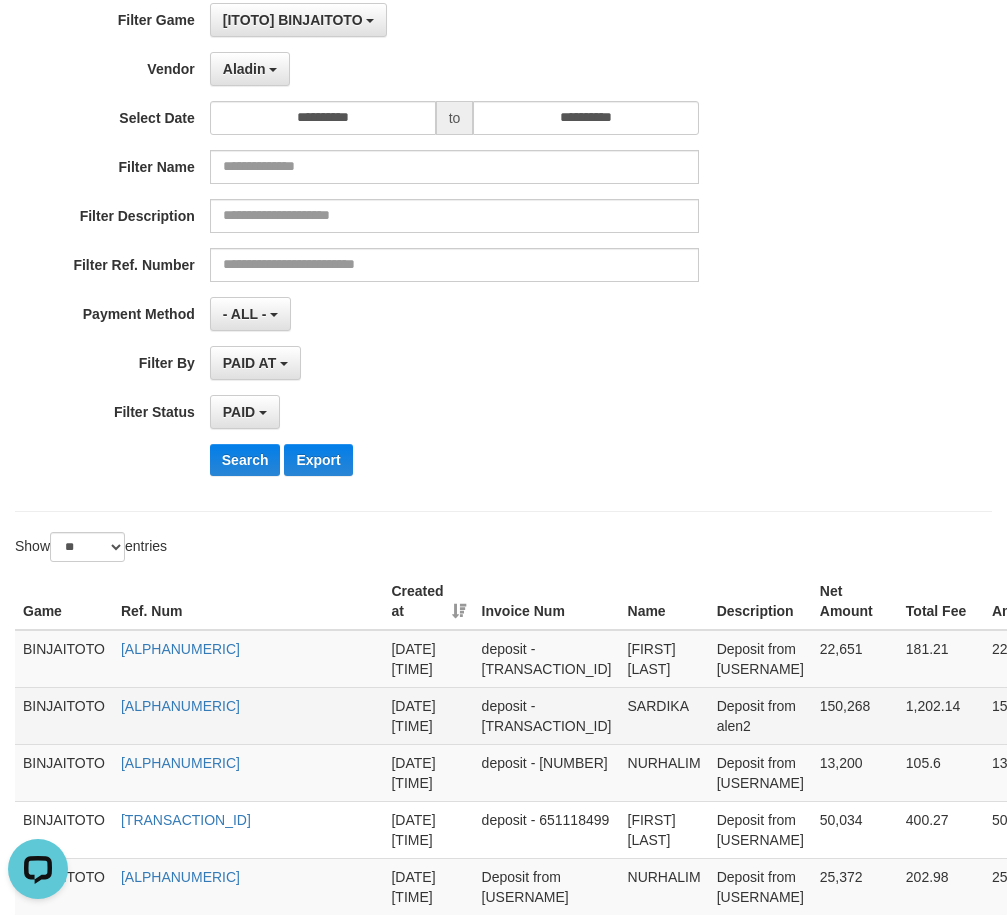 click on "SARDIKA" at bounding box center [664, 715] 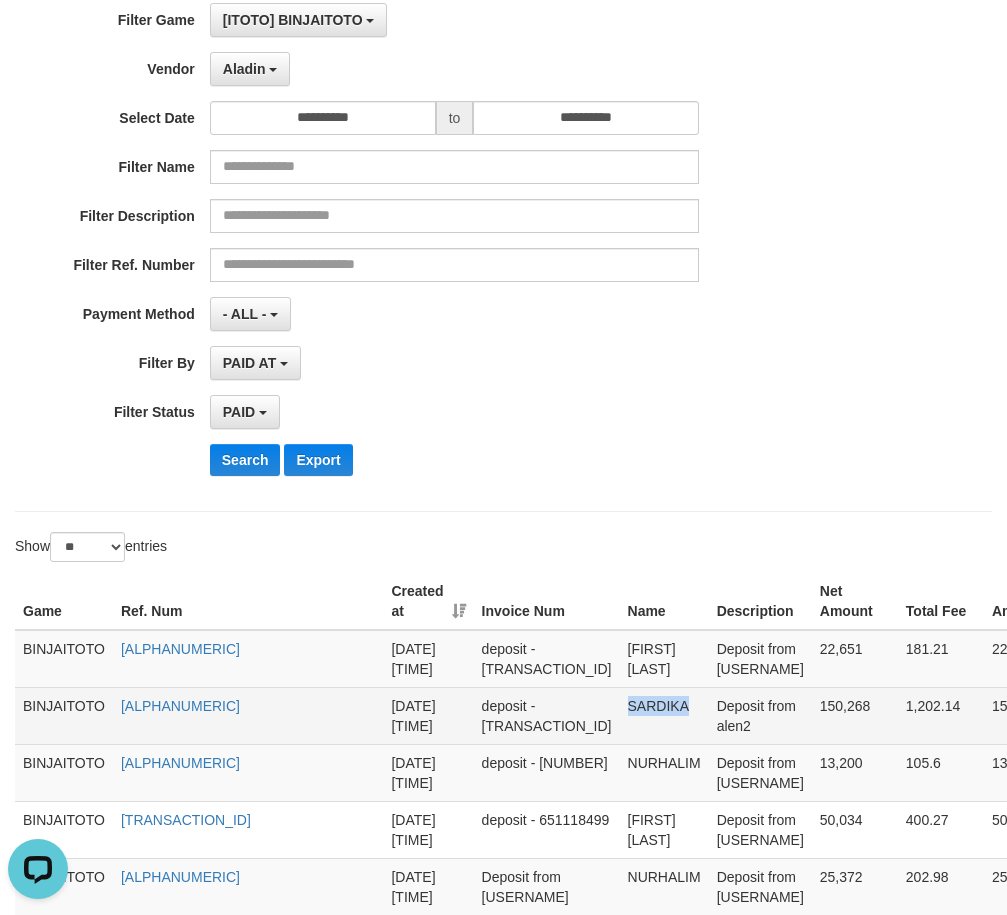 click on "SARDIKA" at bounding box center [664, 715] 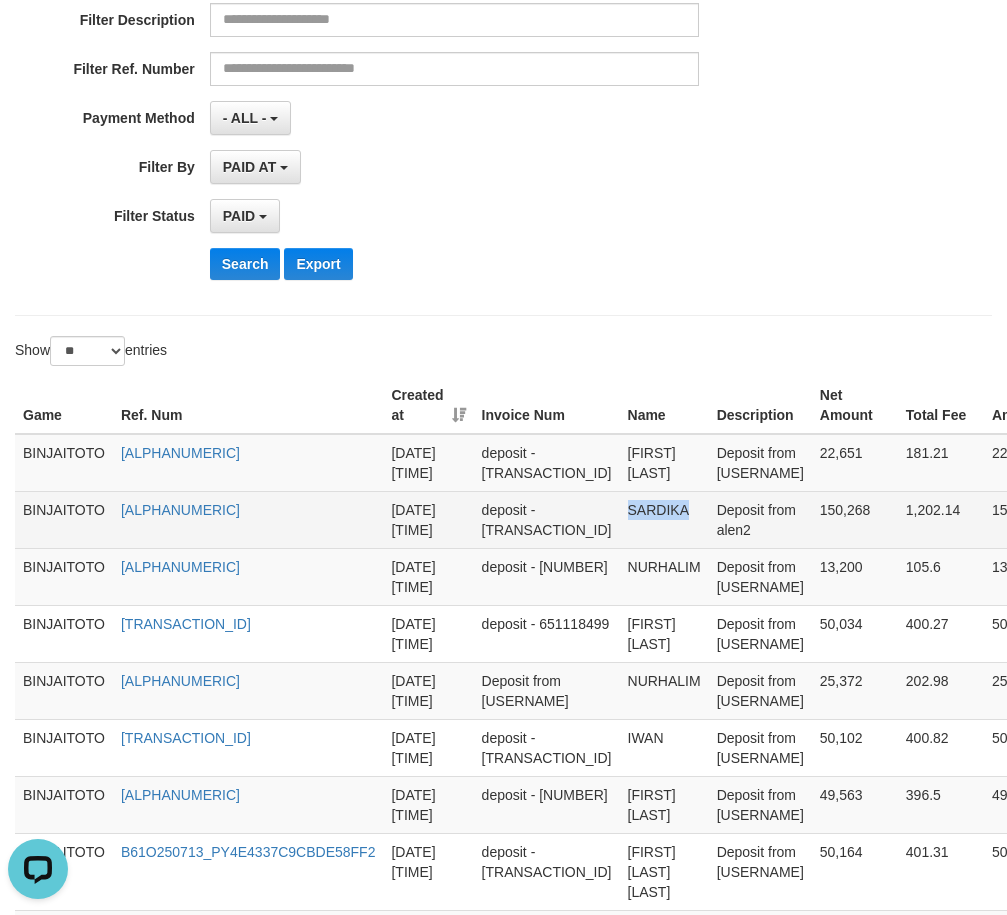 scroll, scrollTop: 400, scrollLeft: 0, axis: vertical 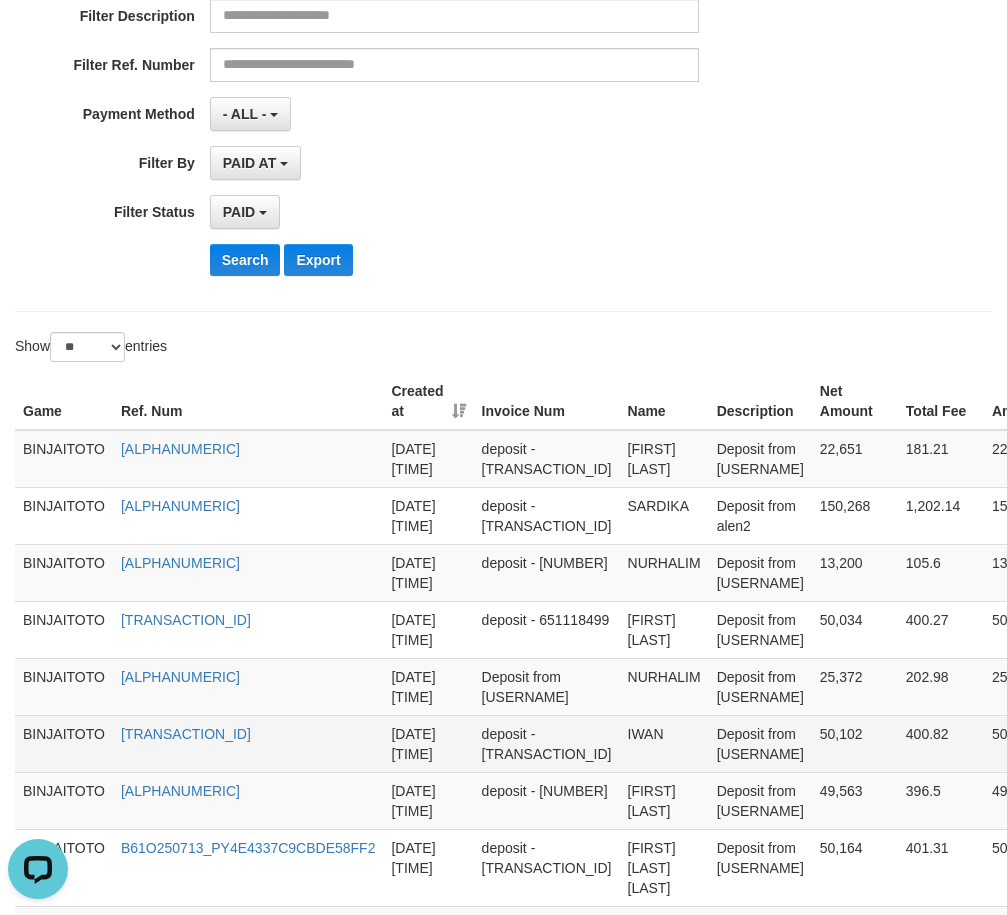 click on "IWAN" at bounding box center [664, 743] 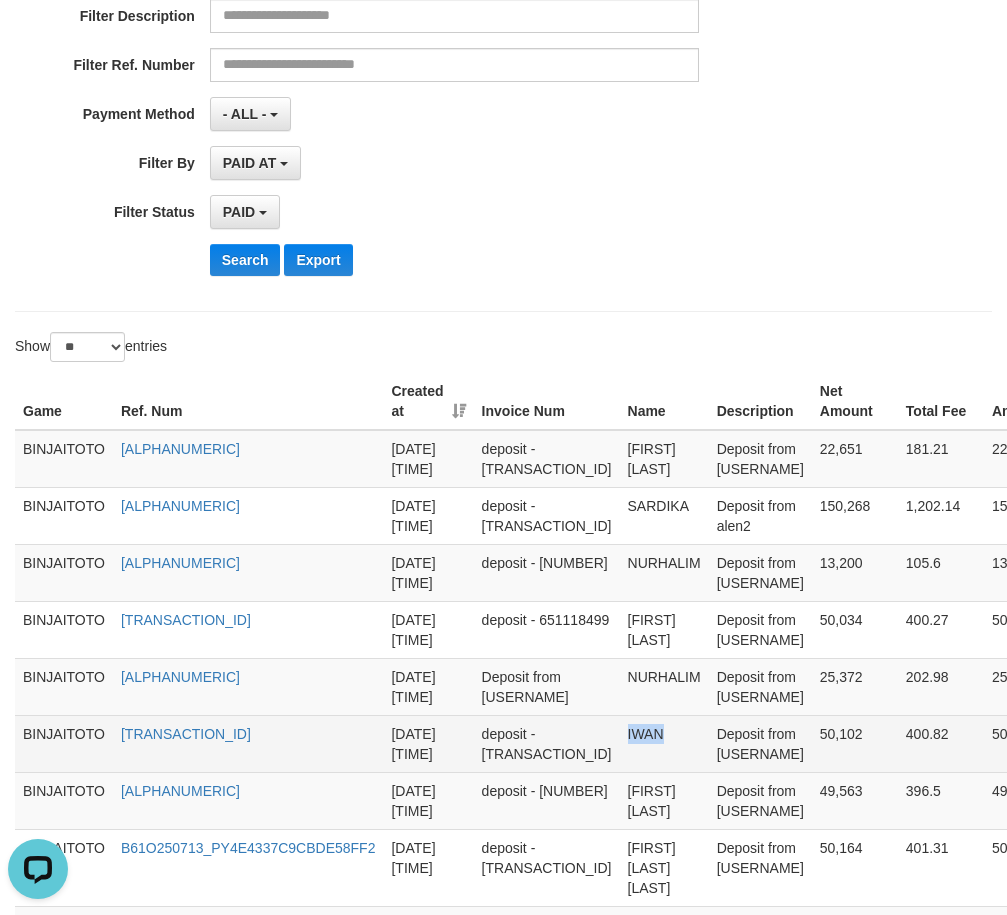 click on "IWAN" at bounding box center [664, 743] 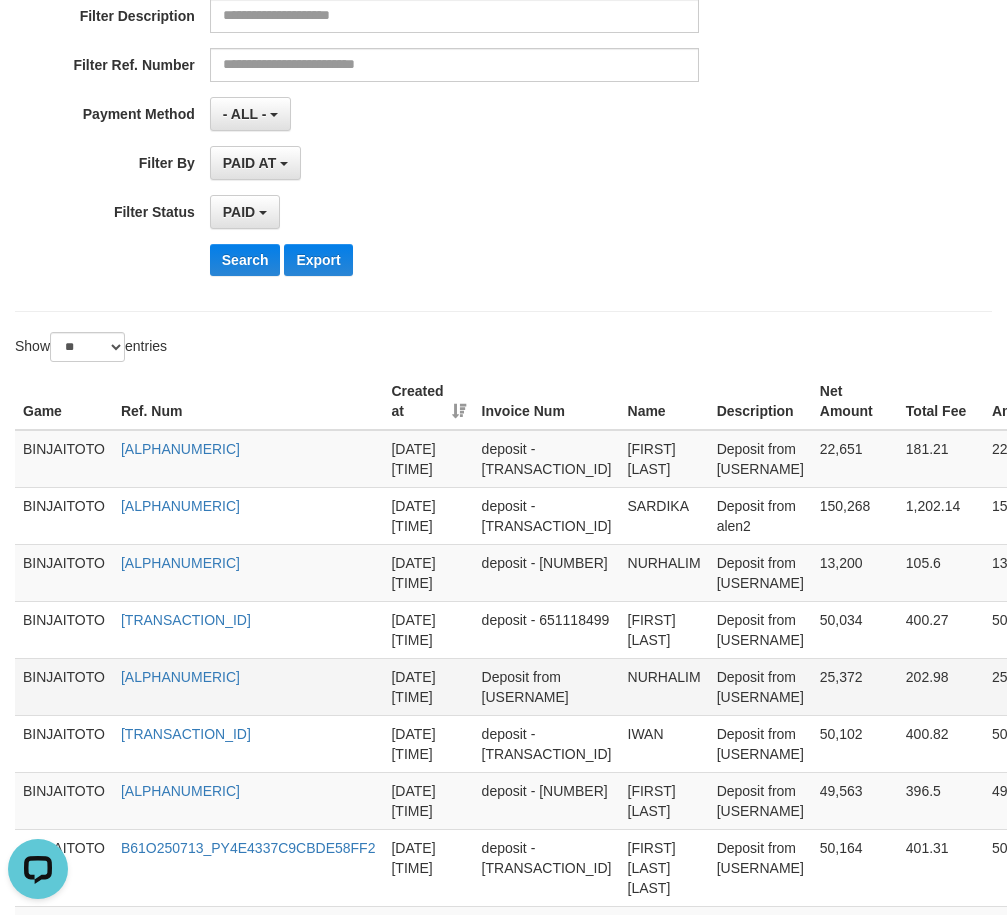 click on "NURHALIM" at bounding box center [664, 686] 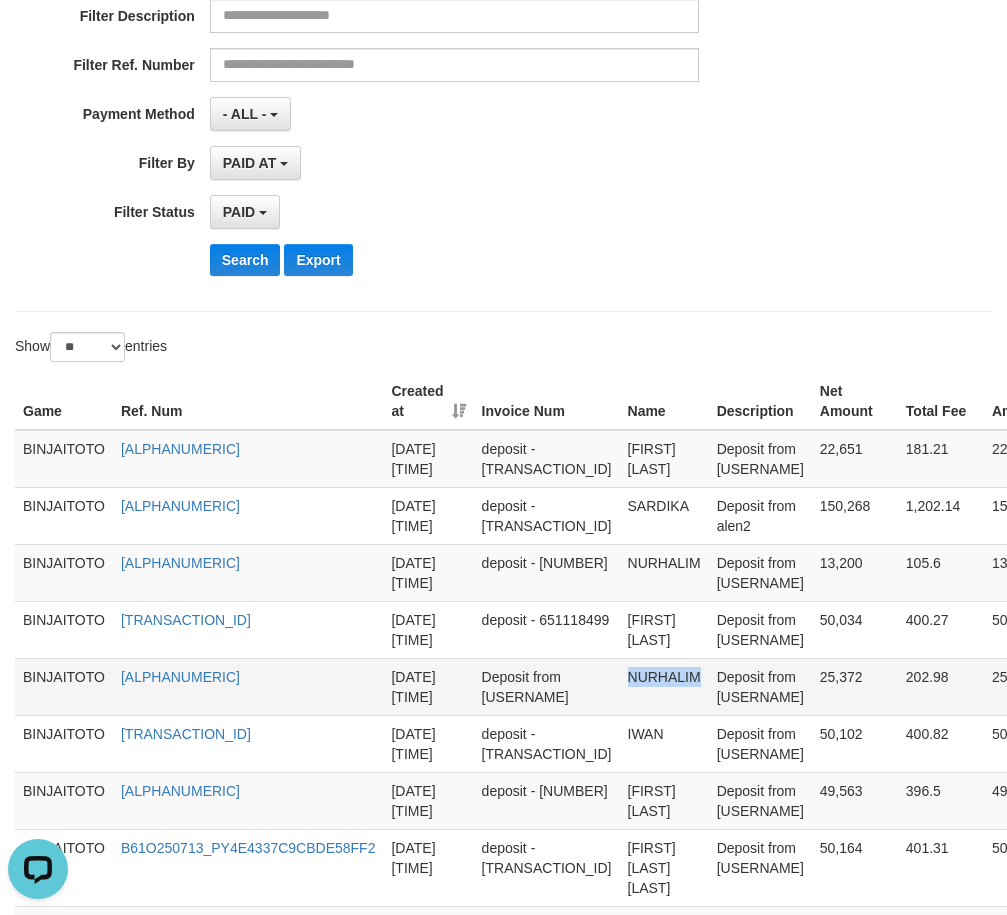 click on "NURHALIM" at bounding box center [664, 686] 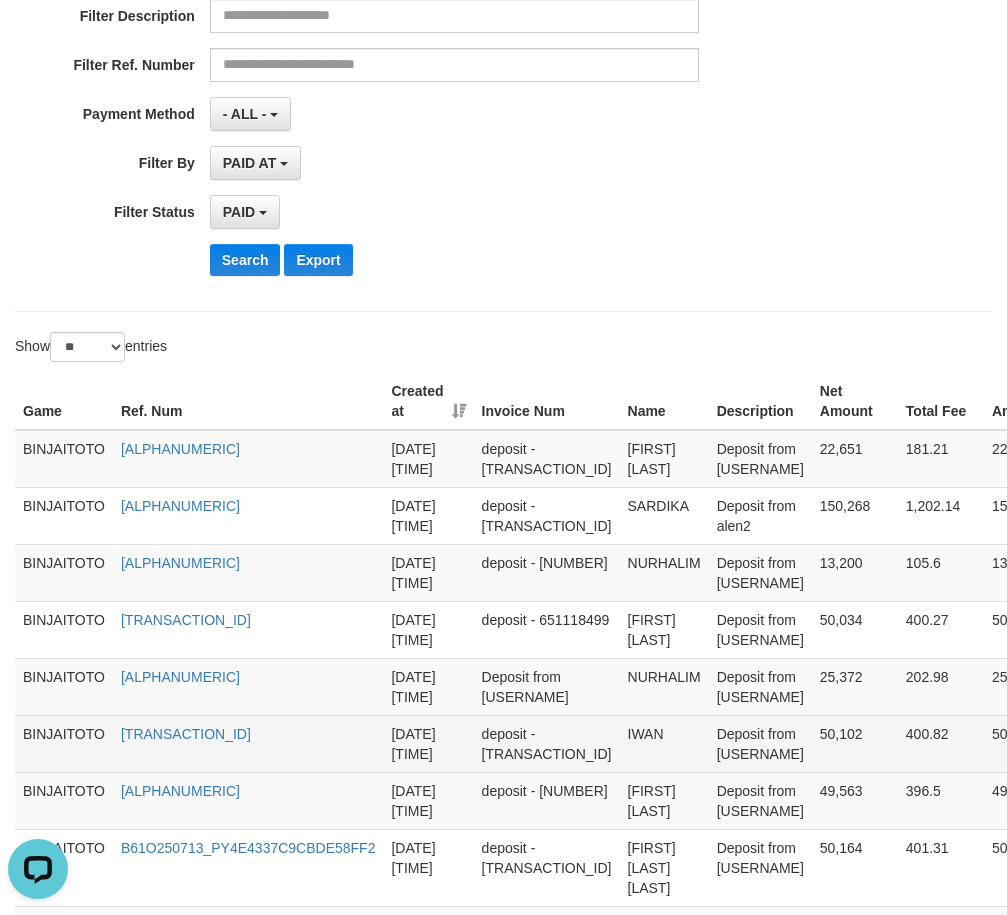 click on "IWAN" at bounding box center [664, 743] 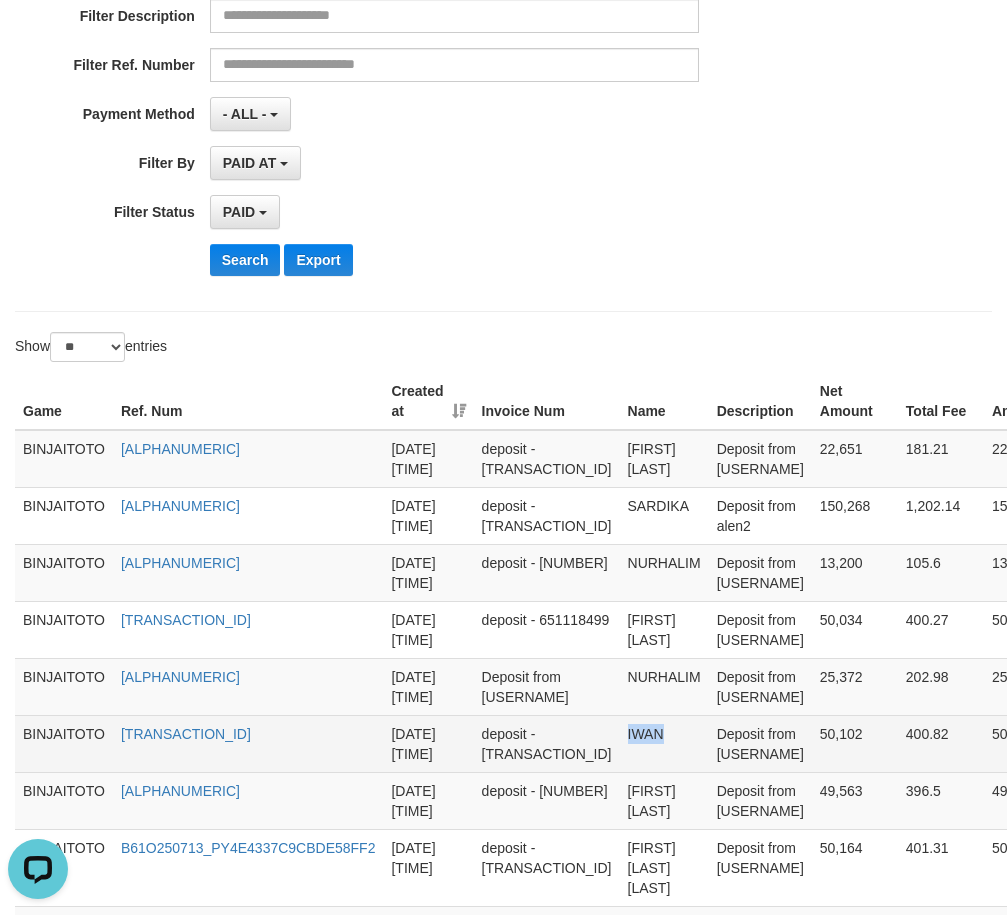 click on "IWAN" at bounding box center [664, 743] 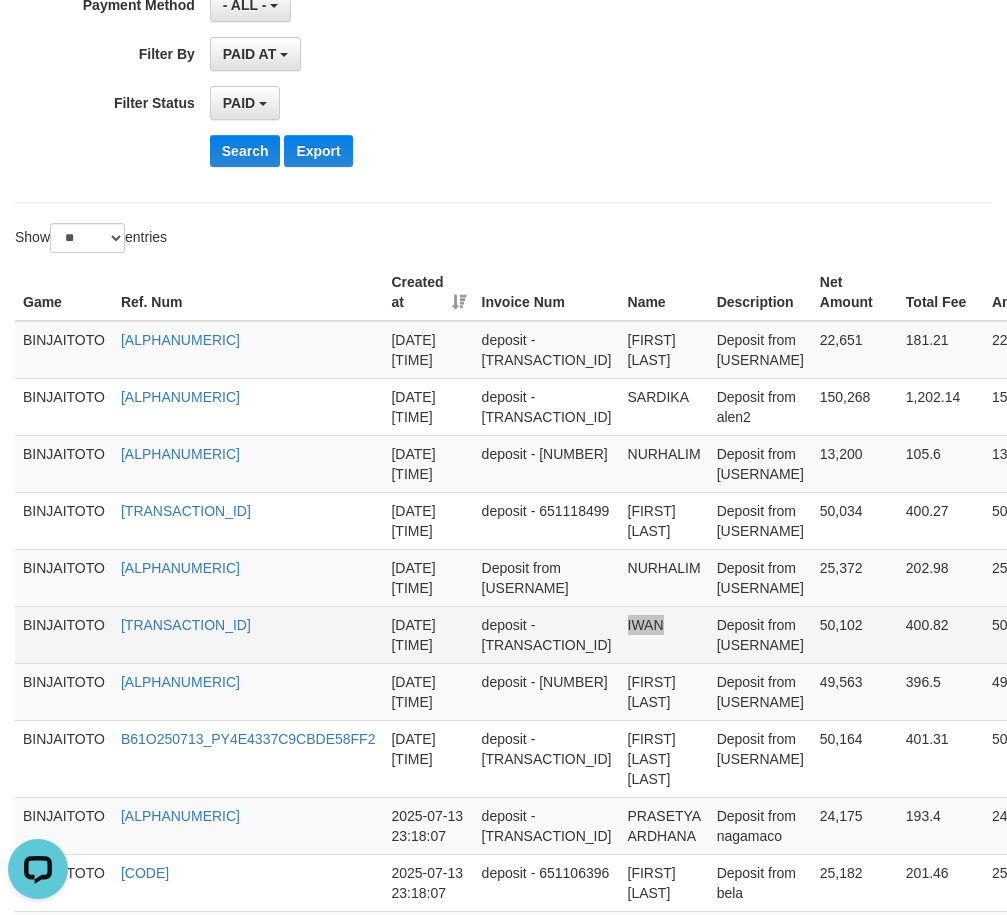 scroll, scrollTop: 600, scrollLeft: 0, axis: vertical 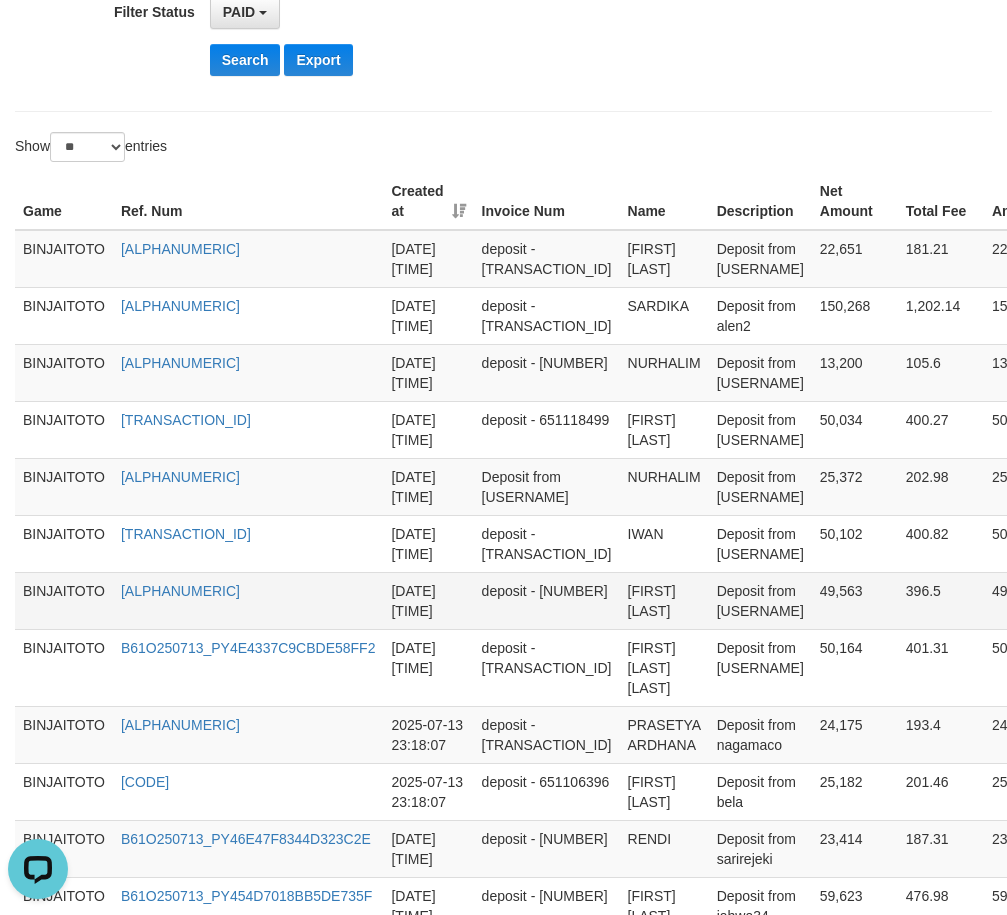 click on "[FIRST] [LAST]" at bounding box center [664, 600] 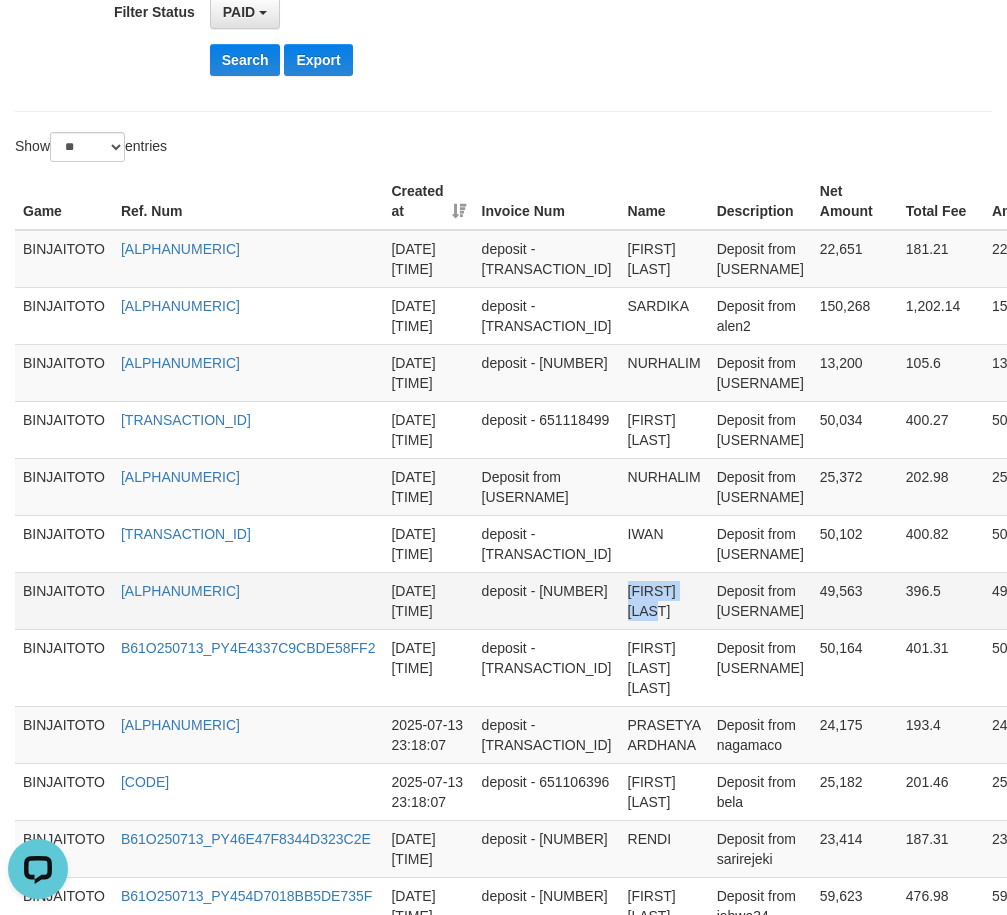 drag, startPoint x: 589, startPoint y: 611, endPoint x: 611, endPoint y: 640, distance: 36.40055 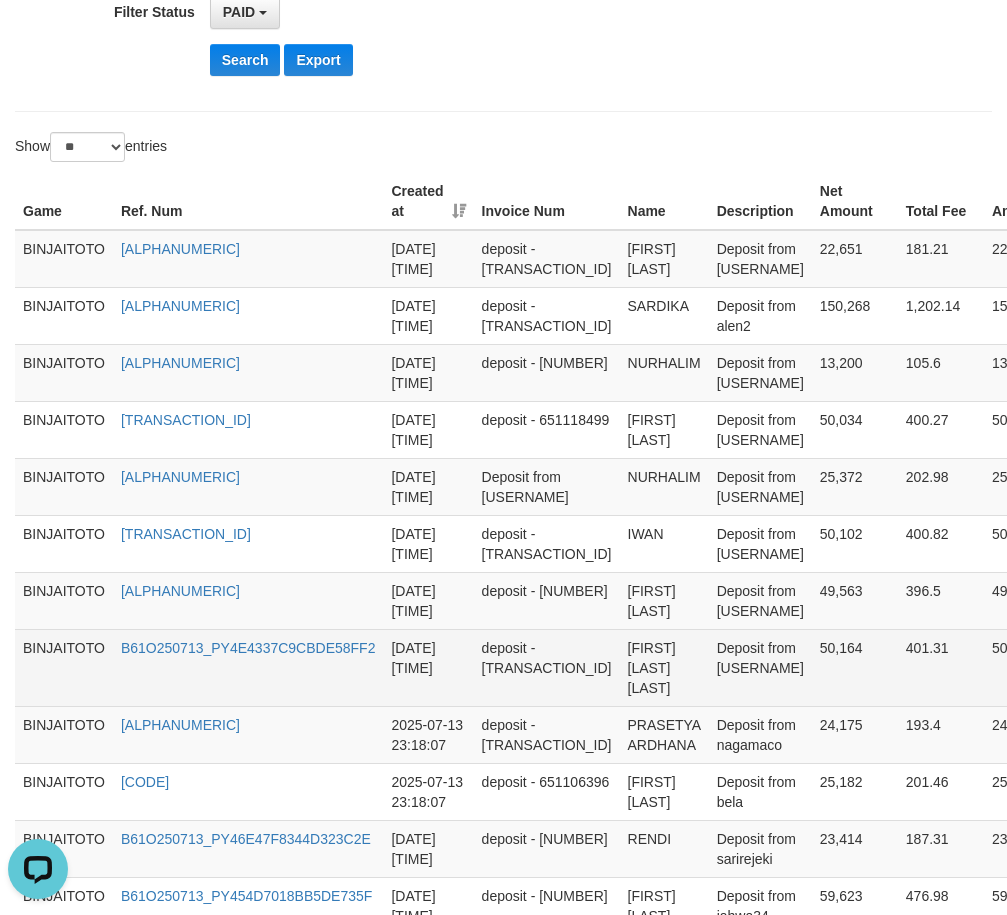 click on "[FIRST] [LAST] [LAST]" at bounding box center (664, 667) 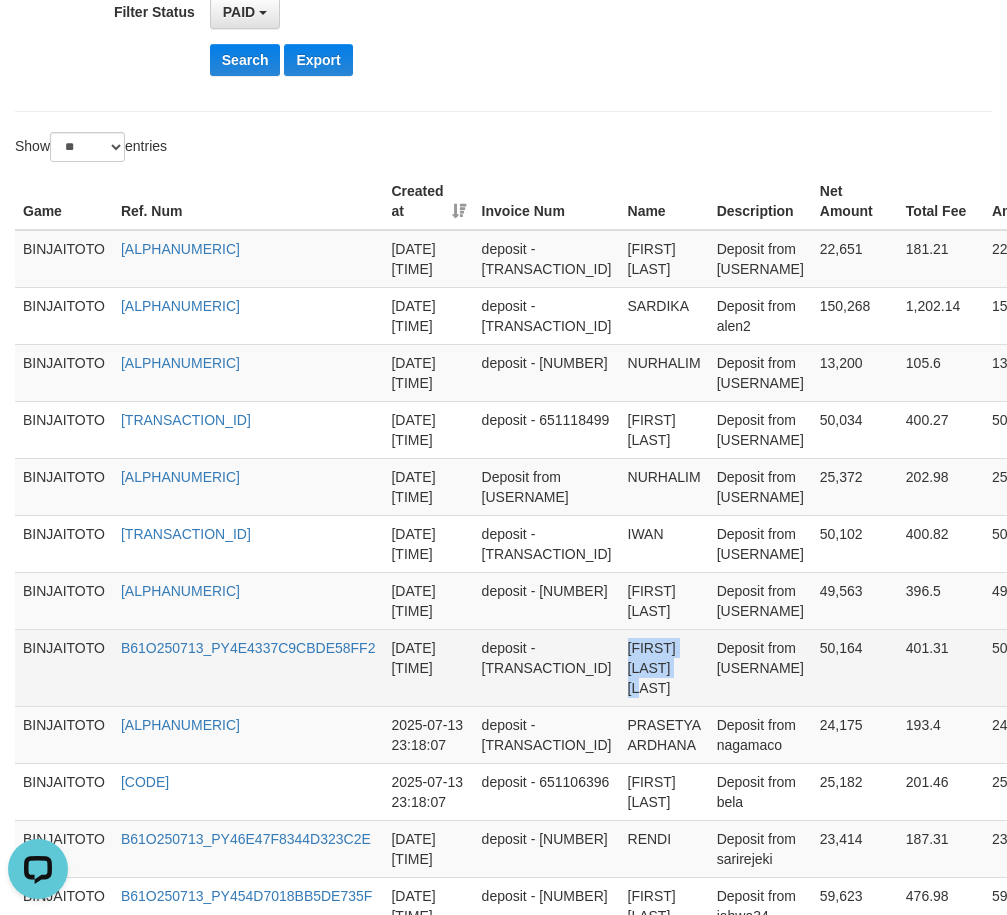 drag, startPoint x: 589, startPoint y: 670, endPoint x: 600, endPoint y: 708, distance: 39.56008 